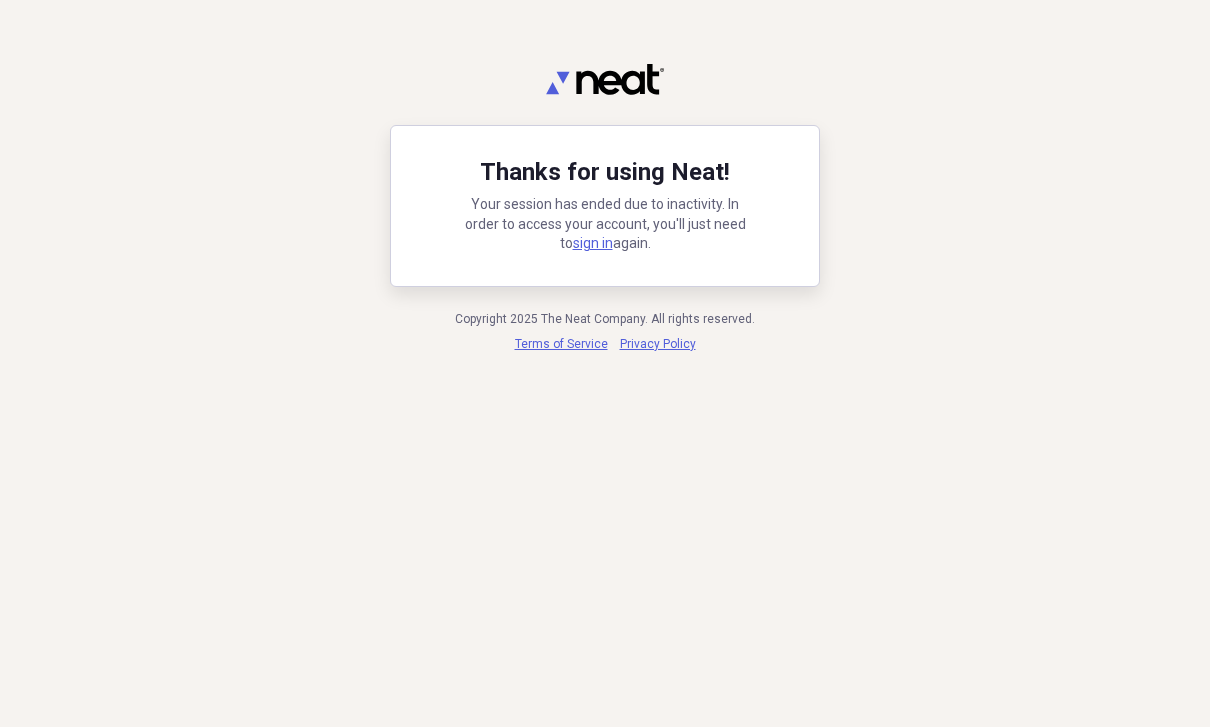 scroll, scrollTop: 0, scrollLeft: 0, axis: both 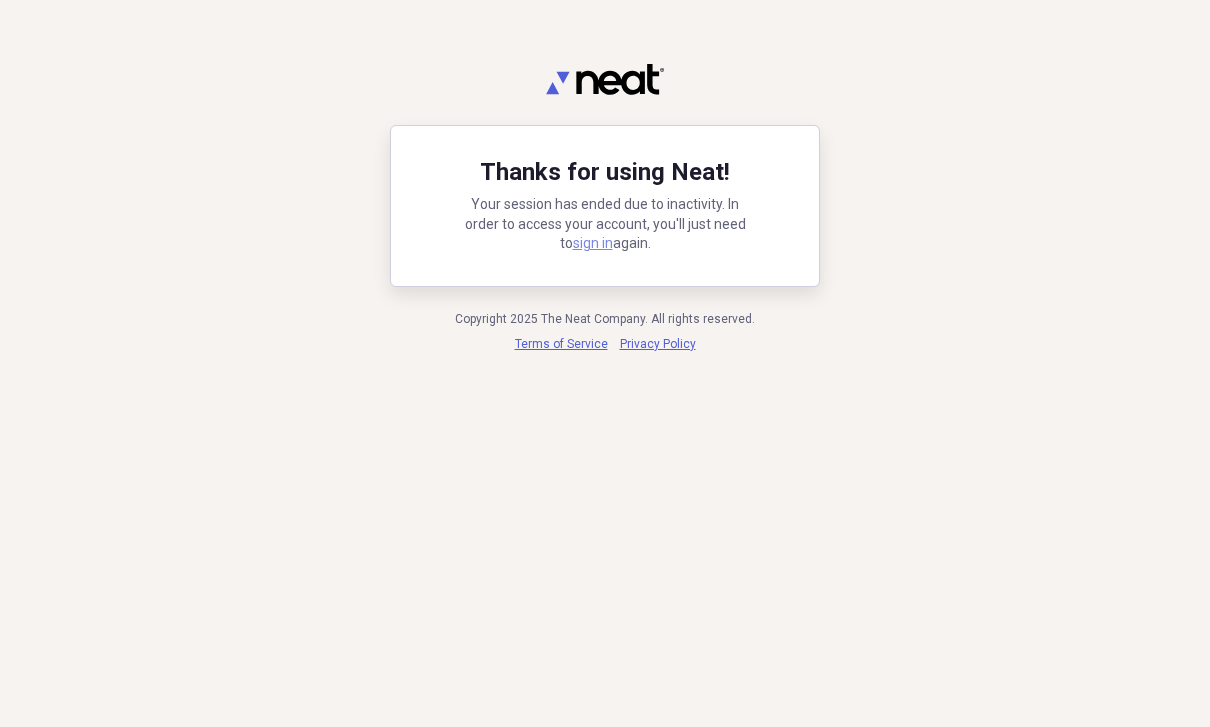 click on "sign in" at bounding box center [593, 243] 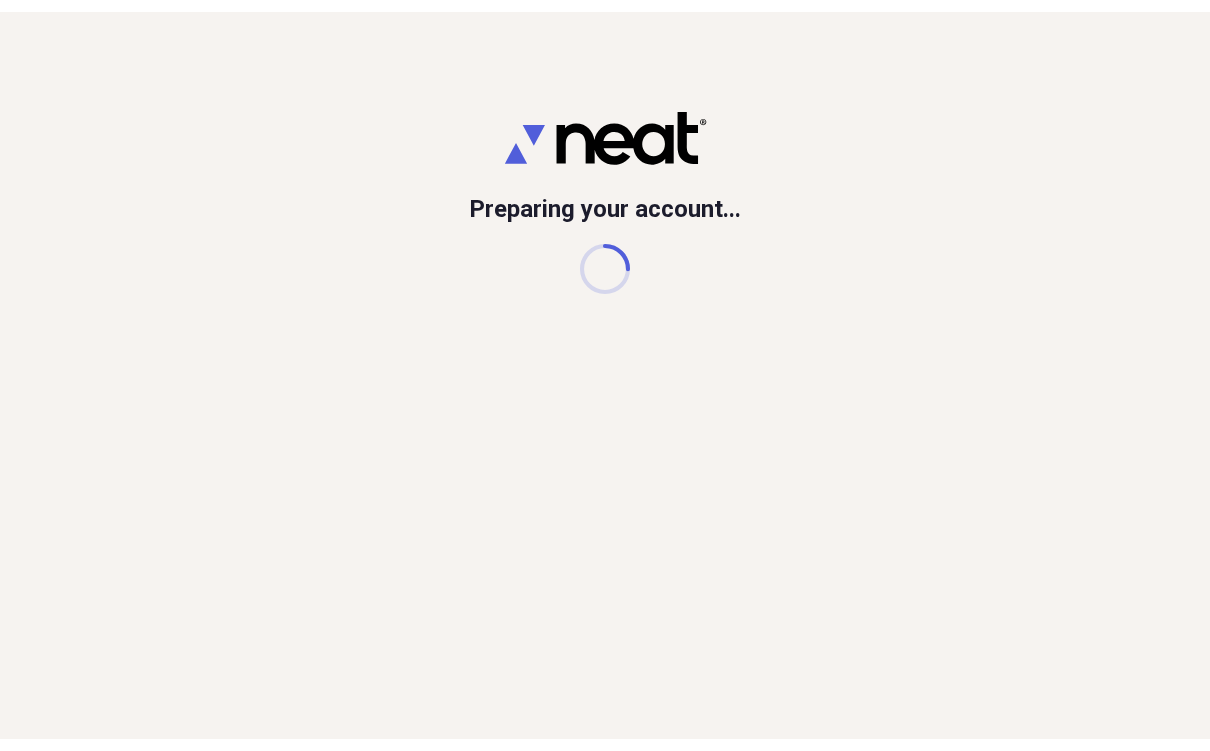 scroll, scrollTop: 0, scrollLeft: 0, axis: both 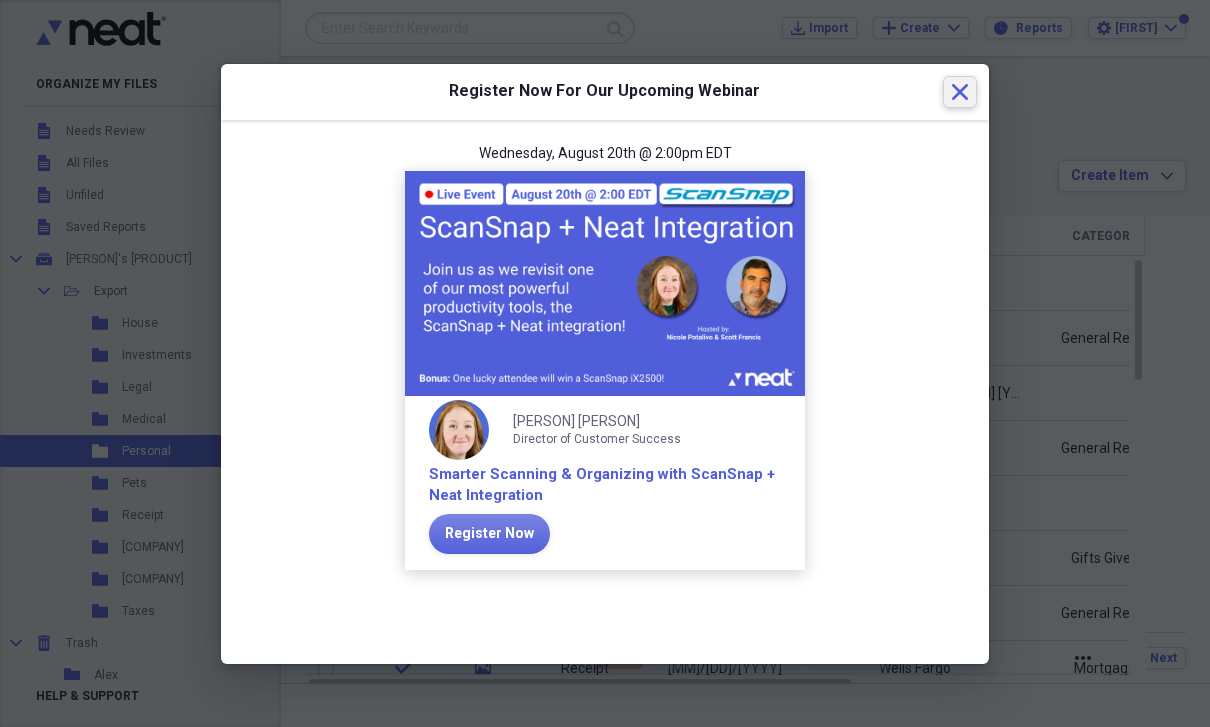 click on "Close" 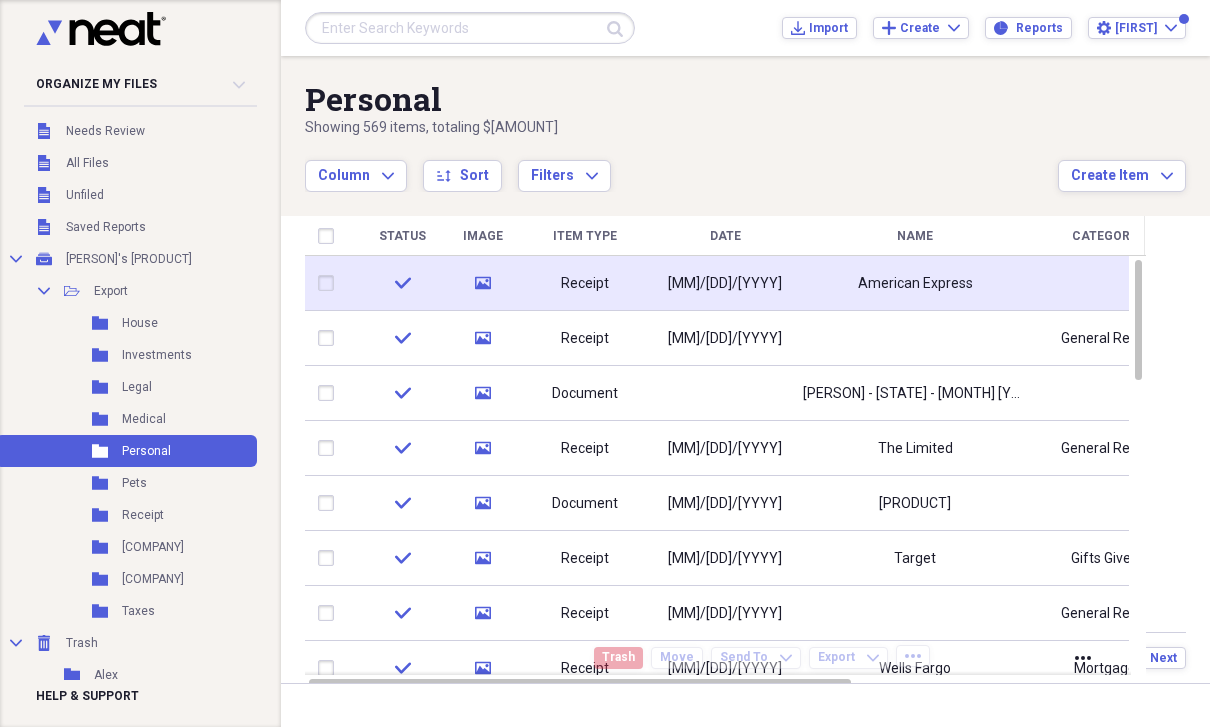 click on "American Express" at bounding box center [915, 284] 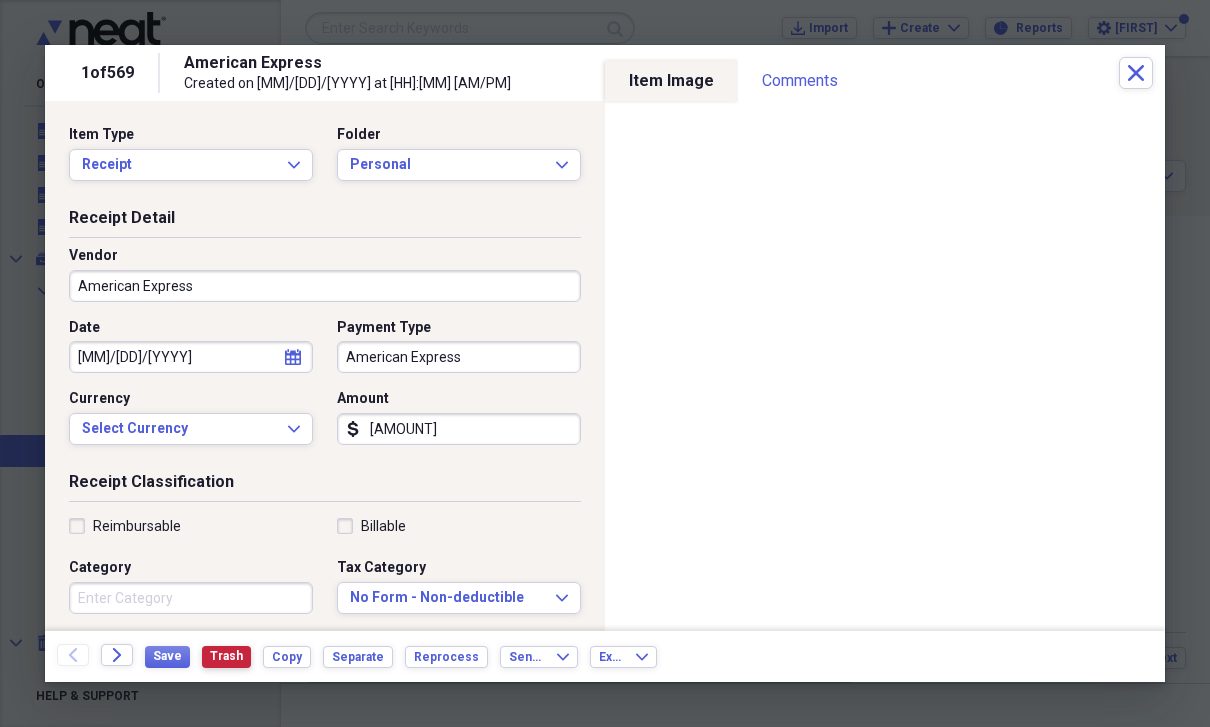 click on "Trash" at bounding box center (226, 656) 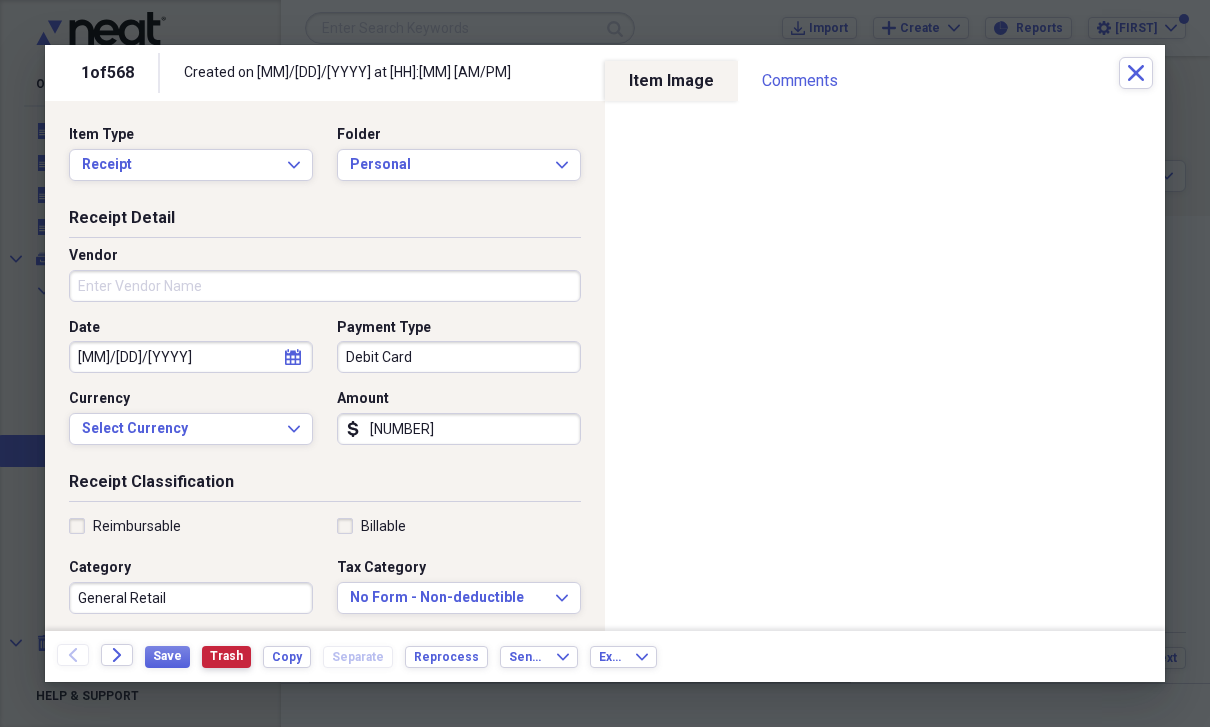 click on "Trash" at bounding box center (226, 656) 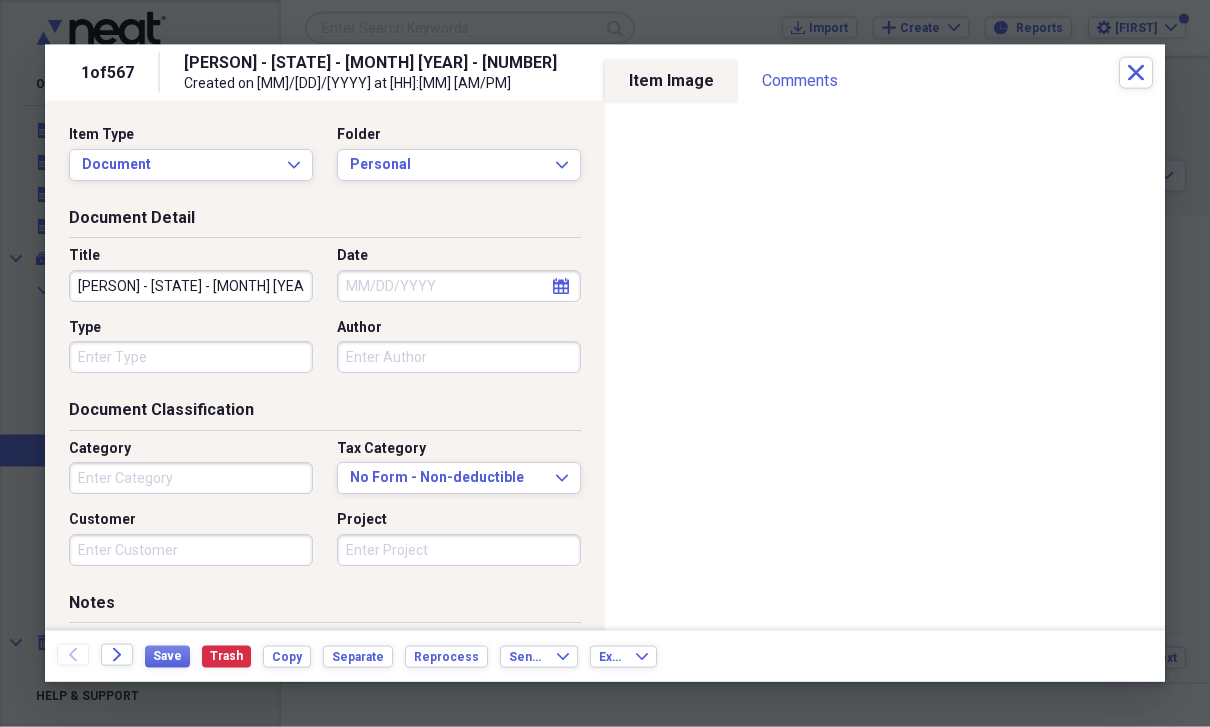 scroll, scrollTop: 24, scrollLeft: 0, axis: vertical 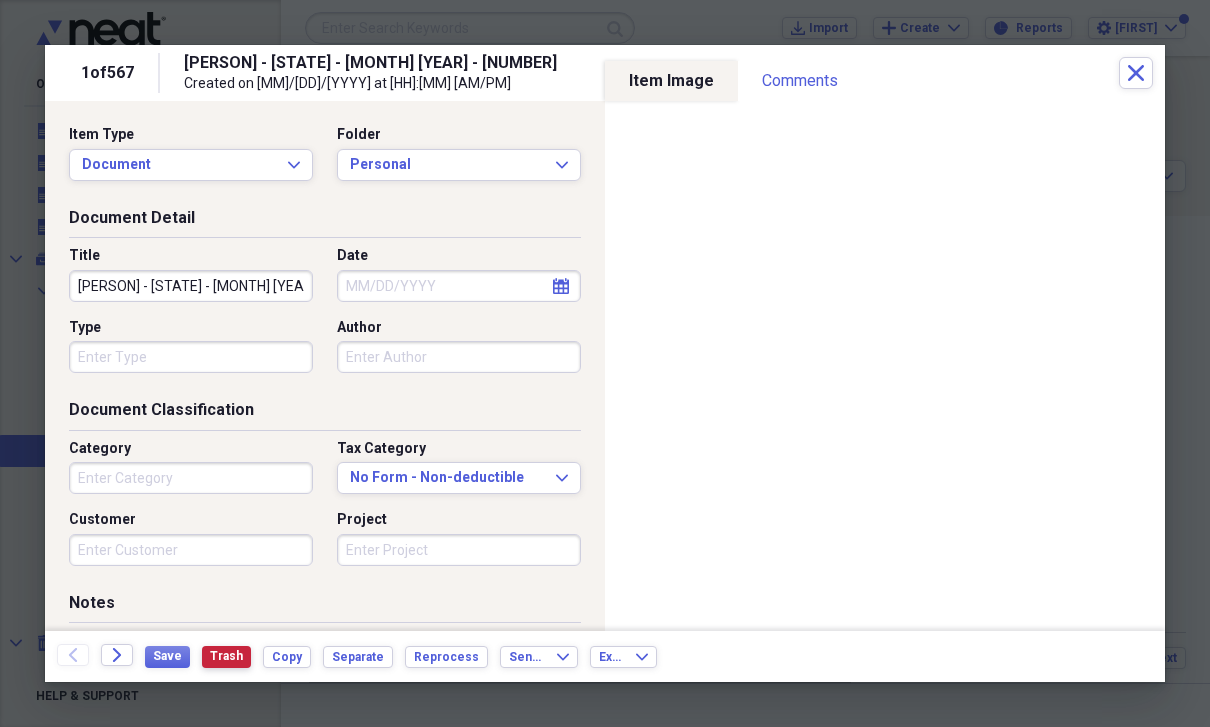 click on "Trash" at bounding box center [226, 656] 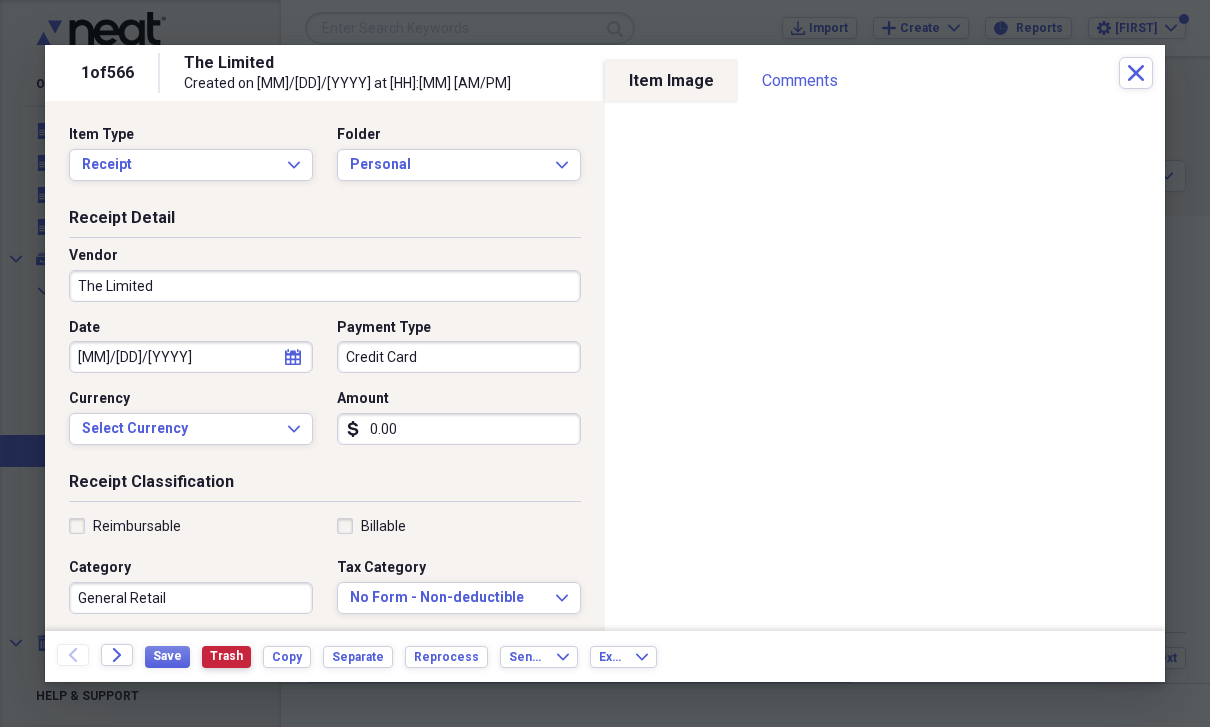 click on "Trash" at bounding box center [226, 656] 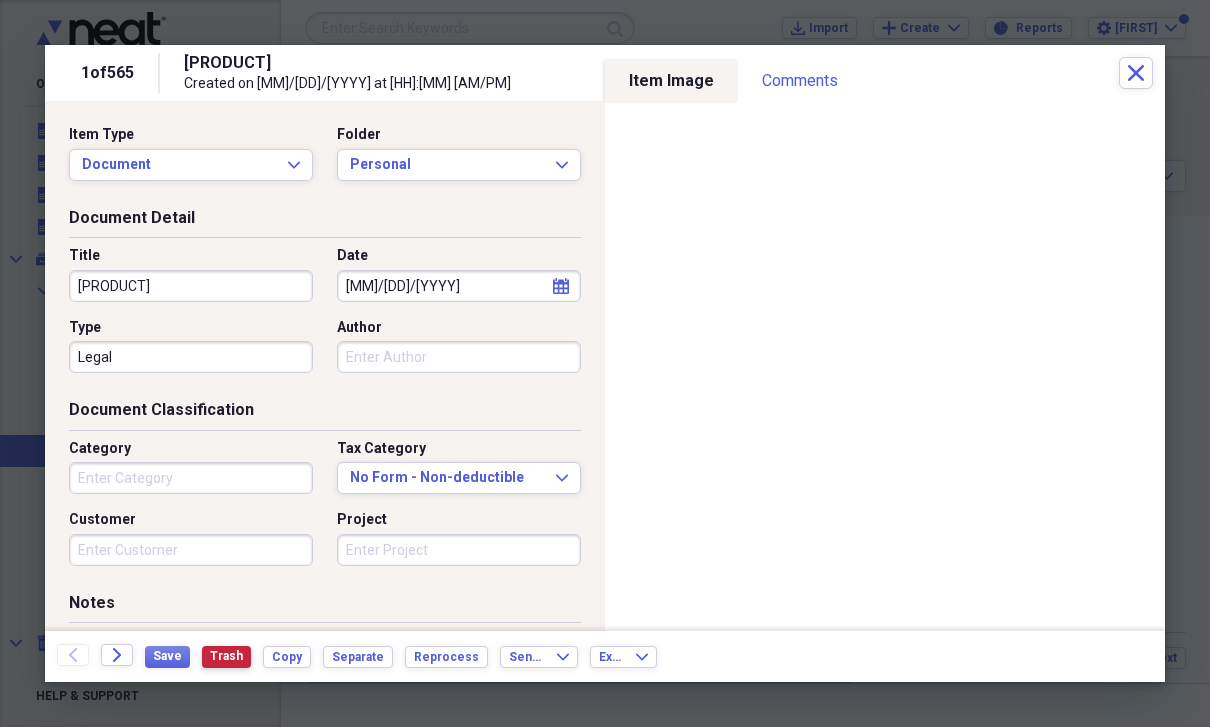 click on "Trash" at bounding box center [226, 656] 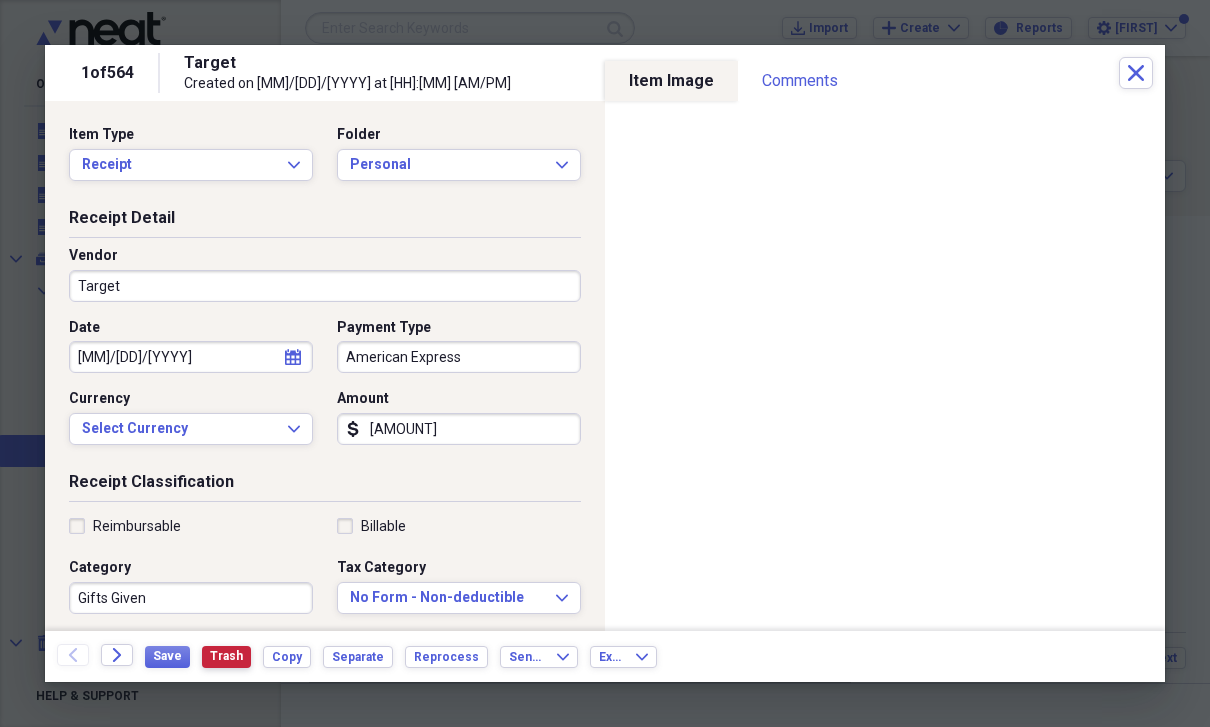 click on "Trash" at bounding box center [226, 656] 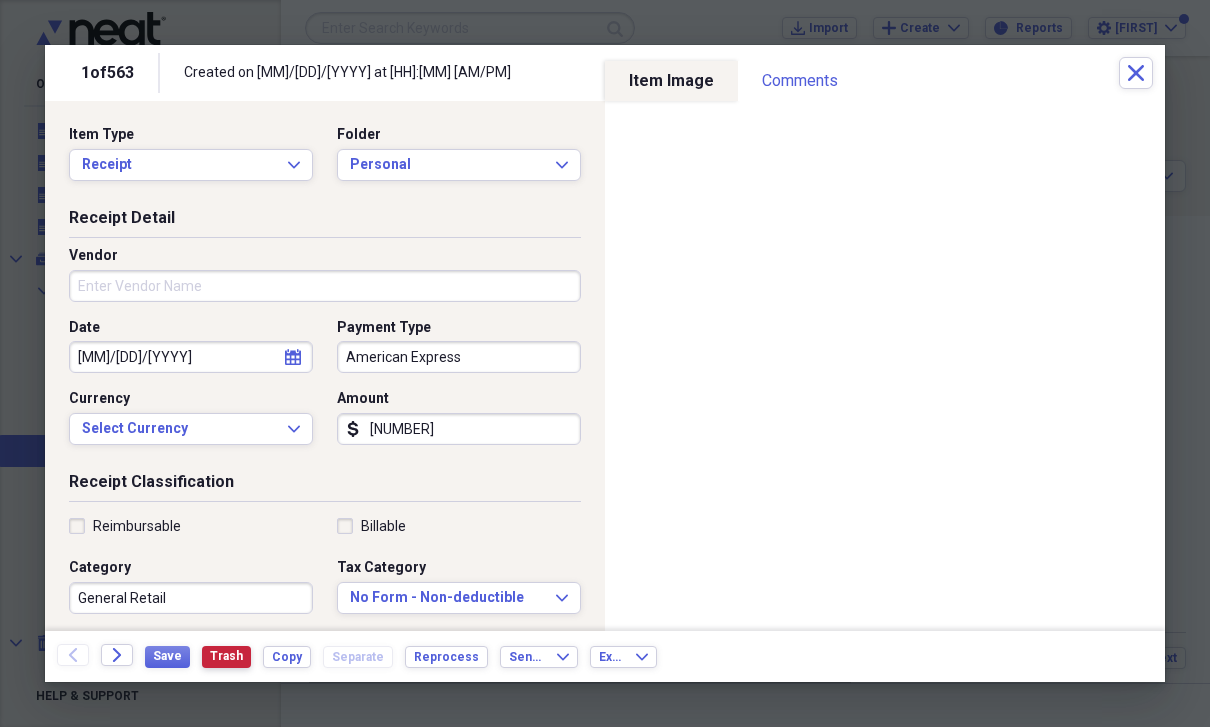 click on "Trash" at bounding box center (226, 656) 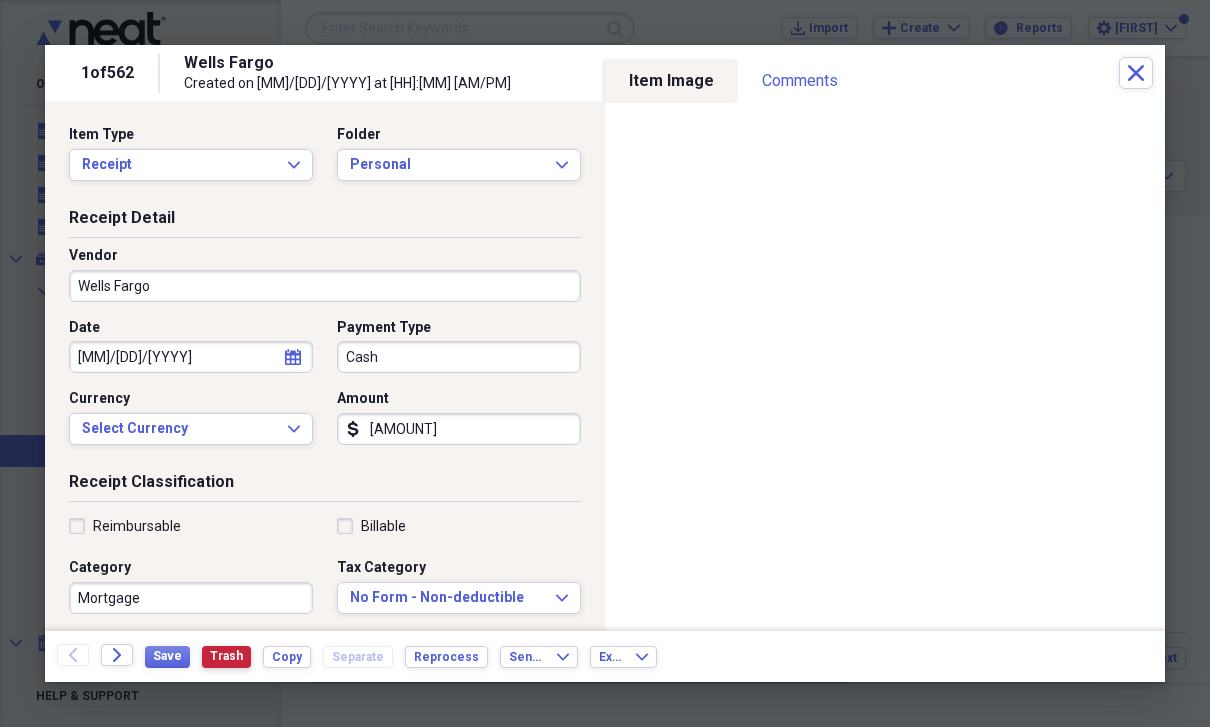 click on "Trash" at bounding box center [226, 656] 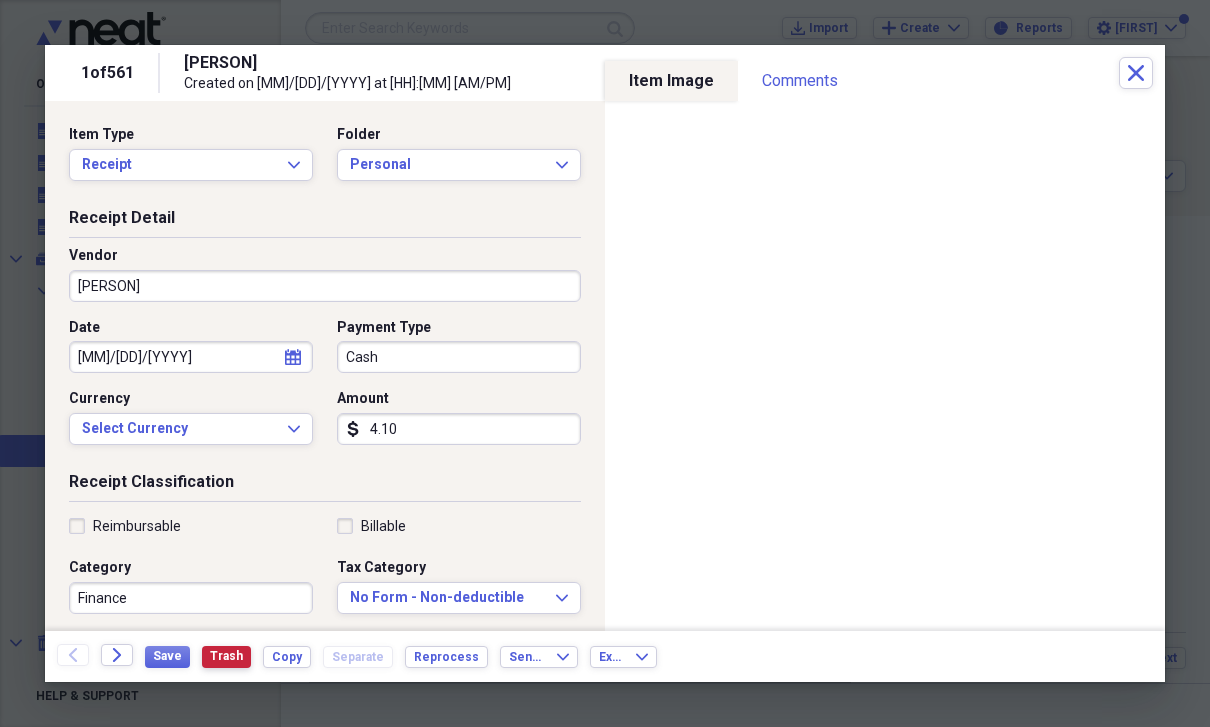 click on "Trash" at bounding box center [226, 656] 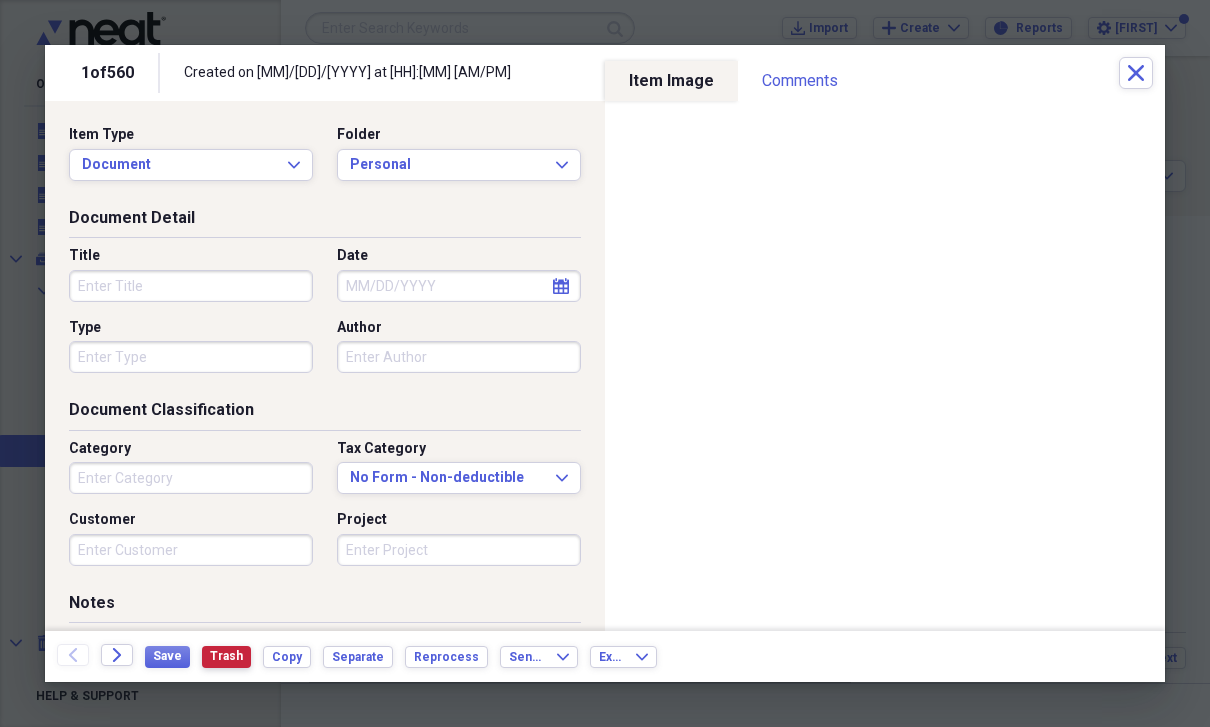 click on "Trash" at bounding box center (226, 656) 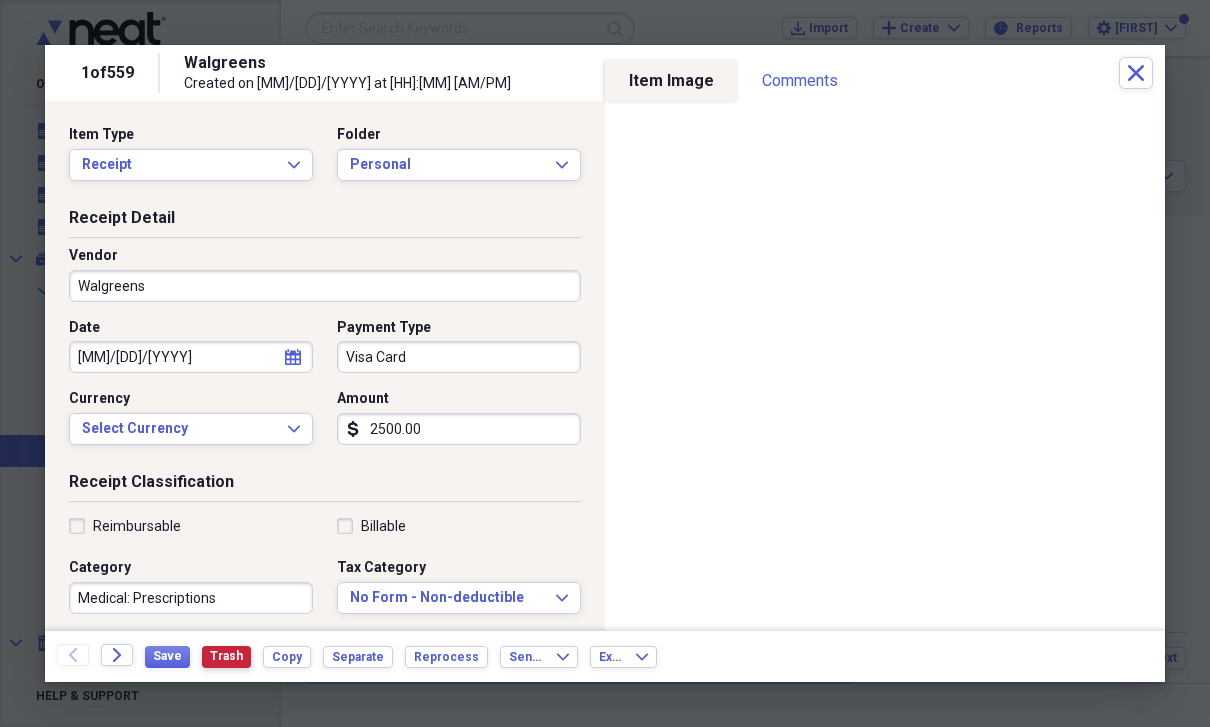 click on "Trash" at bounding box center (226, 656) 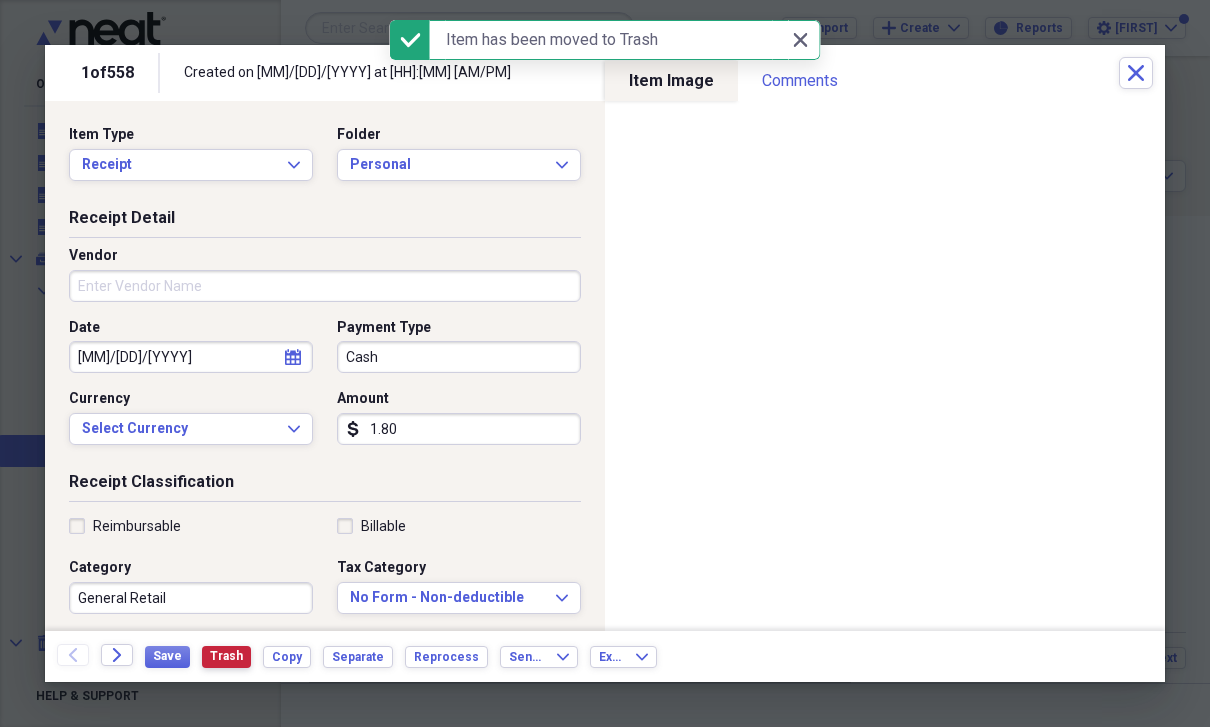 click on "Trash" at bounding box center (226, 656) 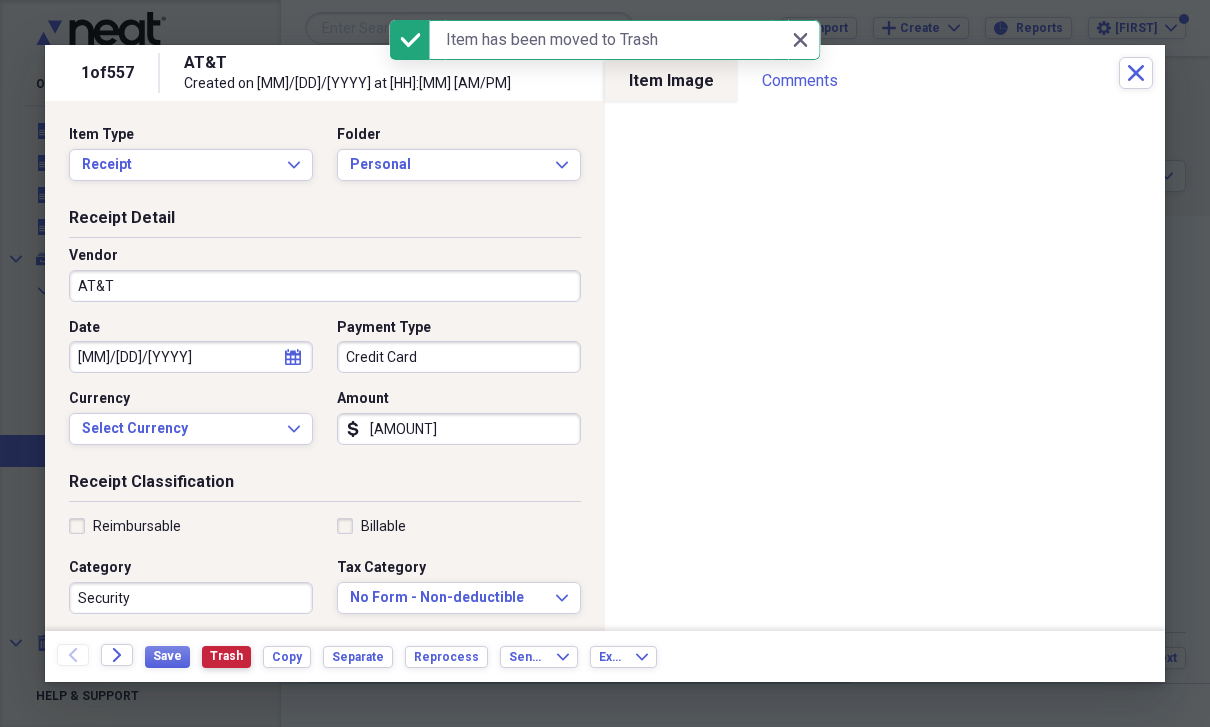 click on "Trash" at bounding box center [226, 656] 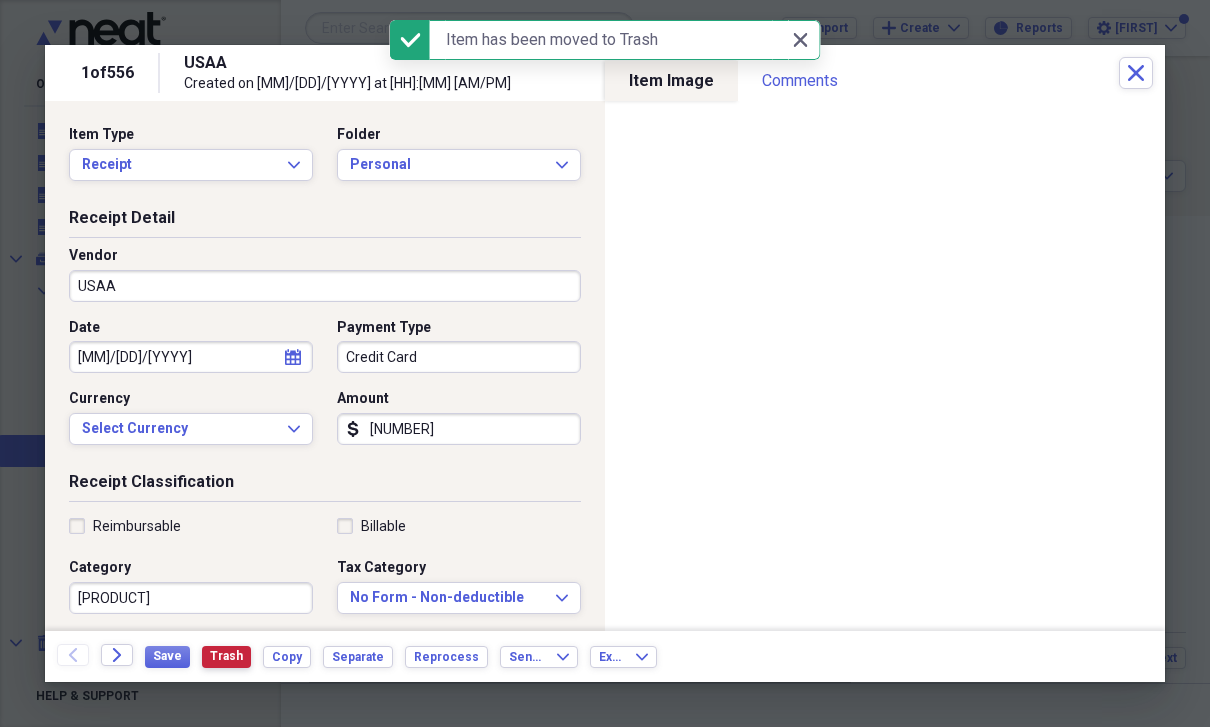 click on "Trash" at bounding box center (226, 656) 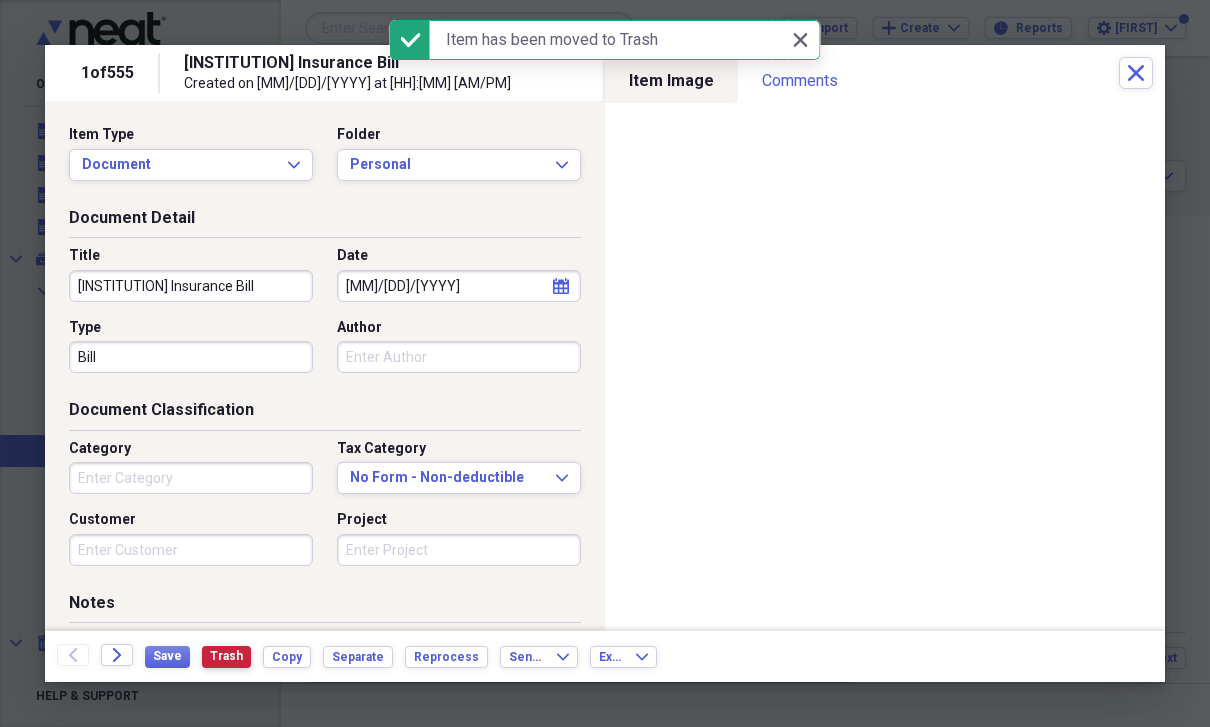 click on "Trash" at bounding box center [226, 656] 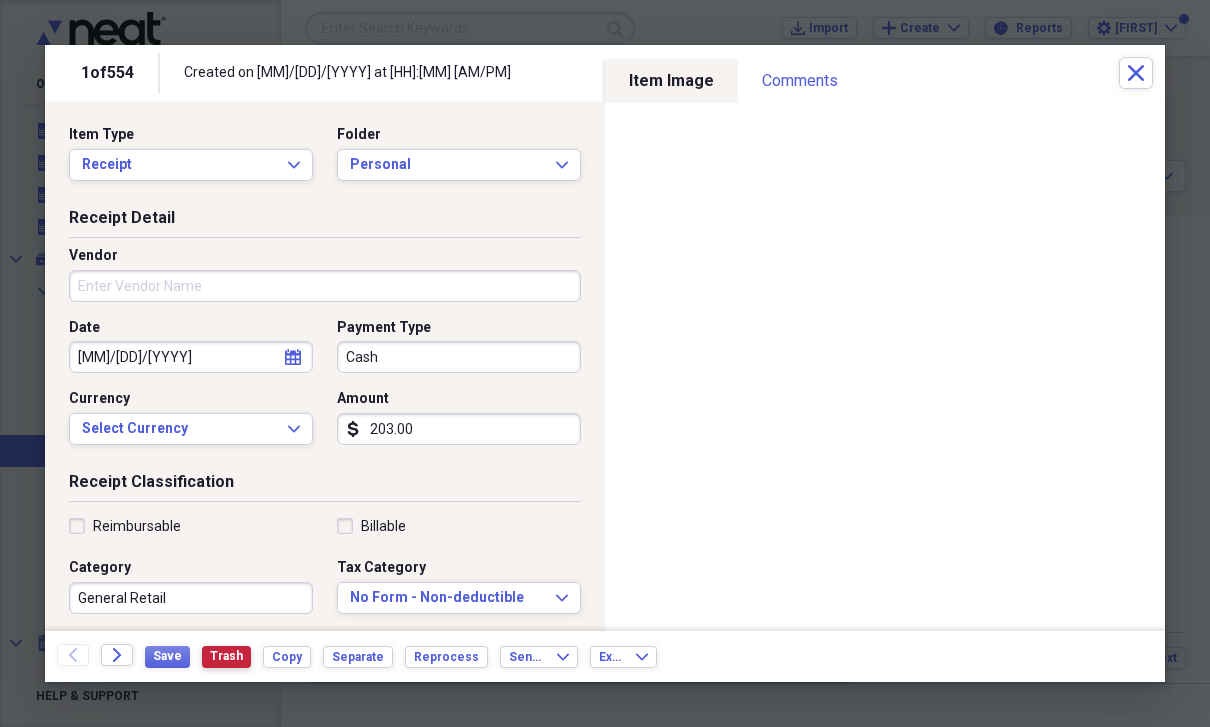 click on "Trash" at bounding box center (226, 656) 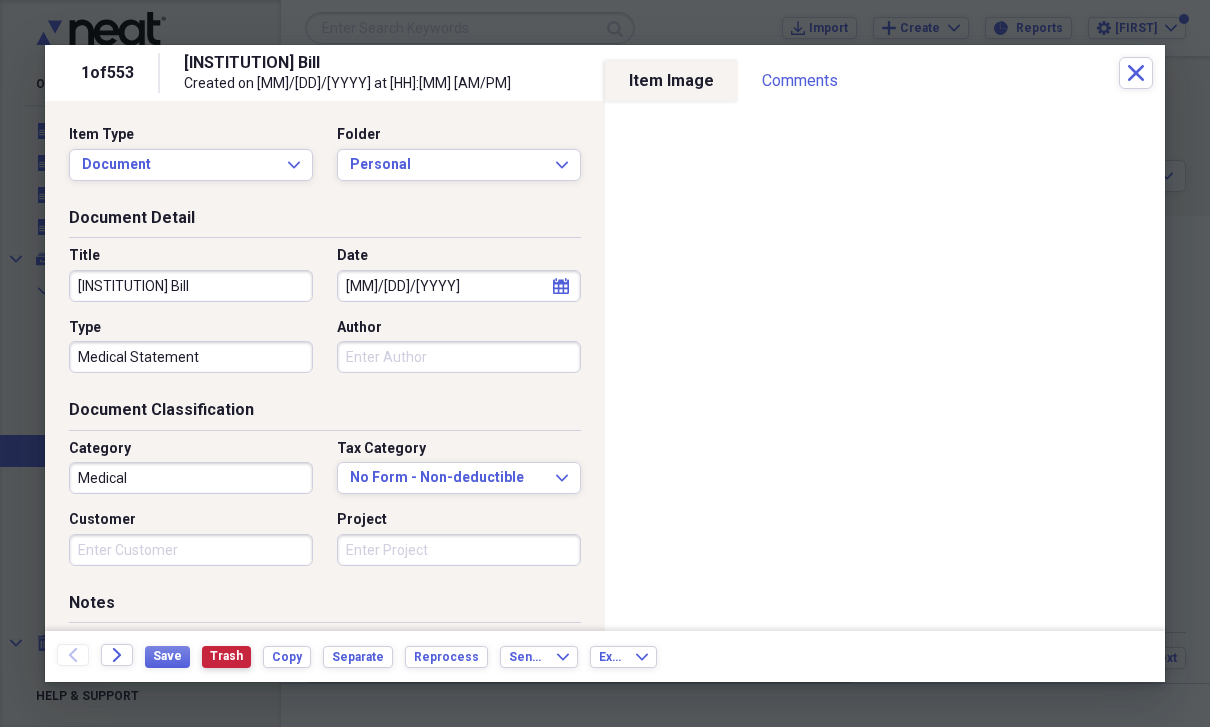 click on "Trash" at bounding box center (226, 656) 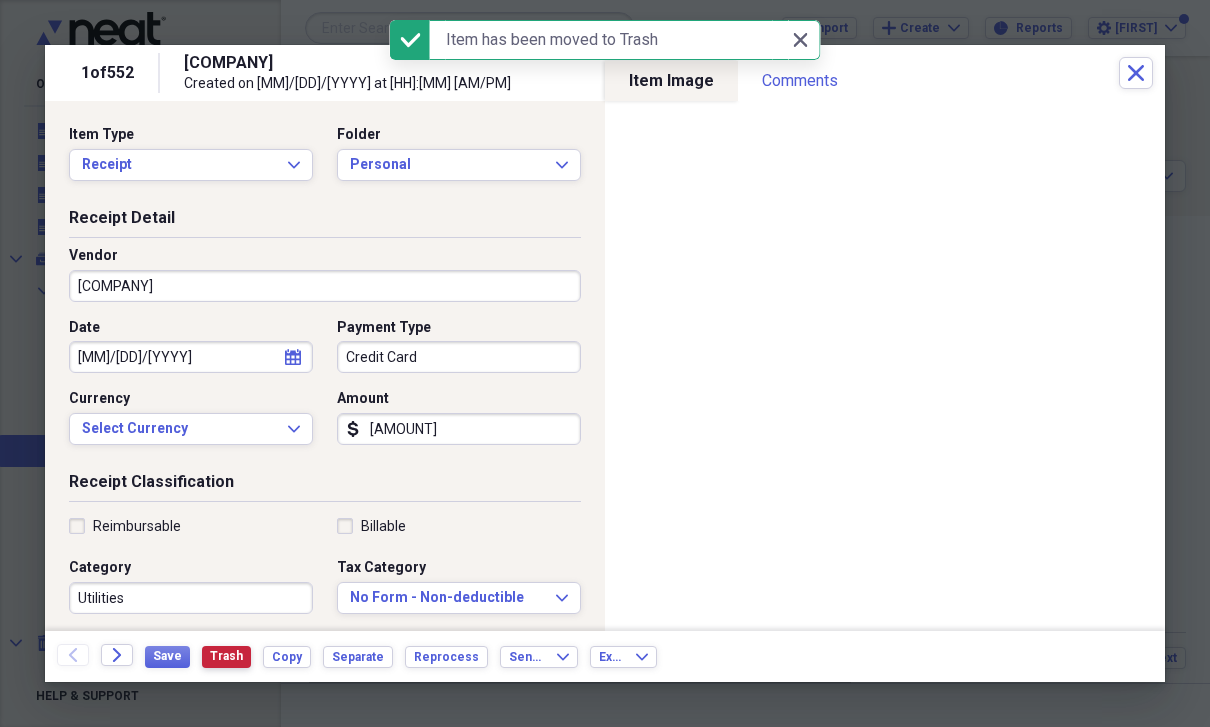 click on "Trash" at bounding box center (226, 656) 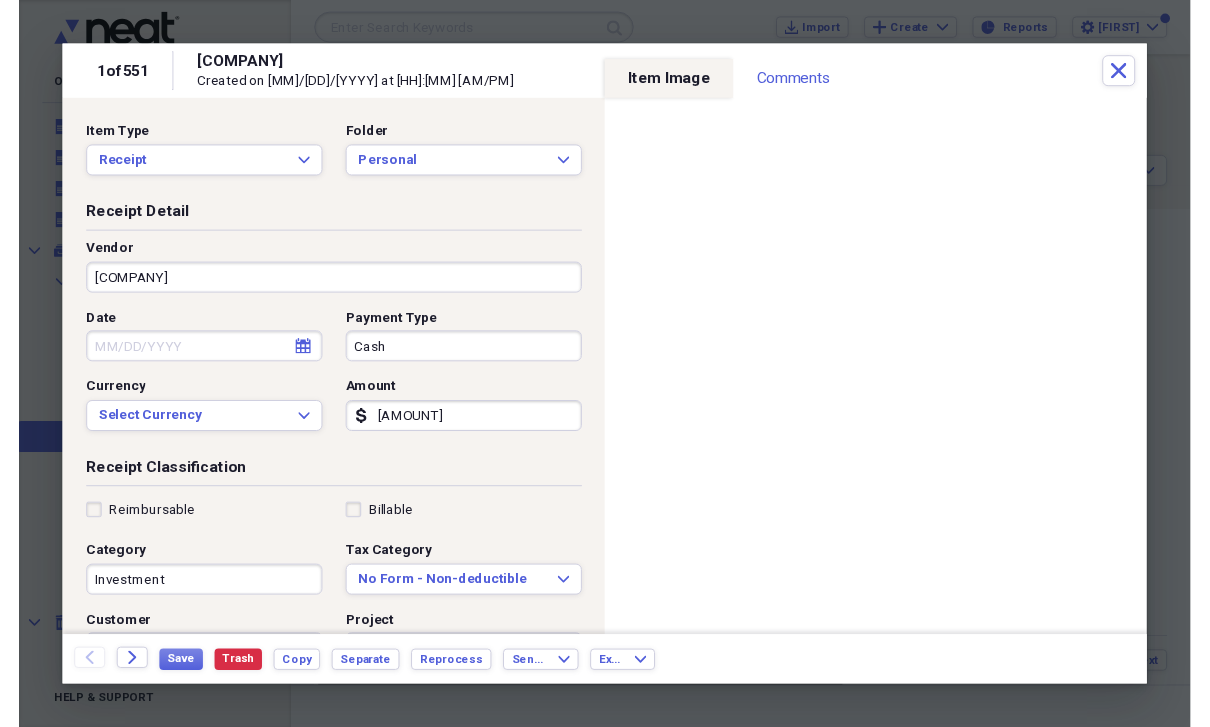 scroll, scrollTop: 24, scrollLeft: 0, axis: vertical 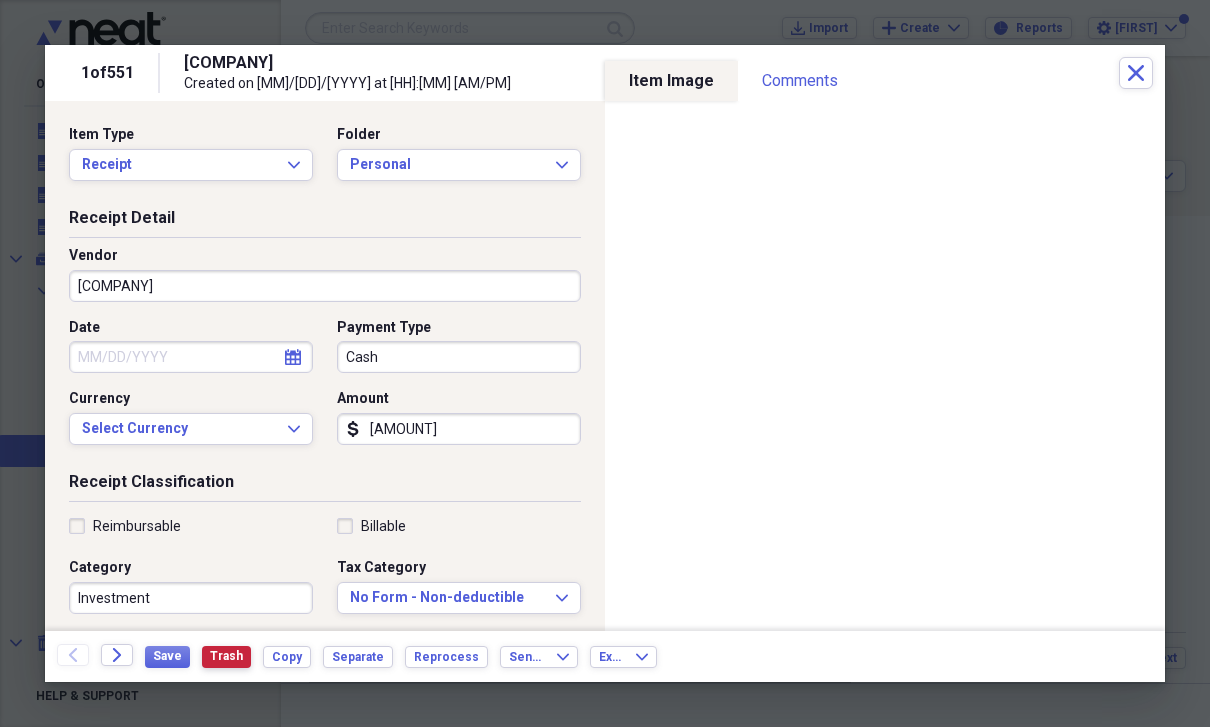 click on "Trash" at bounding box center (226, 656) 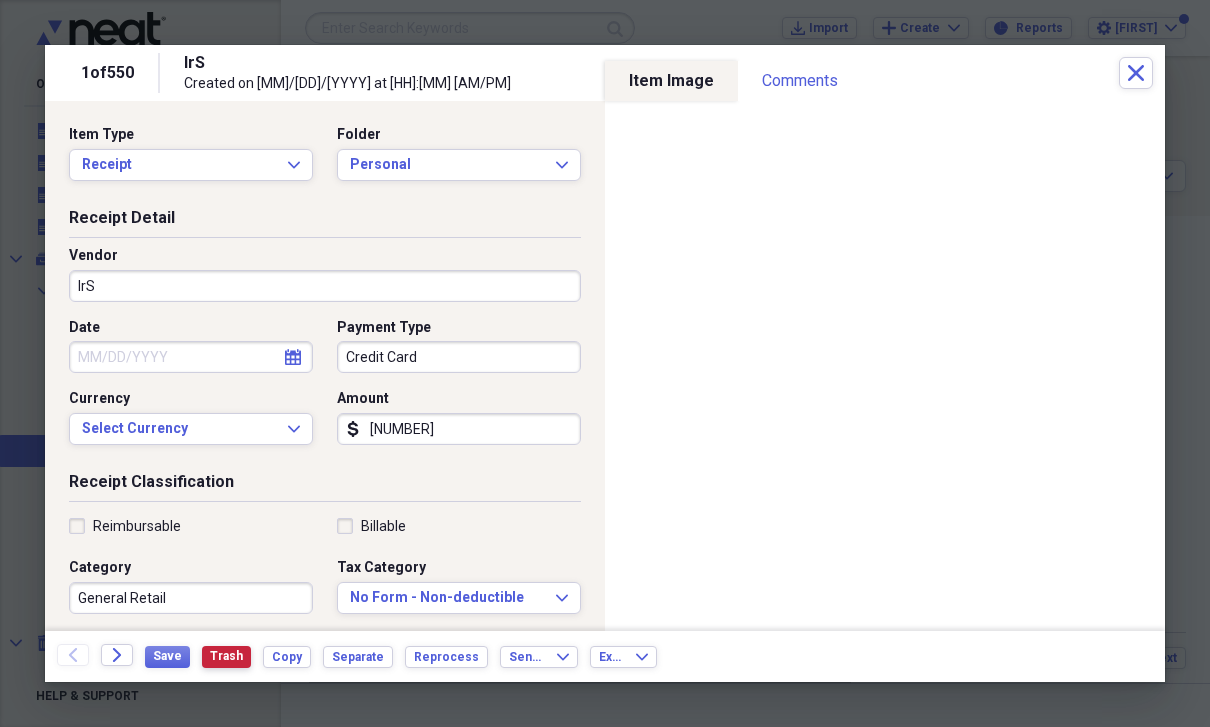 click on "Trash" at bounding box center [226, 656] 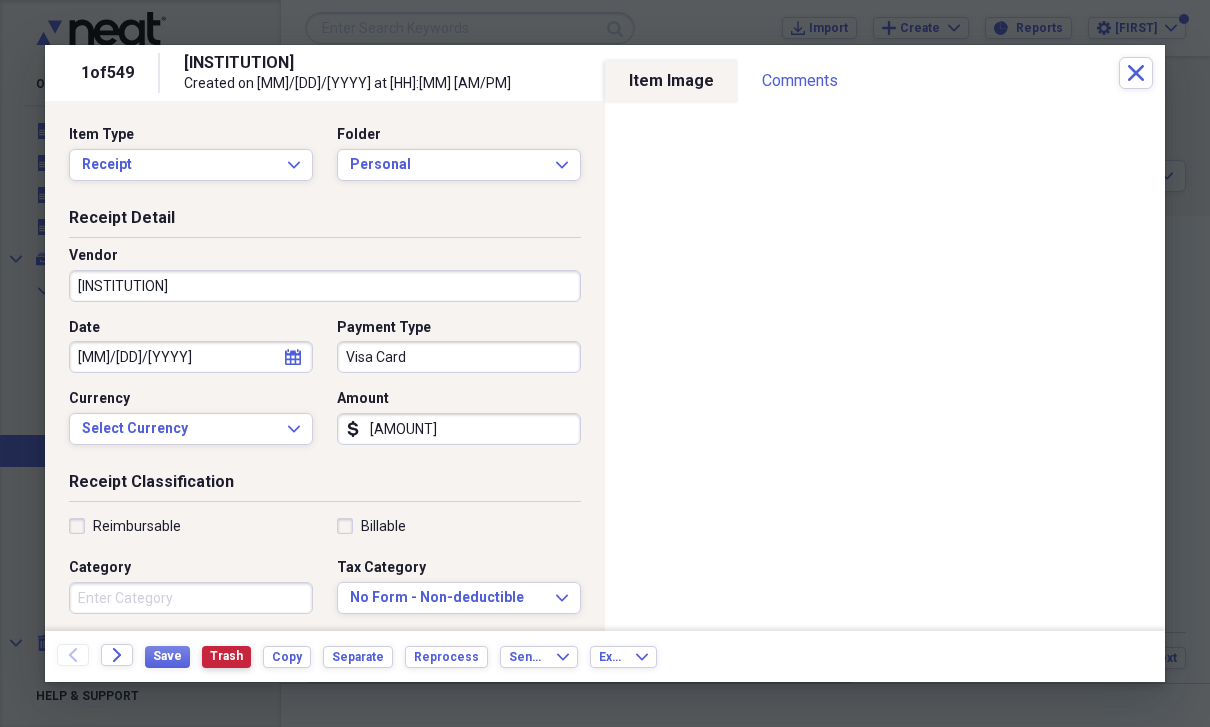 click on "Trash" at bounding box center [226, 657] 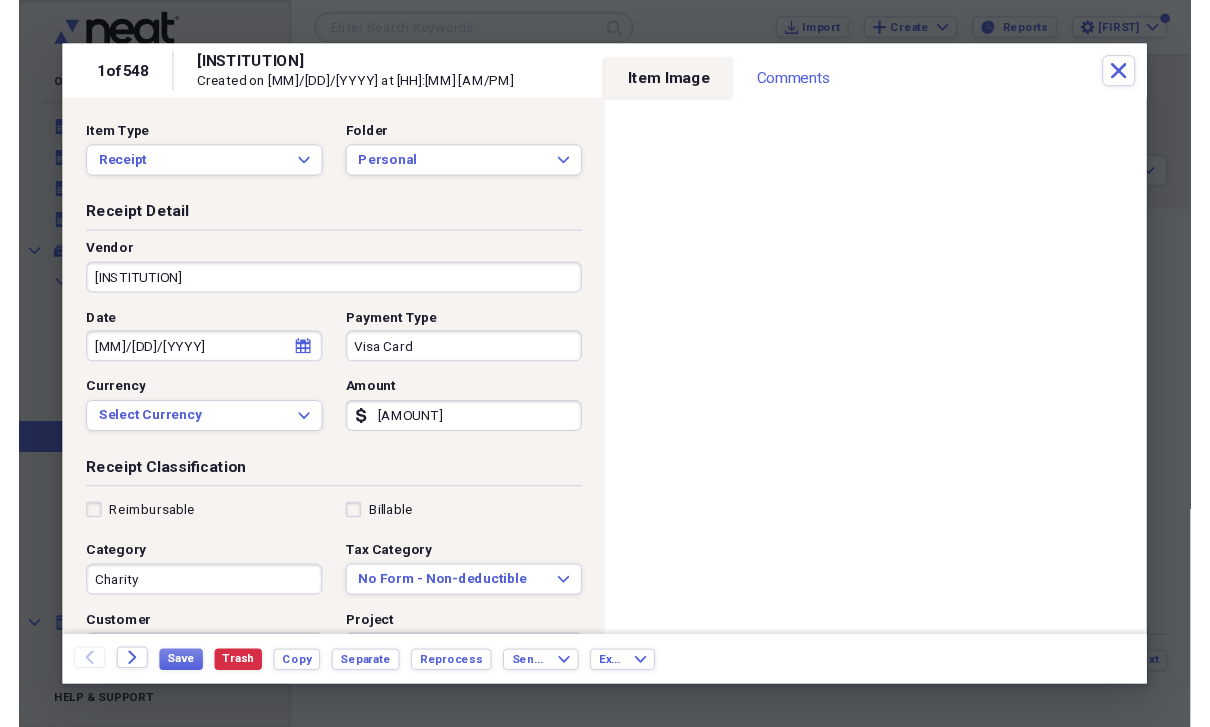 scroll, scrollTop: 24, scrollLeft: 0, axis: vertical 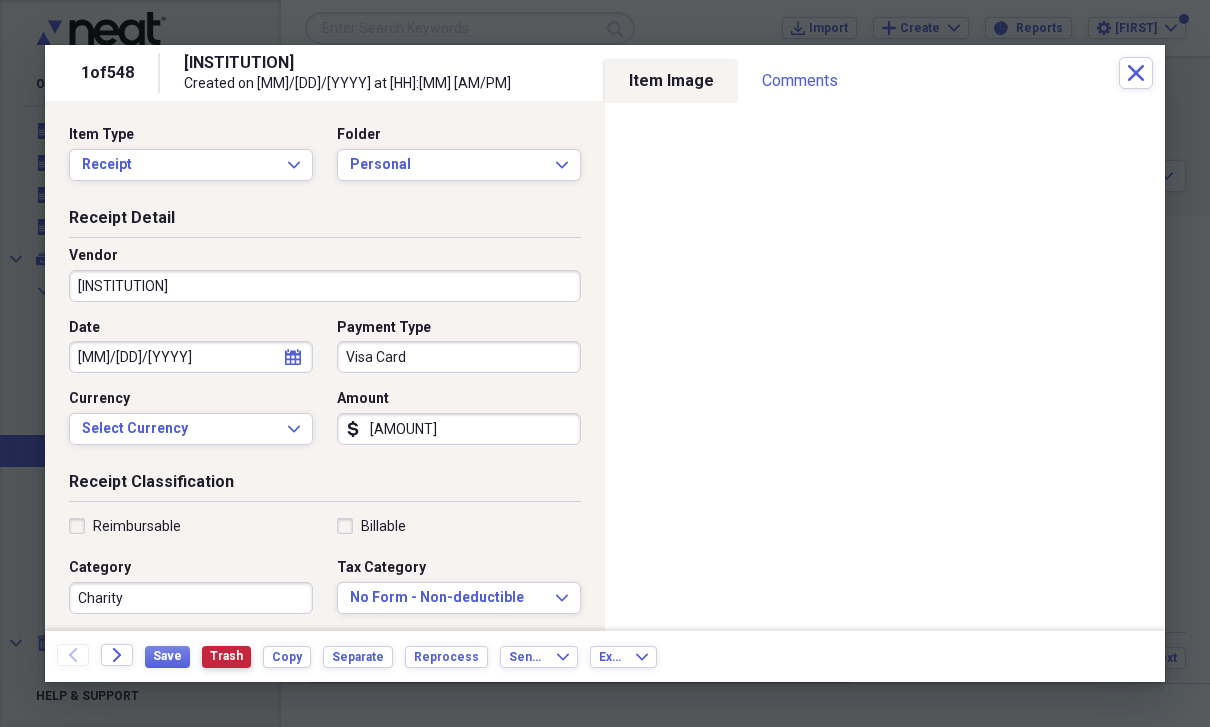 click on "Trash" at bounding box center [226, 656] 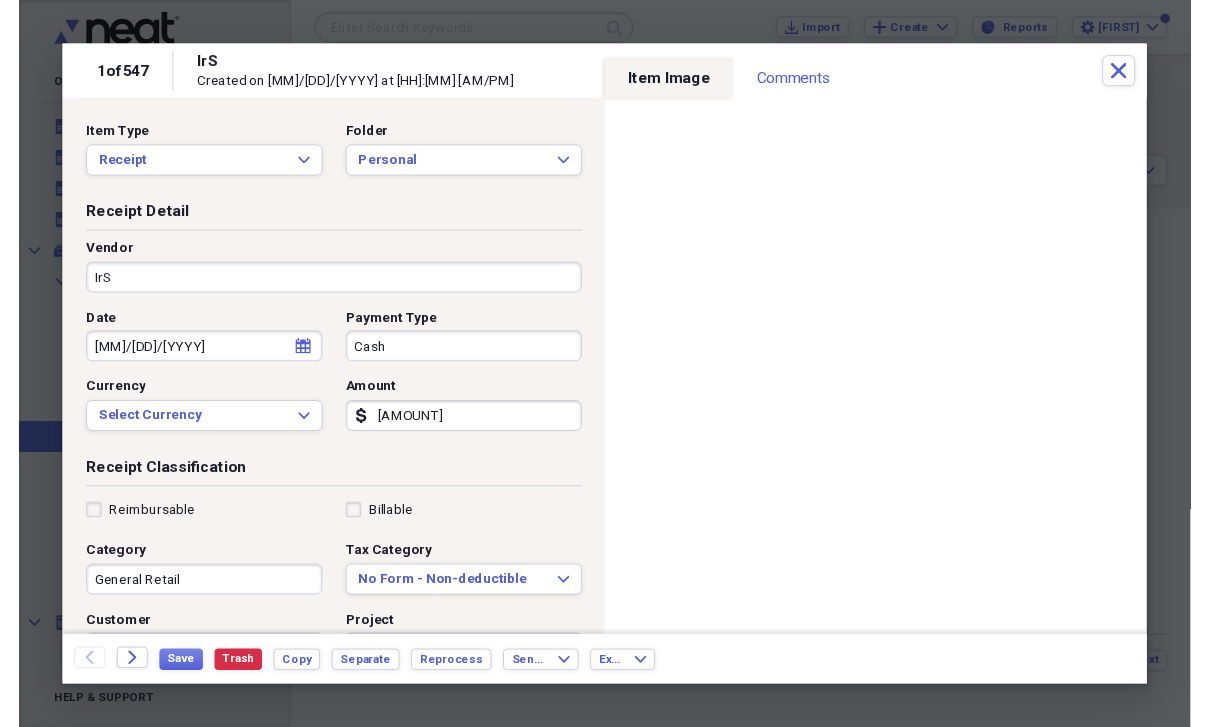 scroll, scrollTop: 24, scrollLeft: 0, axis: vertical 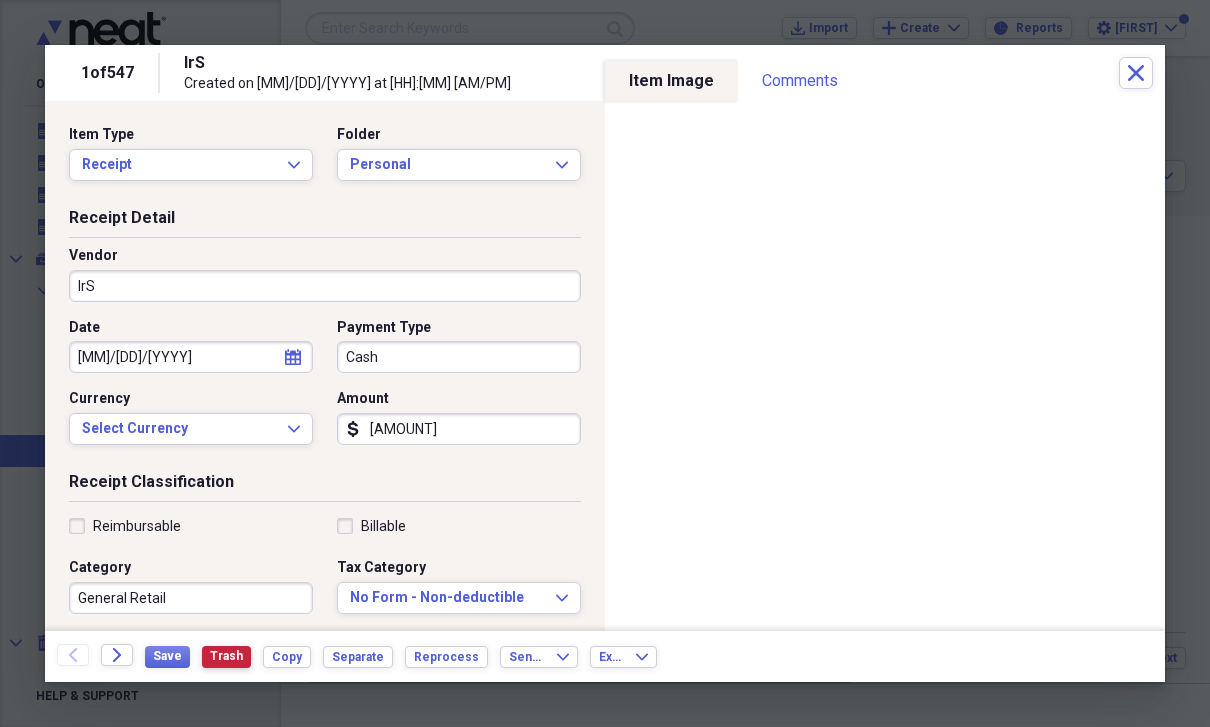 click on "Trash" at bounding box center [226, 656] 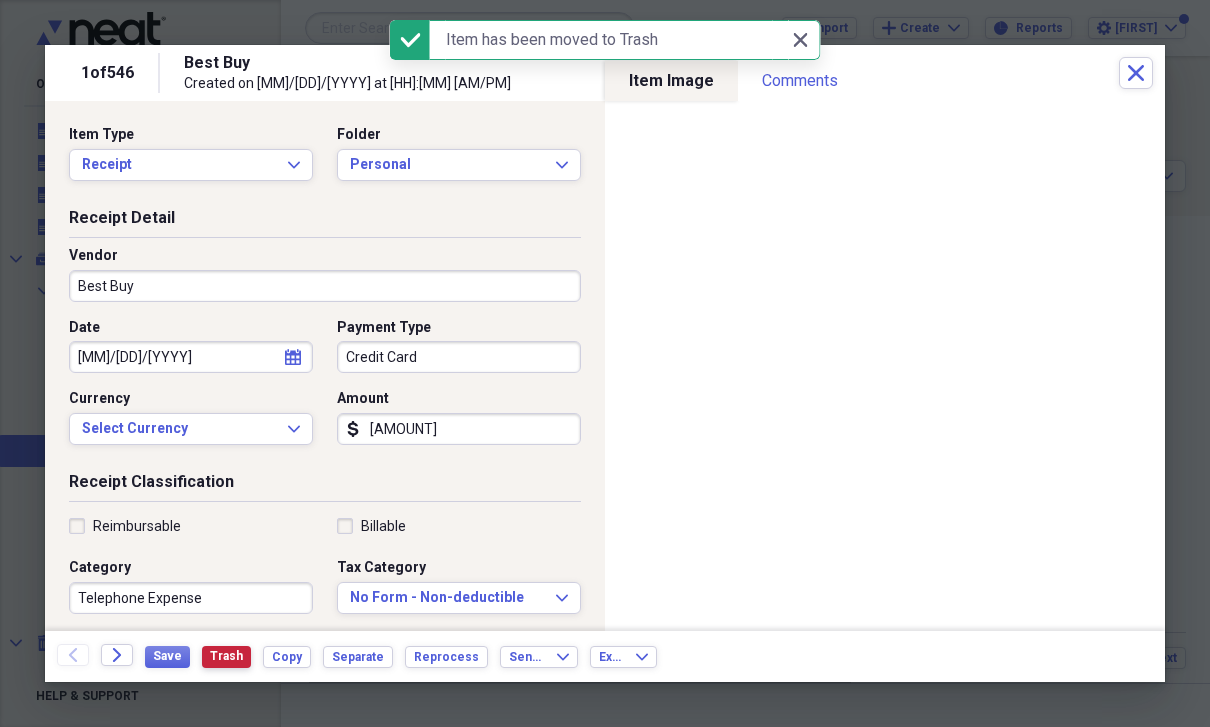 click on "Trash" at bounding box center (226, 656) 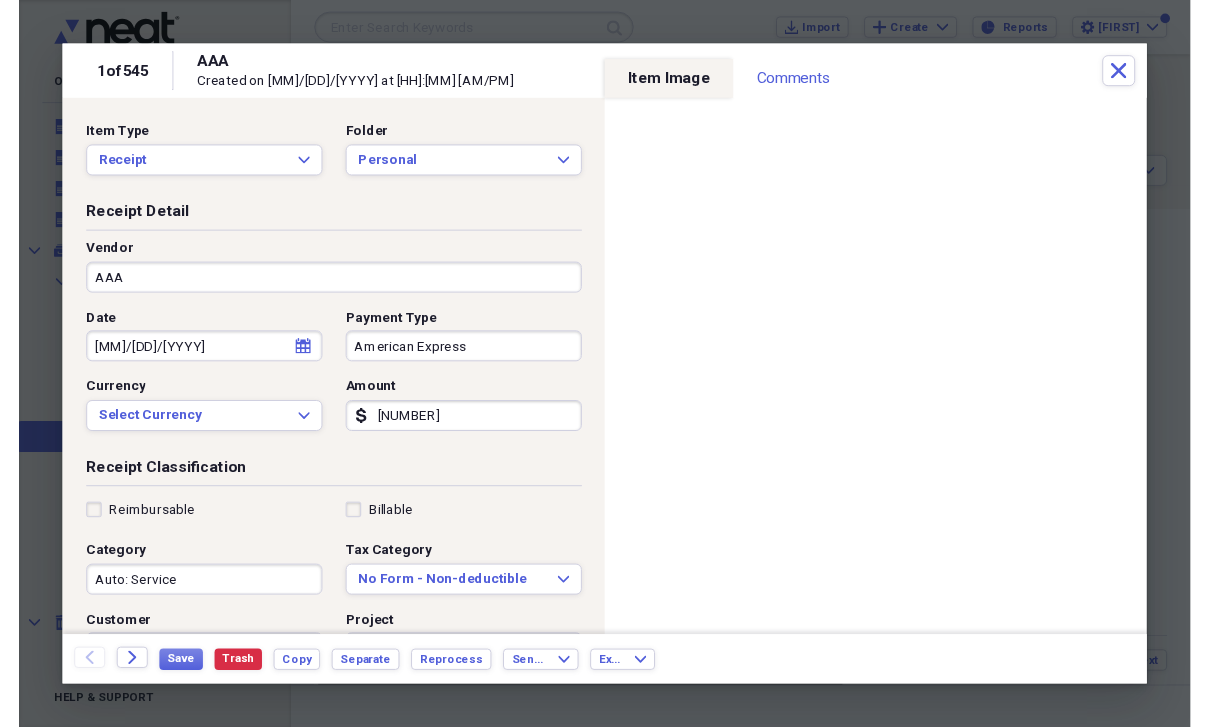 scroll, scrollTop: 24, scrollLeft: 0, axis: vertical 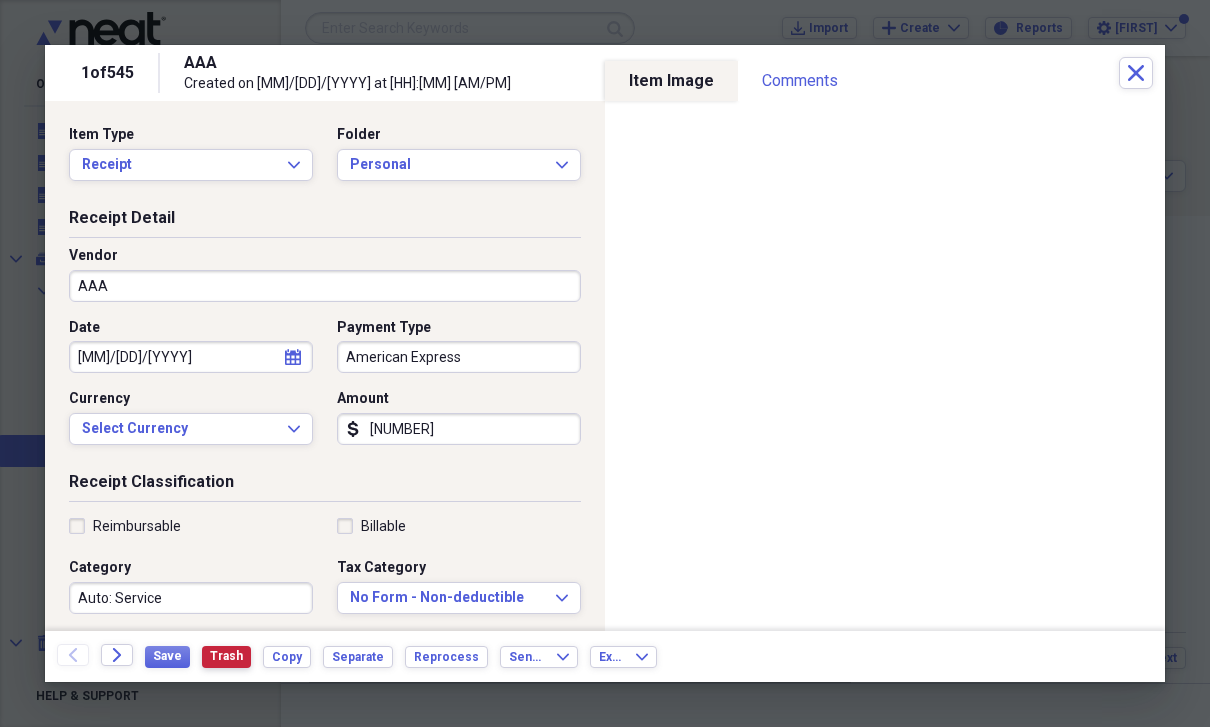 click on "Trash" at bounding box center [226, 656] 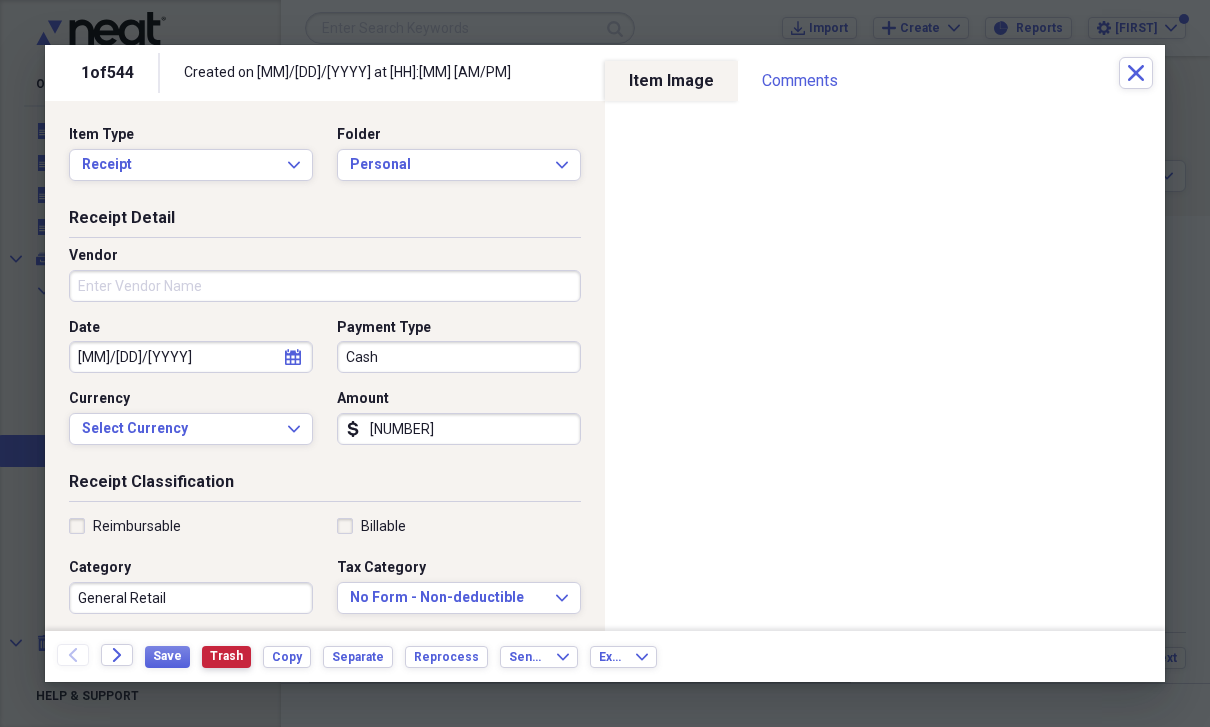 click on "Trash" at bounding box center [226, 656] 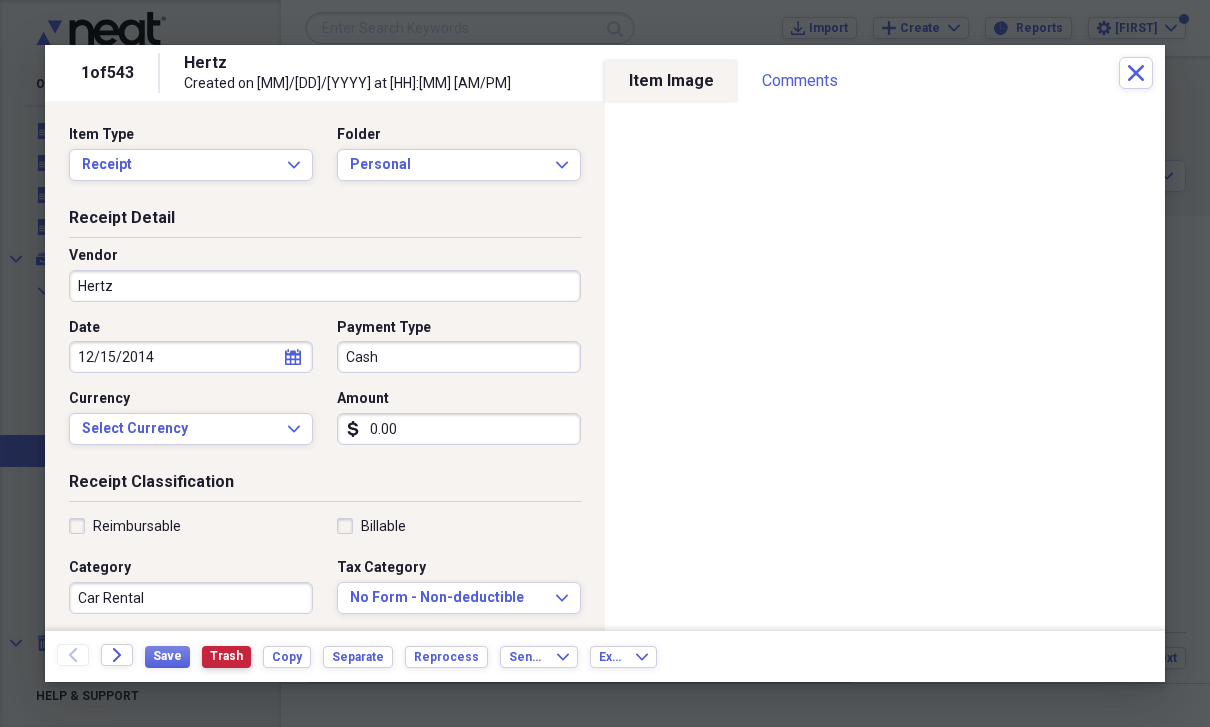 click on "Trash" at bounding box center [226, 656] 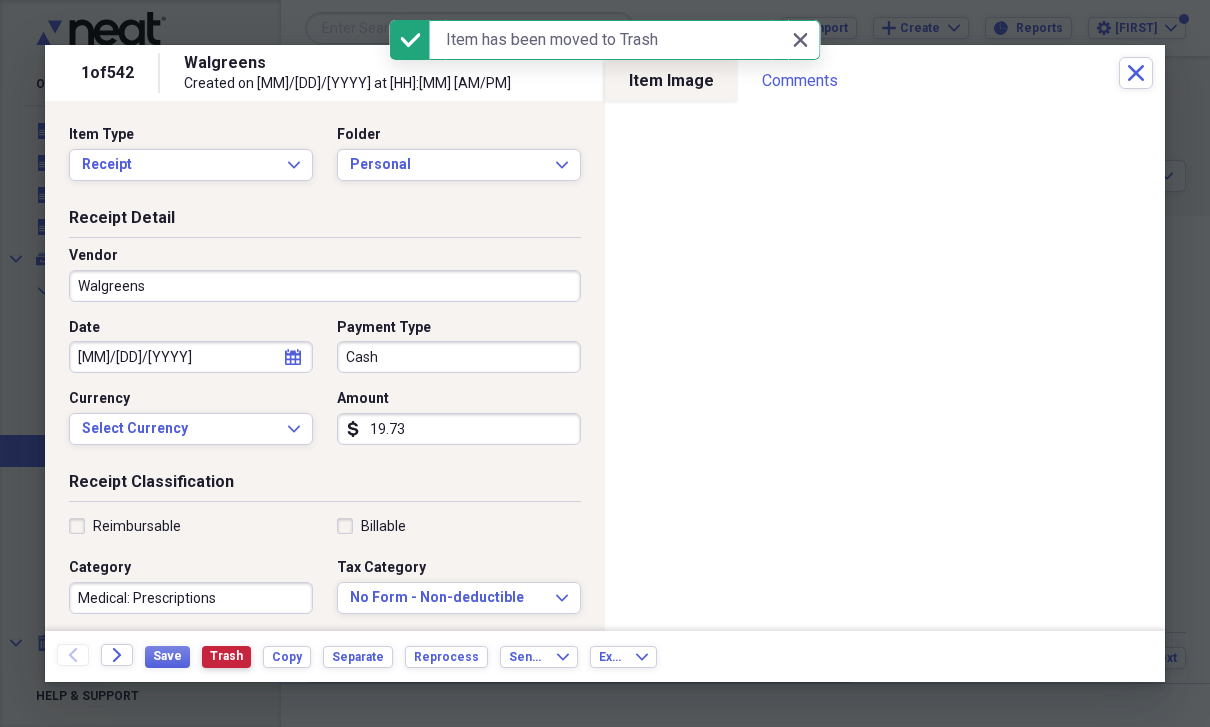 click on "Trash" at bounding box center [226, 656] 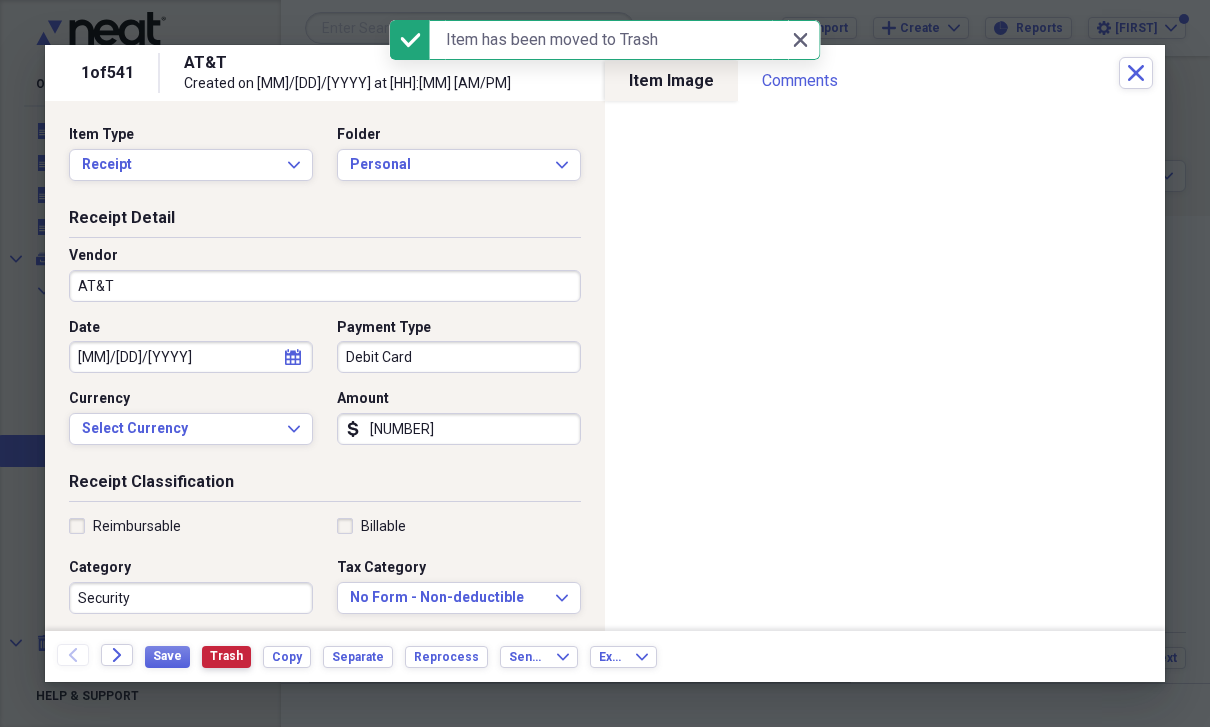click on "Trash" at bounding box center (226, 656) 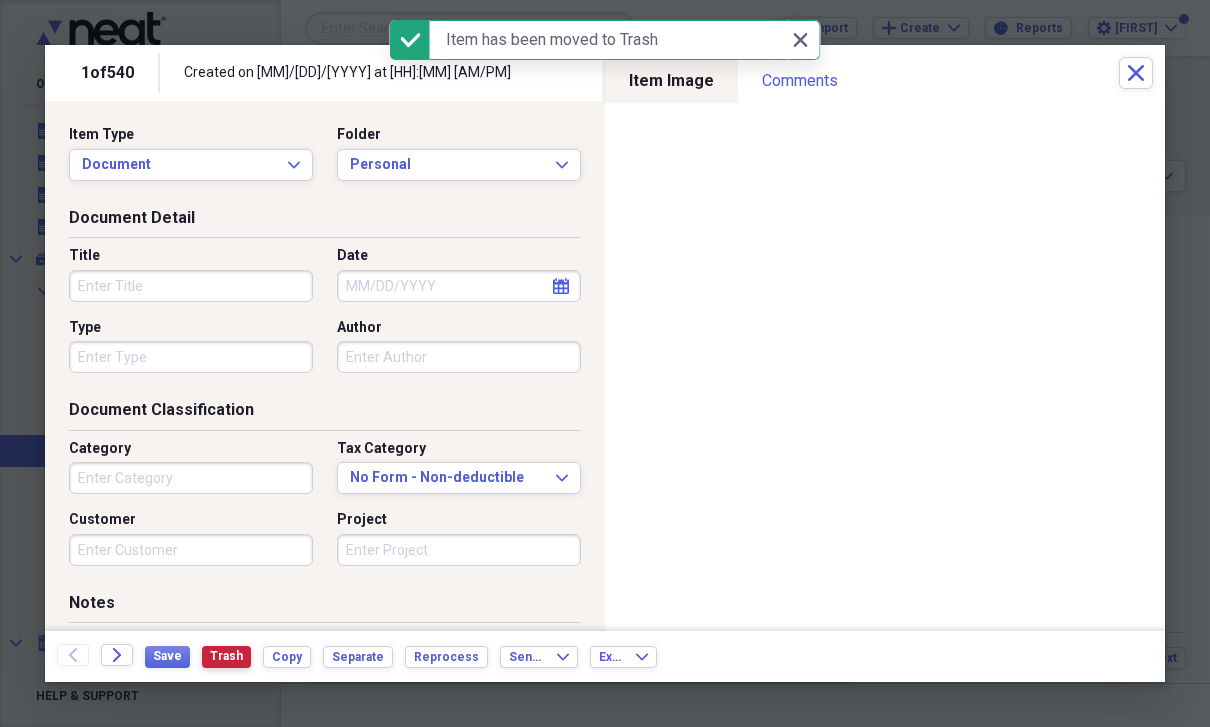 click on "Trash" at bounding box center [226, 656] 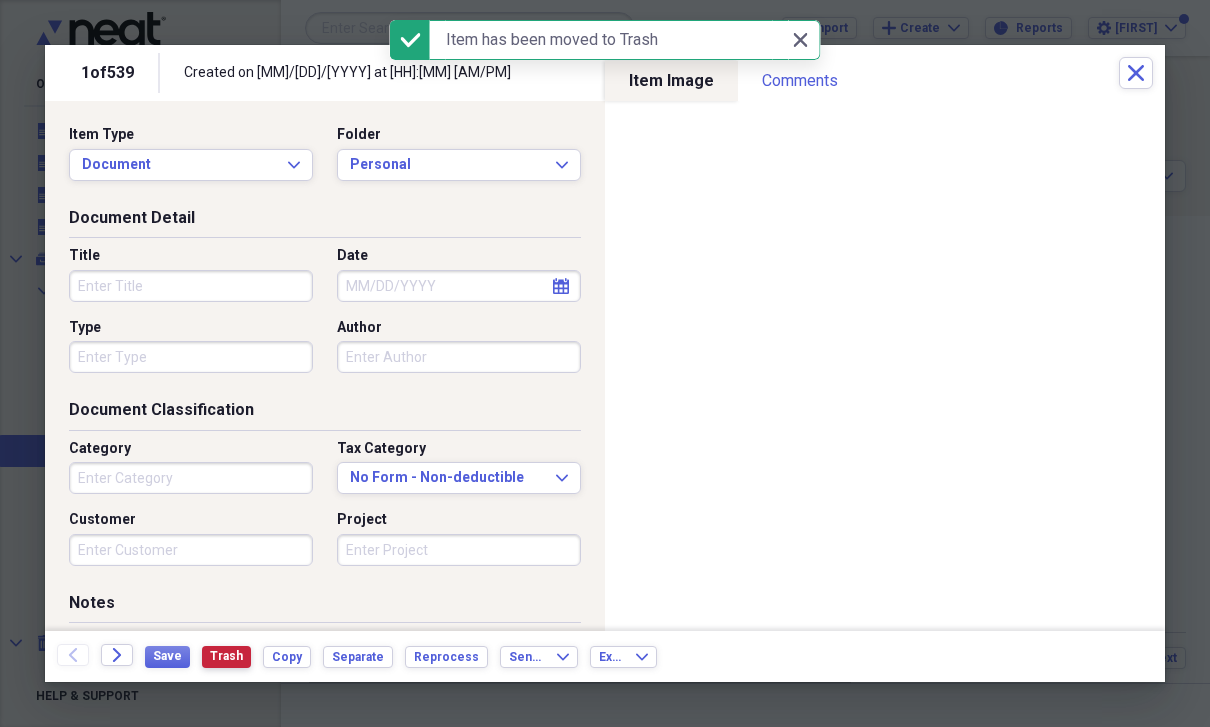 click on "Trash" at bounding box center (226, 656) 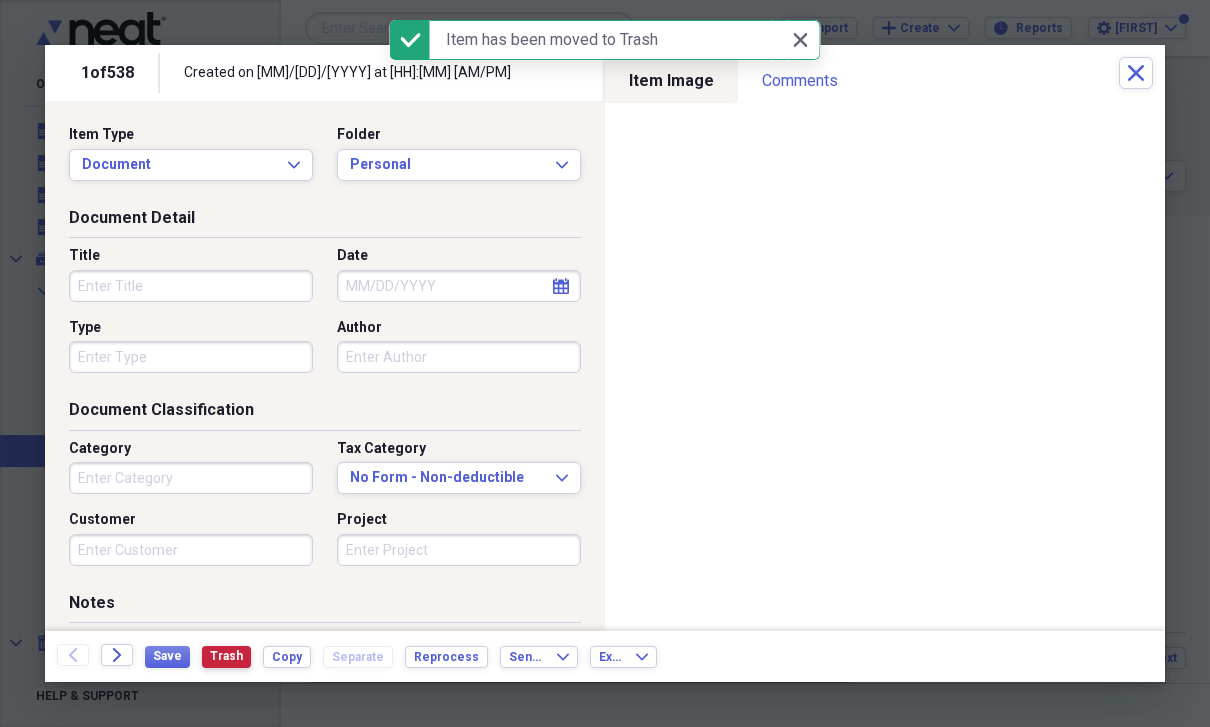 click on "Trash" at bounding box center [226, 656] 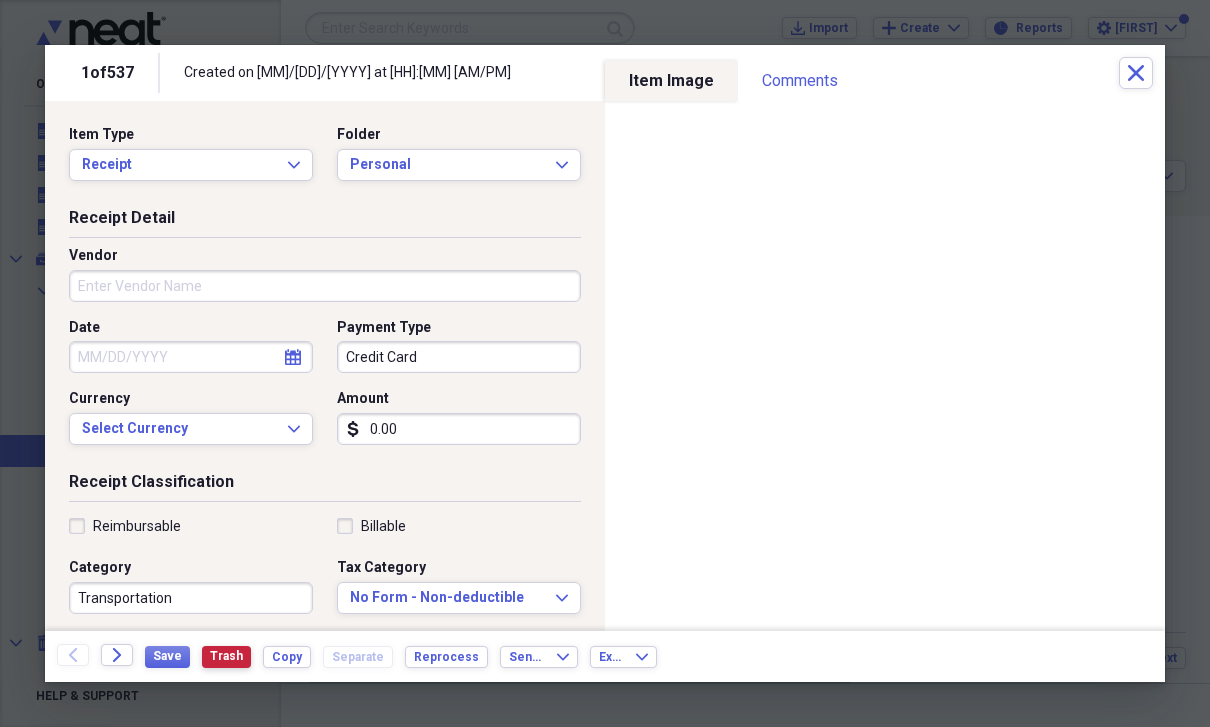 click on "Trash" at bounding box center [226, 656] 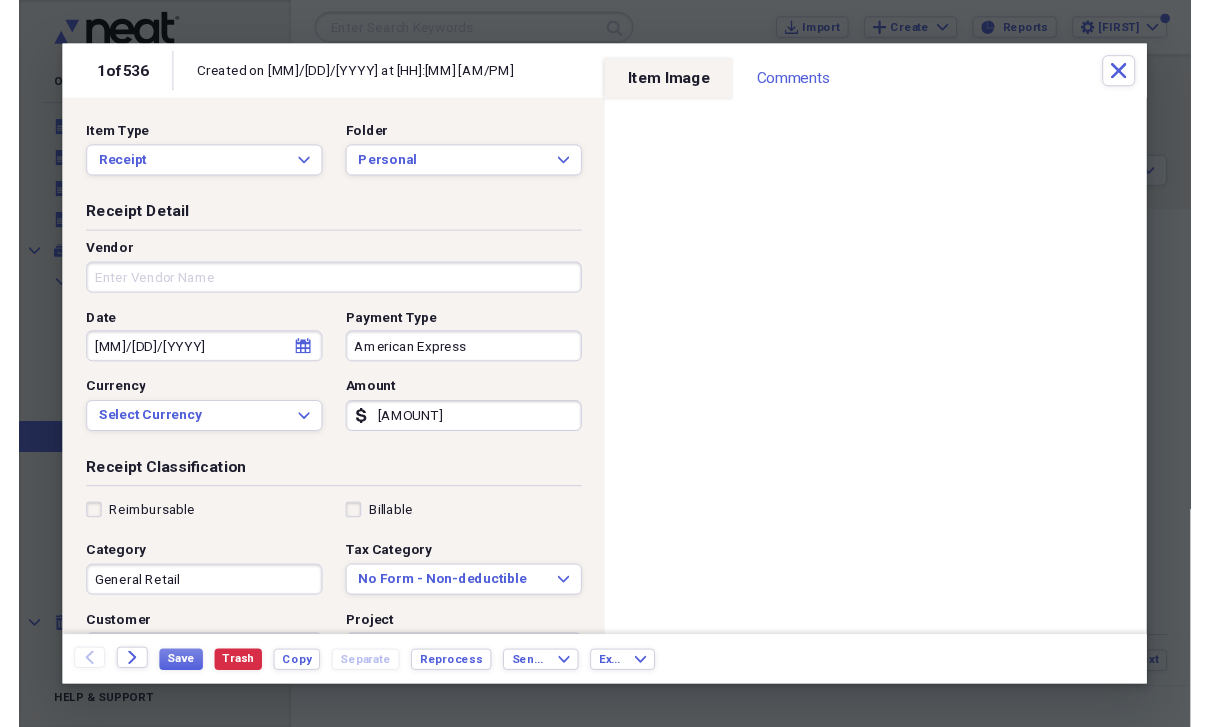 scroll, scrollTop: 24, scrollLeft: 0, axis: vertical 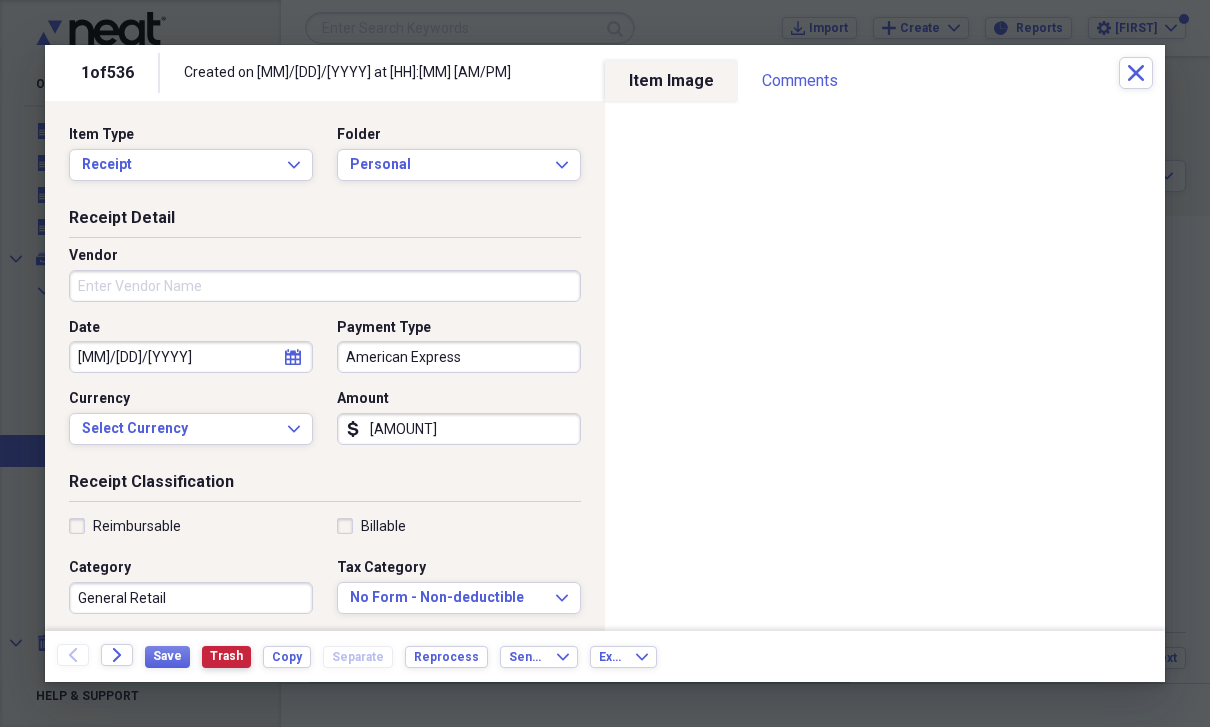 click on "Trash" at bounding box center (226, 657) 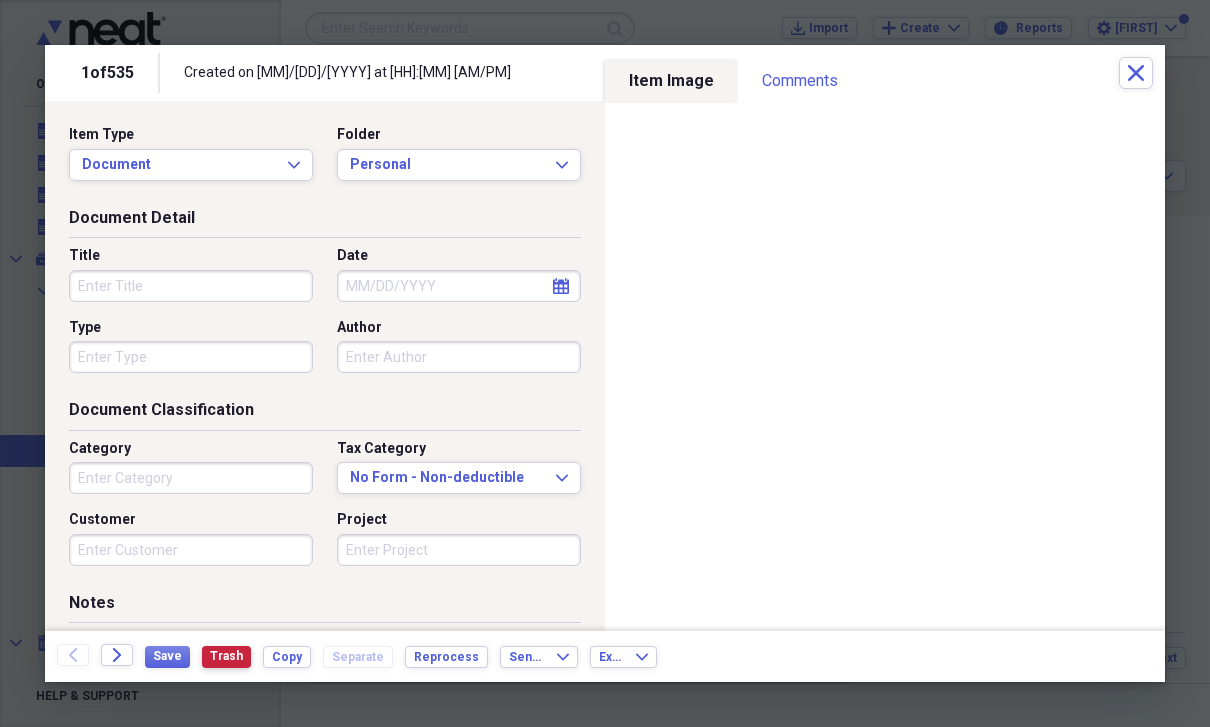 click on "Trash" at bounding box center (226, 657) 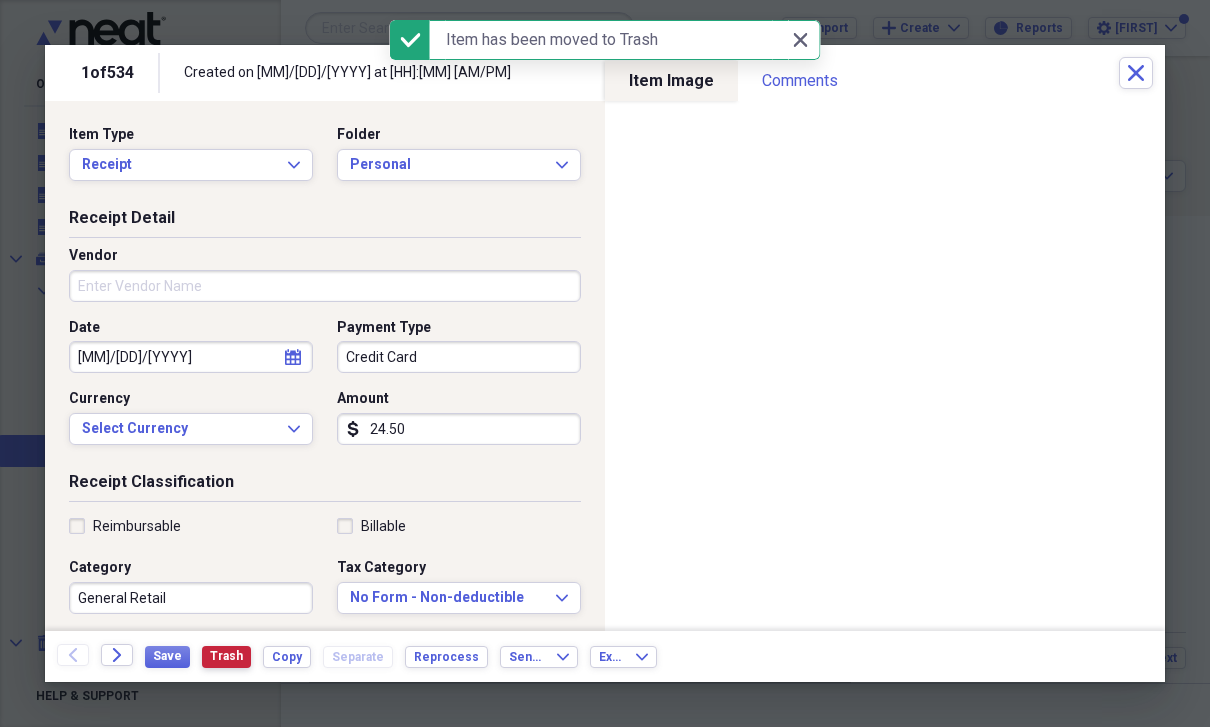 click on "Trash" at bounding box center (226, 656) 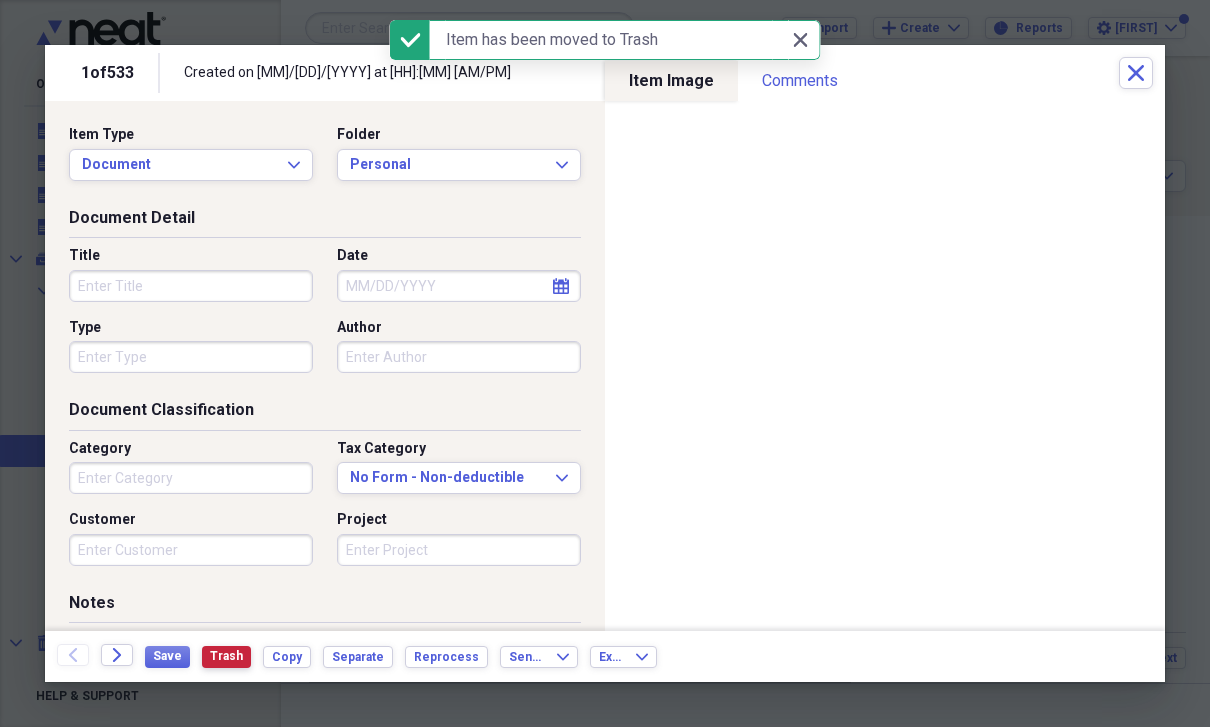 click on "Trash" at bounding box center [226, 656] 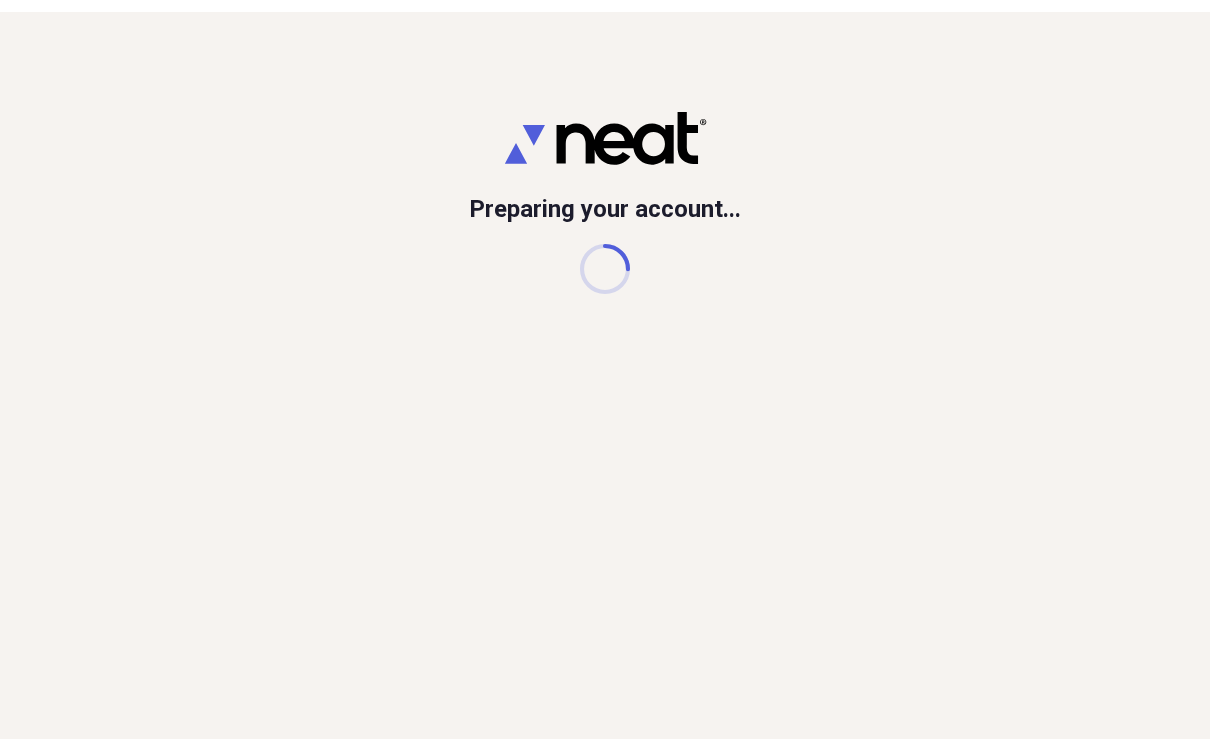 scroll, scrollTop: 0, scrollLeft: 0, axis: both 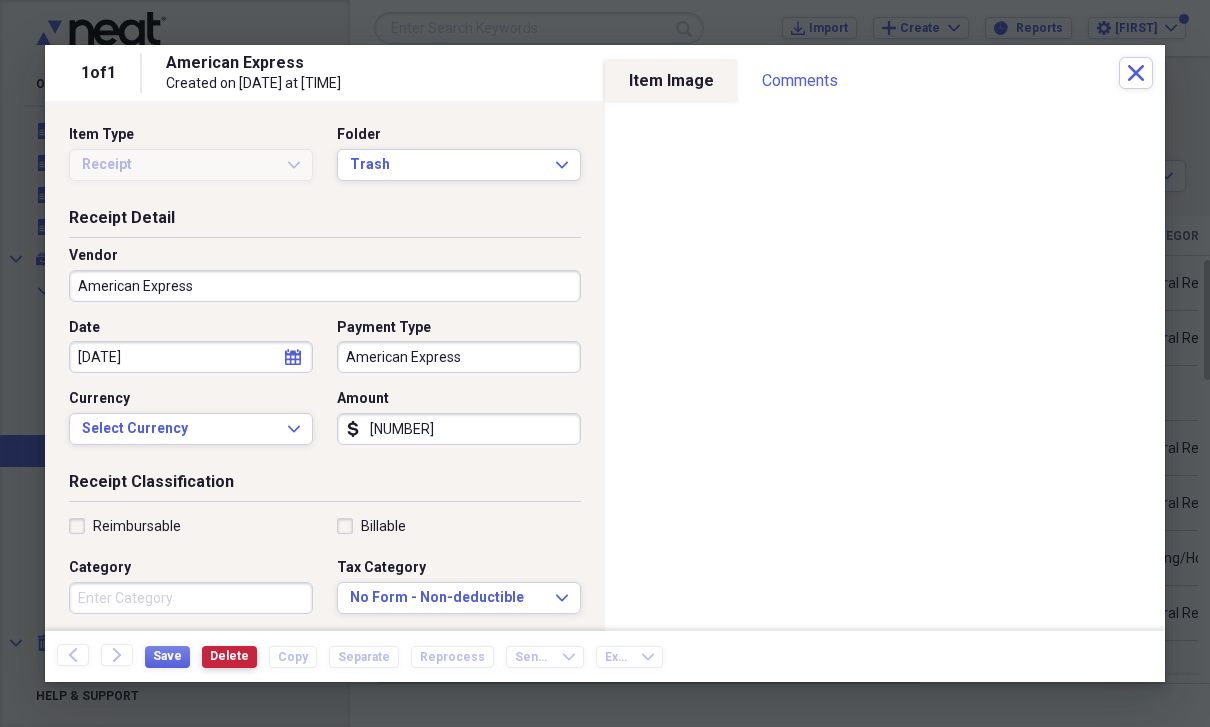 click on "Delete" at bounding box center [229, 656] 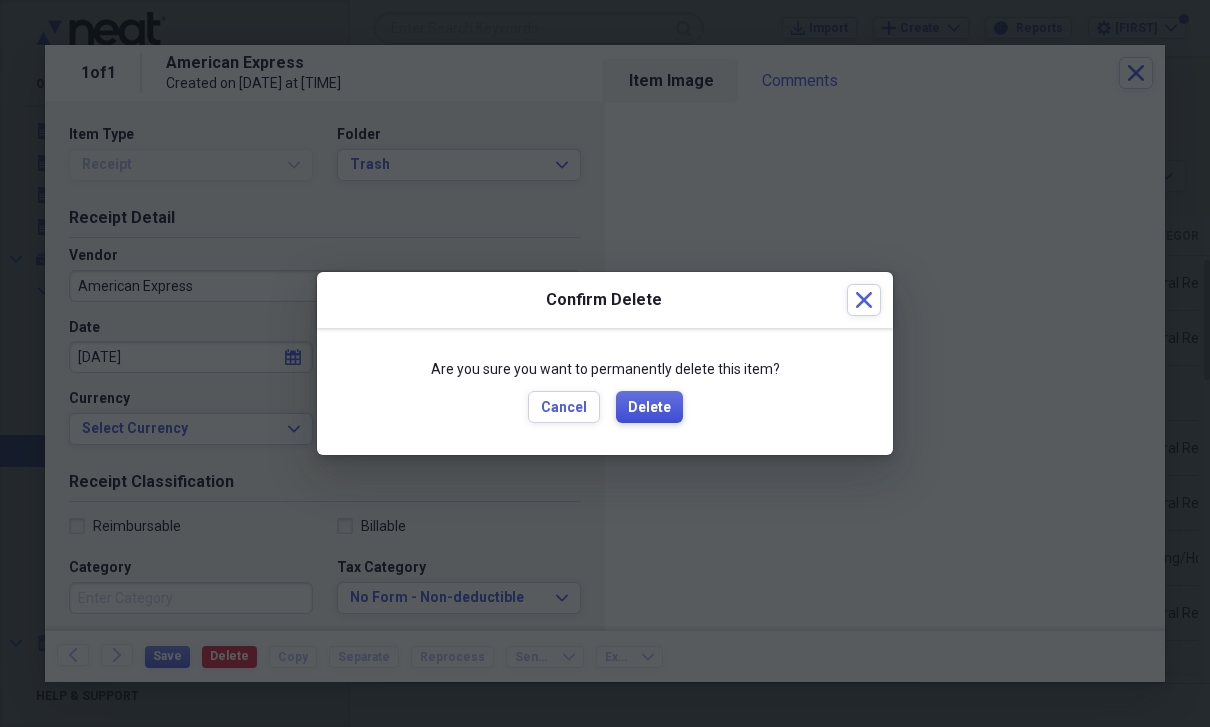 click on "Delete" at bounding box center [649, 408] 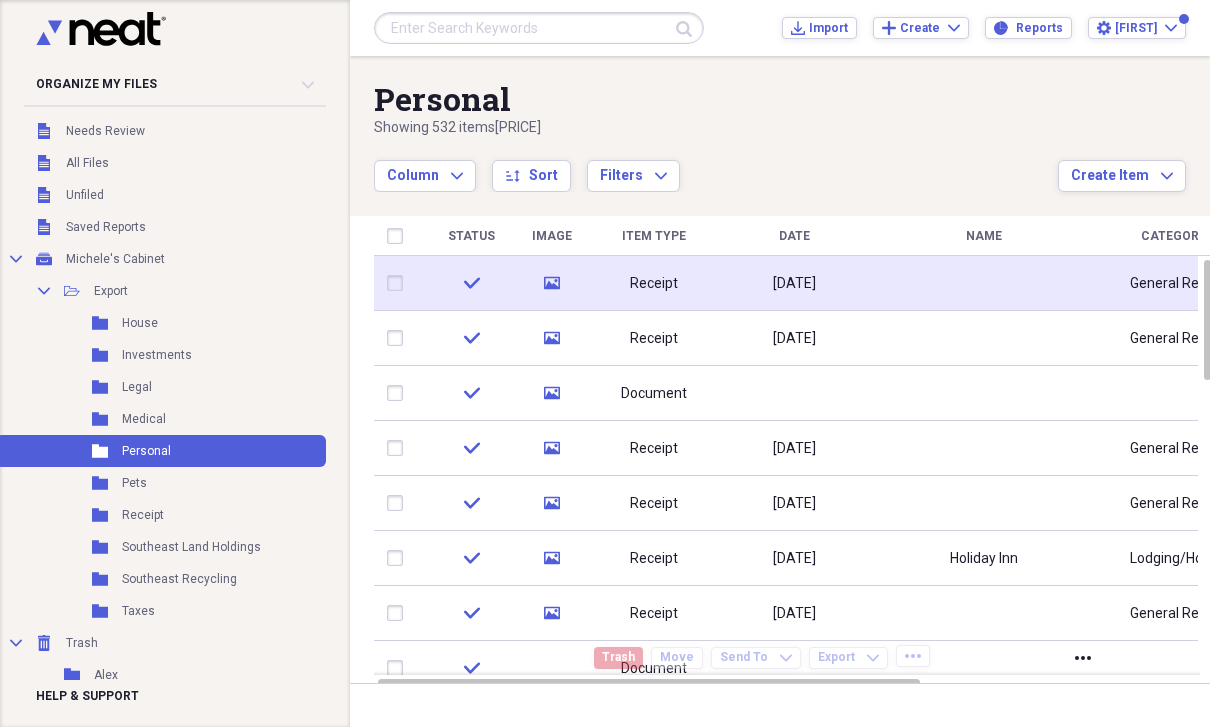 click at bounding box center [984, 283] 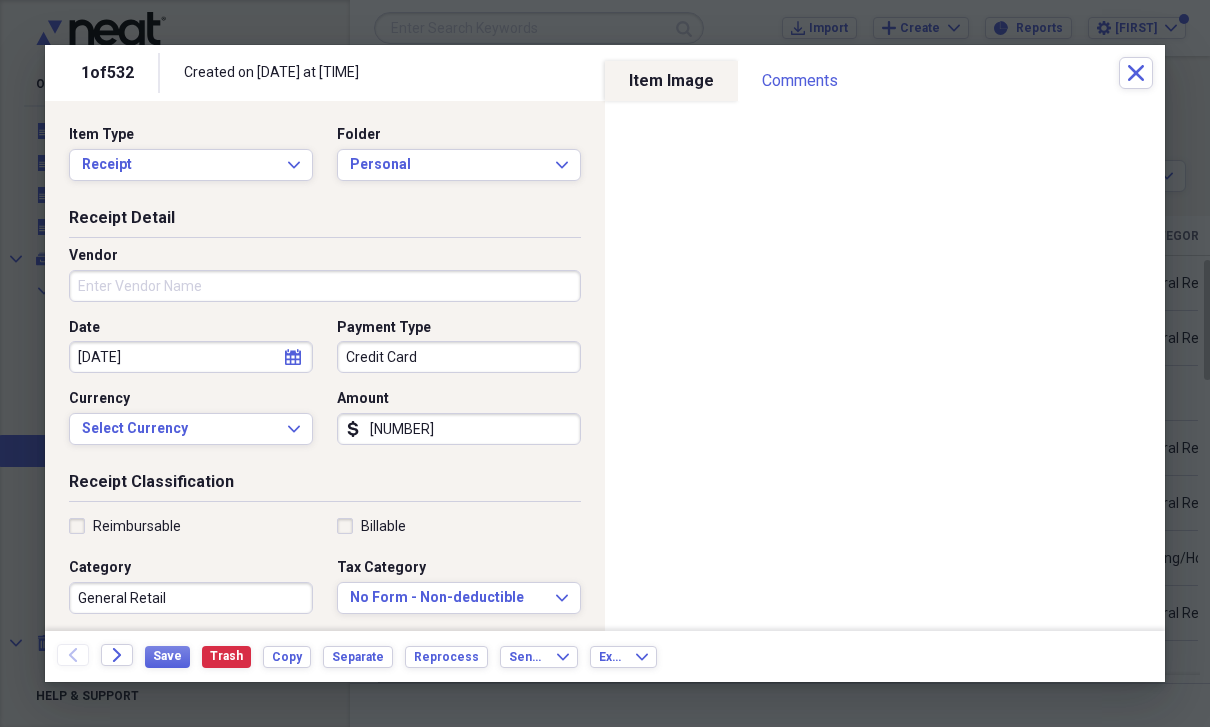 click at bounding box center [605, 363] 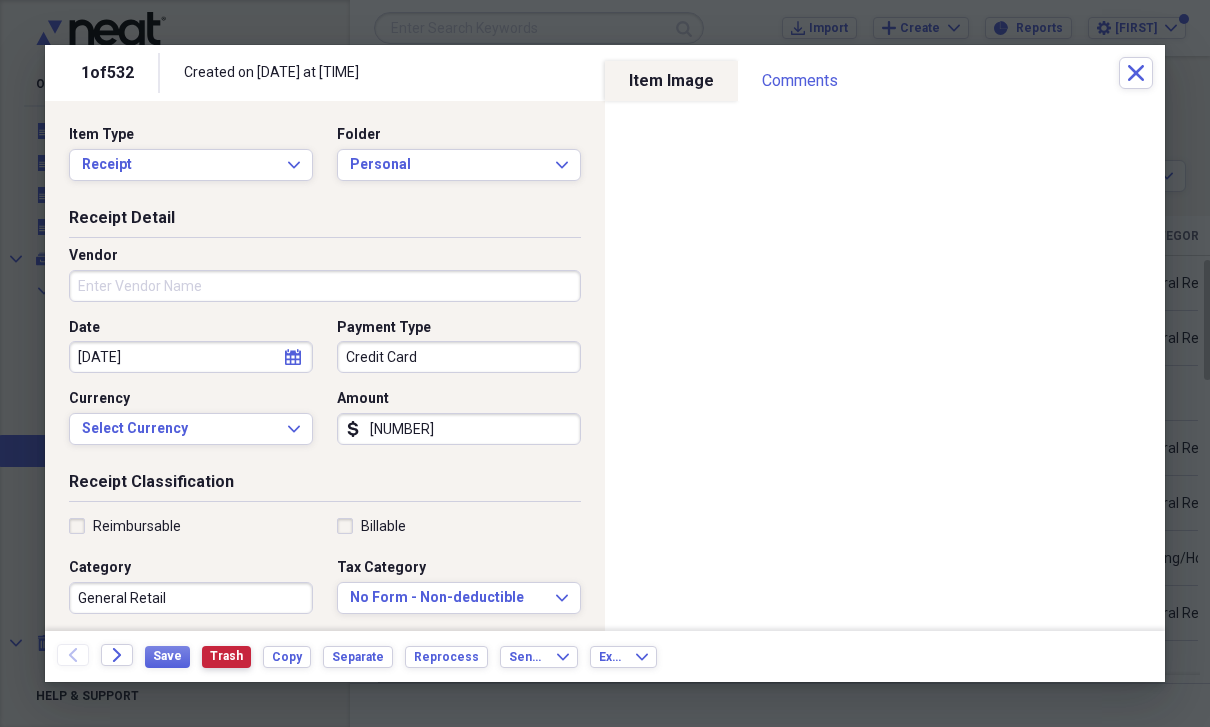 click on "Trash" at bounding box center (226, 656) 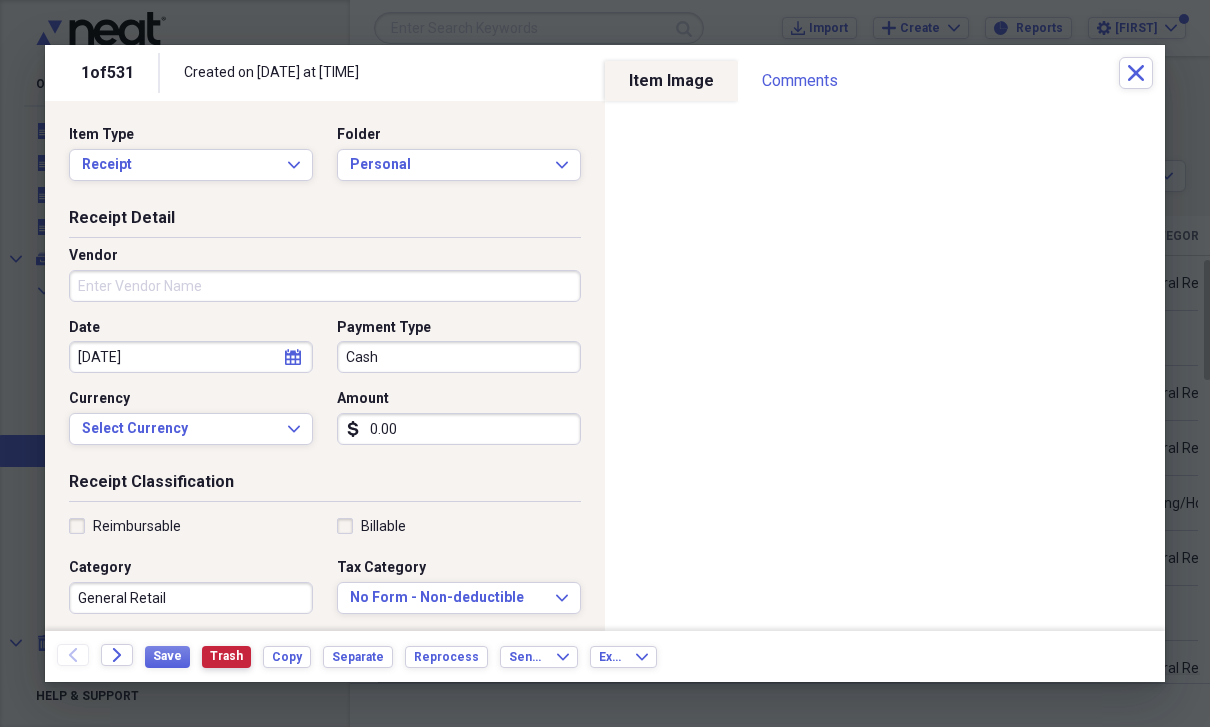 click on "Trash" at bounding box center [226, 656] 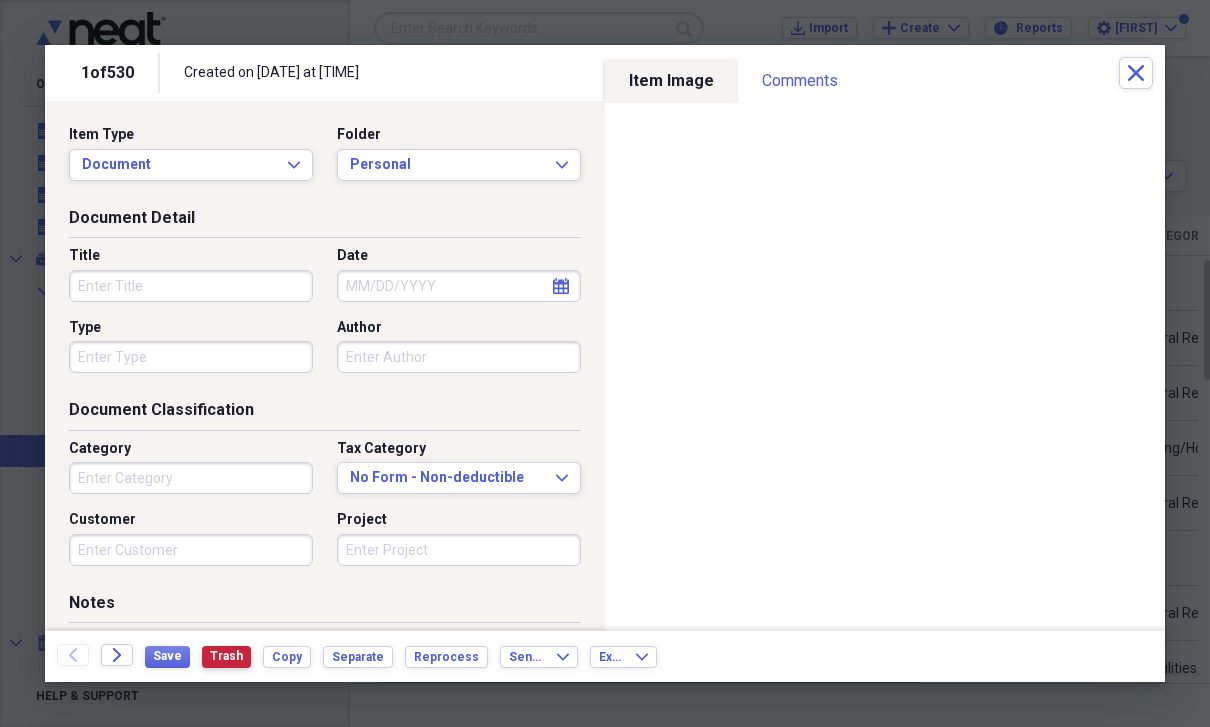 click on "Trash" at bounding box center [226, 656] 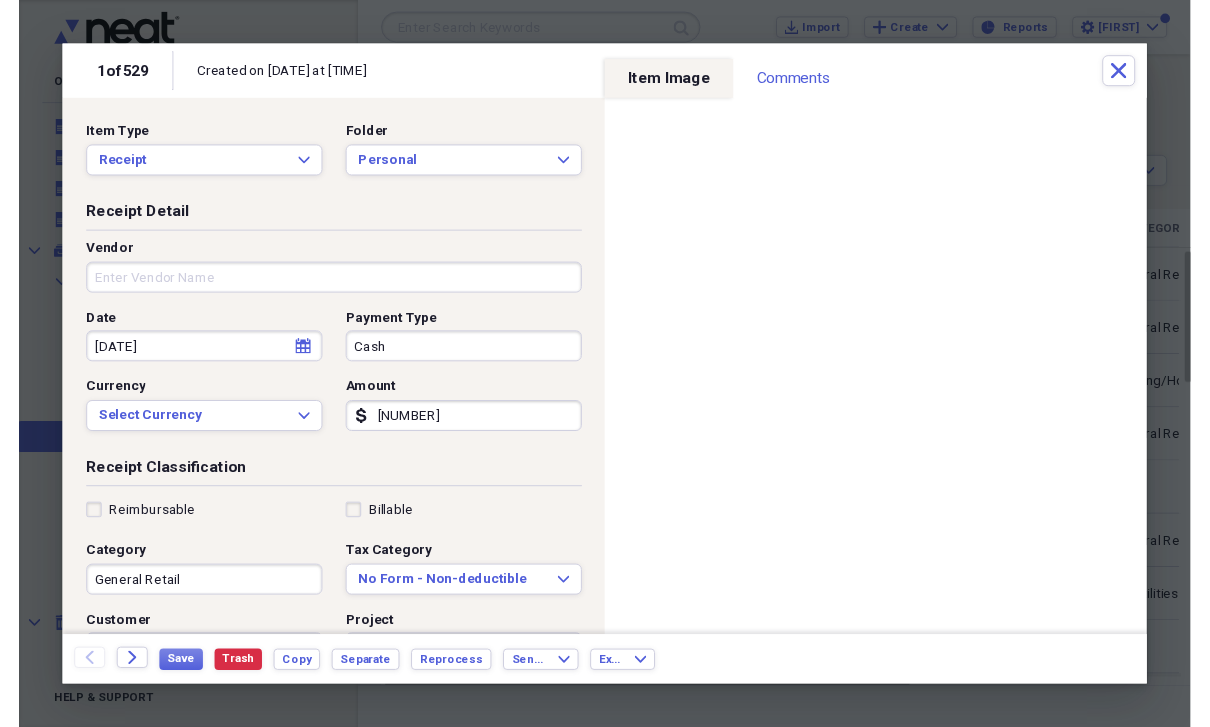 scroll, scrollTop: 24, scrollLeft: 0, axis: vertical 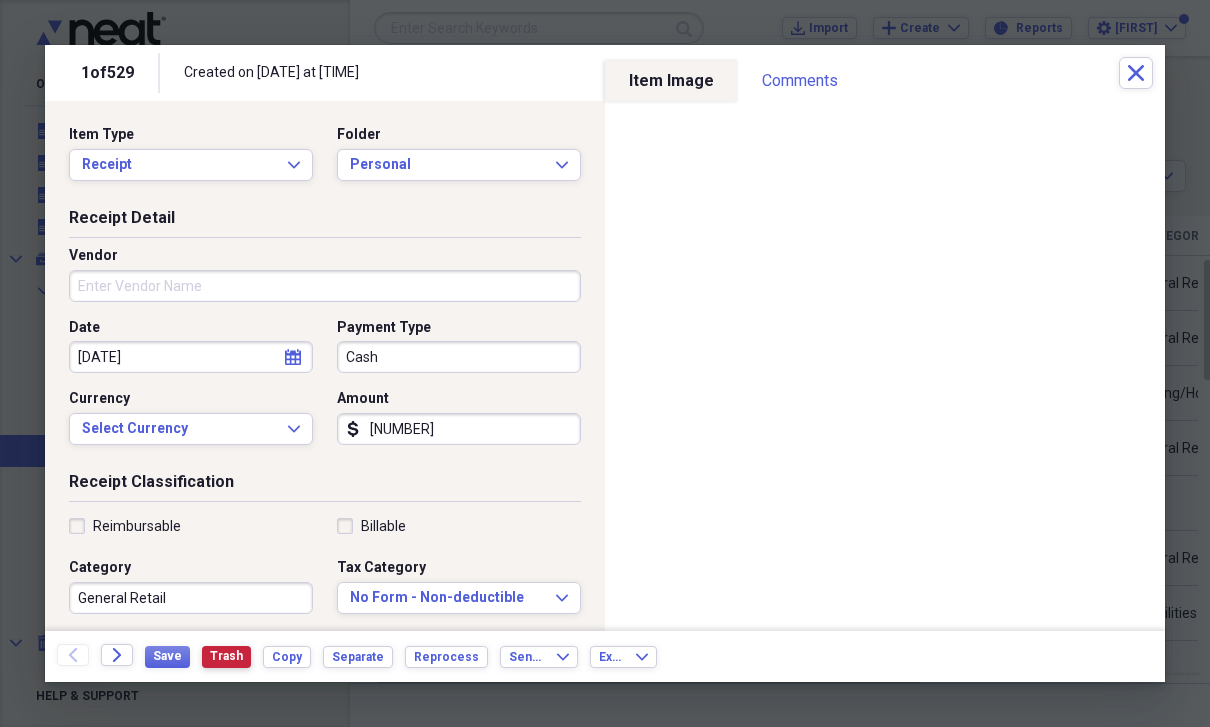click on "Trash" at bounding box center (226, 656) 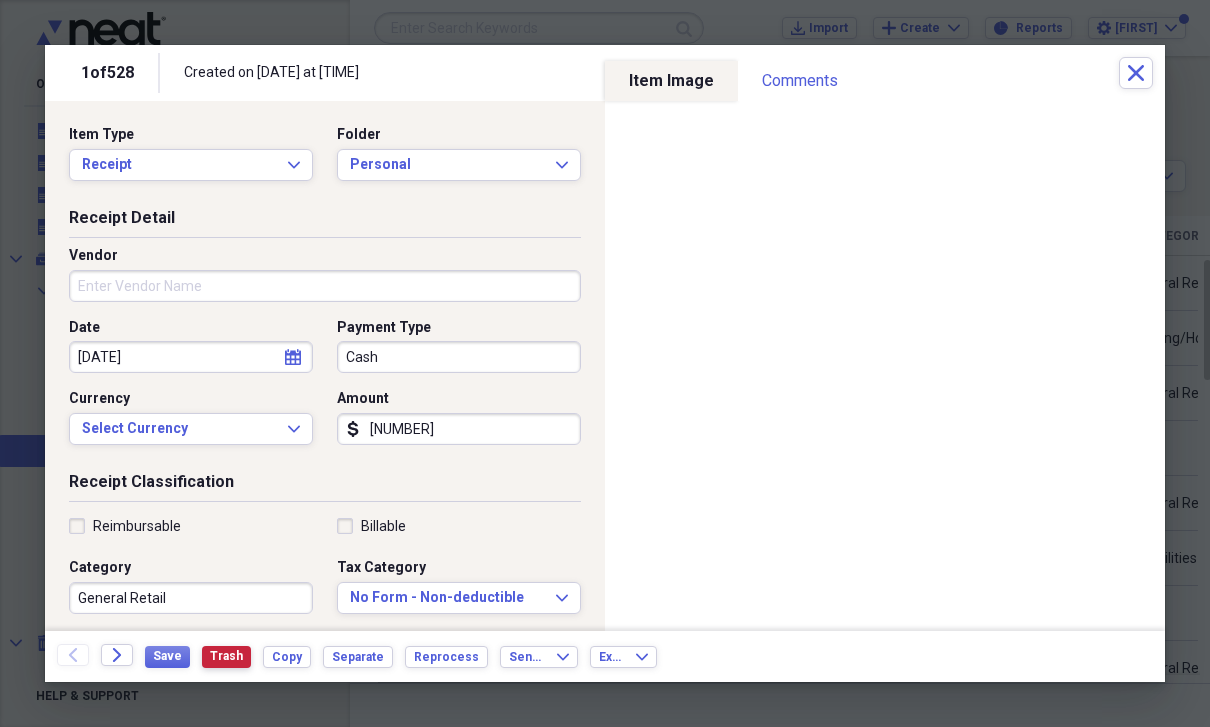 click on "Trash" at bounding box center (226, 656) 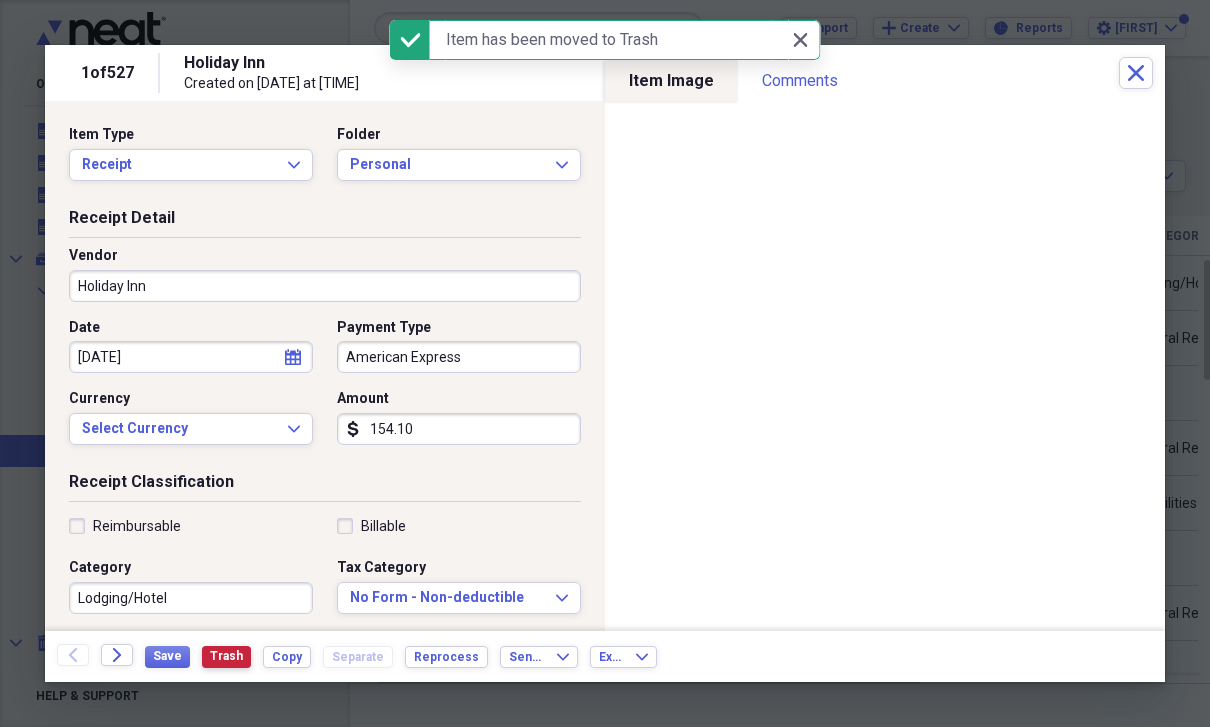 click on "Trash" at bounding box center (226, 656) 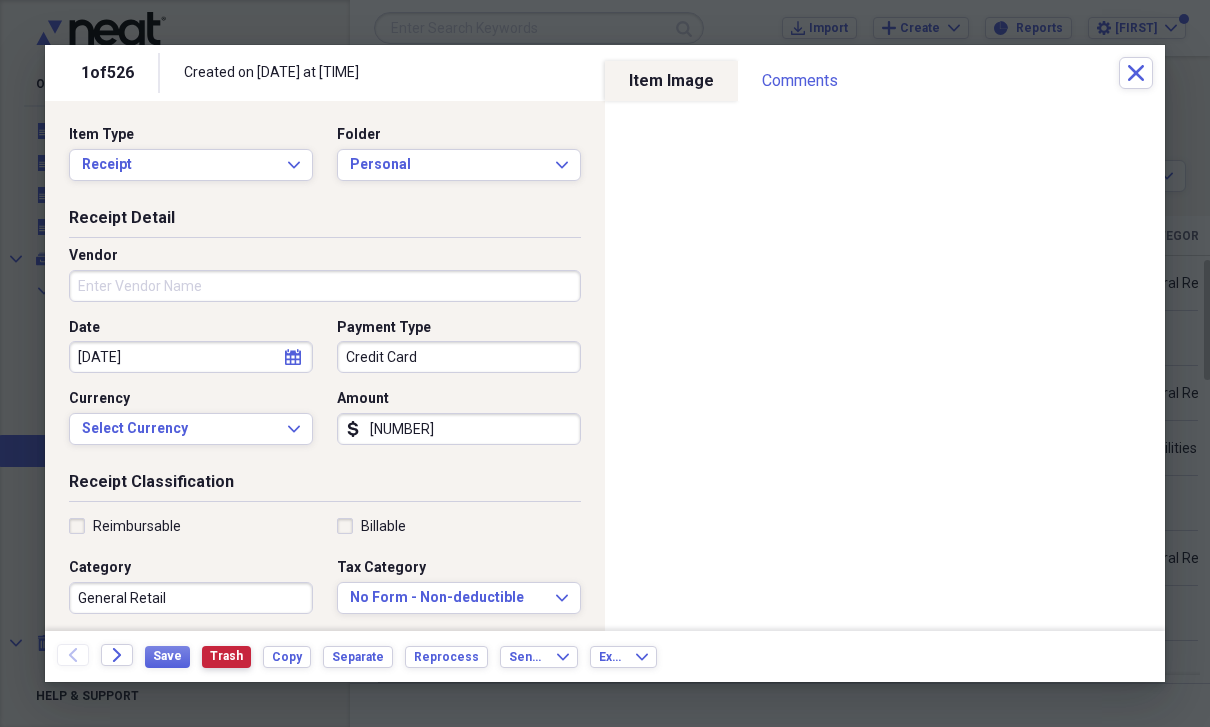 click on "Trash" at bounding box center (226, 656) 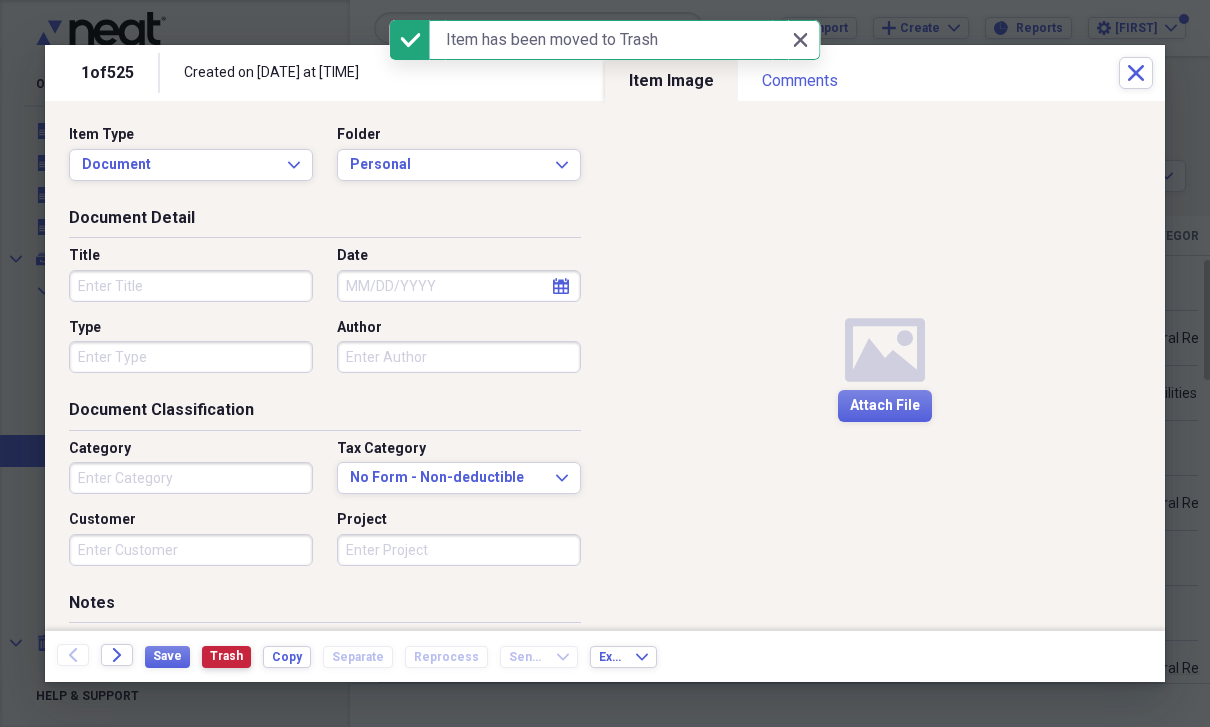 click on "Trash" at bounding box center [226, 656] 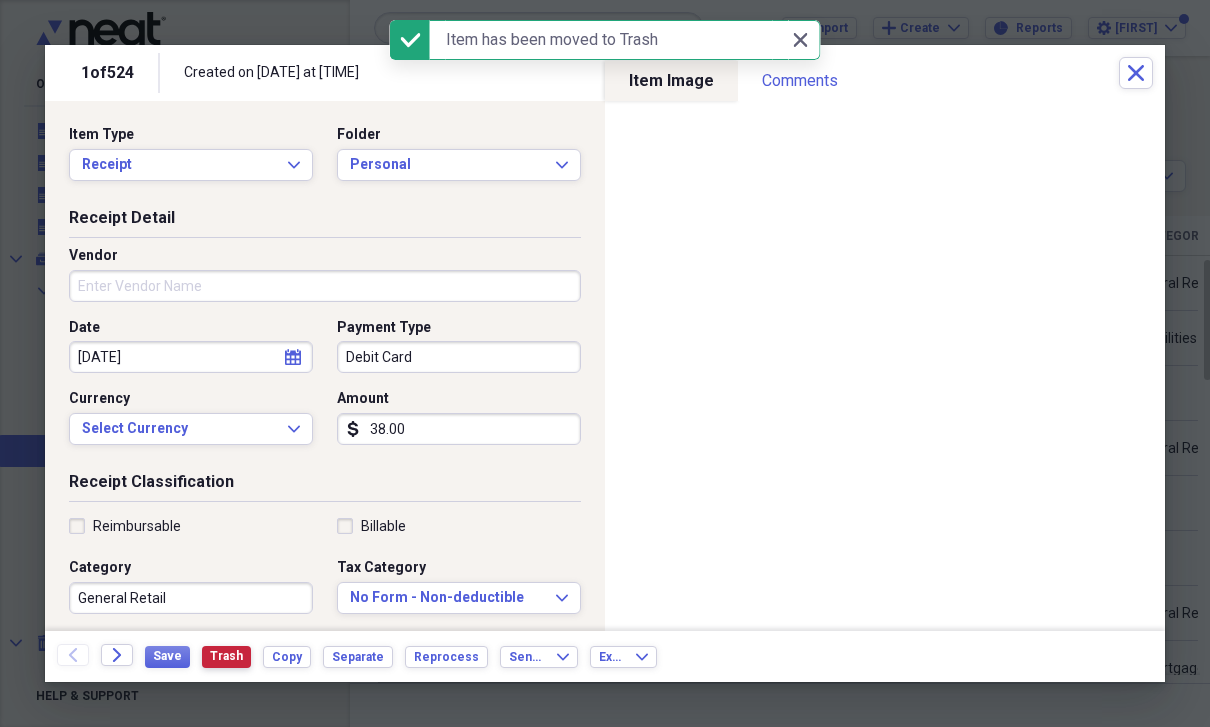 click on "Trash" at bounding box center (226, 656) 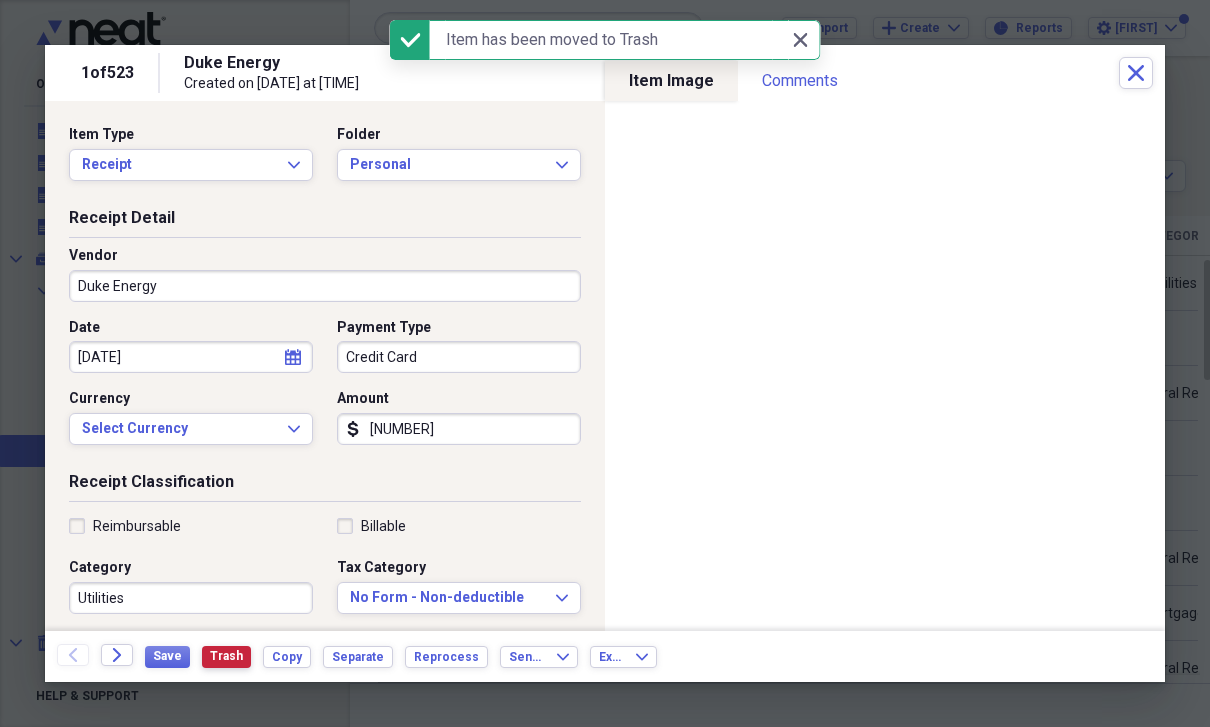 click on "Trash" at bounding box center [226, 656] 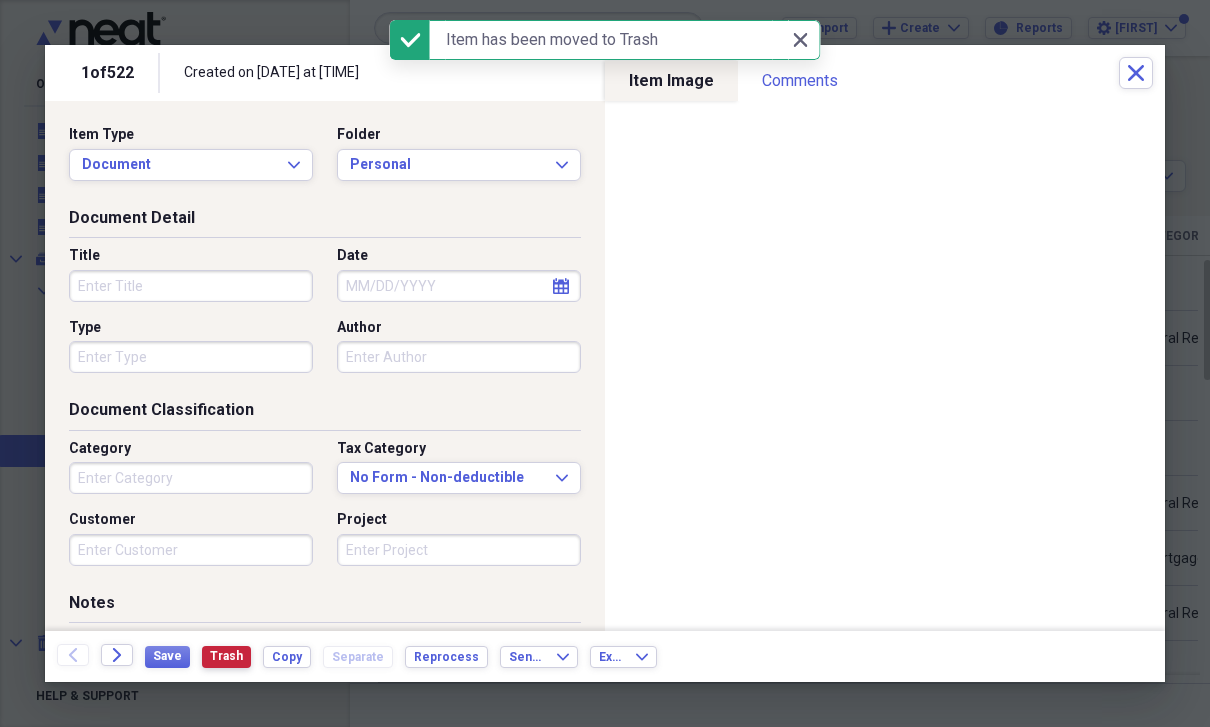 click on "Trash" at bounding box center [226, 656] 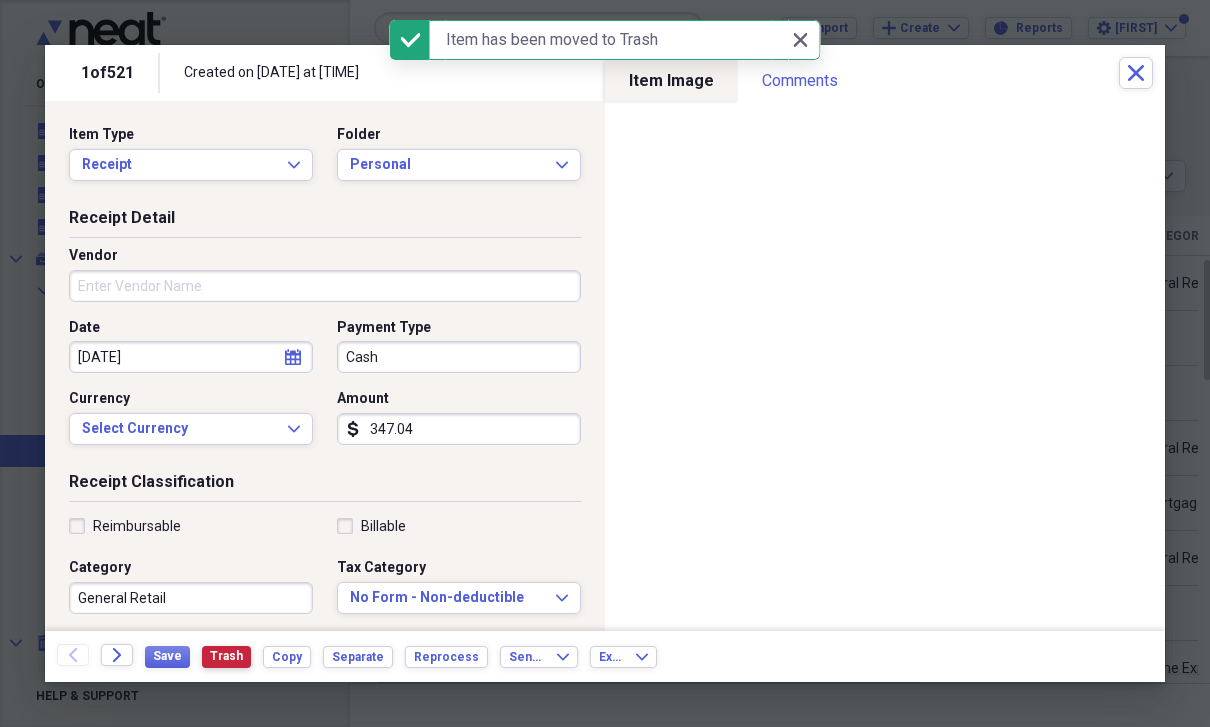 click on "Trash" at bounding box center (226, 656) 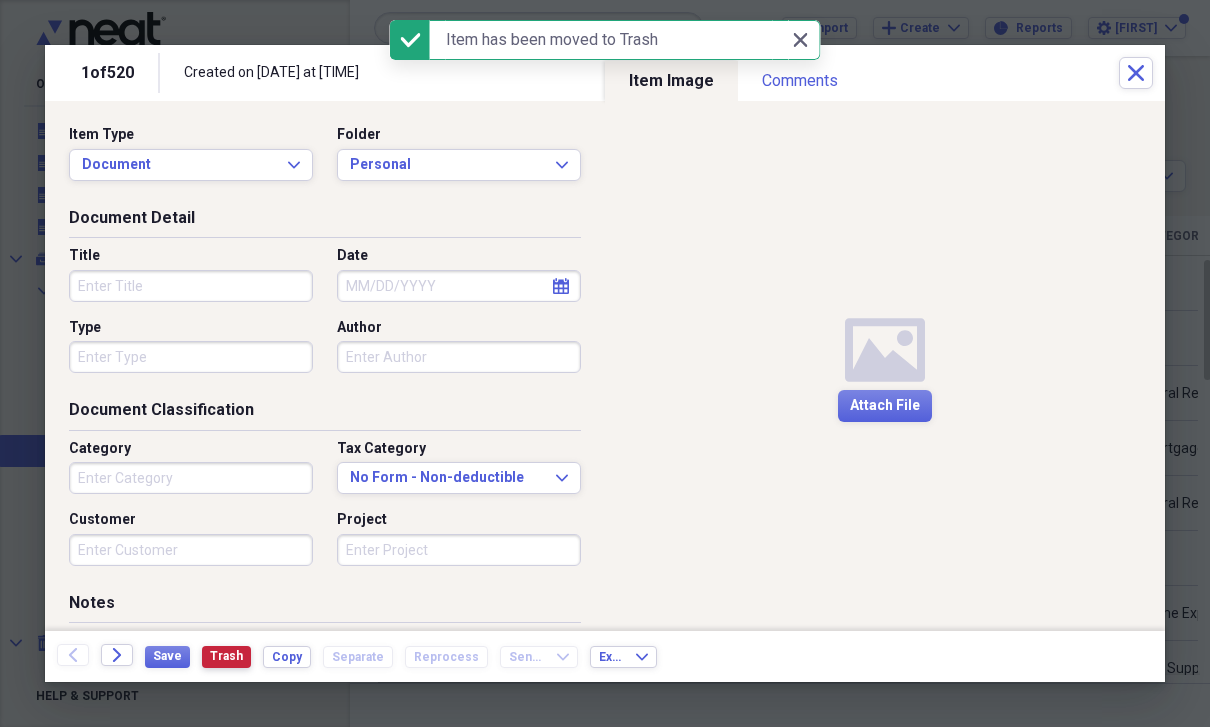 click on "Trash" at bounding box center [226, 656] 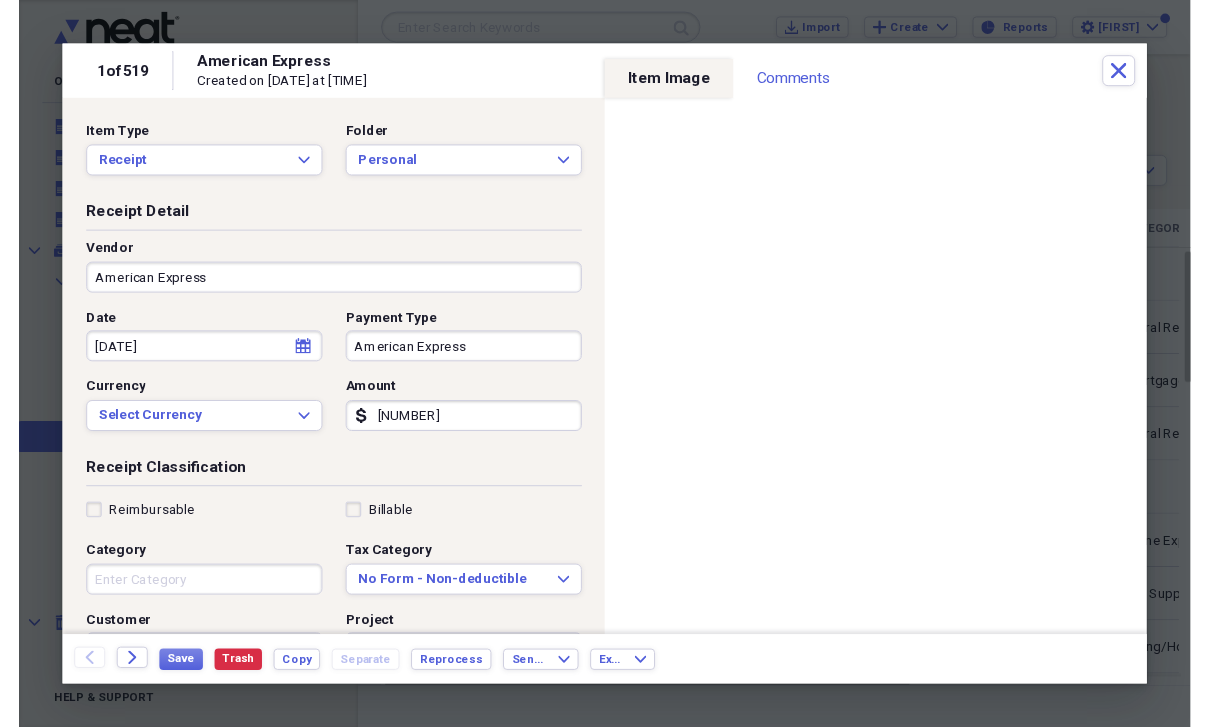 scroll, scrollTop: 24, scrollLeft: 0, axis: vertical 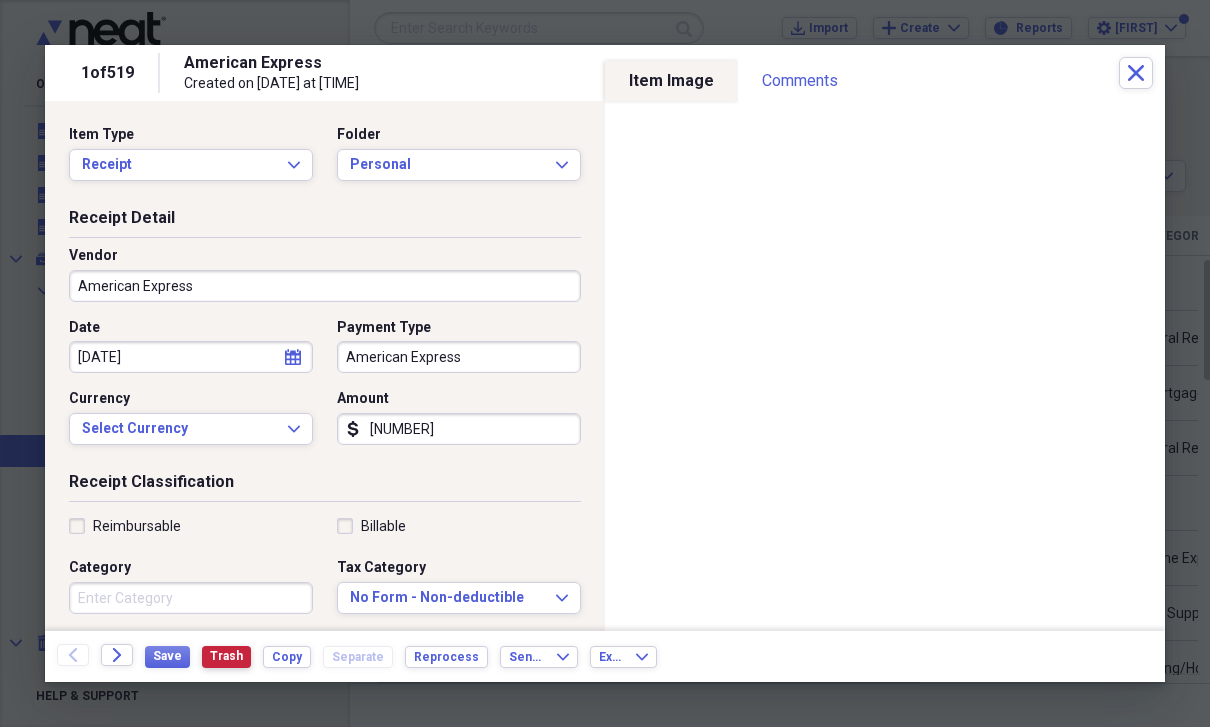 click on "Trash" at bounding box center [226, 656] 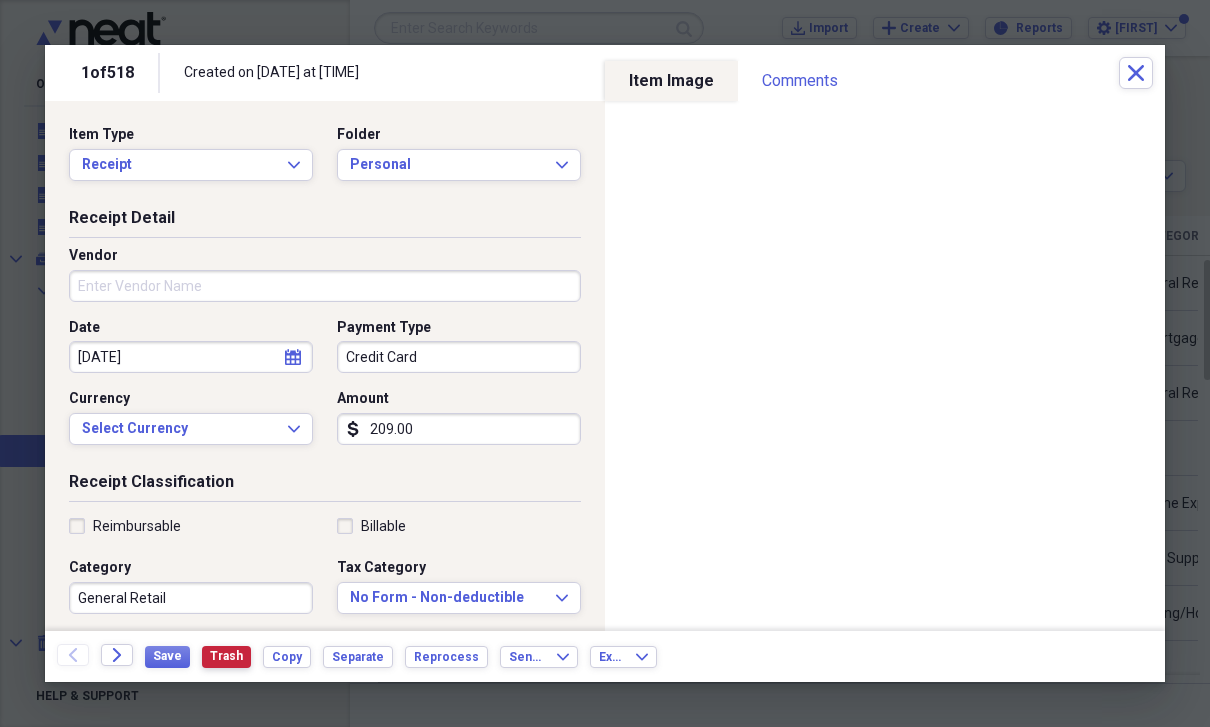 click on "Trash" at bounding box center (226, 656) 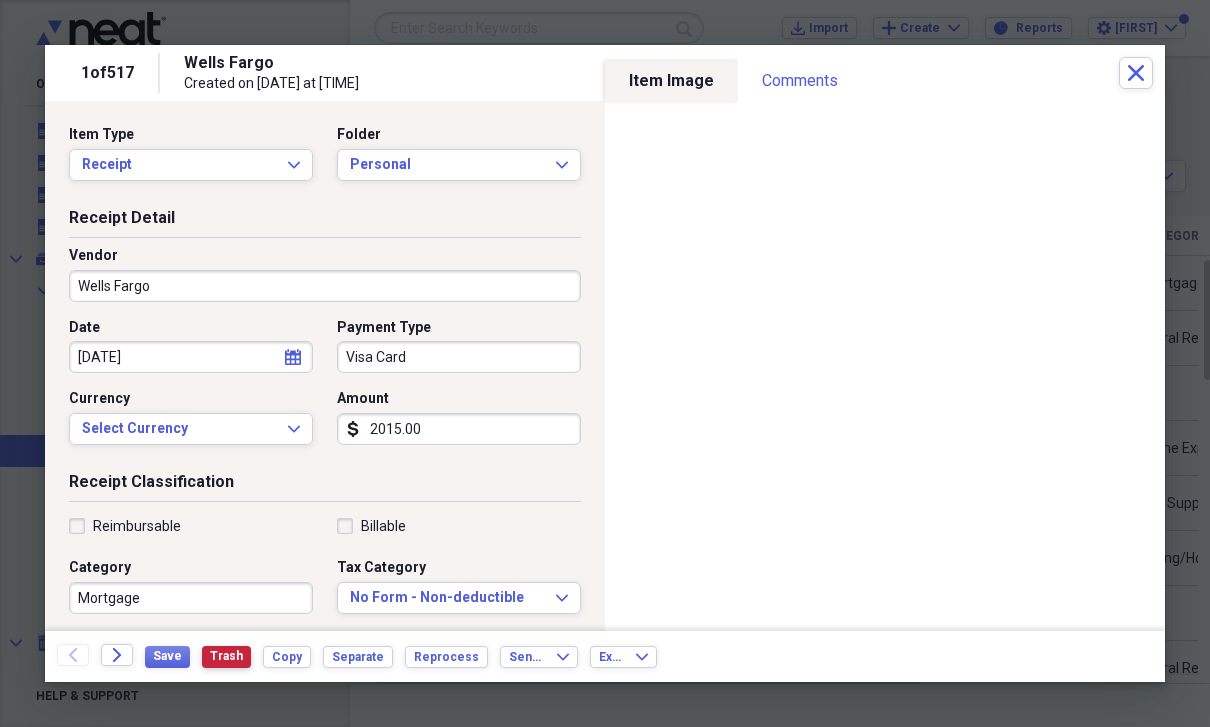 click on "Trash" at bounding box center [226, 656] 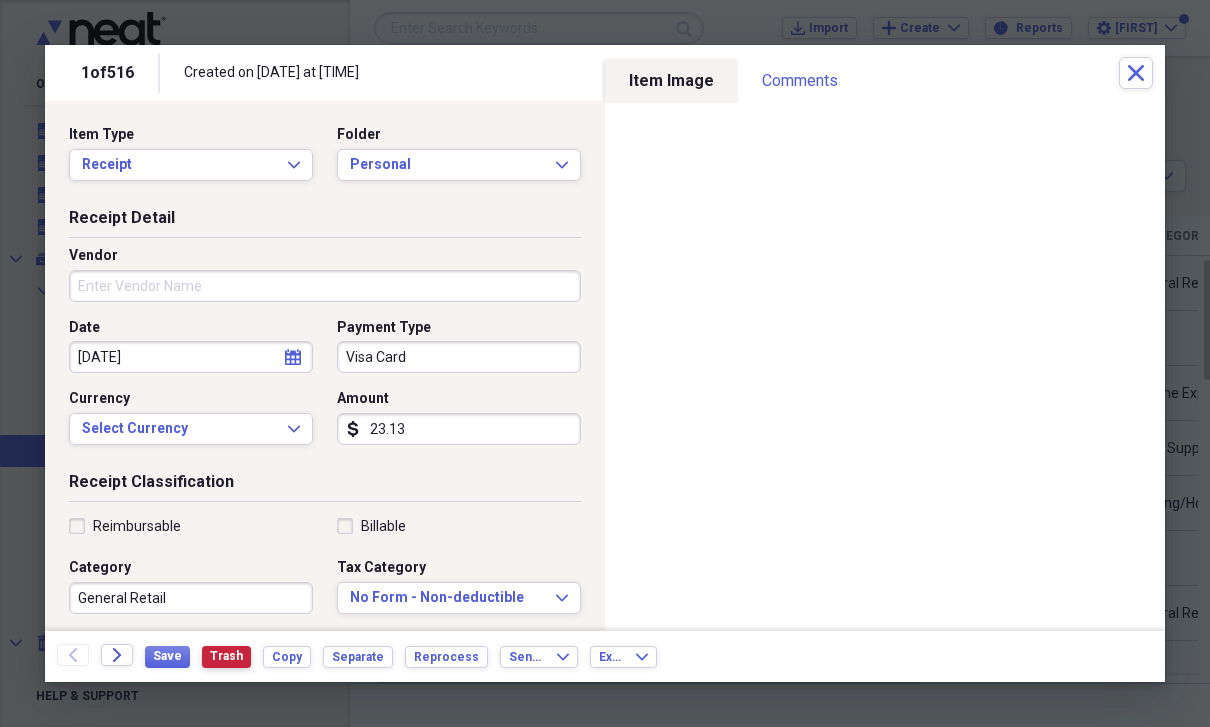 click on "Trash" at bounding box center [226, 657] 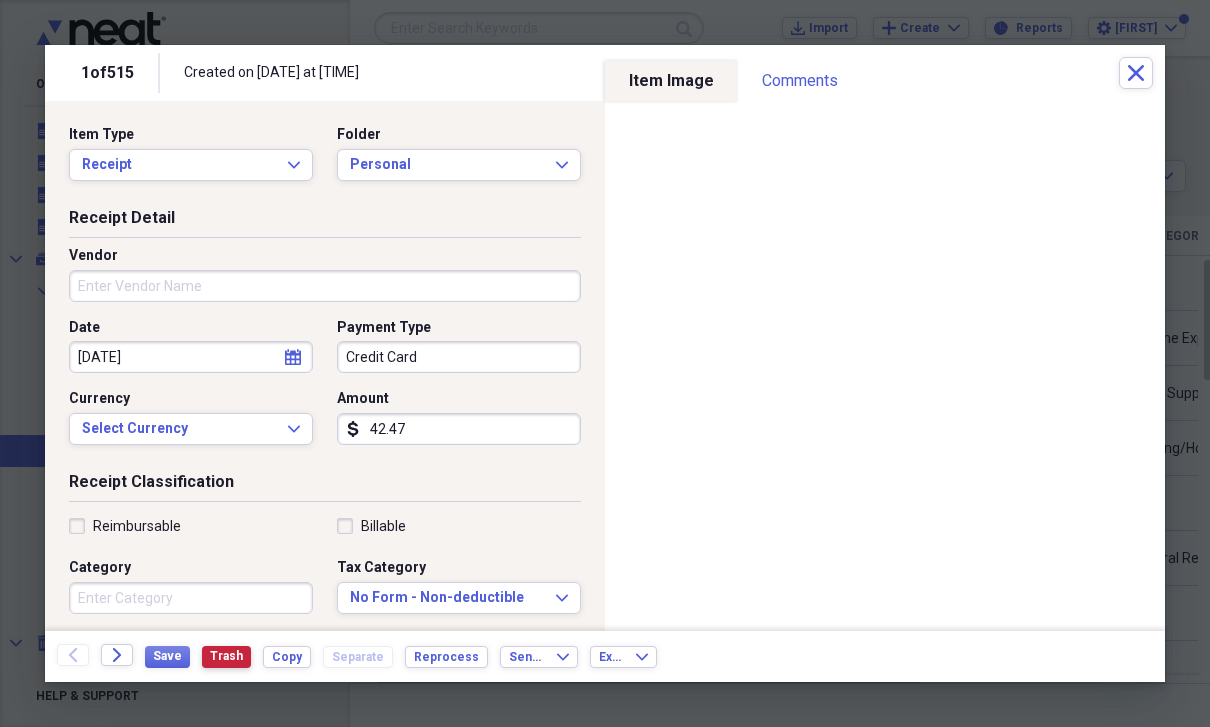 click on "Trash" at bounding box center (226, 657) 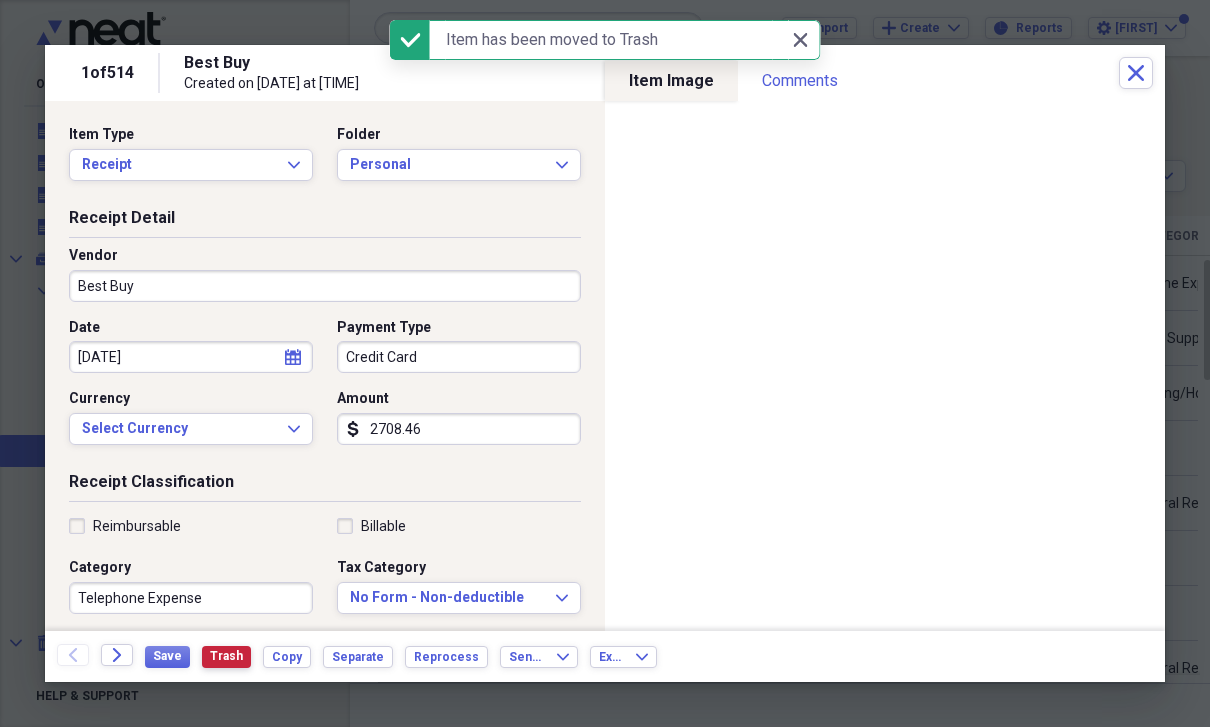 click on "Trash" at bounding box center [226, 656] 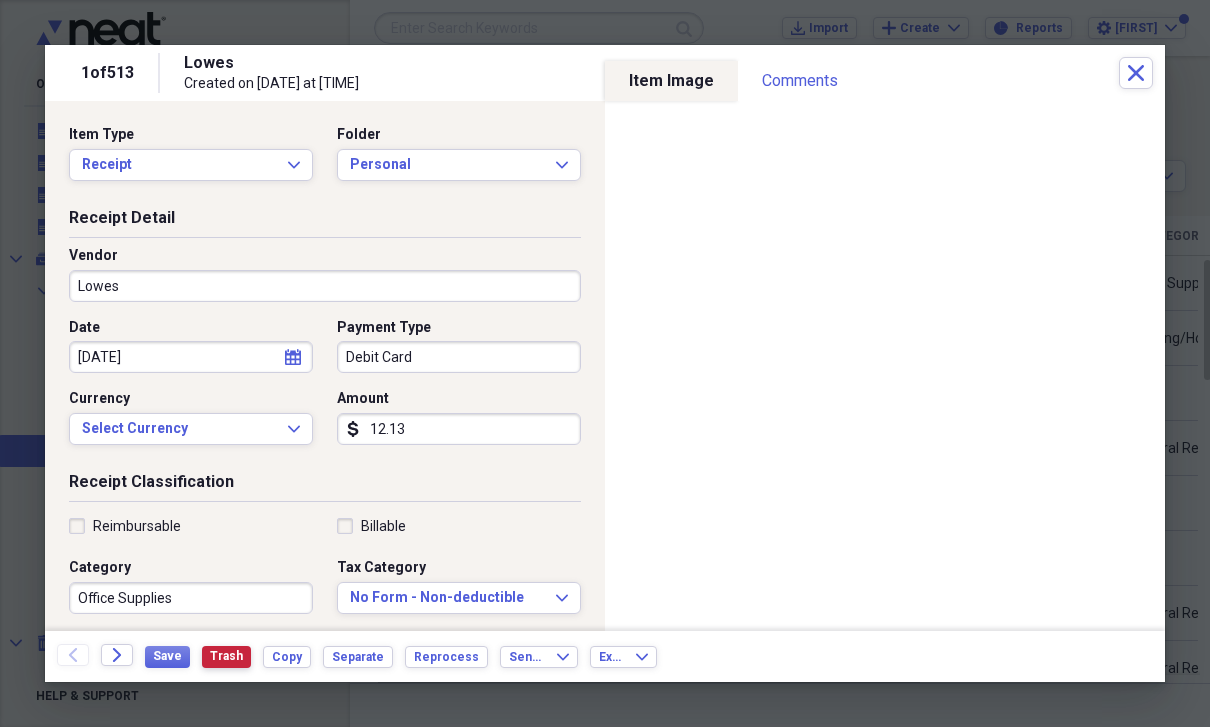 click on "Trash" at bounding box center (226, 656) 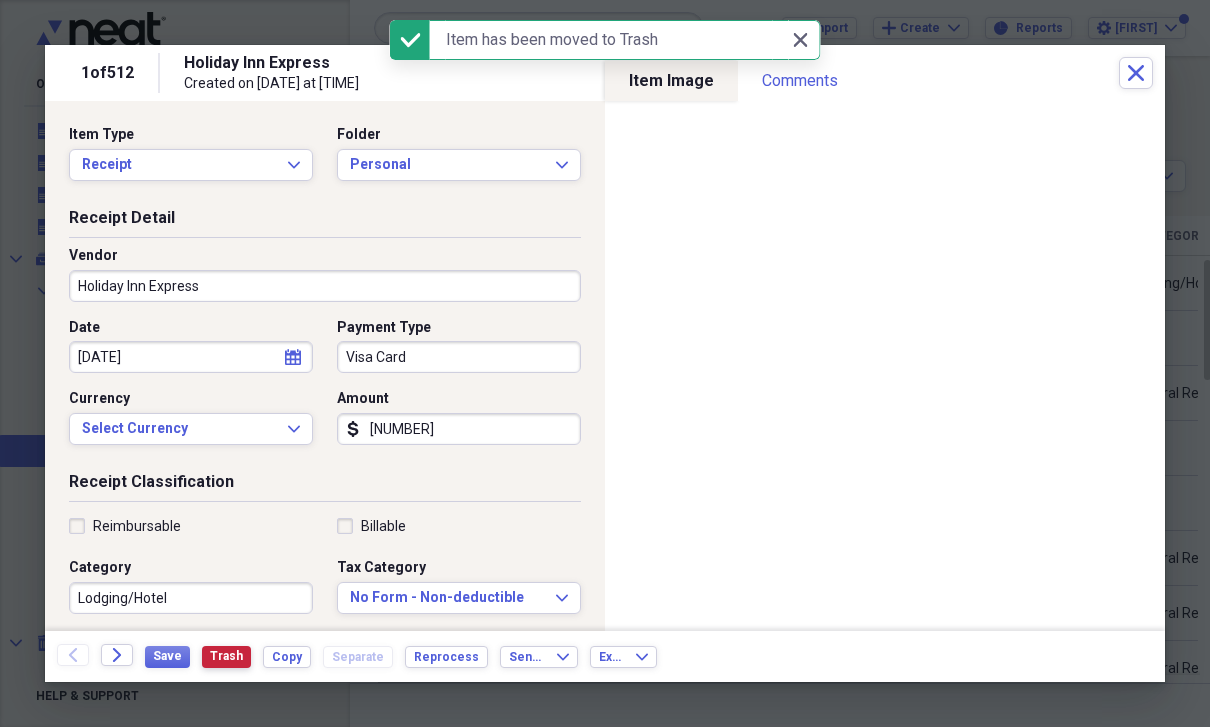 click on "Trash" at bounding box center (226, 656) 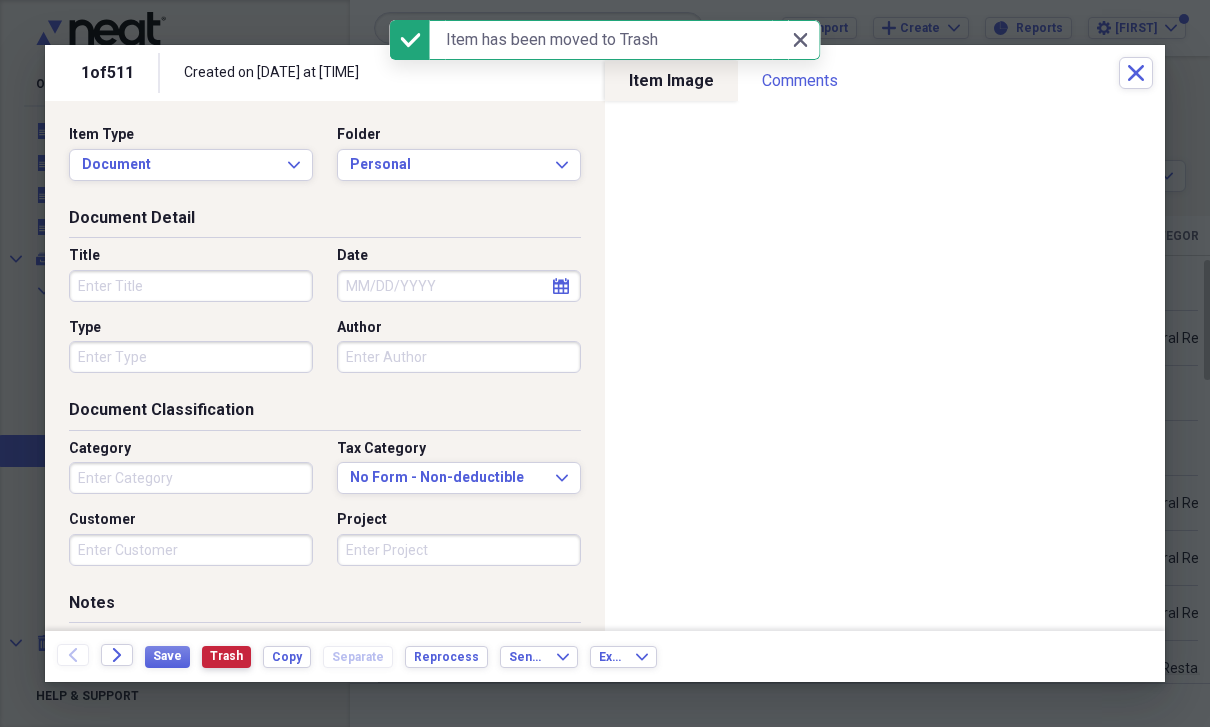 click on "Trash" at bounding box center (226, 656) 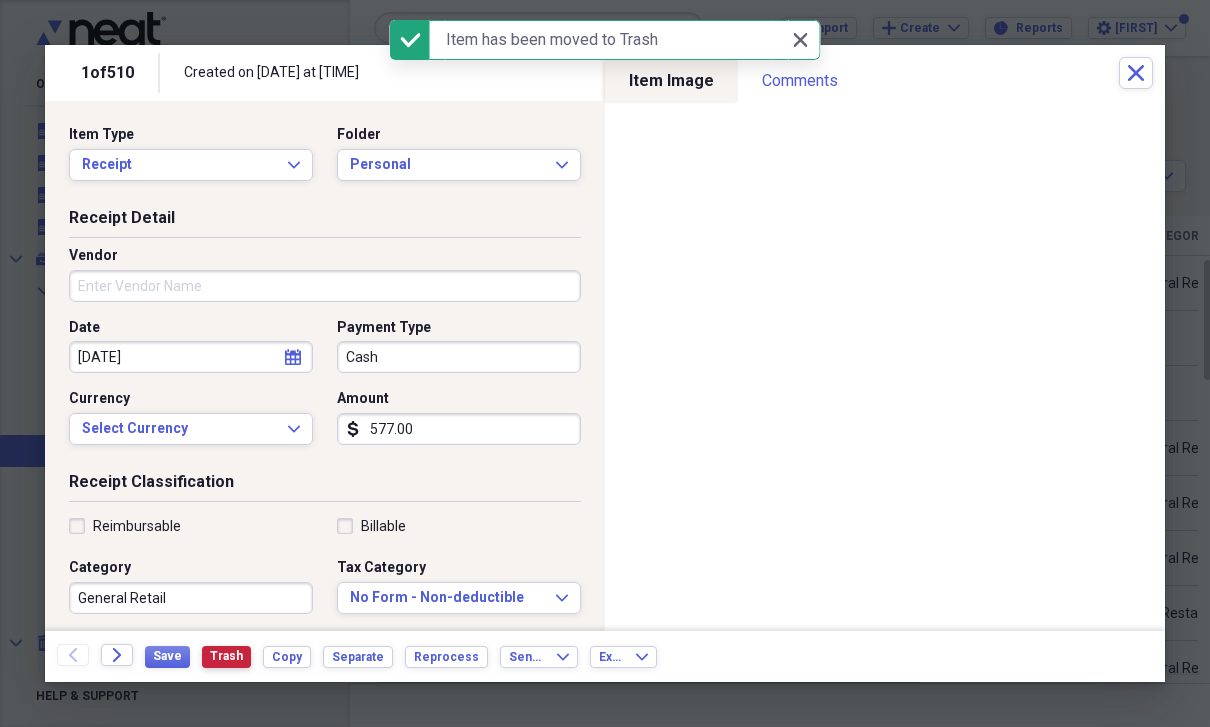 click on "Trash" at bounding box center [226, 656] 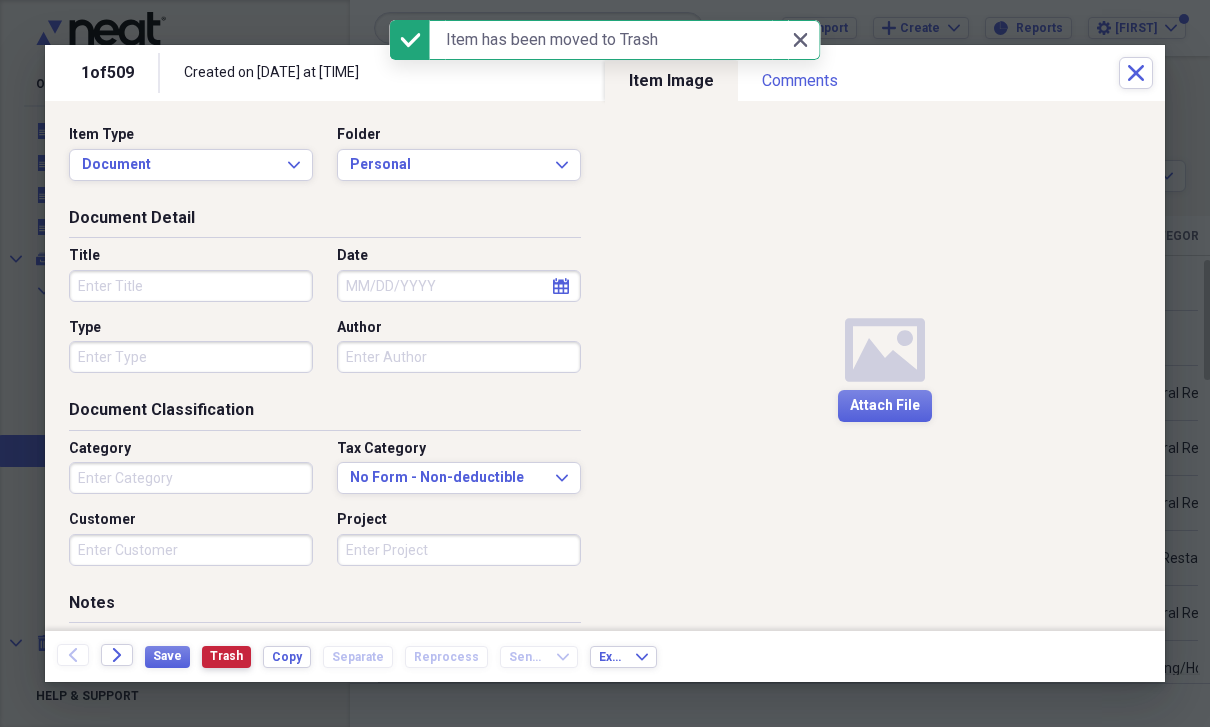 click on "Trash" at bounding box center (226, 656) 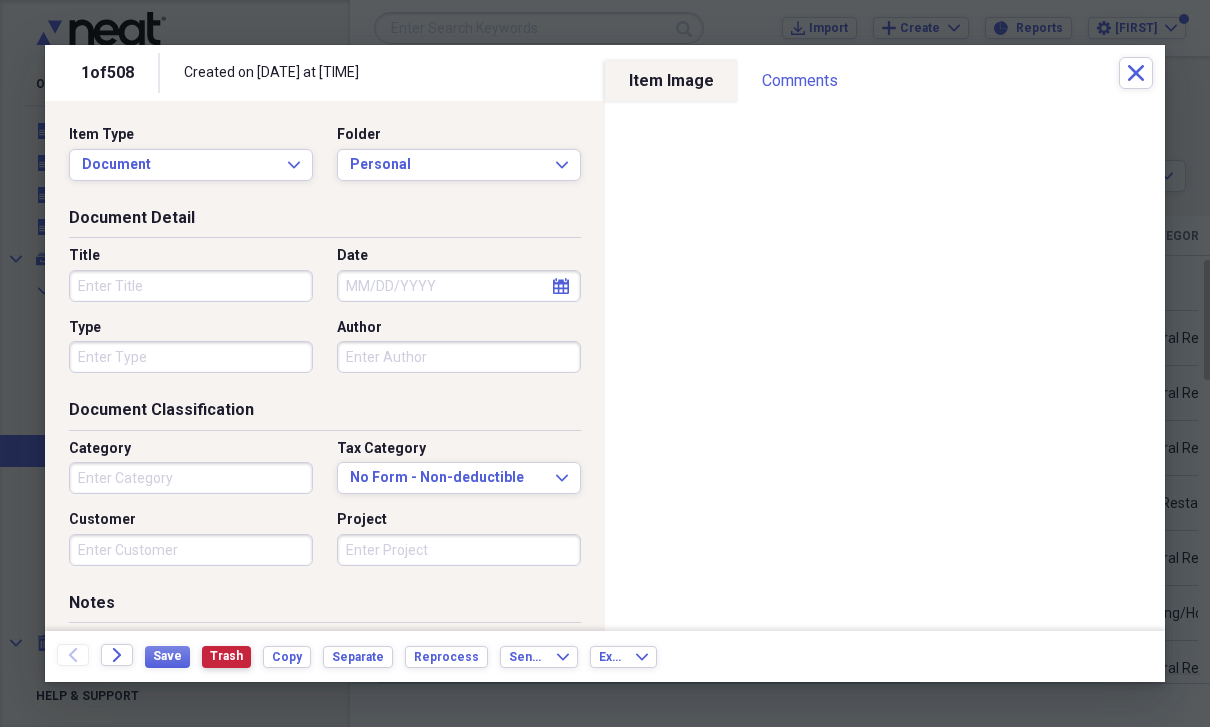 click on "Trash" at bounding box center (226, 657) 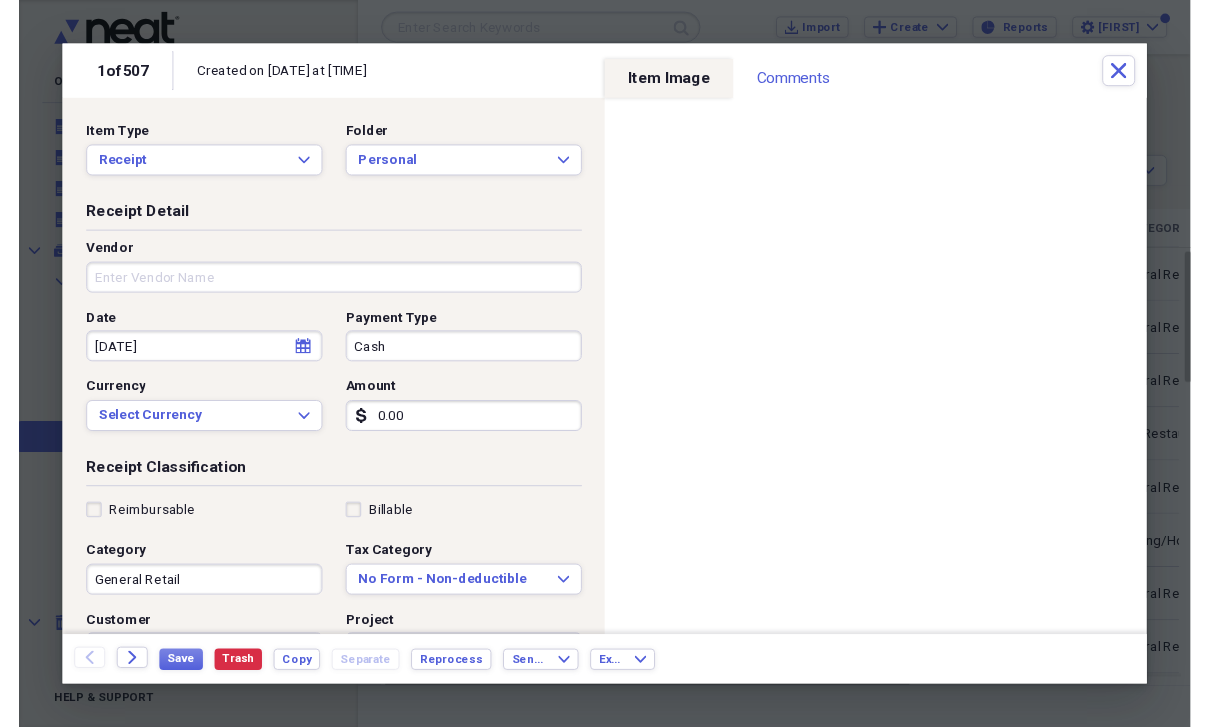 scroll, scrollTop: 24, scrollLeft: 0, axis: vertical 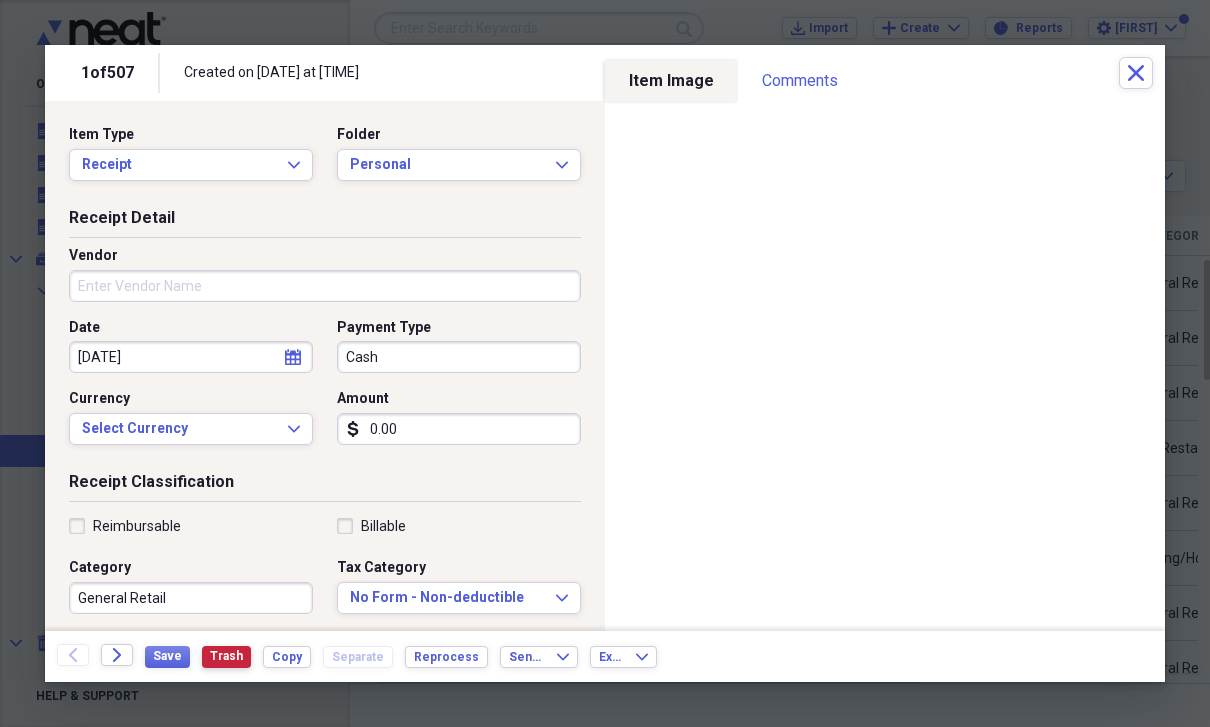 click on "Trash" at bounding box center (226, 656) 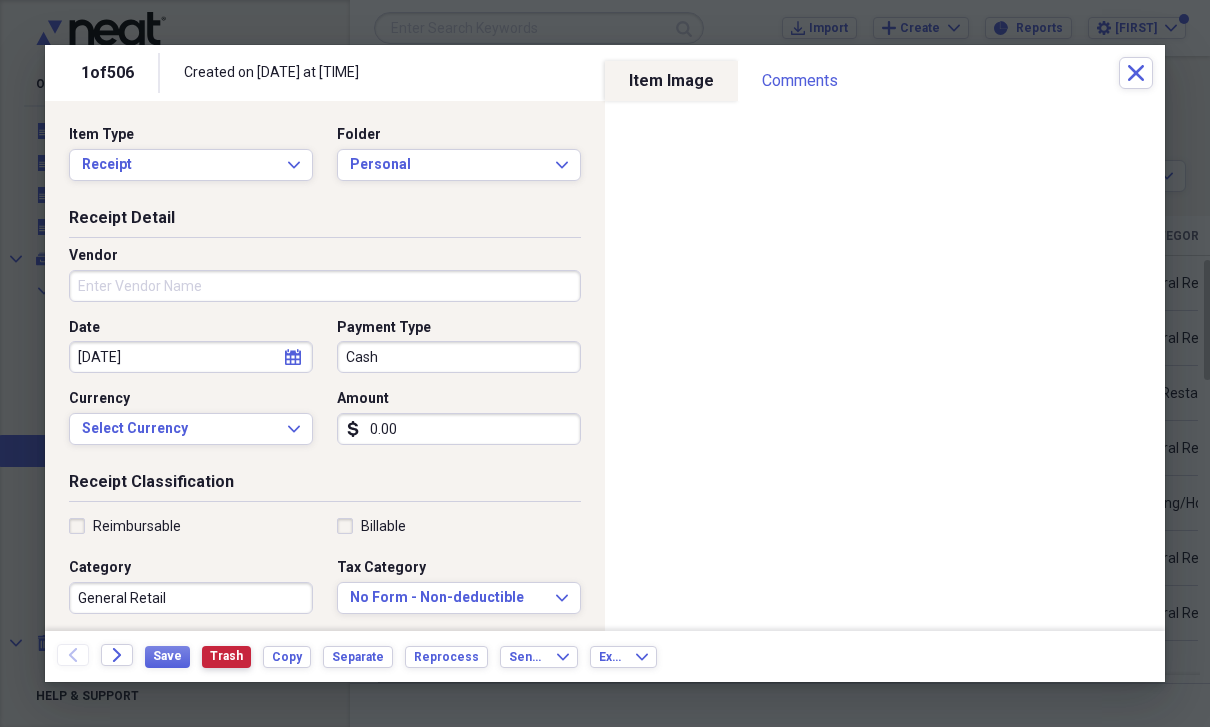 click on "Trash" at bounding box center [226, 656] 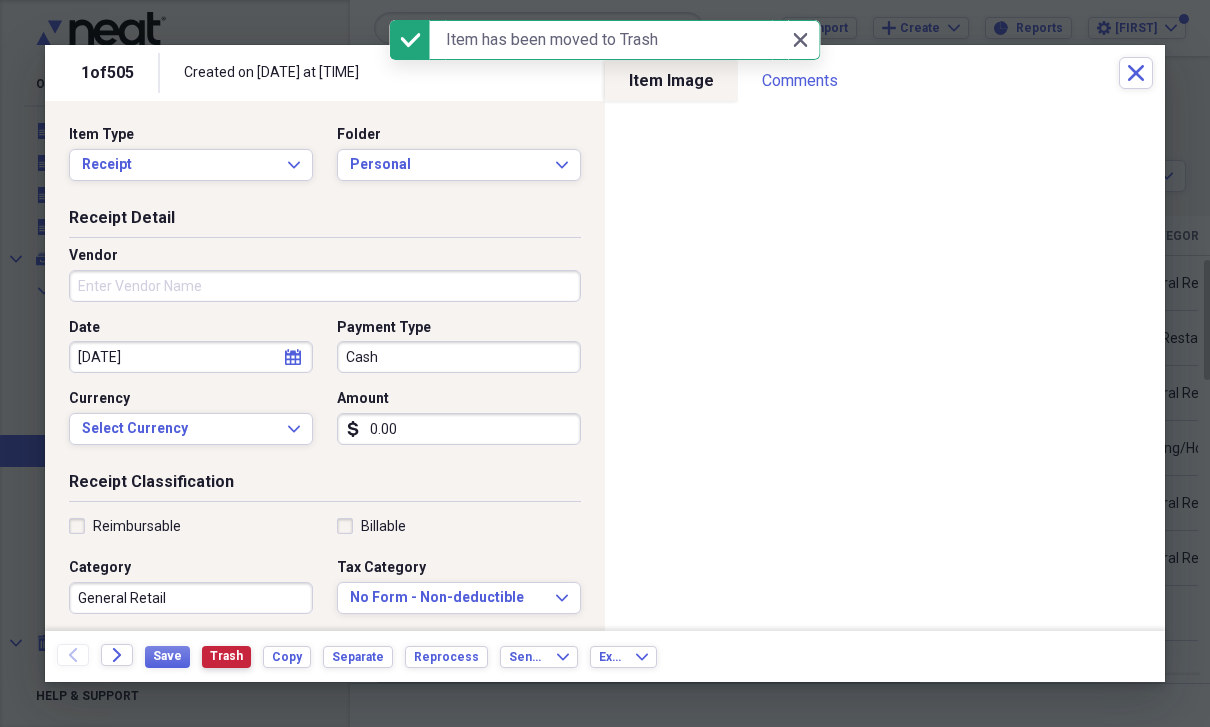 click on "Trash" at bounding box center (226, 656) 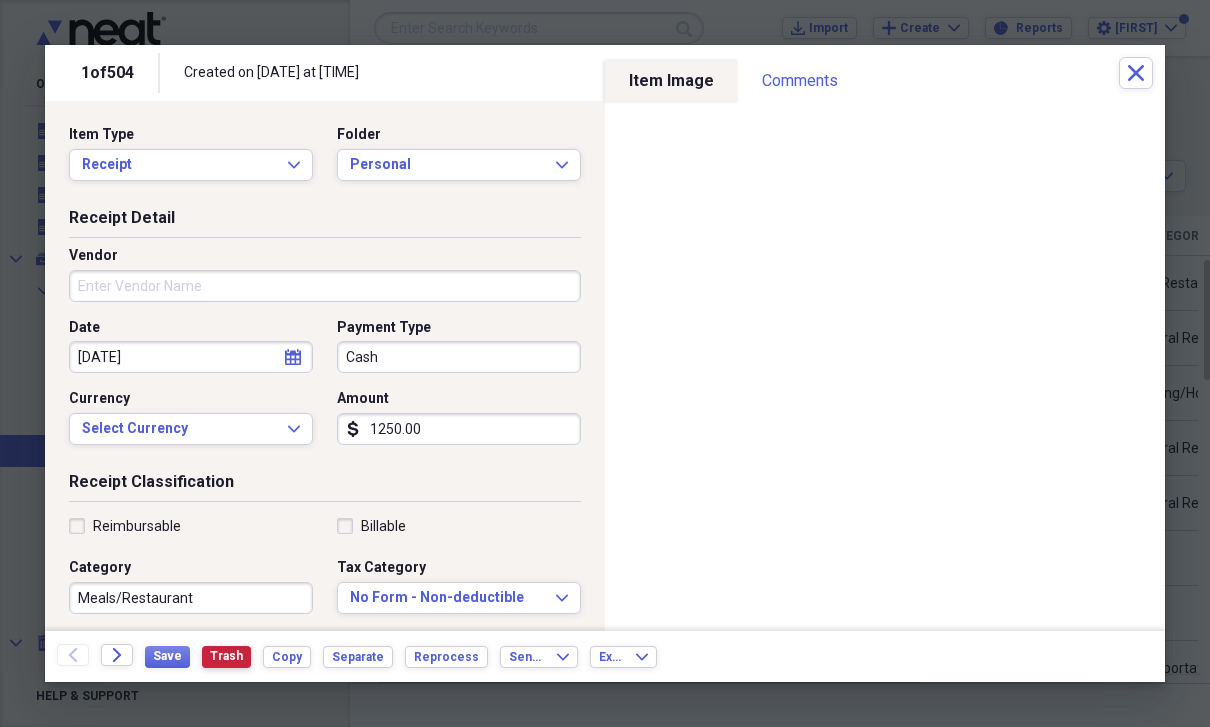 click on "Trash" at bounding box center (226, 657) 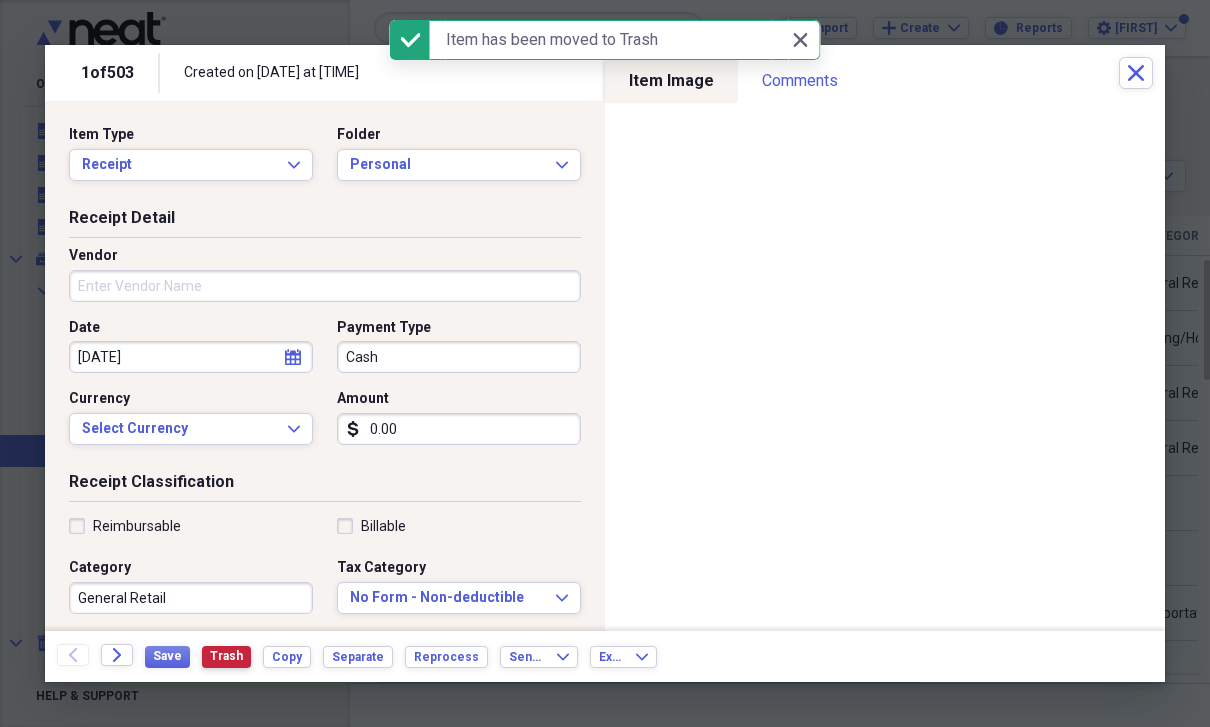 click on "Trash" at bounding box center (226, 656) 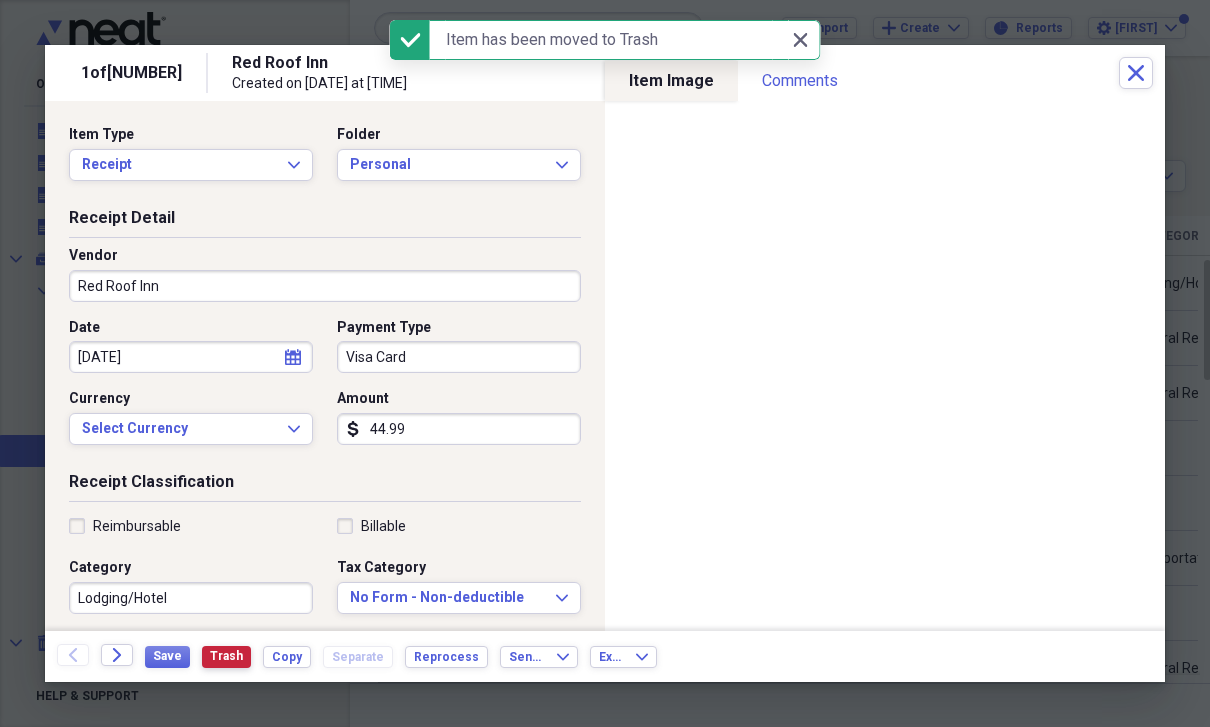 click on "Trash" at bounding box center (226, 656) 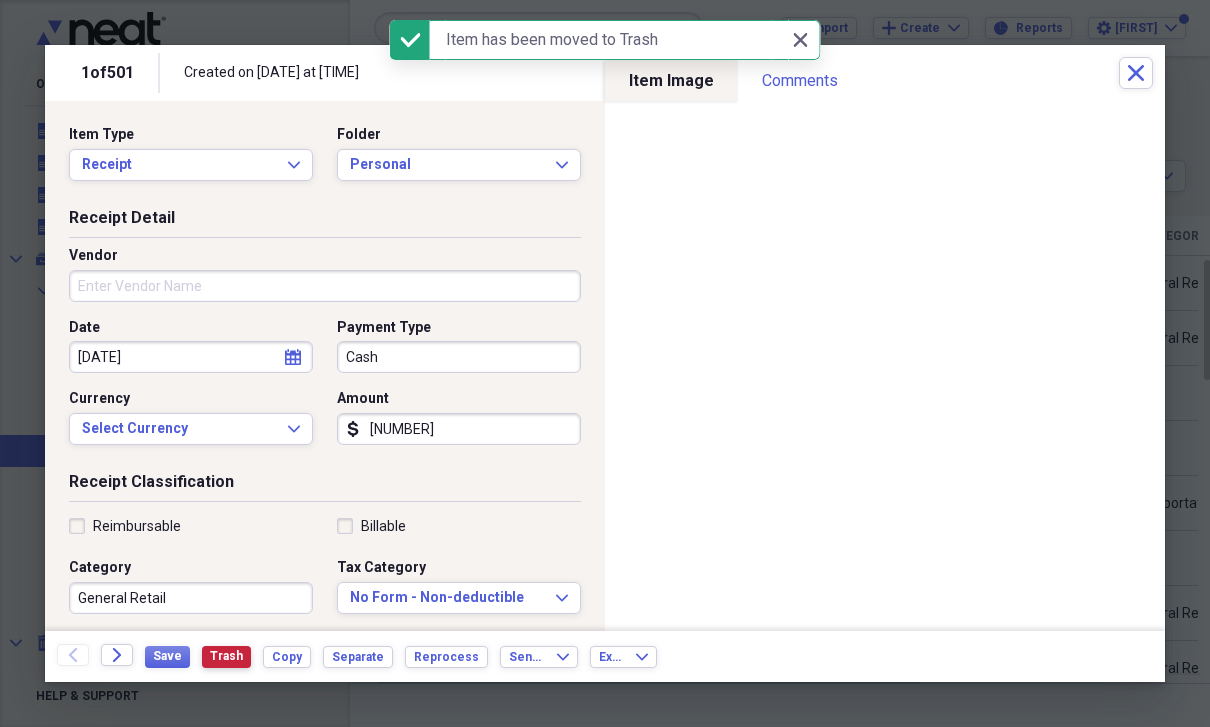 click on "Trash" at bounding box center [226, 656] 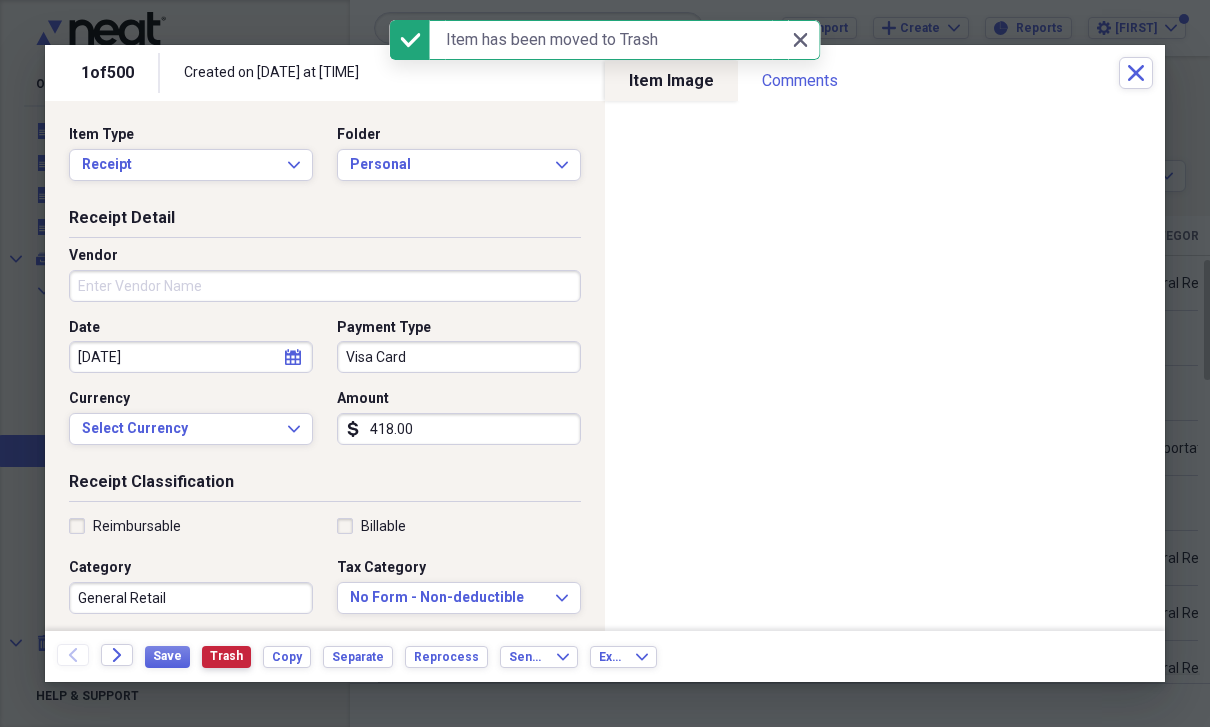 click on "Trash" at bounding box center (226, 656) 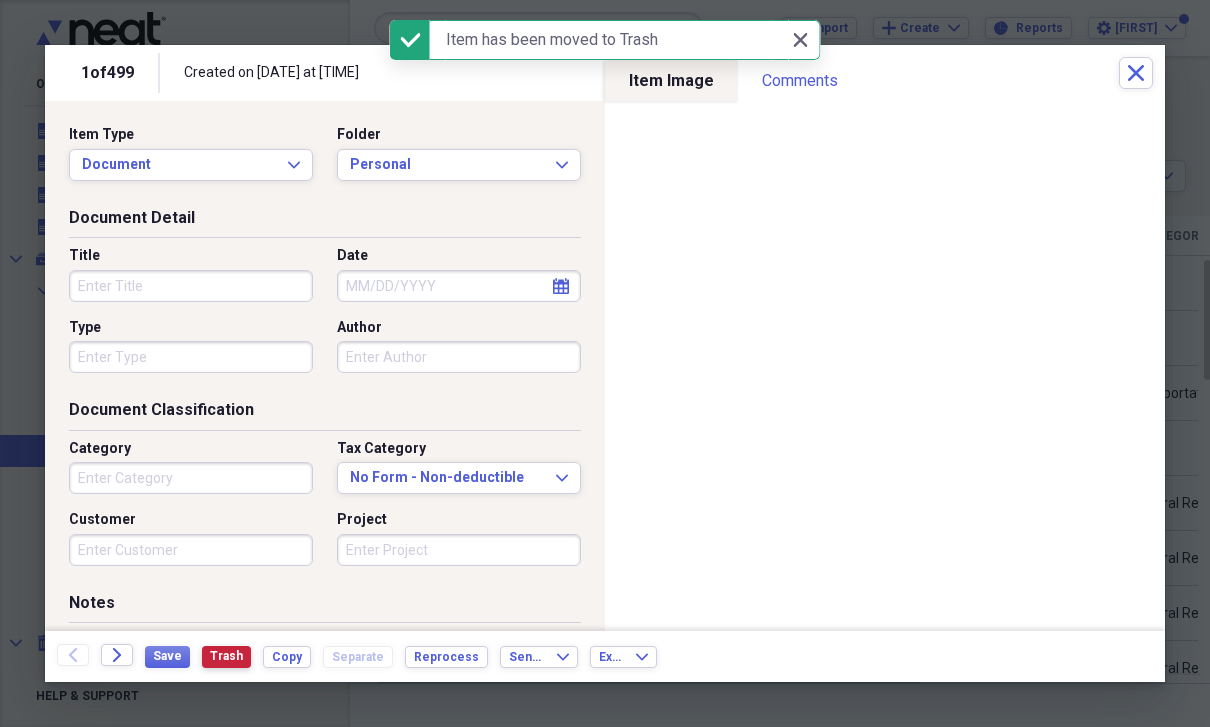 click on "Trash" at bounding box center [226, 656] 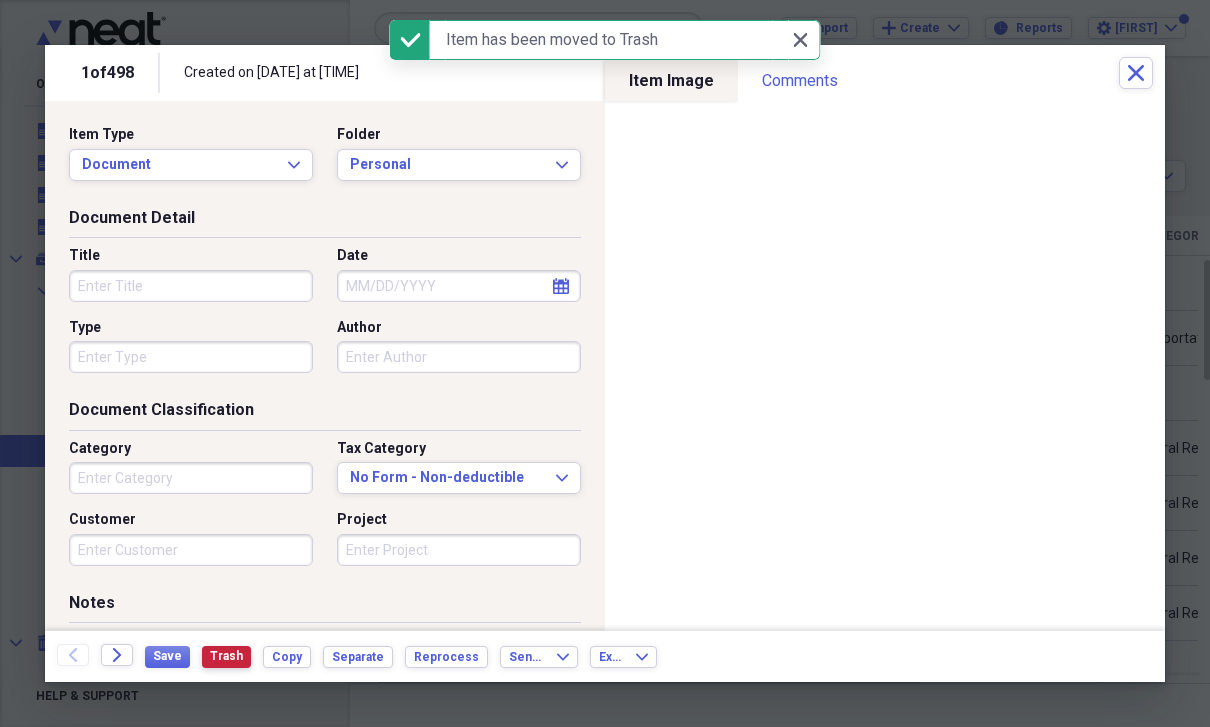 click on "Trash" at bounding box center (226, 656) 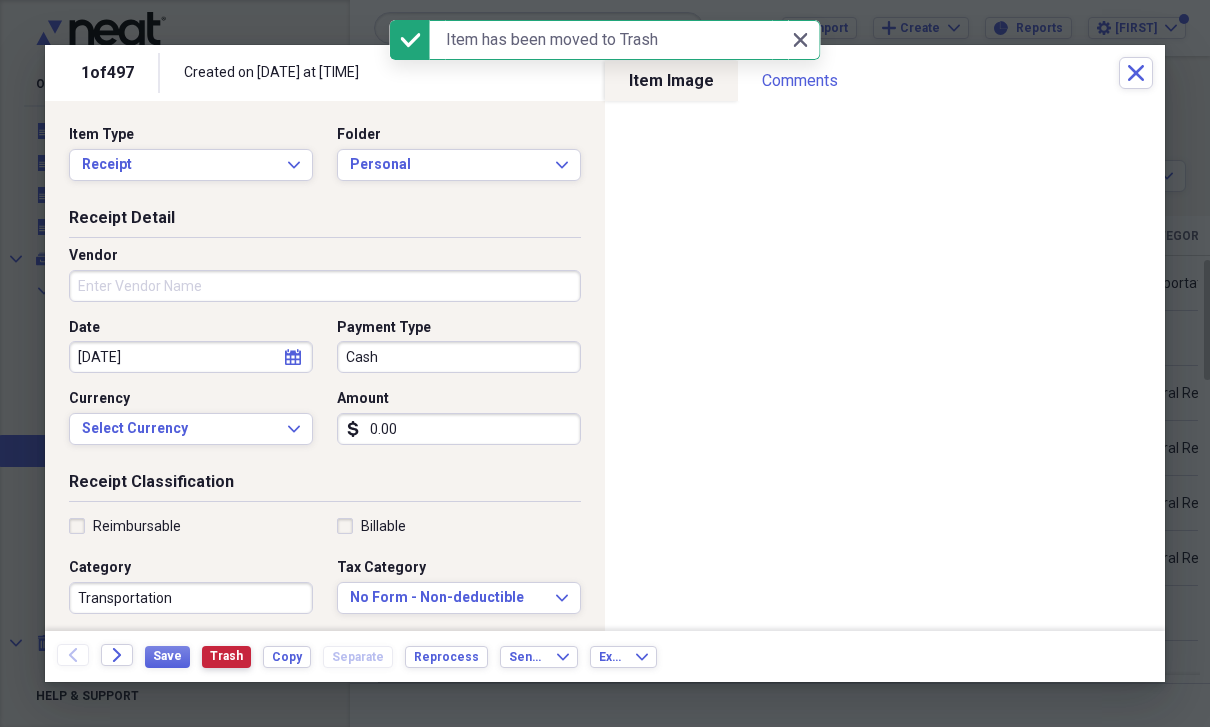 click on "Trash" at bounding box center [226, 656] 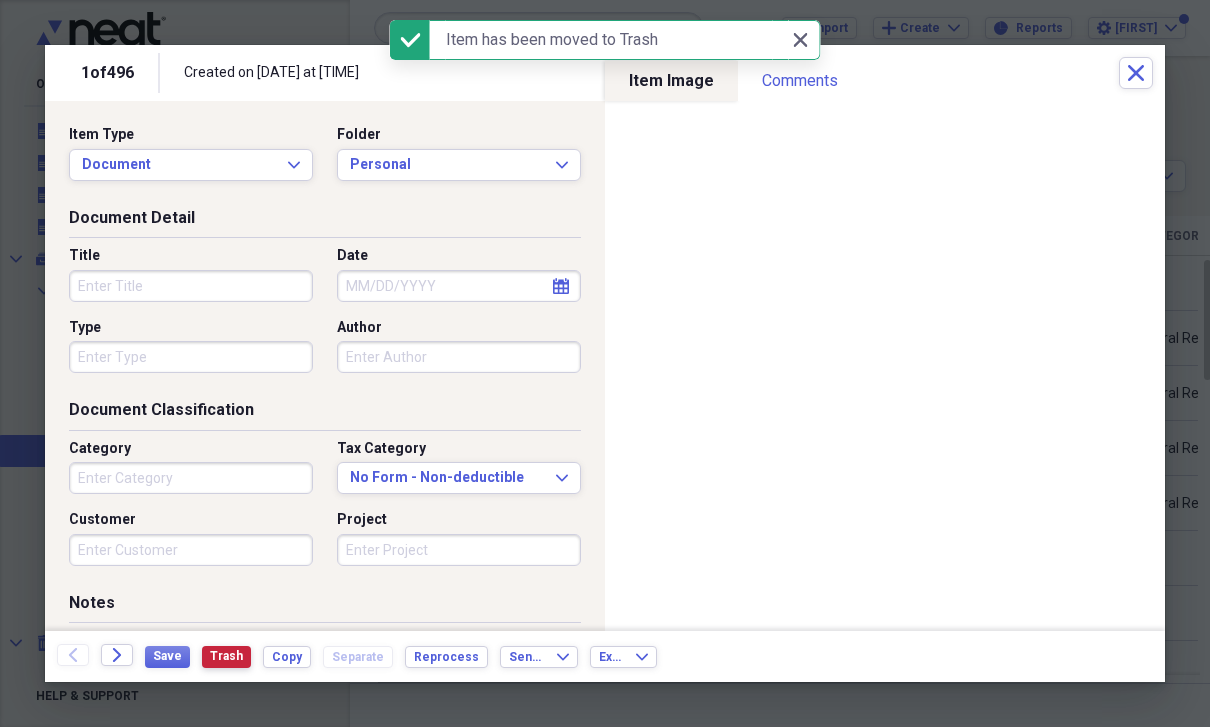 click on "Trash" at bounding box center (226, 656) 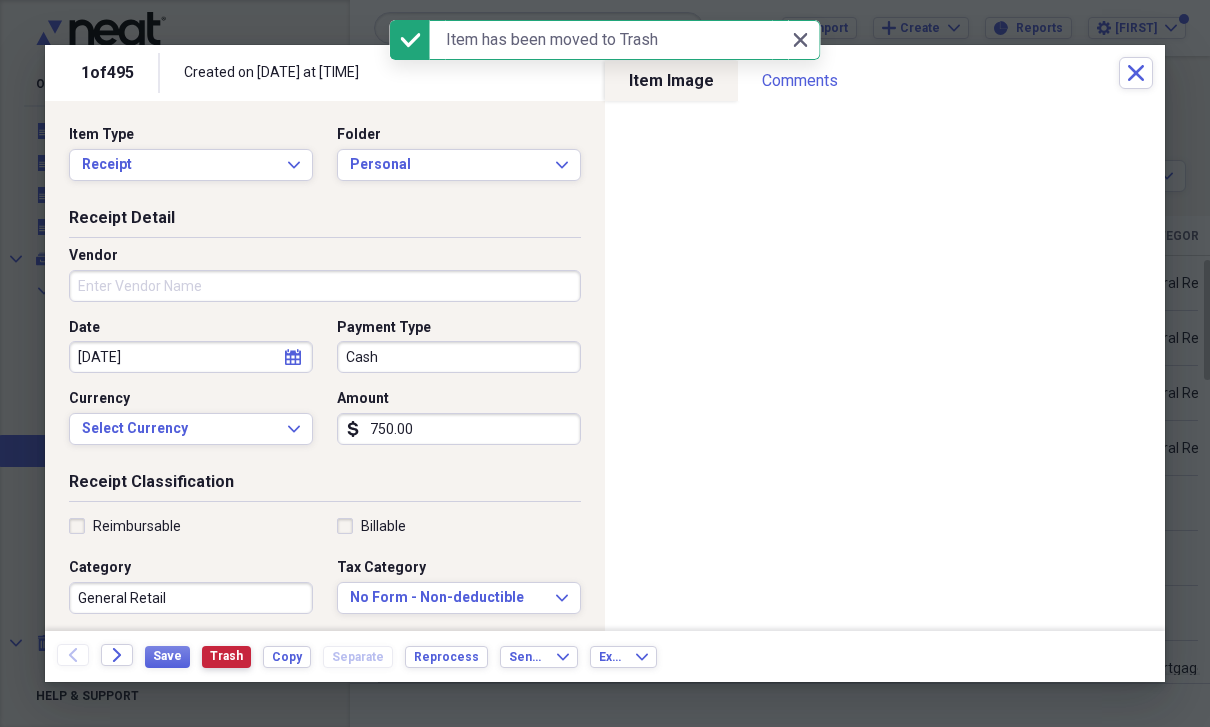click on "Trash" at bounding box center [226, 656] 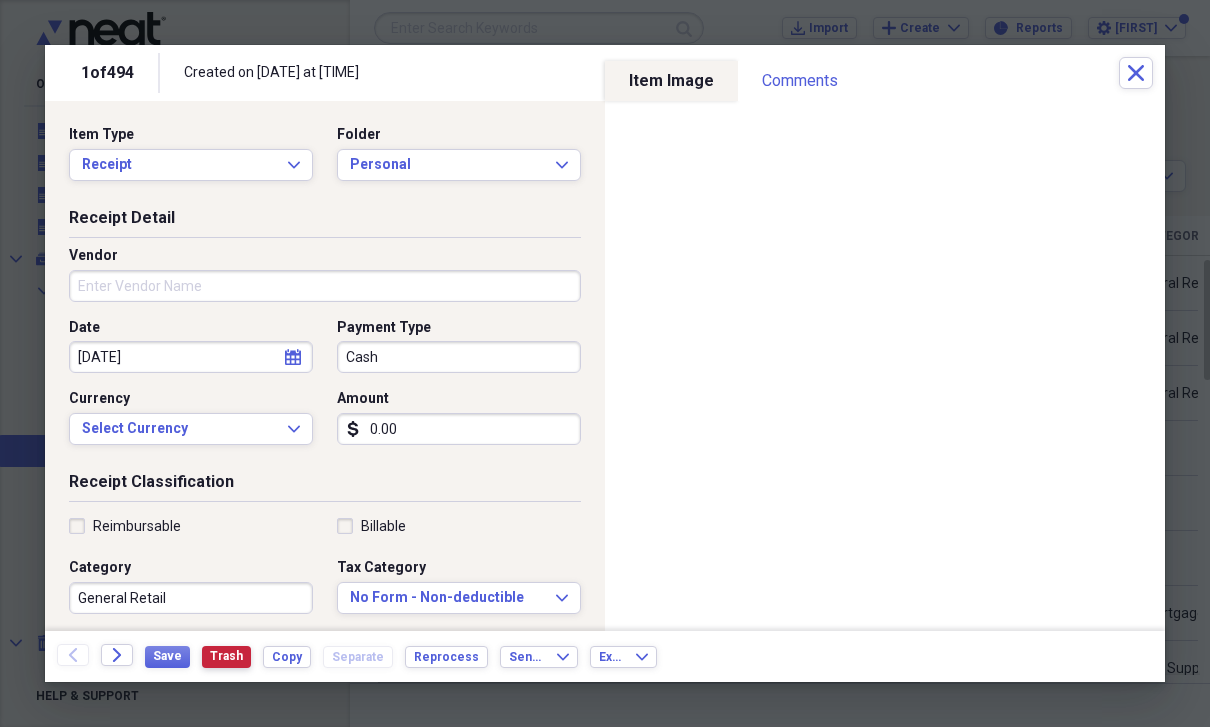 click on "Trash" at bounding box center [226, 656] 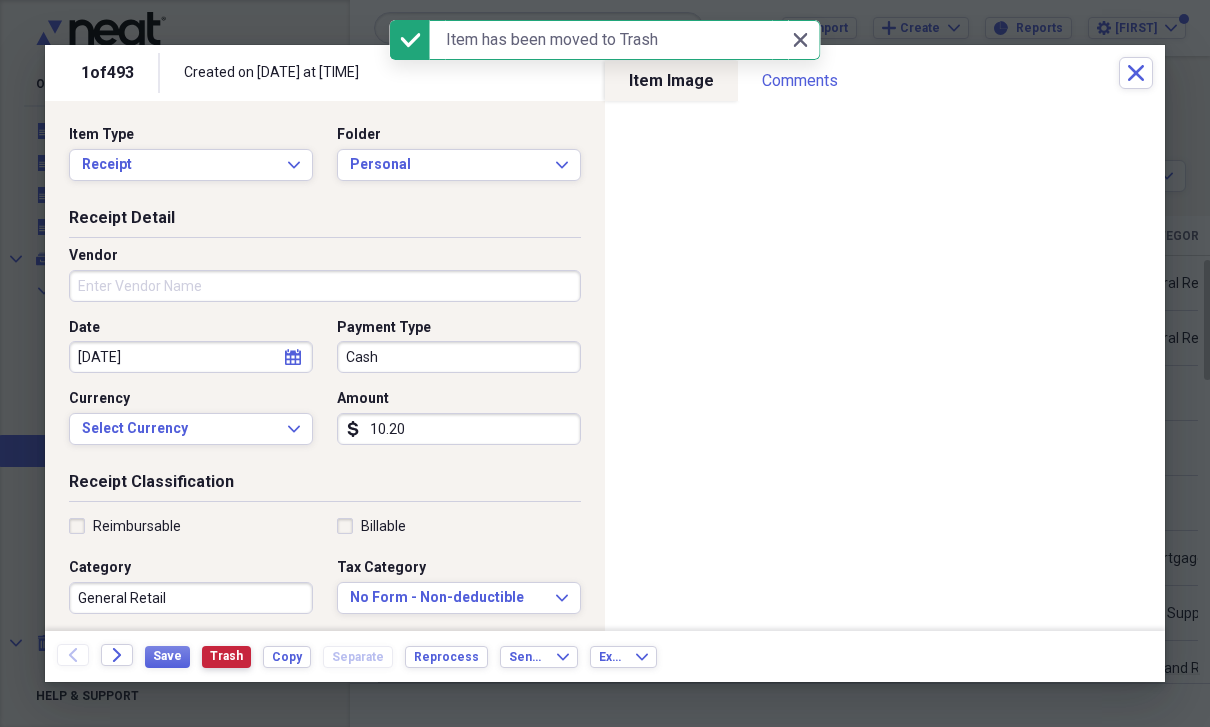 click on "Trash" at bounding box center (226, 656) 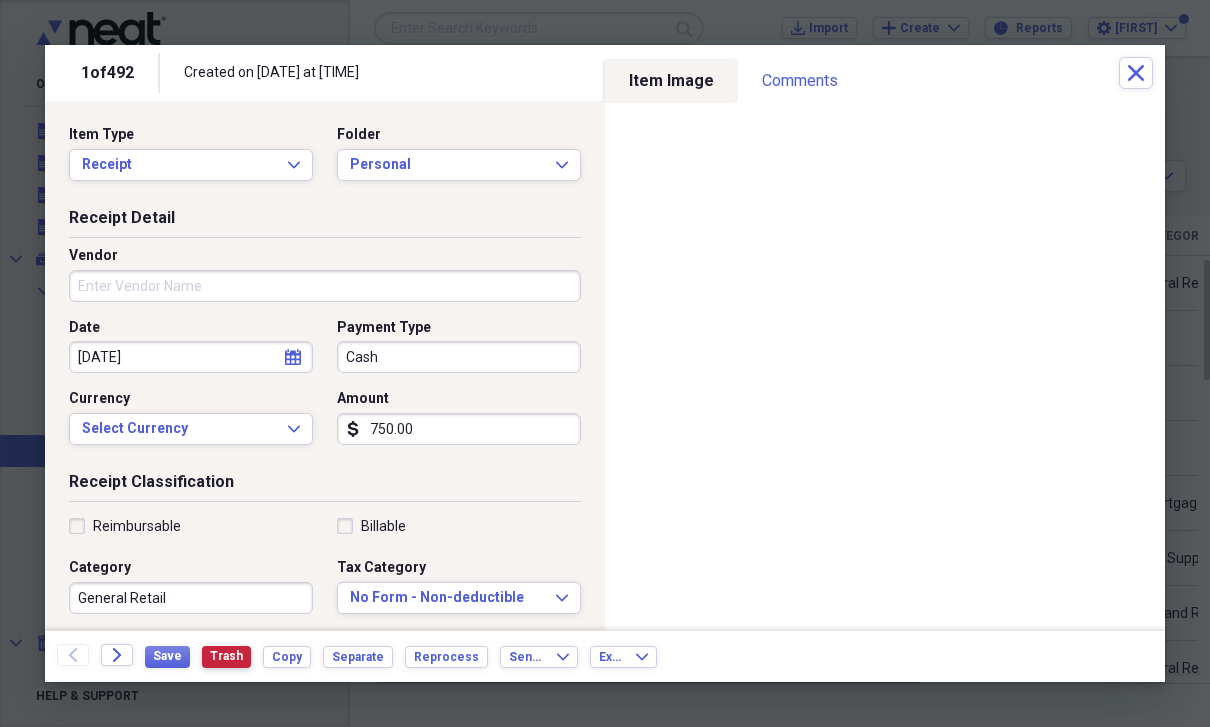 click on "Trash" at bounding box center [226, 656] 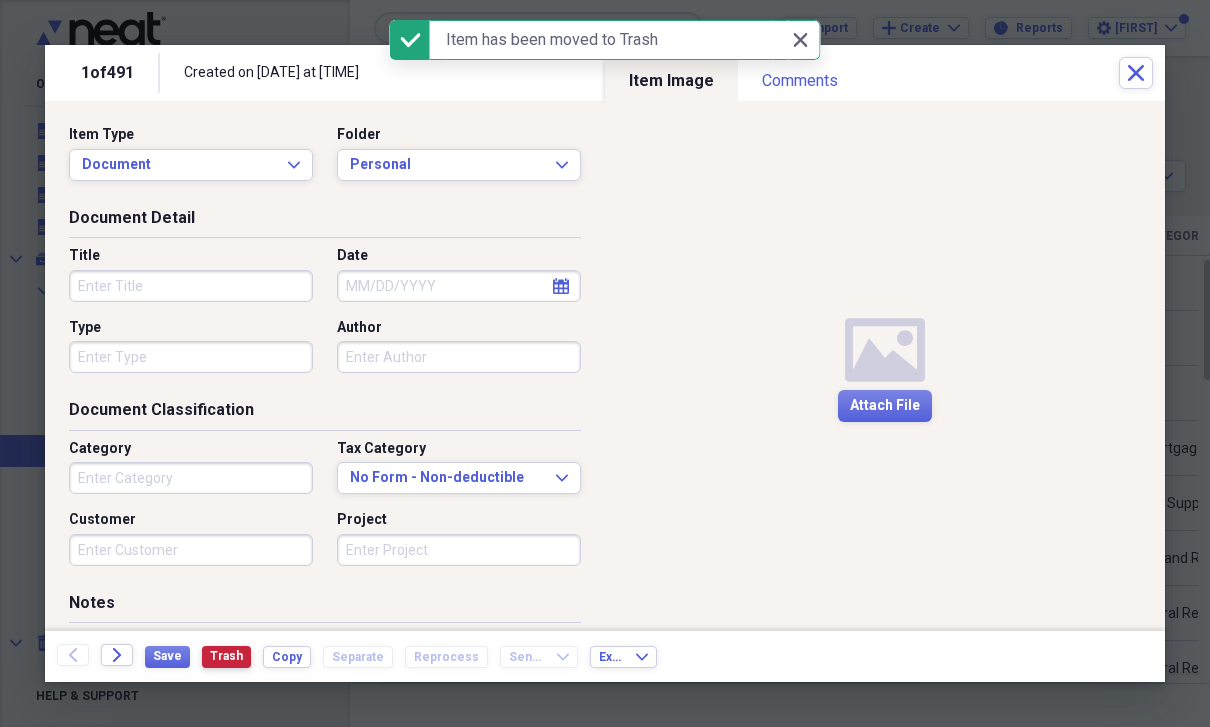 click on "Trash" at bounding box center [226, 656] 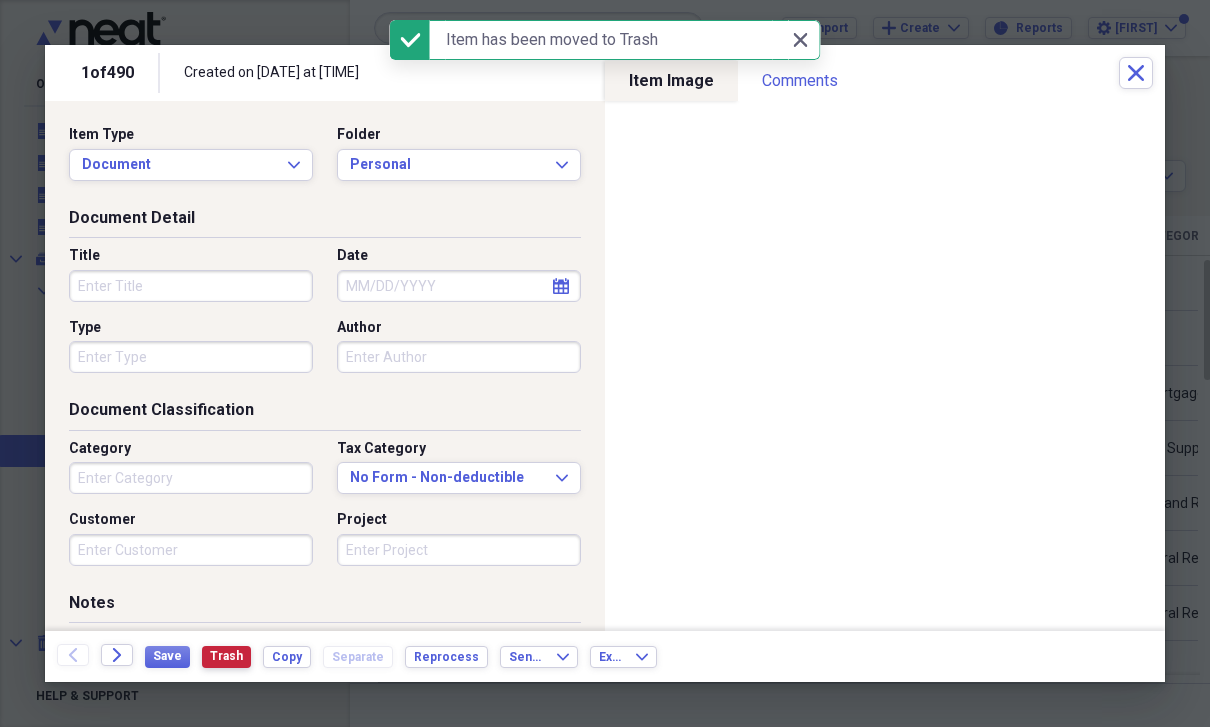 click on "Trash" at bounding box center [226, 656] 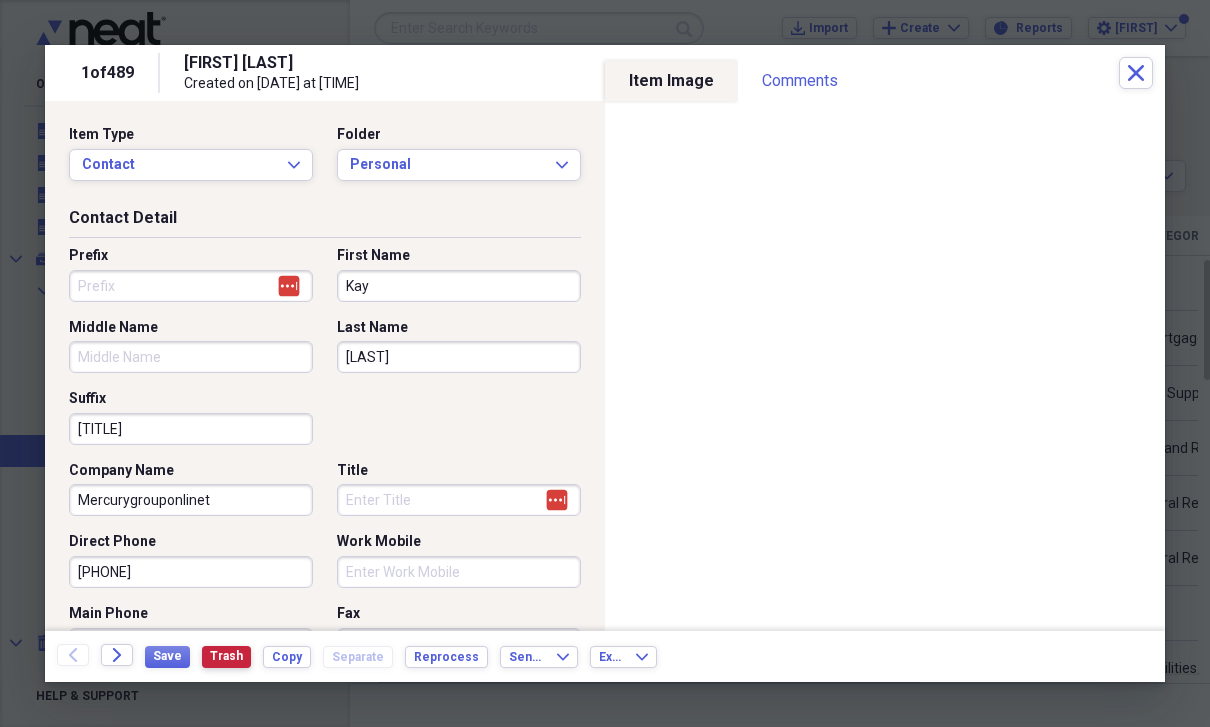 click on "Trash" at bounding box center (226, 656) 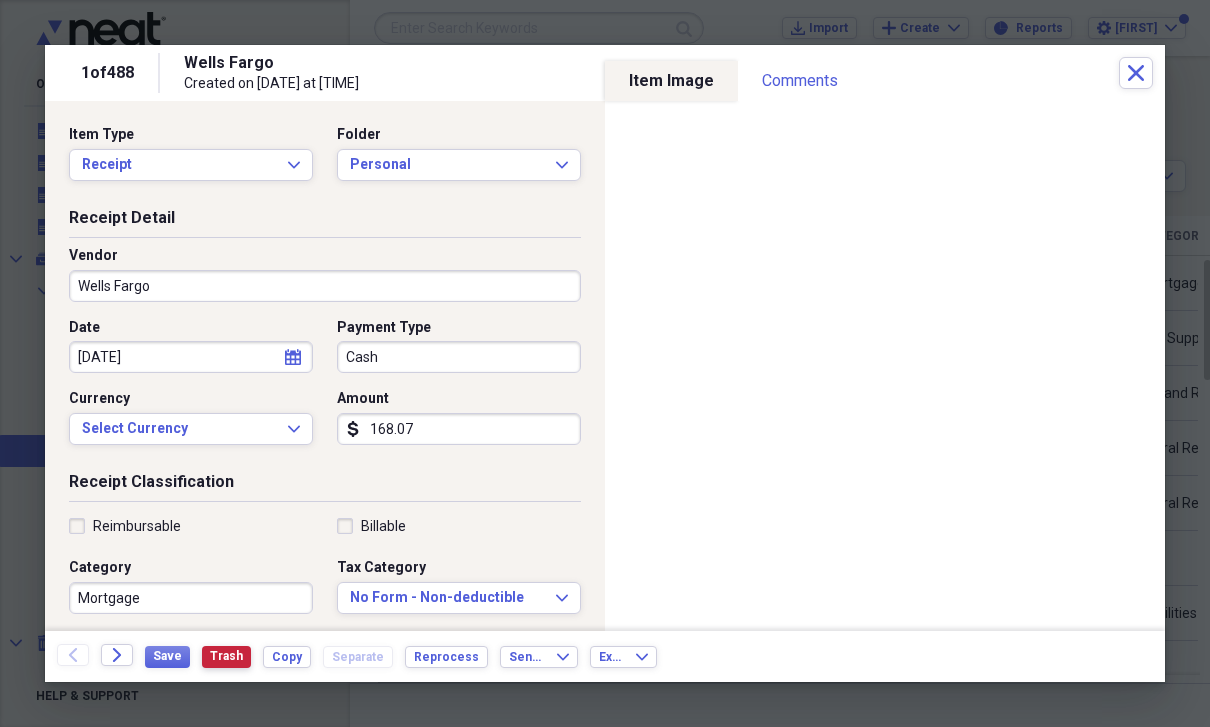 click on "Trash" at bounding box center [226, 656] 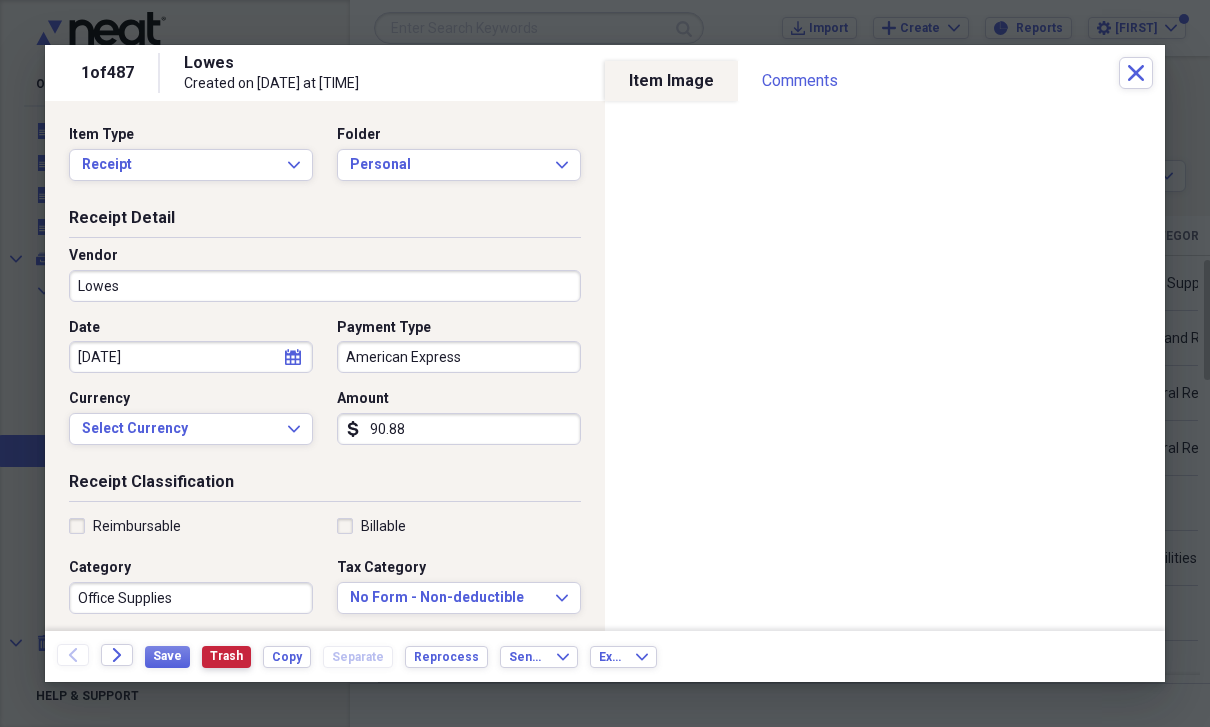 click on "Trash" at bounding box center (226, 656) 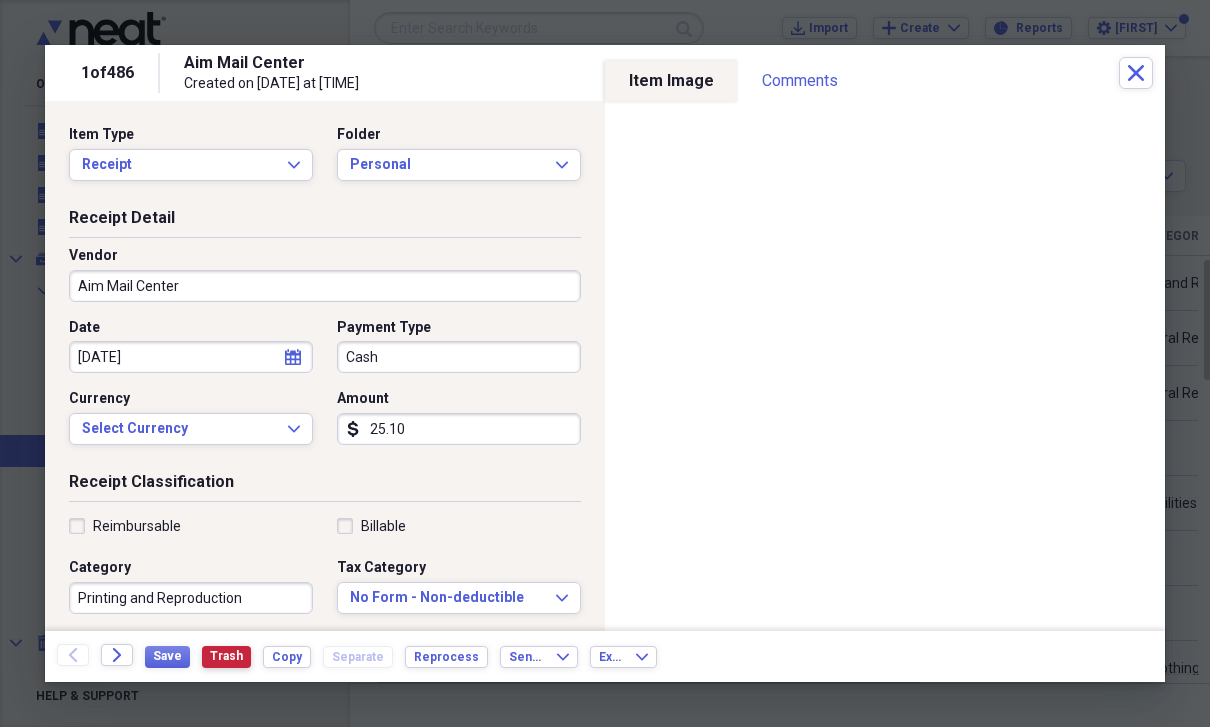 click on "Trash" at bounding box center (226, 656) 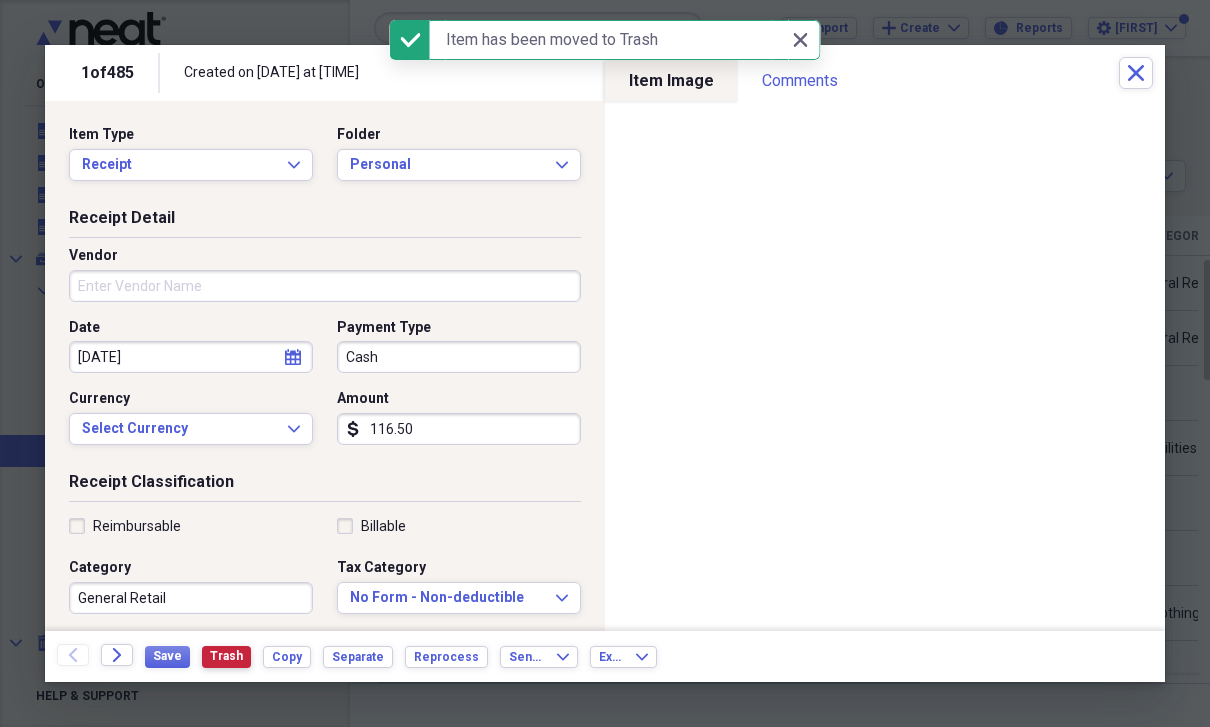 click on "Trash" at bounding box center (226, 657) 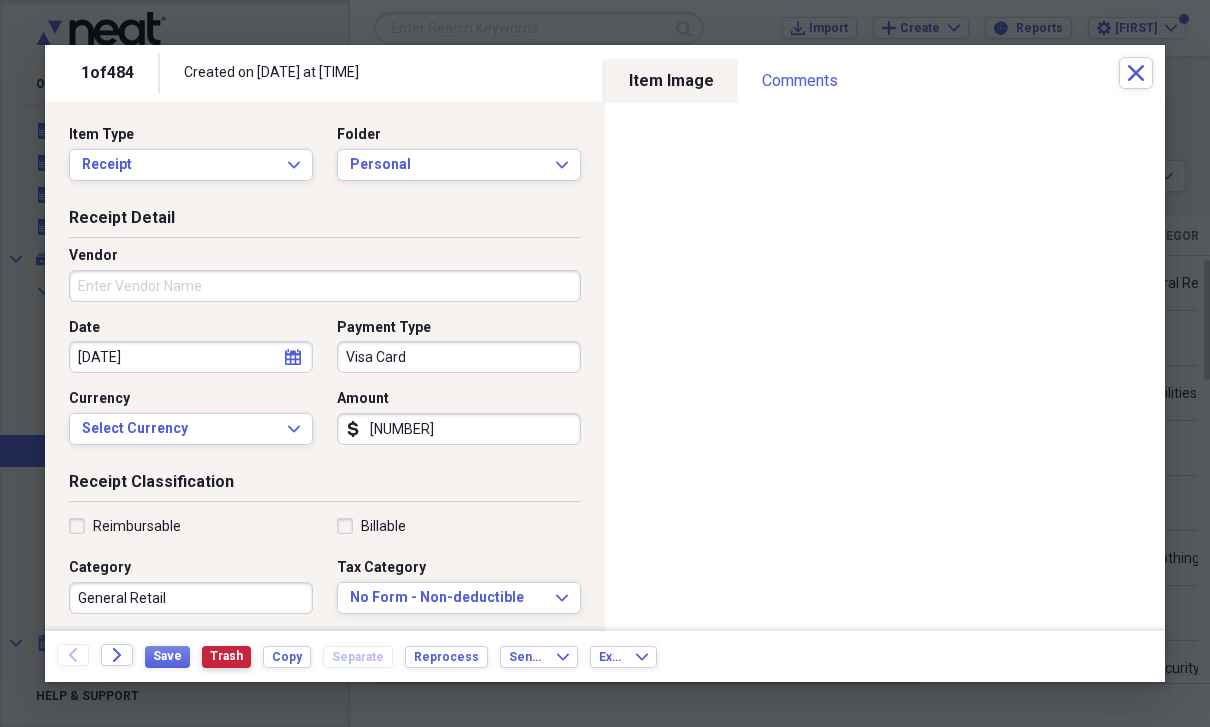 click on "Trash" at bounding box center (226, 657) 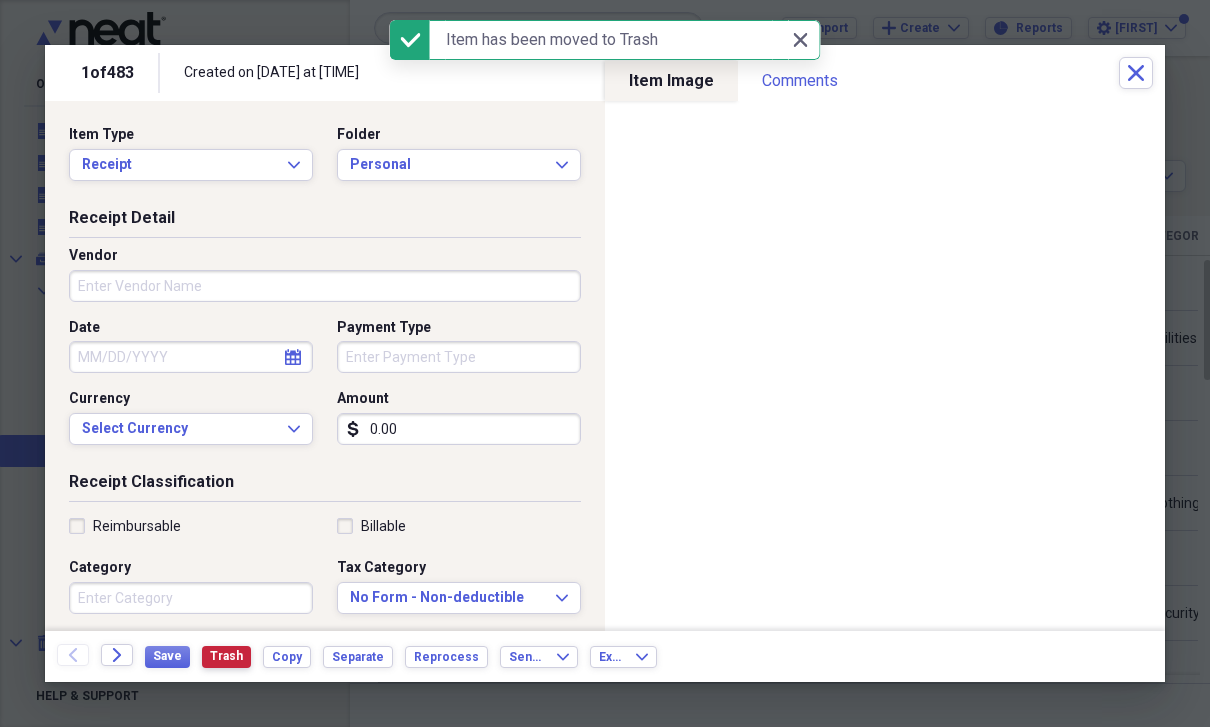 click on "Trash" at bounding box center (226, 657) 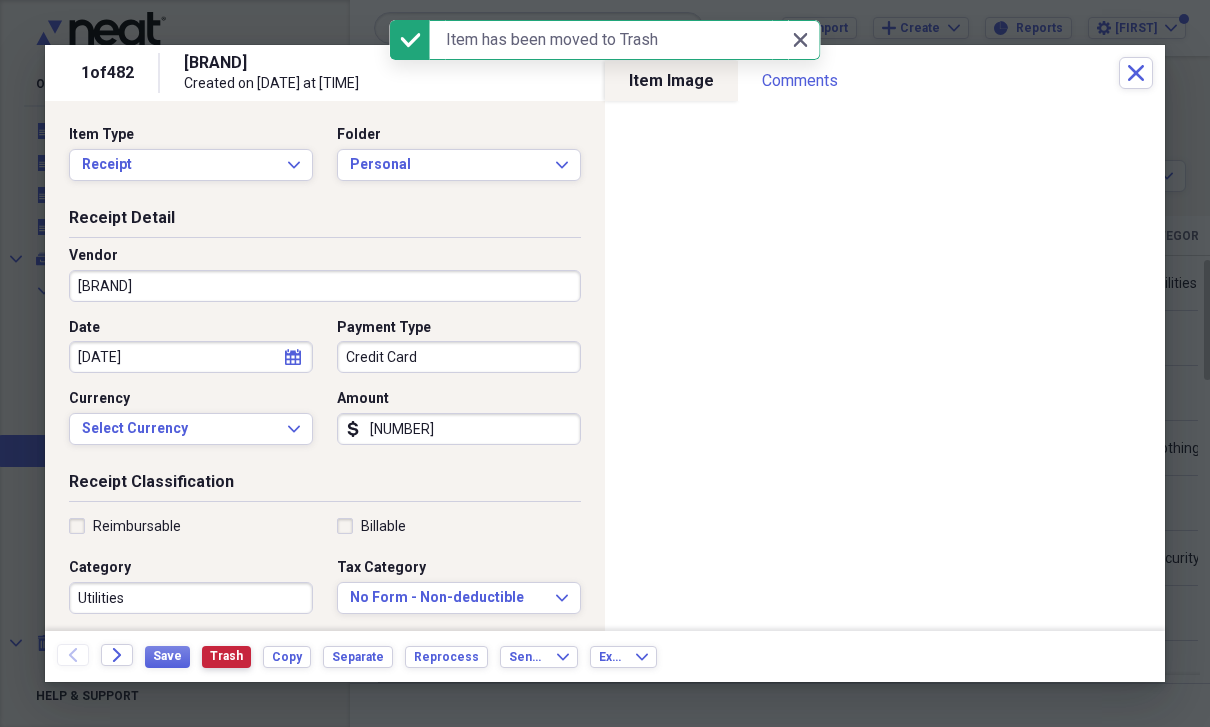 click on "Trash" at bounding box center [226, 656] 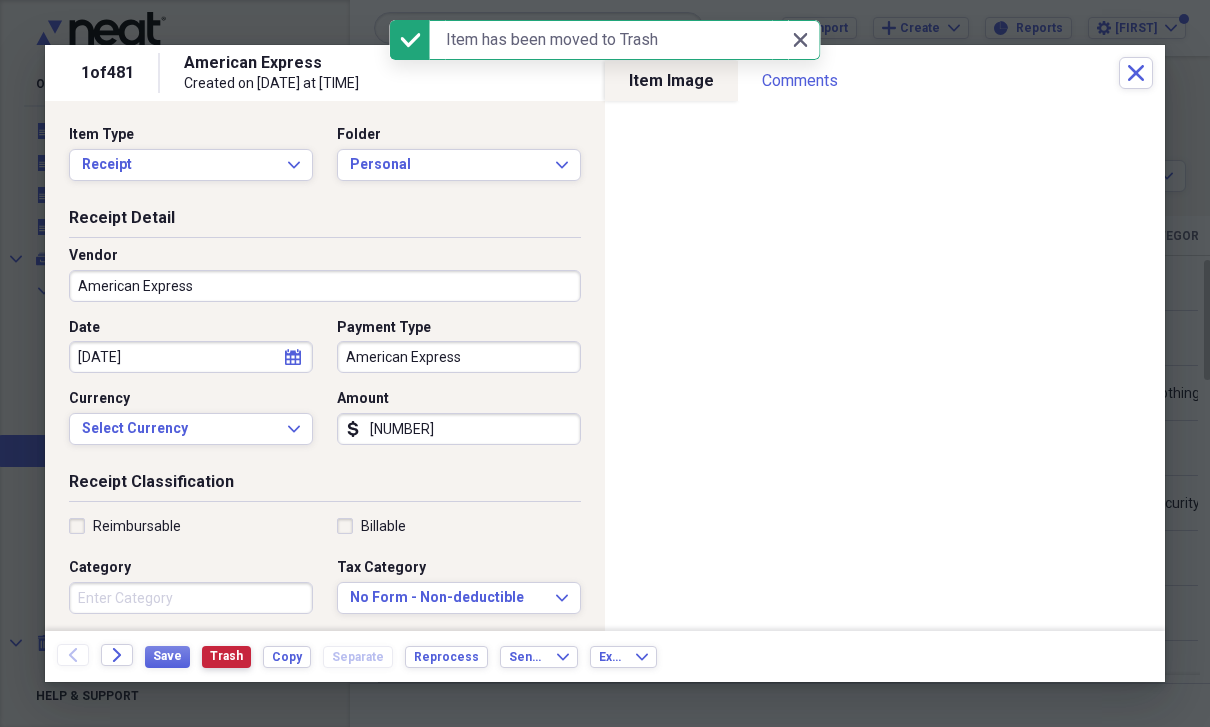 click on "Trash" at bounding box center (226, 656) 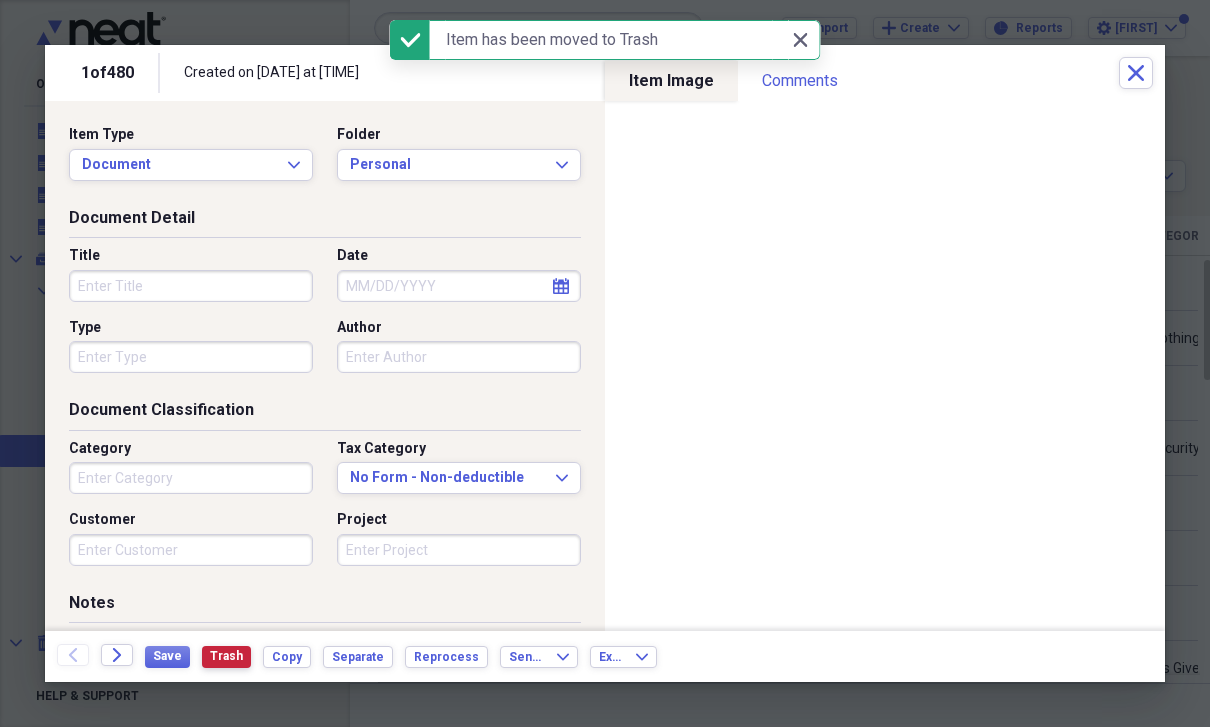 click on "Trash" at bounding box center [226, 656] 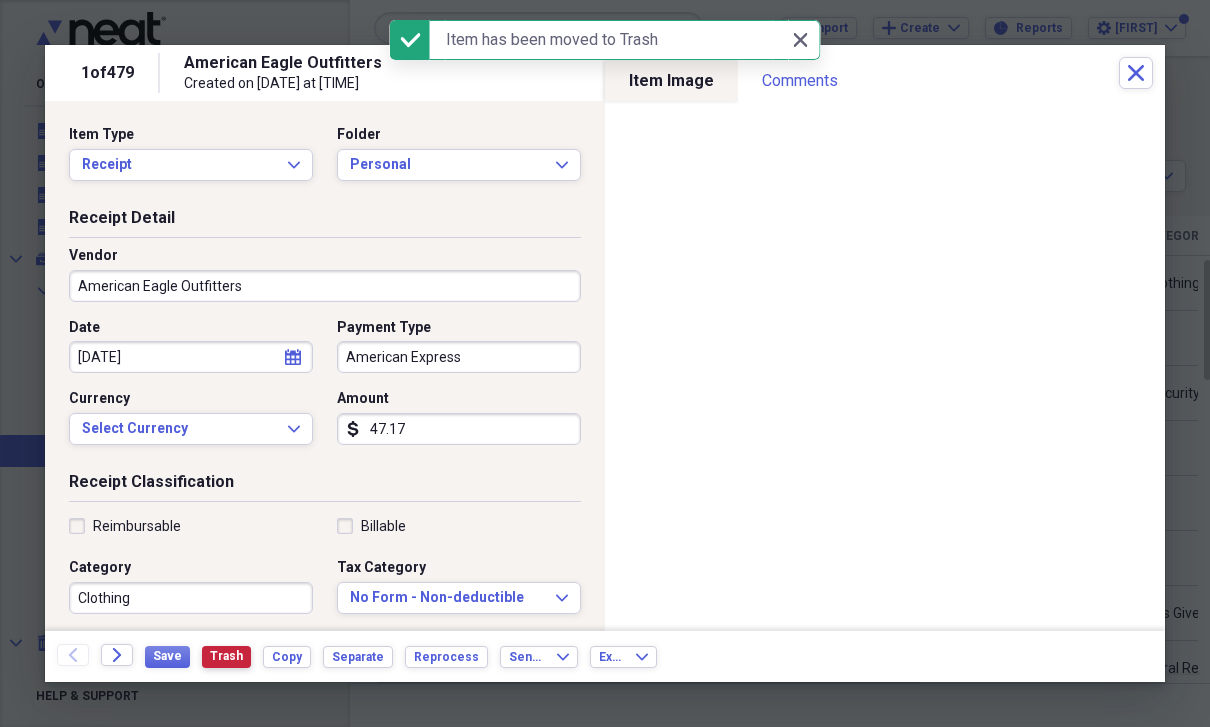 click on "Trash" at bounding box center (226, 656) 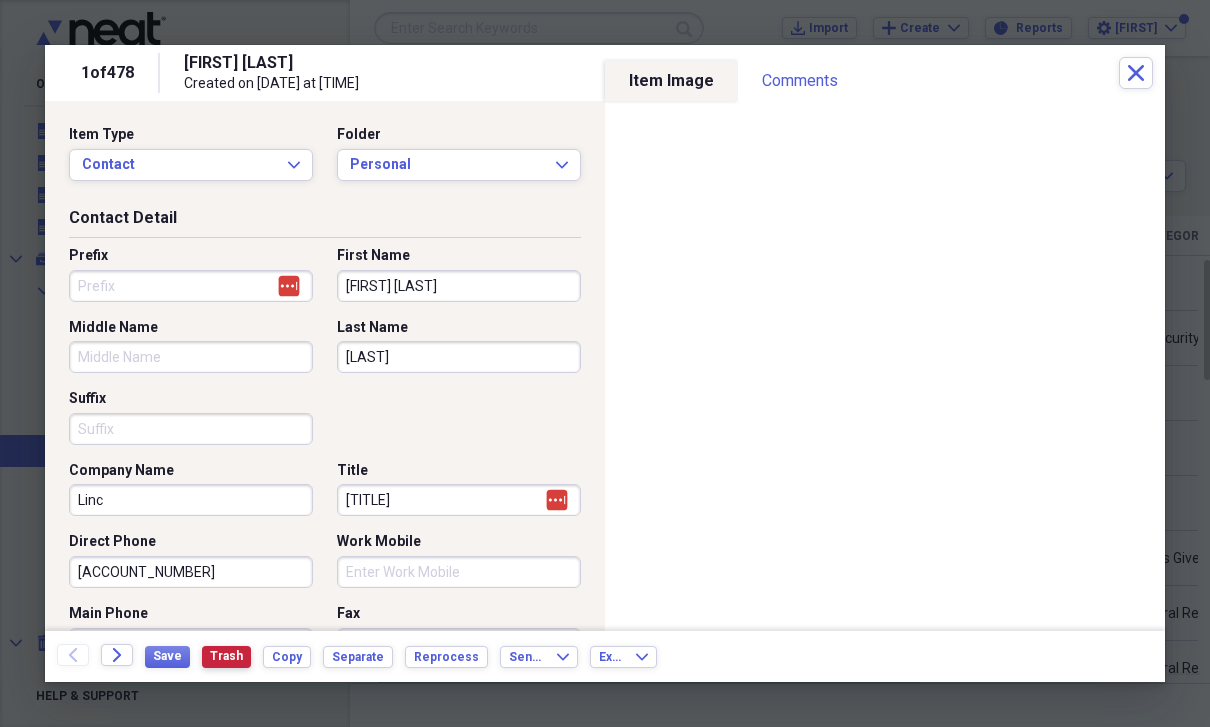 click on "Trash" at bounding box center [226, 656] 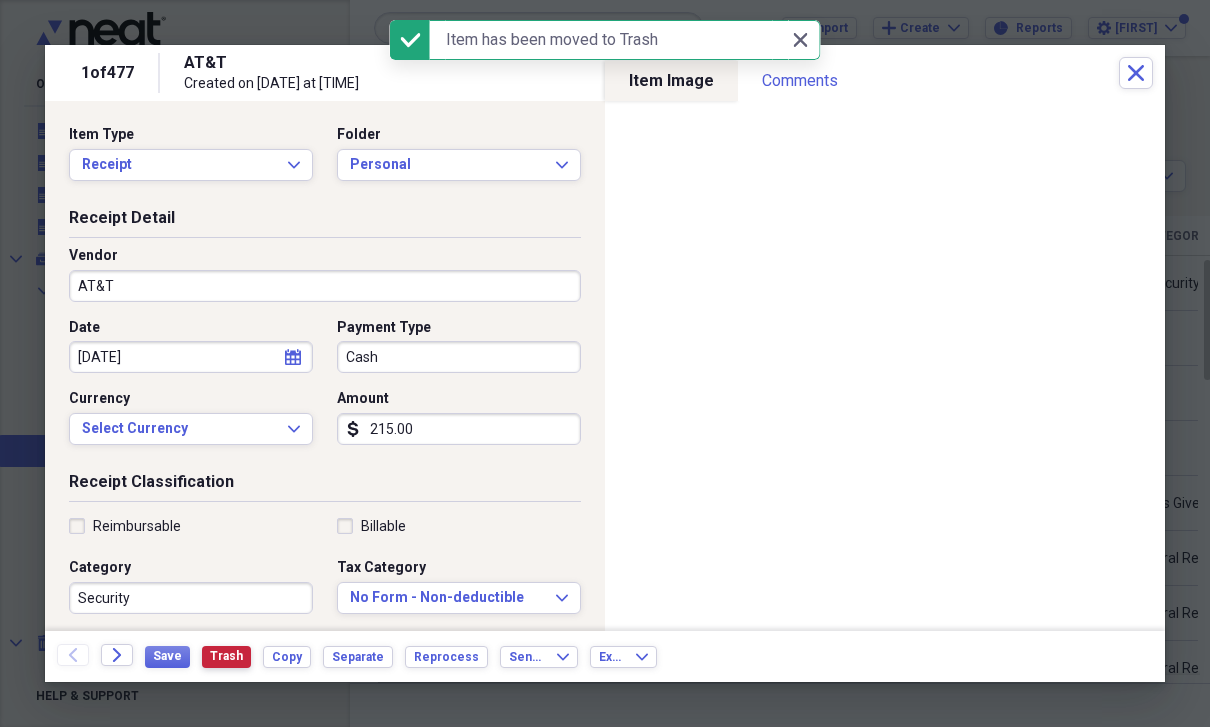 click on "Trash" at bounding box center [226, 656] 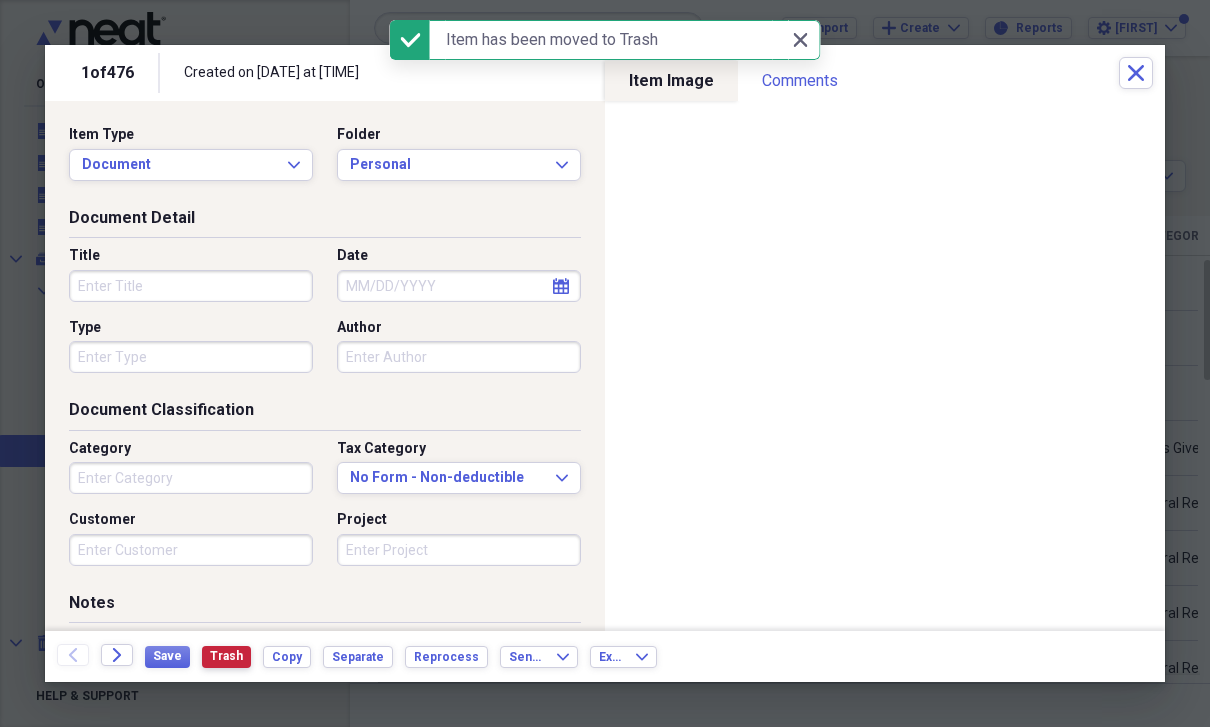 click on "Trash" at bounding box center [226, 656] 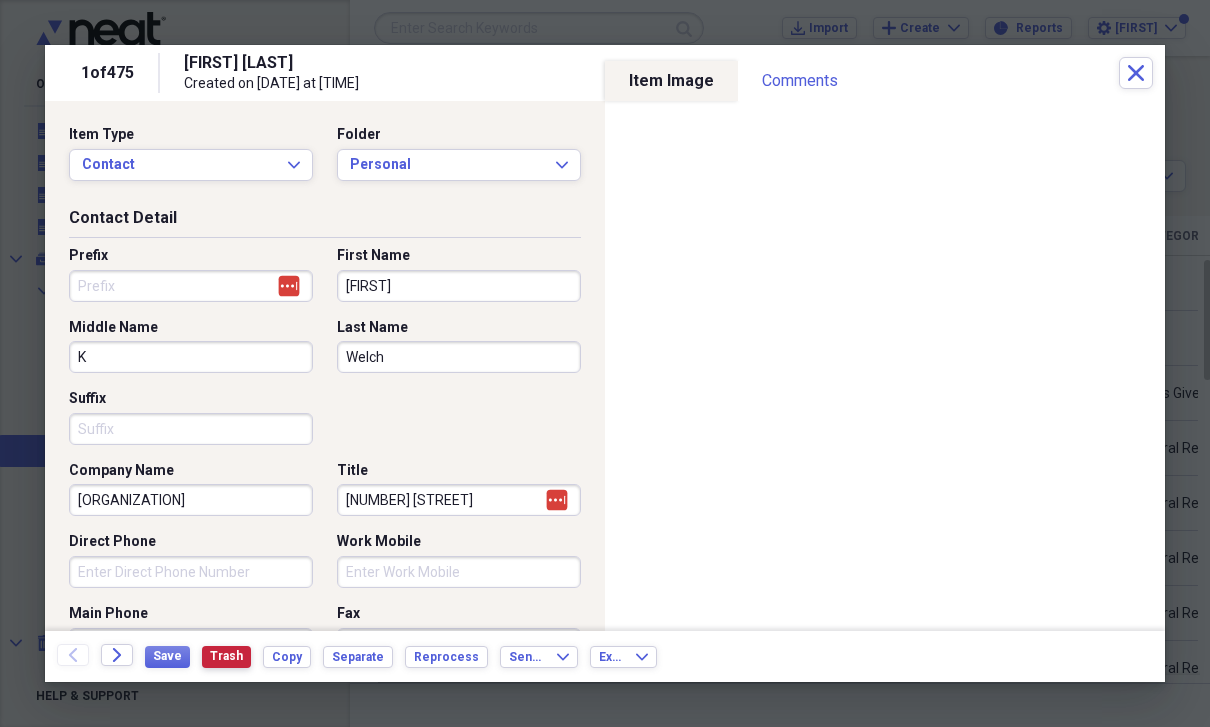 click on "Trash" at bounding box center [226, 656] 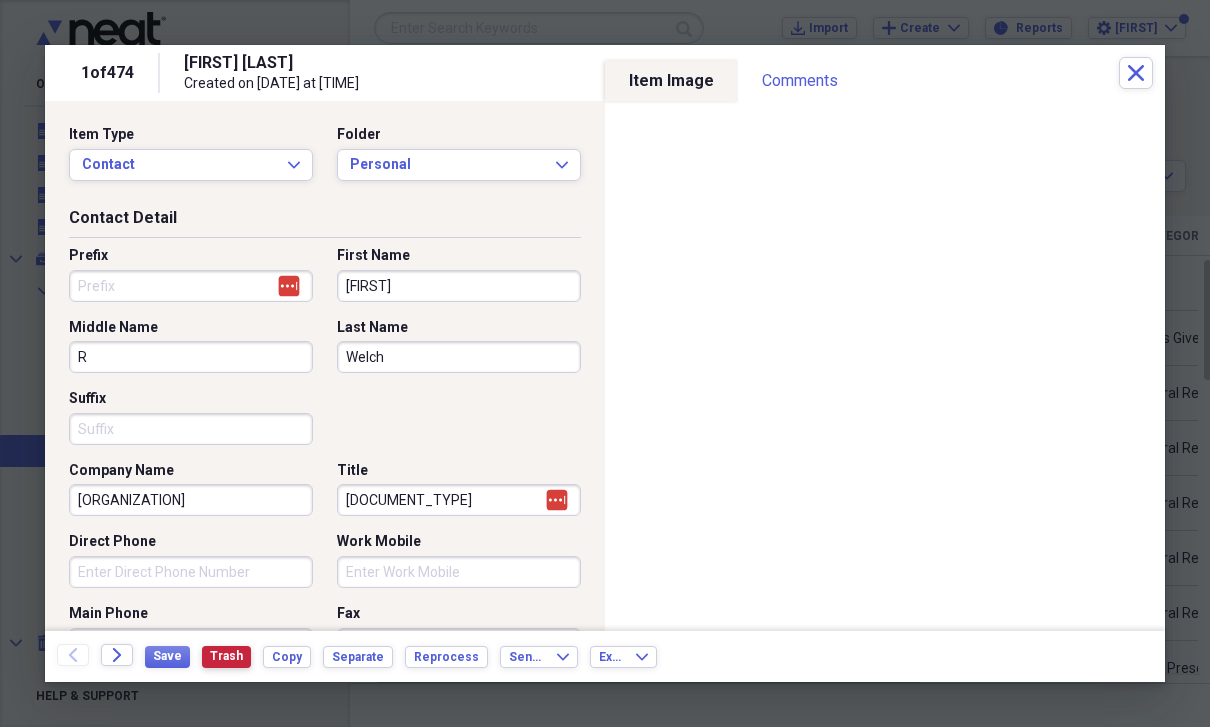 click on "Trash" at bounding box center (226, 656) 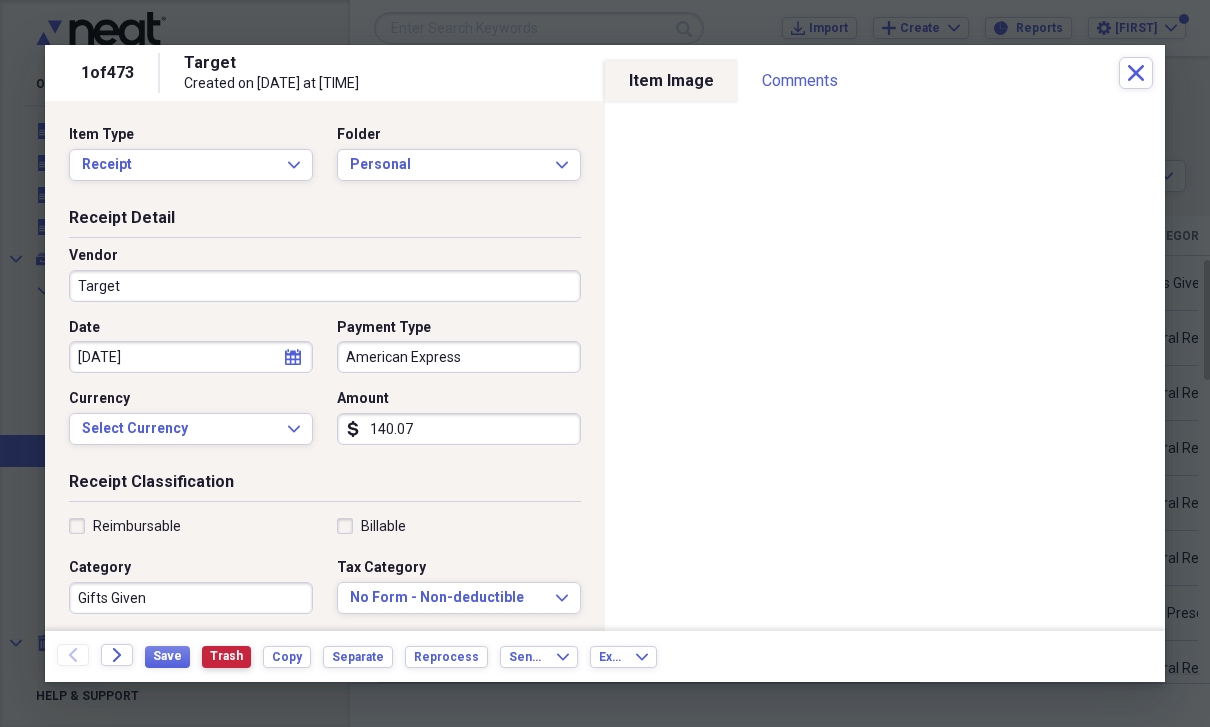 click on "Trash" at bounding box center [226, 656] 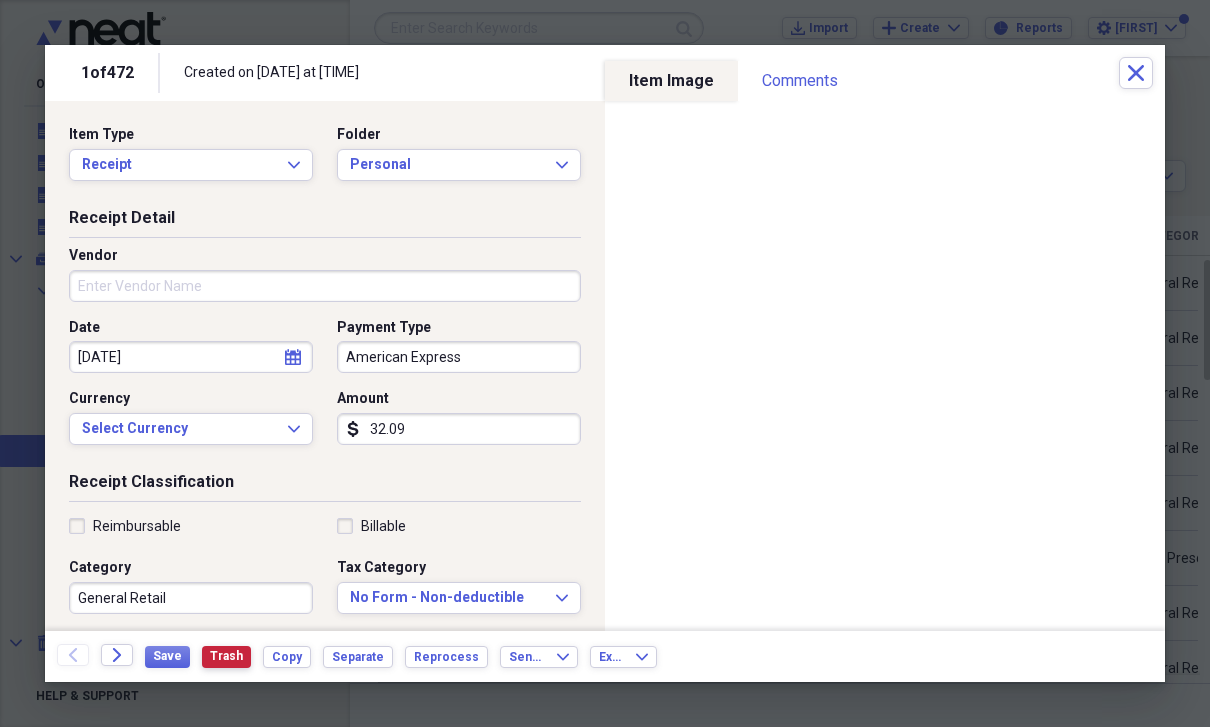 click on "Trash" at bounding box center (226, 656) 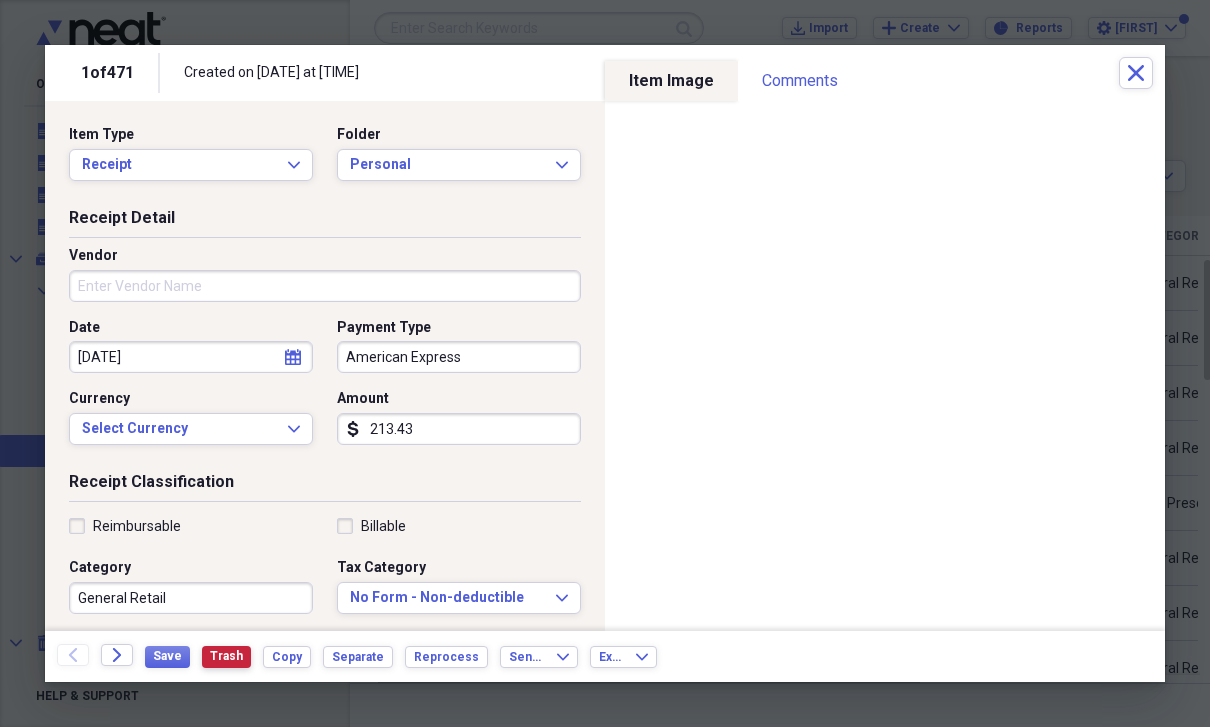click on "Trash" at bounding box center (226, 656) 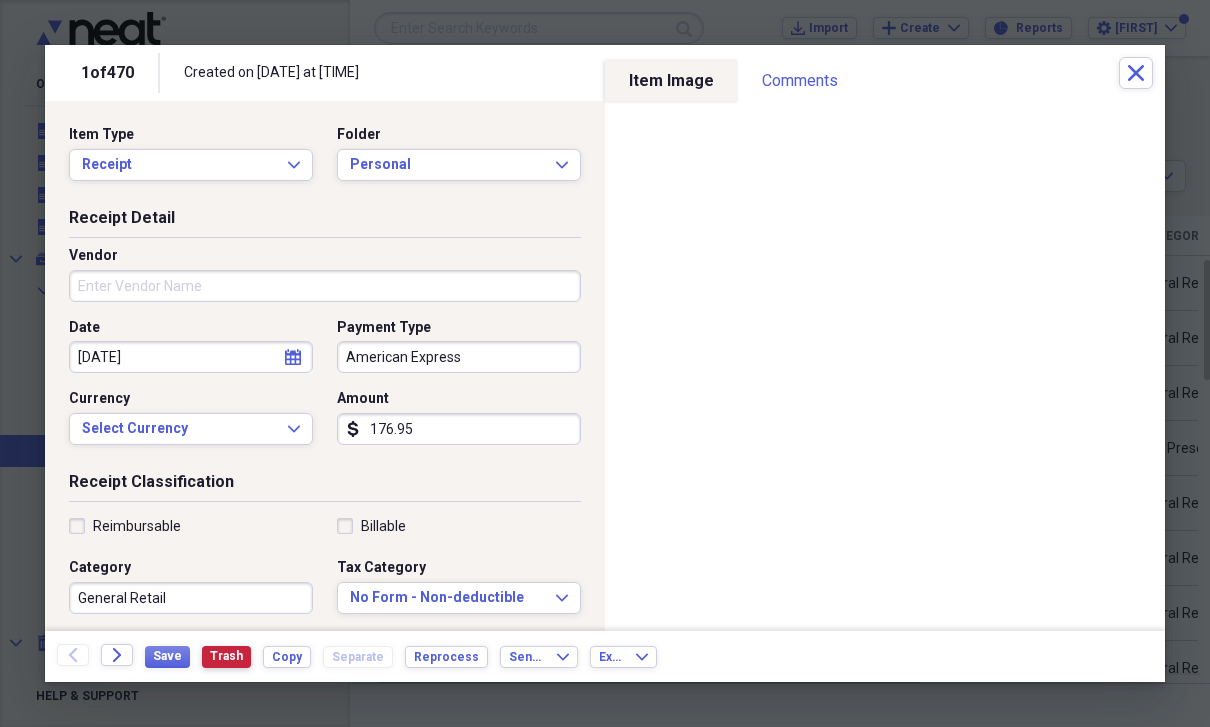 click on "Trash" at bounding box center [226, 656] 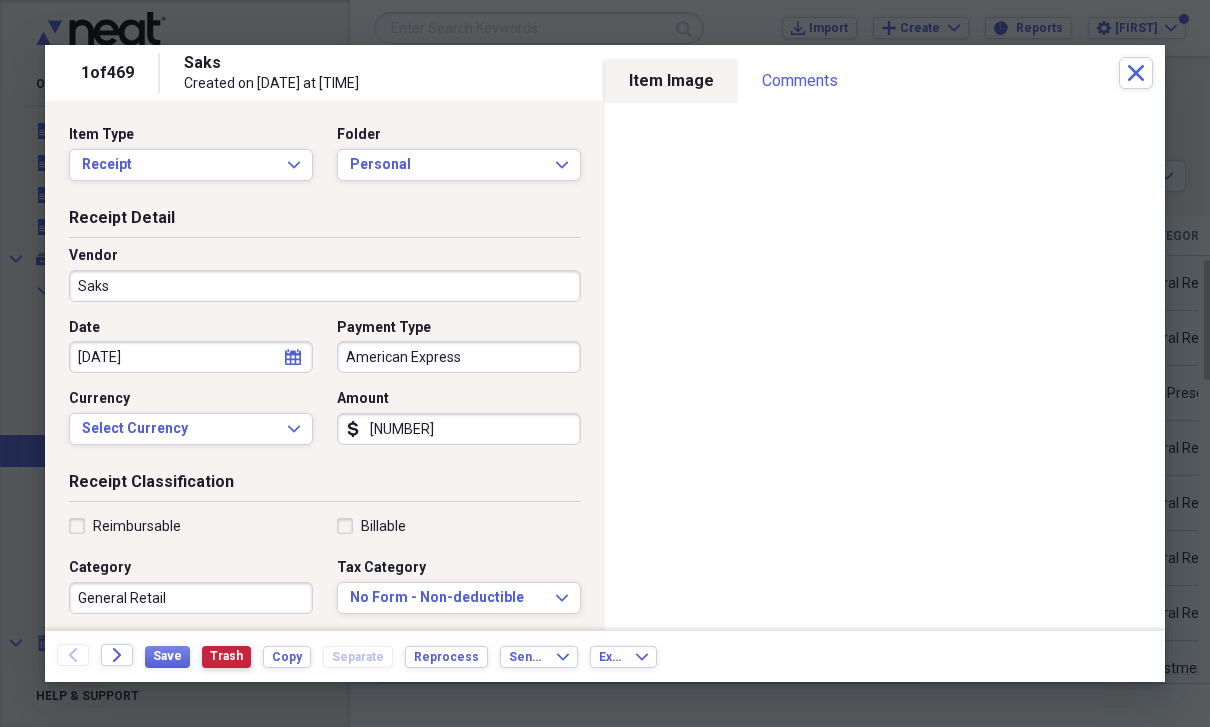 click on "Trash" at bounding box center (226, 656) 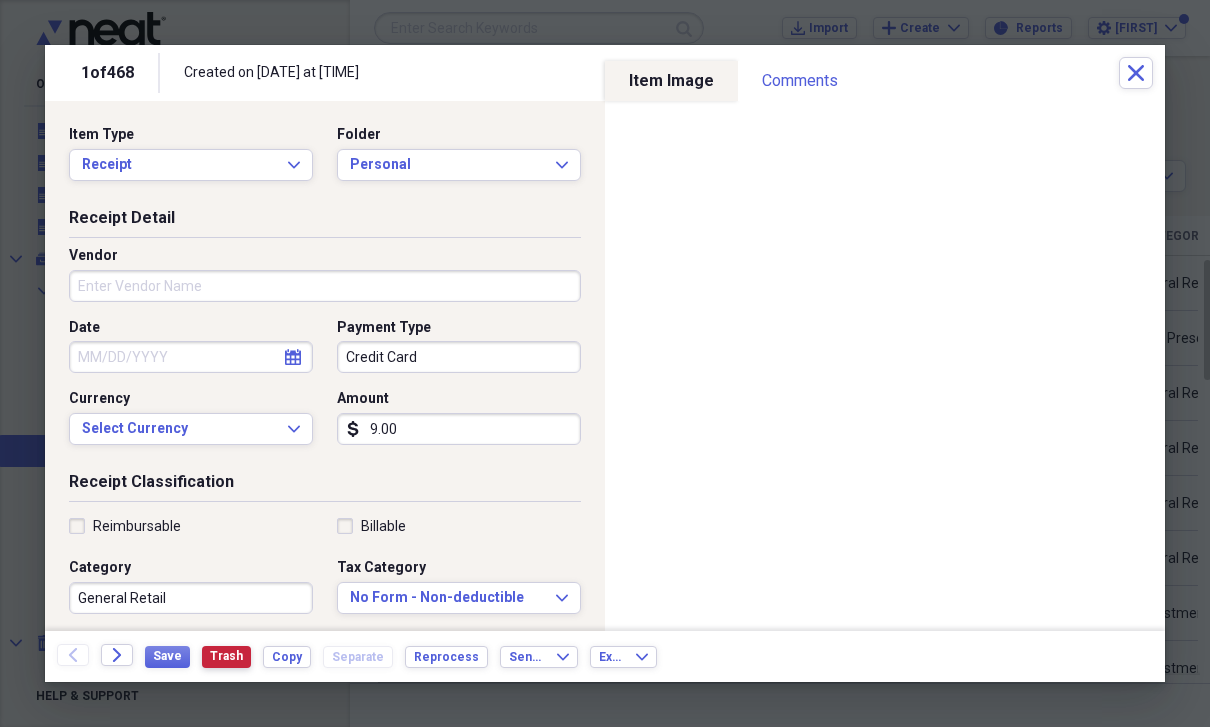 click on "Trash" at bounding box center [226, 656] 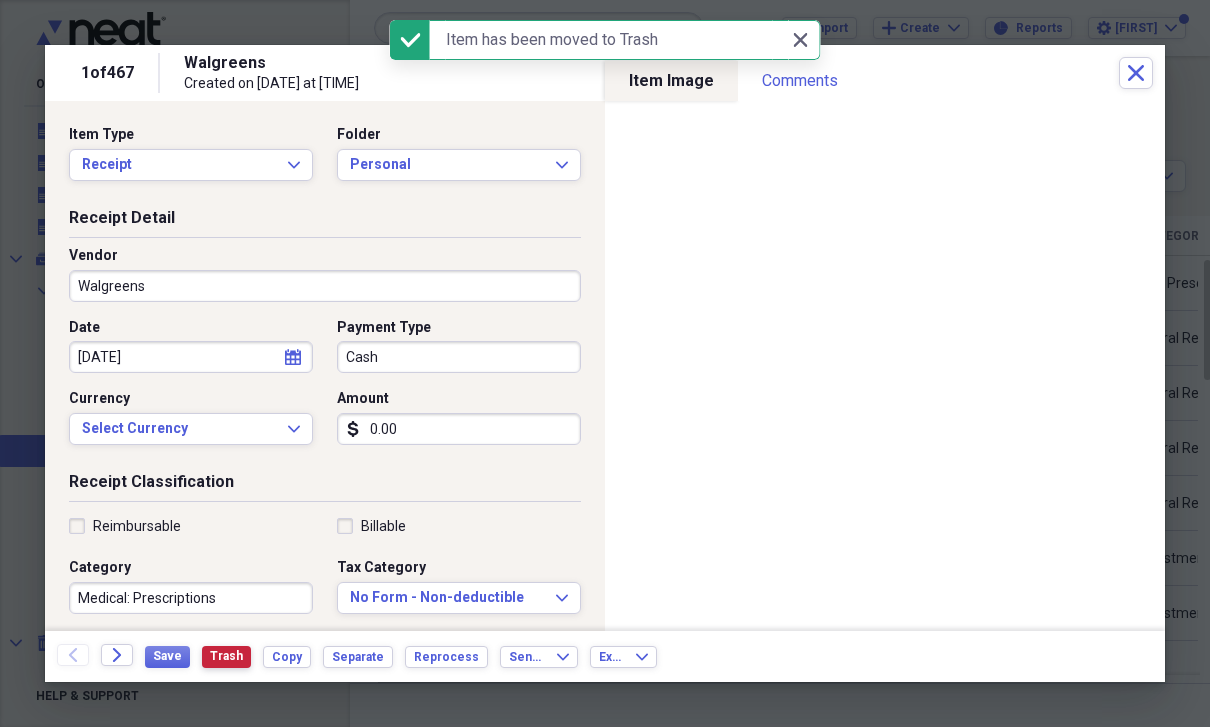 click on "Trash" at bounding box center (226, 656) 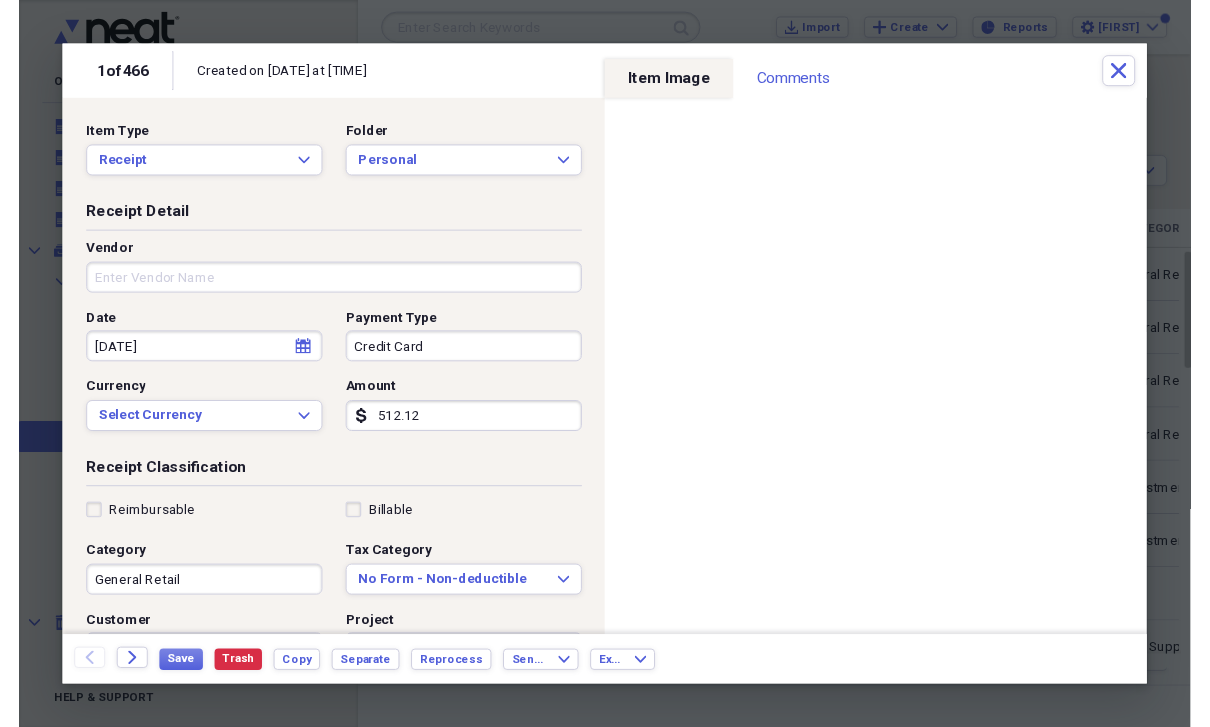 scroll, scrollTop: 24, scrollLeft: 0, axis: vertical 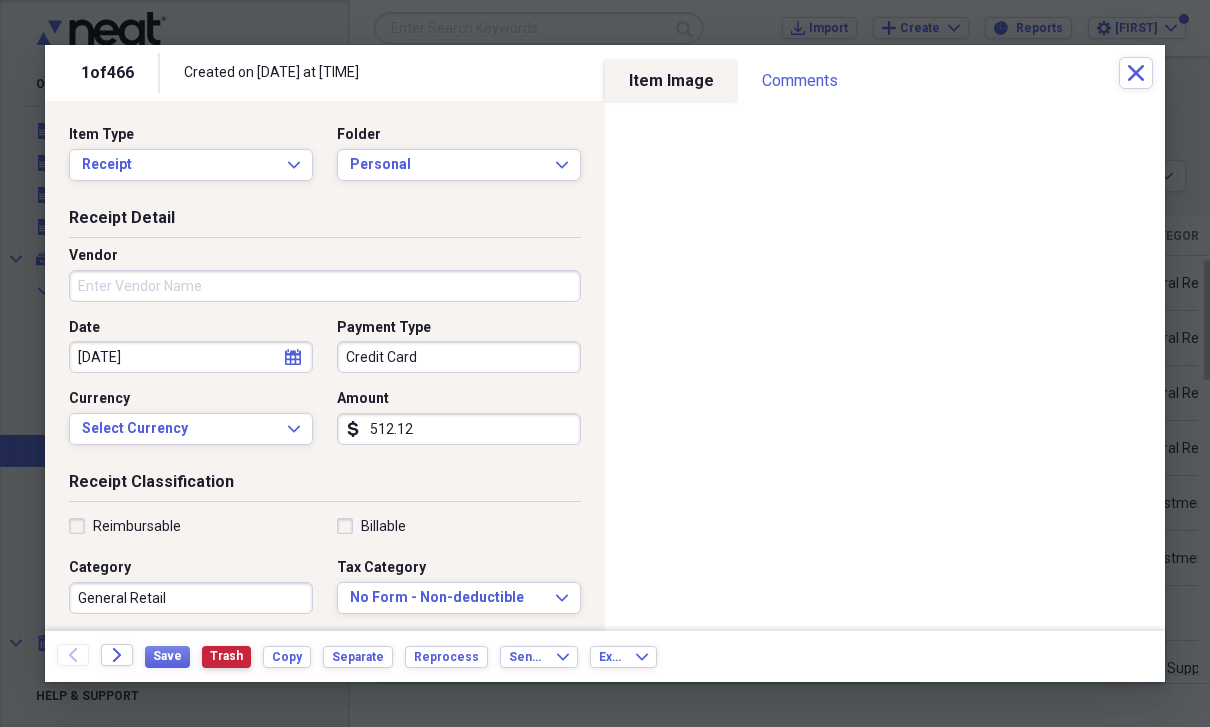 click on "Trash" at bounding box center (226, 656) 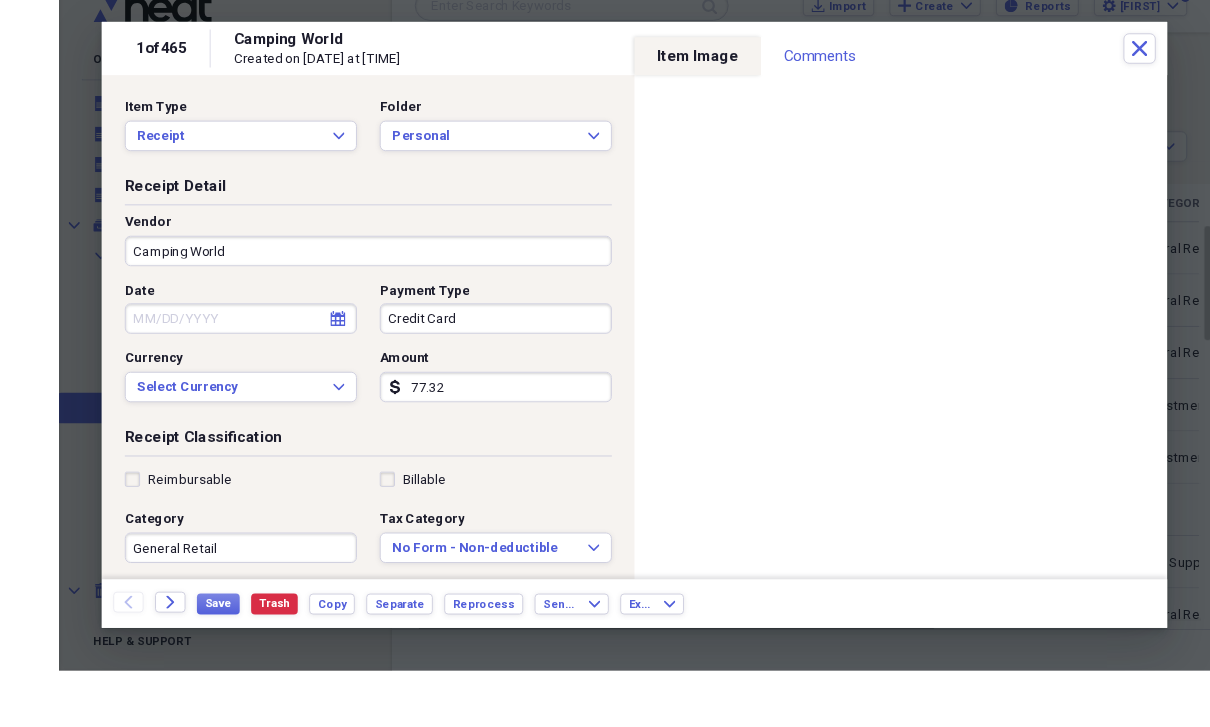 scroll, scrollTop: 60, scrollLeft: 0, axis: vertical 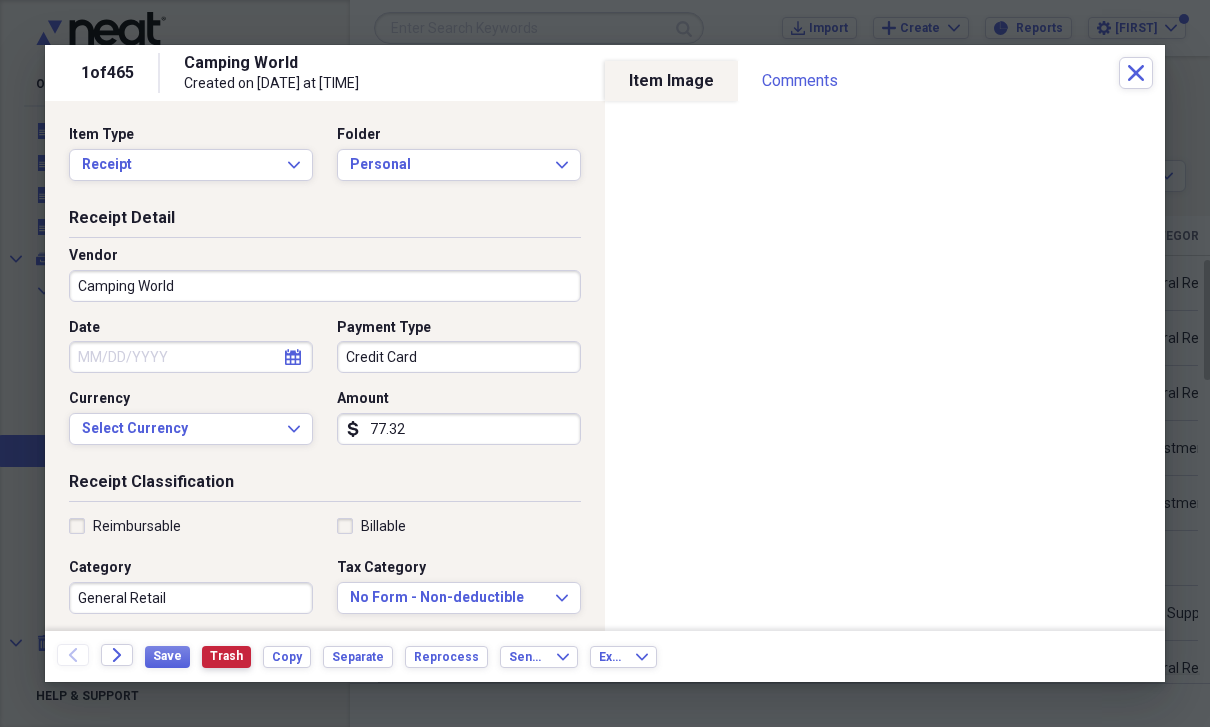 click on "Trash" at bounding box center (226, 656) 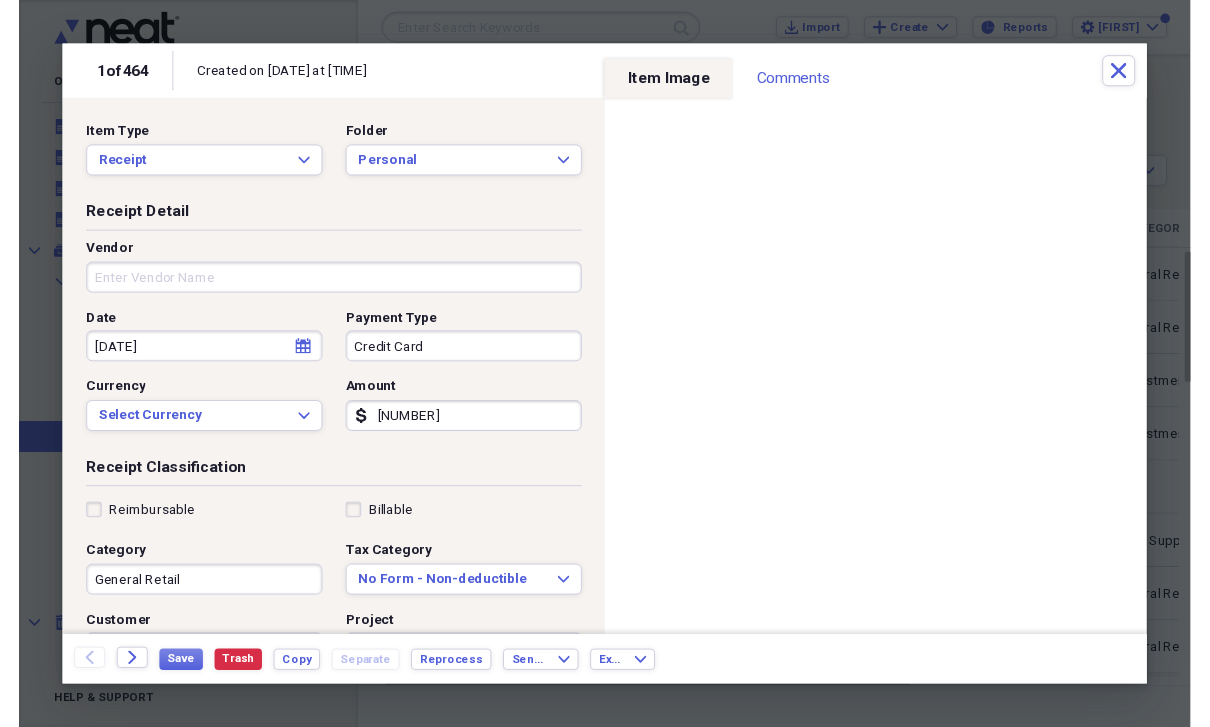 scroll, scrollTop: 60, scrollLeft: 0, axis: vertical 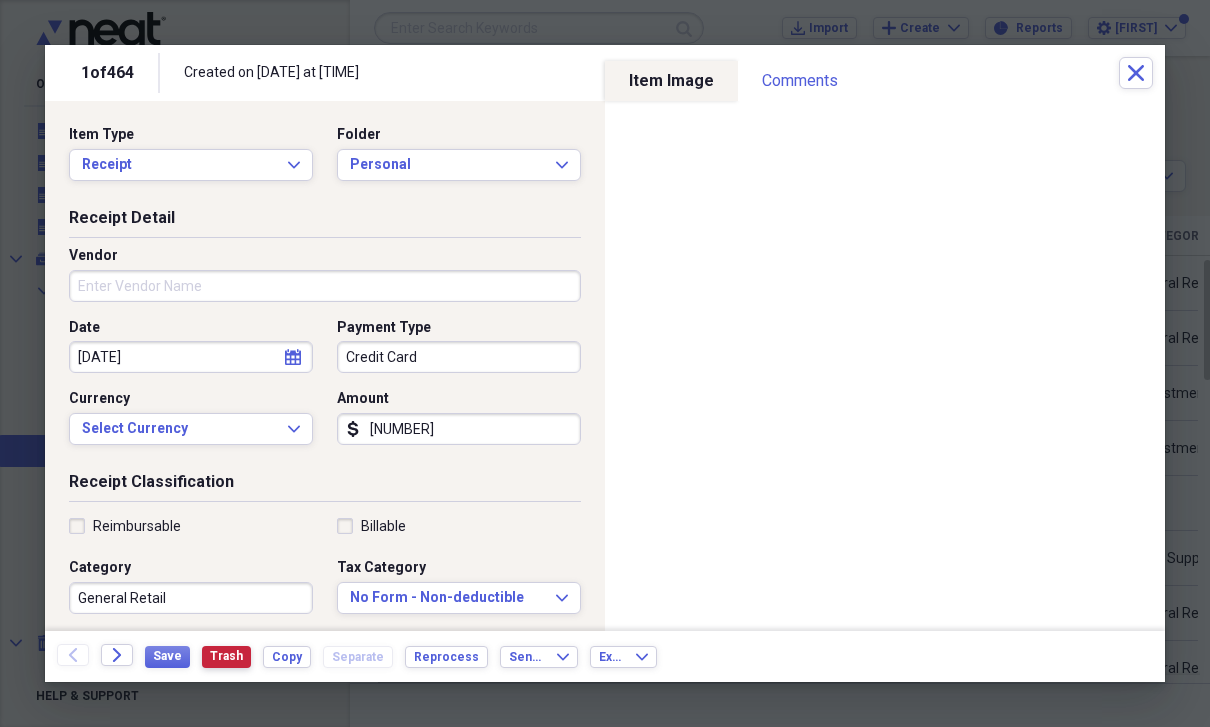 click on "Trash" at bounding box center [226, 656] 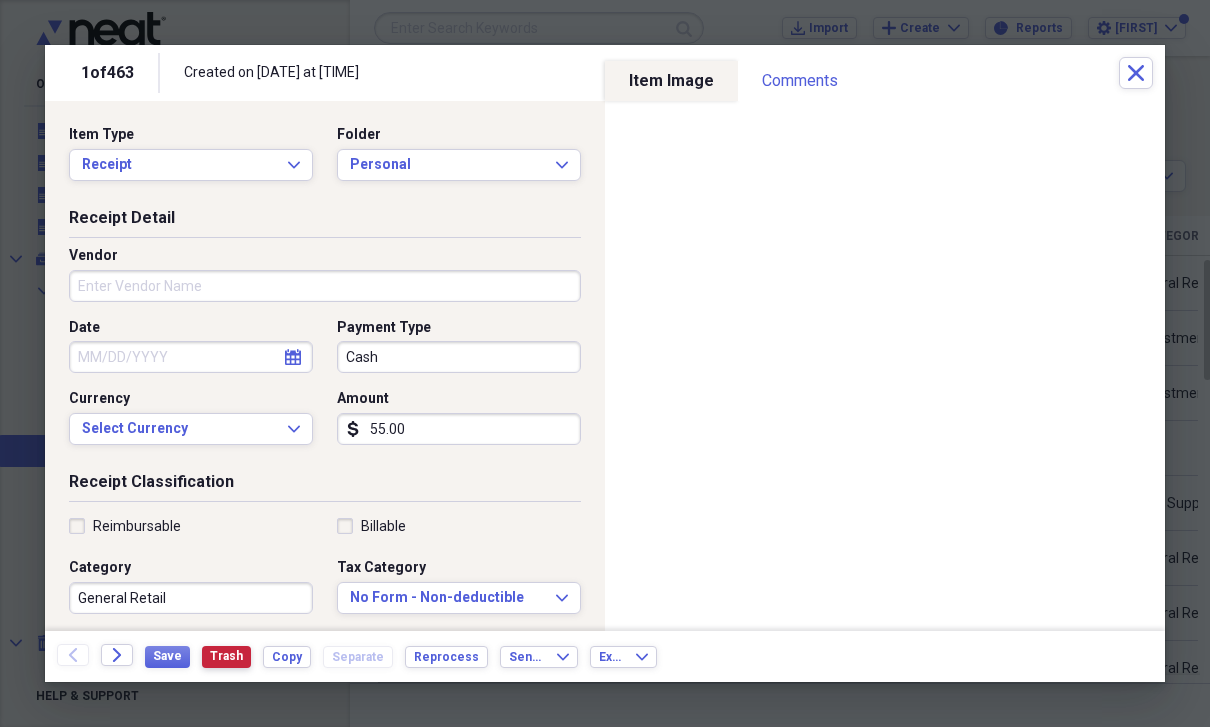 click on "Trash" at bounding box center (226, 656) 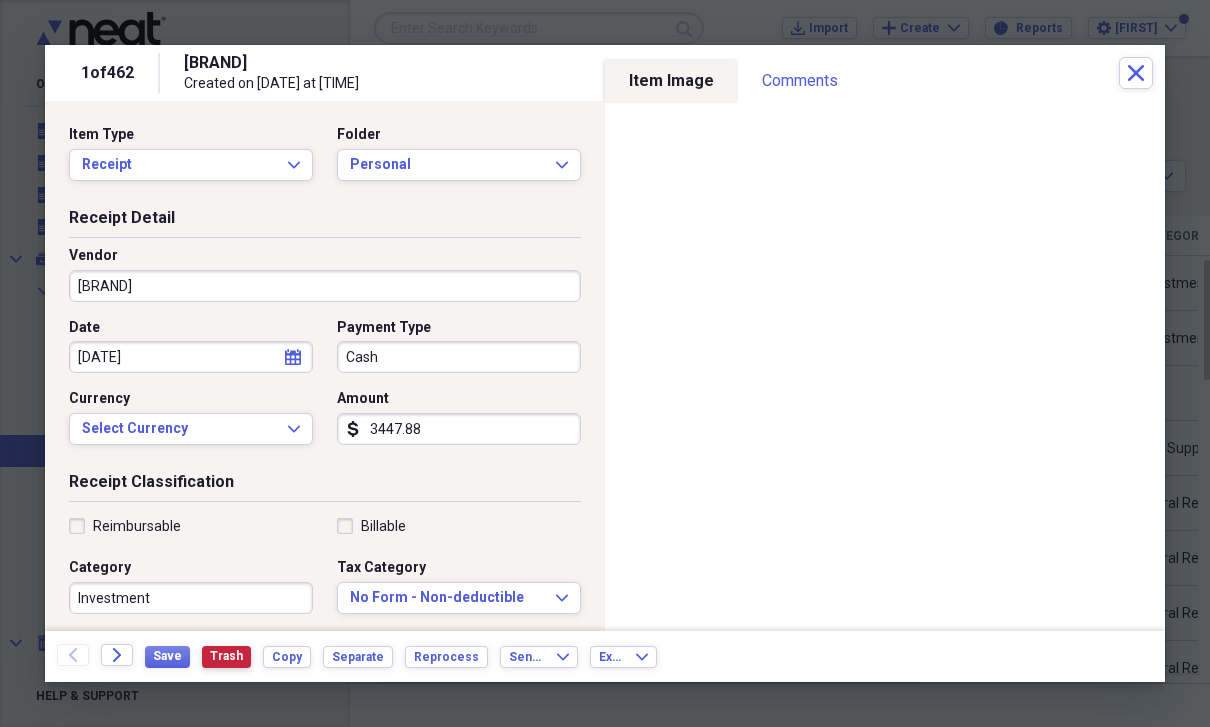 click on "Trash" at bounding box center [226, 656] 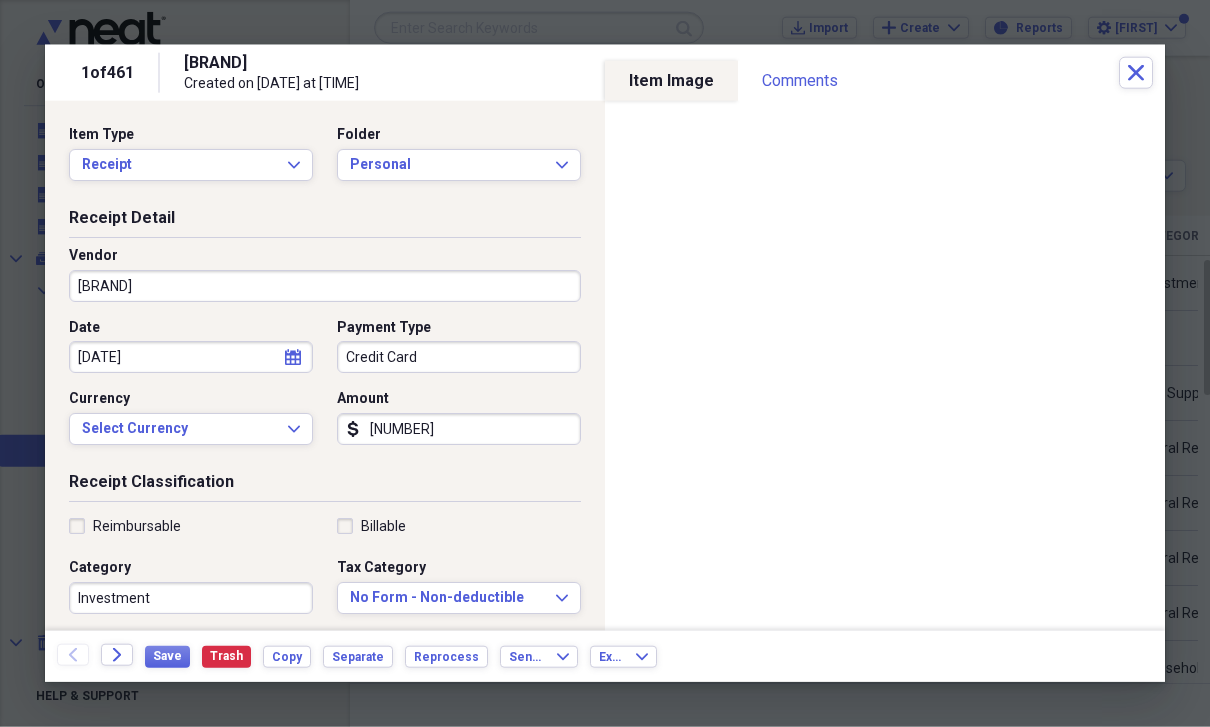 scroll, scrollTop: 60, scrollLeft: 0, axis: vertical 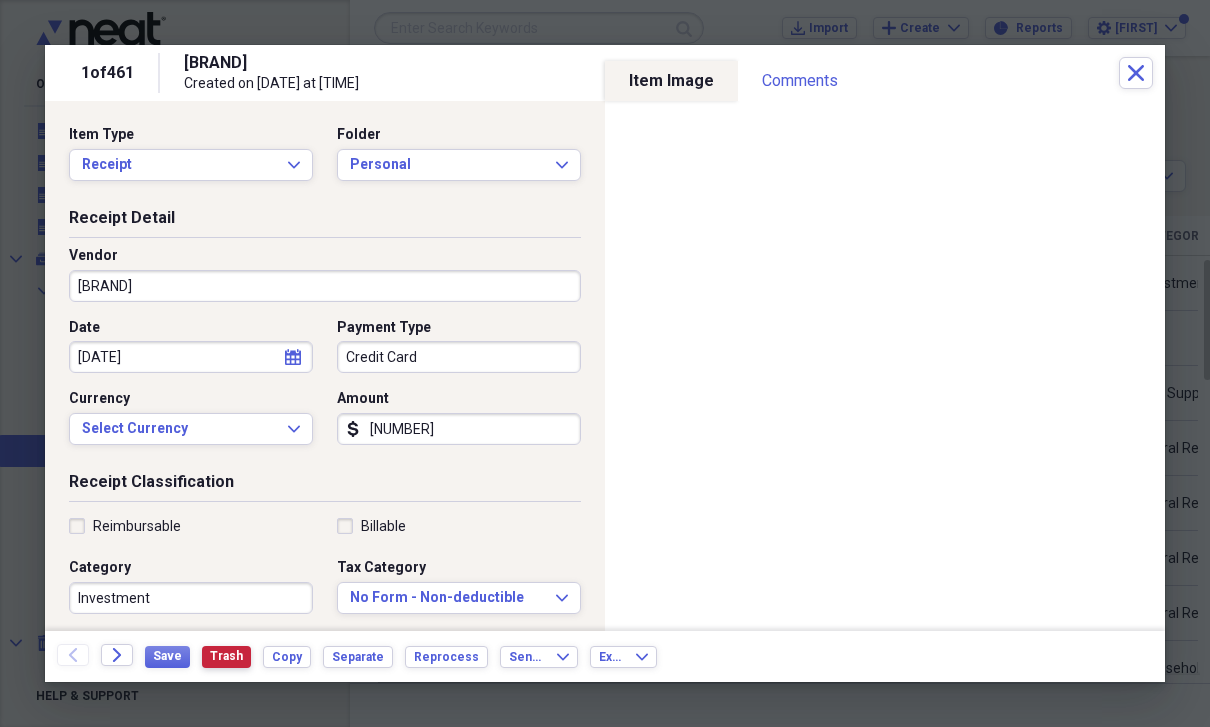 click on "Trash" at bounding box center [226, 656] 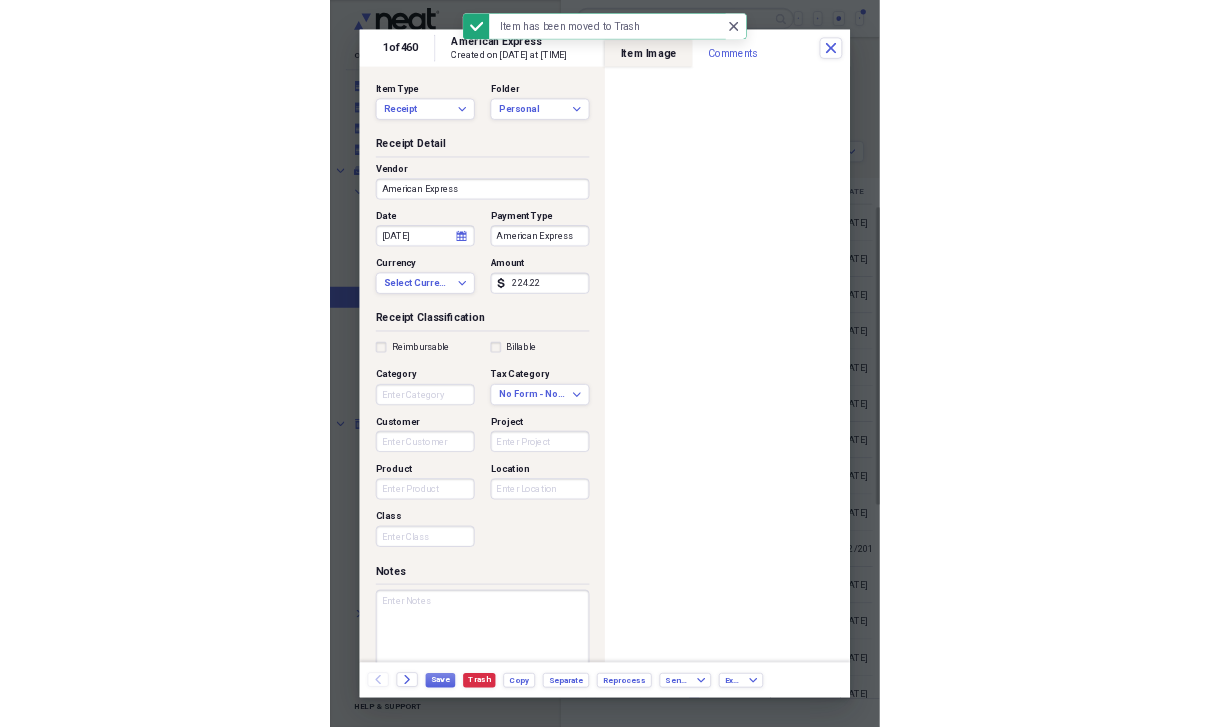 scroll, scrollTop: 60, scrollLeft: 0, axis: vertical 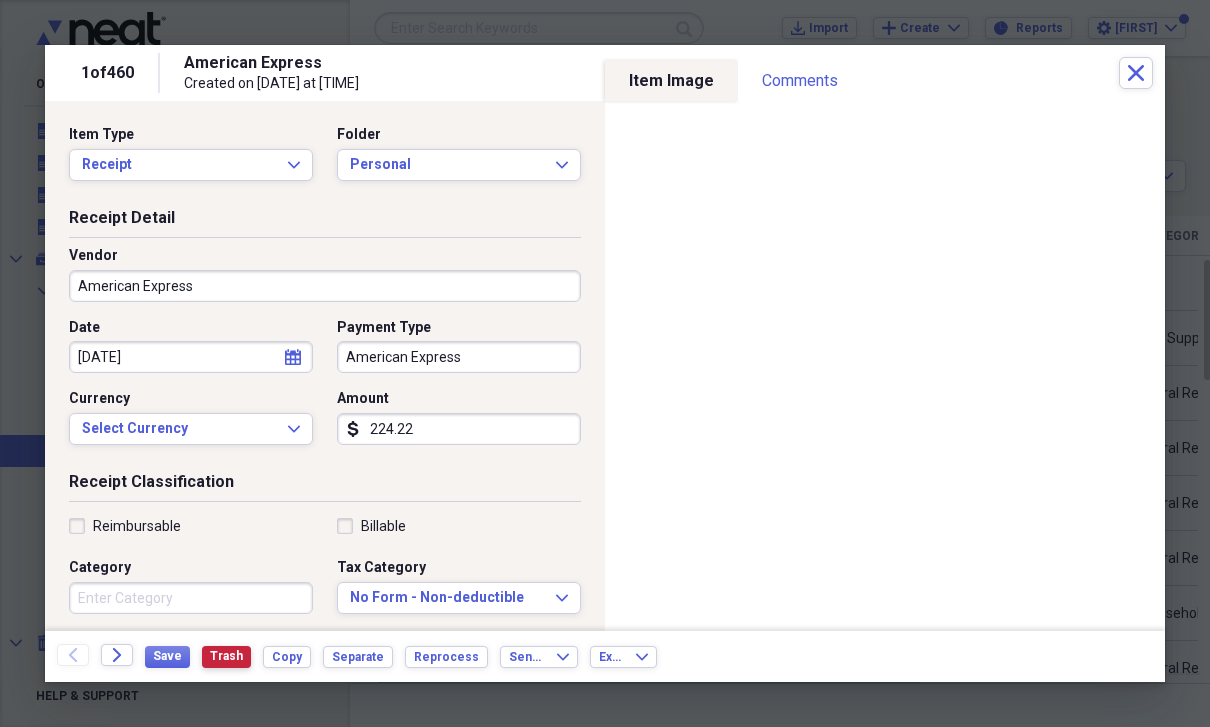 click on "Trash" at bounding box center [226, 656] 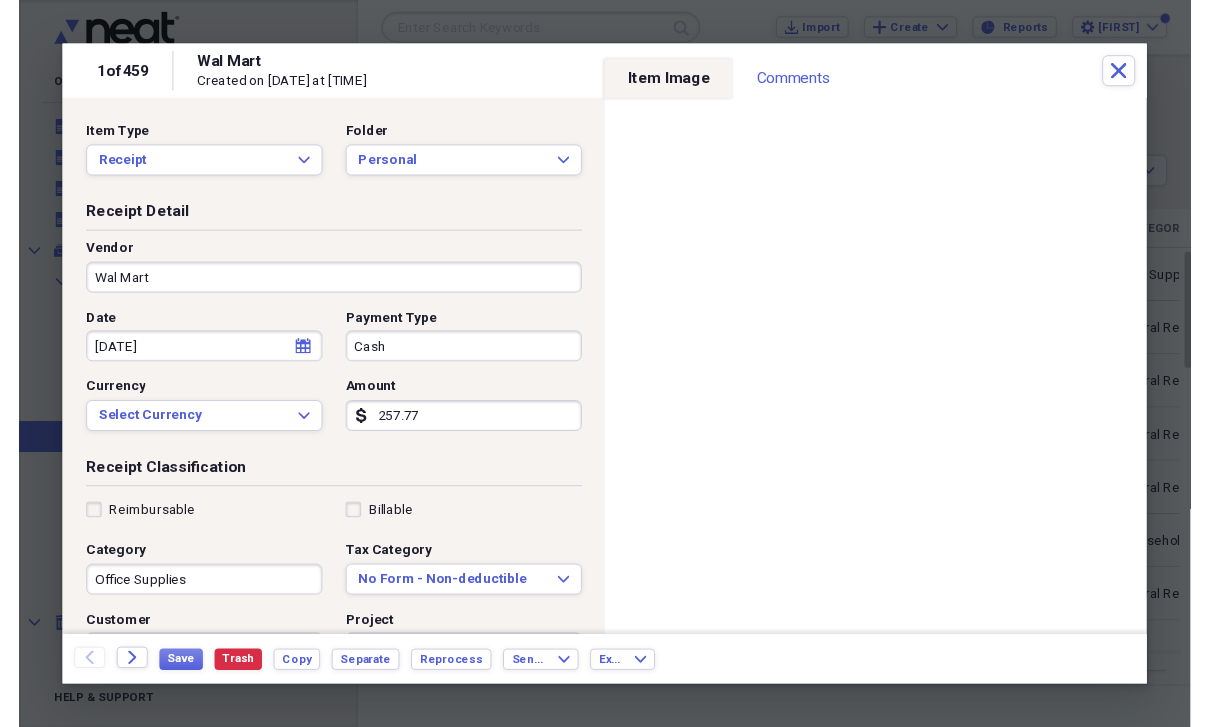 scroll, scrollTop: 60, scrollLeft: 0, axis: vertical 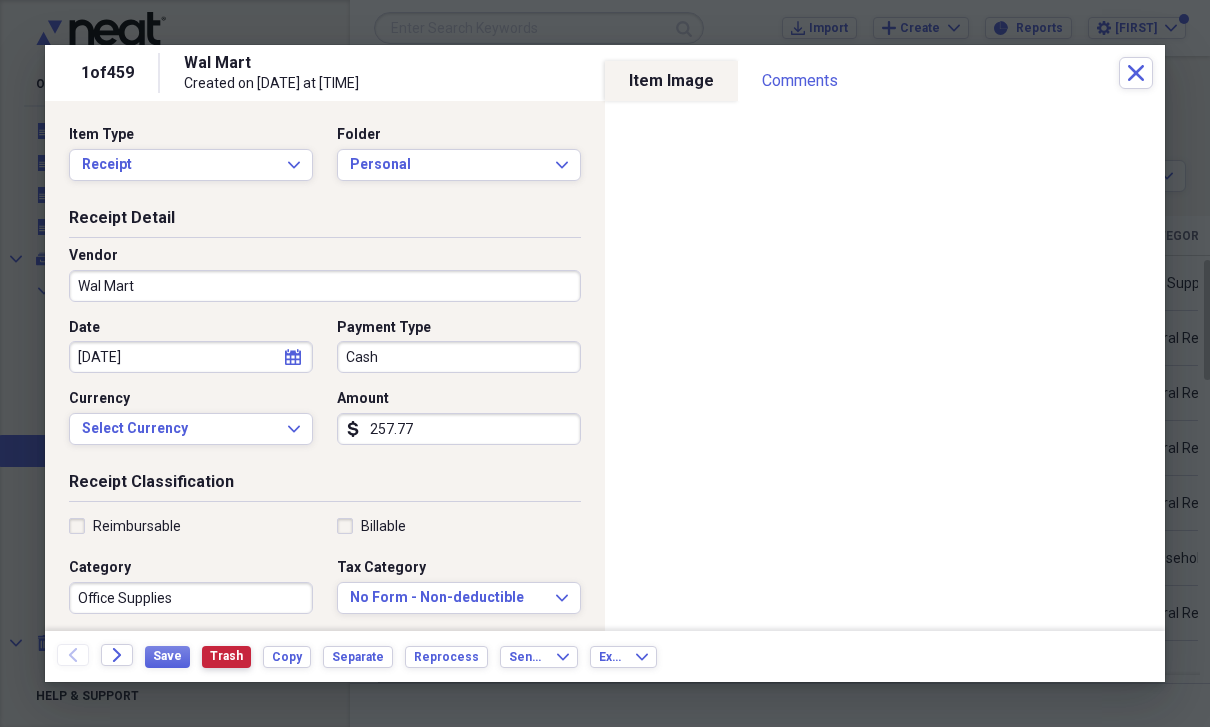 click on "Trash" at bounding box center [226, 656] 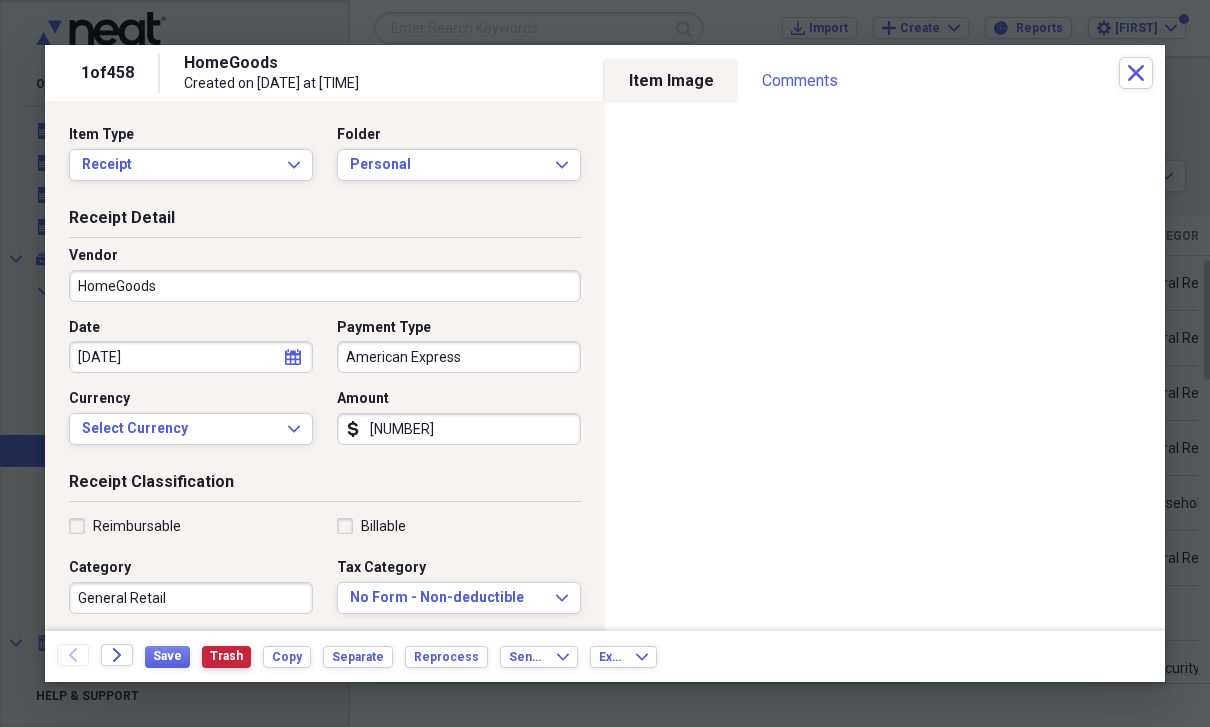click on "Trash" at bounding box center [226, 656] 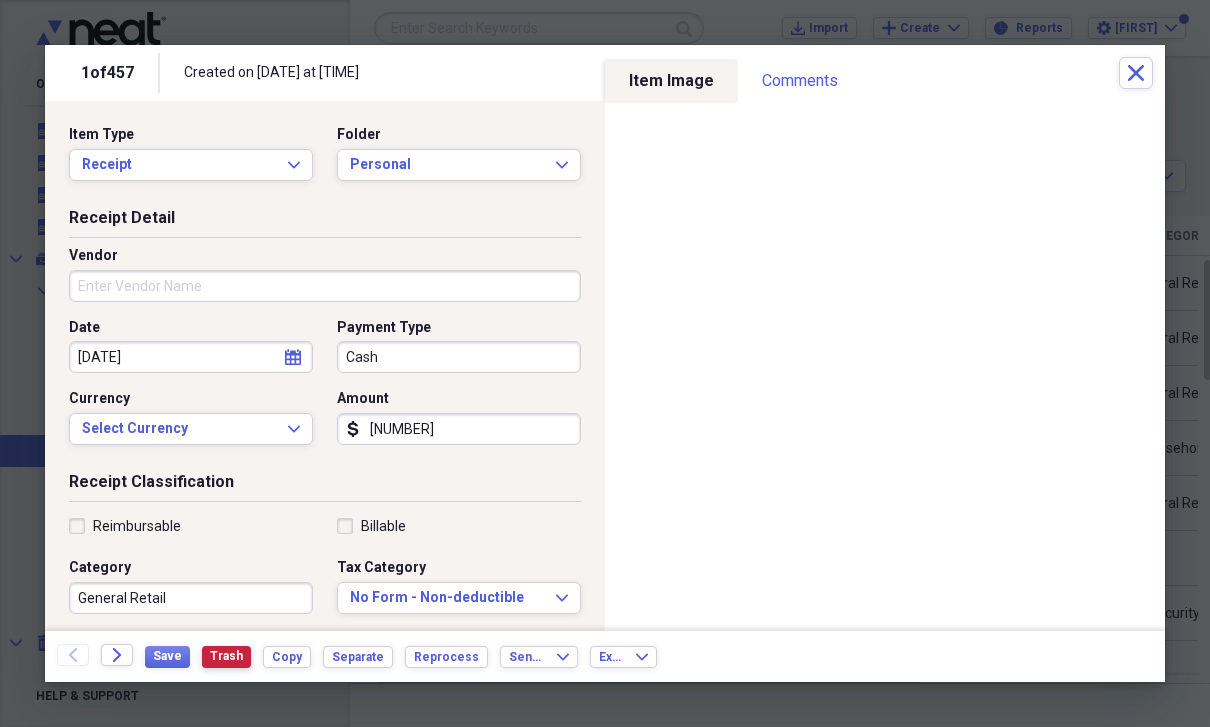 click on "Trash" at bounding box center (226, 657) 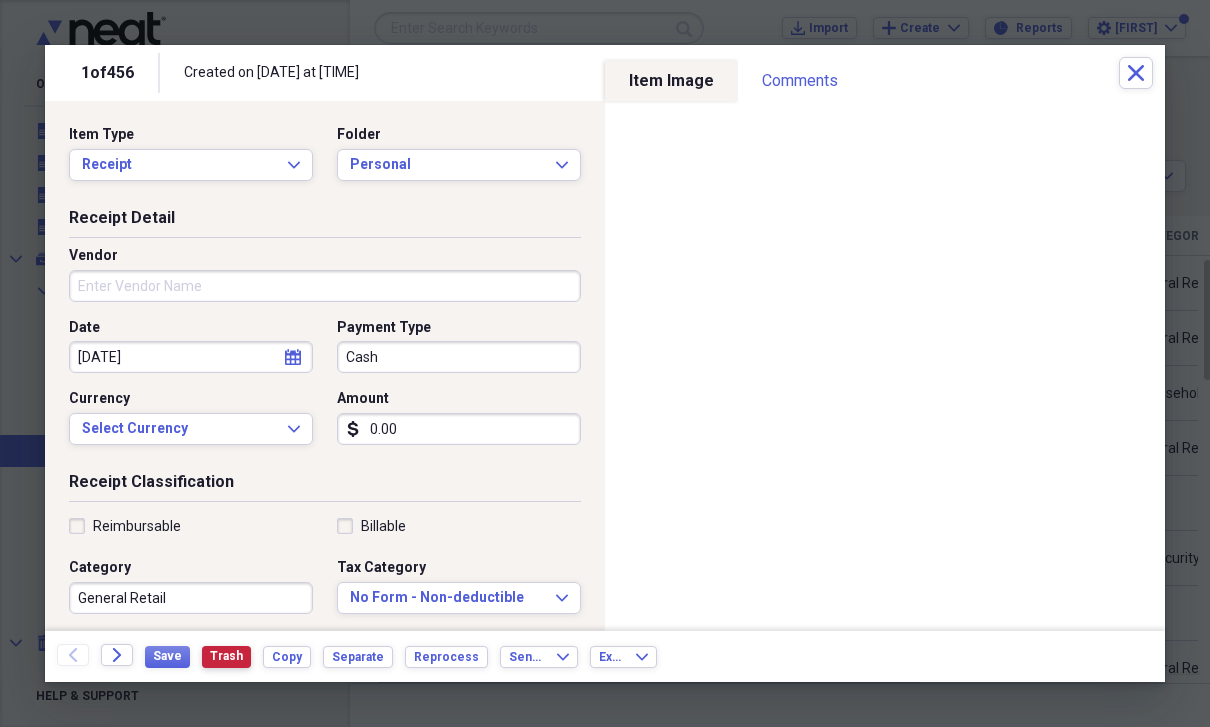 click on "Trash" at bounding box center (226, 656) 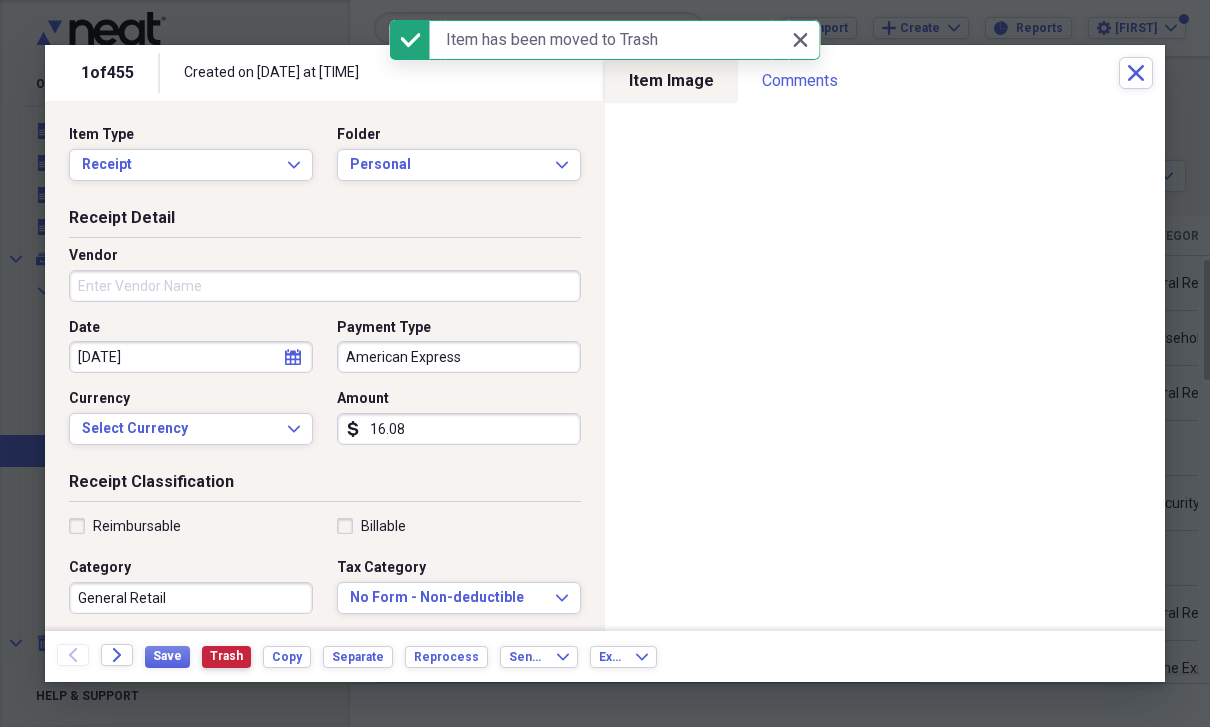 click on "Trash" at bounding box center [226, 656] 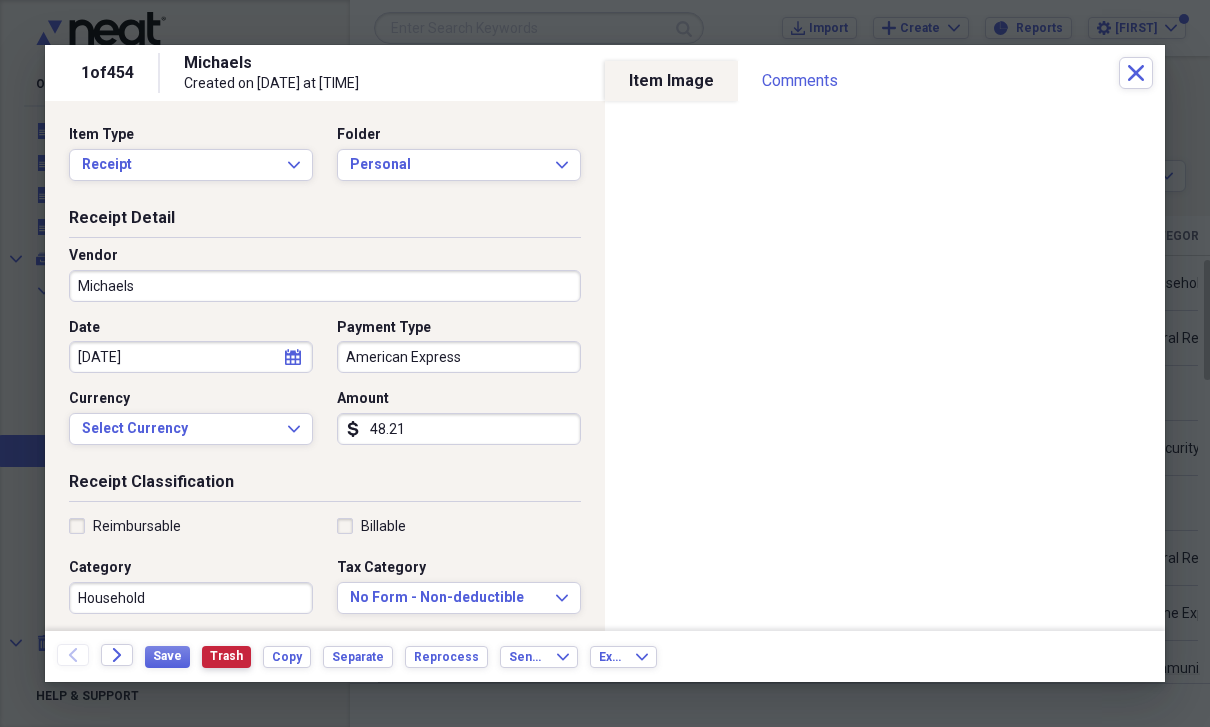 click on "Trash" at bounding box center [226, 656] 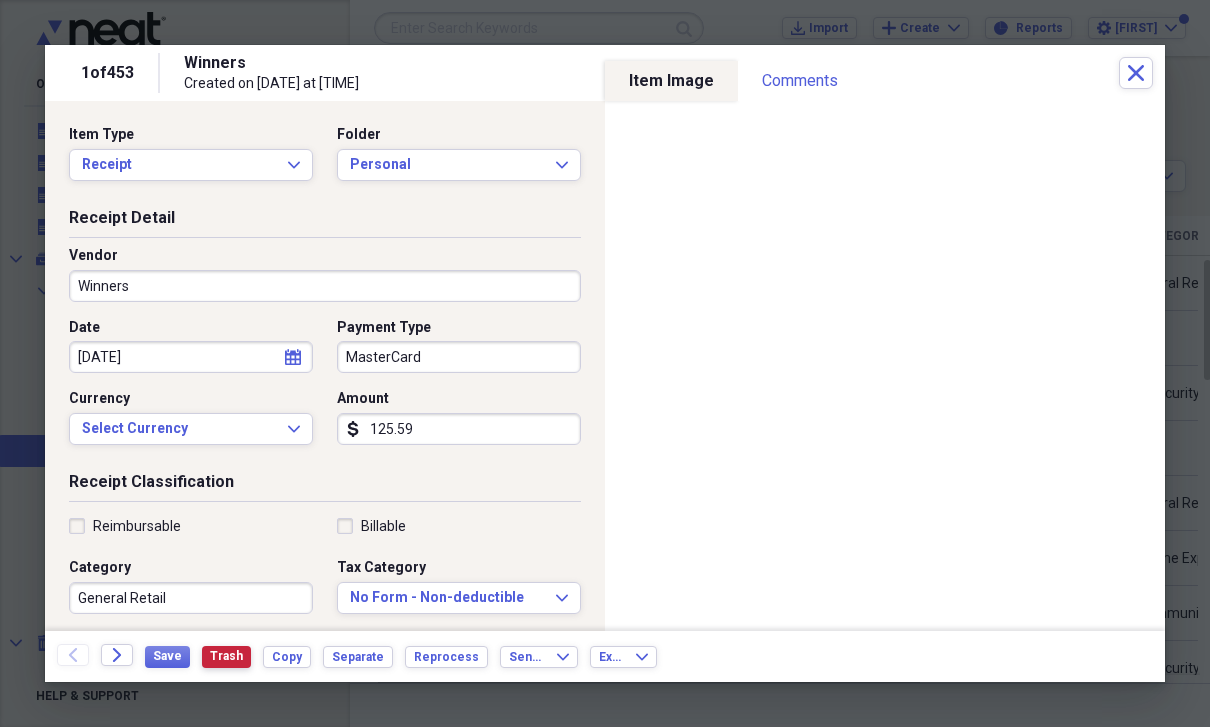 click on "Trash" at bounding box center (226, 656) 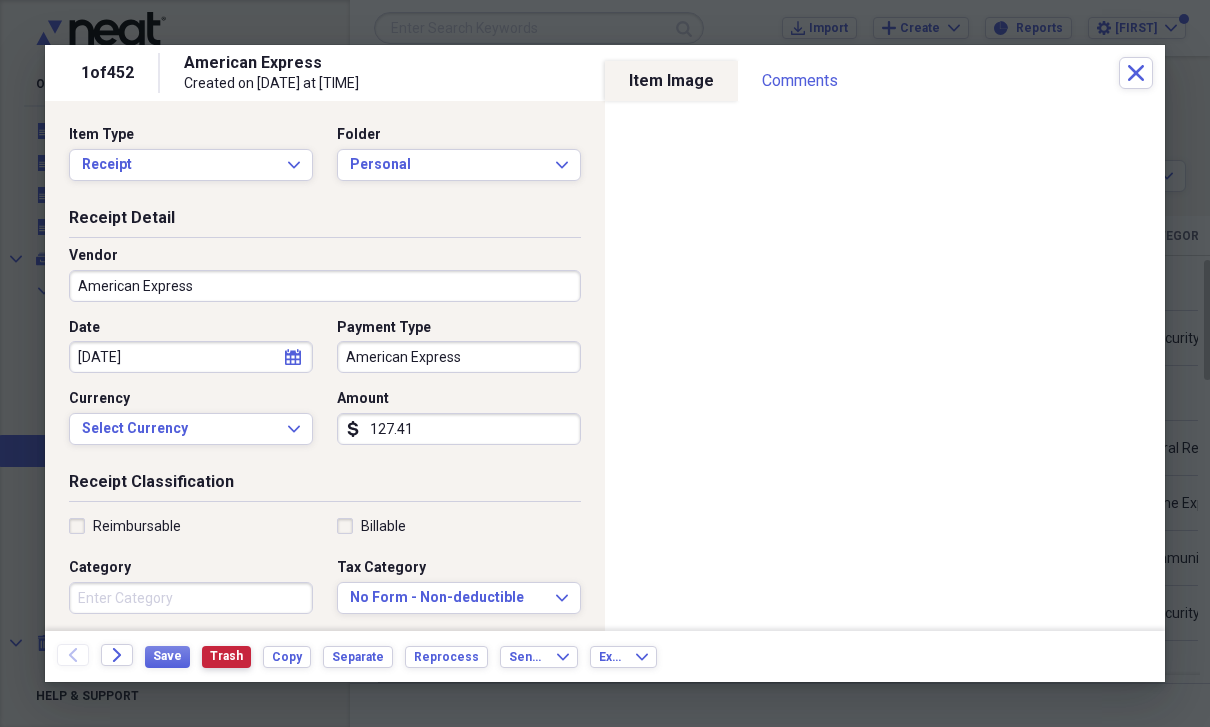 click on "Trash" at bounding box center (226, 656) 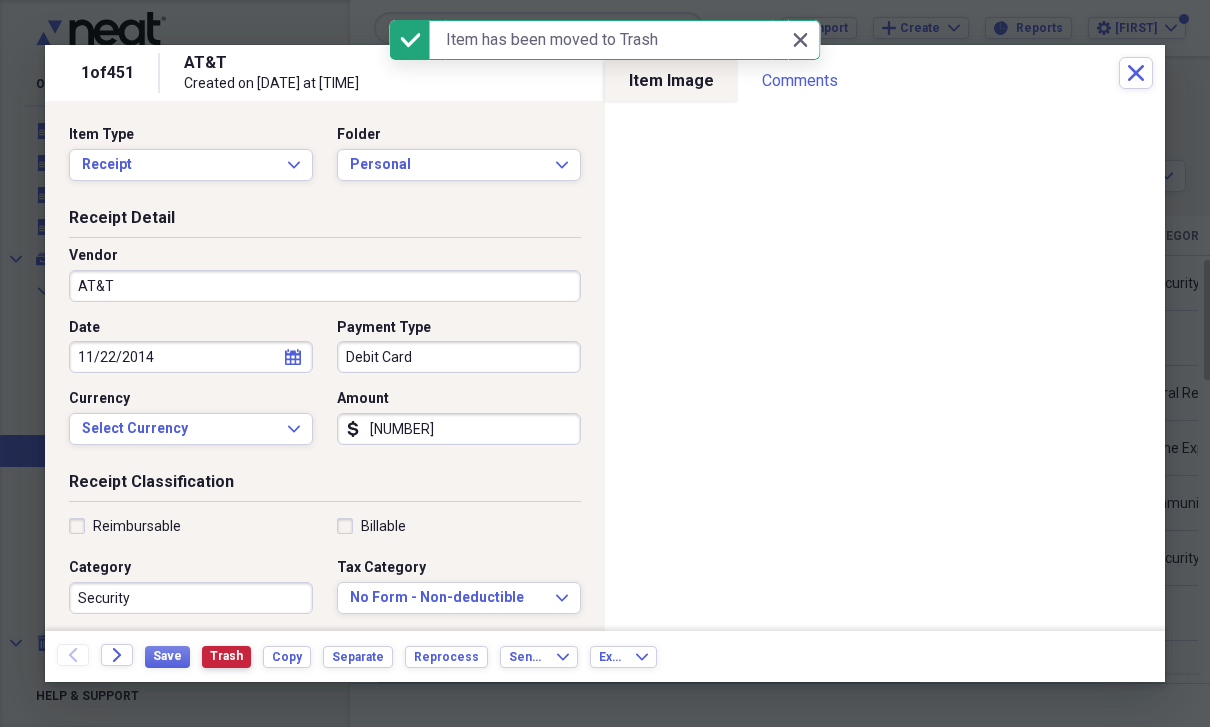 click on "Trash" at bounding box center (226, 656) 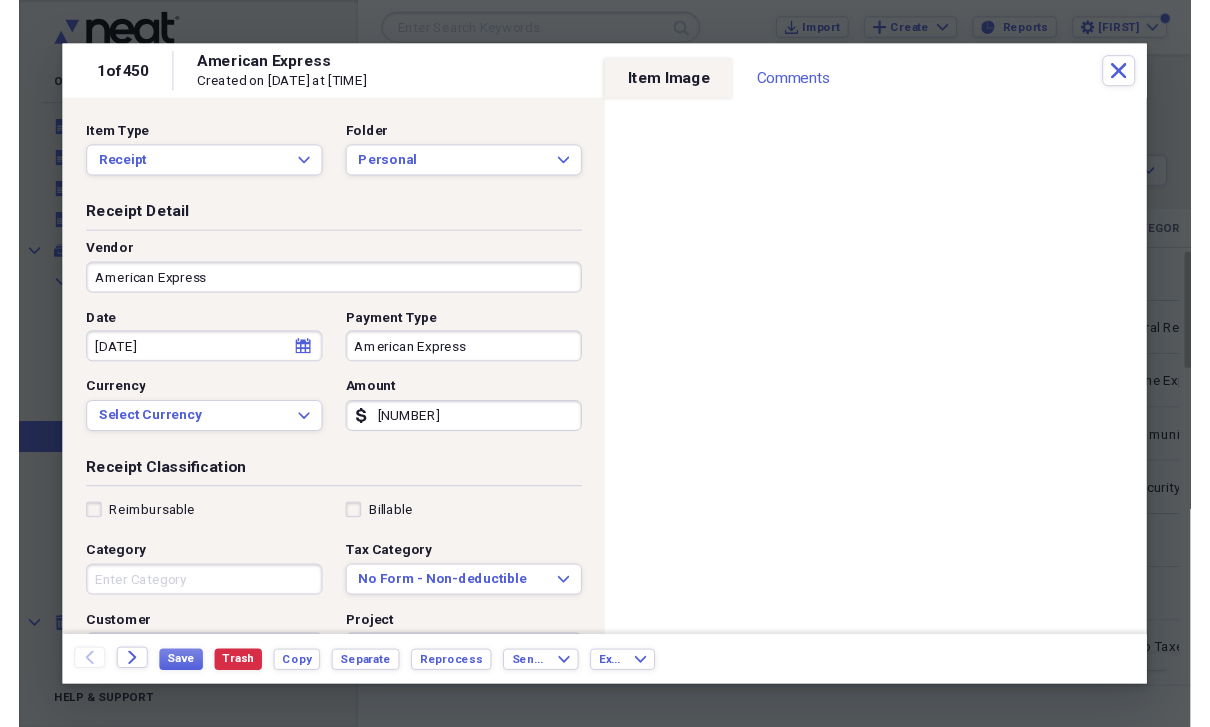 scroll, scrollTop: 60, scrollLeft: 0, axis: vertical 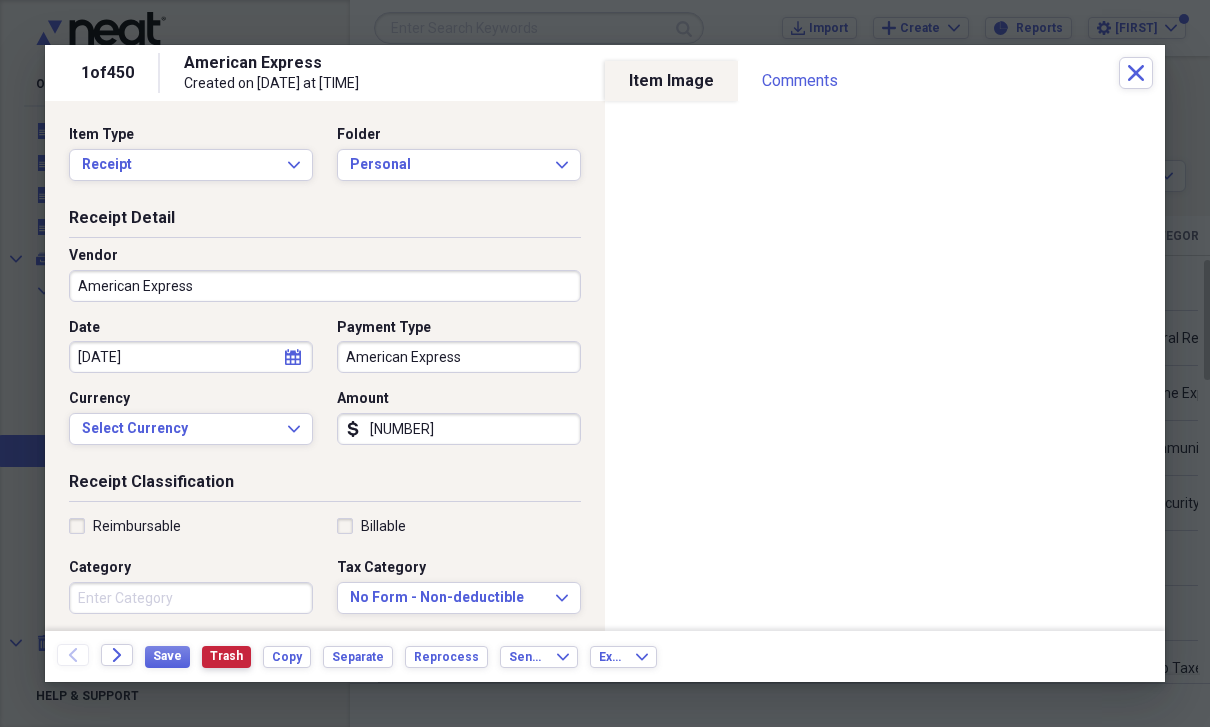 click on "Trash" at bounding box center (226, 656) 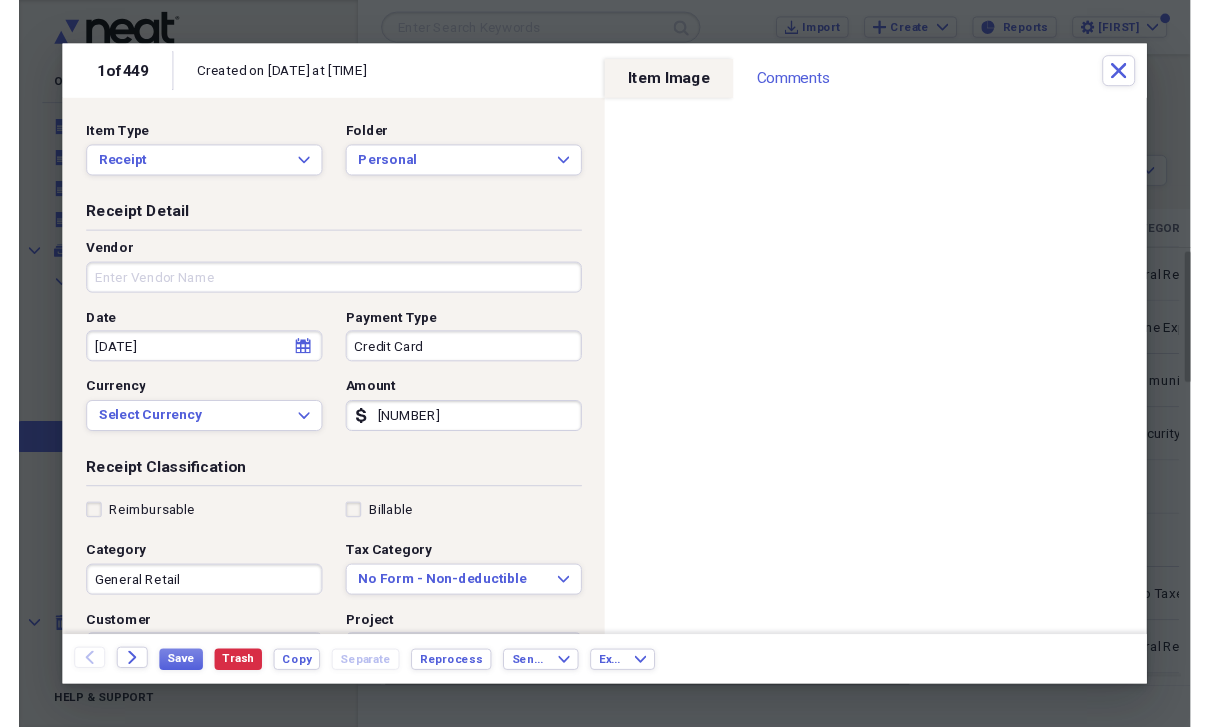 scroll, scrollTop: 60, scrollLeft: 0, axis: vertical 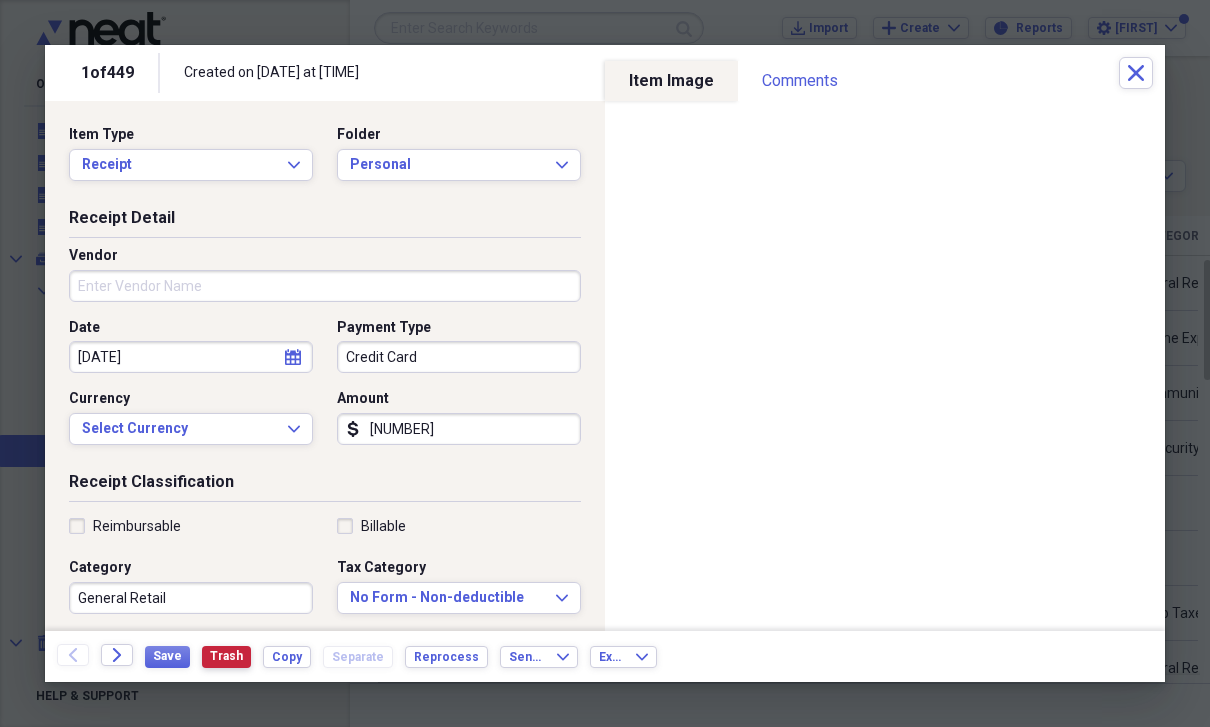 click on "Trash" at bounding box center (226, 656) 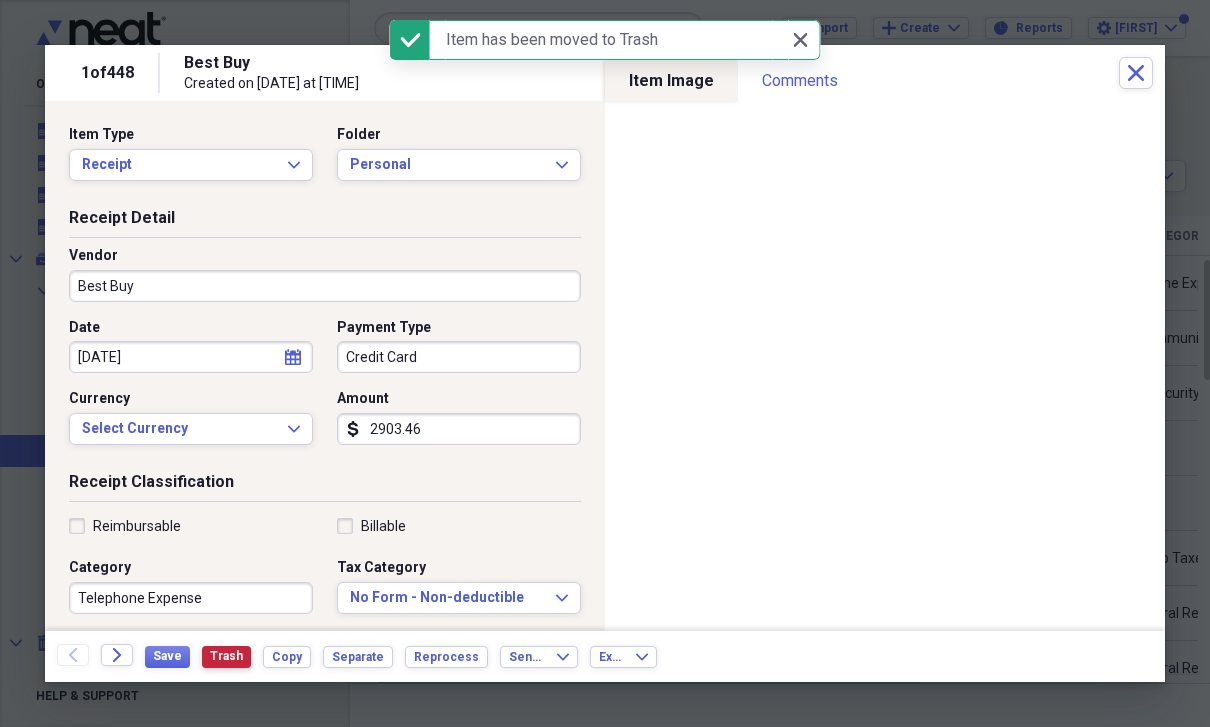 click on "Trash" at bounding box center (226, 656) 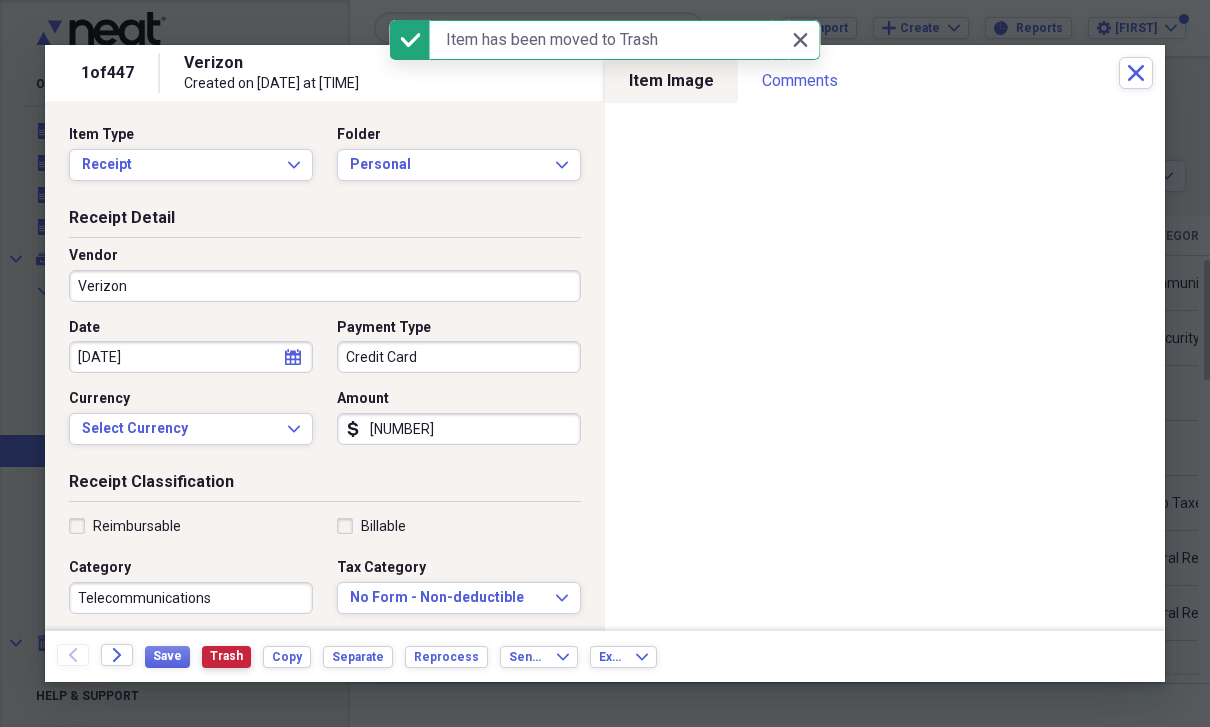 click on "Trash" at bounding box center [226, 656] 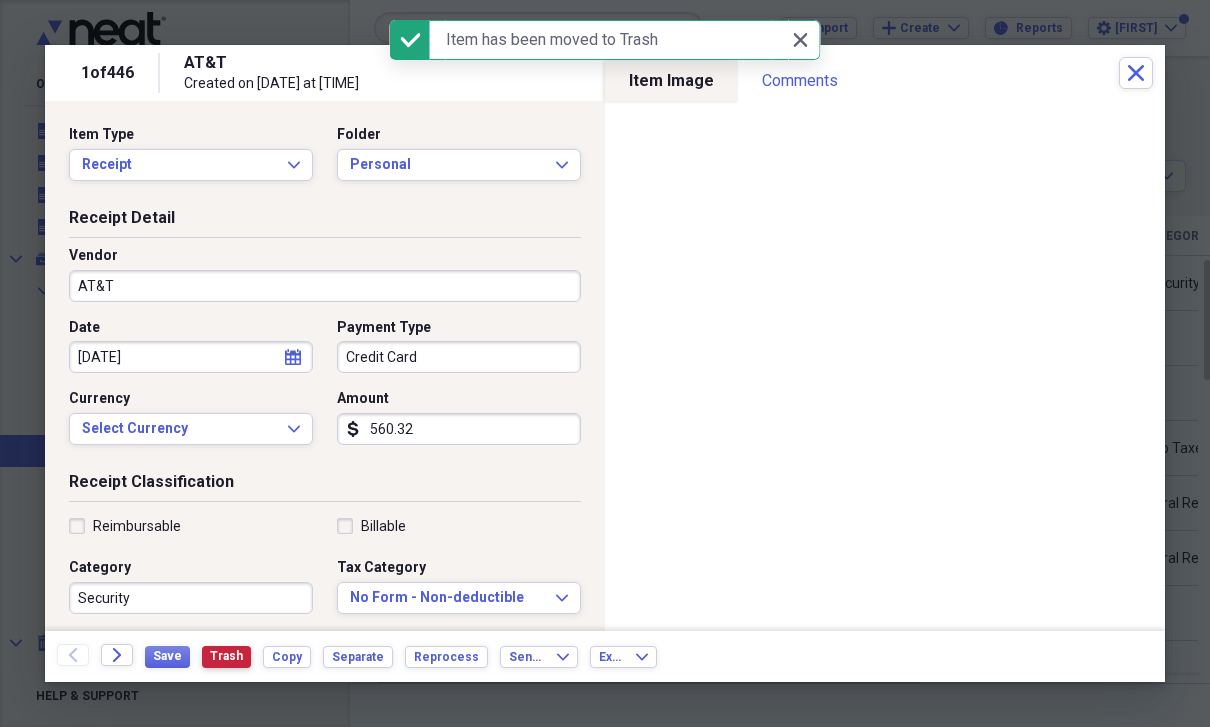 click on "Trash" at bounding box center (226, 656) 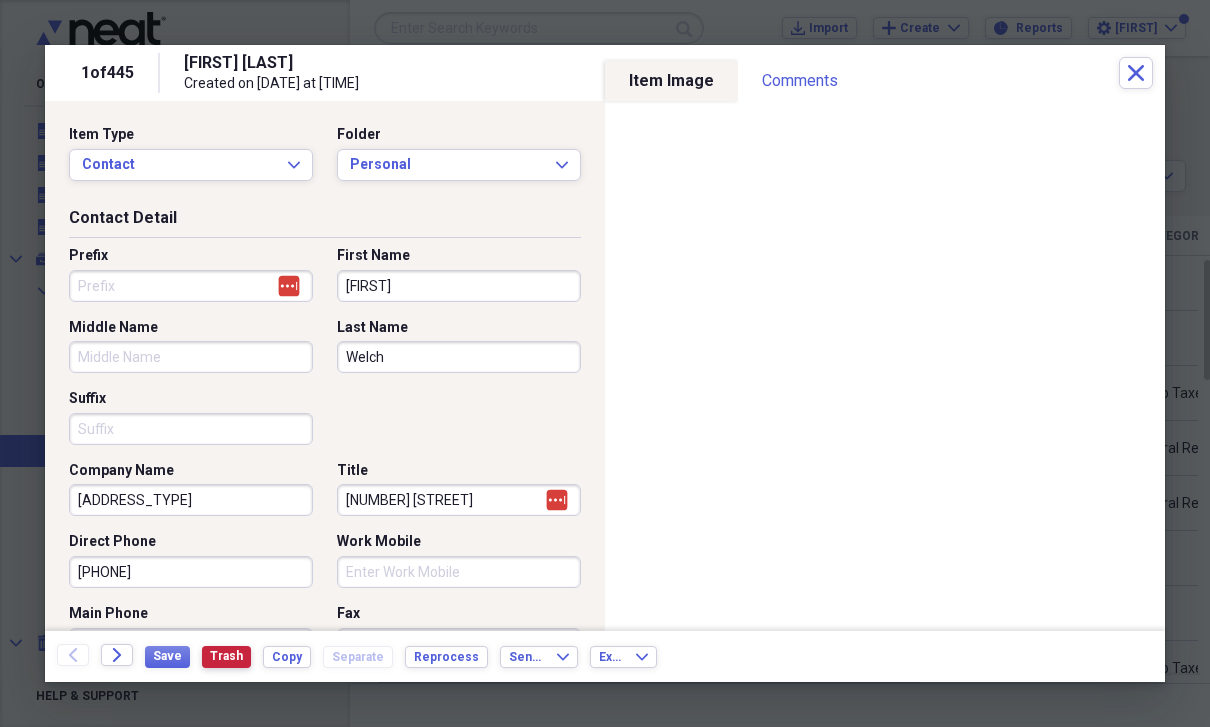 click on "Trash" at bounding box center [226, 656] 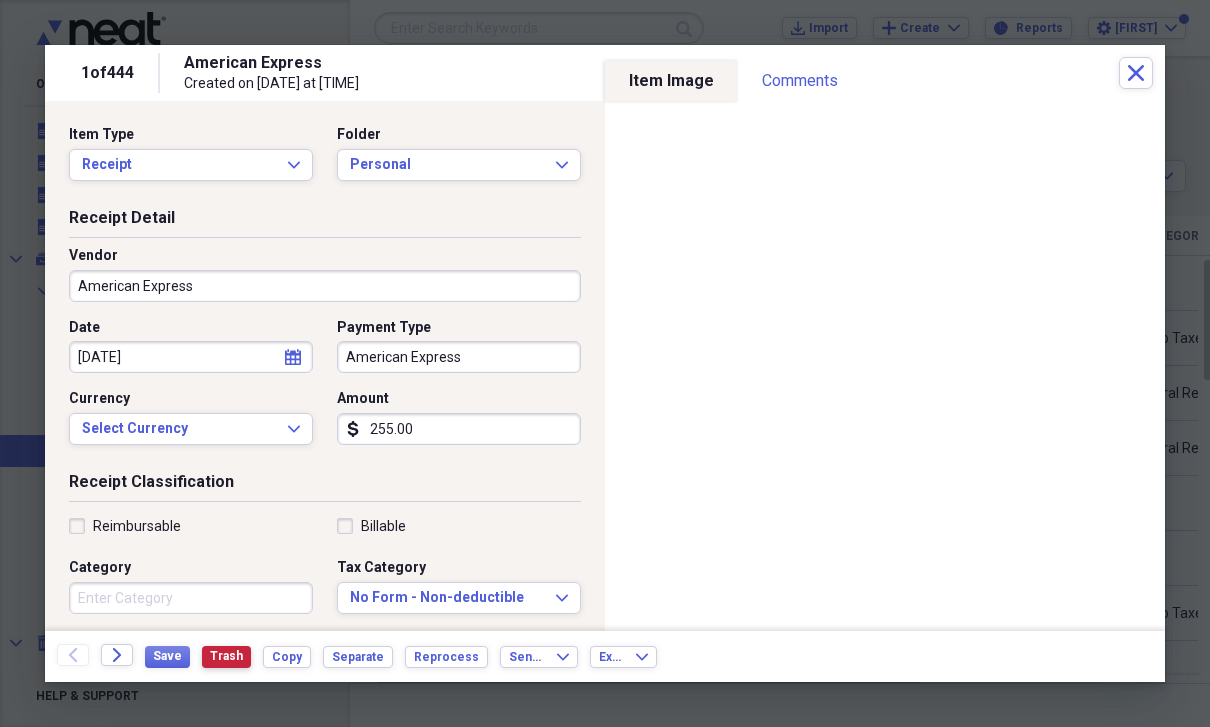 click on "Trash" at bounding box center (226, 656) 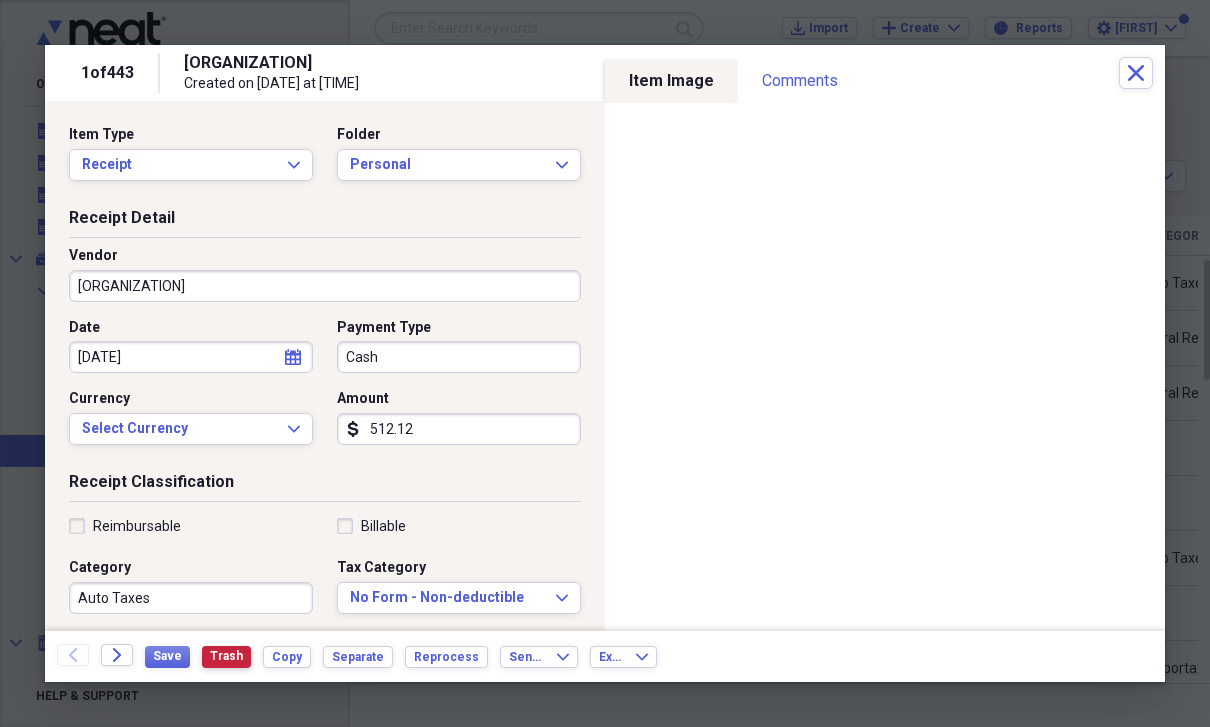 click on "Trash" at bounding box center [226, 656] 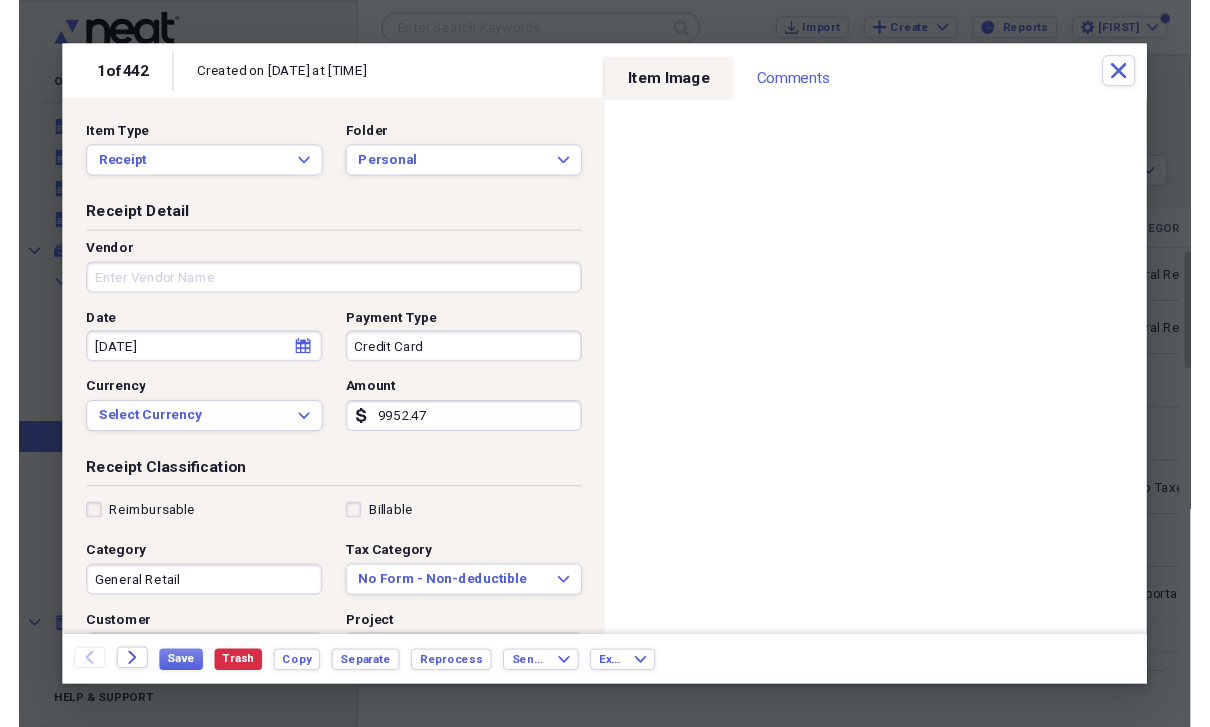 scroll, scrollTop: 60, scrollLeft: 0, axis: vertical 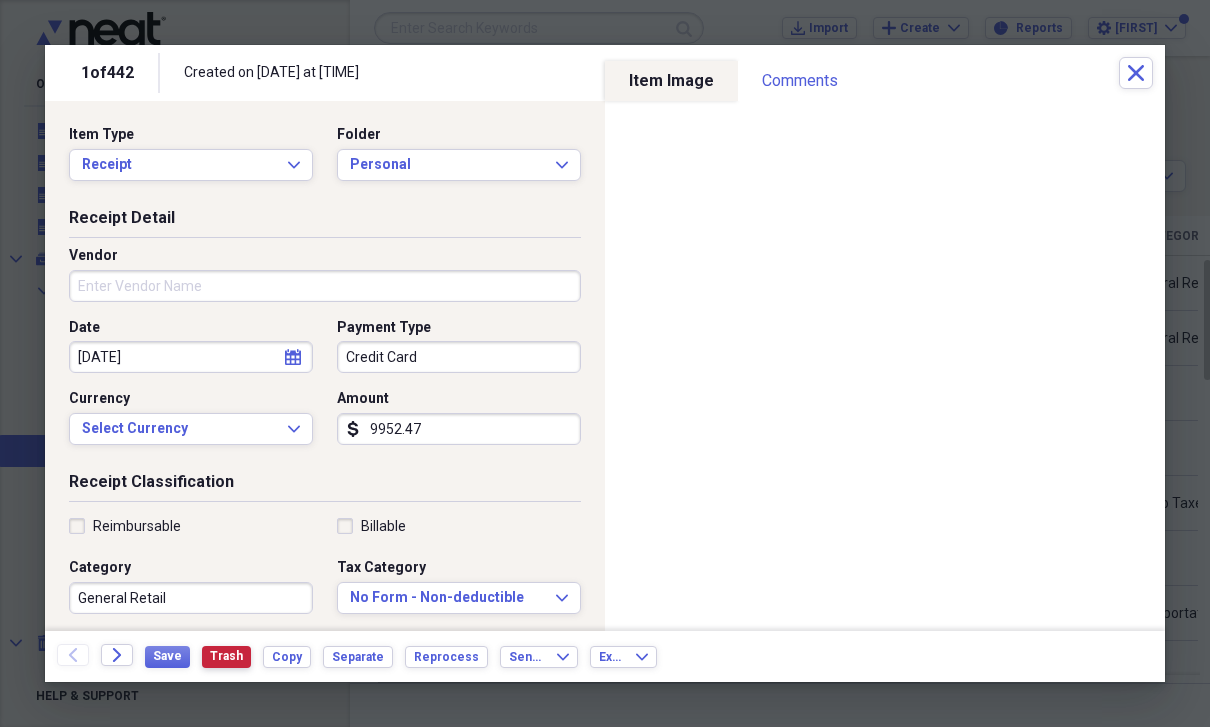 click on "Trash" at bounding box center [226, 656] 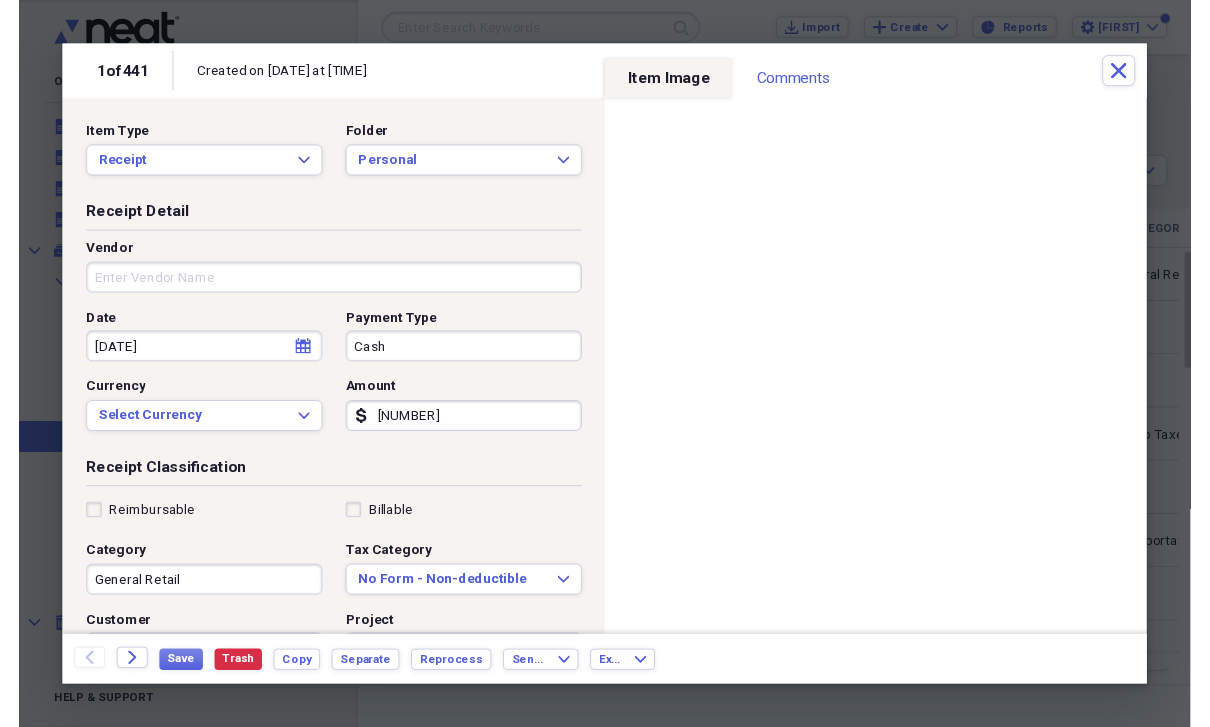 scroll, scrollTop: 60, scrollLeft: 0, axis: vertical 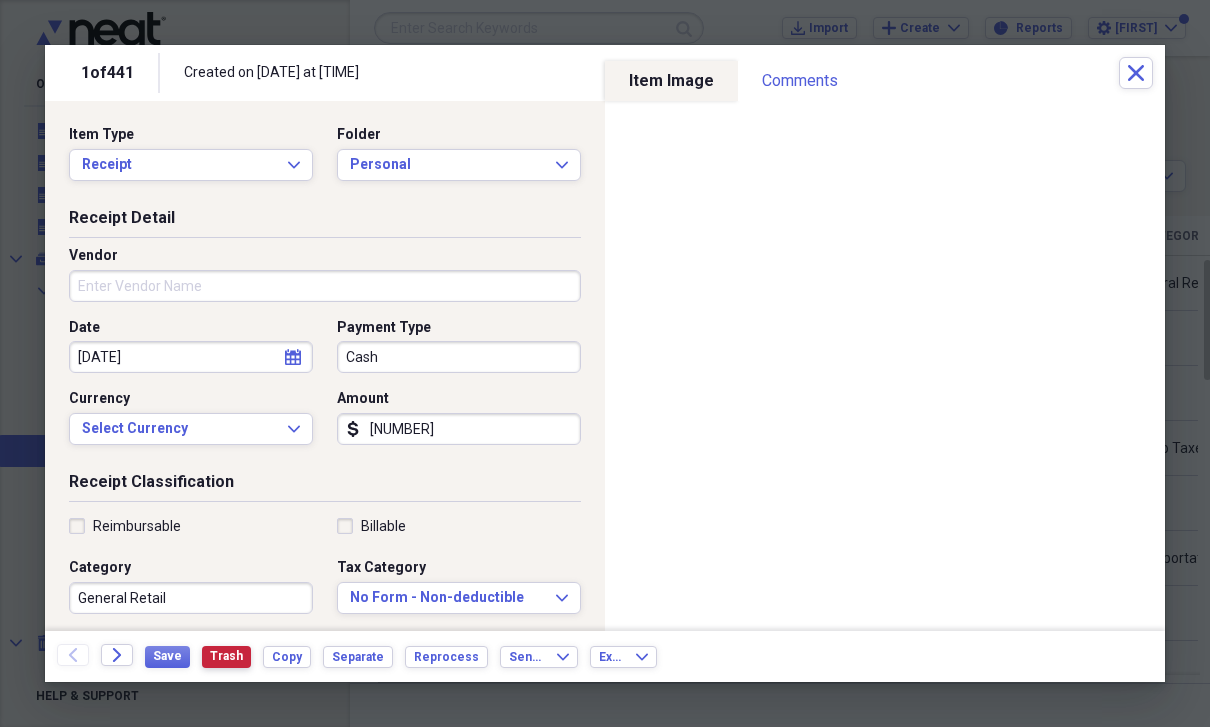click on "Trash" at bounding box center [226, 657] 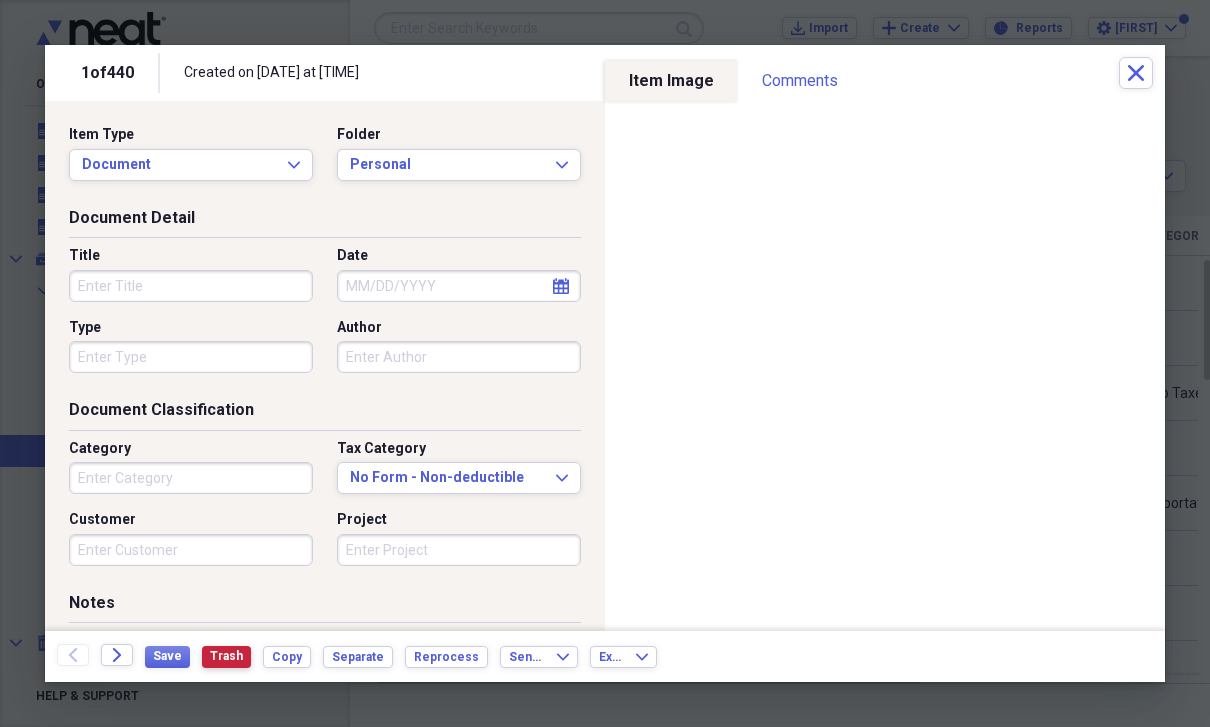 click on "Trash" at bounding box center (226, 656) 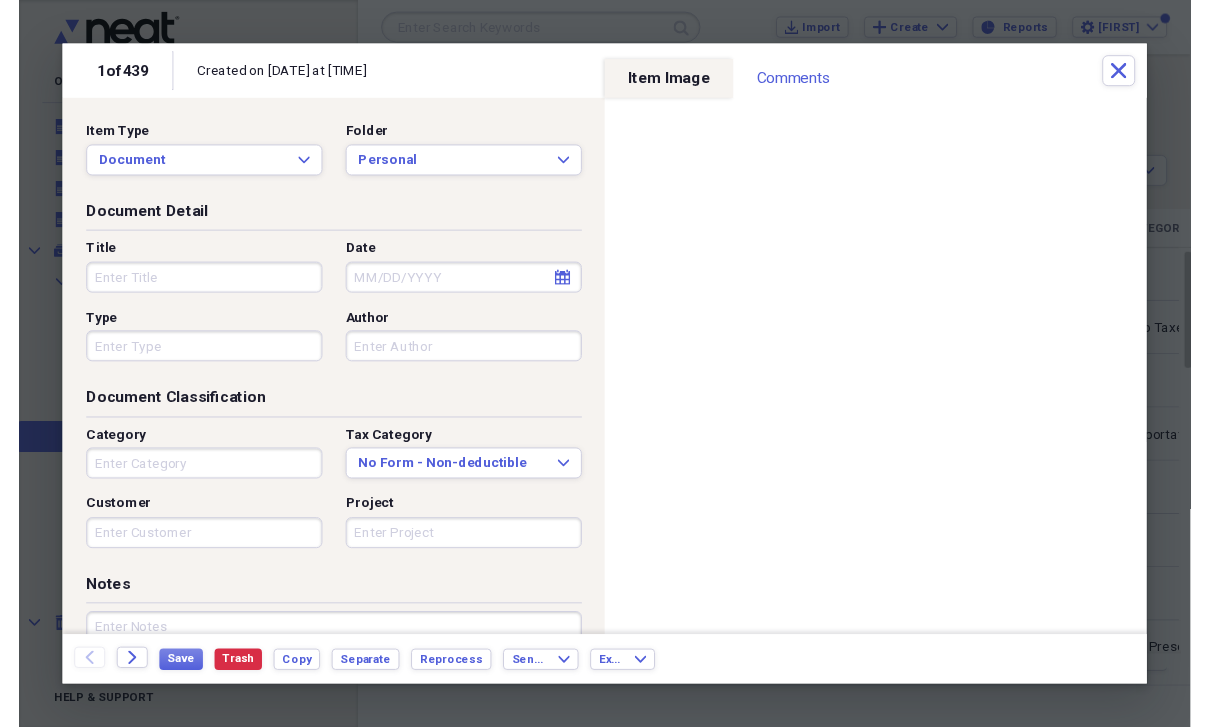 scroll, scrollTop: 60, scrollLeft: 0, axis: vertical 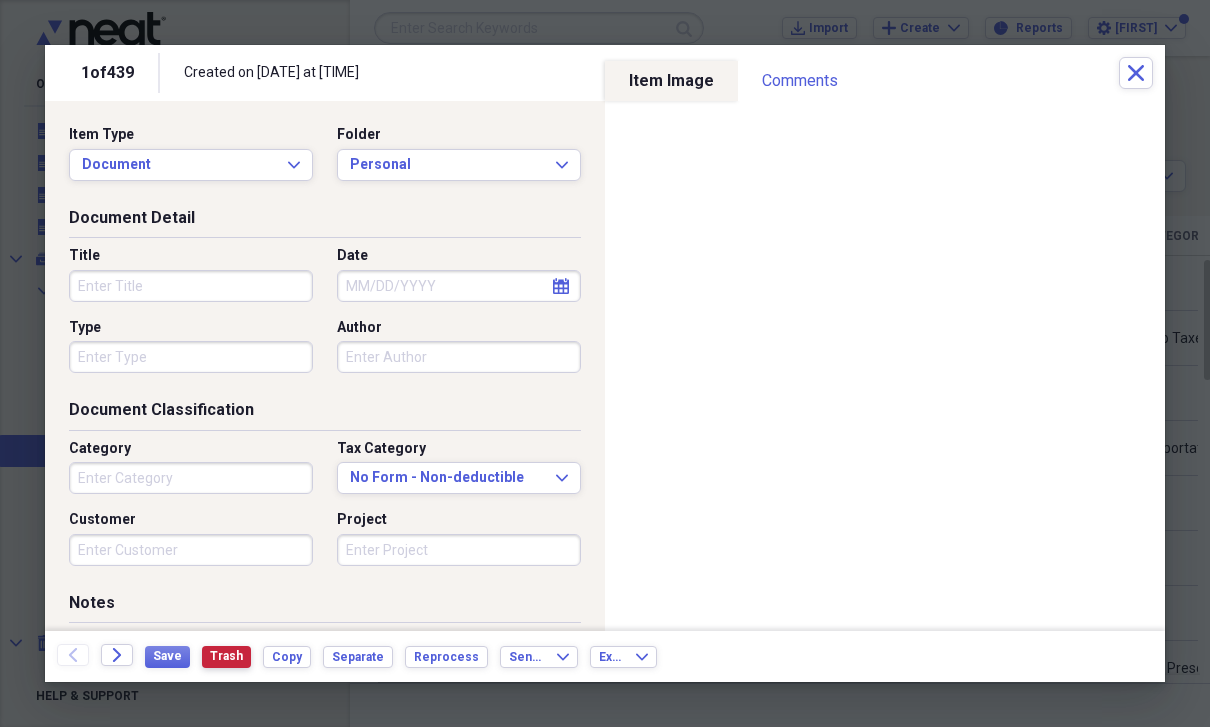 click on "Trash" at bounding box center (226, 656) 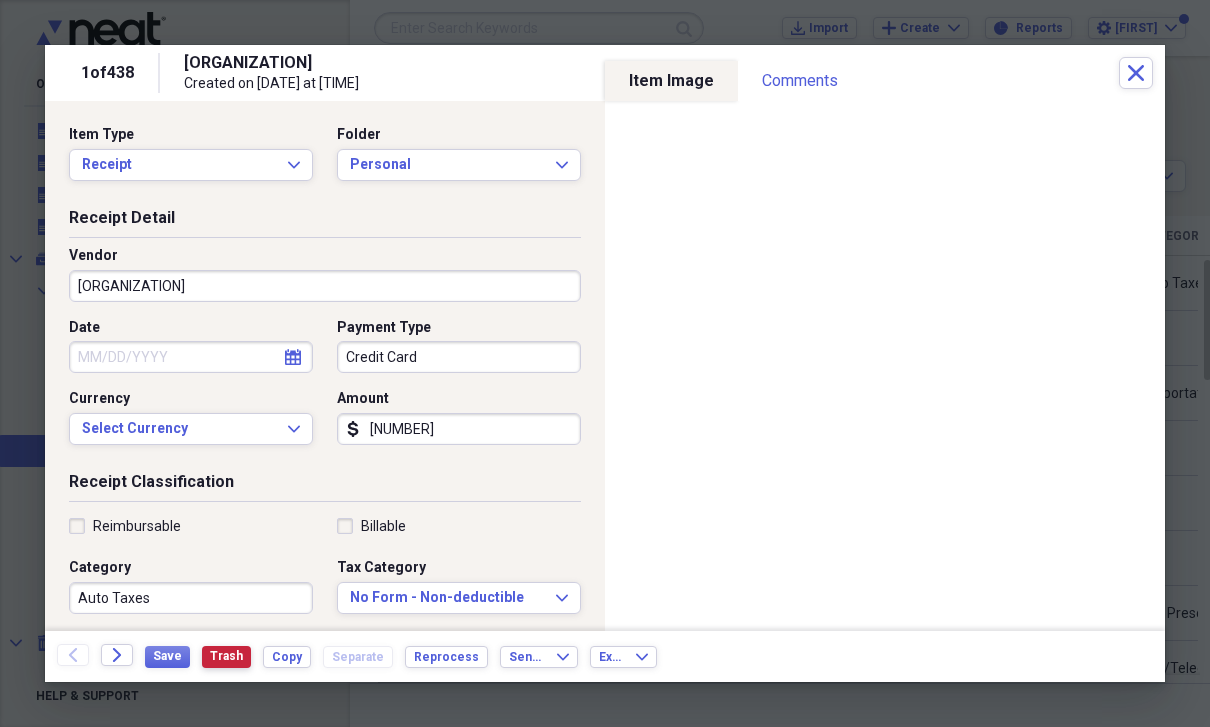 click on "Trash" at bounding box center (226, 656) 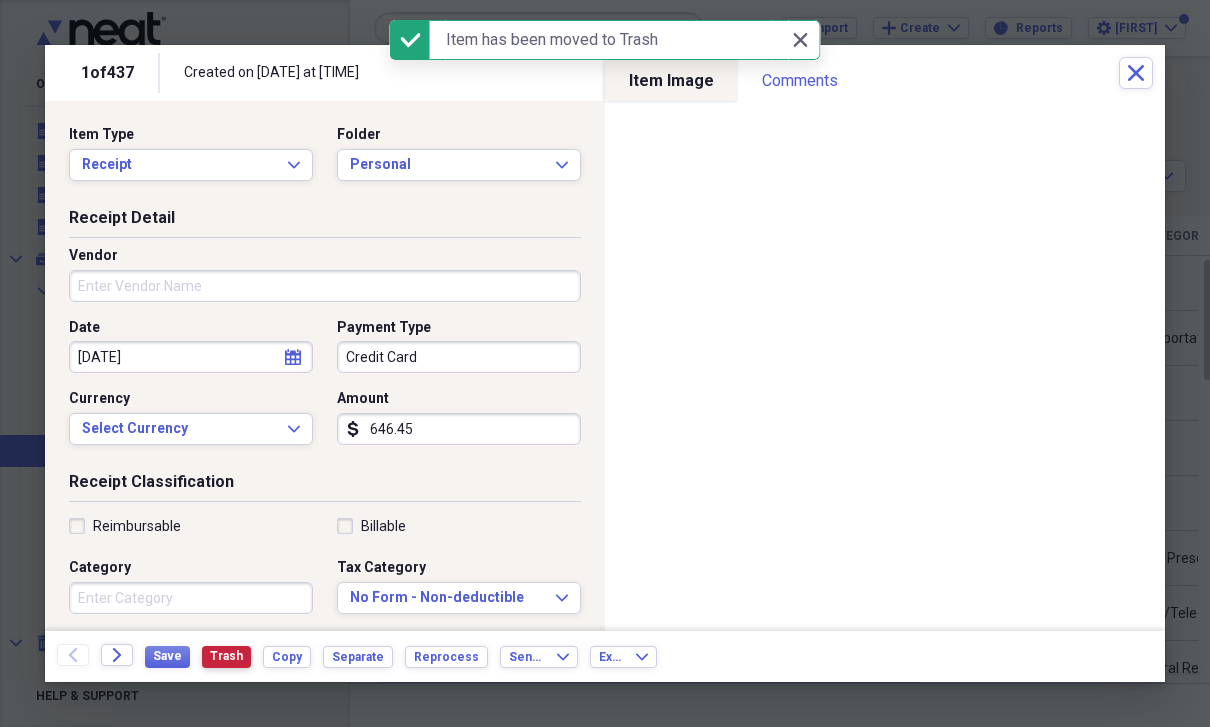 click on "Trash" at bounding box center [226, 656] 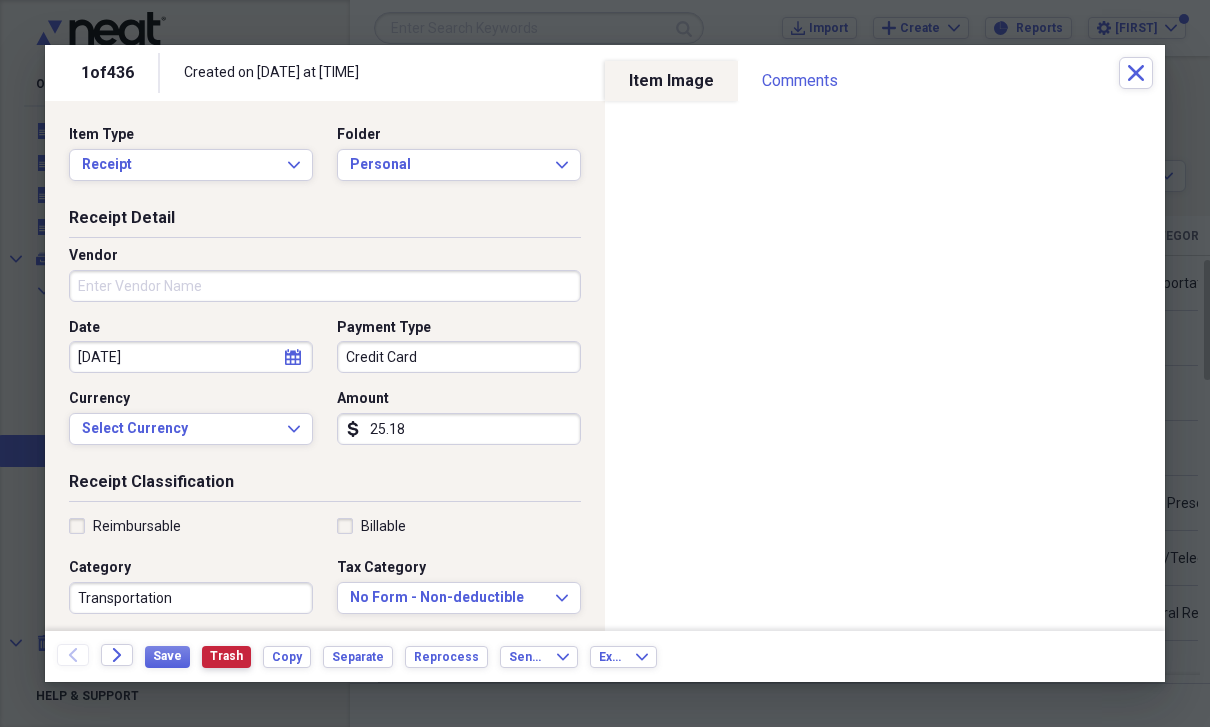click on "Trash" at bounding box center [226, 656] 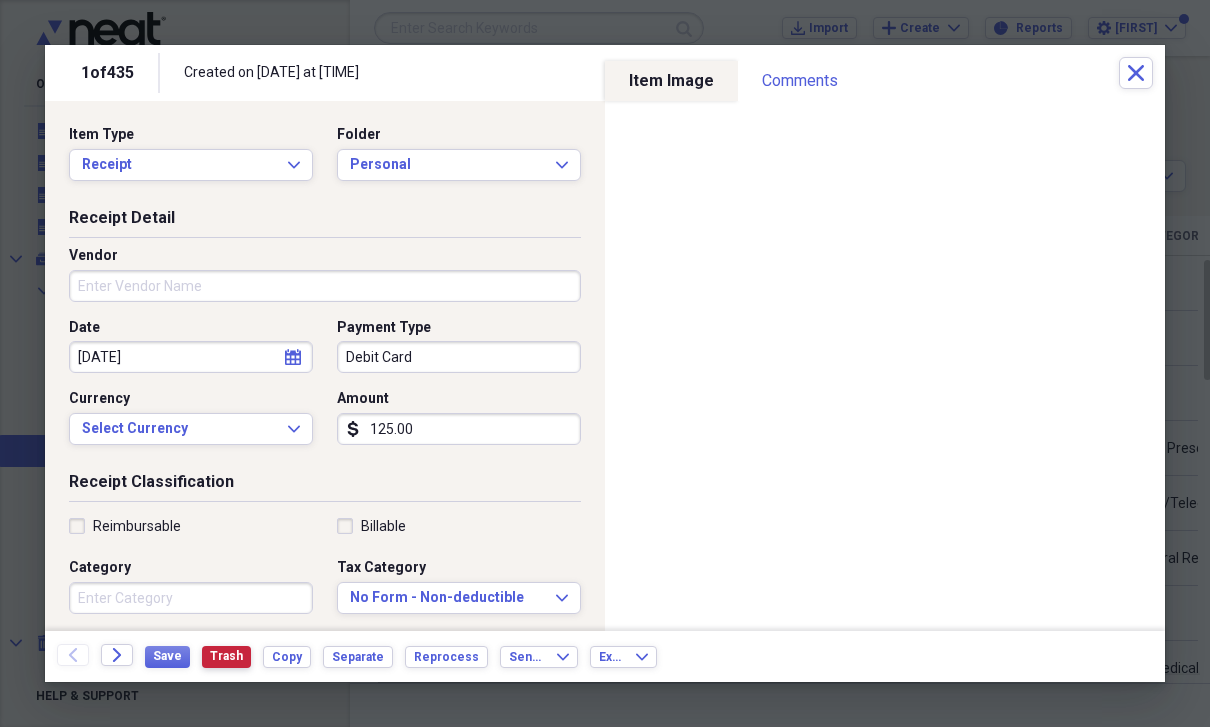 click on "Trash" at bounding box center [226, 656] 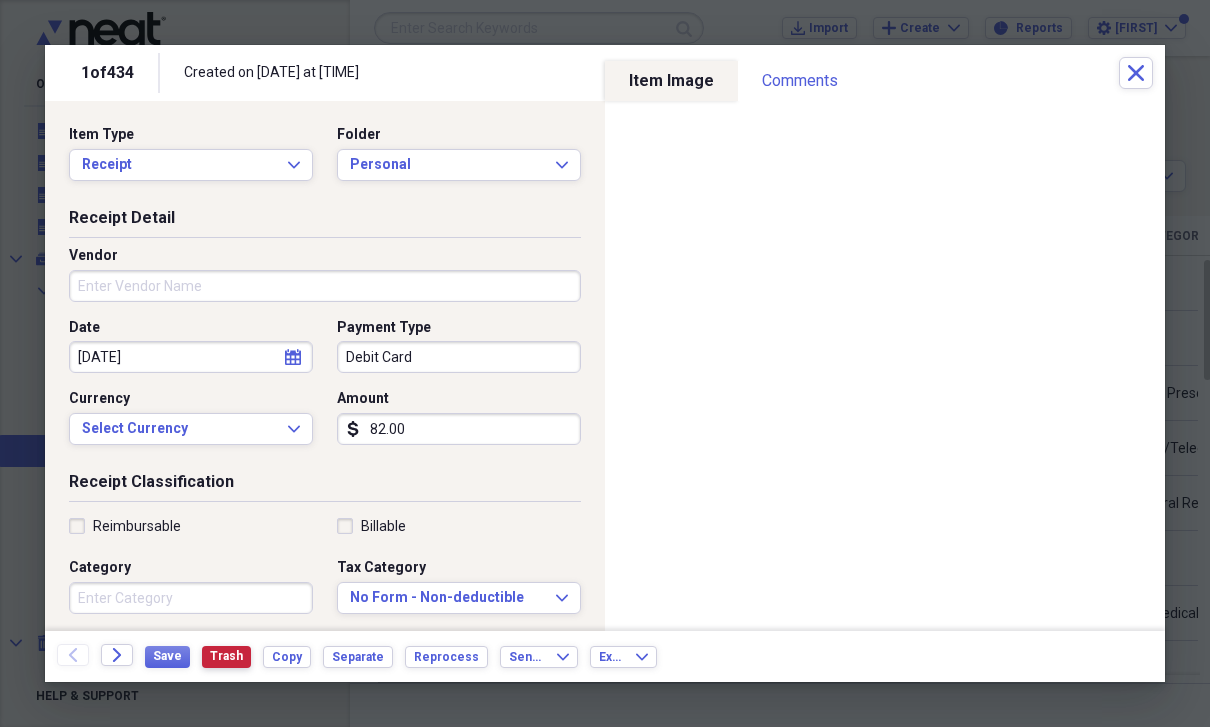 click on "Trash" at bounding box center (226, 656) 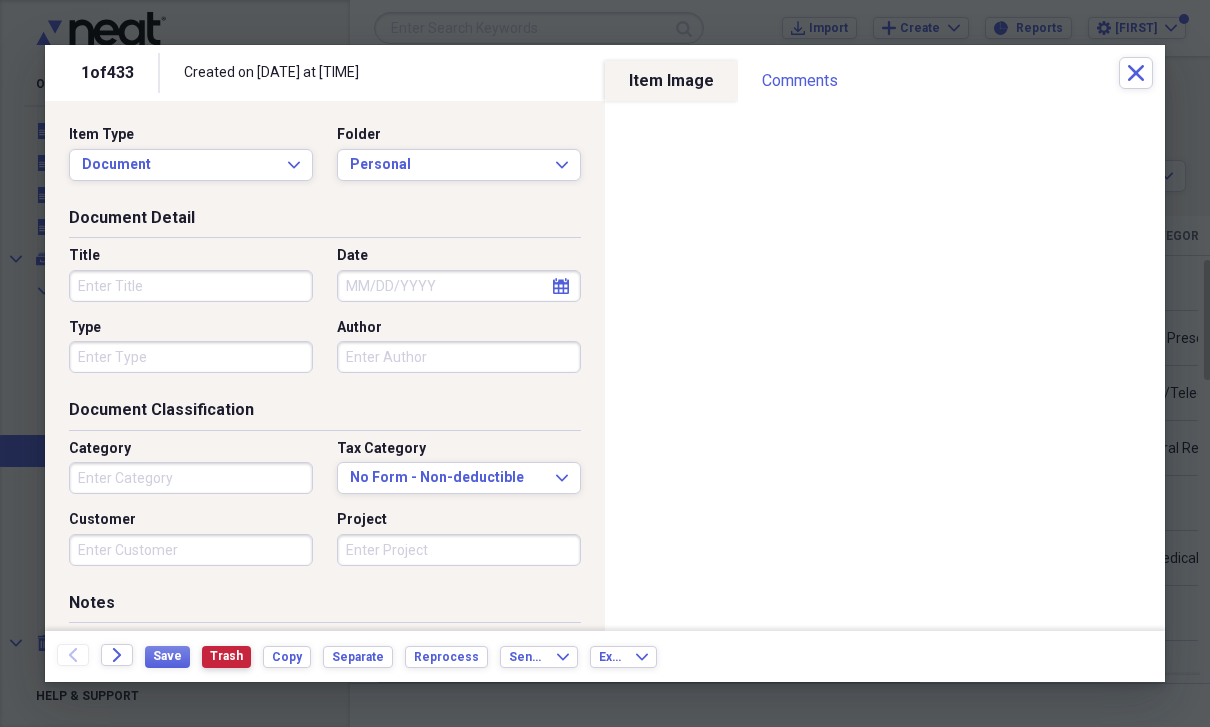 click on "Trash" at bounding box center [226, 656] 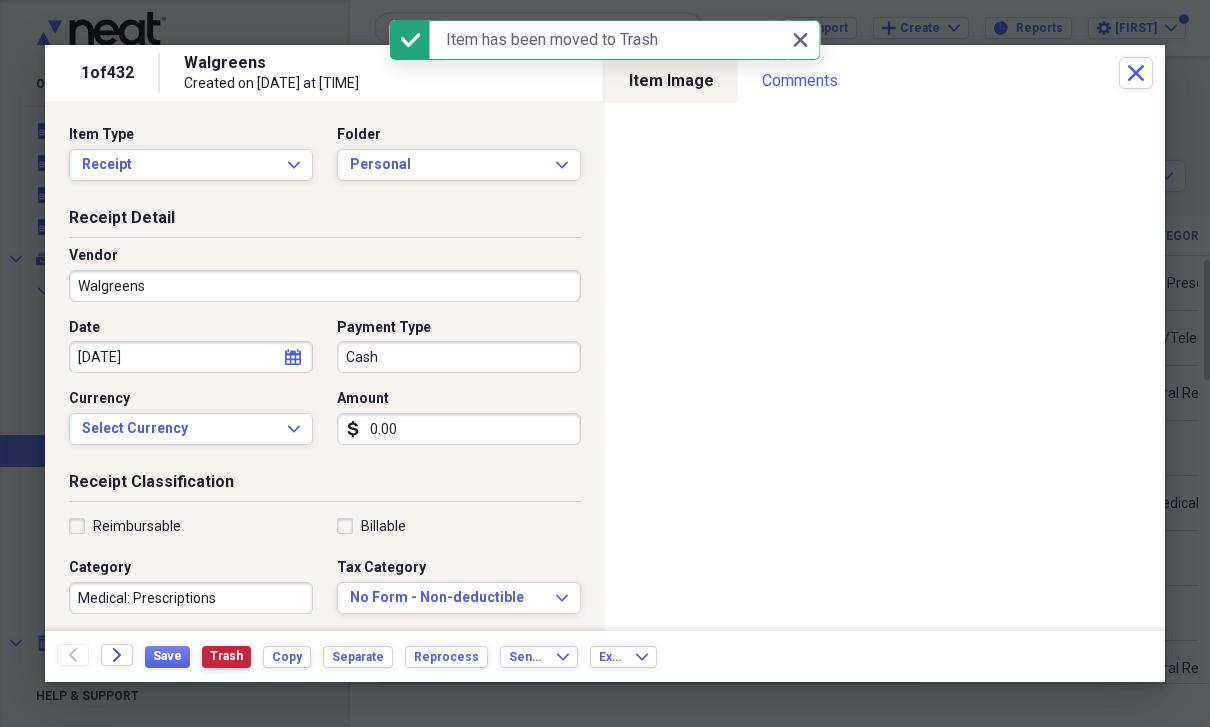 click on "Trash" at bounding box center (226, 656) 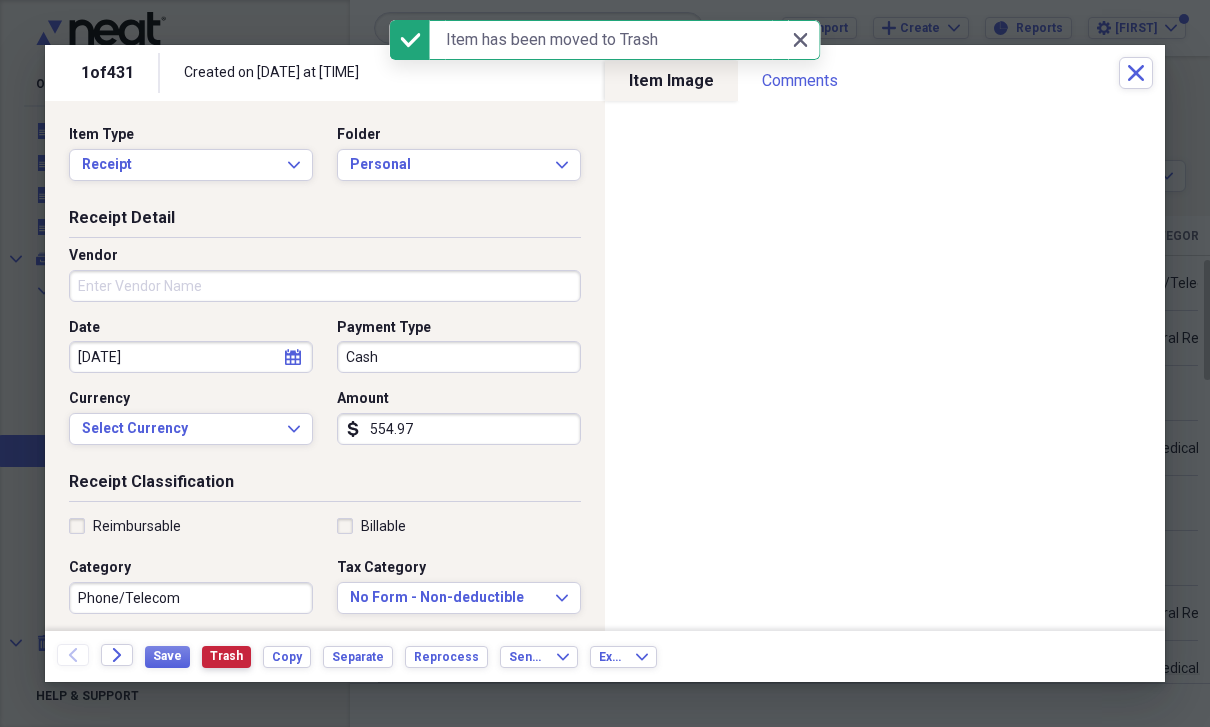 click on "Trash" at bounding box center (226, 657) 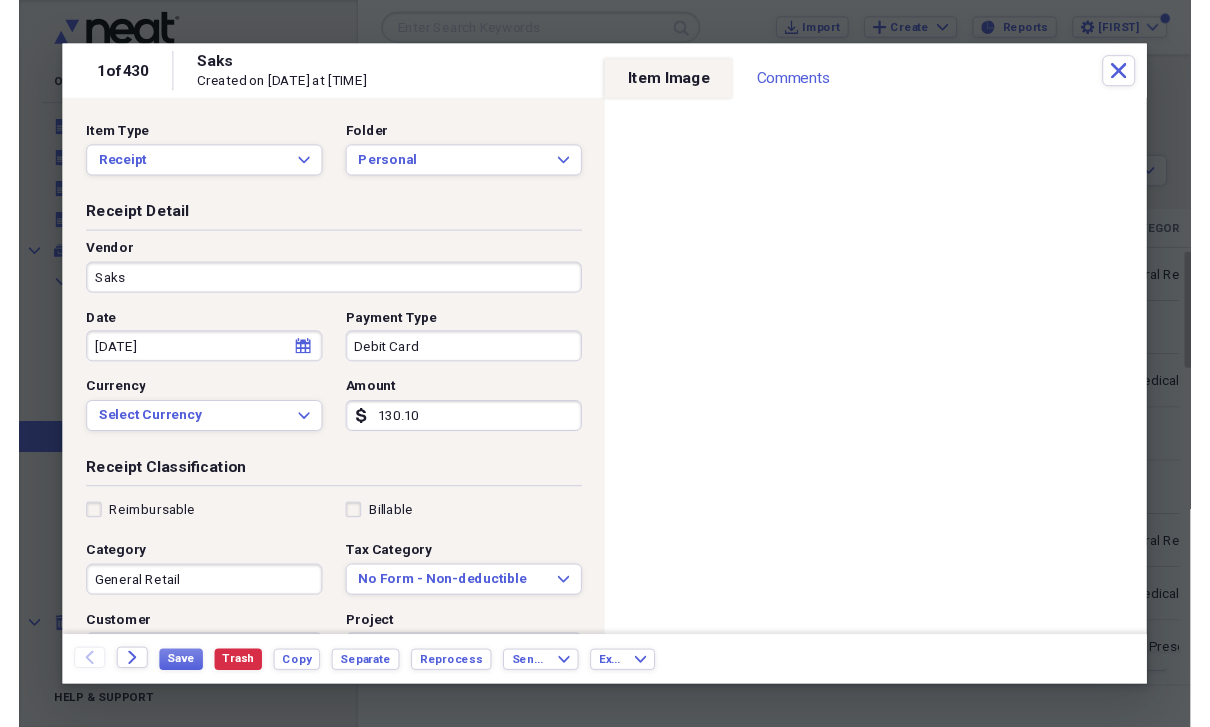 scroll, scrollTop: 60, scrollLeft: 0, axis: vertical 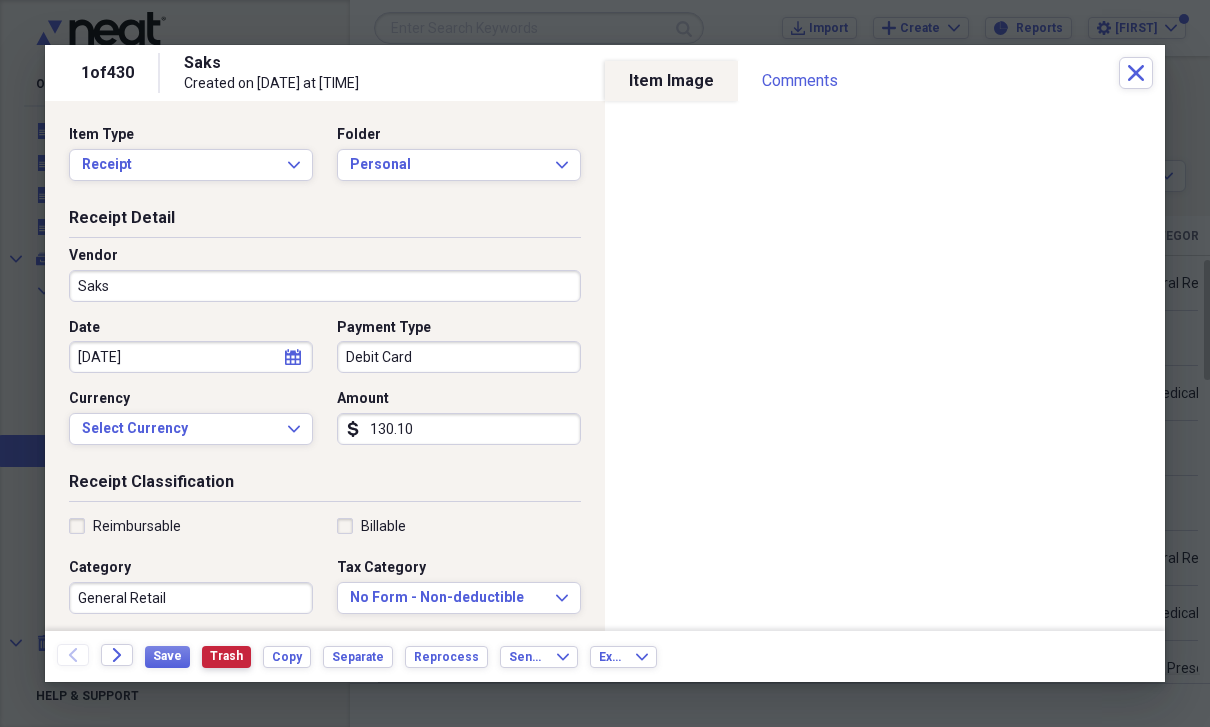click on "Trash" at bounding box center [226, 657] 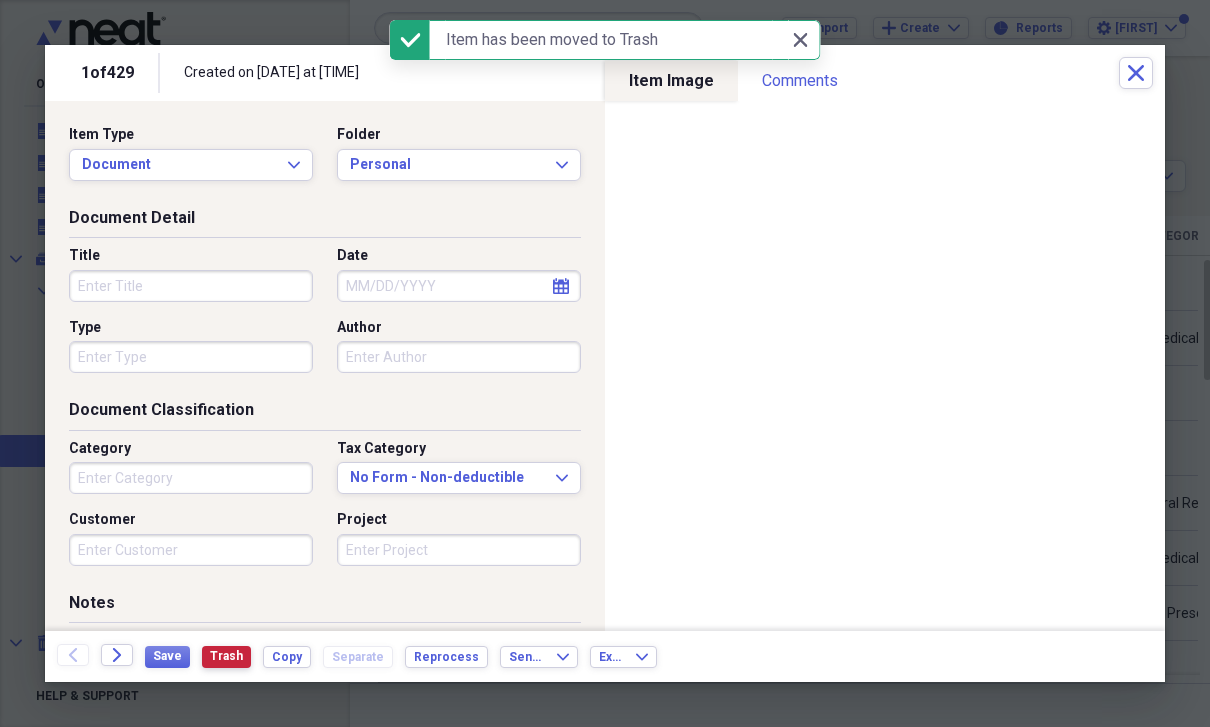 click on "Trash" at bounding box center [226, 656] 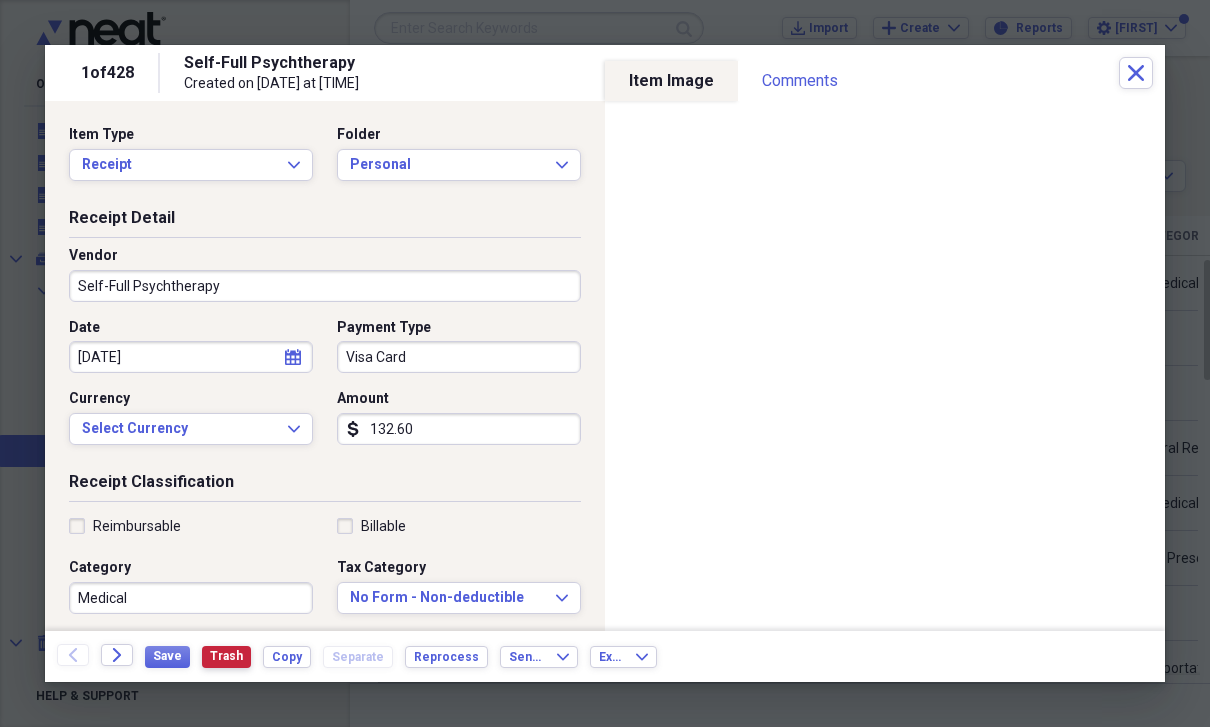click on "Trash" at bounding box center (226, 657) 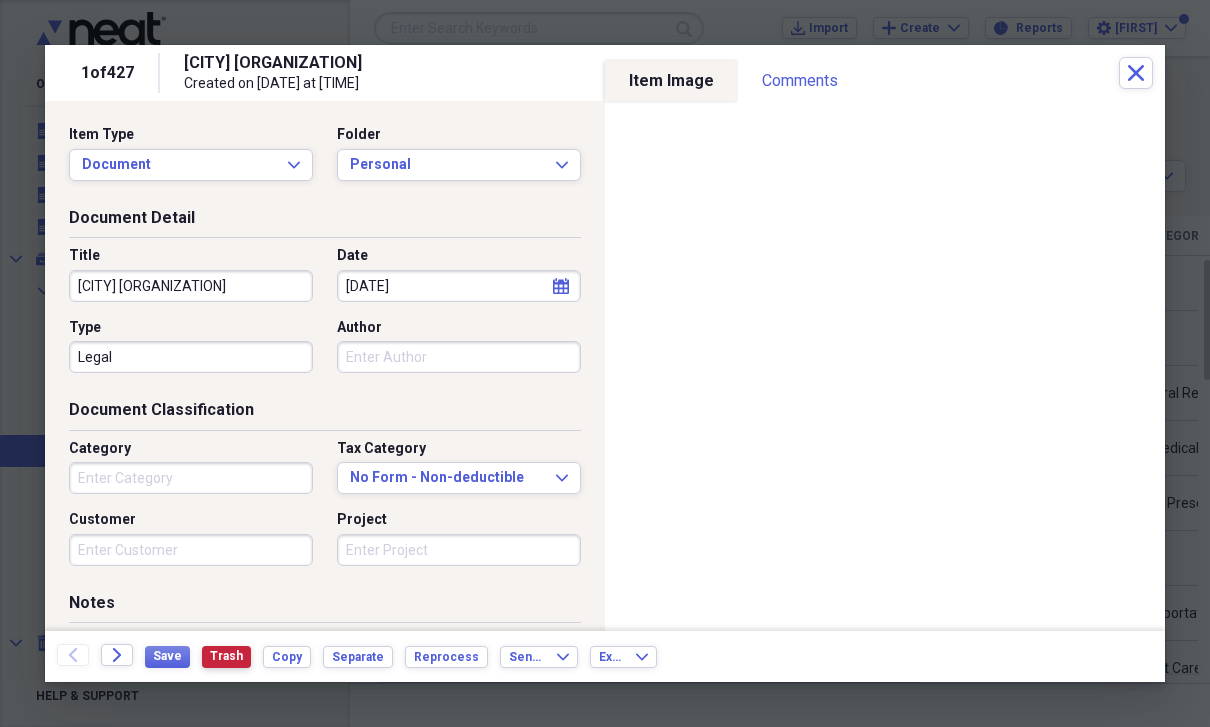 click on "Trash" at bounding box center [226, 657] 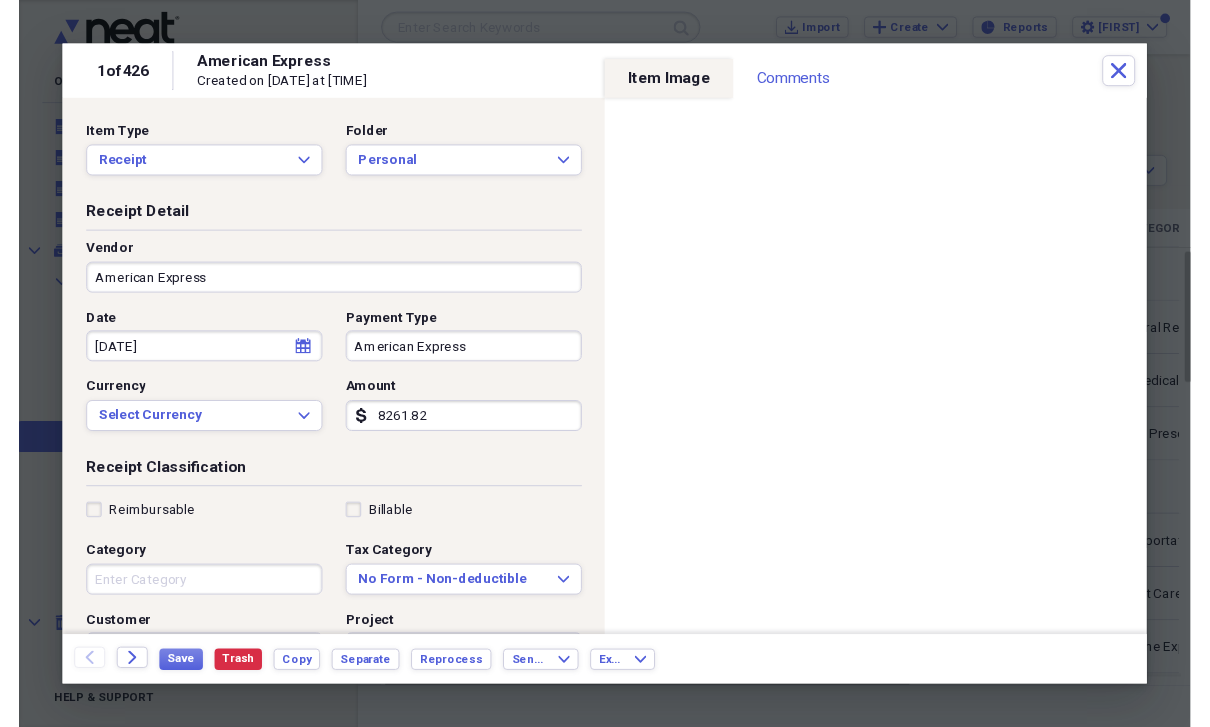 scroll, scrollTop: 60, scrollLeft: 0, axis: vertical 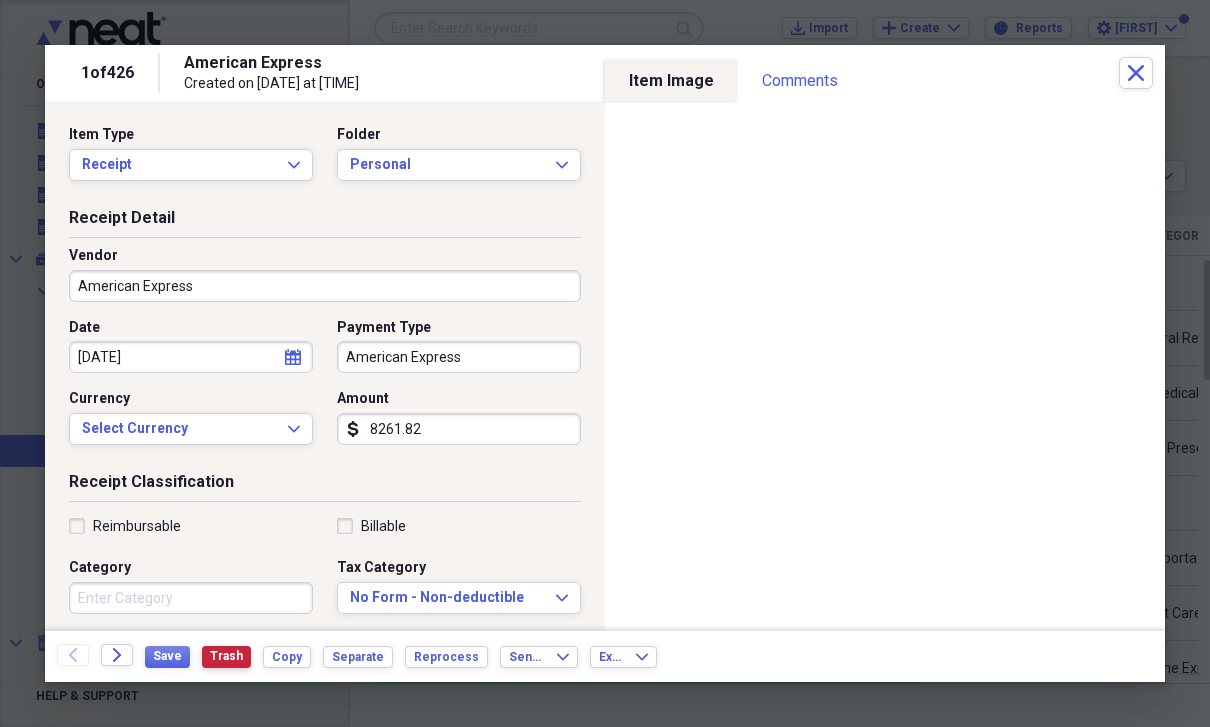 click on "Trash" at bounding box center [226, 656] 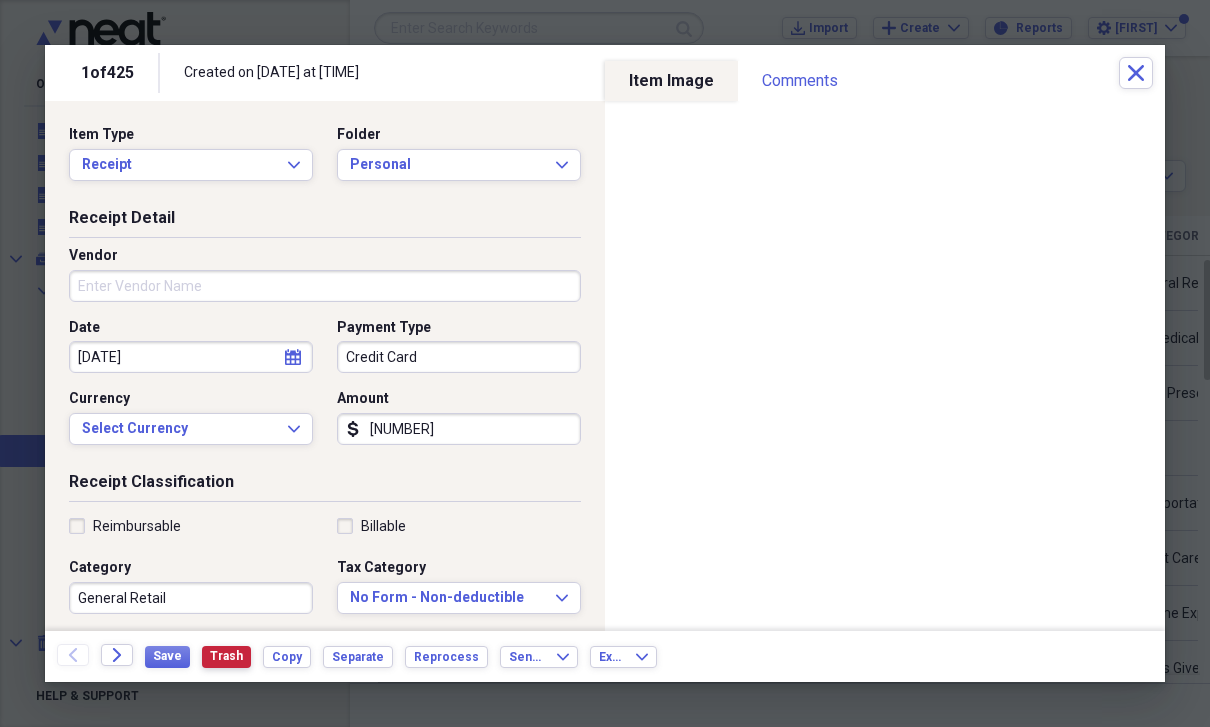 click on "Trash" at bounding box center (226, 656) 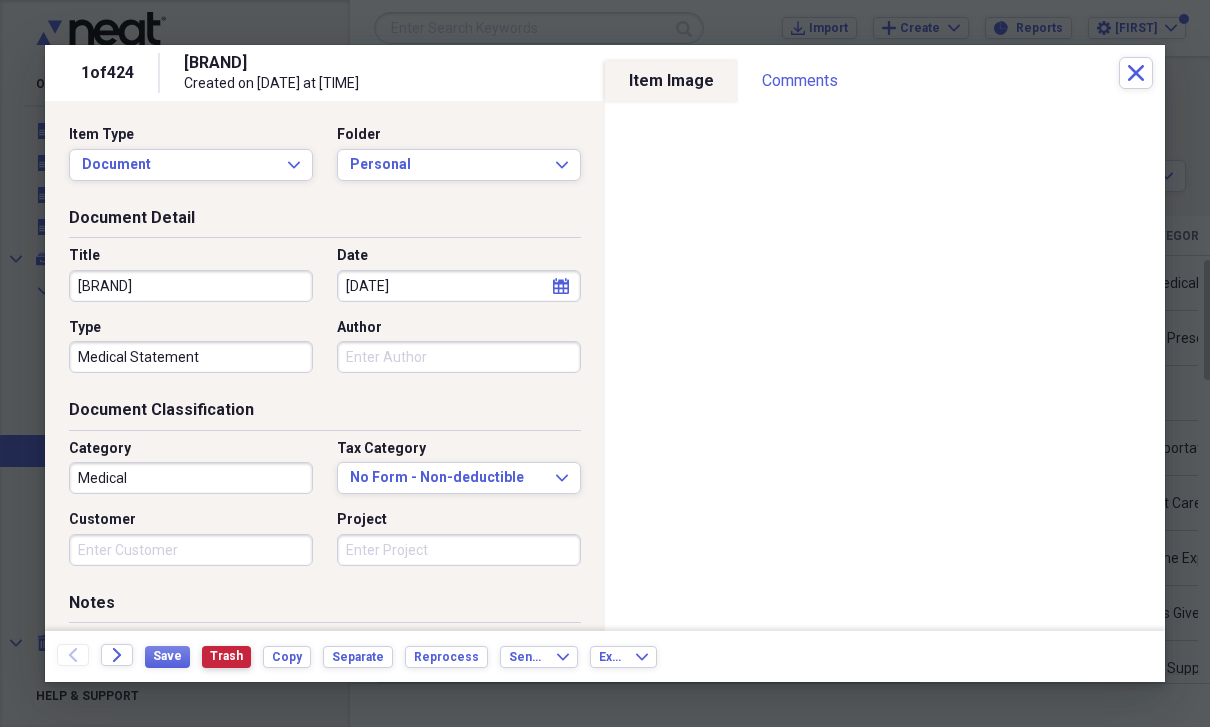 click on "Trash" at bounding box center [226, 656] 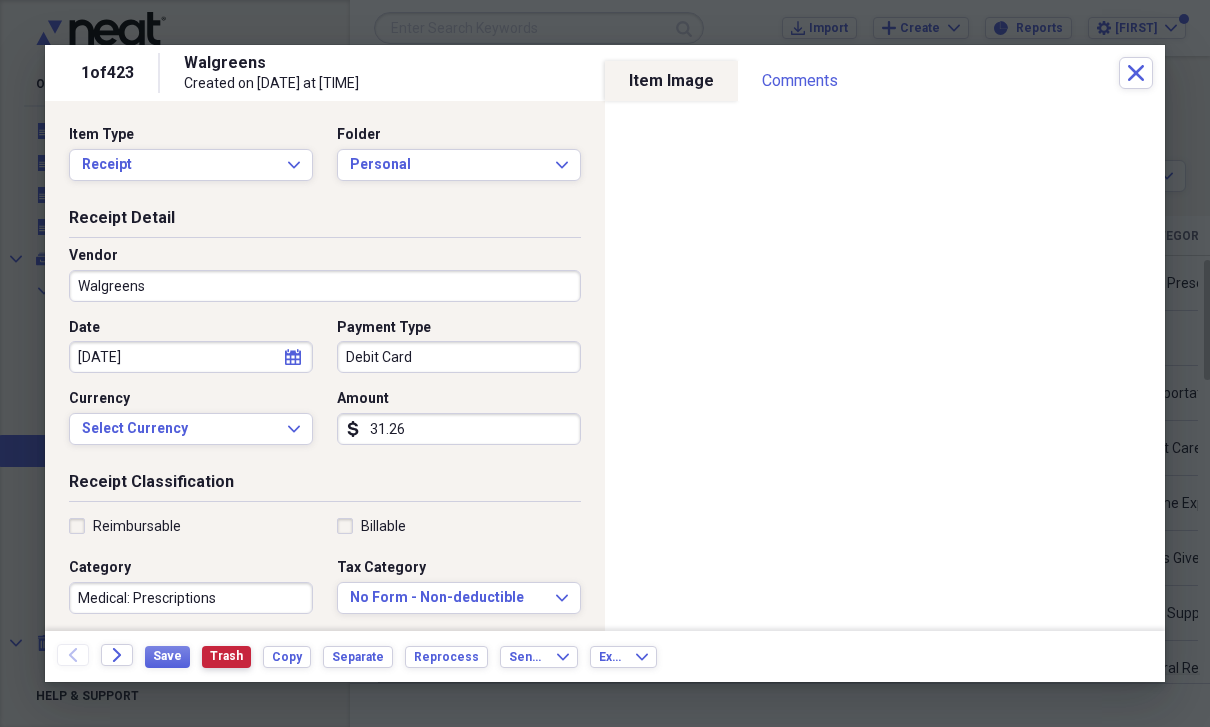 click on "Trash" at bounding box center (226, 656) 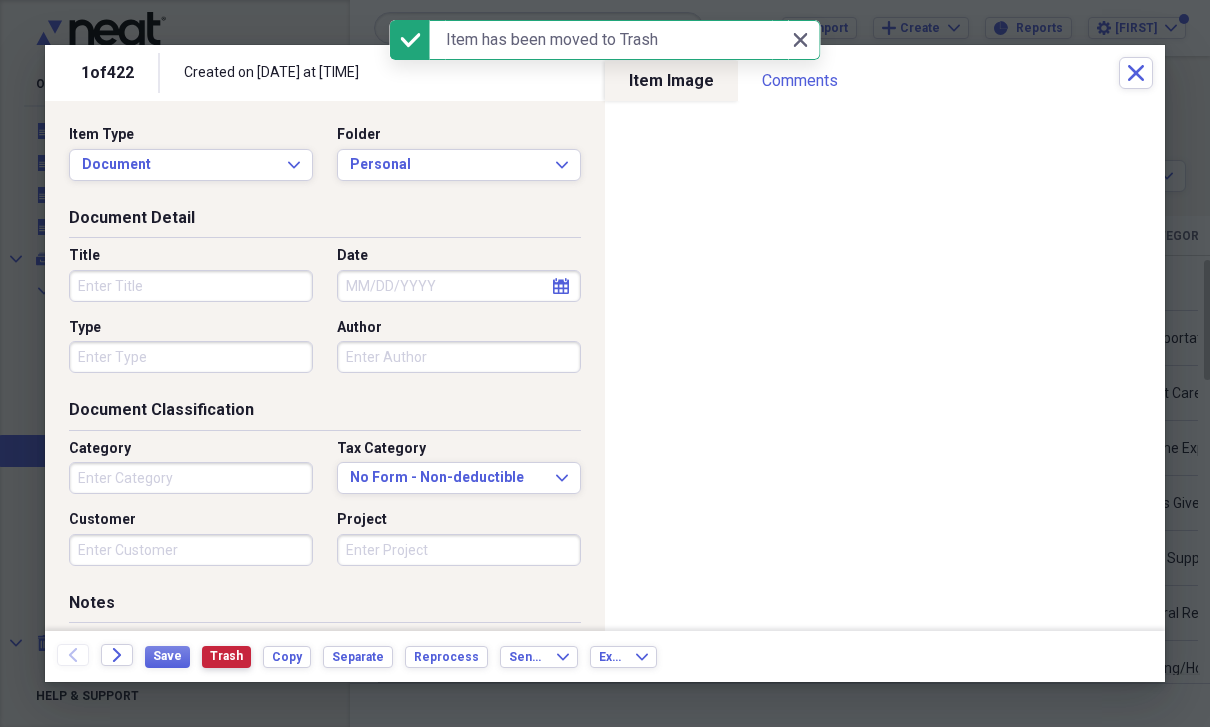 click on "Trash" at bounding box center [226, 656] 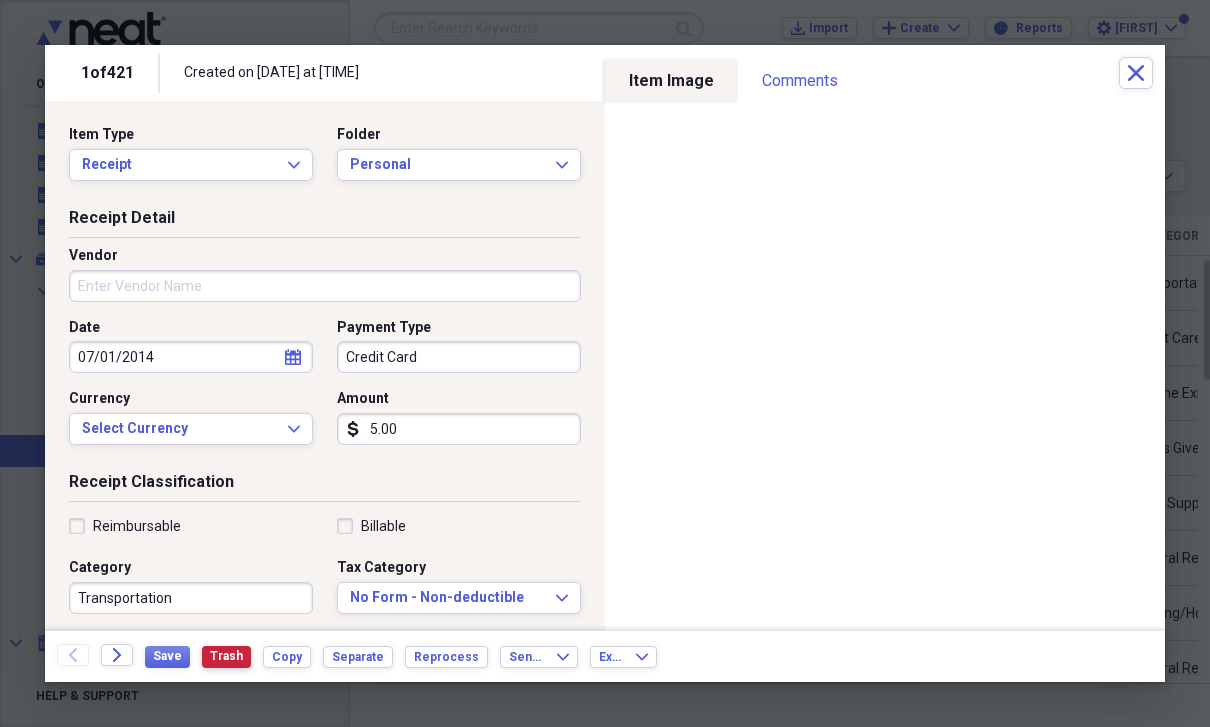 click on "Trash" at bounding box center (226, 656) 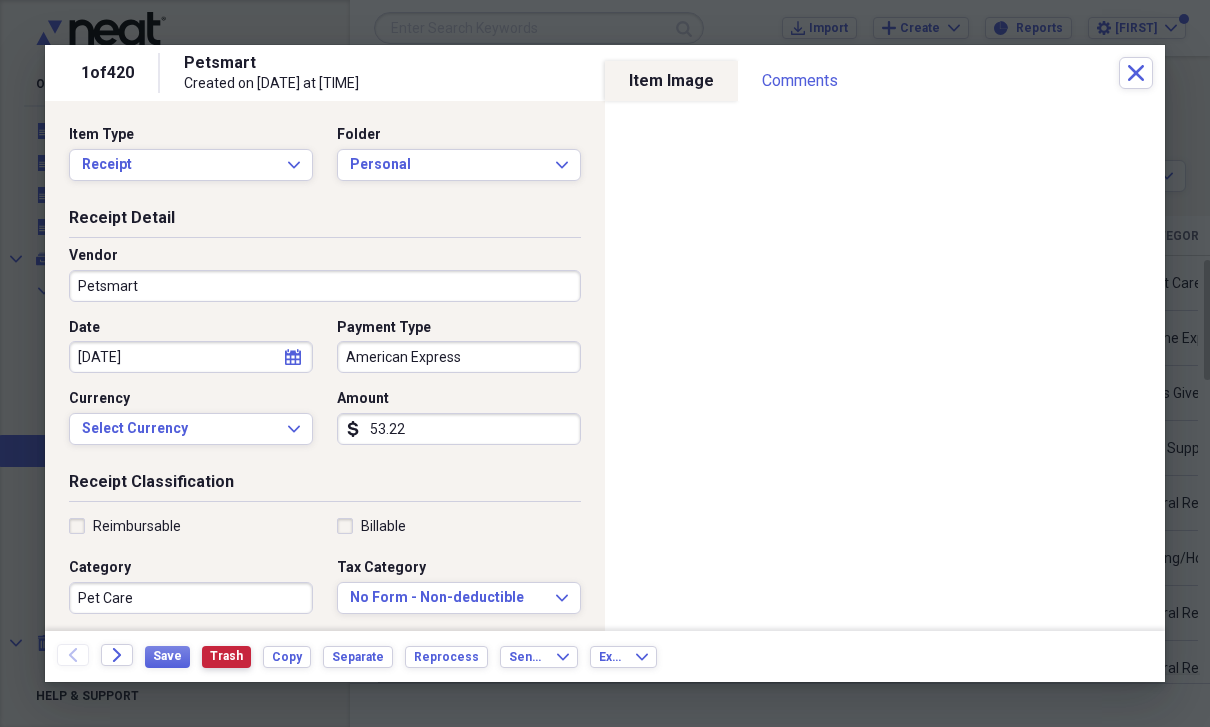click on "Trash" at bounding box center (226, 656) 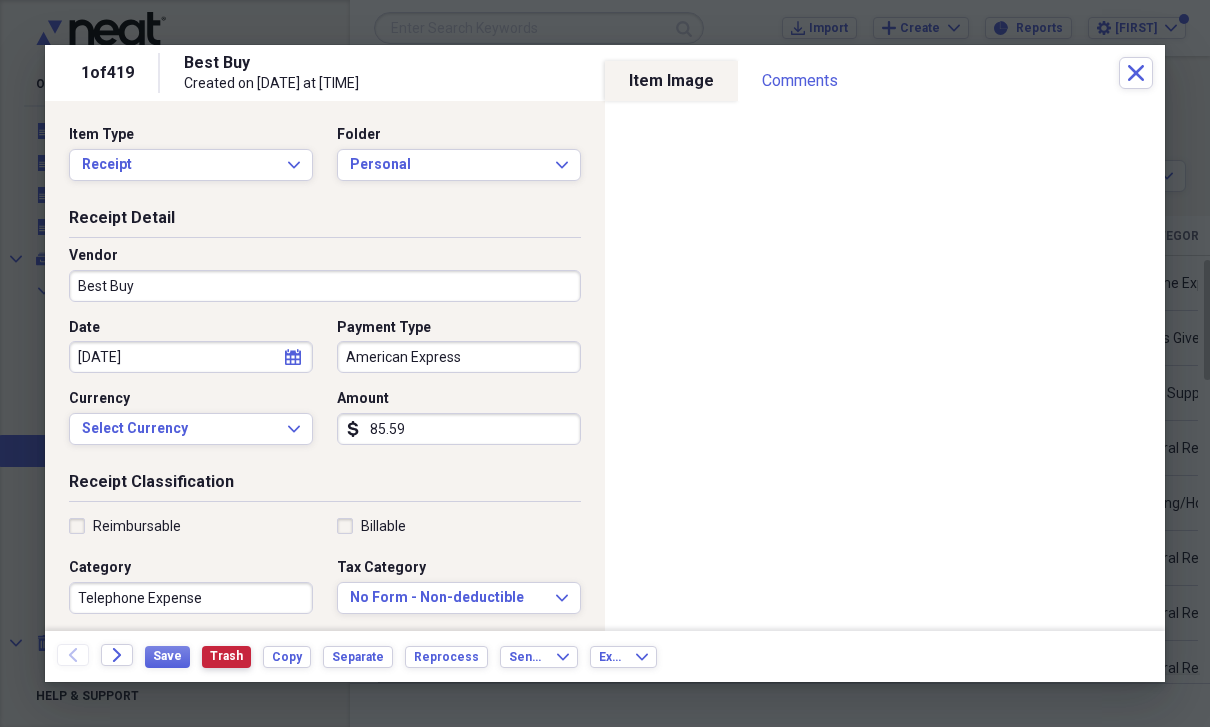 click on "Trash" at bounding box center [226, 656] 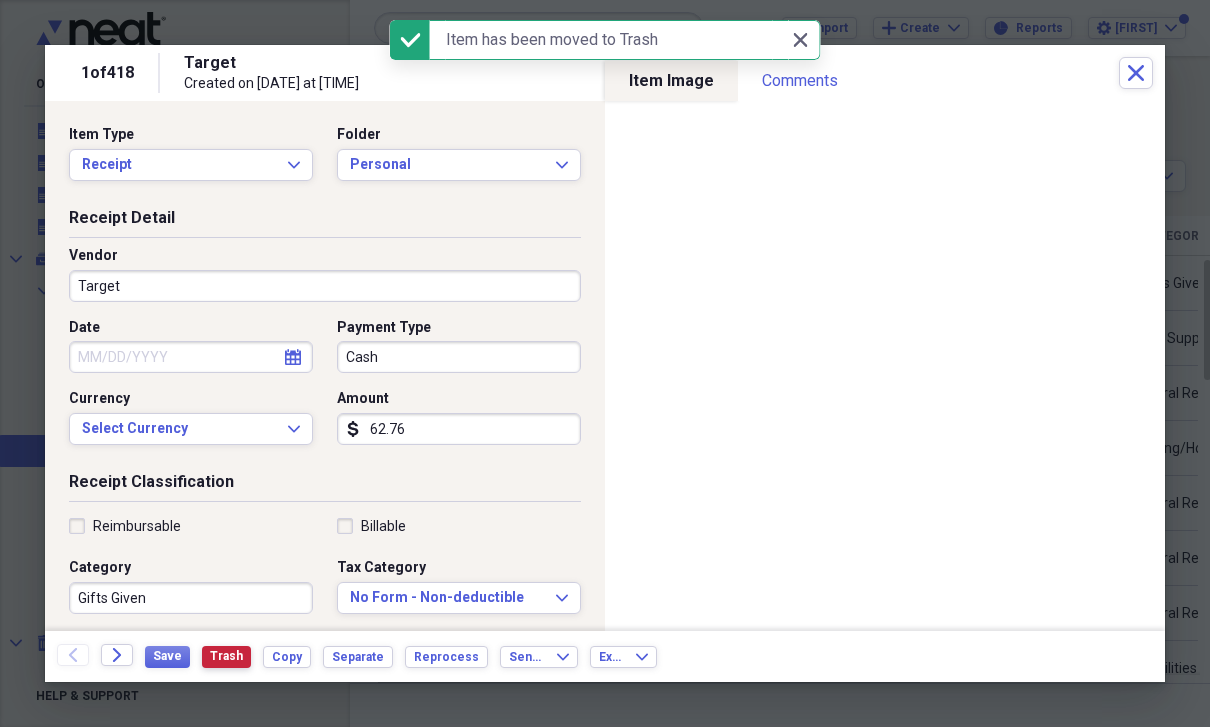 click on "Trash" at bounding box center [226, 656] 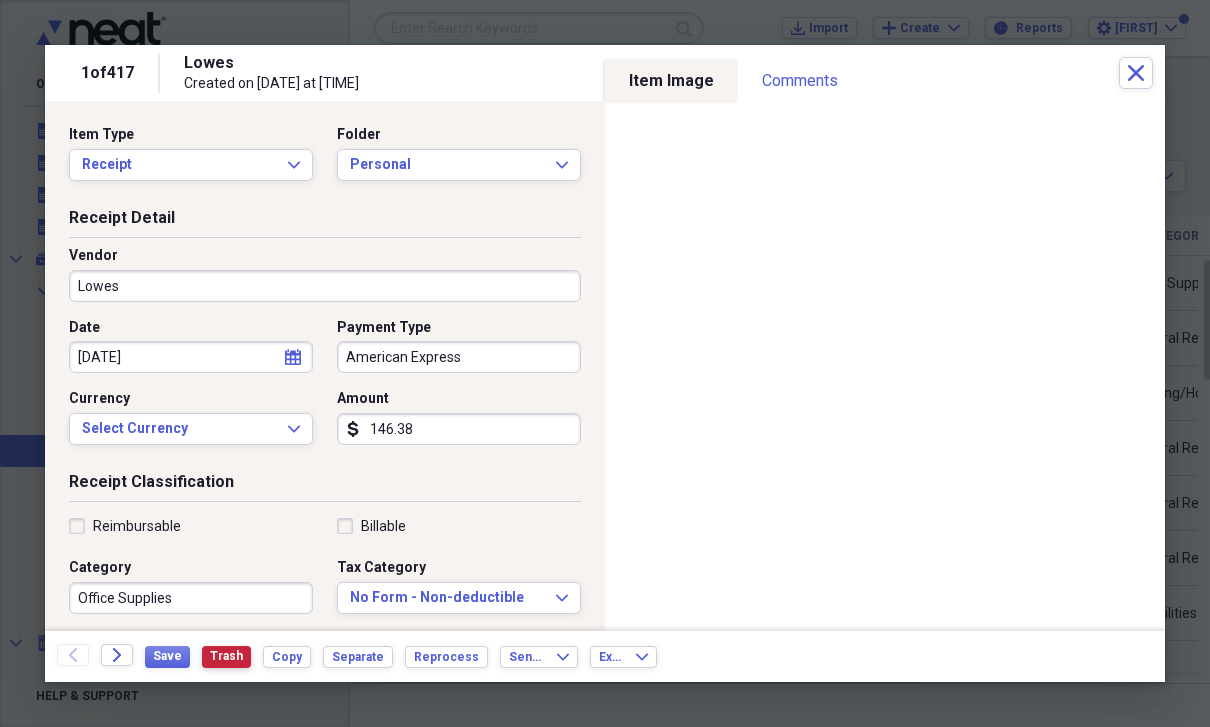 click on "Trash" at bounding box center [226, 656] 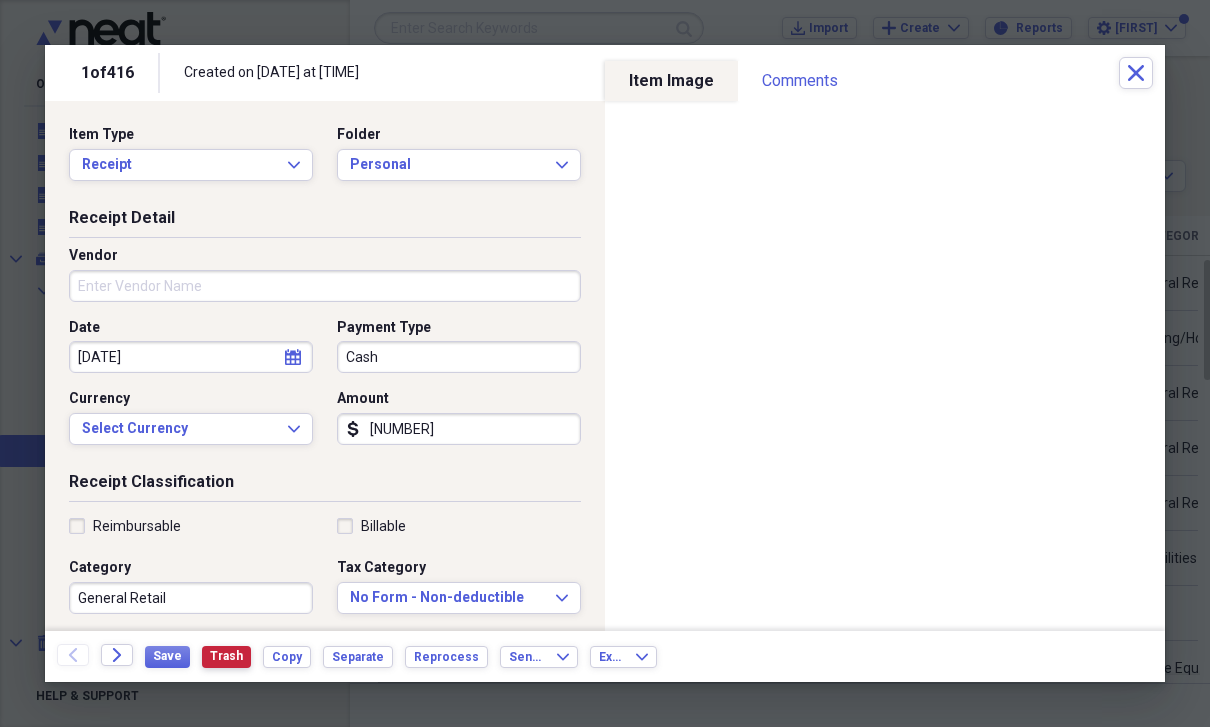 click on "Trash" at bounding box center [226, 657] 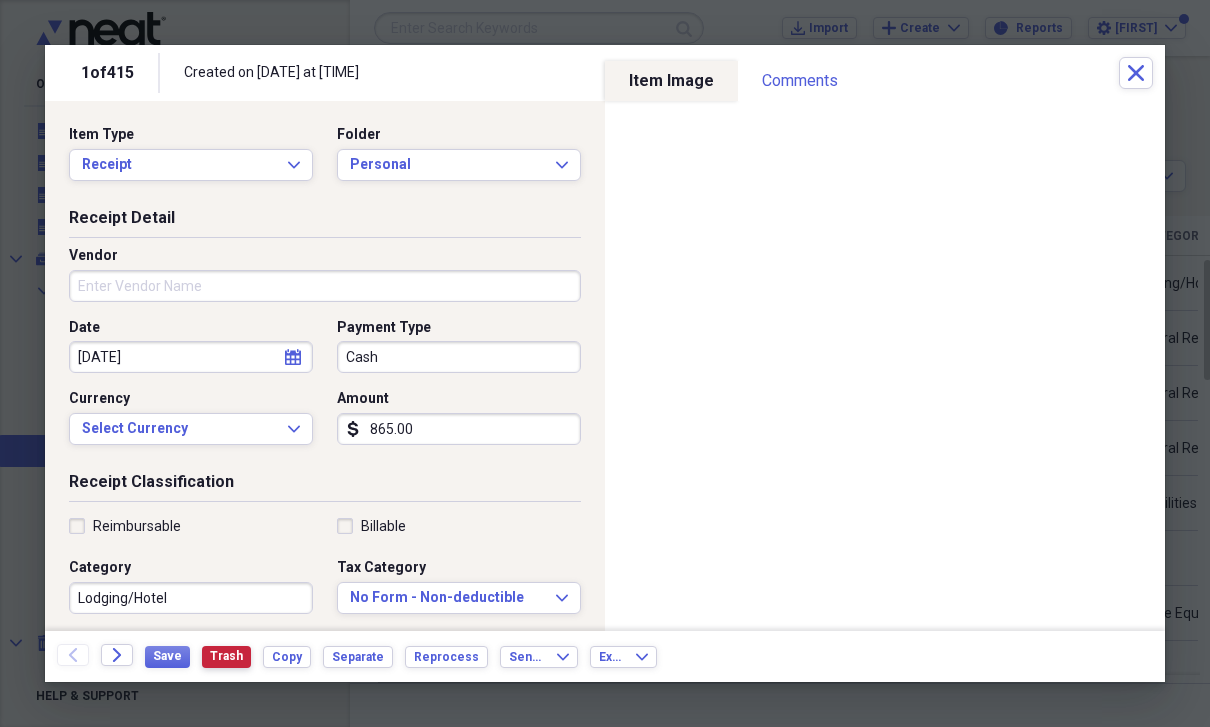 click on "Trash" at bounding box center [226, 657] 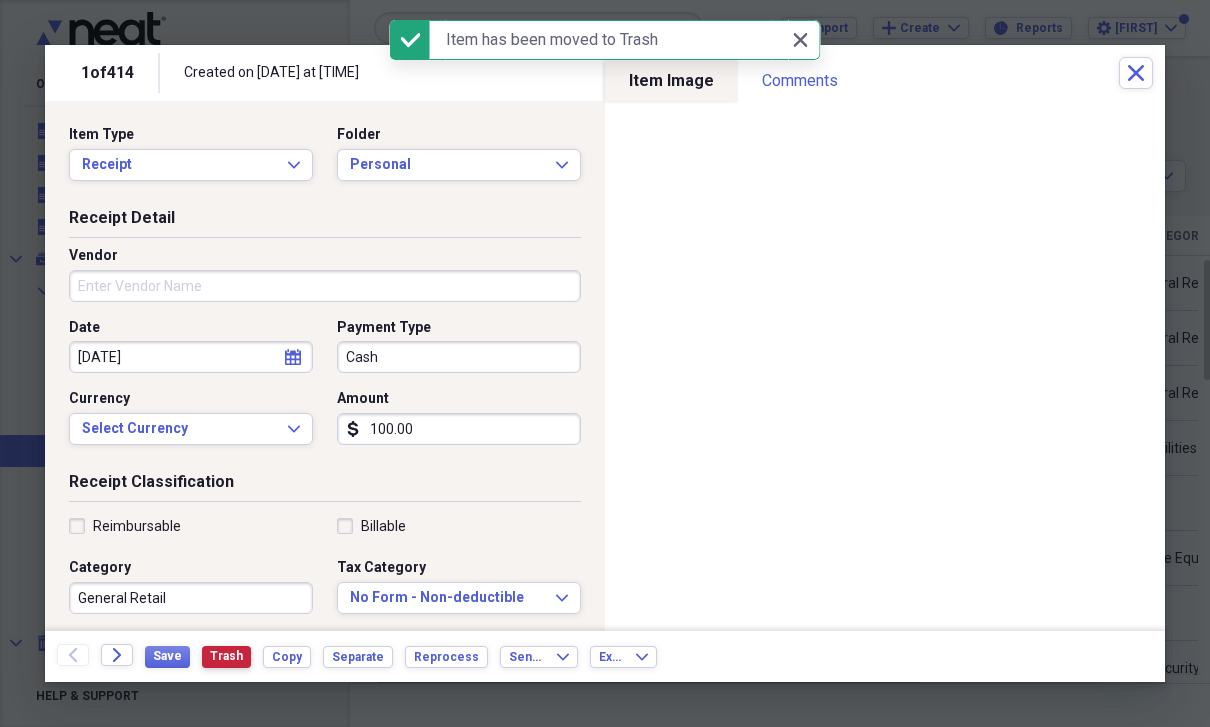 click on "Trash" at bounding box center [226, 656] 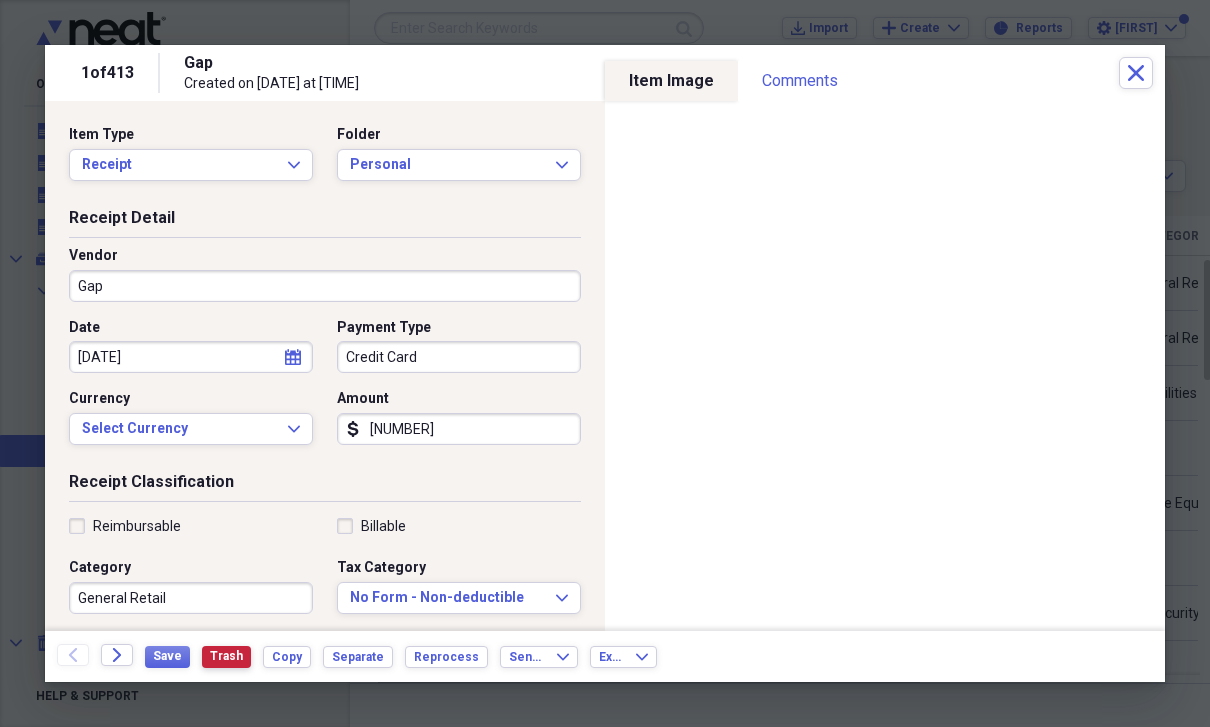 click on "Trash" at bounding box center [226, 656] 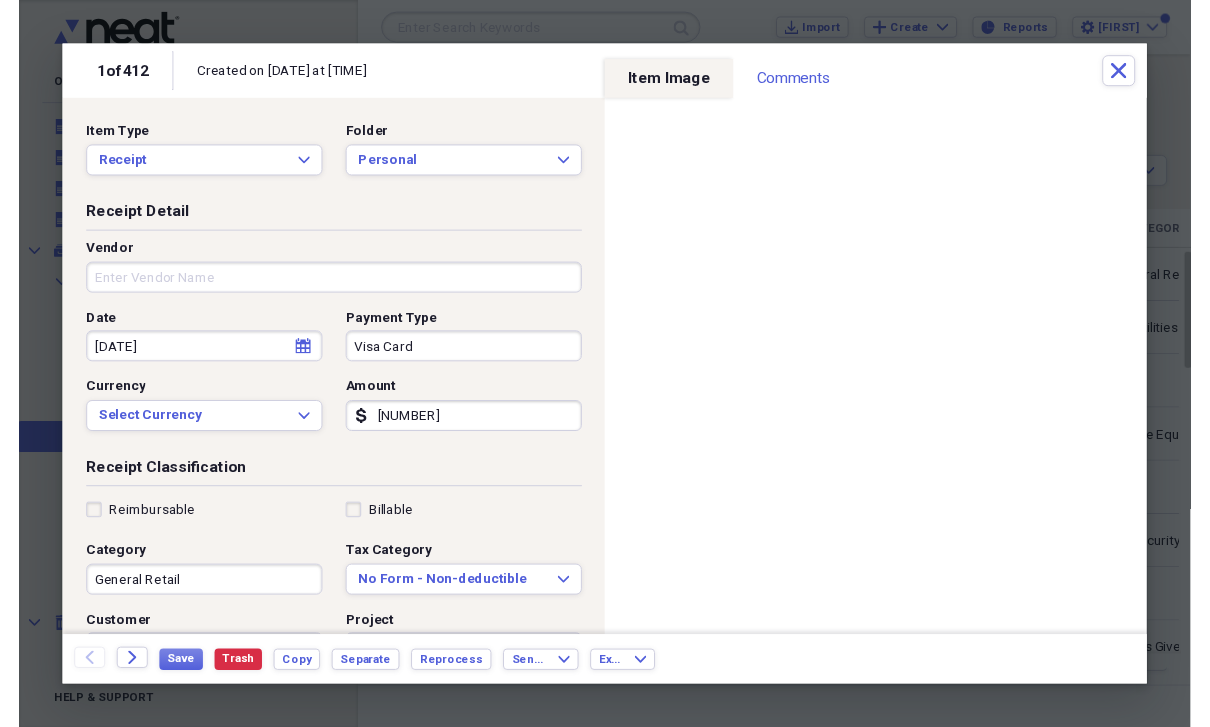 scroll, scrollTop: 60, scrollLeft: 0, axis: vertical 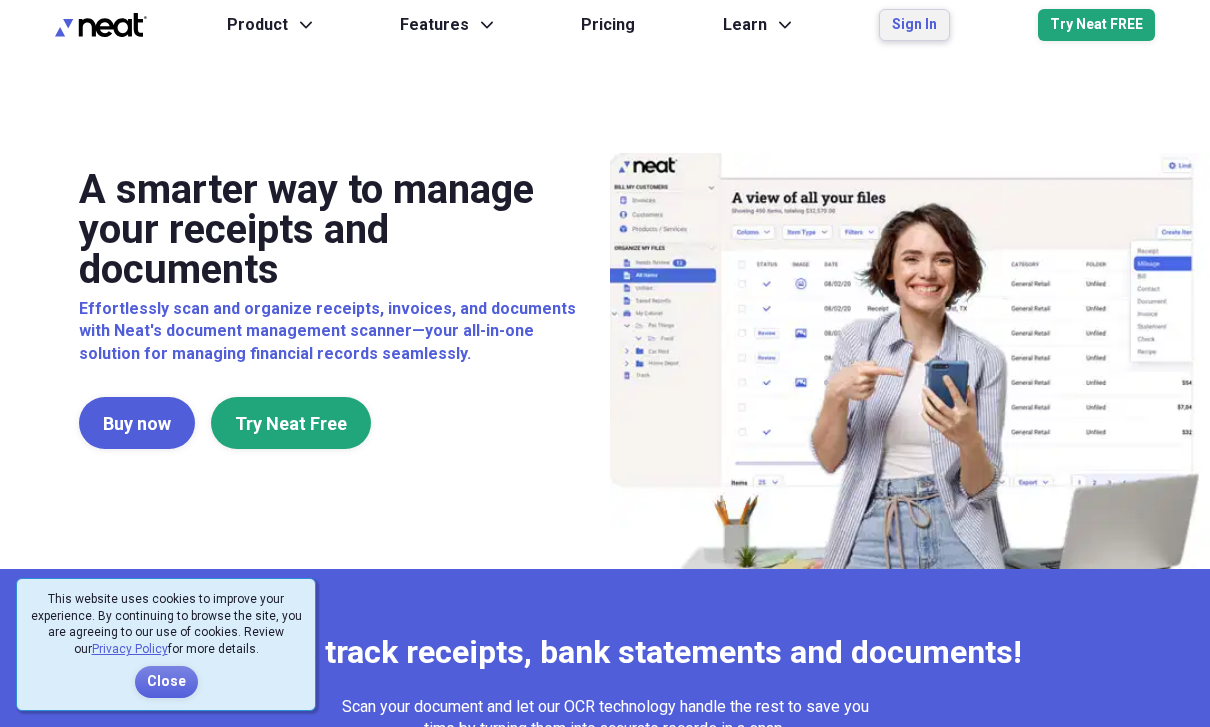 click on "Sign In" at bounding box center (914, 25) 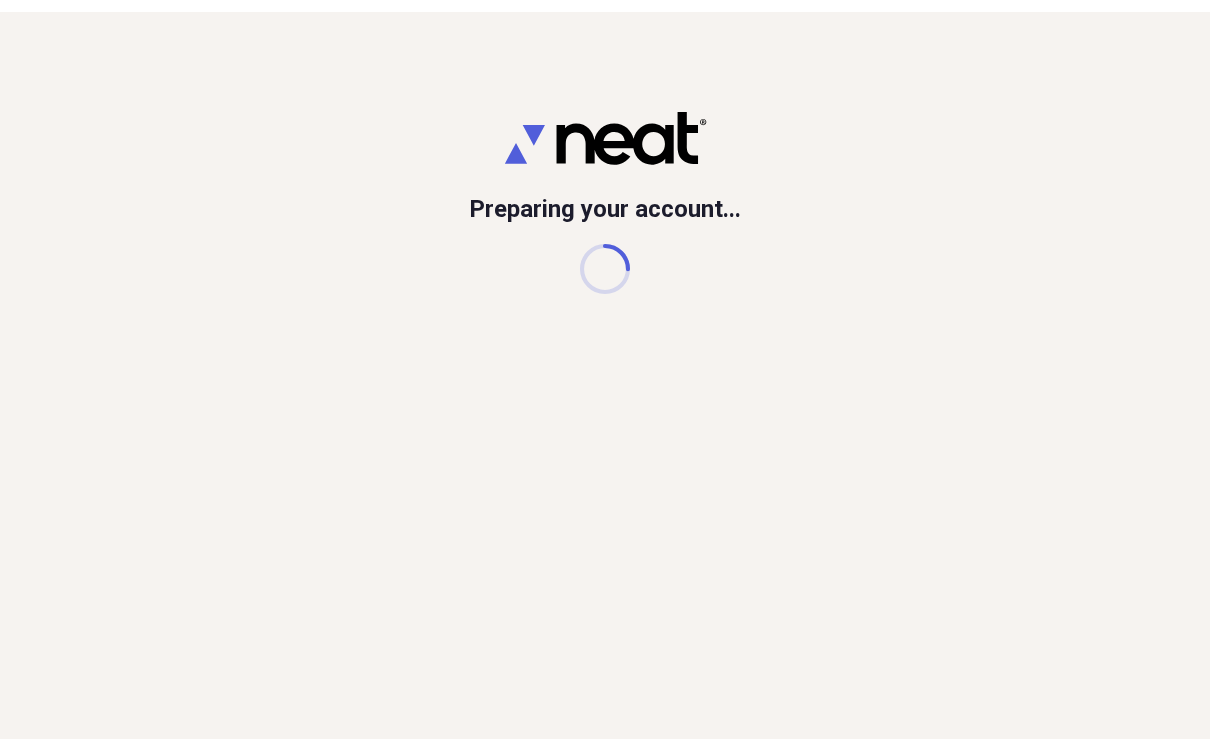 scroll, scrollTop: 0, scrollLeft: 0, axis: both 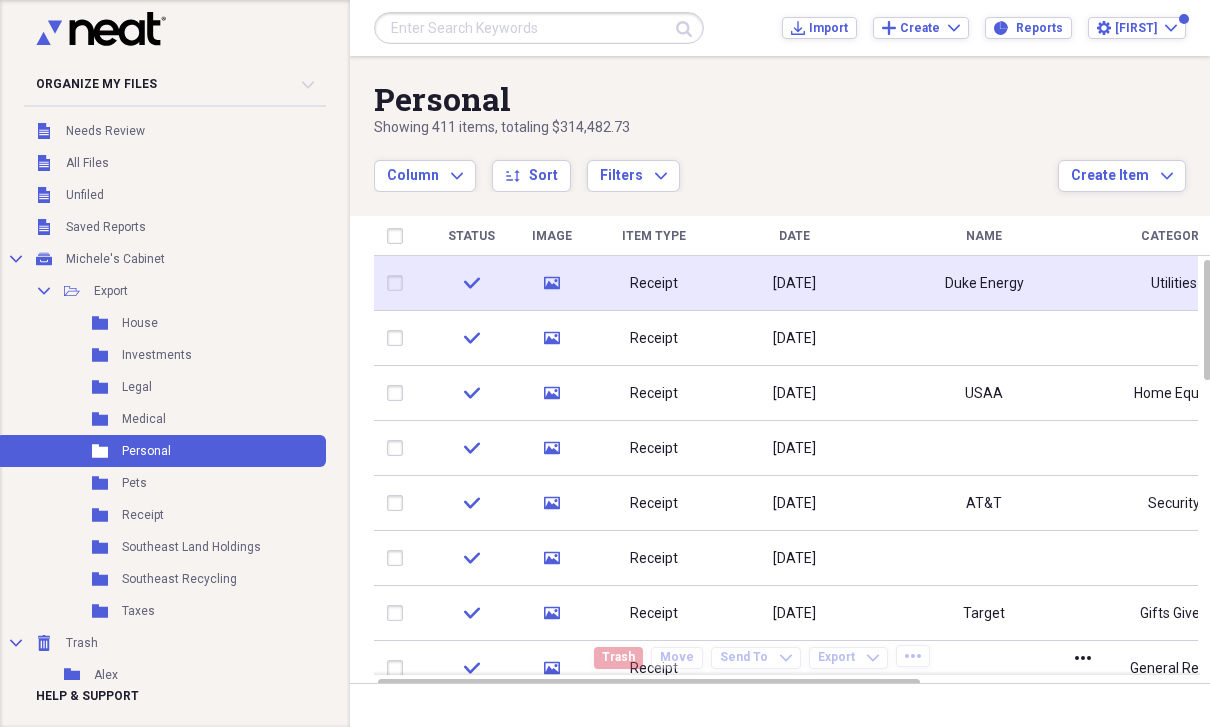 click on "Duke Energy" at bounding box center (984, 284) 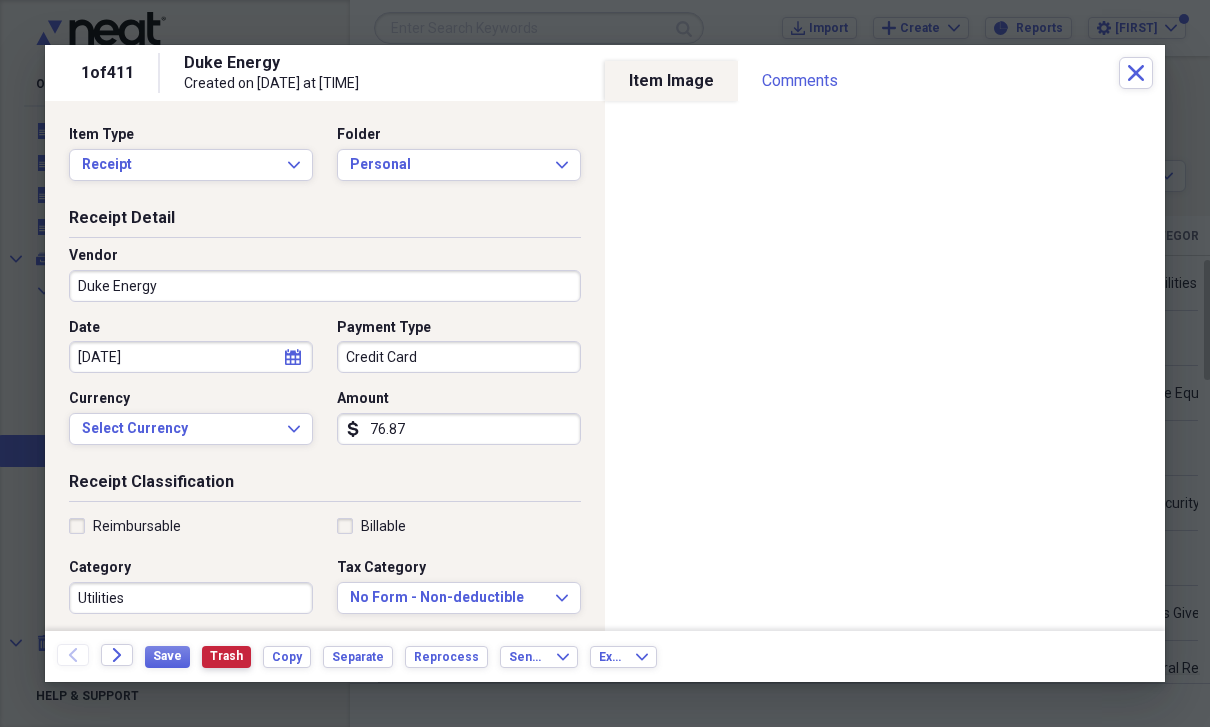click on "Trash" at bounding box center [226, 656] 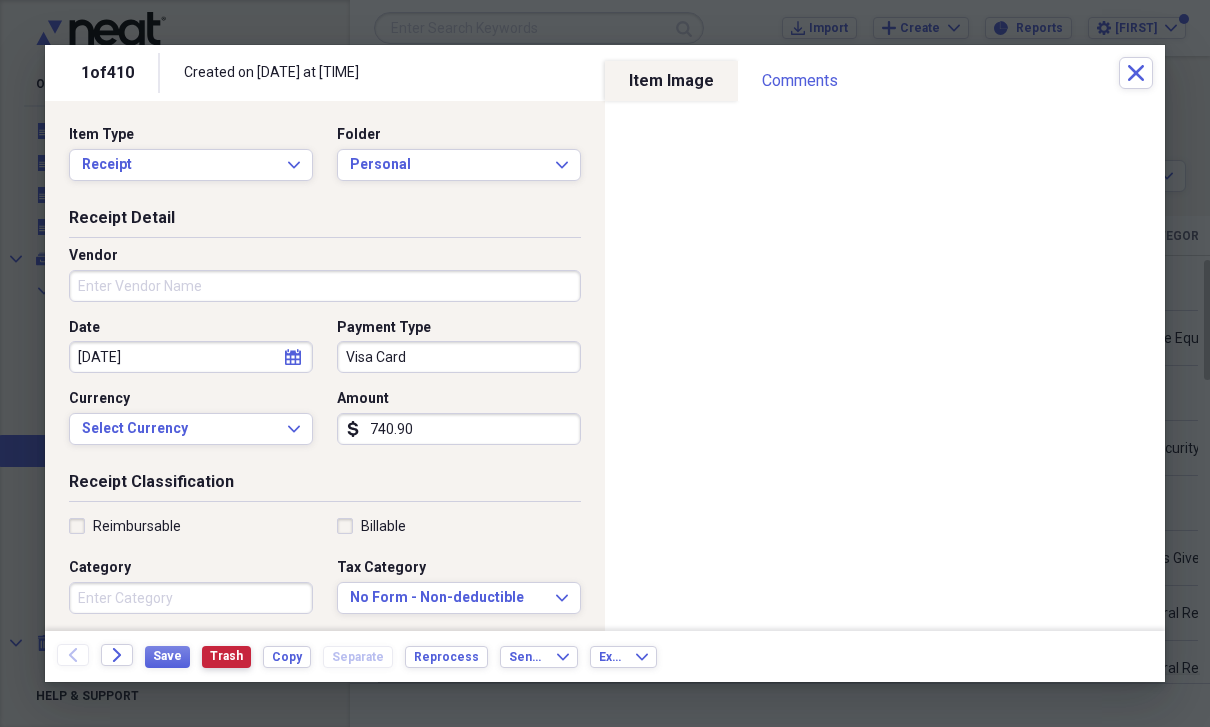 click on "Trash" at bounding box center [226, 656] 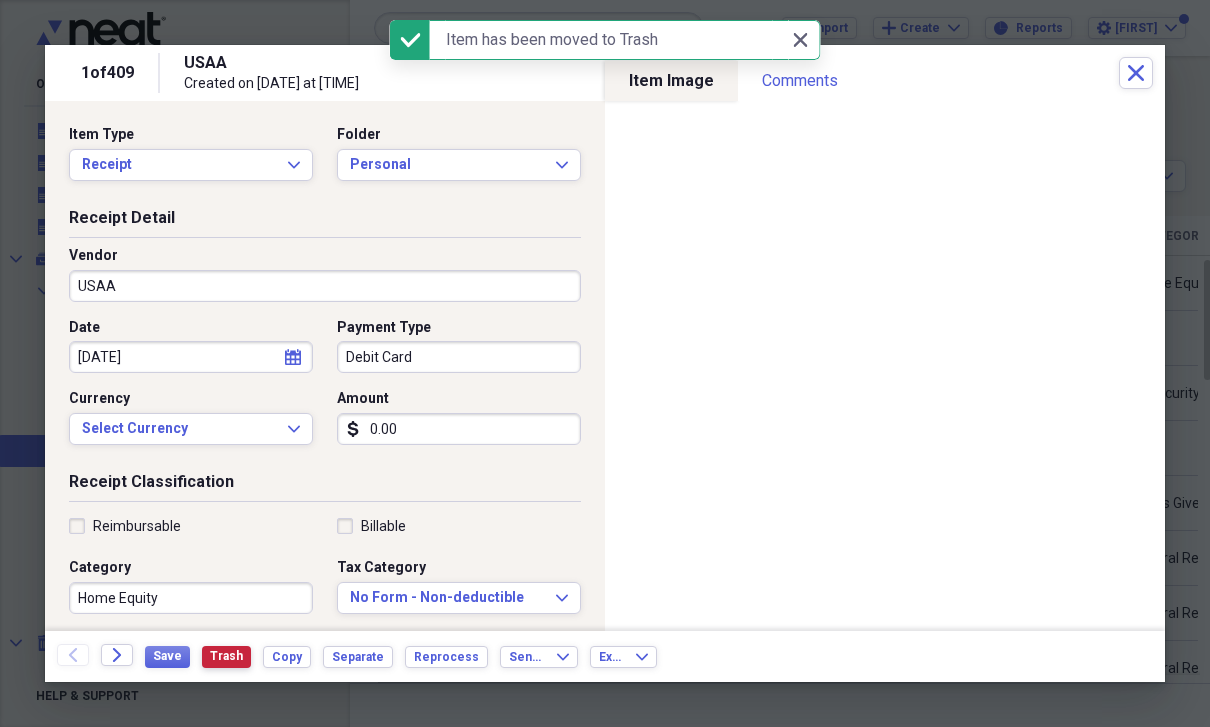 click on "Trash" at bounding box center (226, 656) 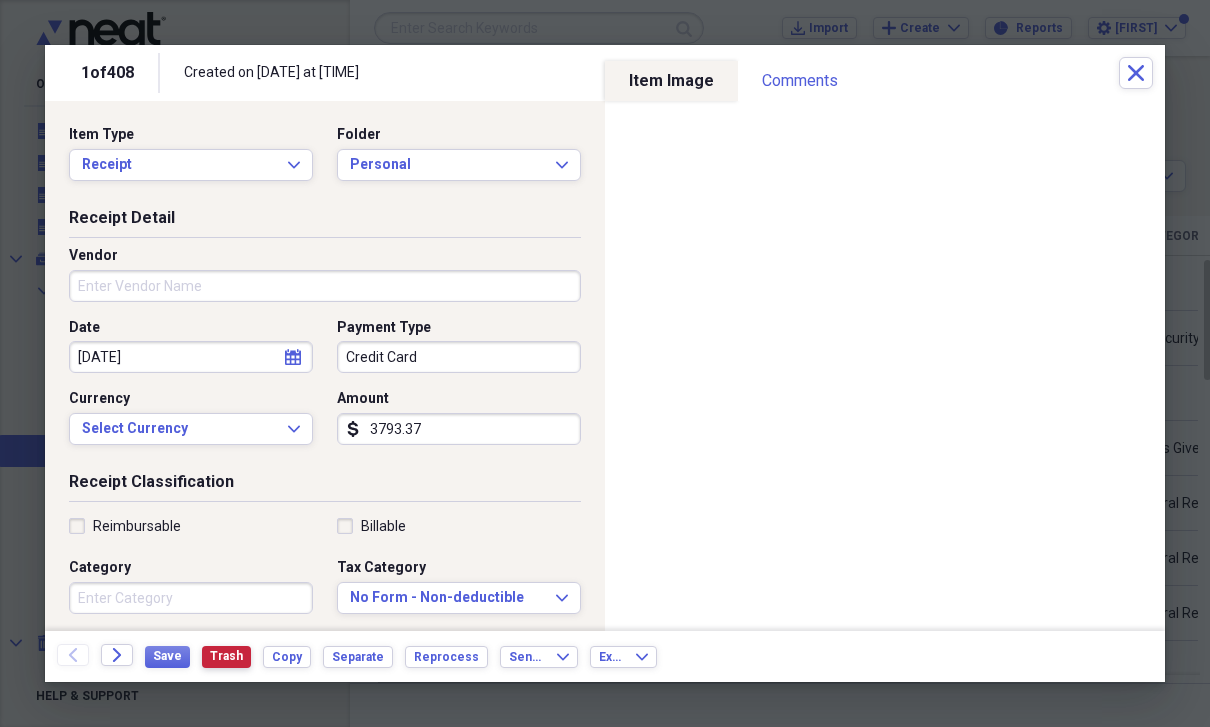 click on "Trash" at bounding box center [226, 656] 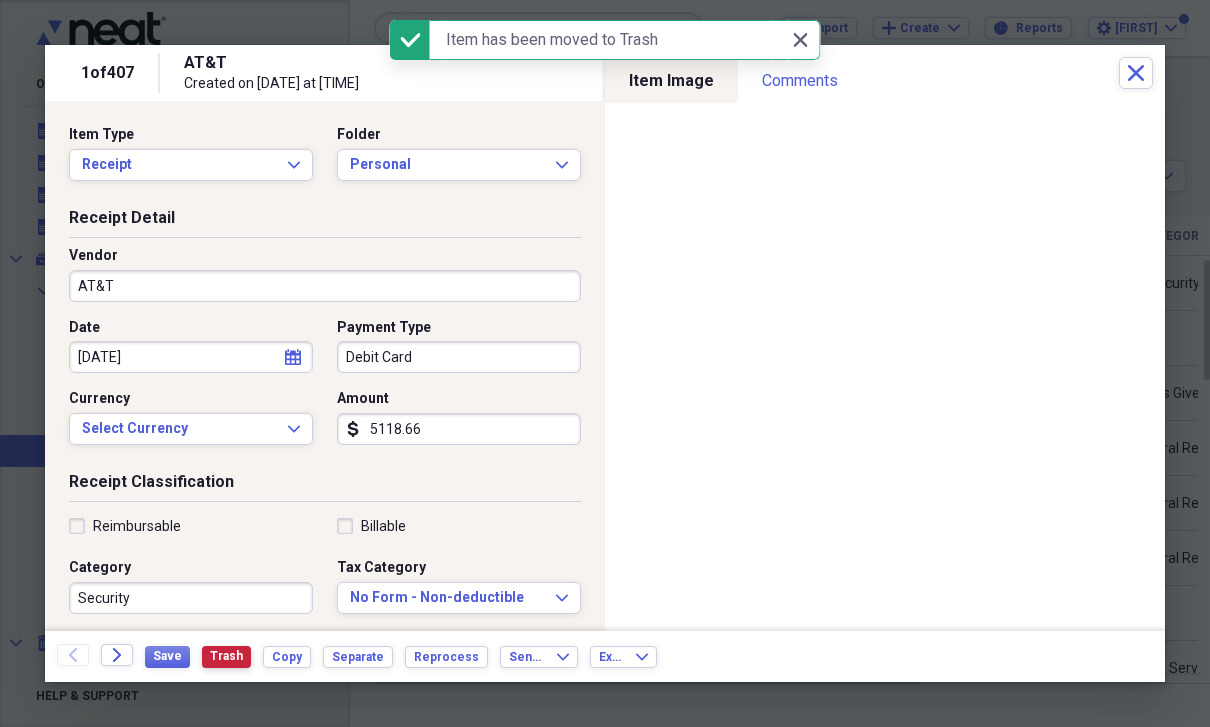 click on "Trash" at bounding box center [226, 656] 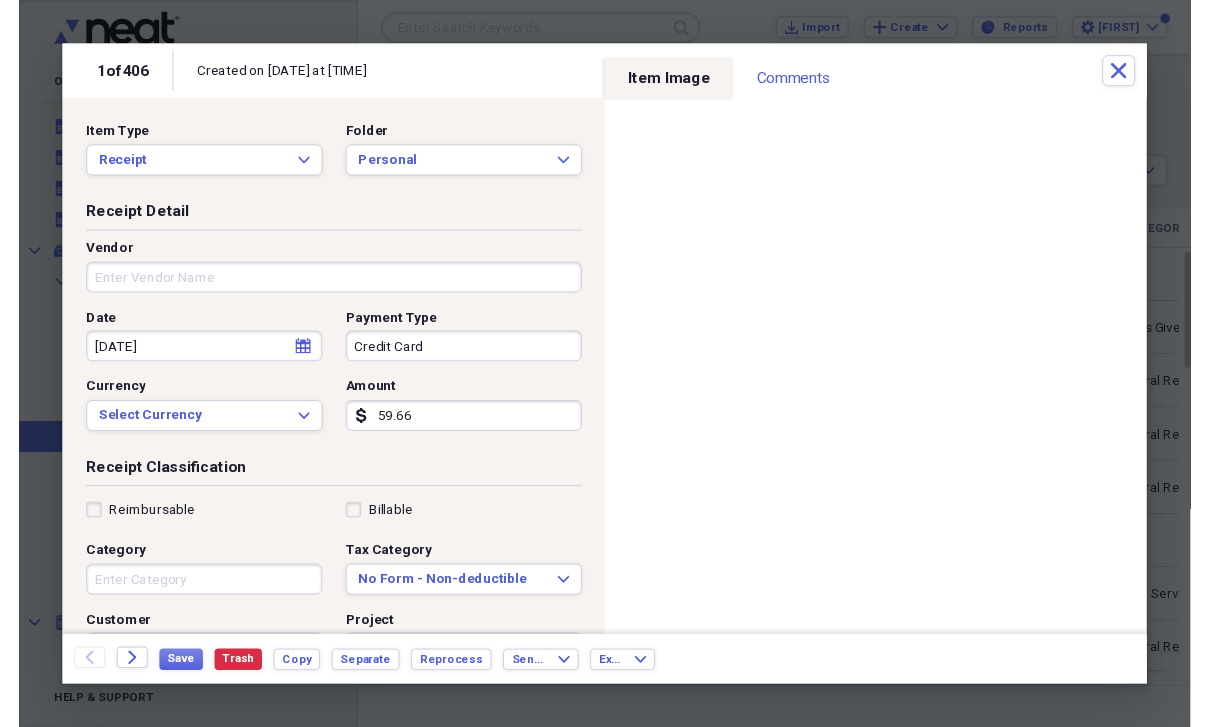 scroll, scrollTop: 24, scrollLeft: 0, axis: vertical 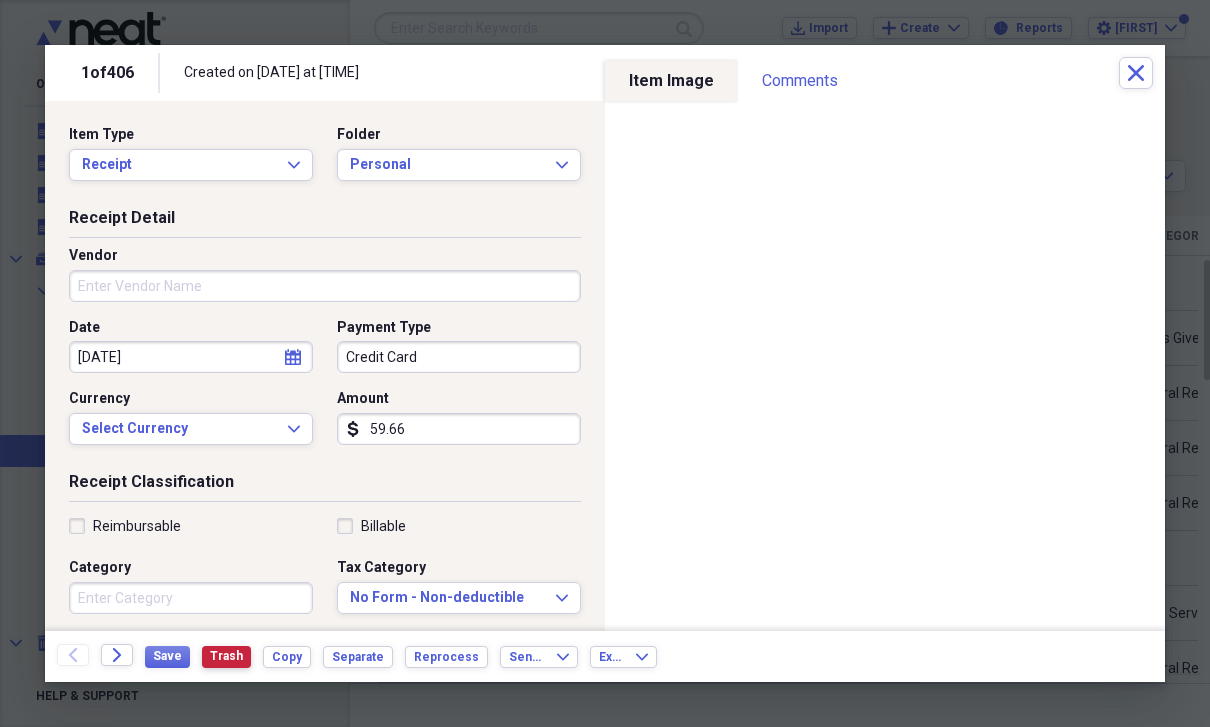 click on "Trash" at bounding box center [226, 656] 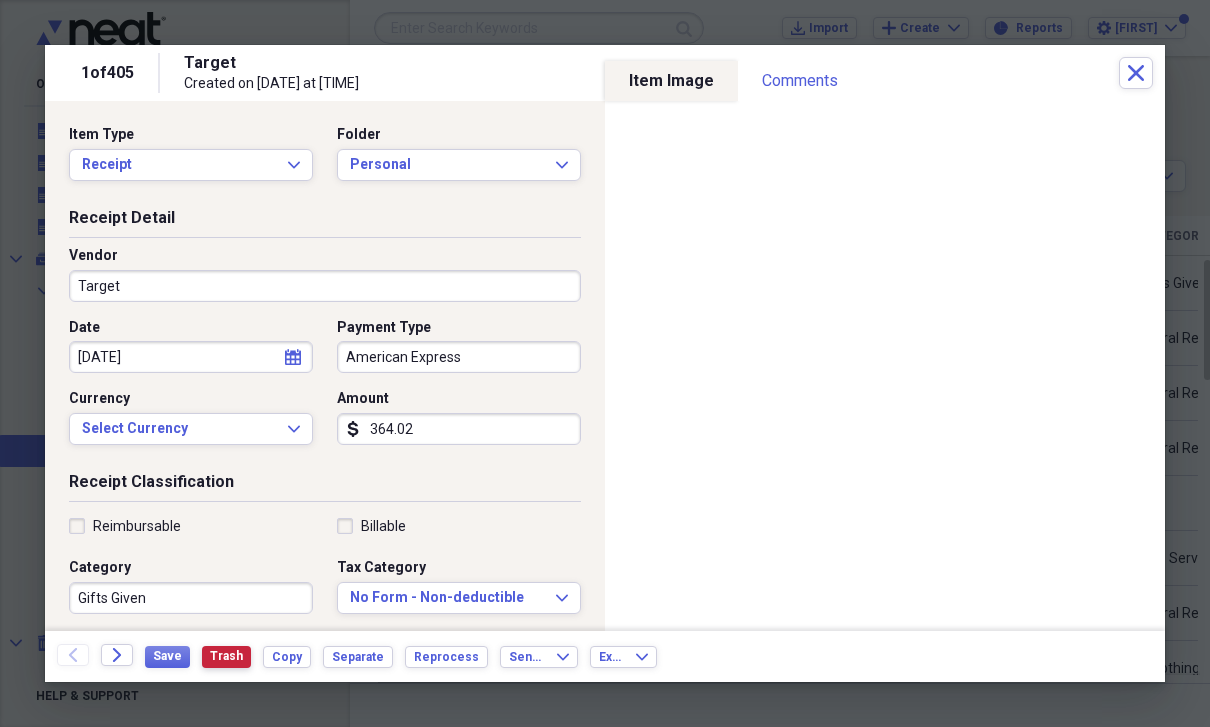click on "Trash" at bounding box center [226, 657] 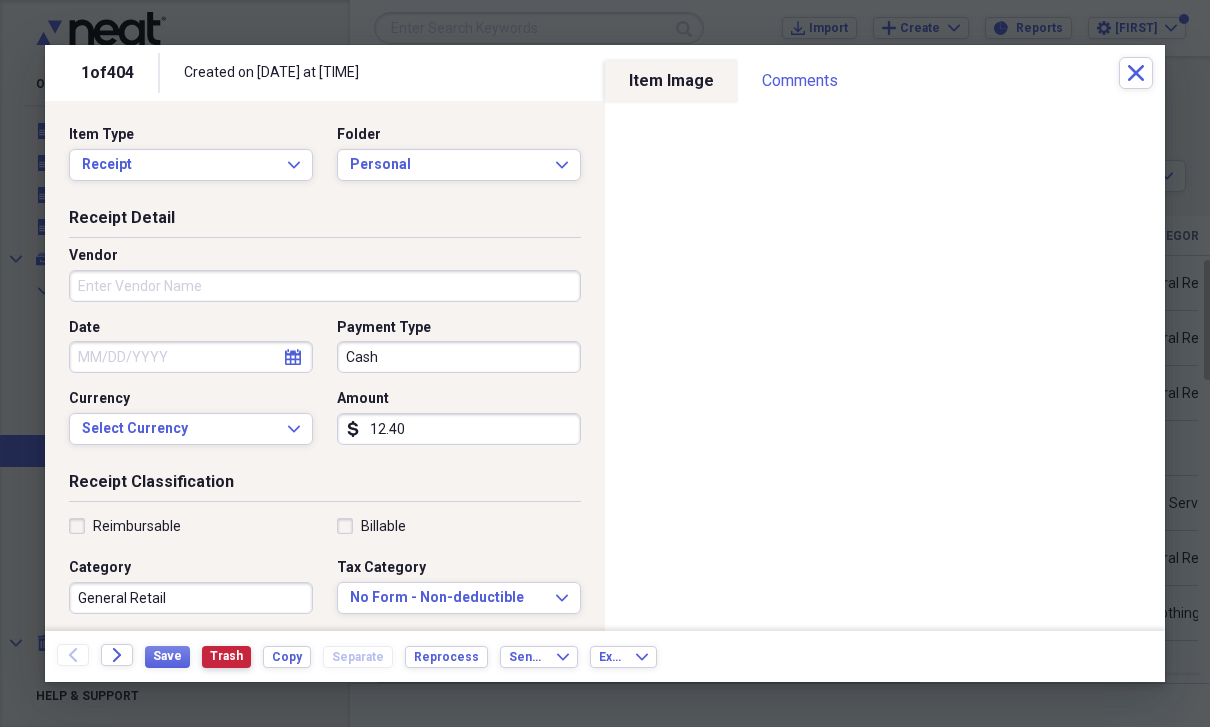 click on "Trash" at bounding box center (226, 656) 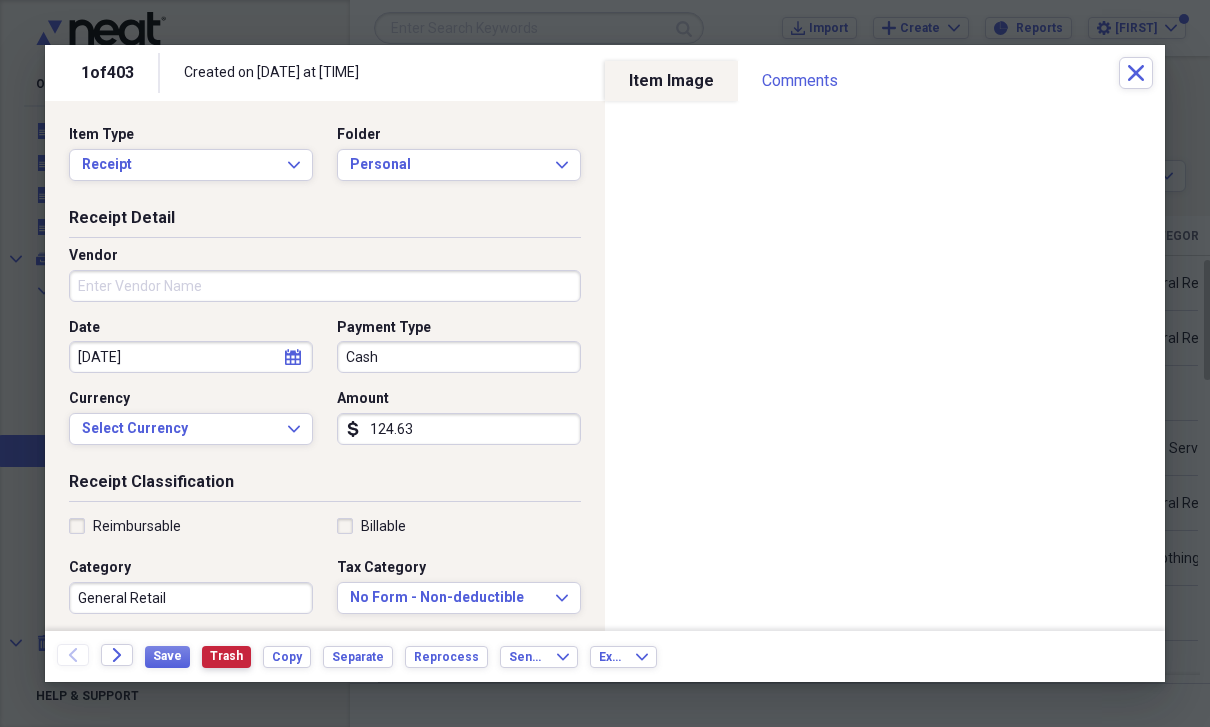 click on "Trash" at bounding box center (226, 656) 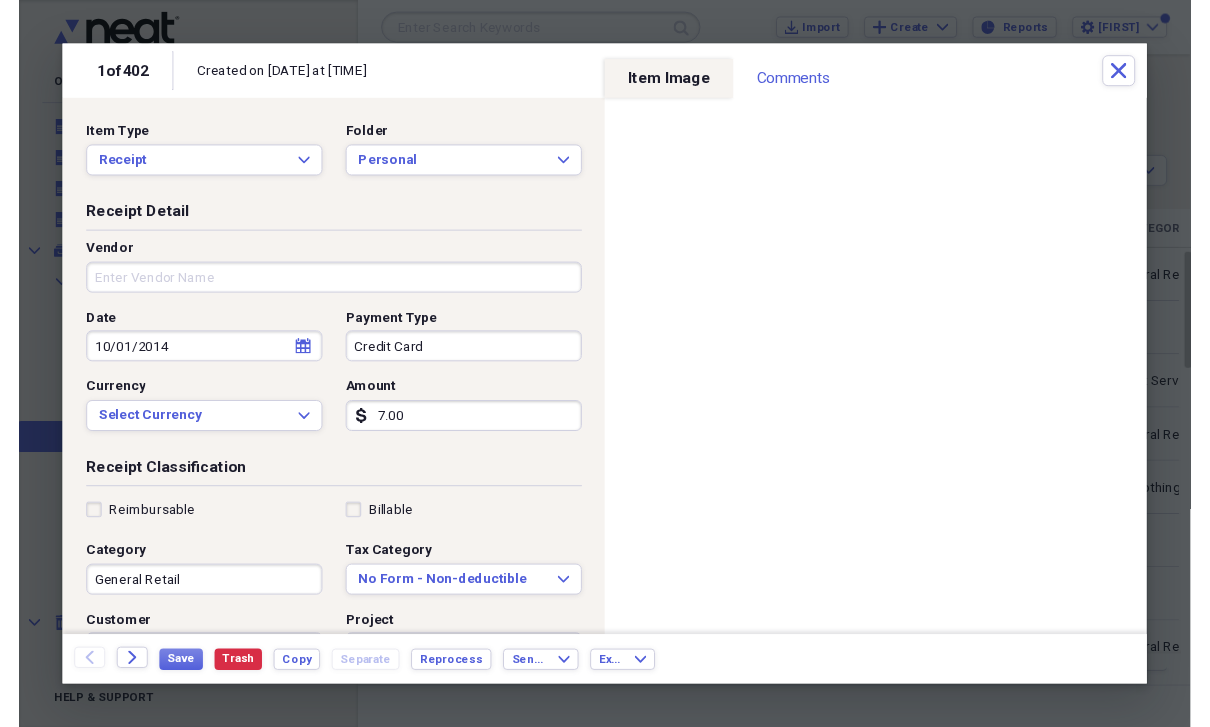 scroll, scrollTop: 24, scrollLeft: 0, axis: vertical 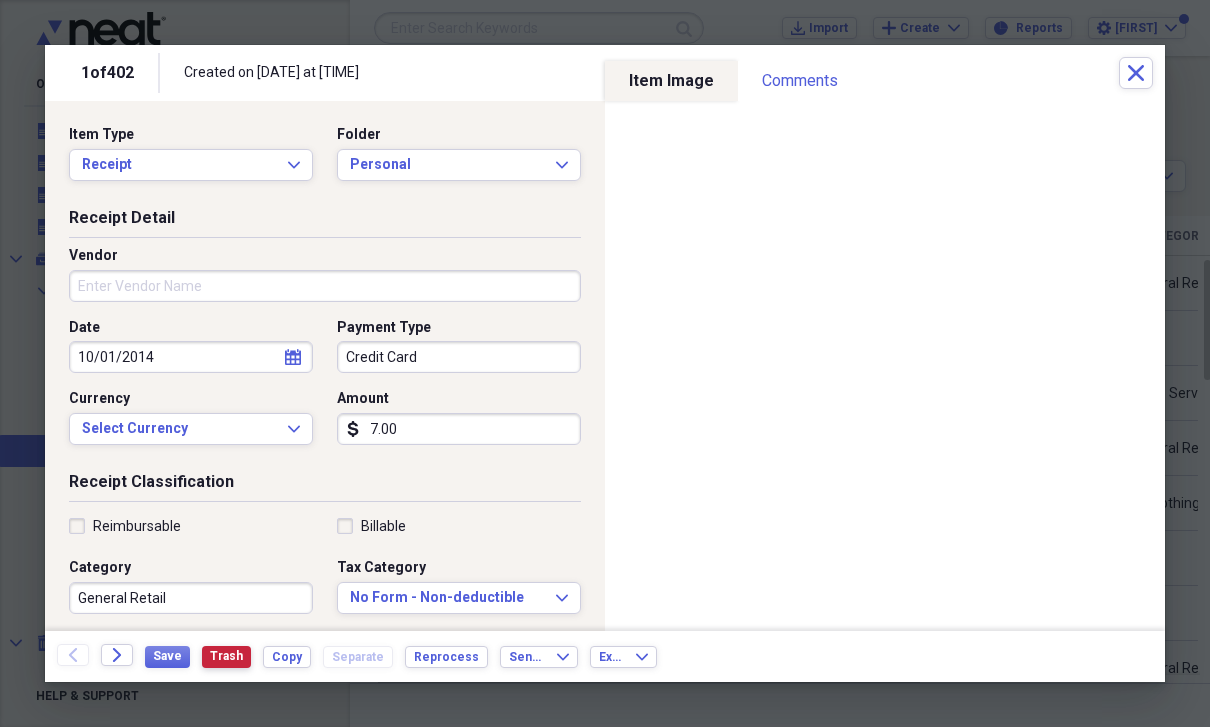 click on "Trash" at bounding box center (226, 656) 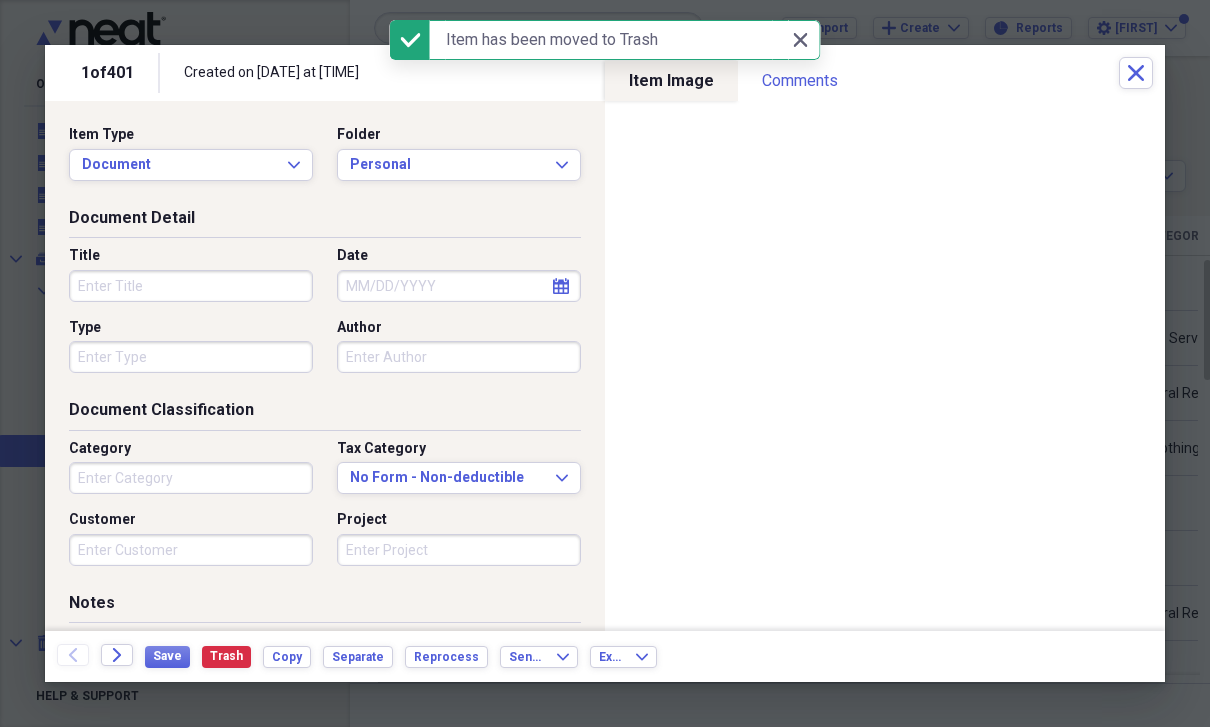 click at bounding box center [325, 696] 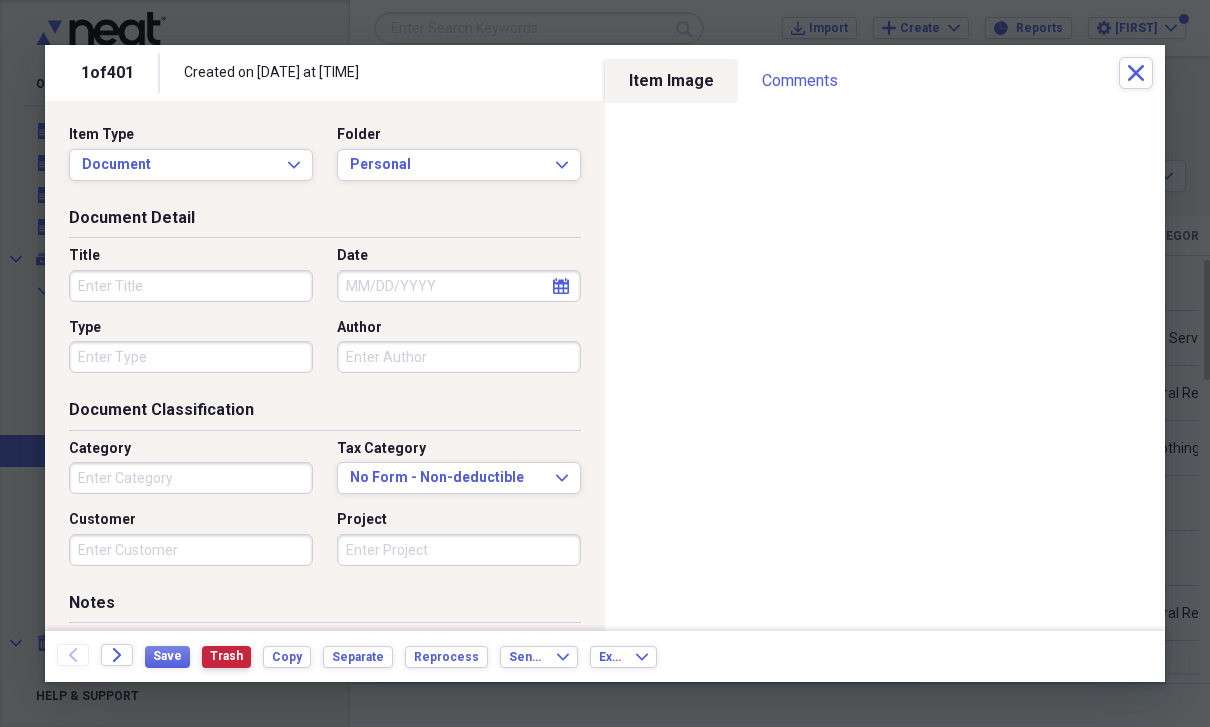 click on "Trash" at bounding box center [226, 656] 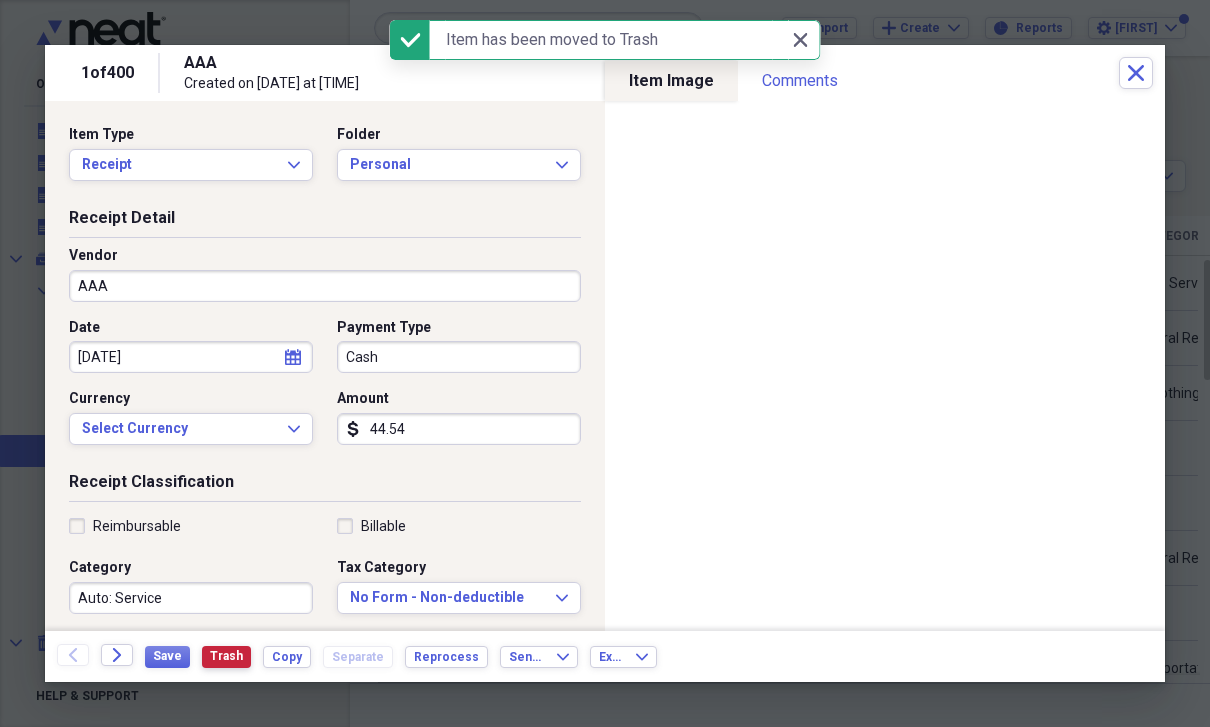 click on "Trash" at bounding box center (226, 656) 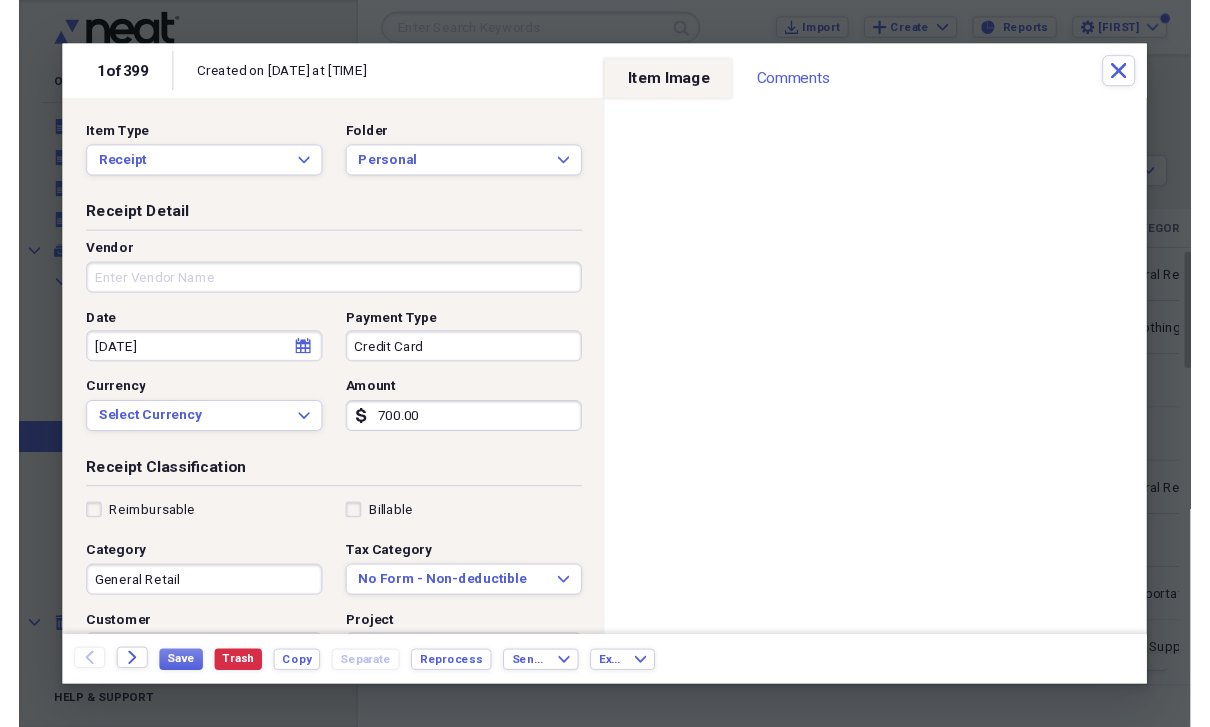 scroll, scrollTop: 24, scrollLeft: 0, axis: vertical 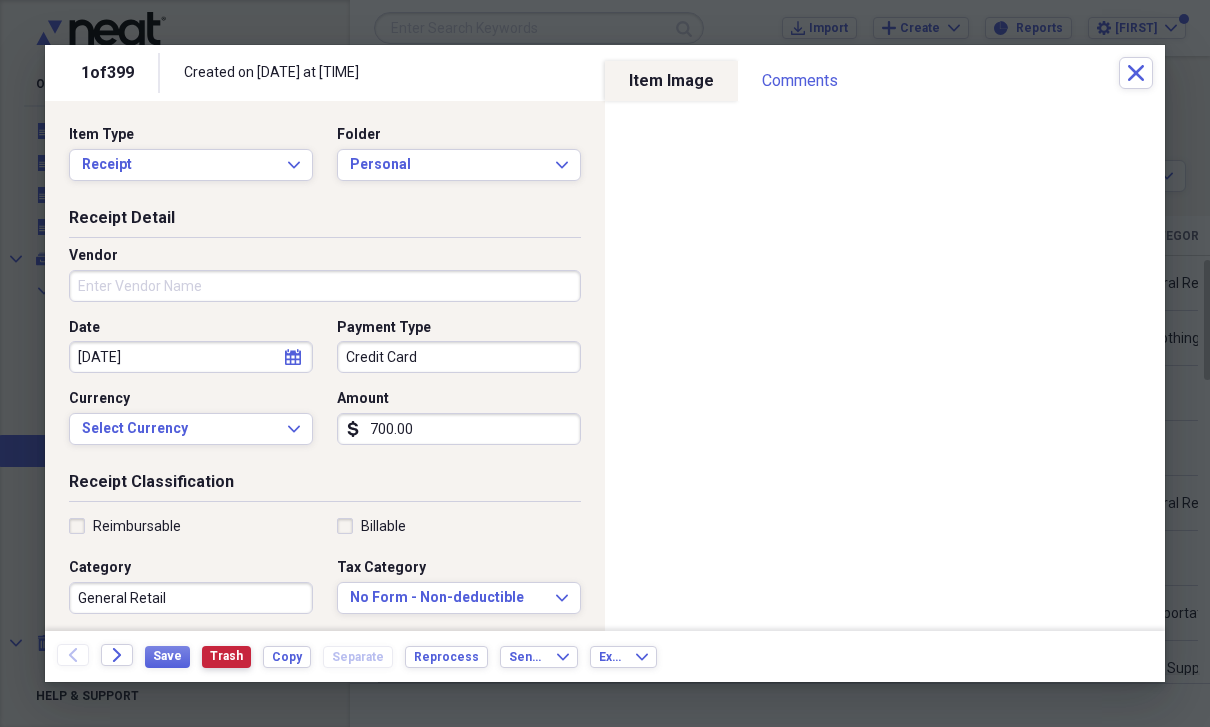 click on "Trash" at bounding box center [226, 656] 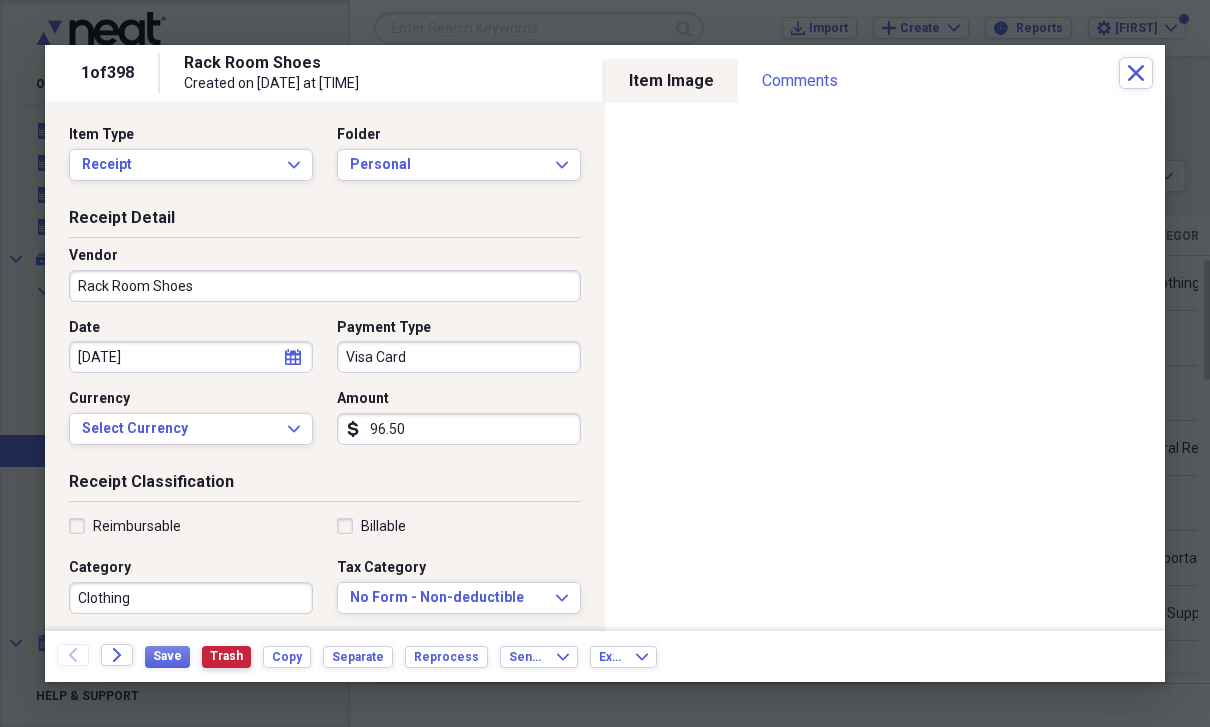 click on "Trash" at bounding box center (226, 656) 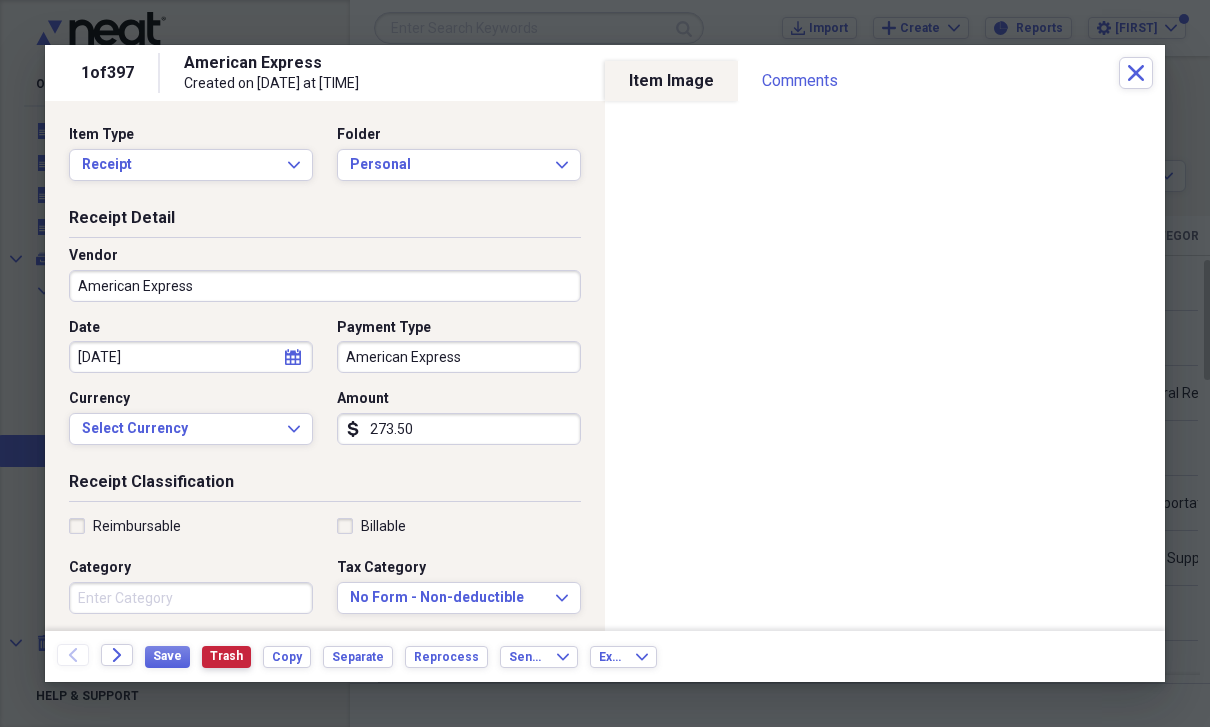 click on "Trash" at bounding box center (226, 656) 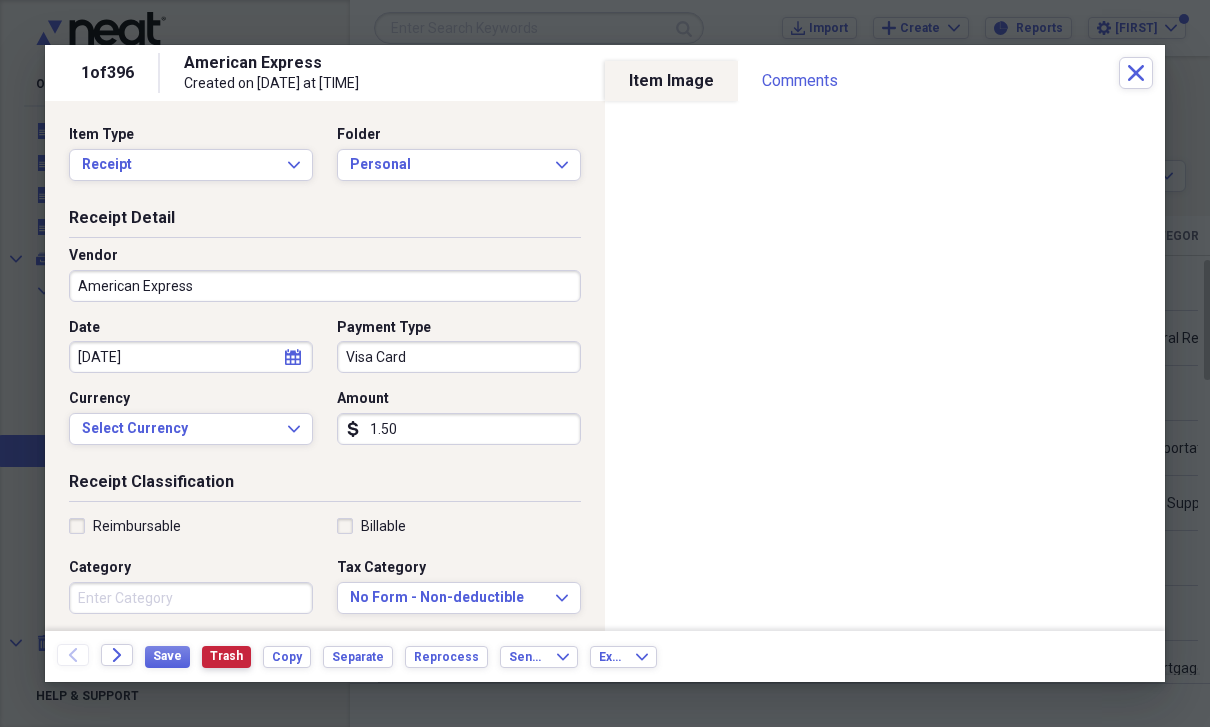 click on "Trash" at bounding box center (226, 656) 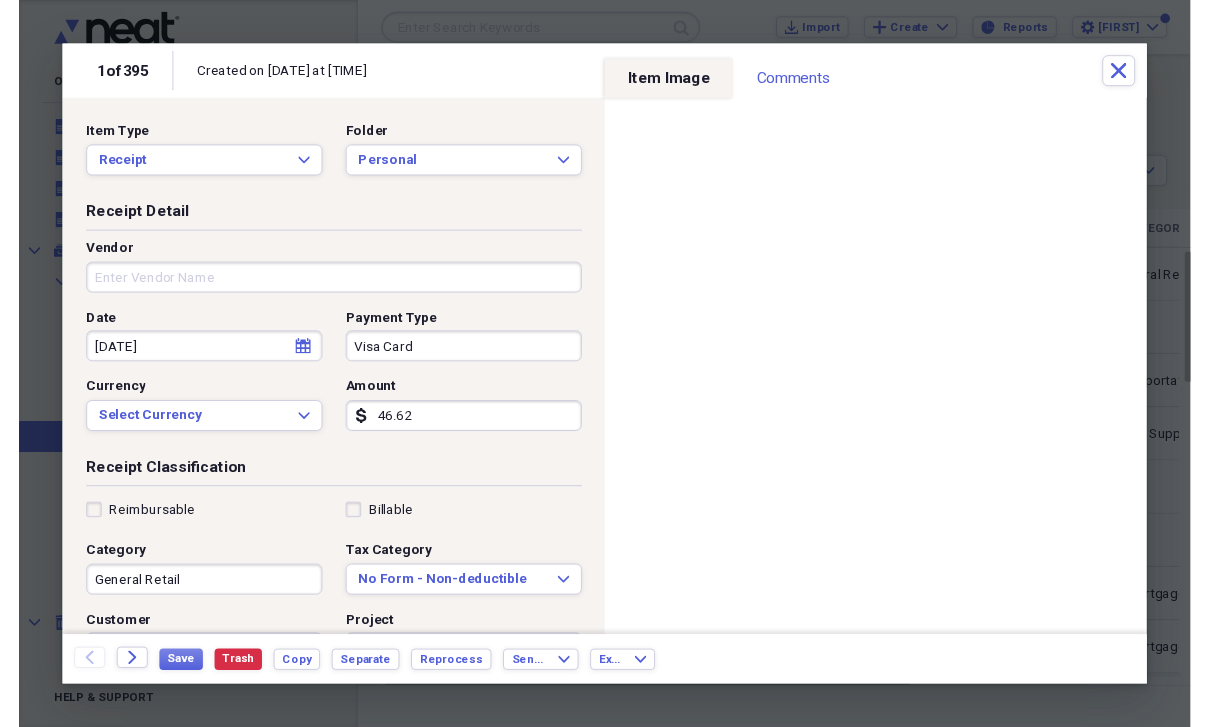 scroll, scrollTop: 24, scrollLeft: 0, axis: vertical 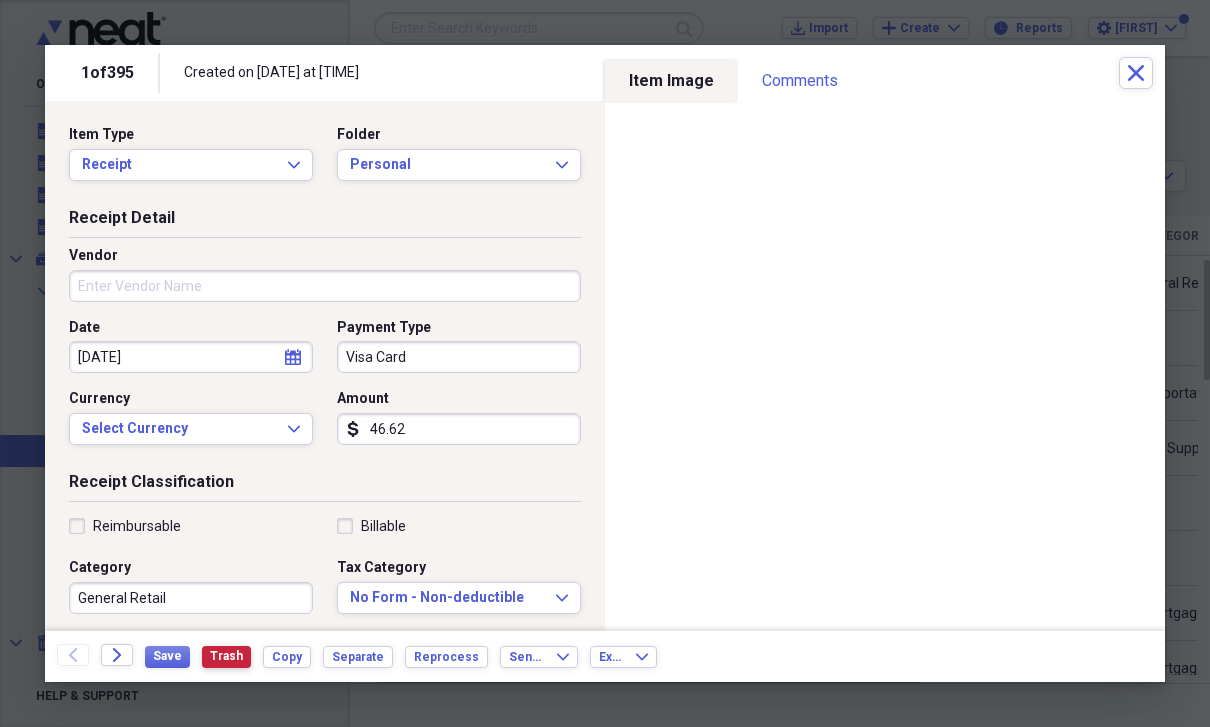 click on "Trash" at bounding box center (226, 656) 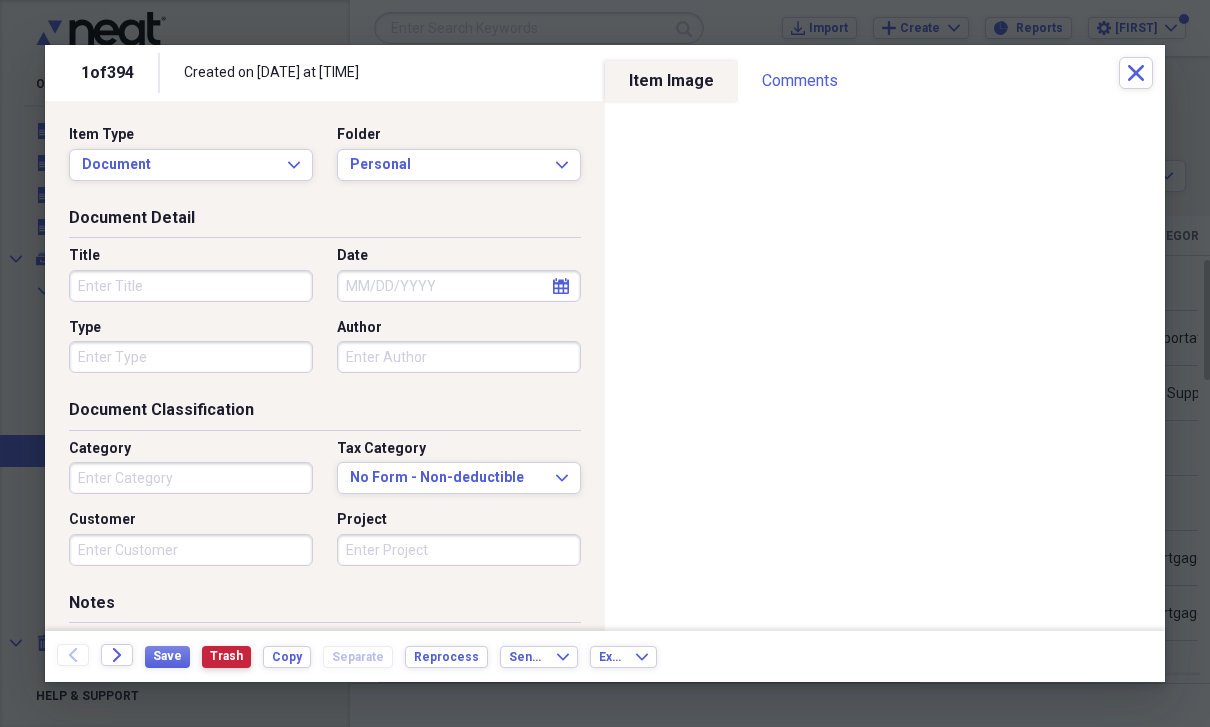 click on "Trash" at bounding box center [226, 657] 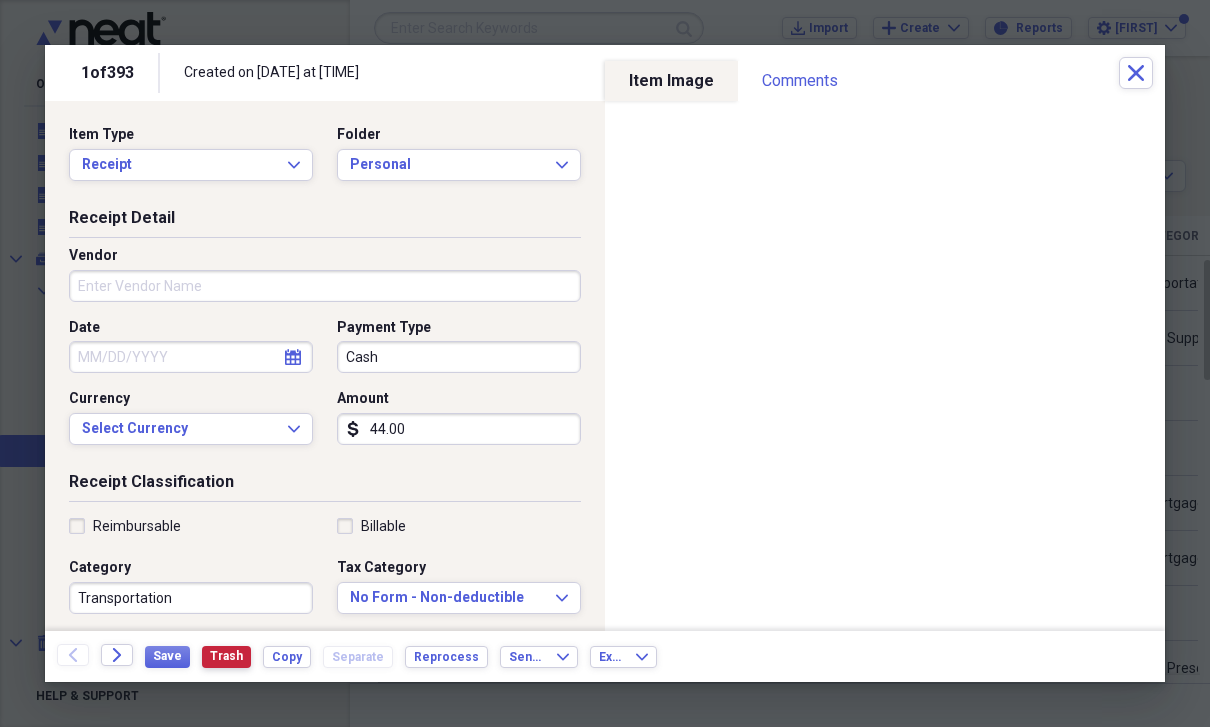 click on "Trash" at bounding box center (226, 656) 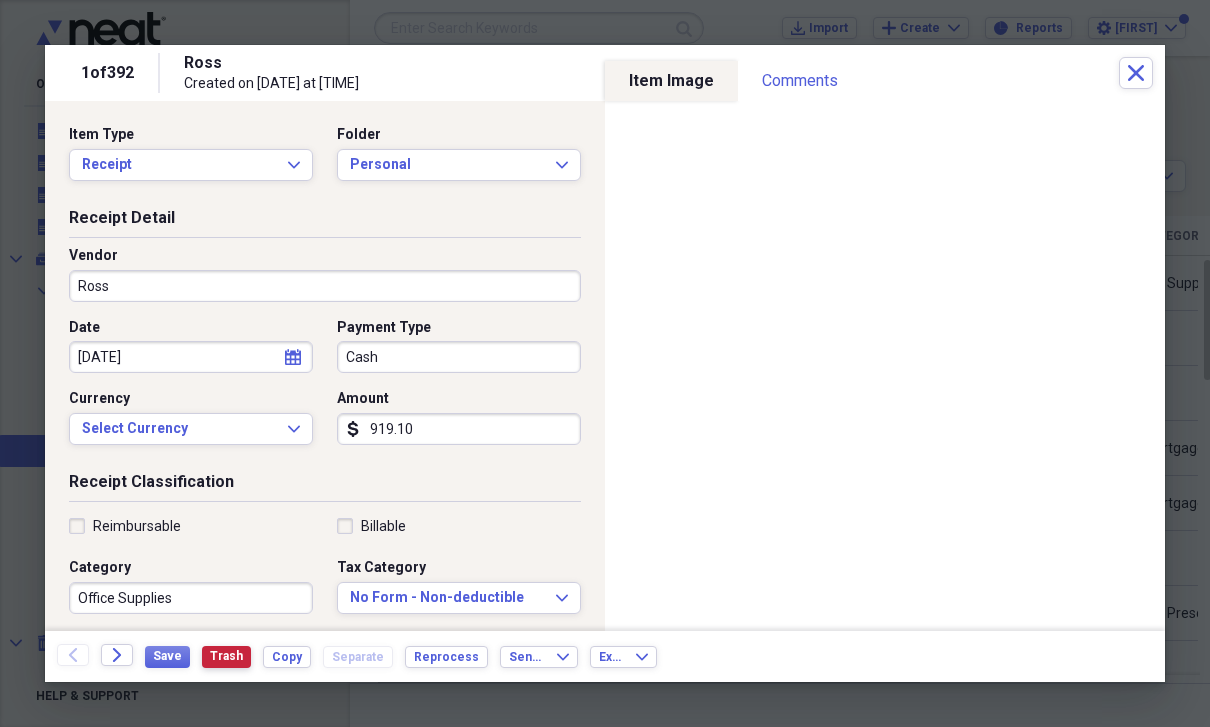 click on "Trash" at bounding box center [226, 657] 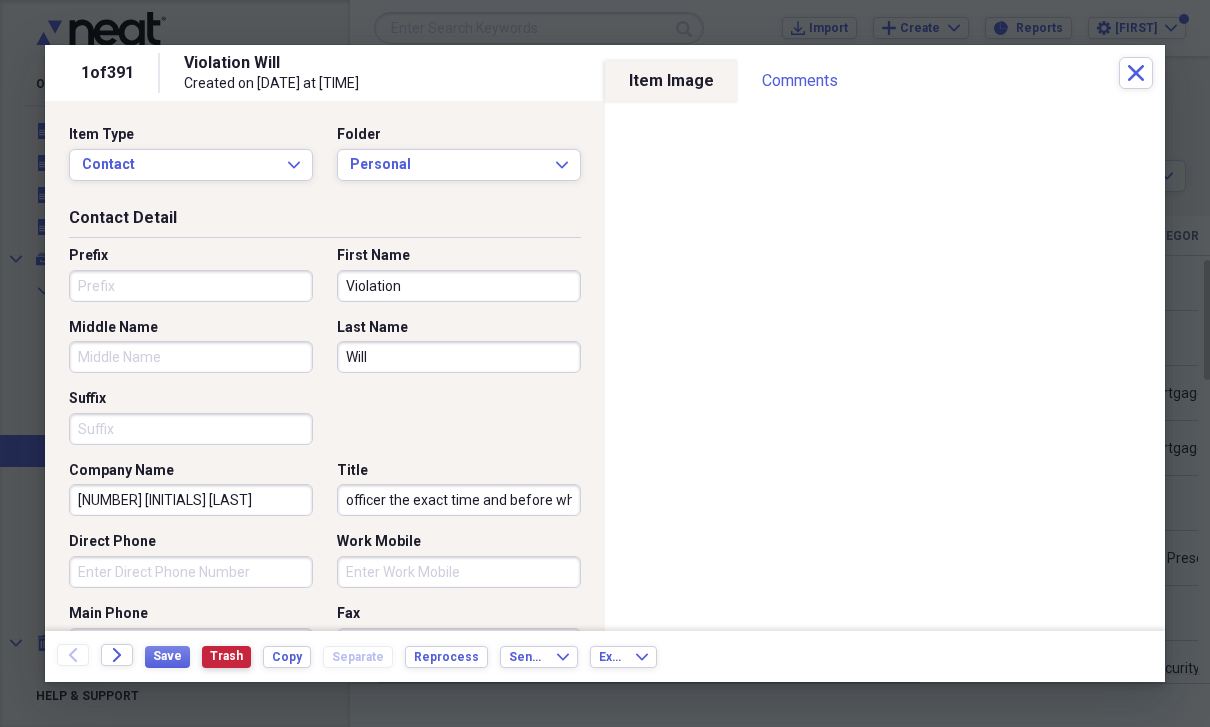 click on "Trash" at bounding box center [226, 657] 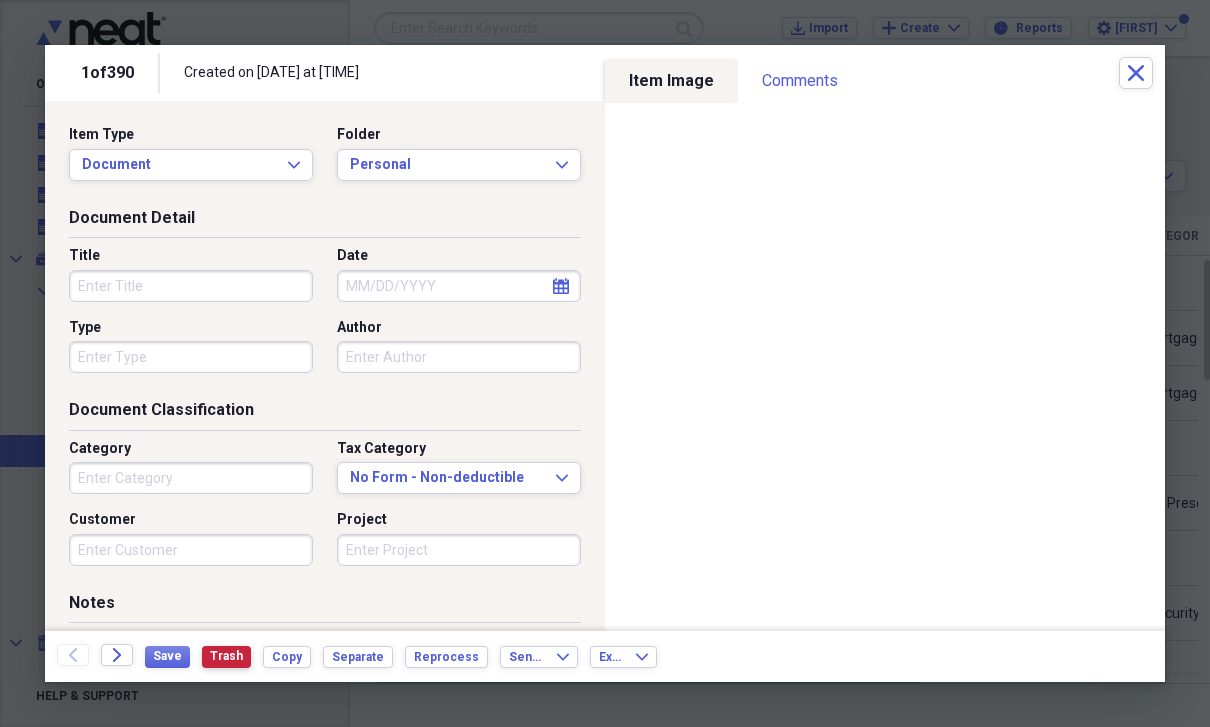 click on "Trash" at bounding box center [226, 657] 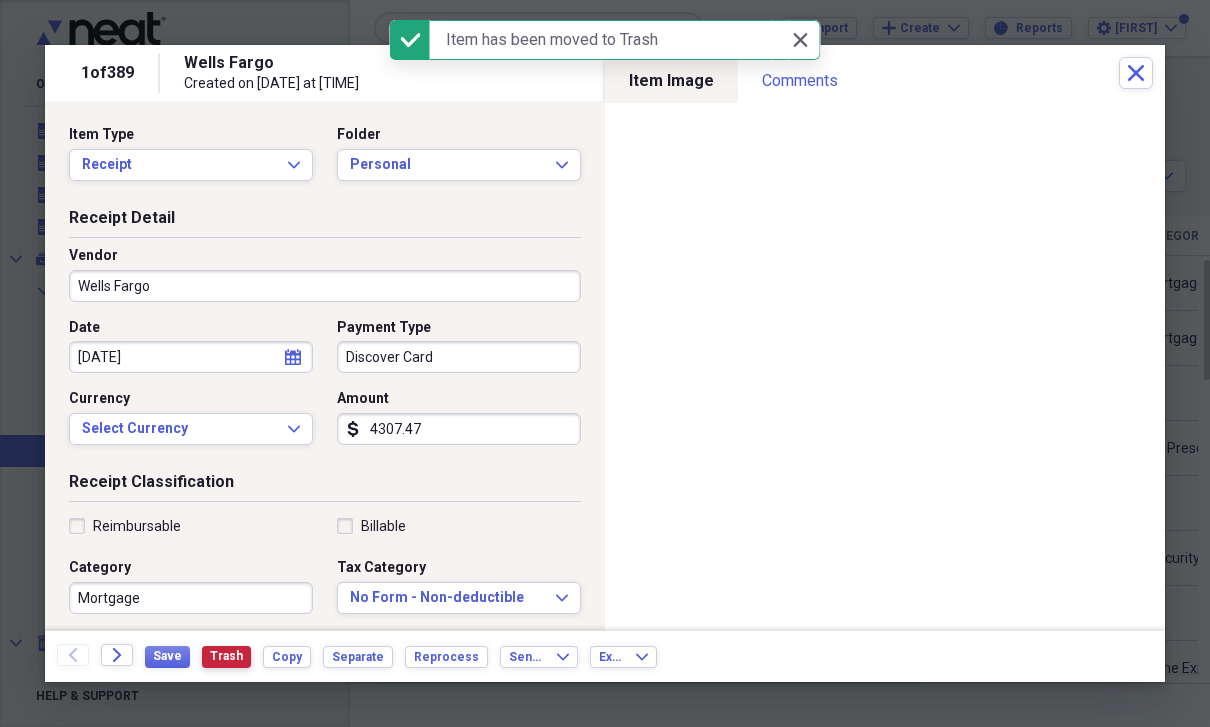 click on "Trash" at bounding box center [226, 656] 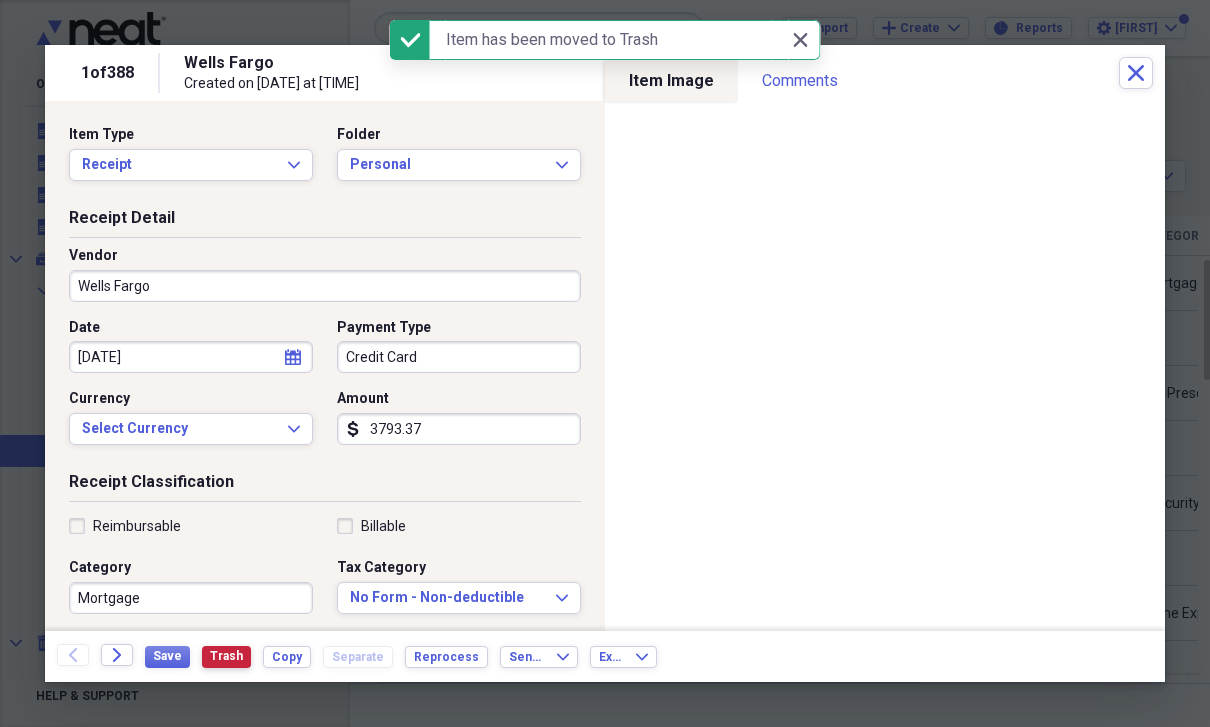 click on "Trash" at bounding box center (226, 657) 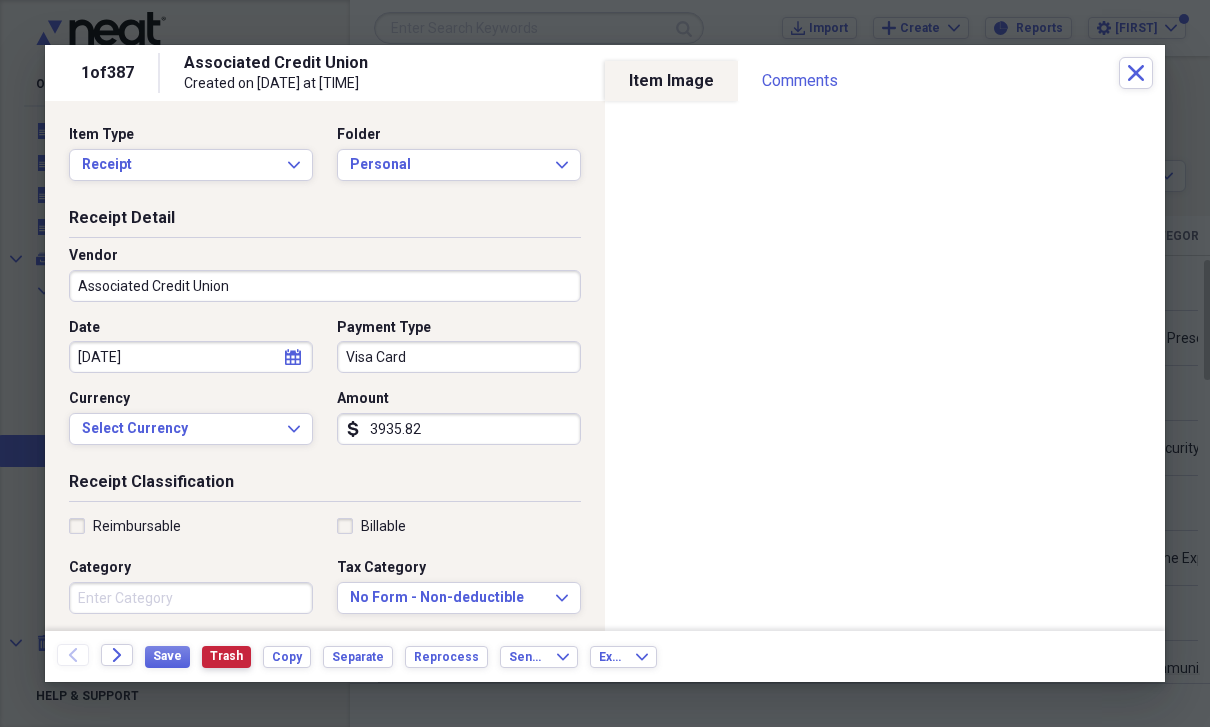 click on "Trash" at bounding box center [226, 656] 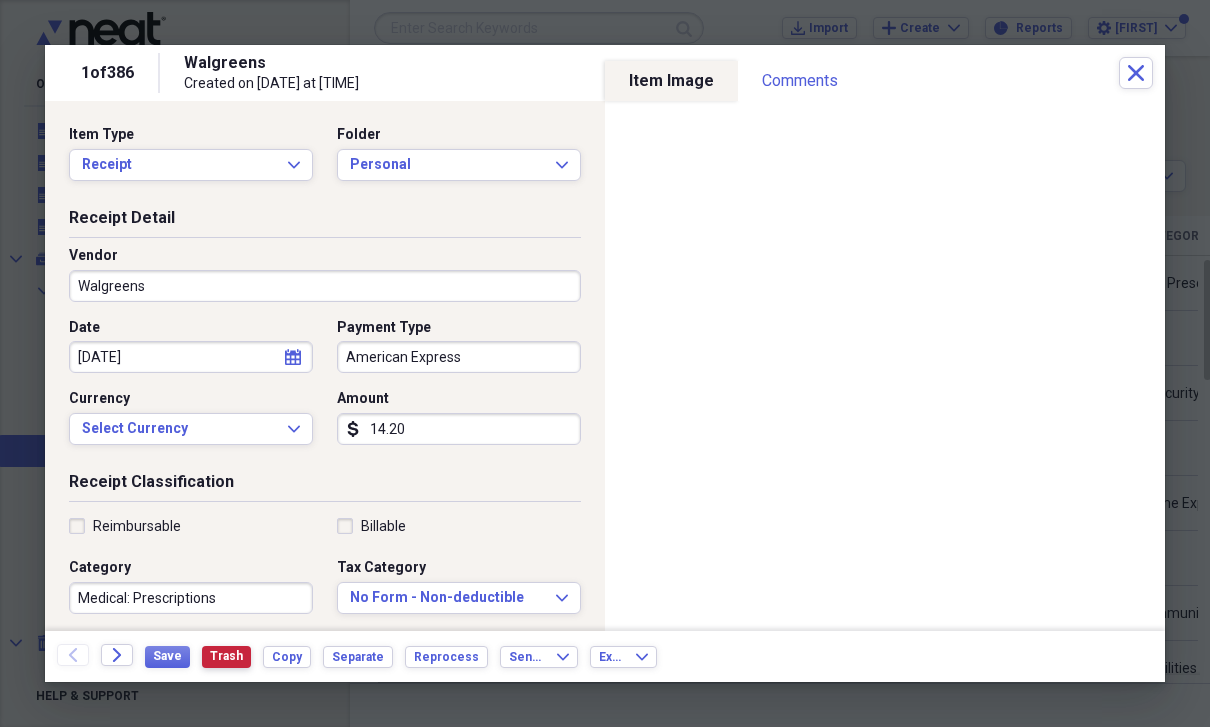 click on "Trash" at bounding box center [226, 657] 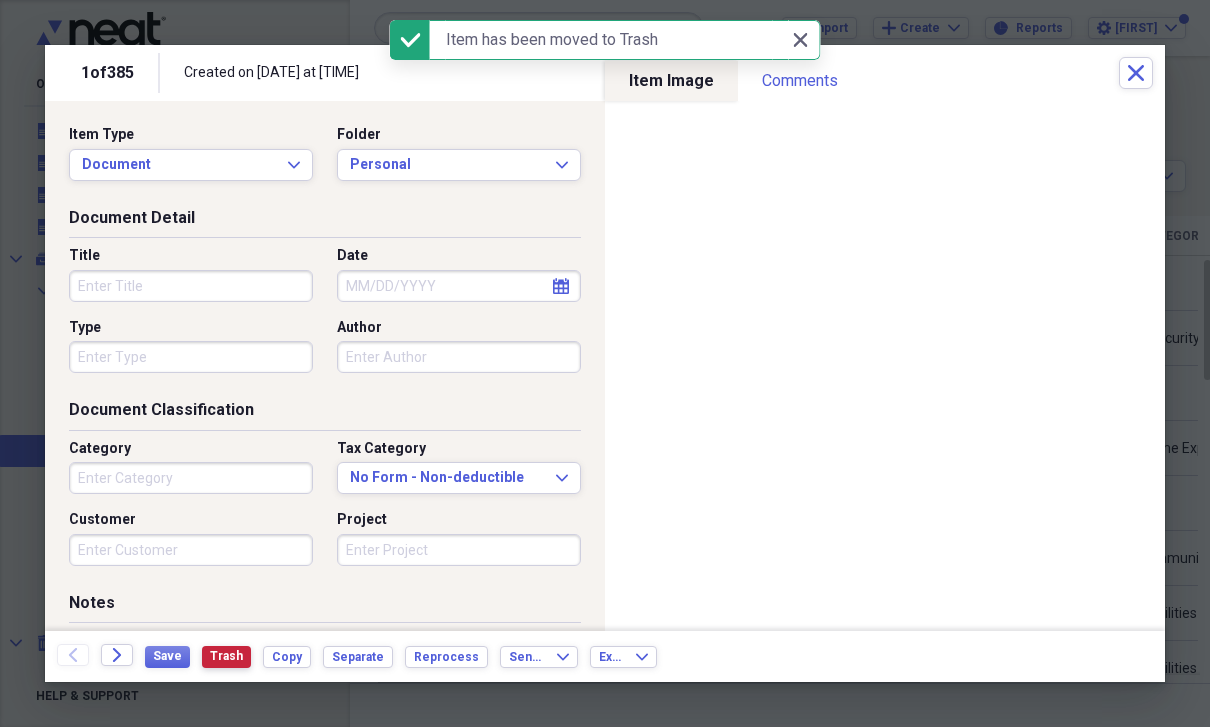 click on "Trash" at bounding box center (226, 656) 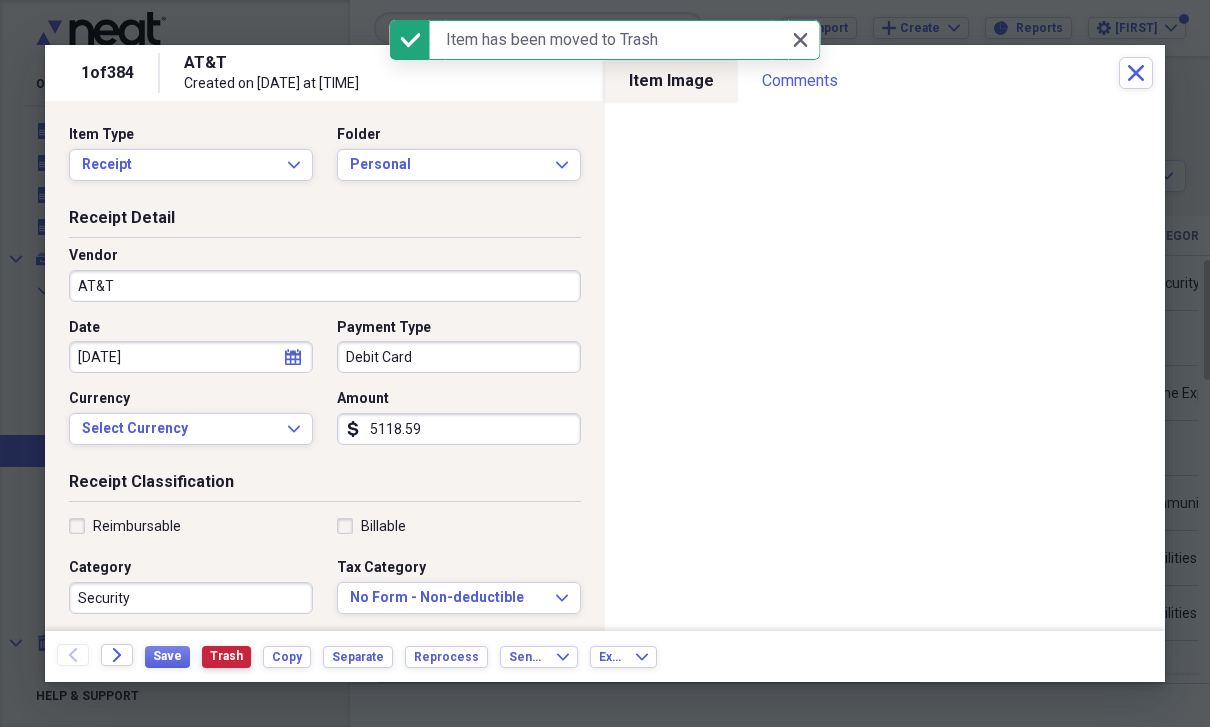 click on "Trash" at bounding box center (226, 657) 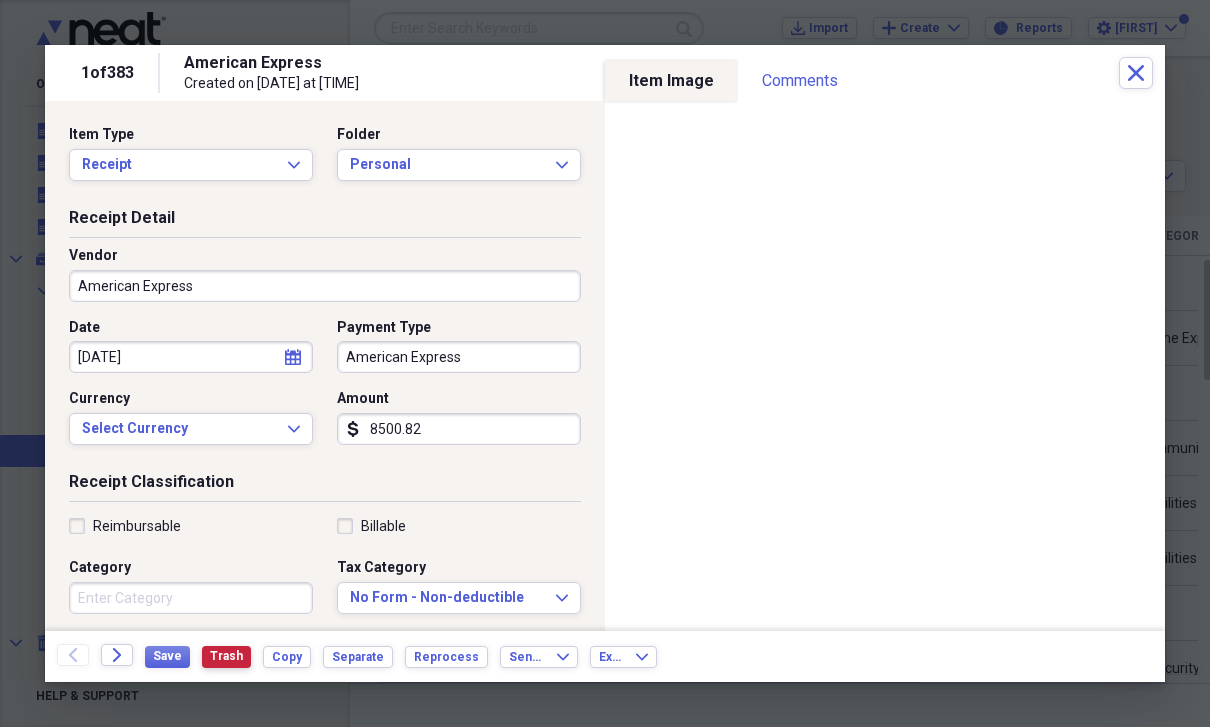 click on "Trash" at bounding box center (226, 656) 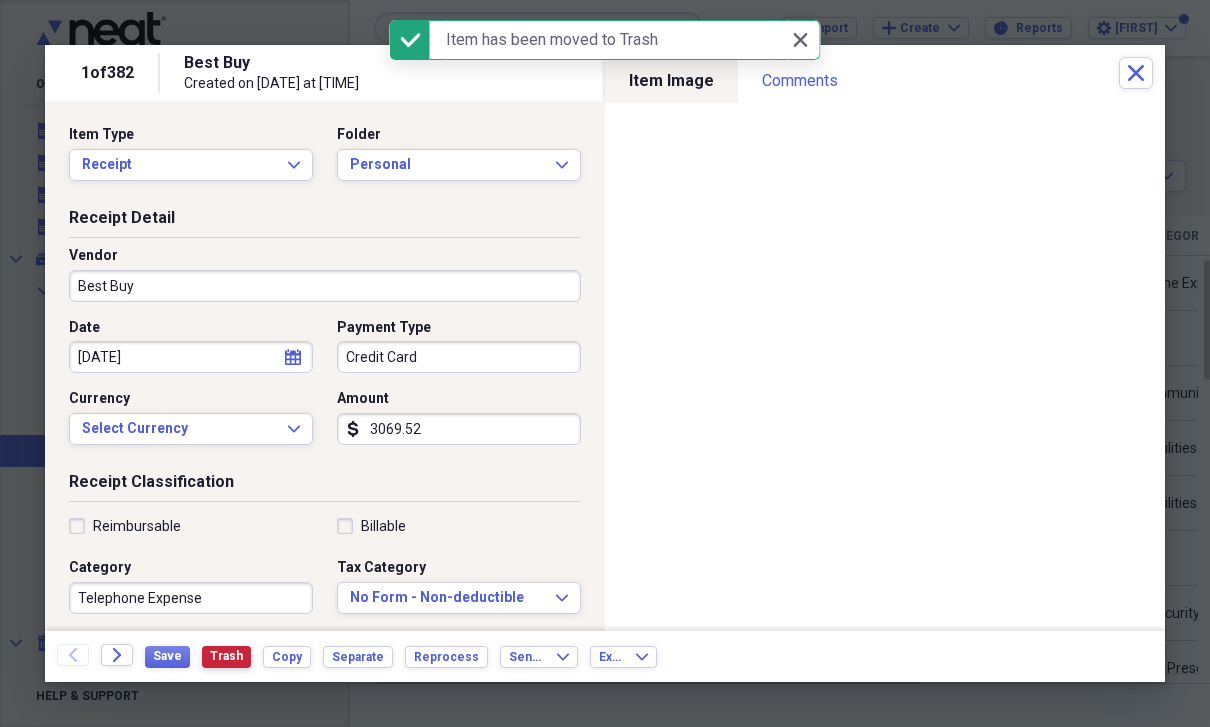 click on "Trash" at bounding box center (226, 656) 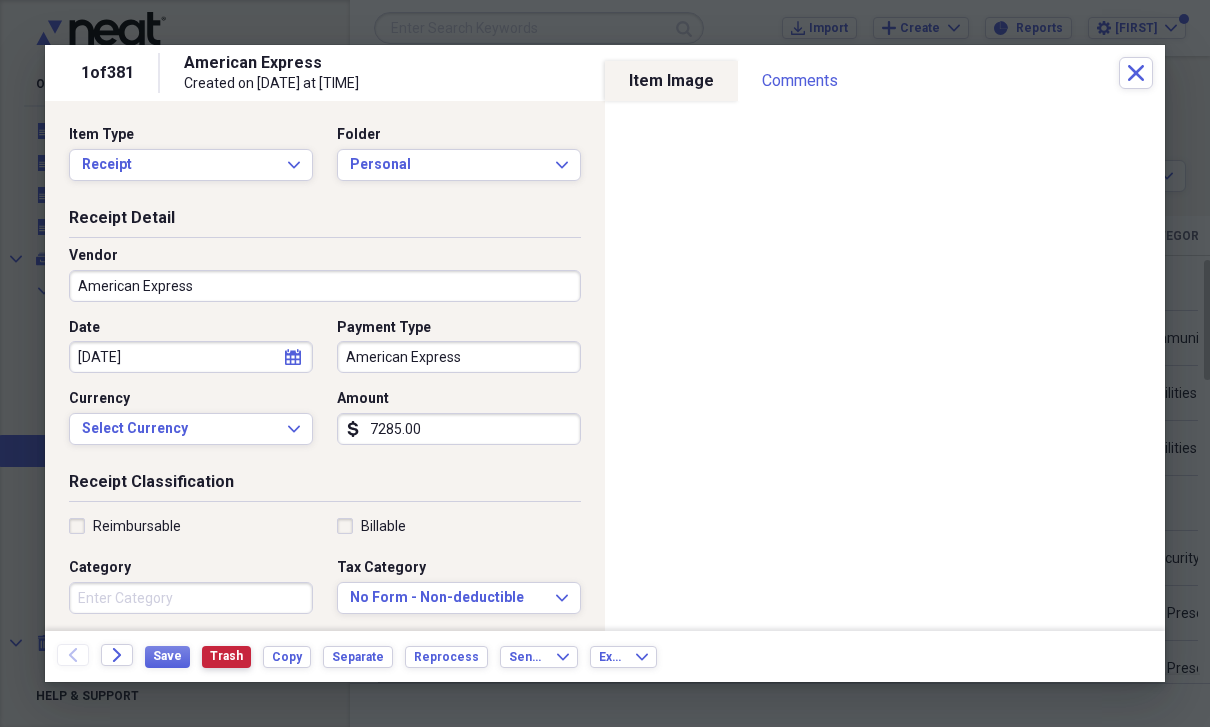 click on "Trash" at bounding box center [226, 656] 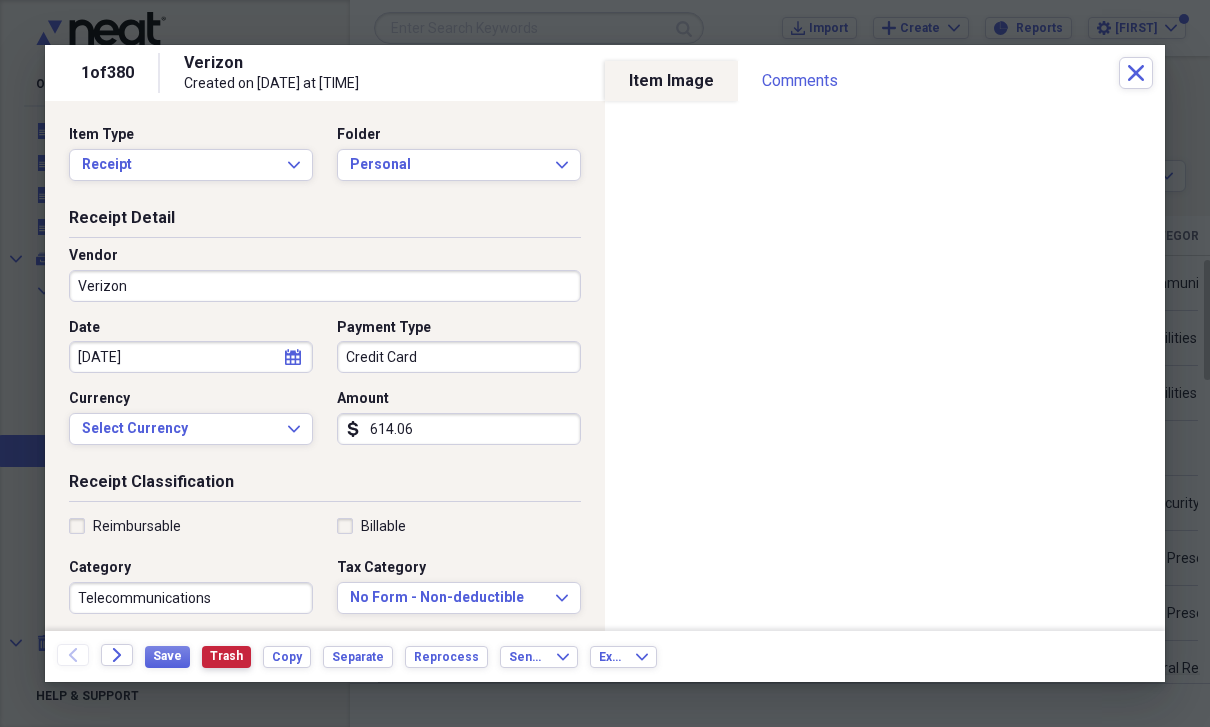 click on "Trash" at bounding box center [226, 656] 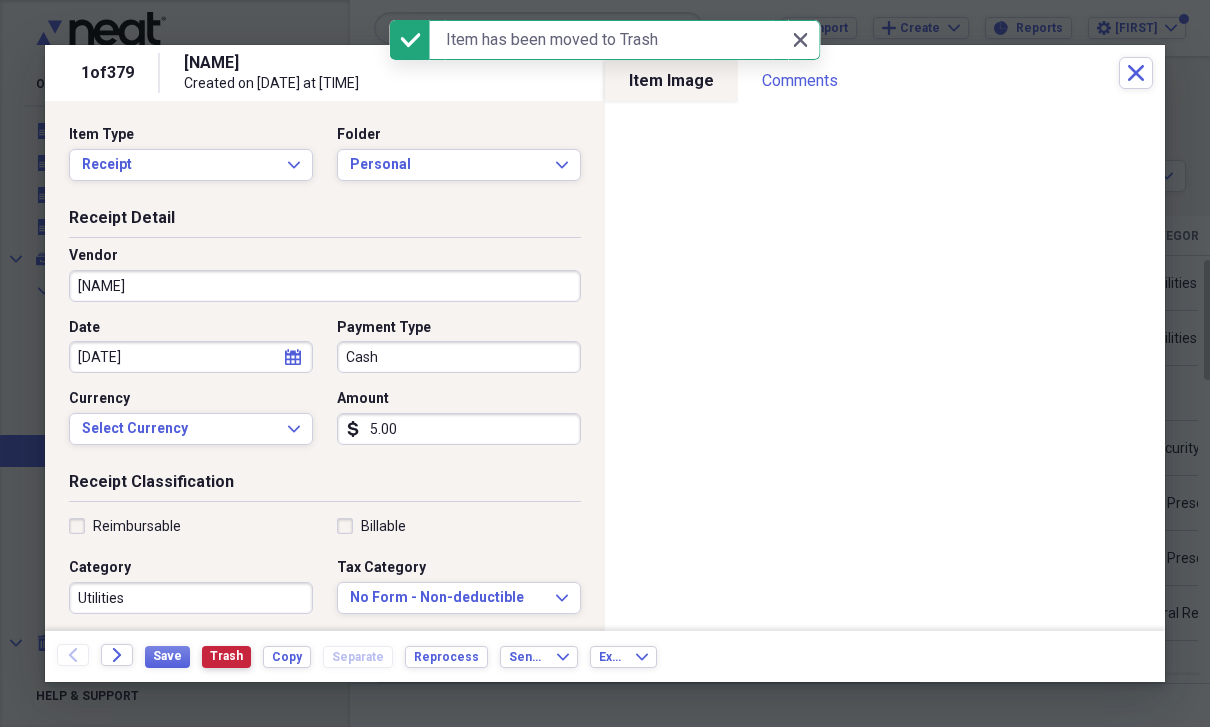 click on "Trash" at bounding box center [226, 657] 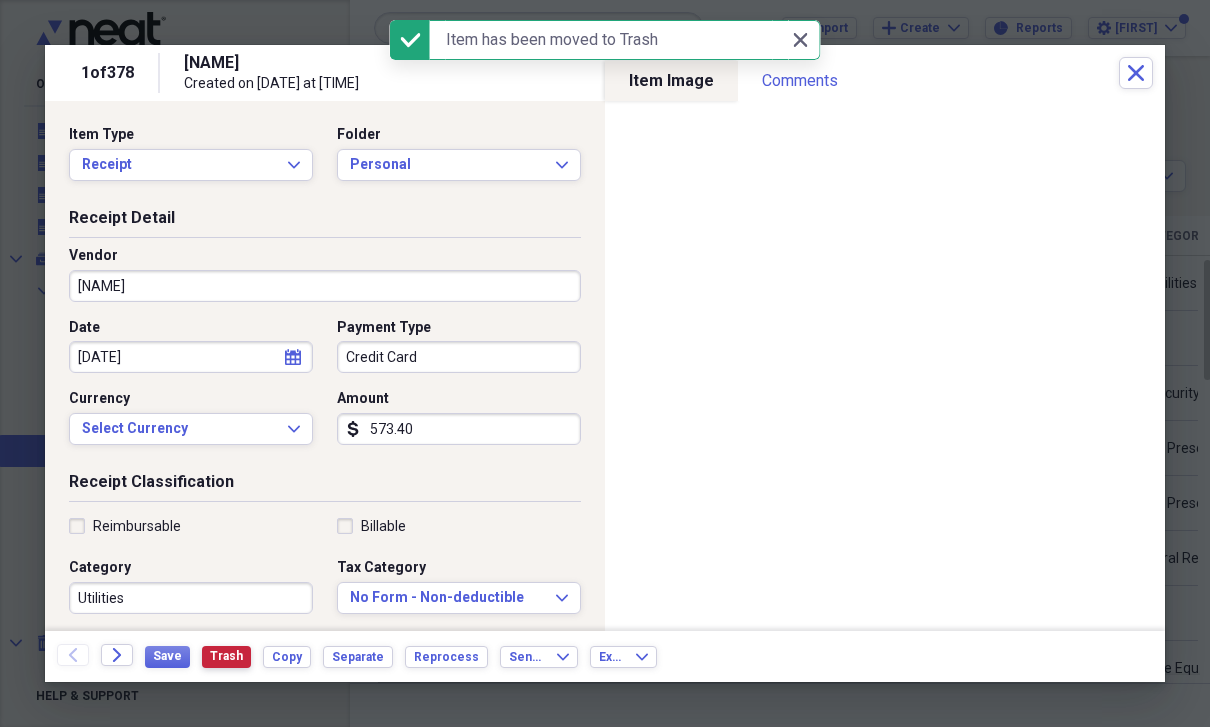click on "Trash" at bounding box center (226, 656) 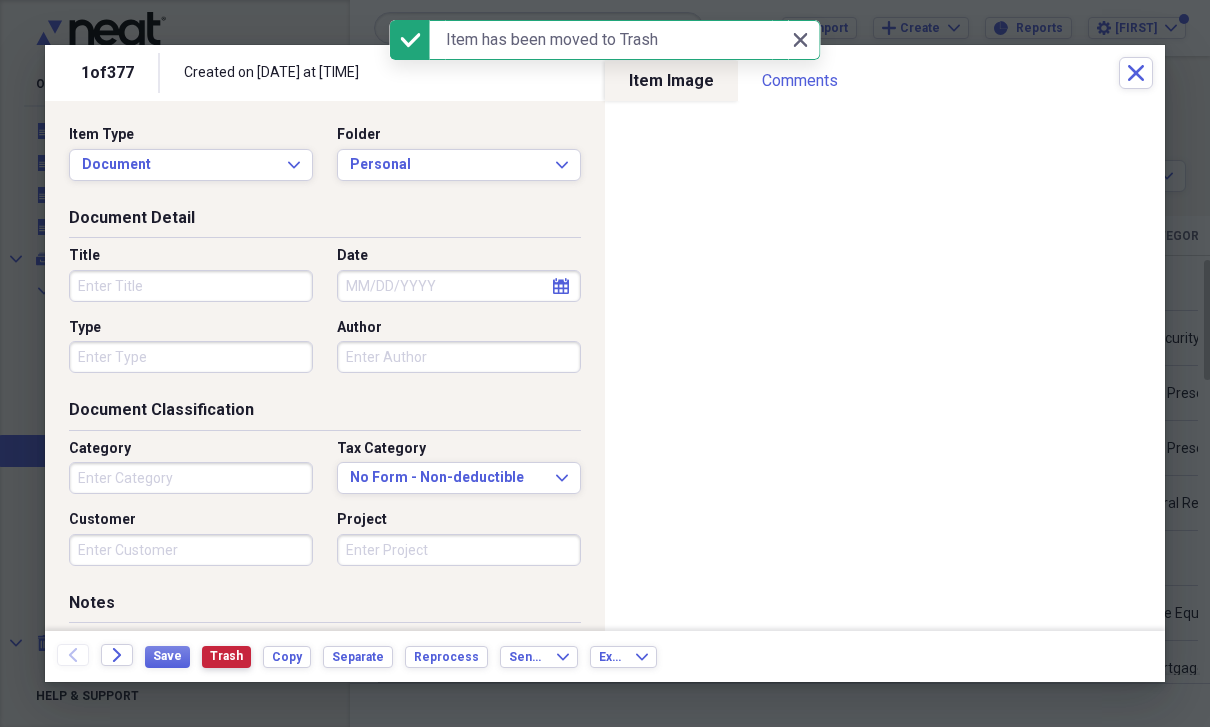 click on "Trash" at bounding box center [226, 656] 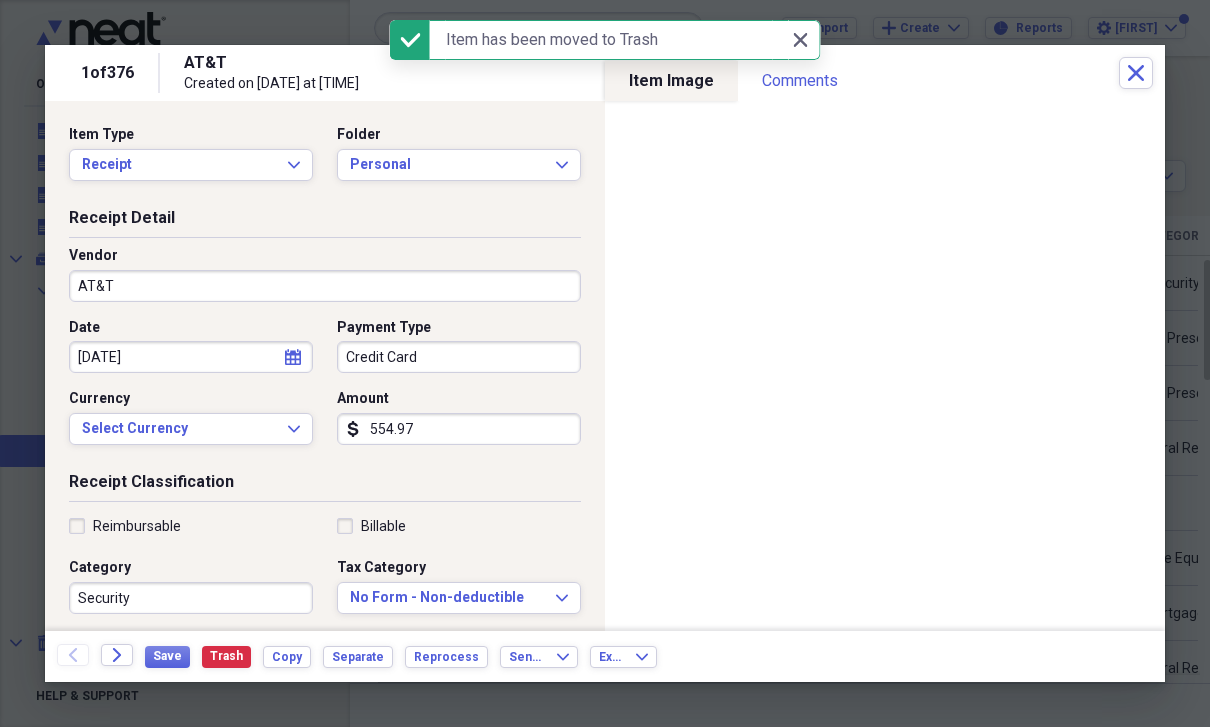 click on "Trash" at bounding box center [226, 657] 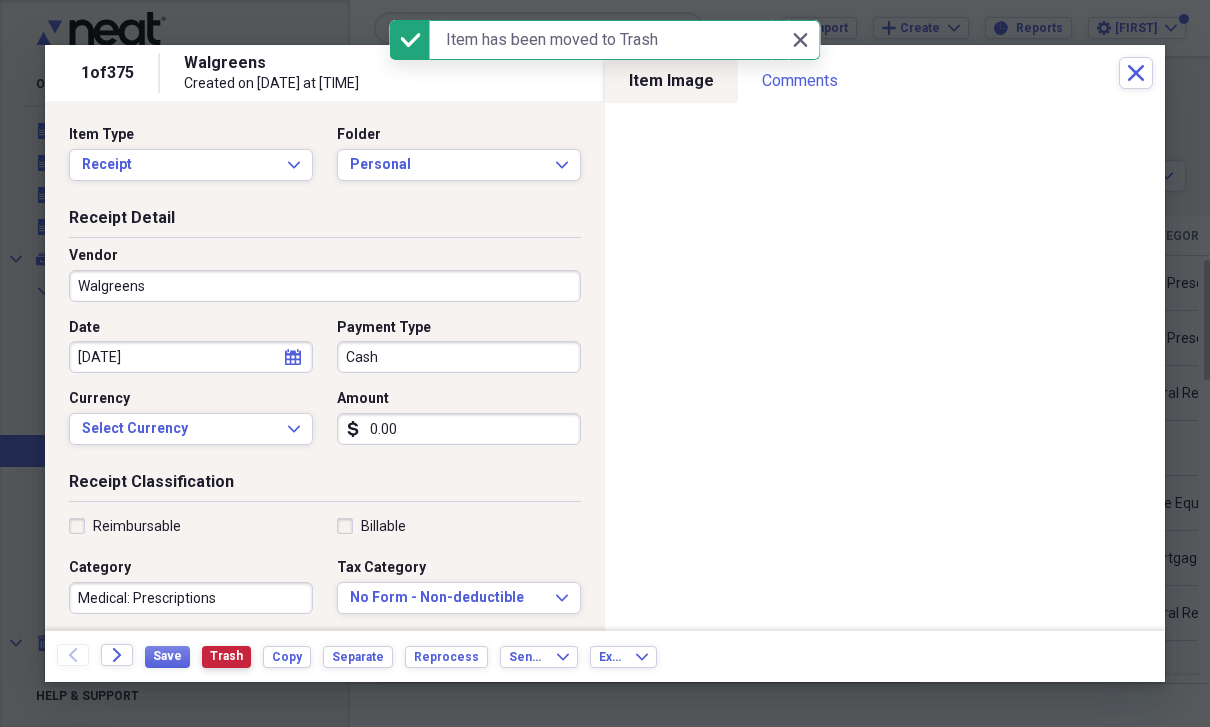 click on "Trash" at bounding box center (226, 656) 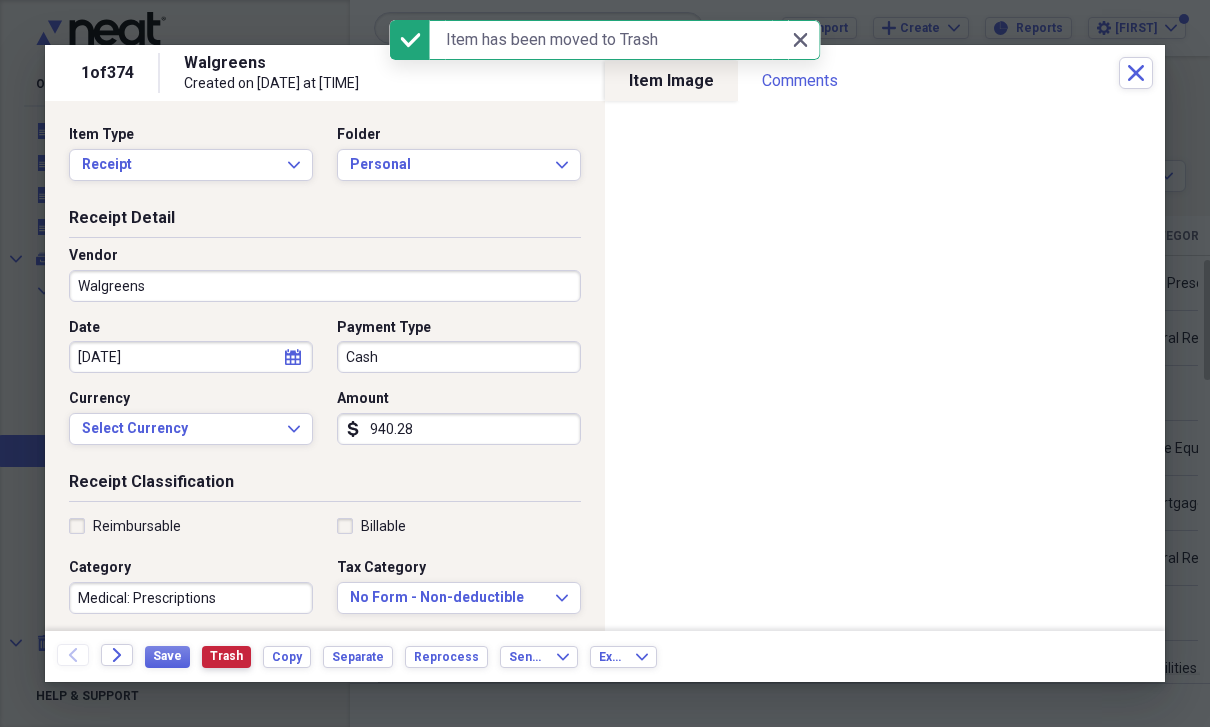 click on "Trash" at bounding box center [226, 656] 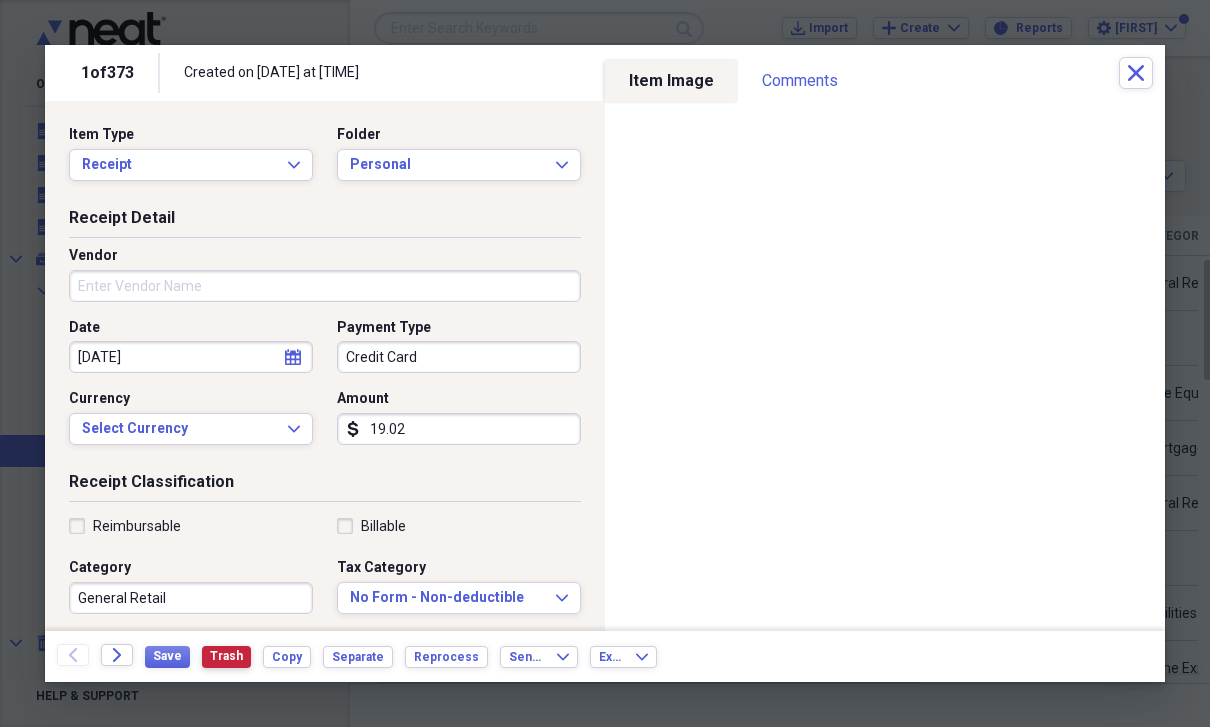 click on "Trash" at bounding box center (226, 656) 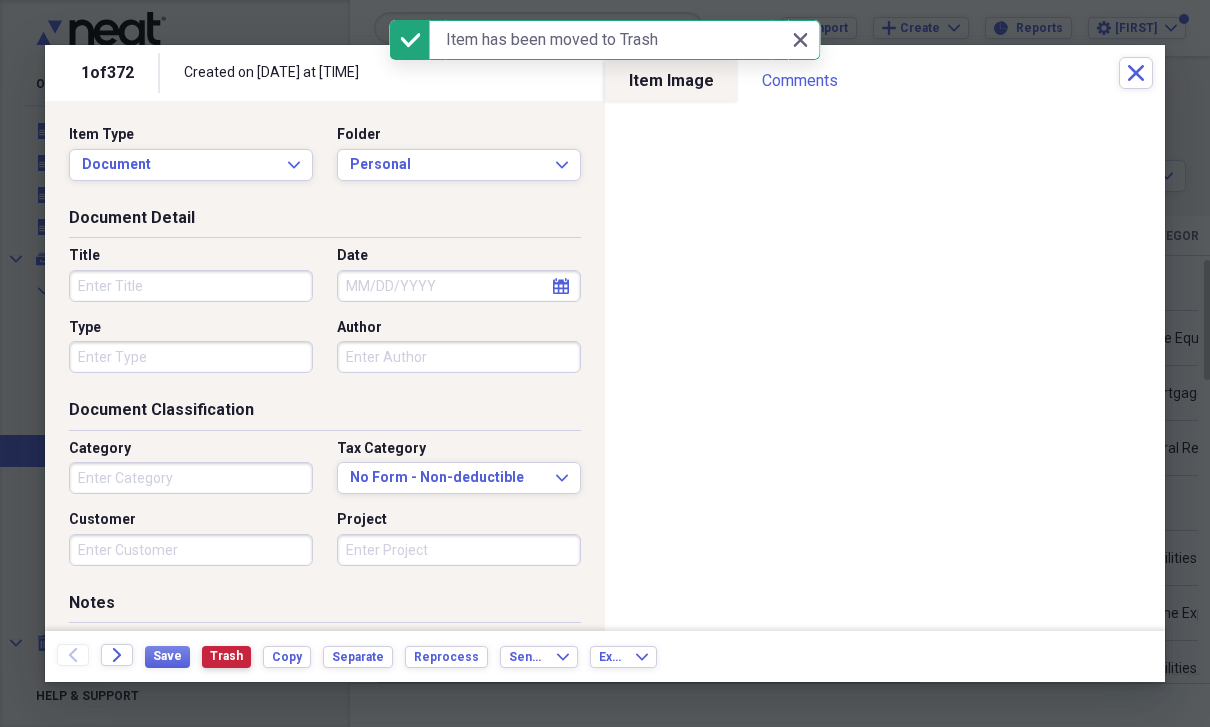 click on "Trash" at bounding box center (226, 656) 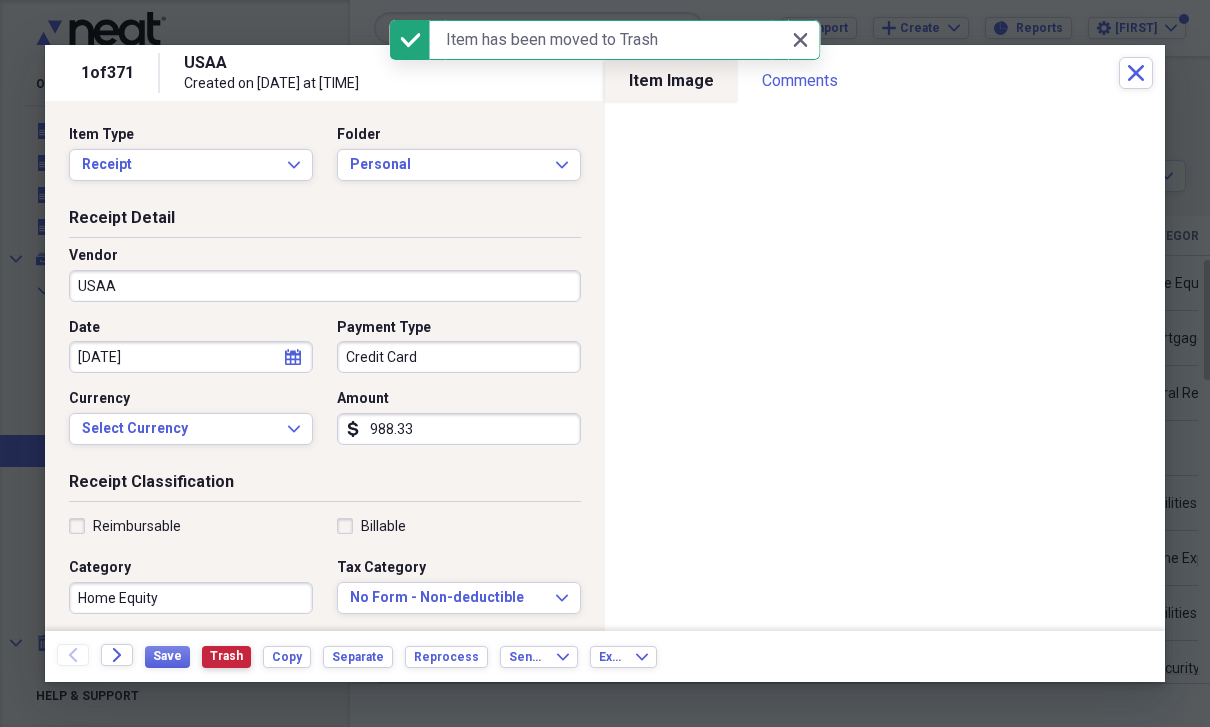 click on "Trash" at bounding box center (226, 657) 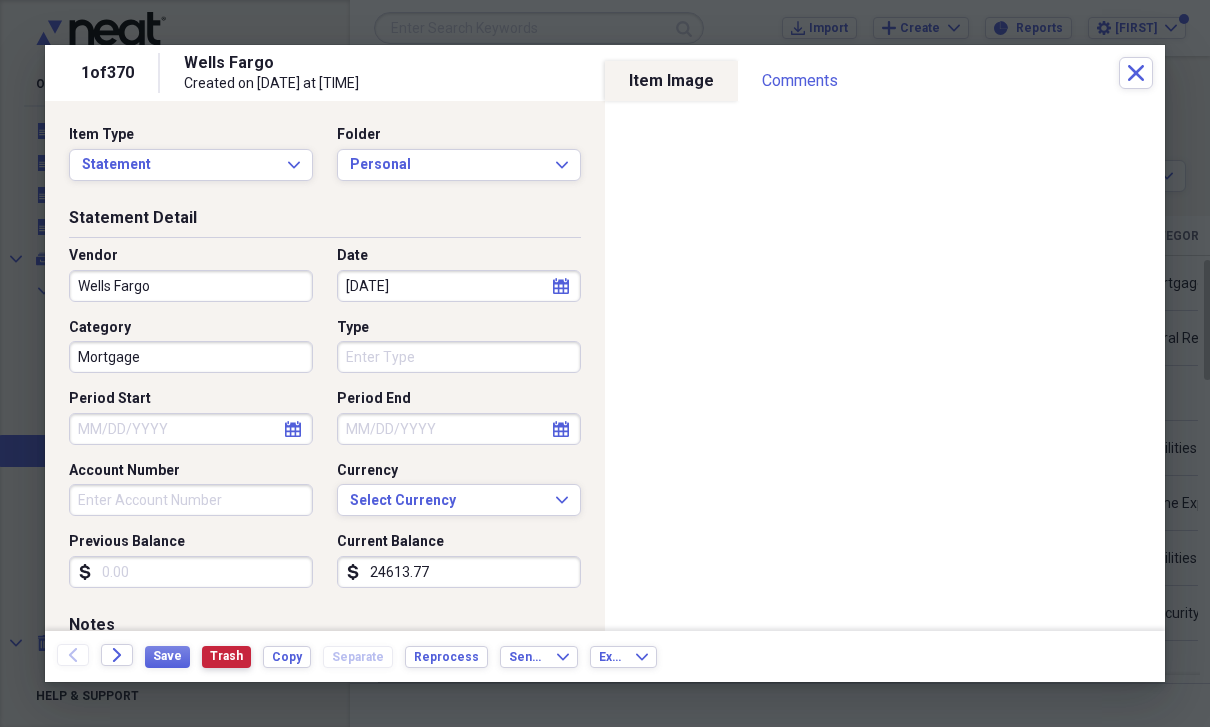 click on "Trash" at bounding box center [226, 656] 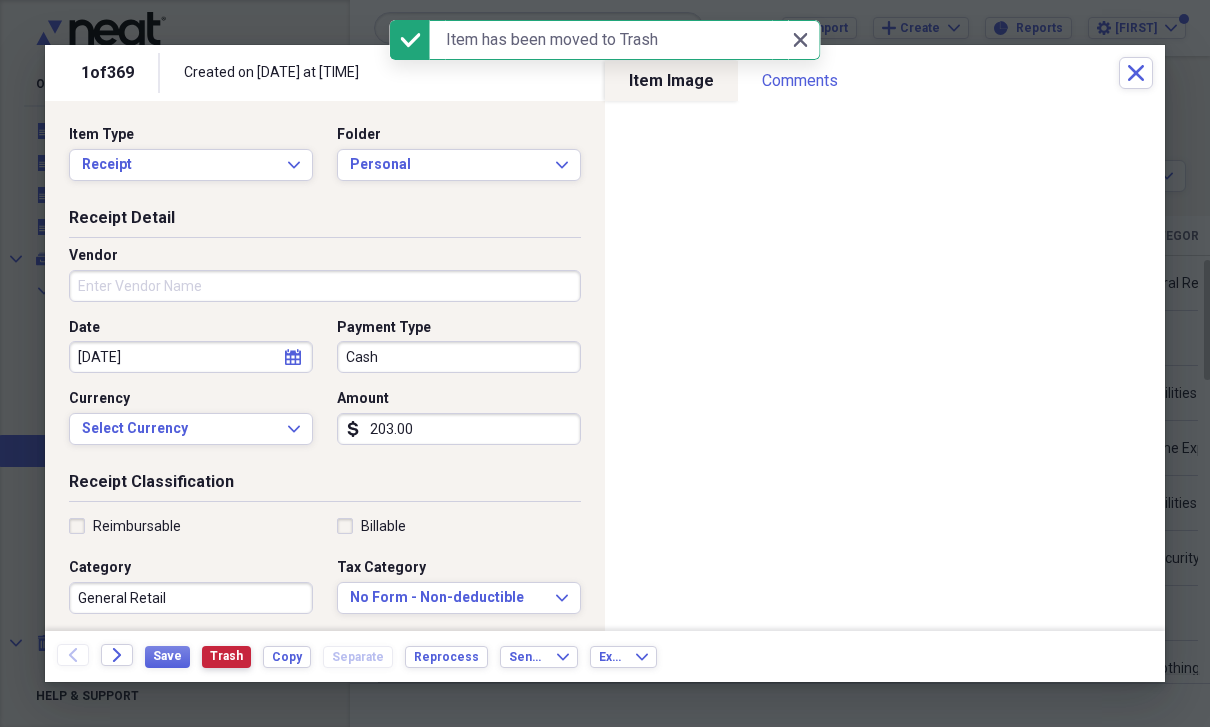 click on "Trash" at bounding box center (226, 657) 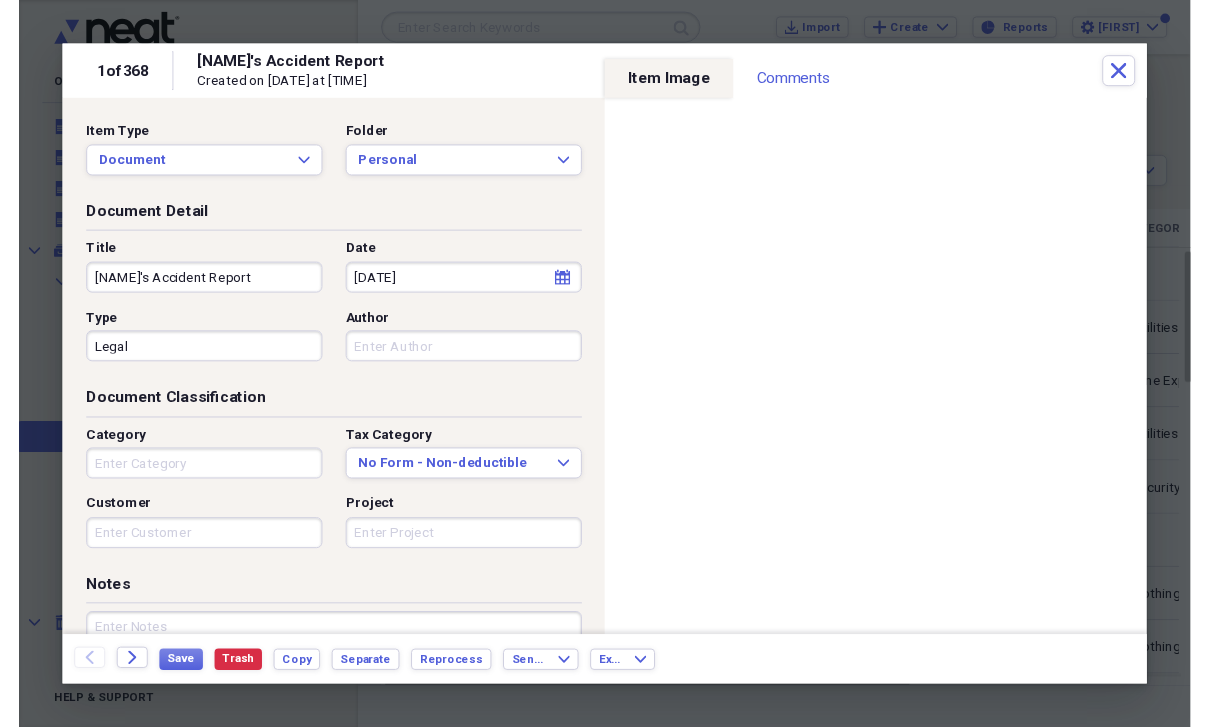 scroll, scrollTop: 24, scrollLeft: 0, axis: vertical 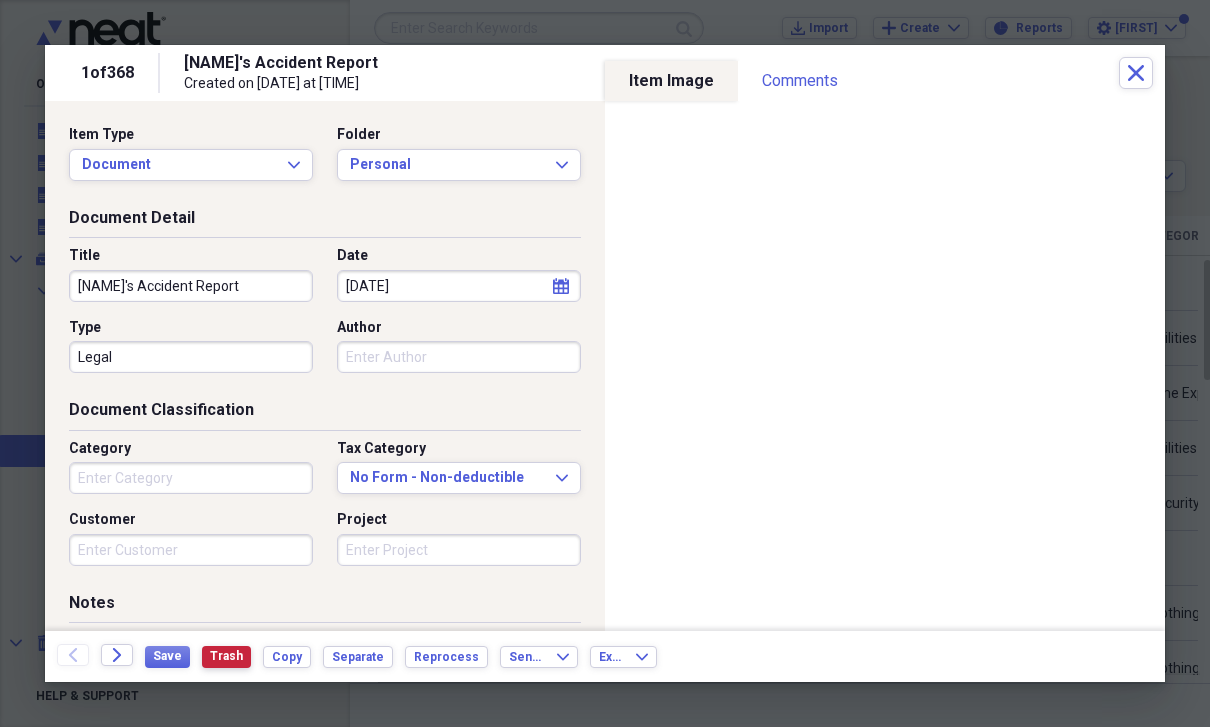 click on "Trash" at bounding box center (226, 656) 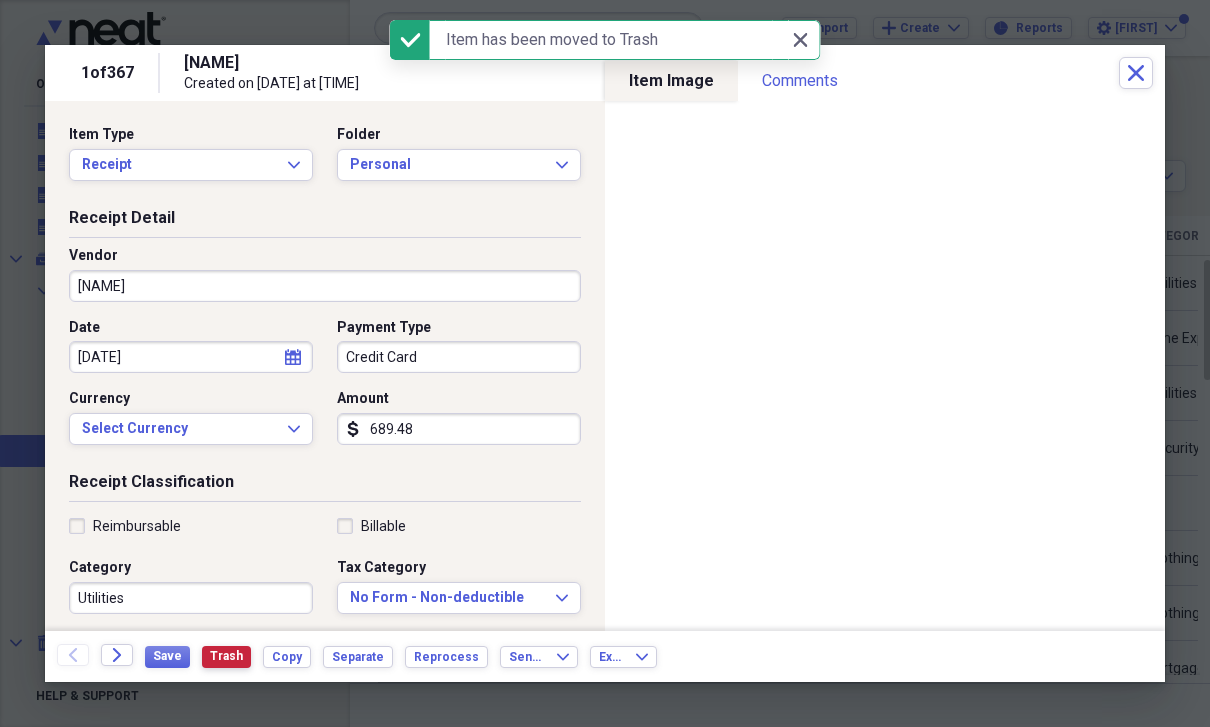 click on "Trash" at bounding box center [226, 657] 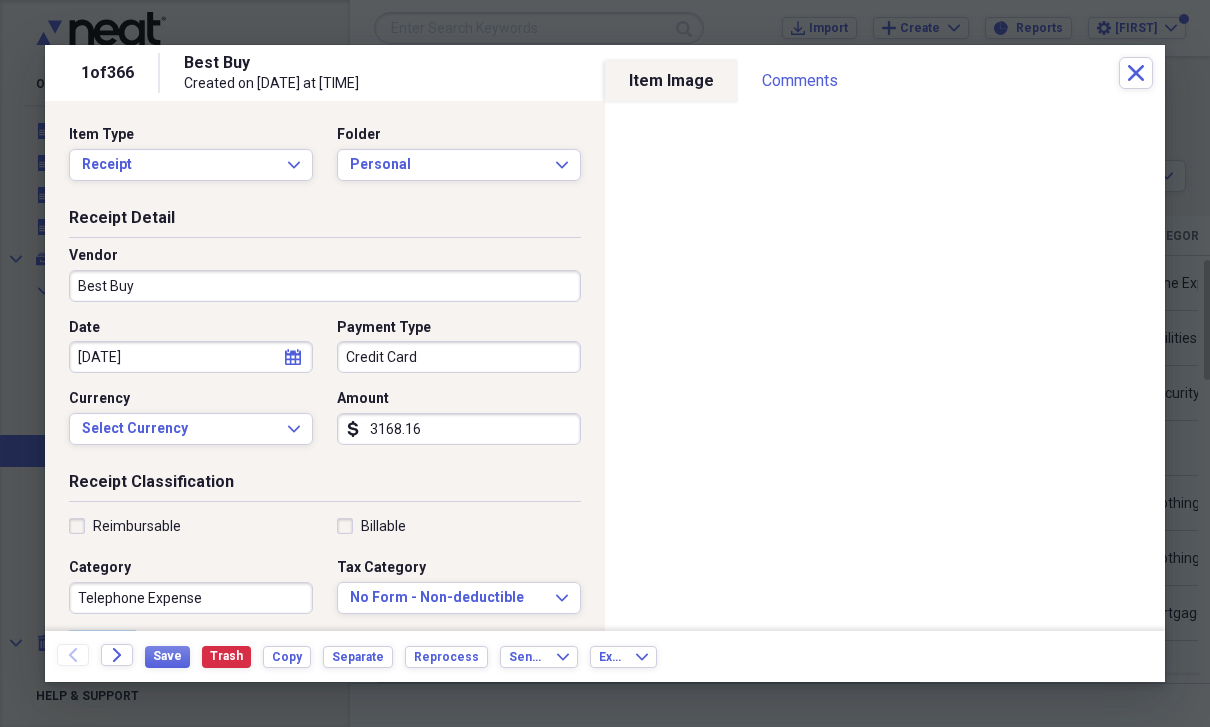 click on "Reimbursable Billable Category Telephone Expense Tax Category No Form - Non-deductible Expand Customer Project Product Location Class" at bounding box center (325, 677) 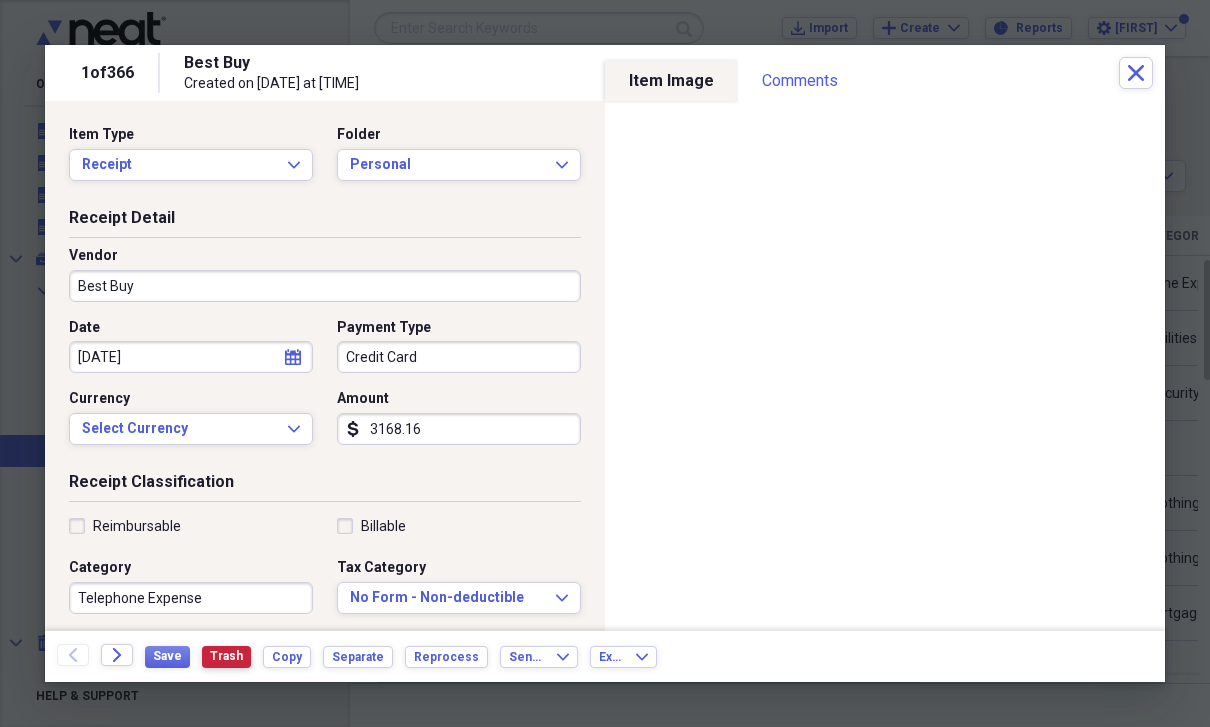 click on "Trash" at bounding box center (226, 656) 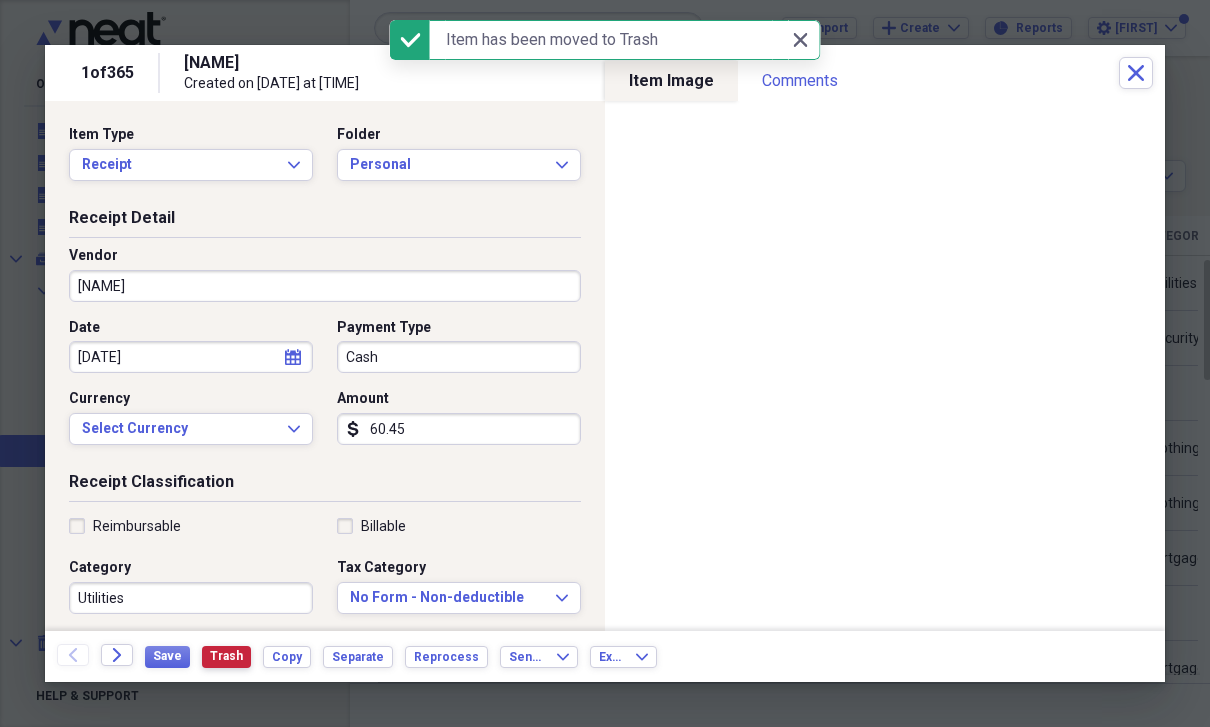 click on "Trash" at bounding box center (226, 657) 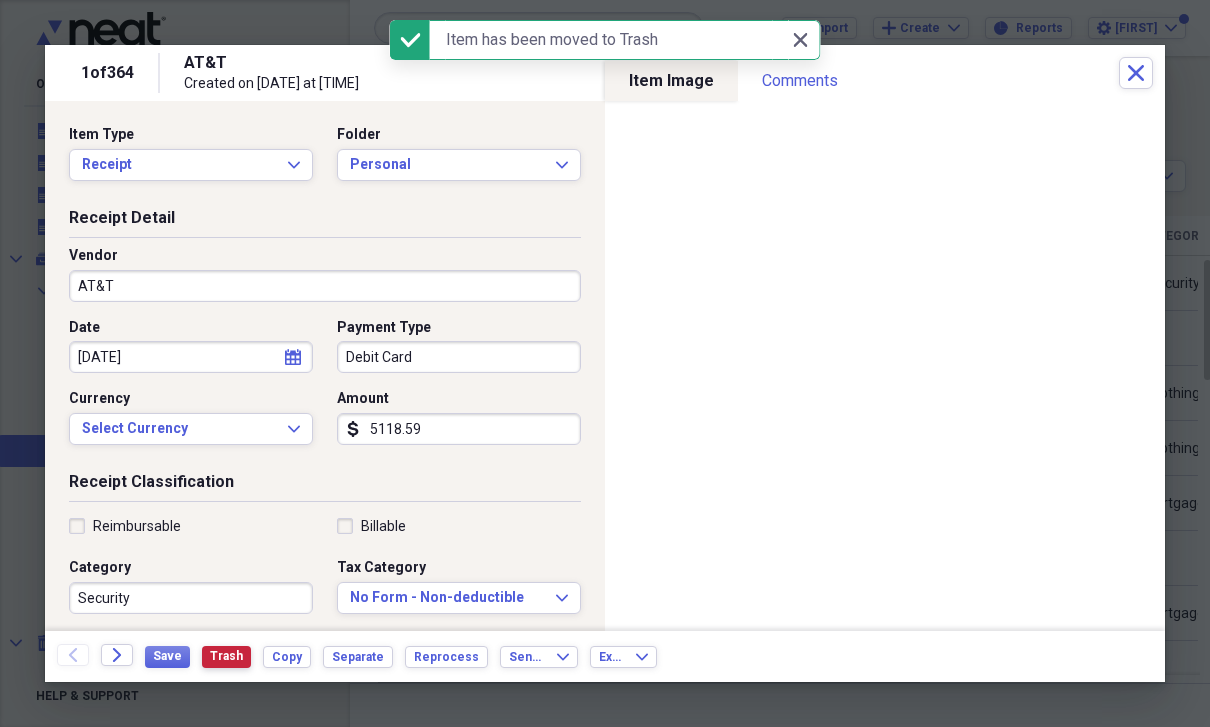 click on "Trash" at bounding box center (226, 657) 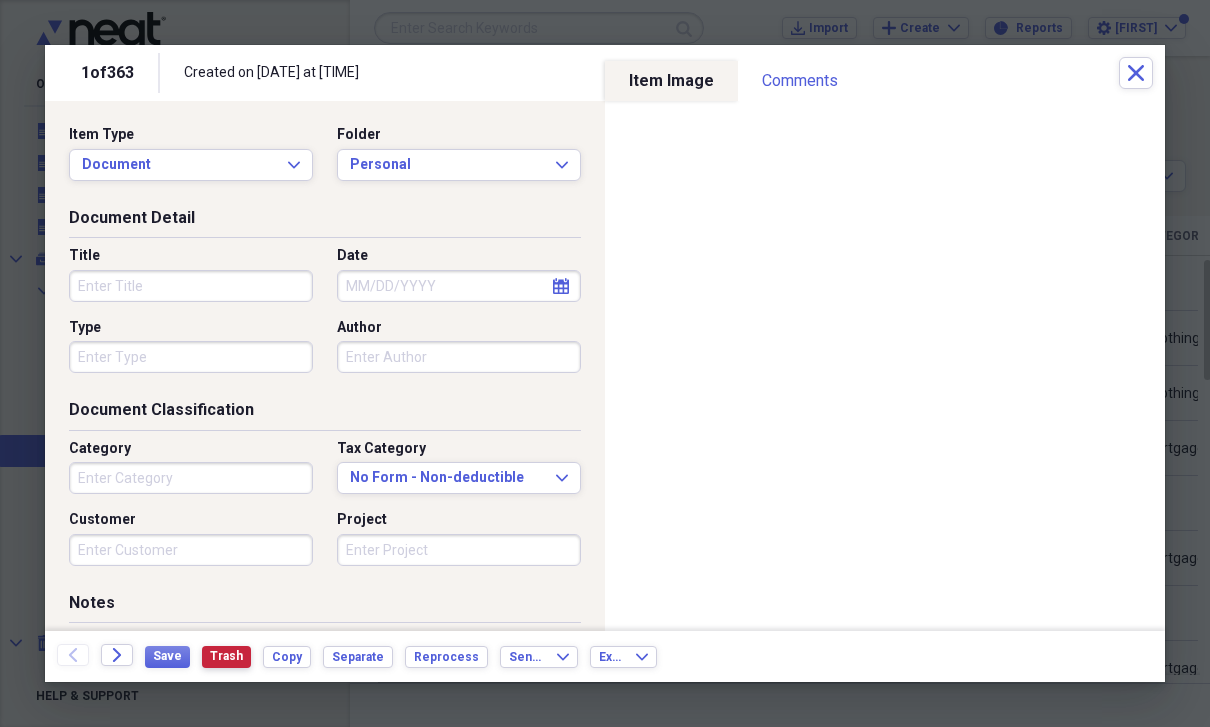 click on "Trash" at bounding box center (226, 657) 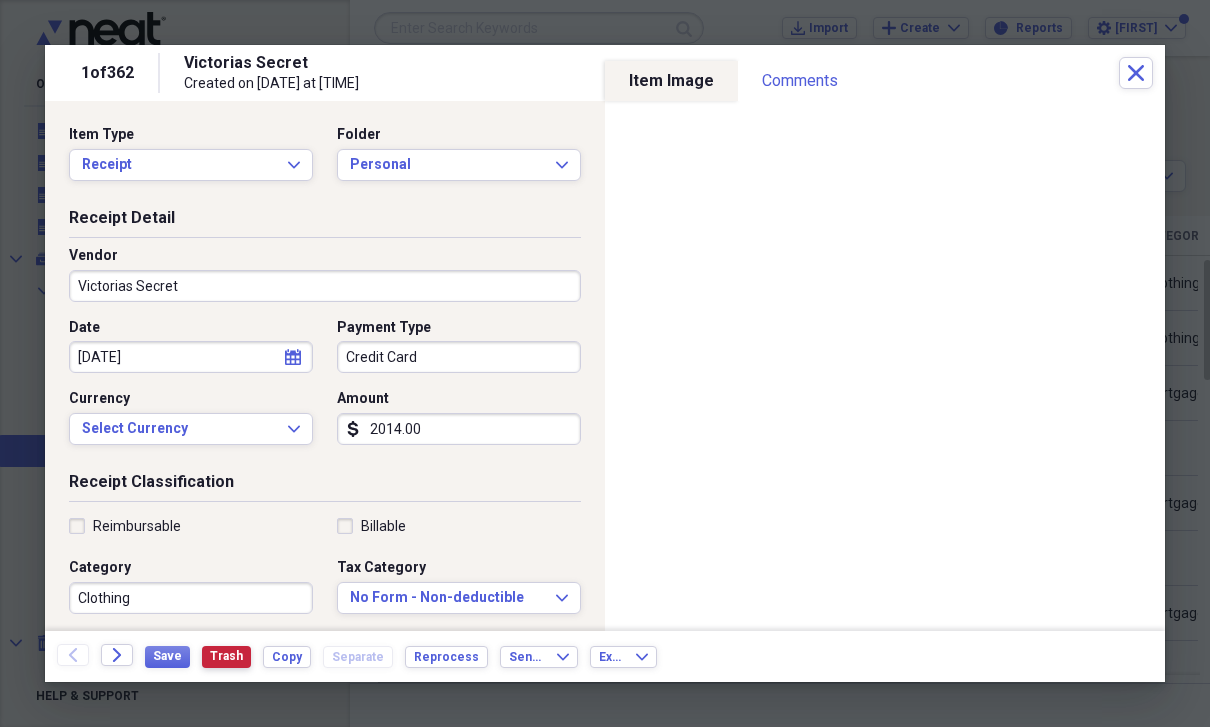 click on "Trash" at bounding box center (226, 656) 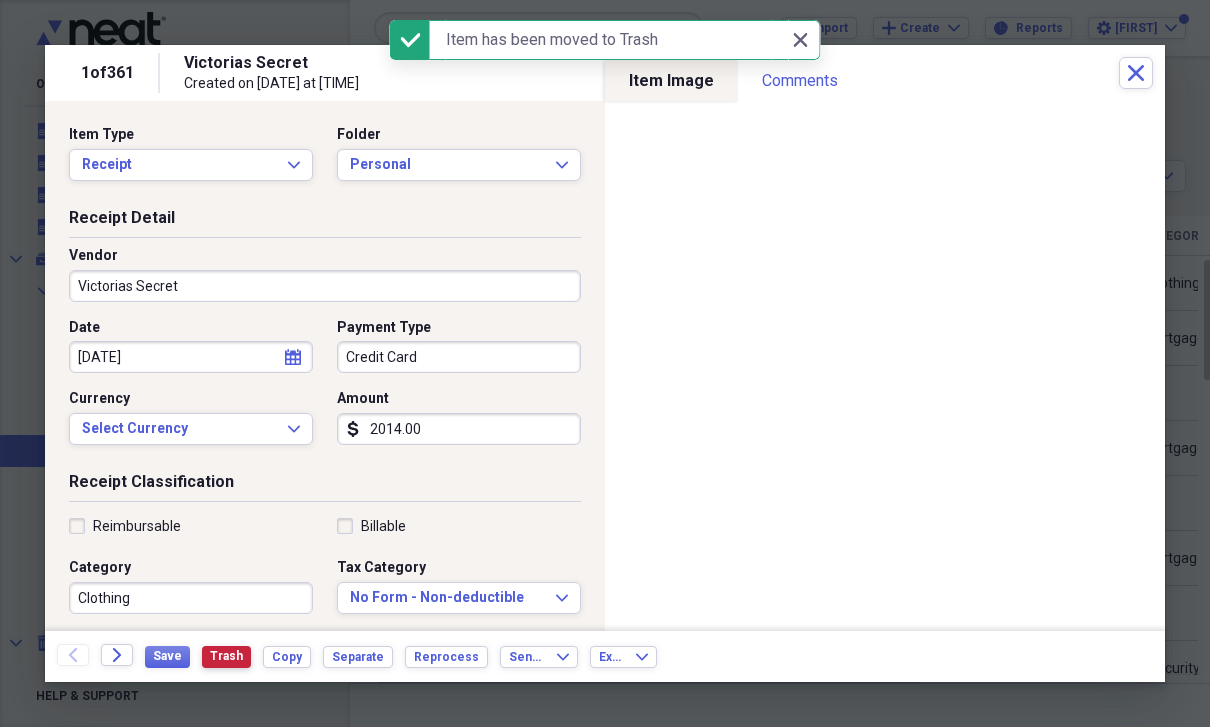click on "Trash" at bounding box center [226, 657] 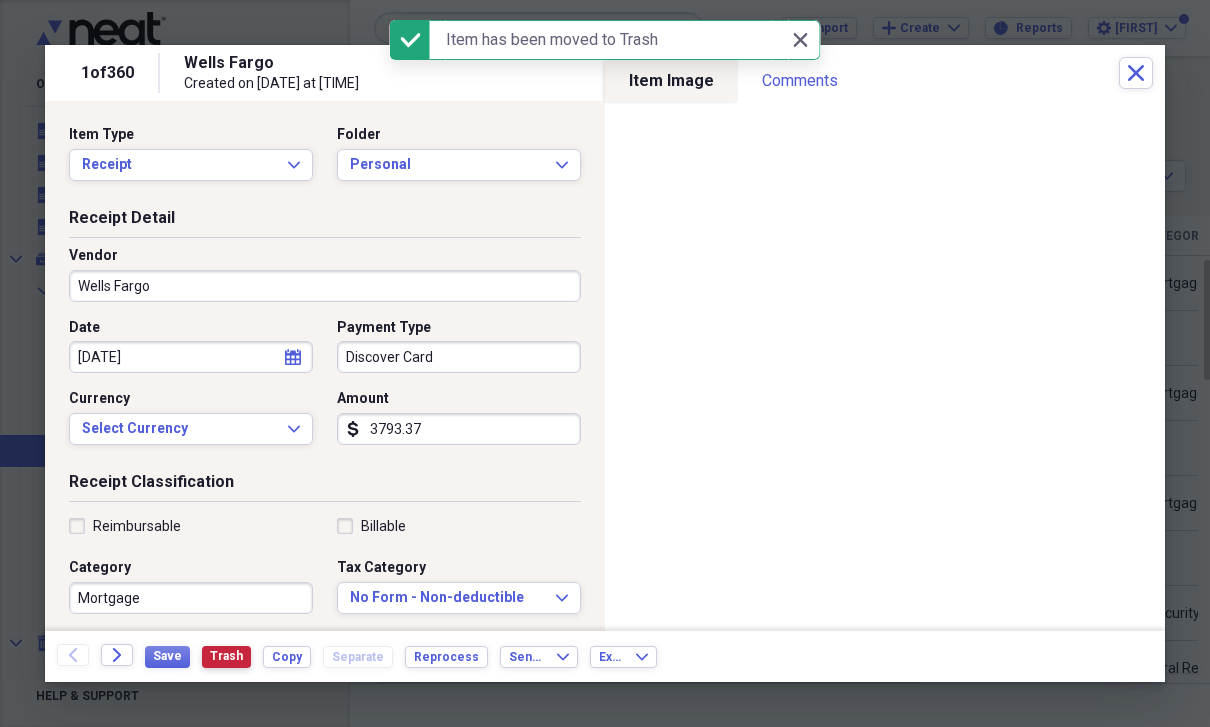 click on "Trash" at bounding box center (226, 657) 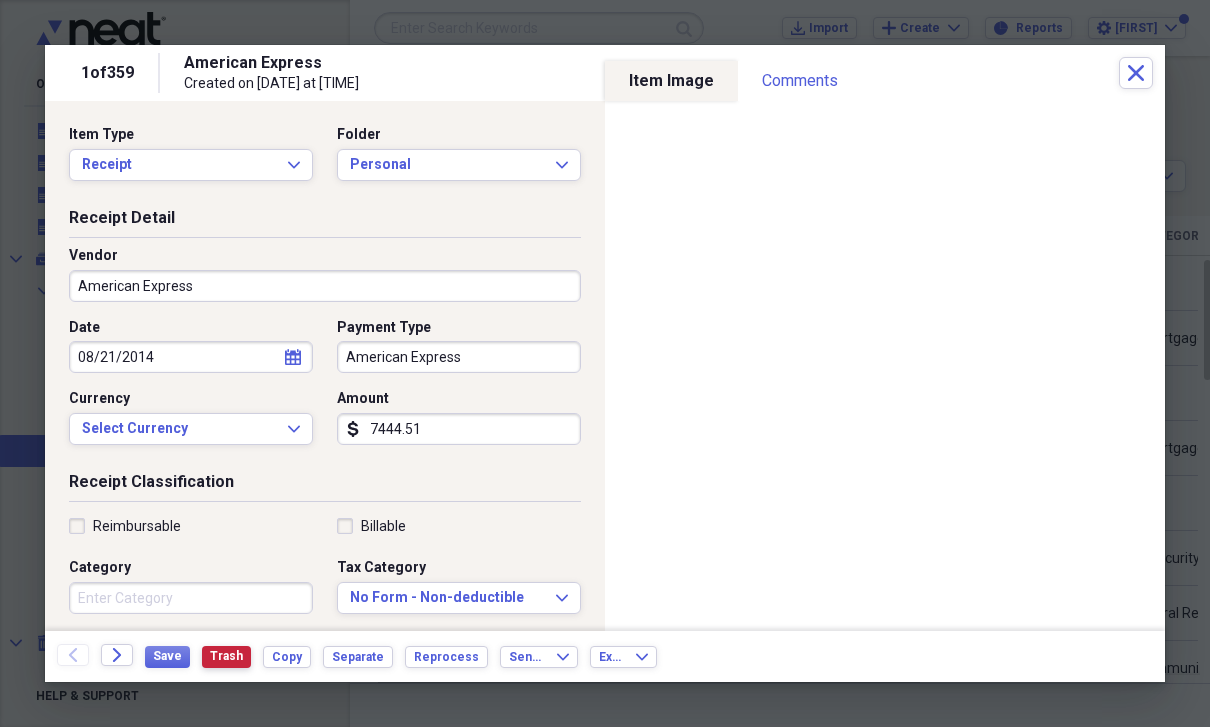 click on "Trash" at bounding box center (226, 656) 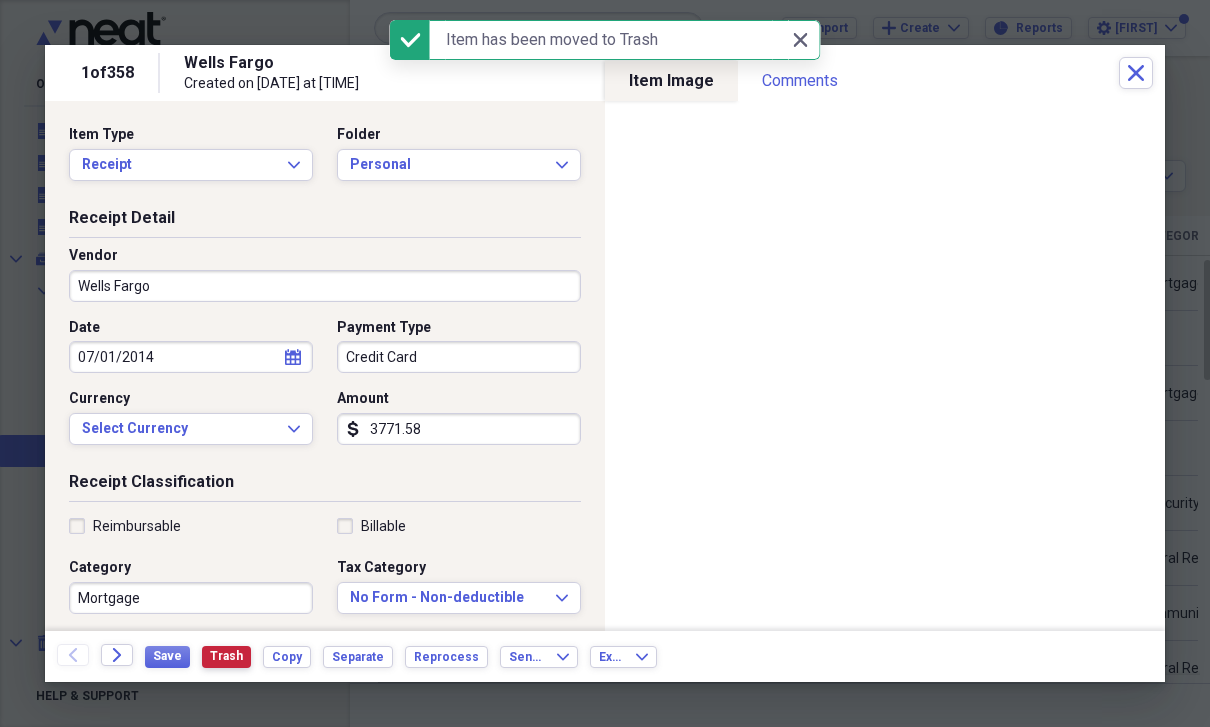 click on "Trash" at bounding box center [226, 657] 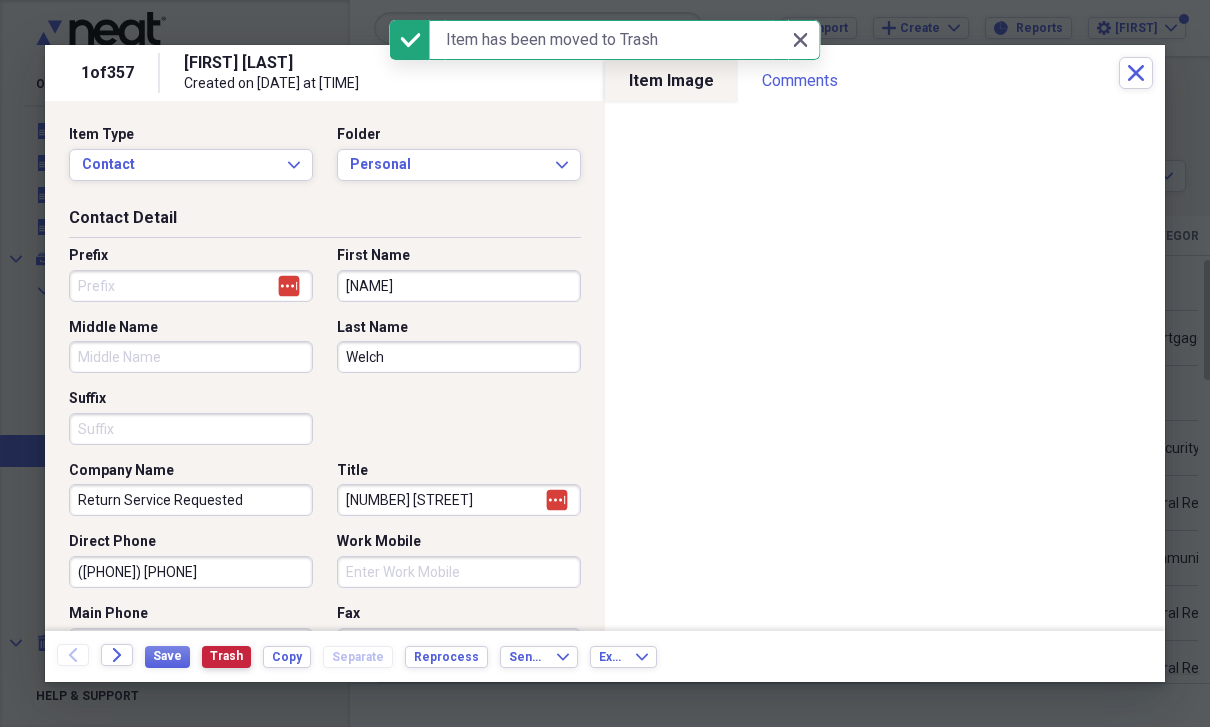 click on "Trash" at bounding box center (226, 656) 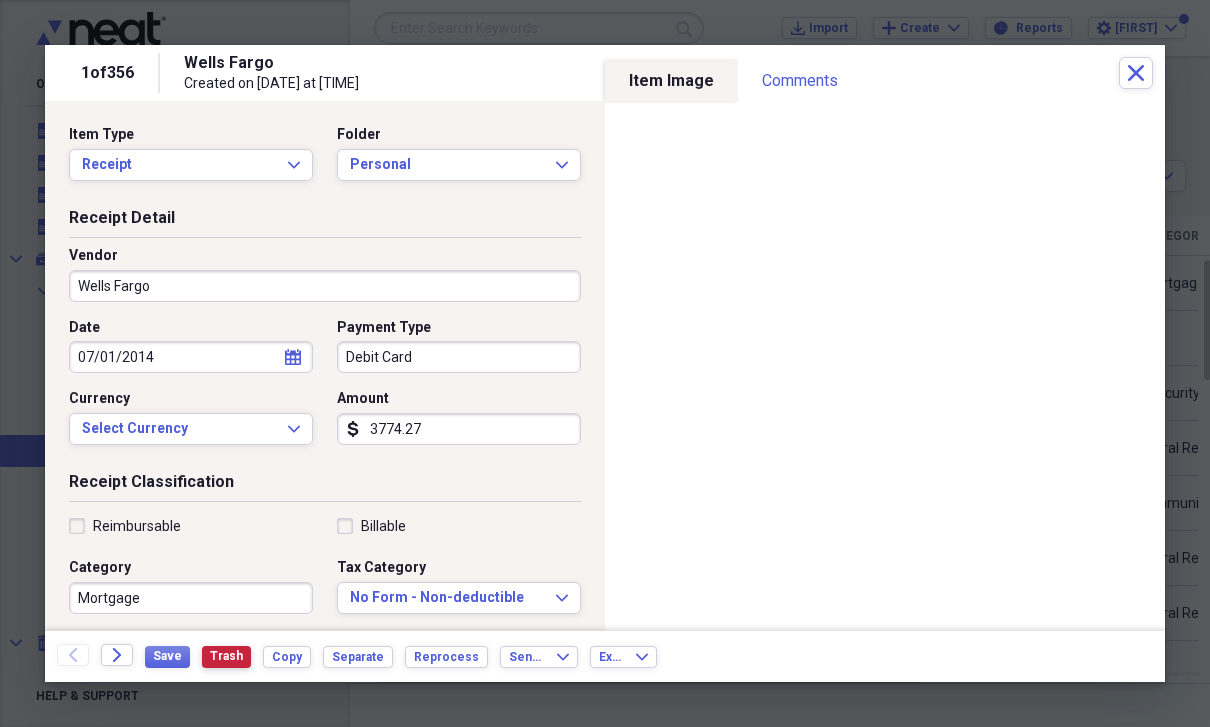 click on "Trash" at bounding box center (226, 656) 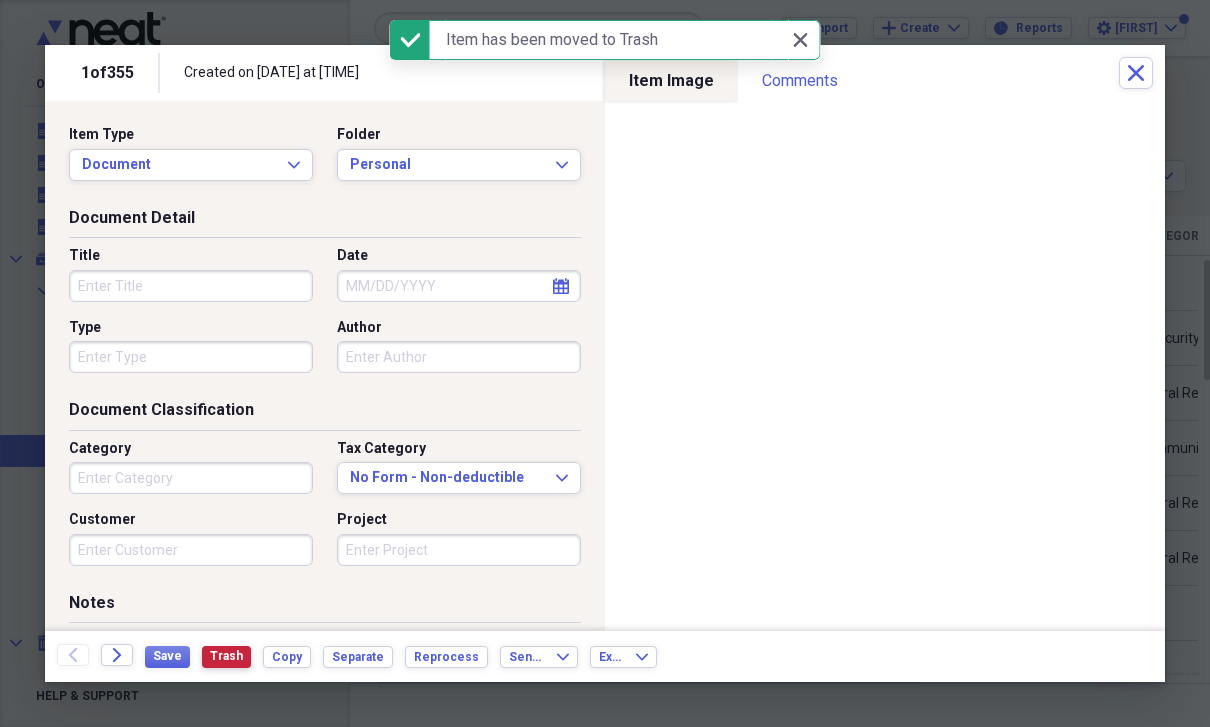 click on "Trash" at bounding box center [226, 657] 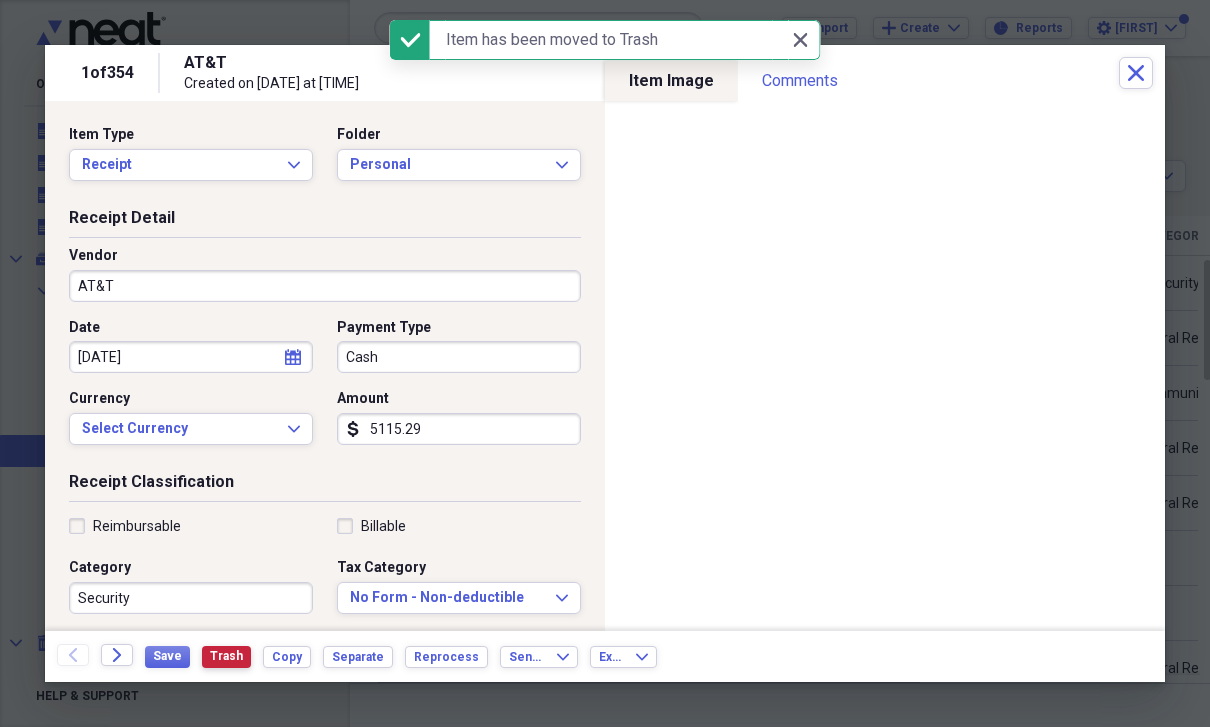 click on "Trash" at bounding box center [226, 656] 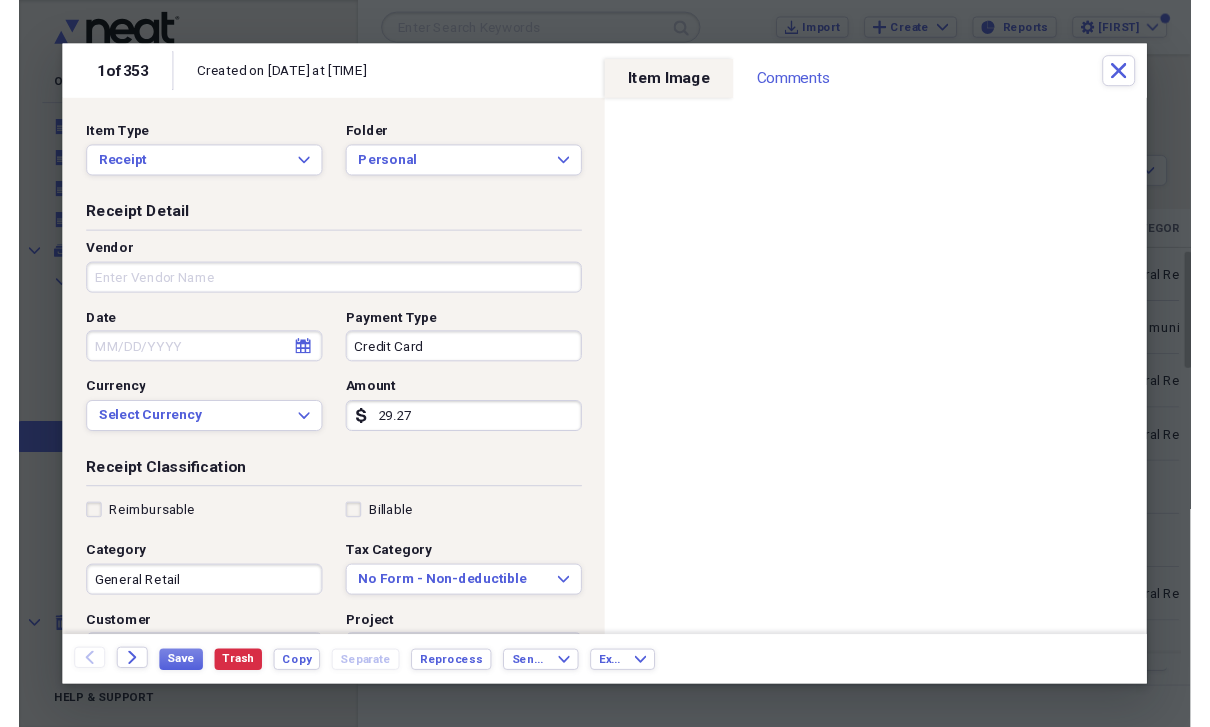 scroll, scrollTop: 24, scrollLeft: 0, axis: vertical 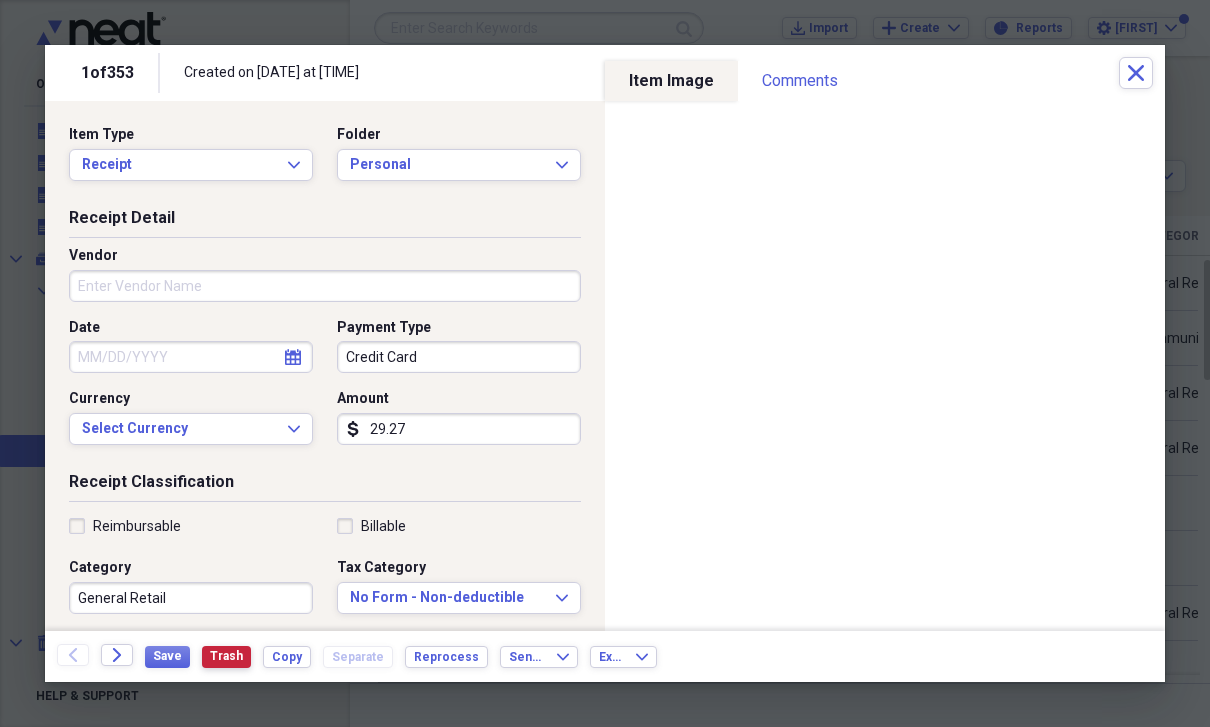 click on "Trash" at bounding box center (226, 657) 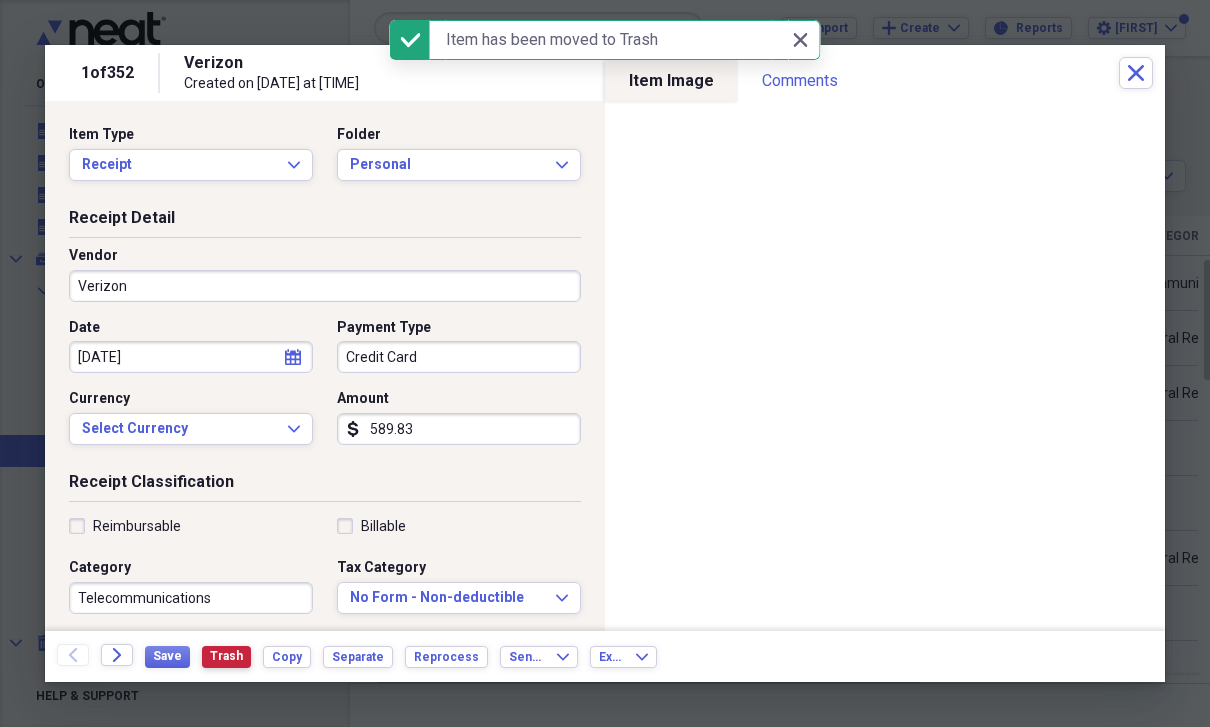 click on "Trash" at bounding box center (226, 657) 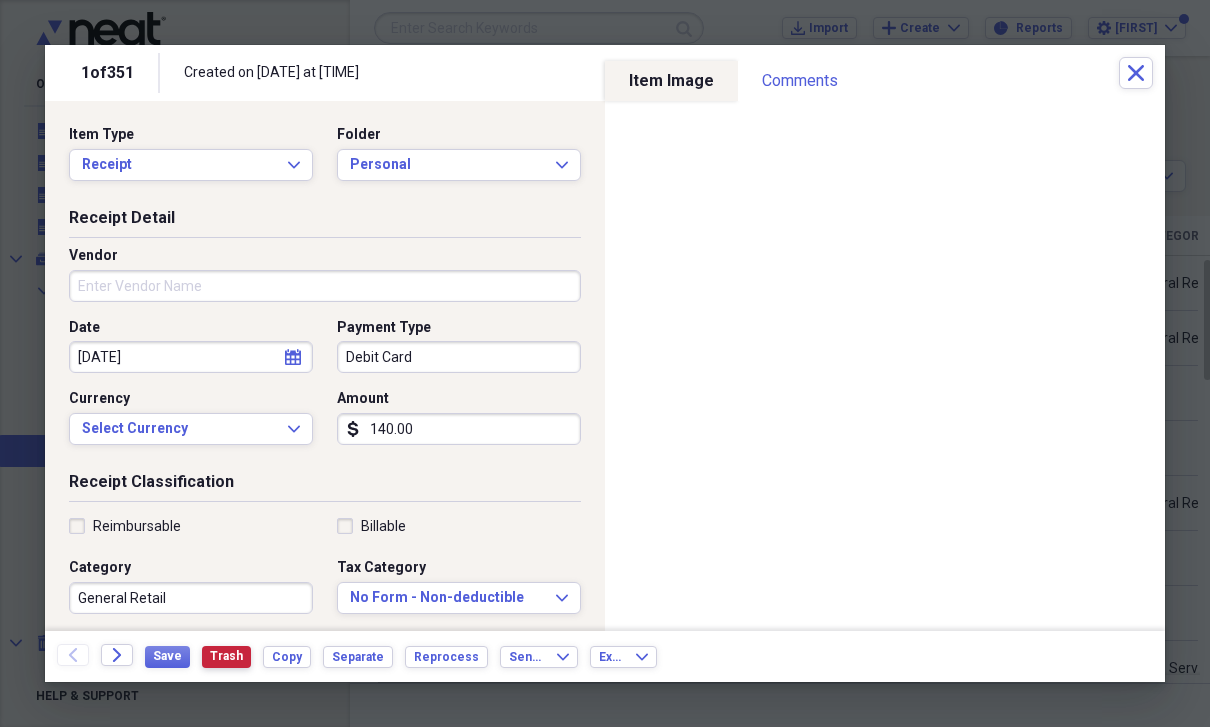 click on "Trash" at bounding box center (226, 656) 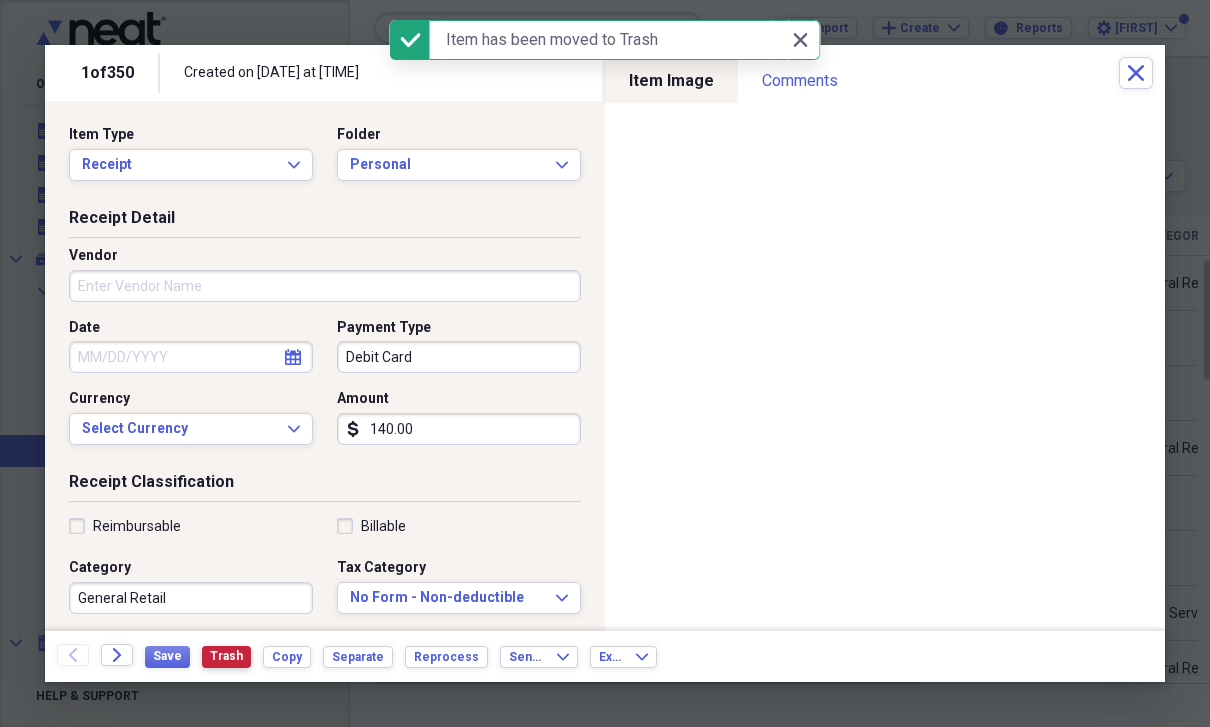 click on "Trash" at bounding box center [226, 657] 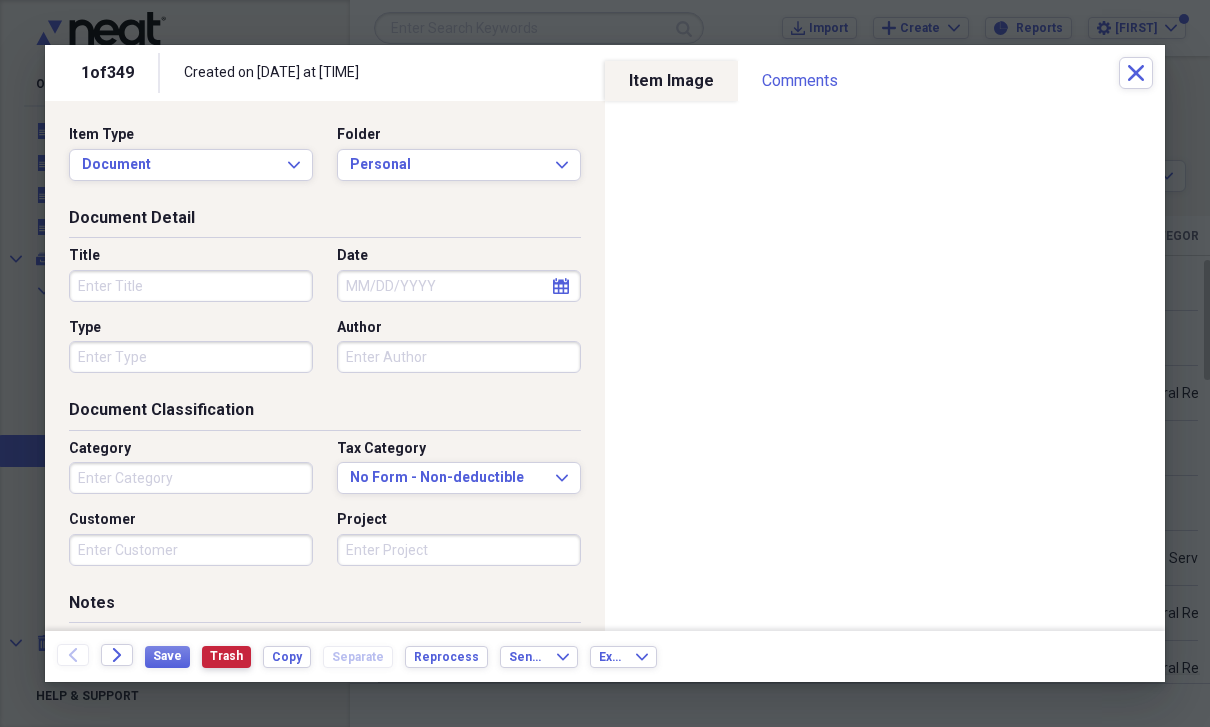 click on "Trash" at bounding box center (226, 656) 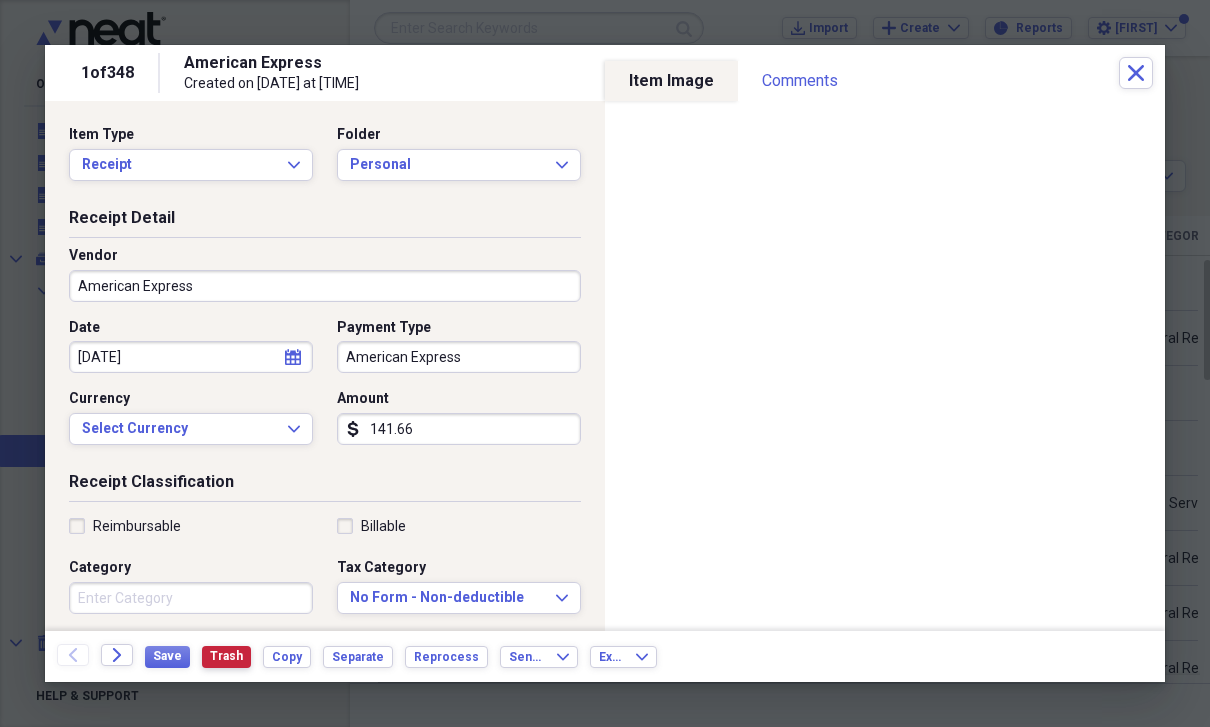 click on "Trash" at bounding box center (226, 656) 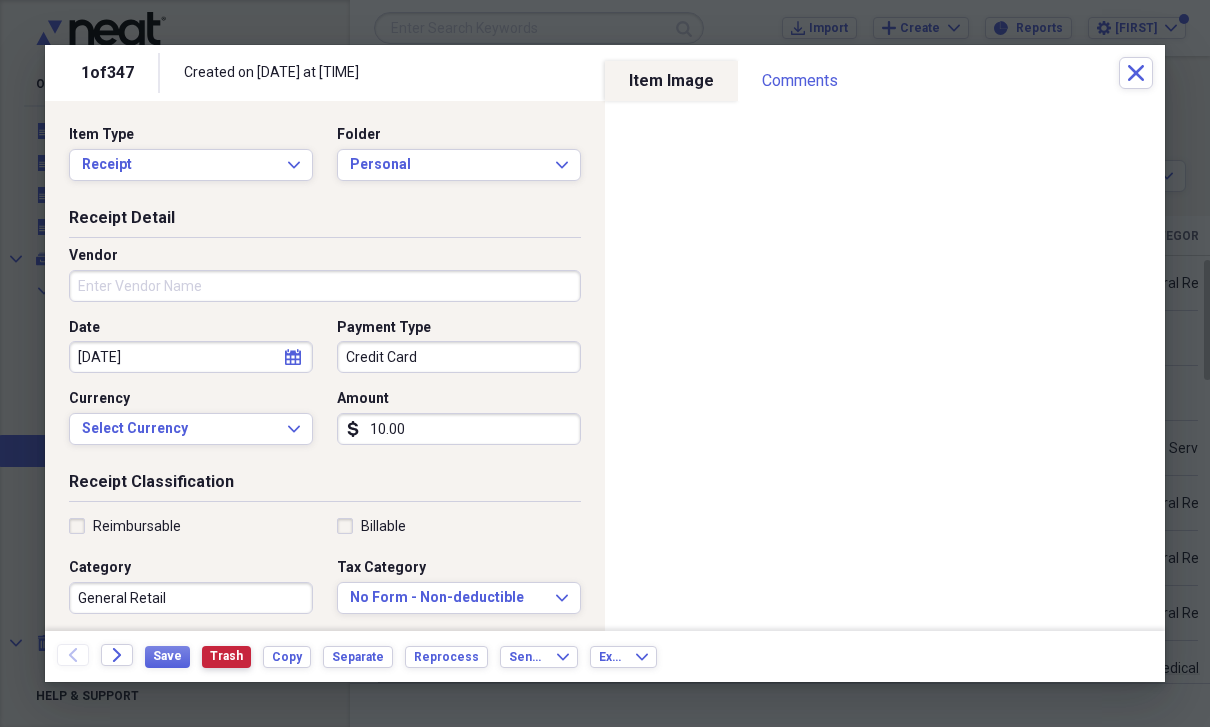 click on "Trash" at bounding box center (226, 656) 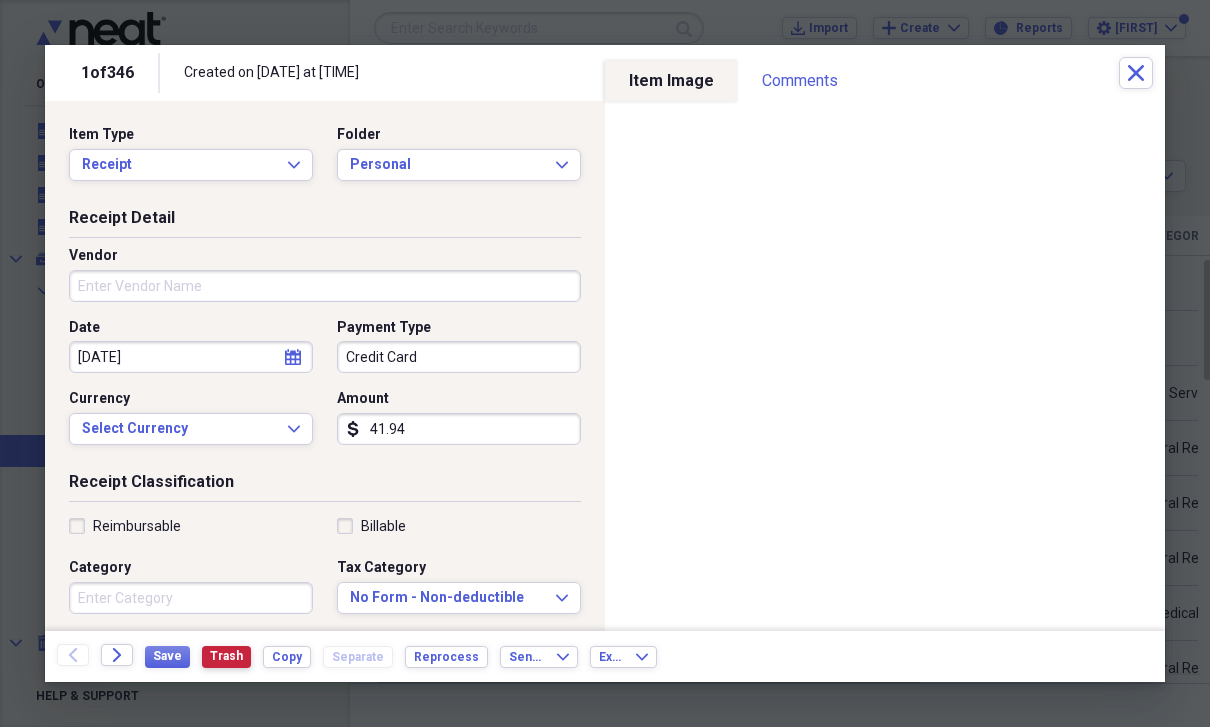 click on "Trash" at bounding box center [226, 656] 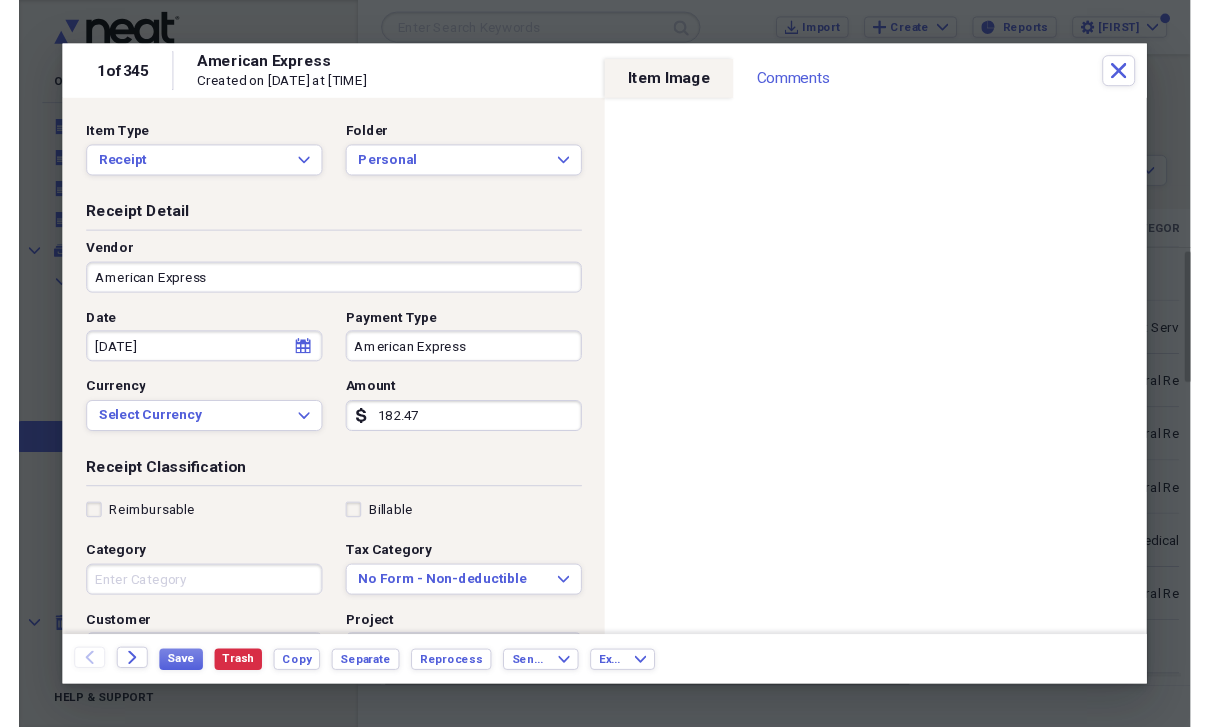 scroll, scrollTop: 24, scrollLeft: 0, axis: vertical 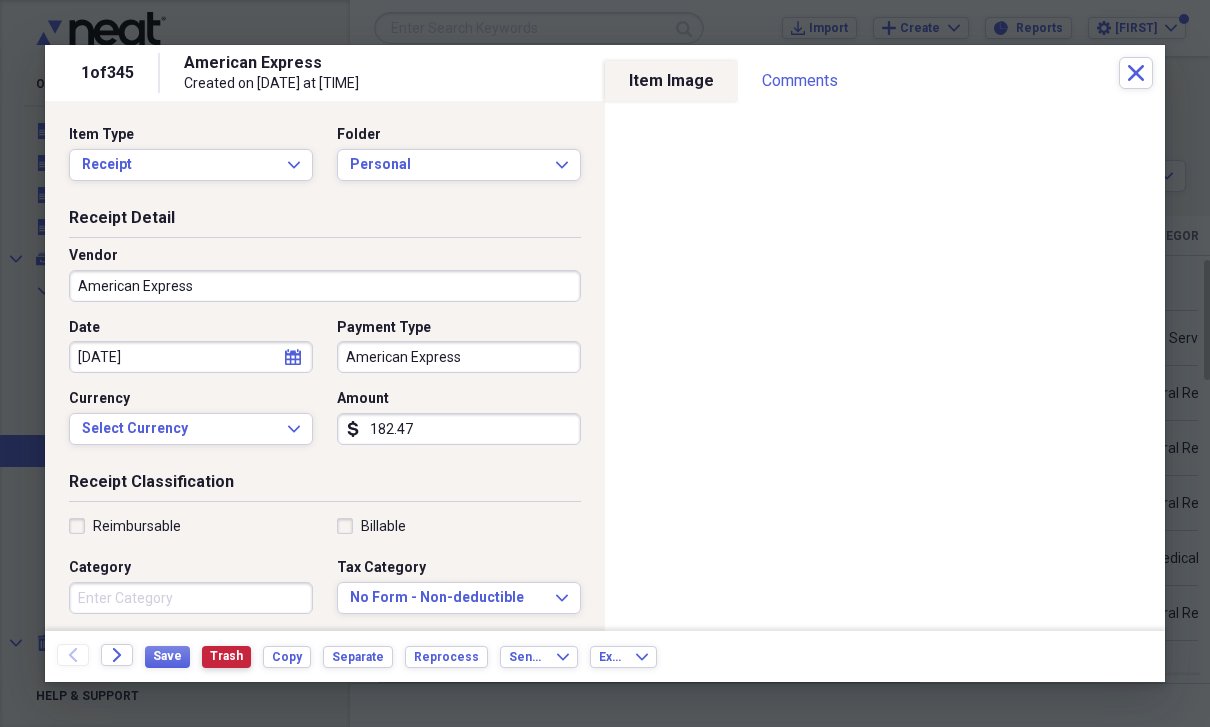 click on "Trash" at bounding box center [226, 657] 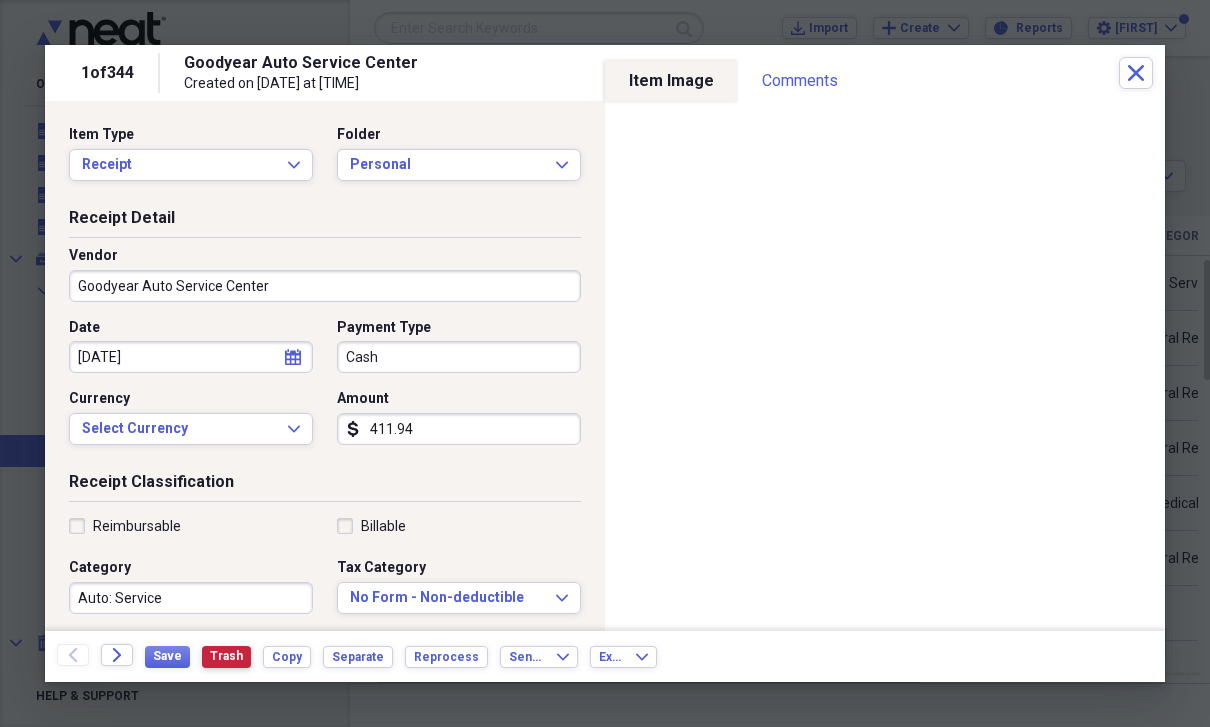 click on "Trash" at bounding box center [226, 656] 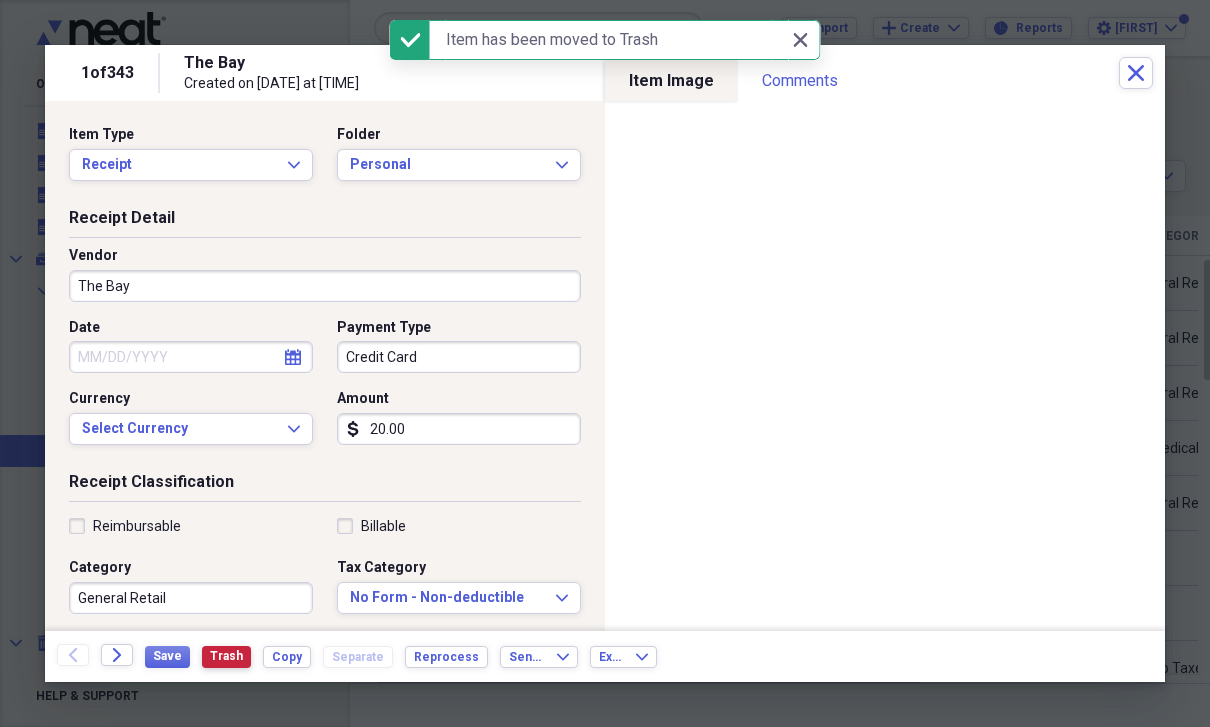 click on "Trash" at bounding box center (226, 656) 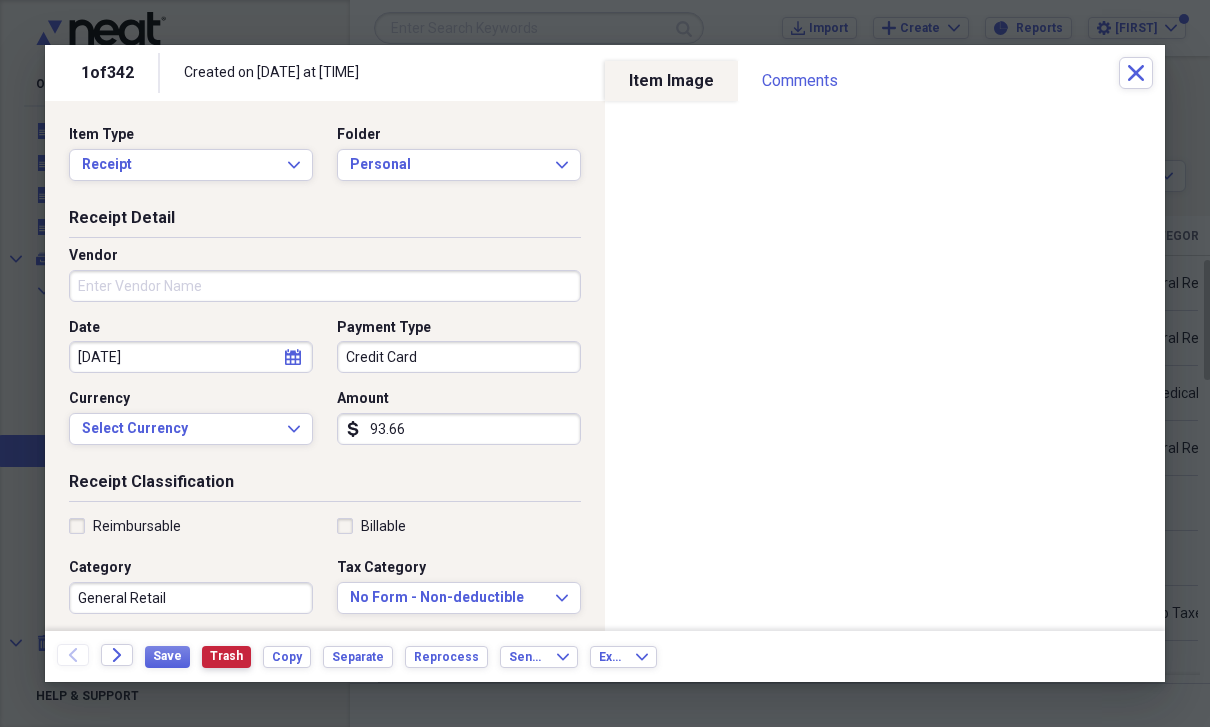 click on "Trash" at bounding box center [226, 657] 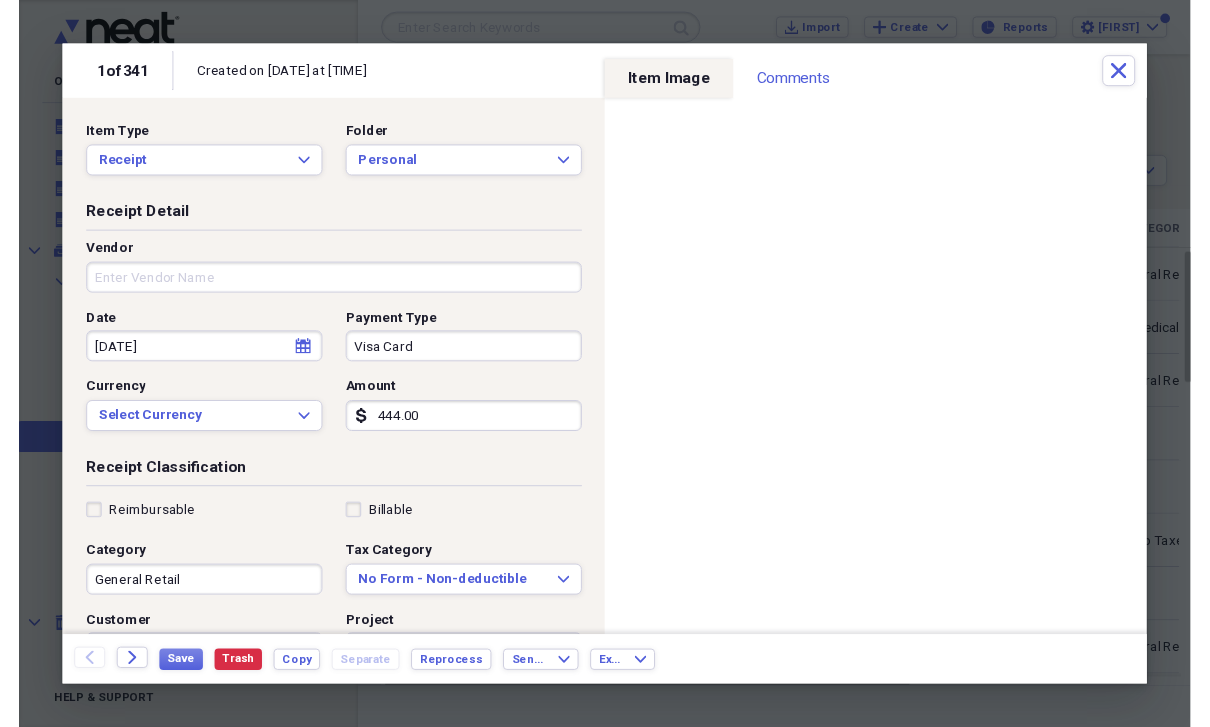 scroll, scrollTop: 24, scrollLeft: 0, axis: vertical 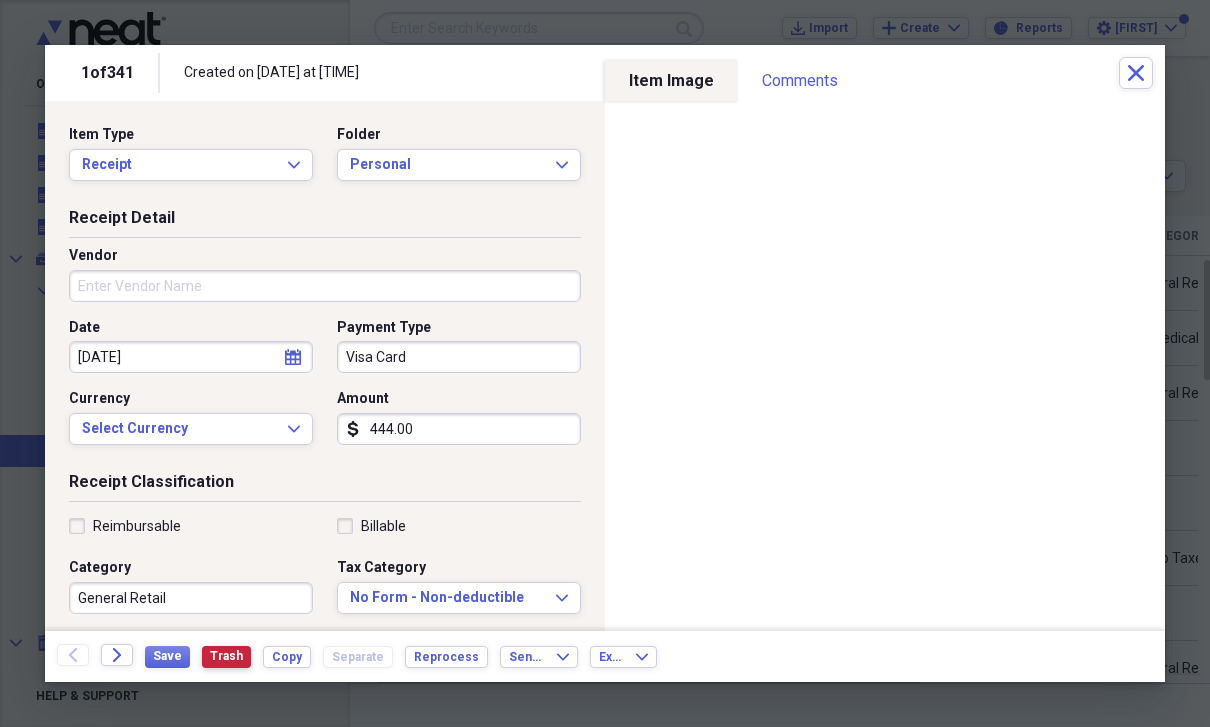 click on "Trash" at bounding box center (226, 656) 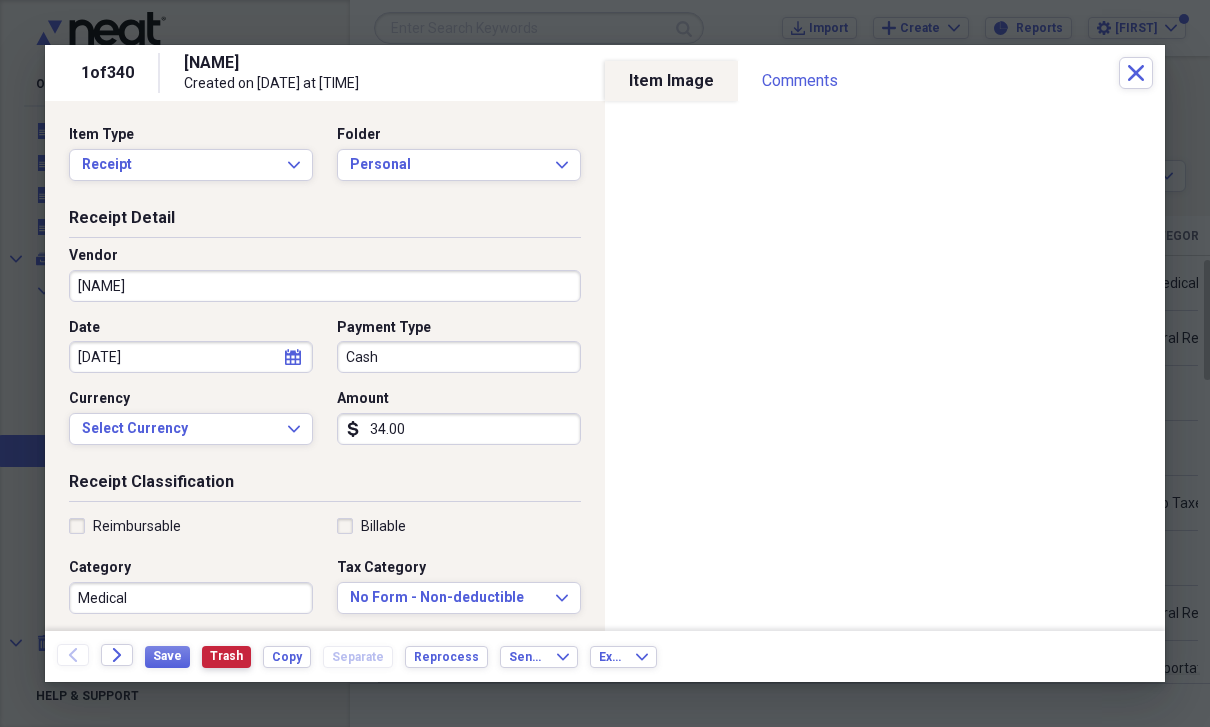 click on "Trash" at bounding box center [226, 656] 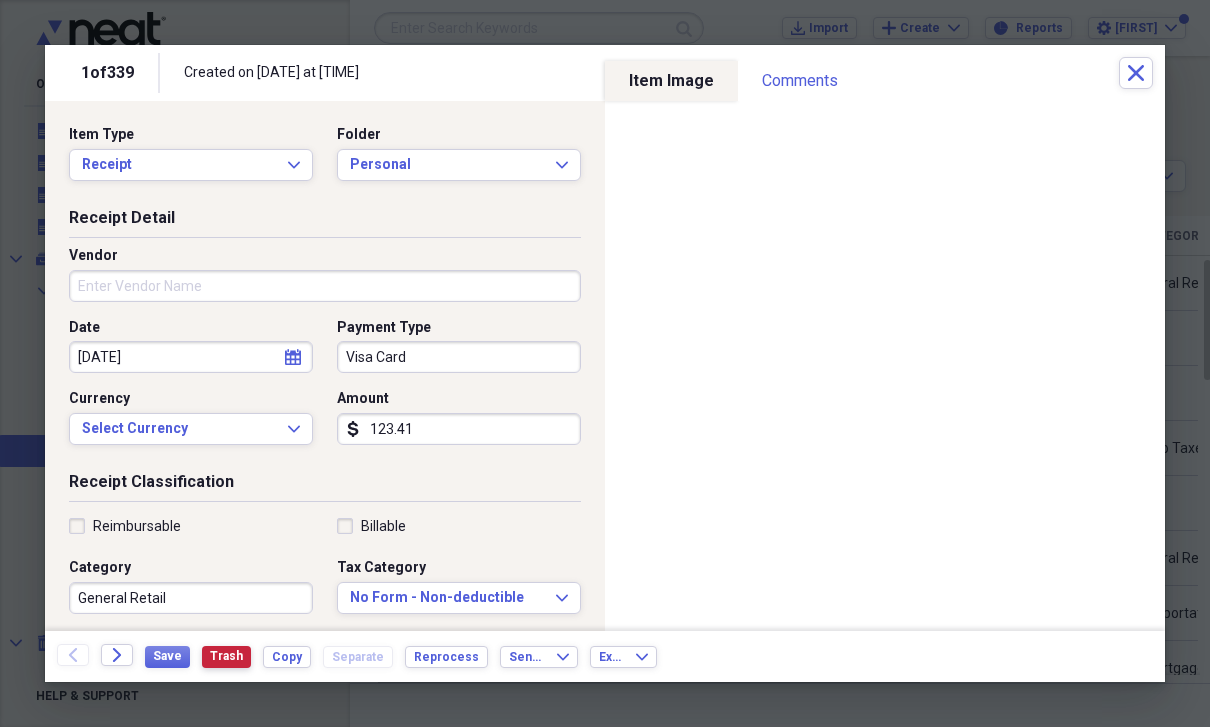 click on "Trash" at bounding box center (226, 656) 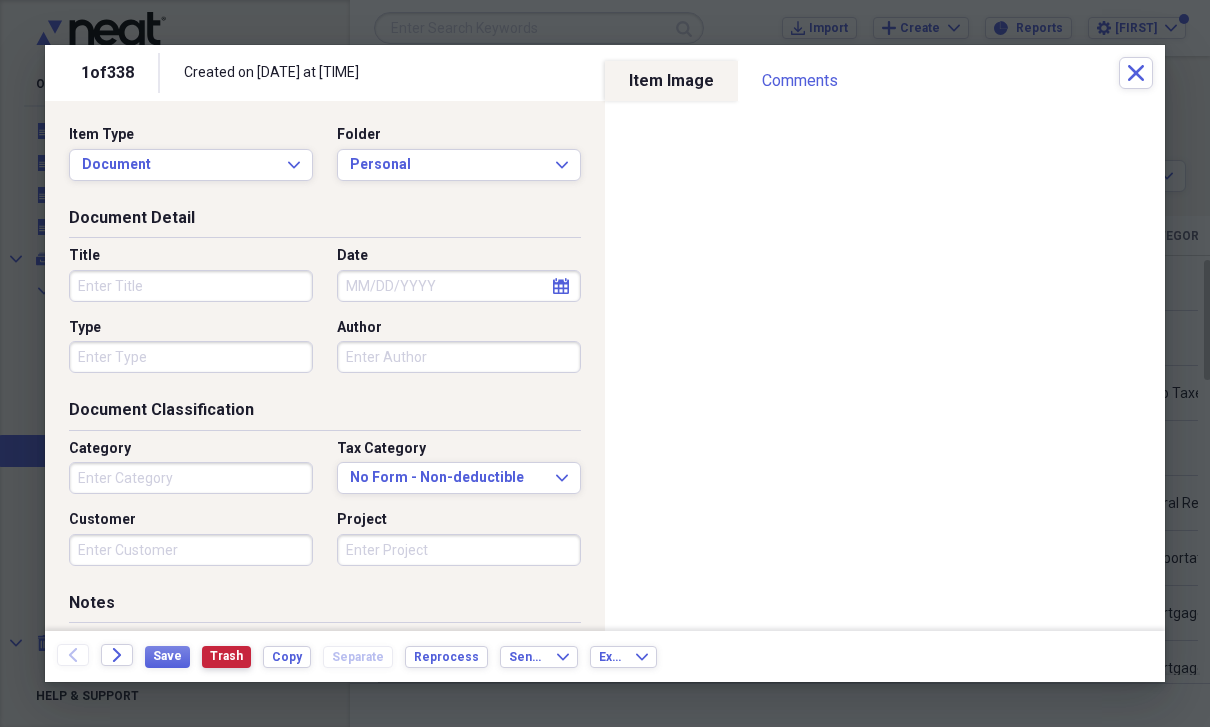 click on "Trash" at bounding box center [226, 656] 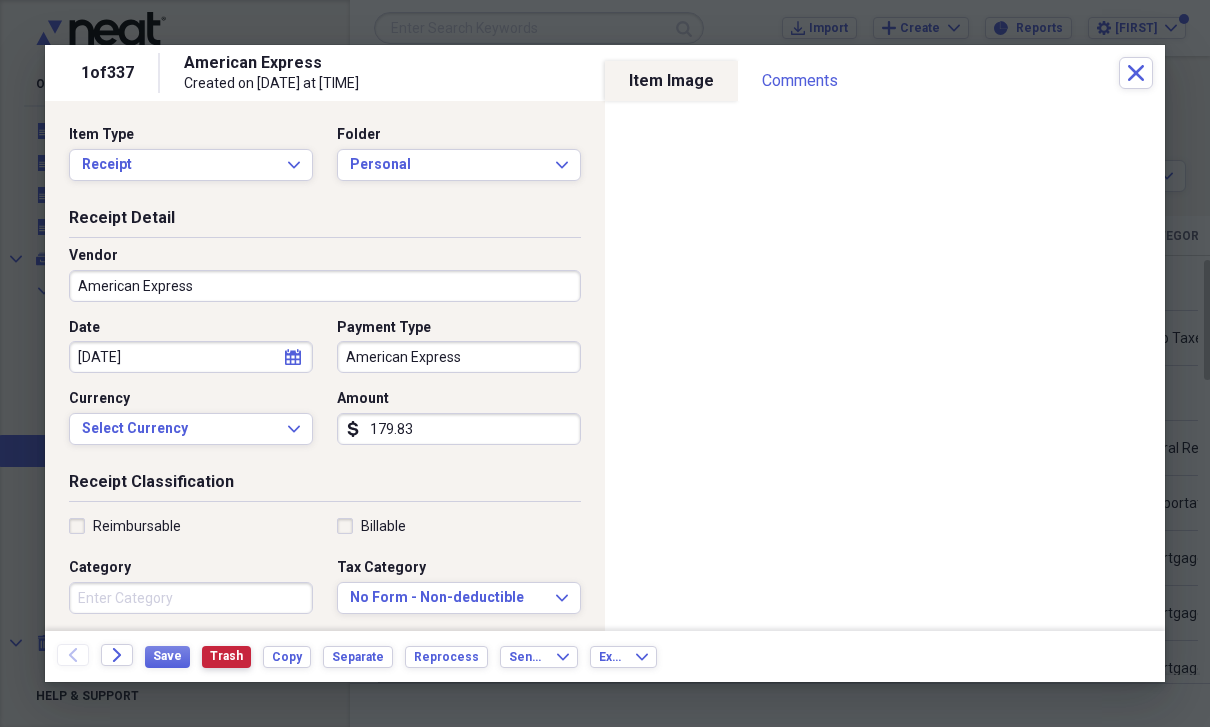 click on "Trash" at bounding box center [226, 657] 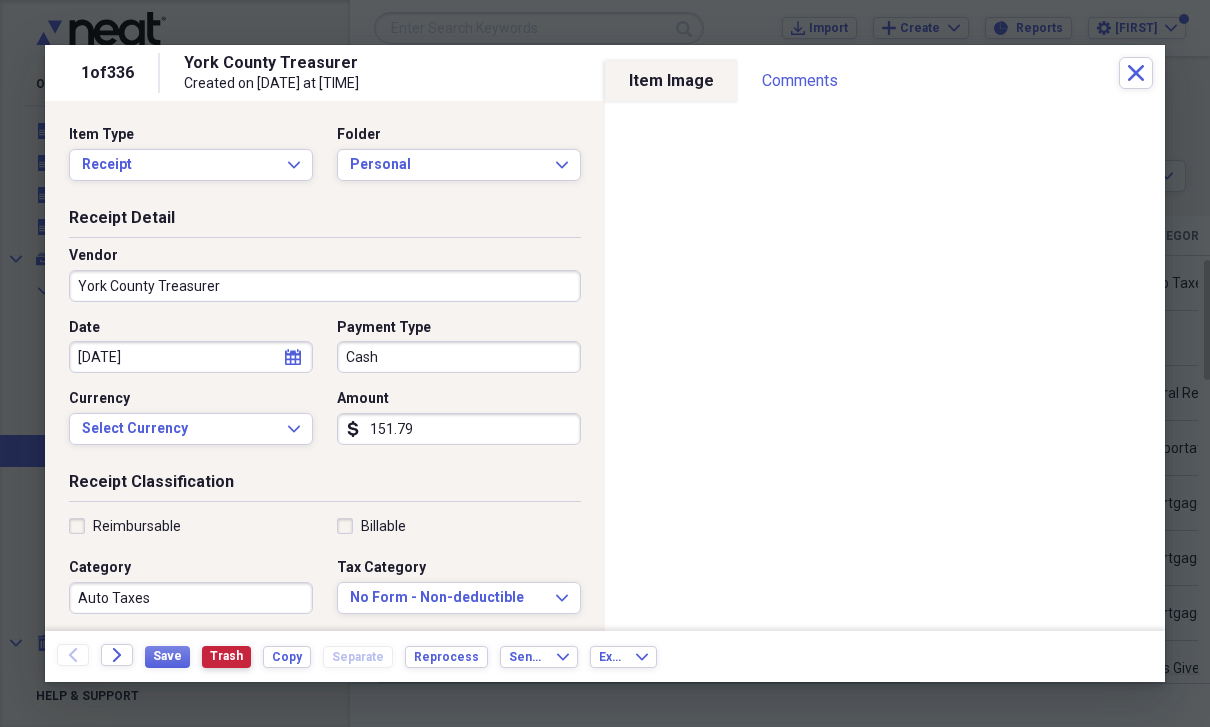 click on "Trash" at bounding box center [226, 656] 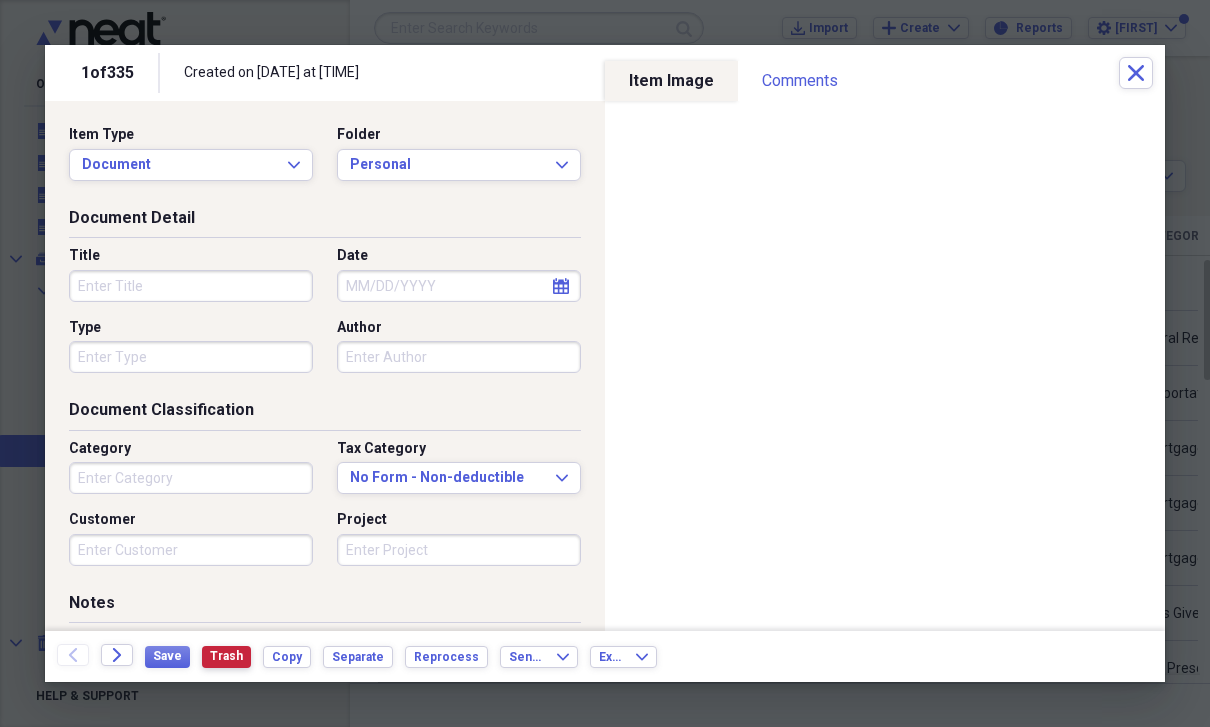 click on "Trash" at bounding box center [226, 656] 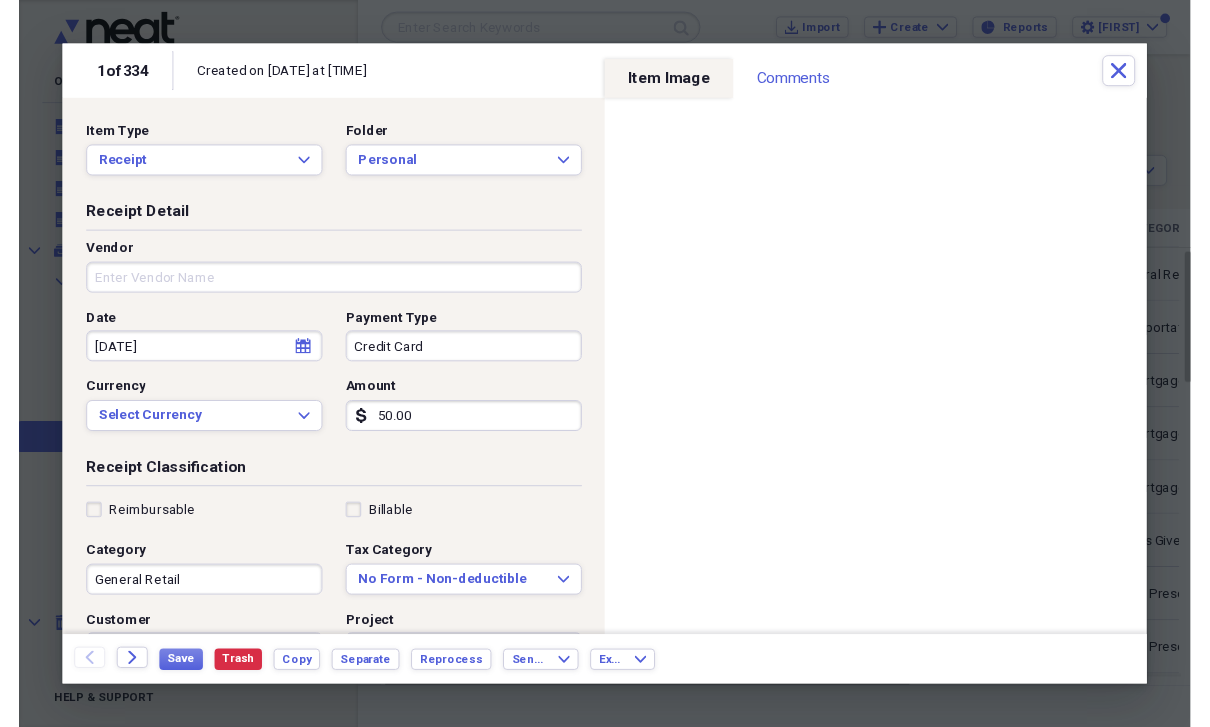 scroll, scrollTop: 24, scrollLeft: 0, axis: vertical 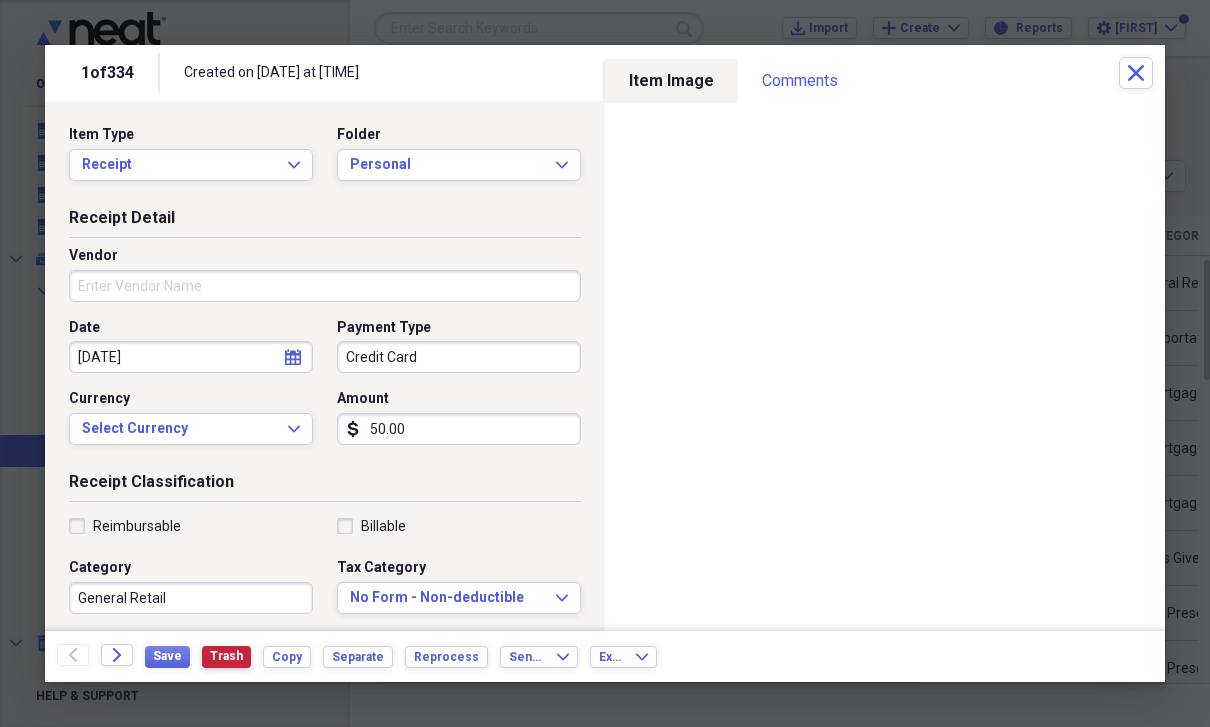click on "Trash" at bounding box center [226, 657] 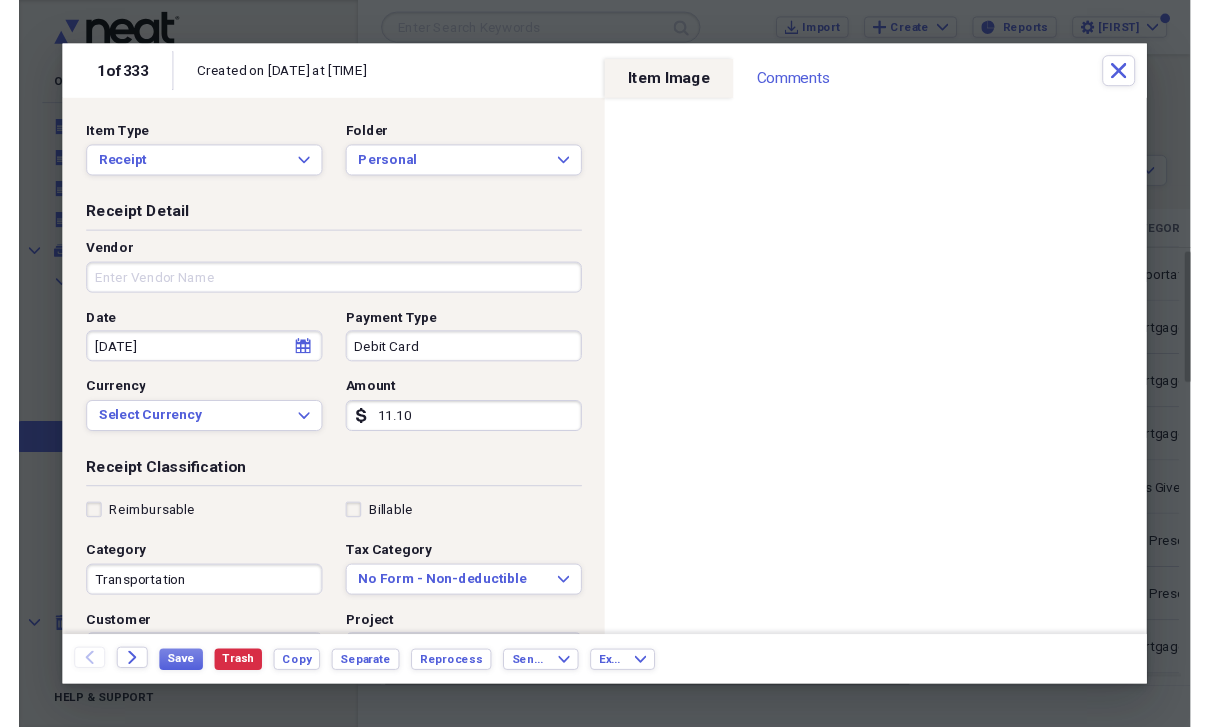 scroll, scrollTop: 24, scrollLeft: 0, axis: vertical 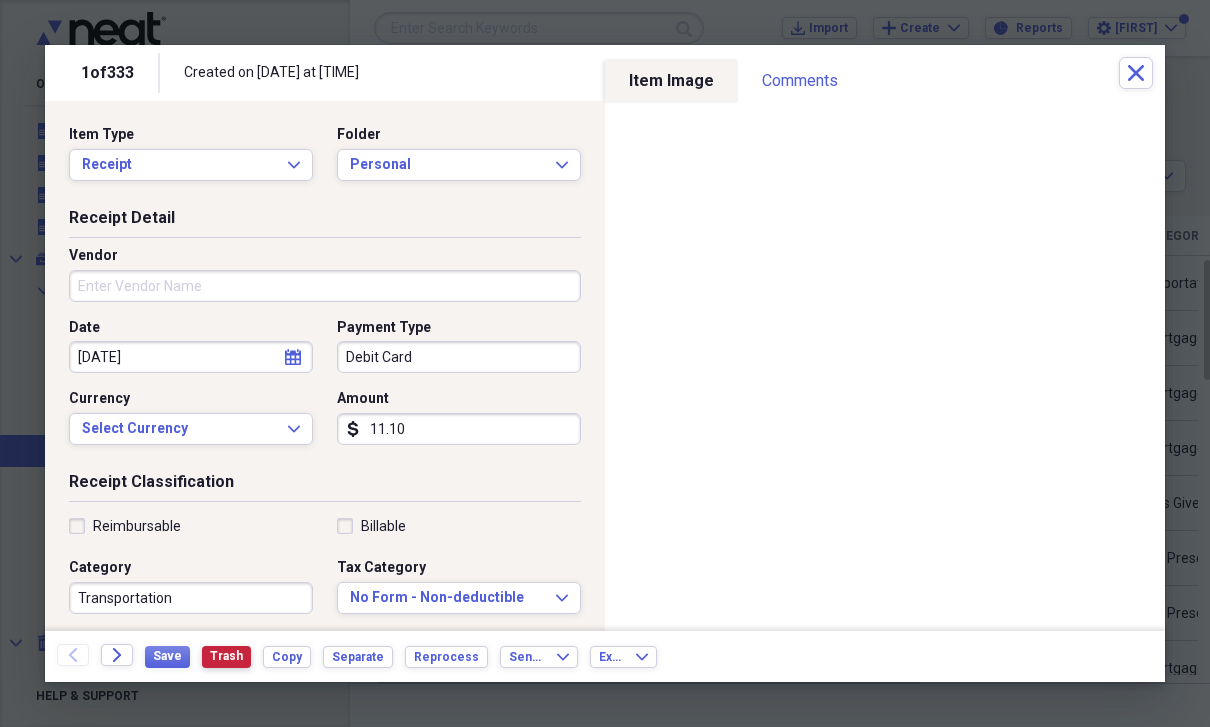 click on "Trash" at bounding box center [226, 656] 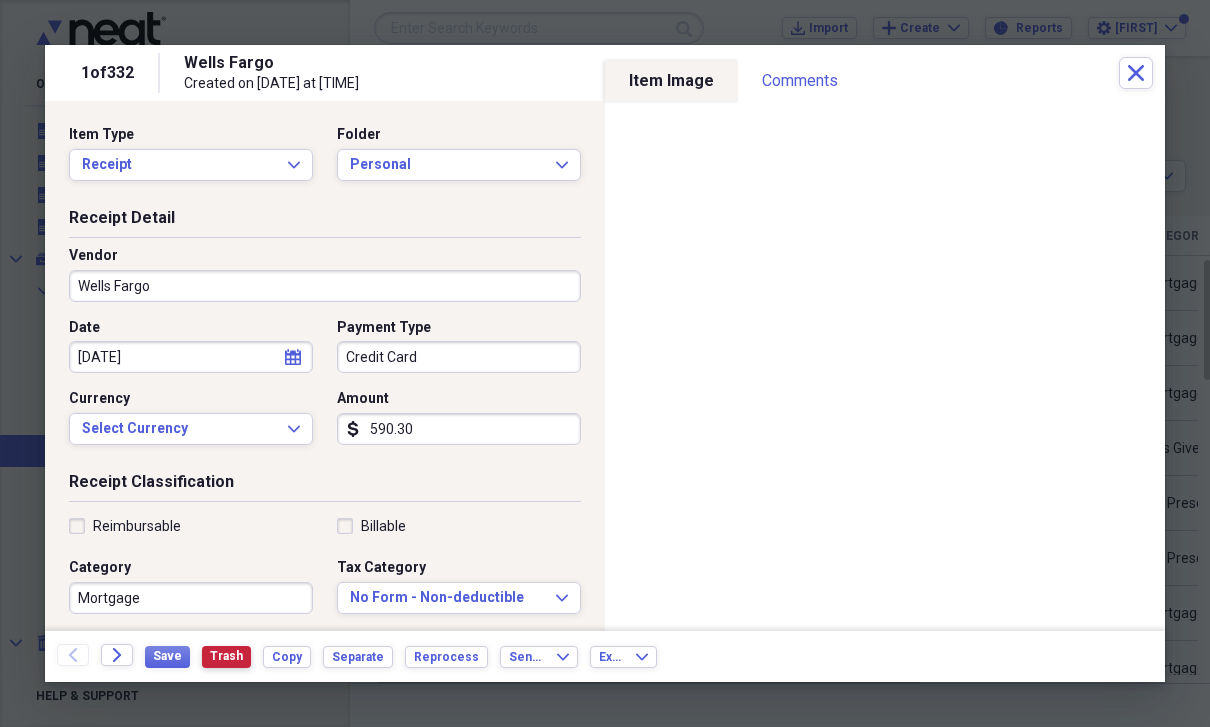 click on "Trash" at bounding box center (226, 656) 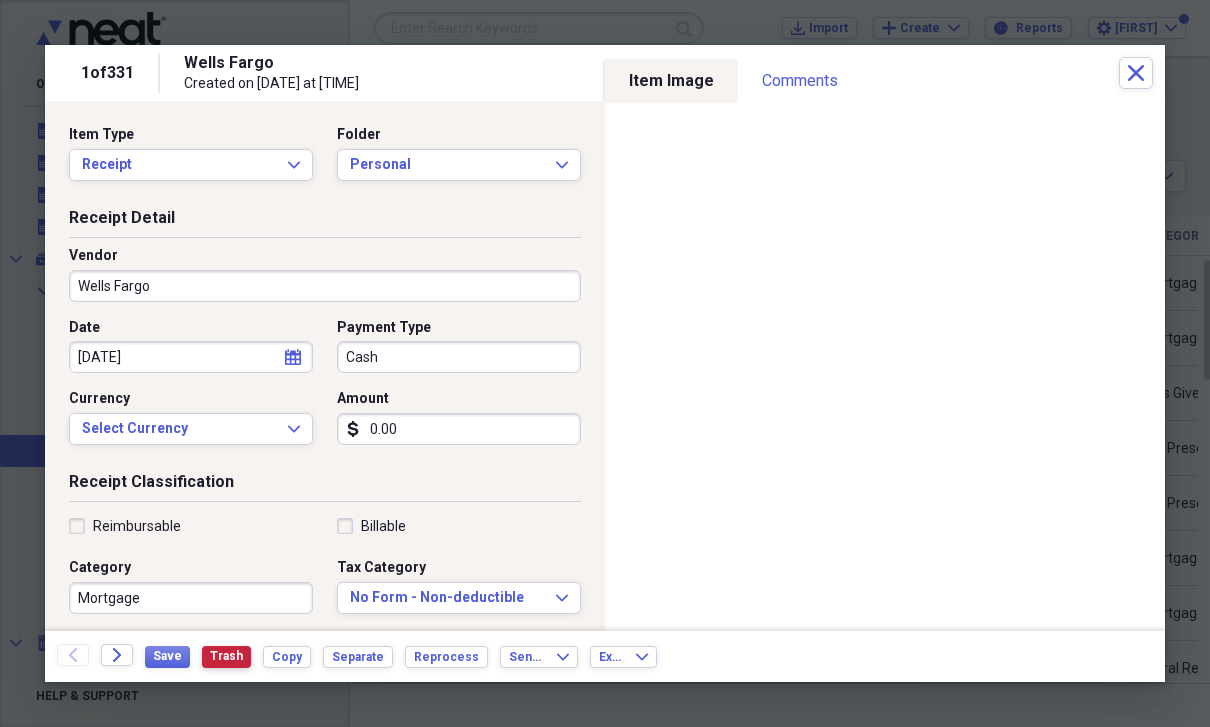 click on "Trash" at bounding box center [226, 656] 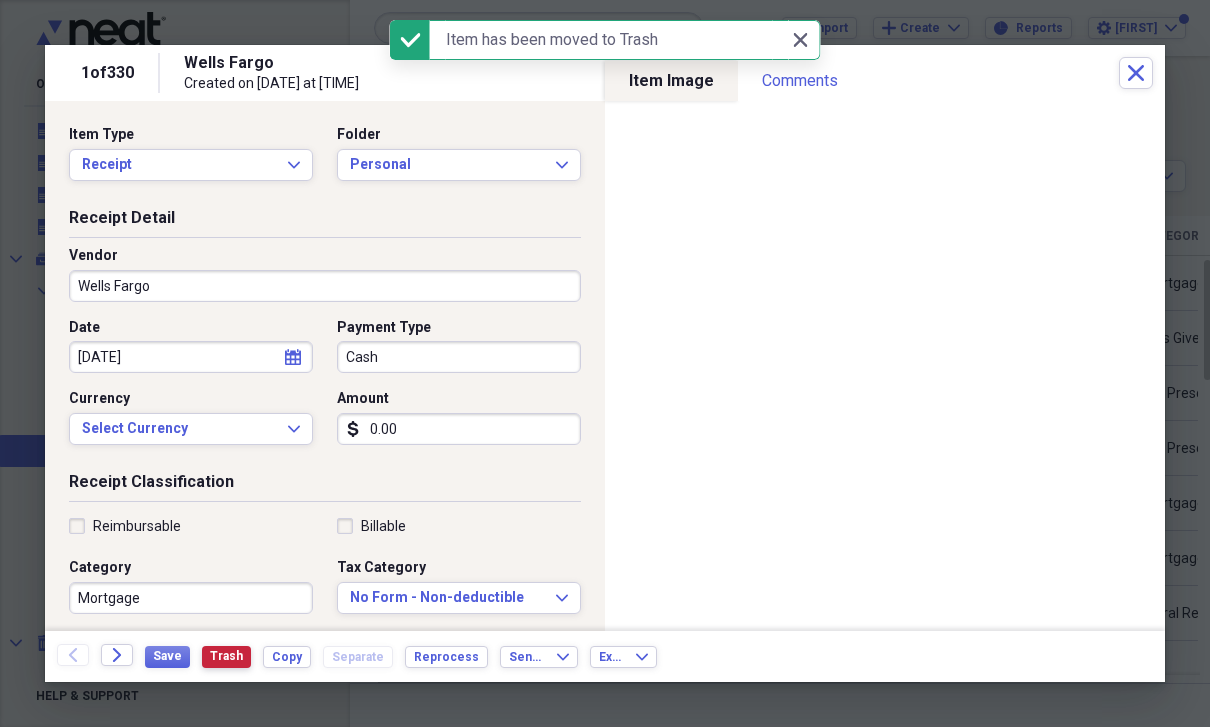 click on "Trash" at bounding box center (226, 656) 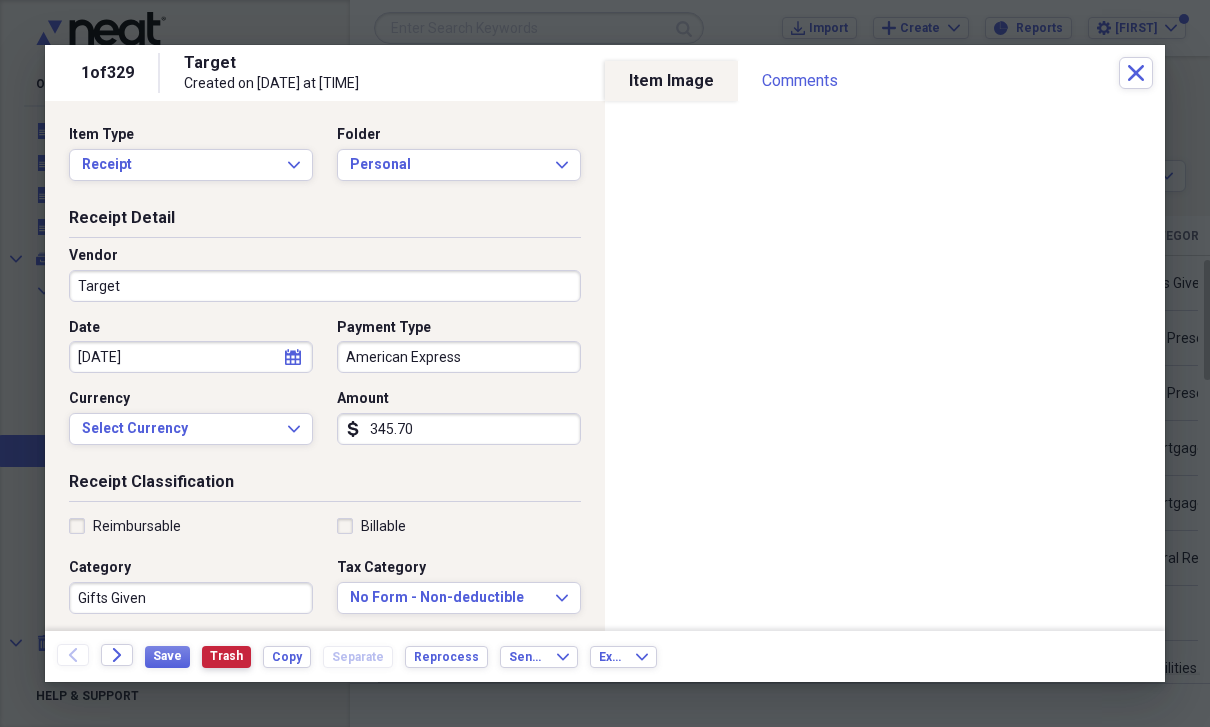 click on "Trash" at bounding box center (226, 656) 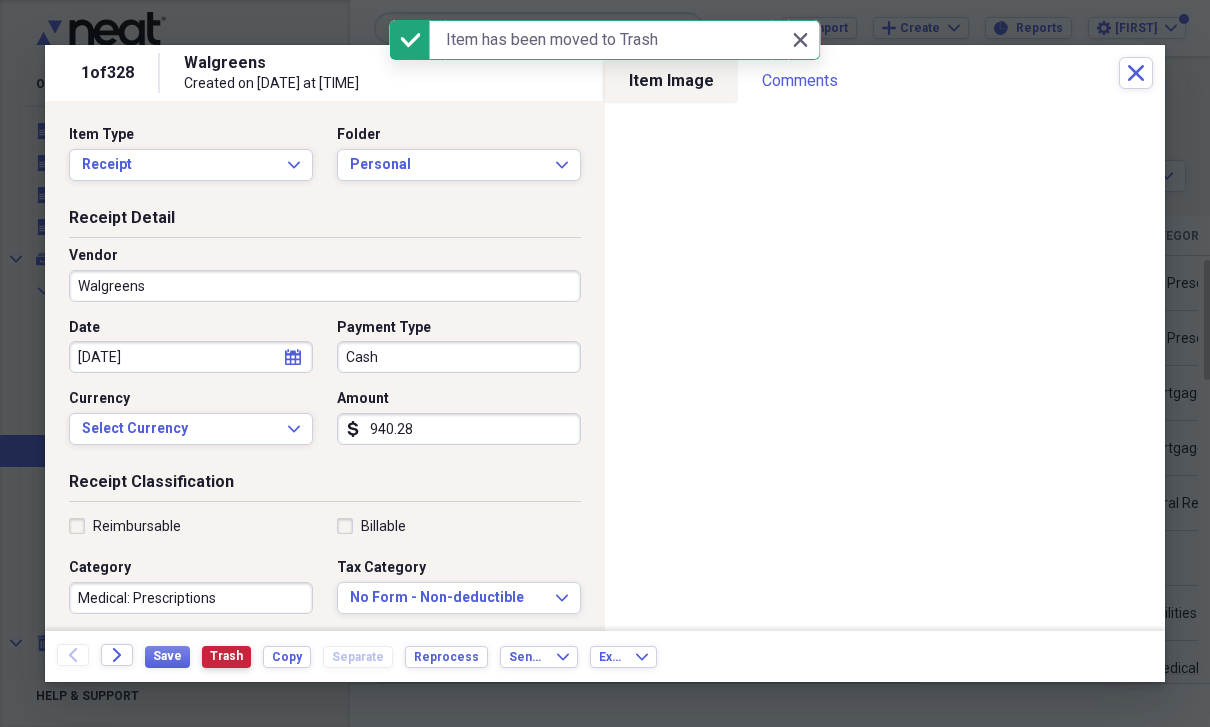 click on "Trash" at bounding box center (226, 656) 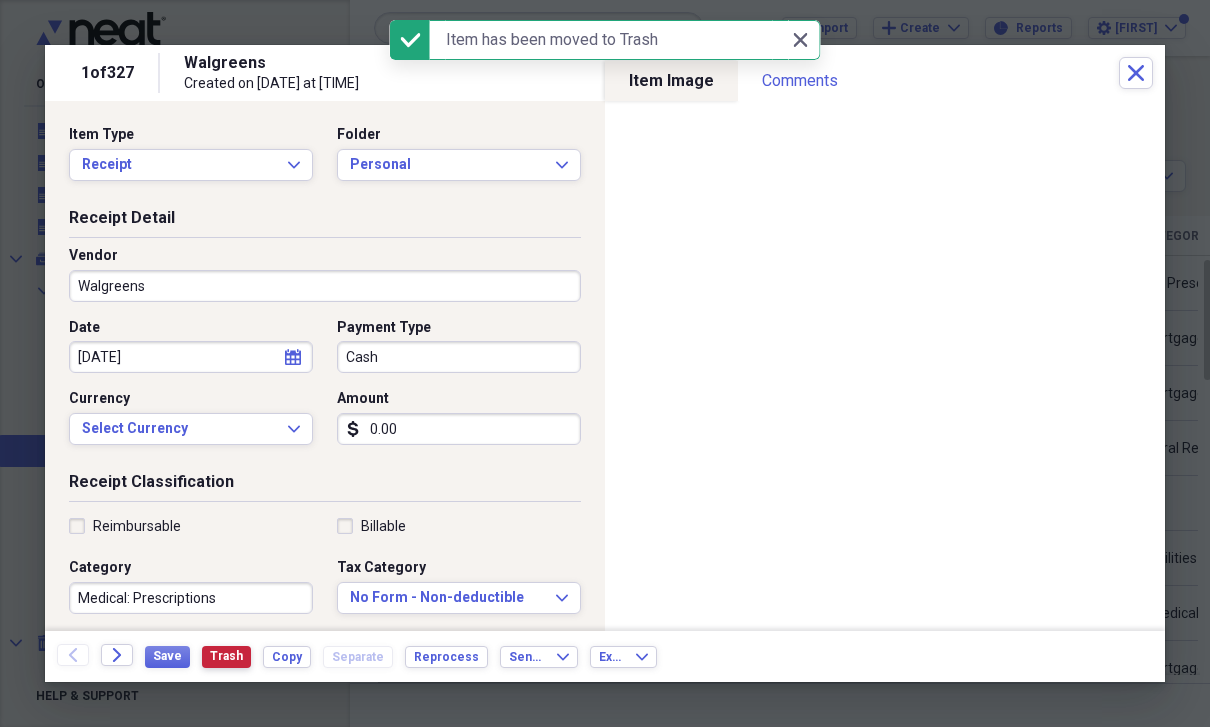 click on "Trash" at bounding box center (226, 656) 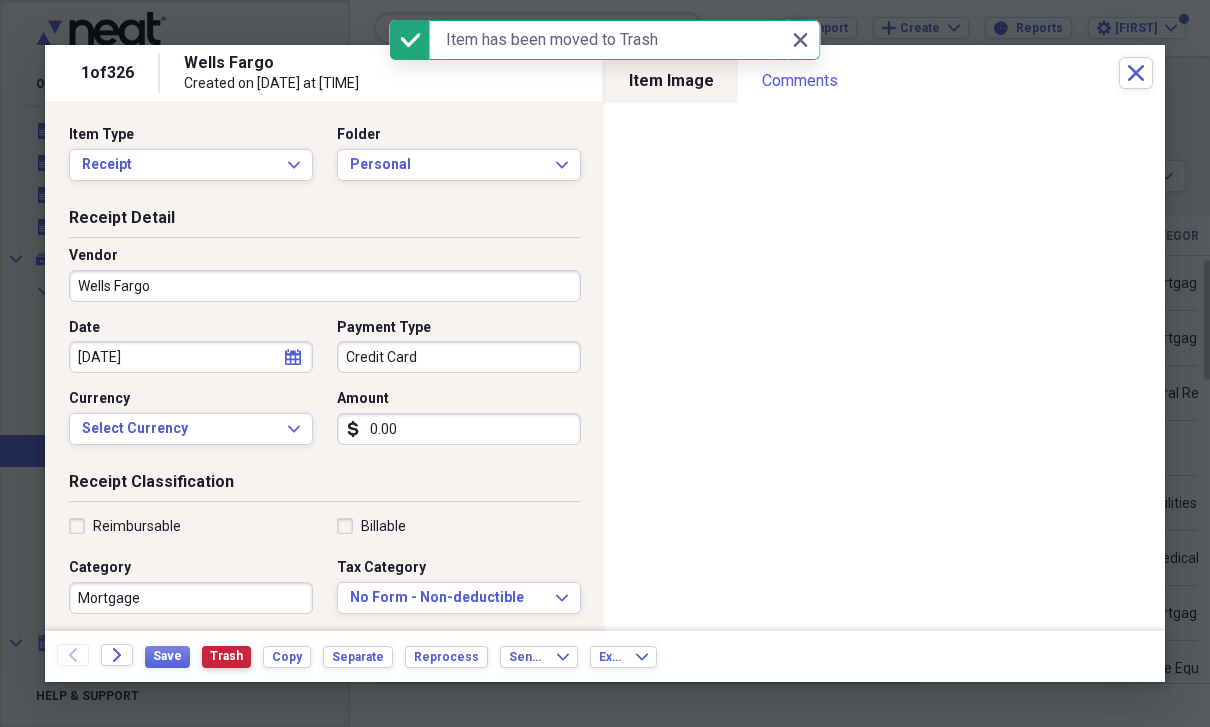 click on "Trash" at bounding box center [226, 656] 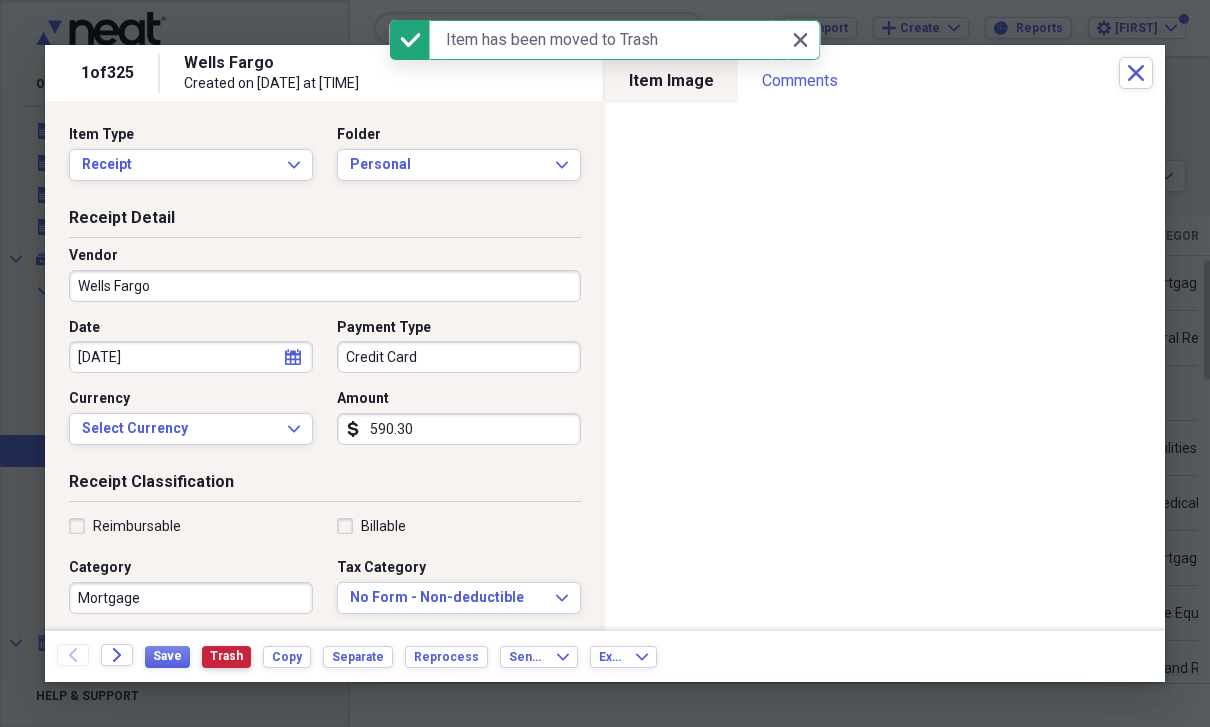 click on "Trash" at bounding box center (226, 656) 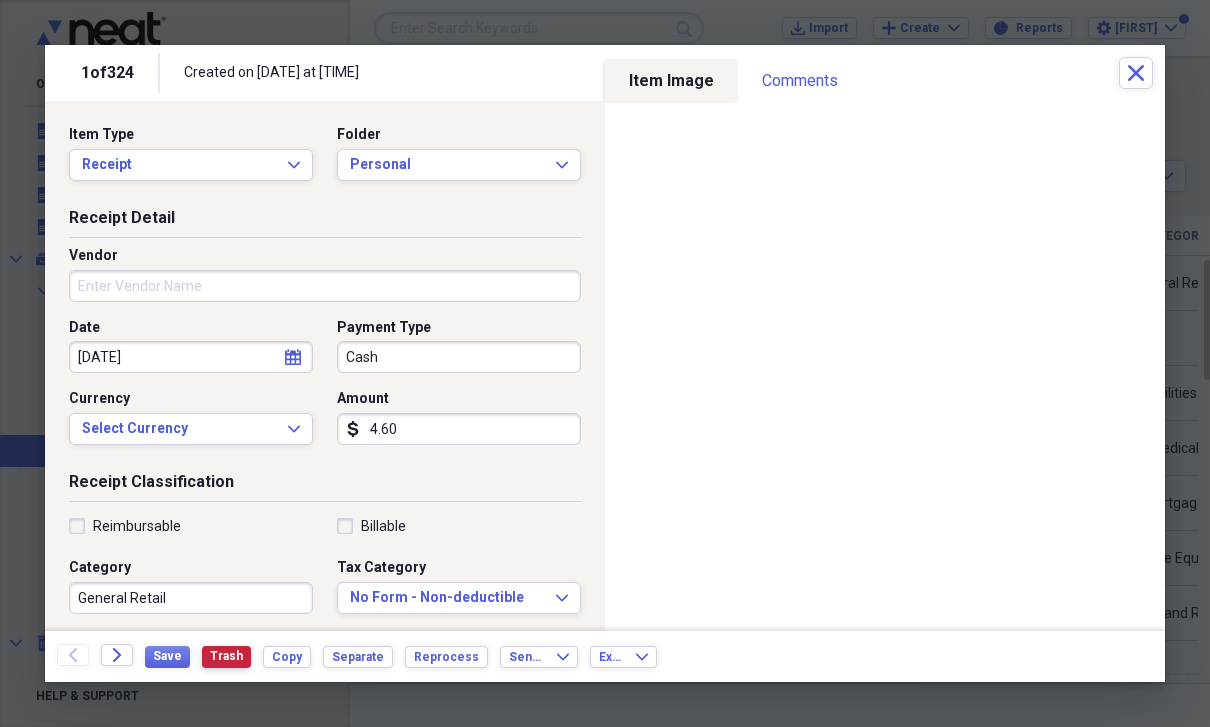 click on "Trash" at bounding box center (226, 656) 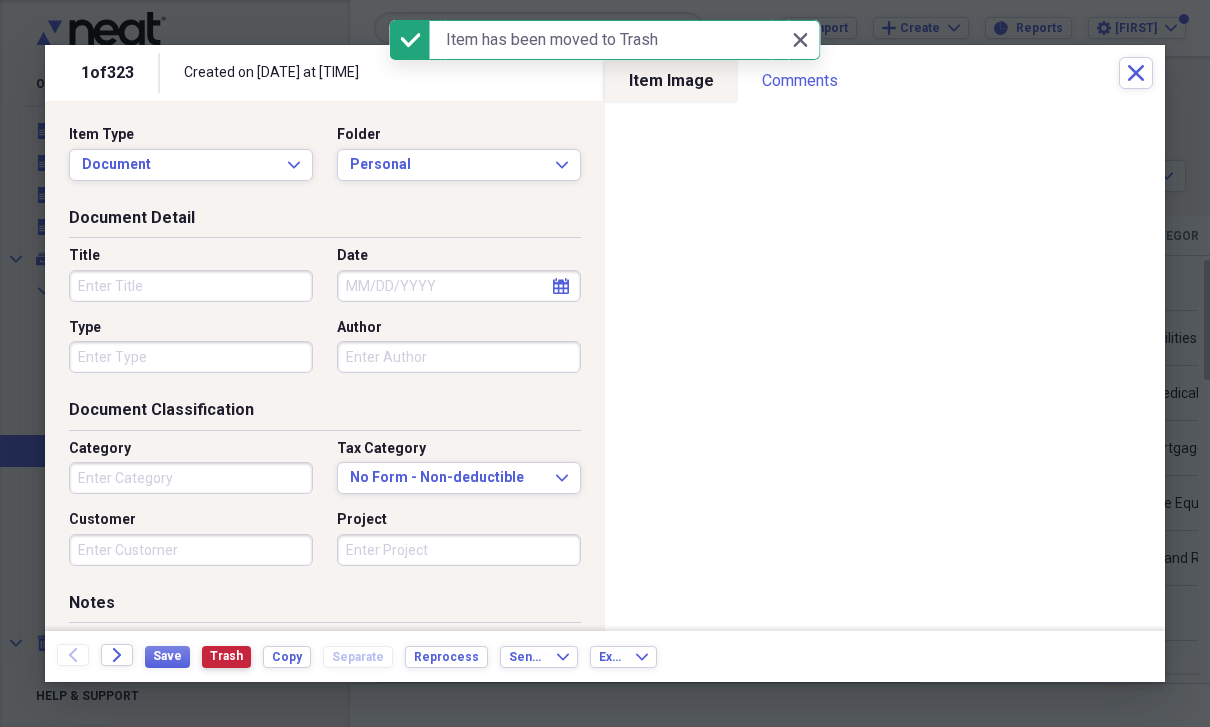 click on "Trash" at bounding box center [226, 656] 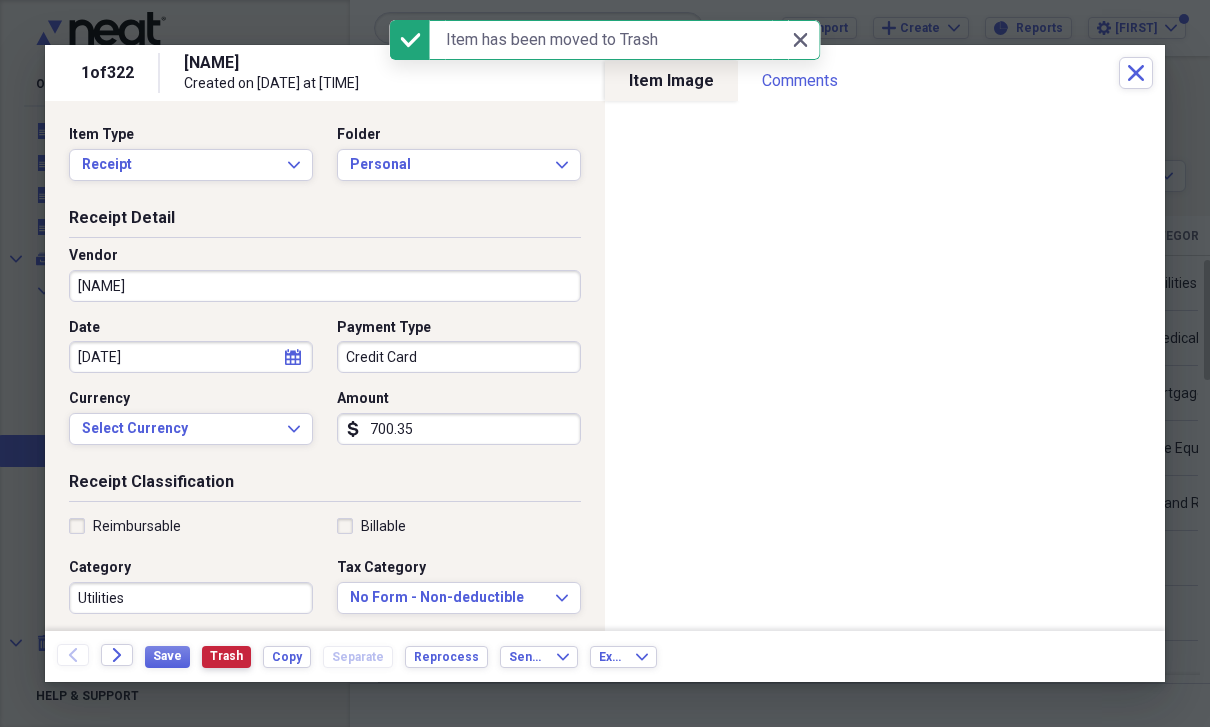 click on "Trash" at bounding box center [226, 656] 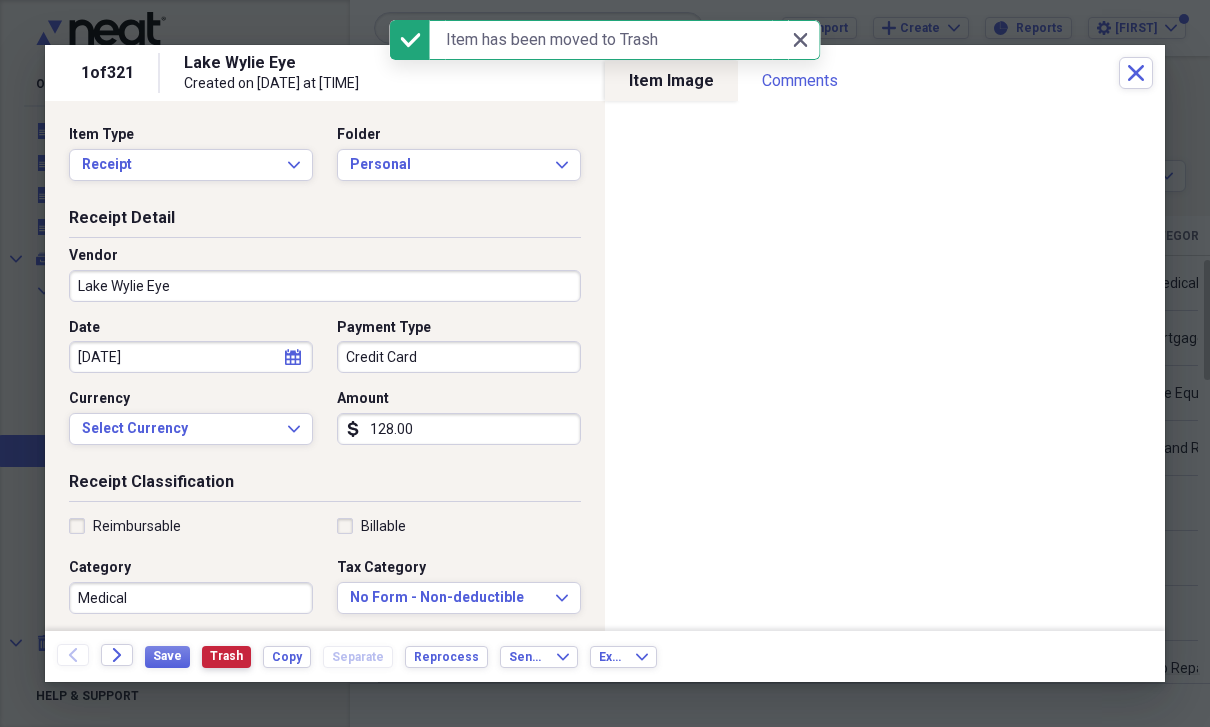 click on "Trash" at bounding box center [226, 656] 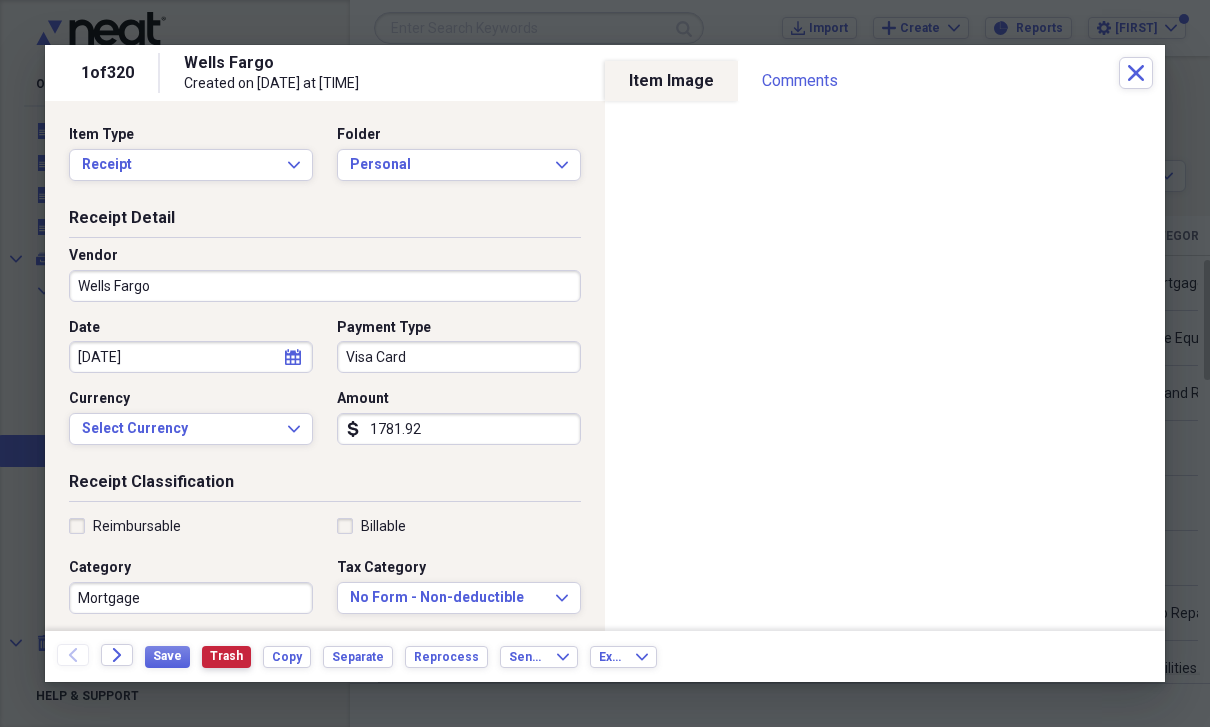 click on "Trash" at bounding box center [226, 656] 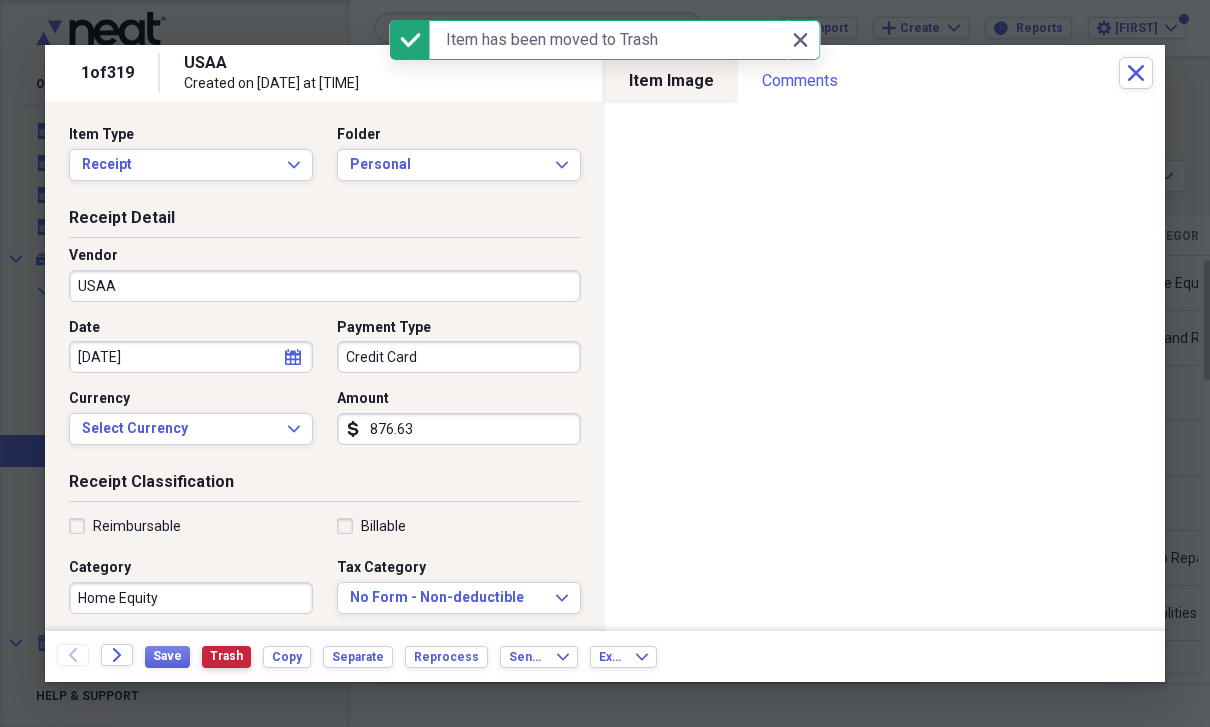 click on "Trash" at bounding box center (226, 656) 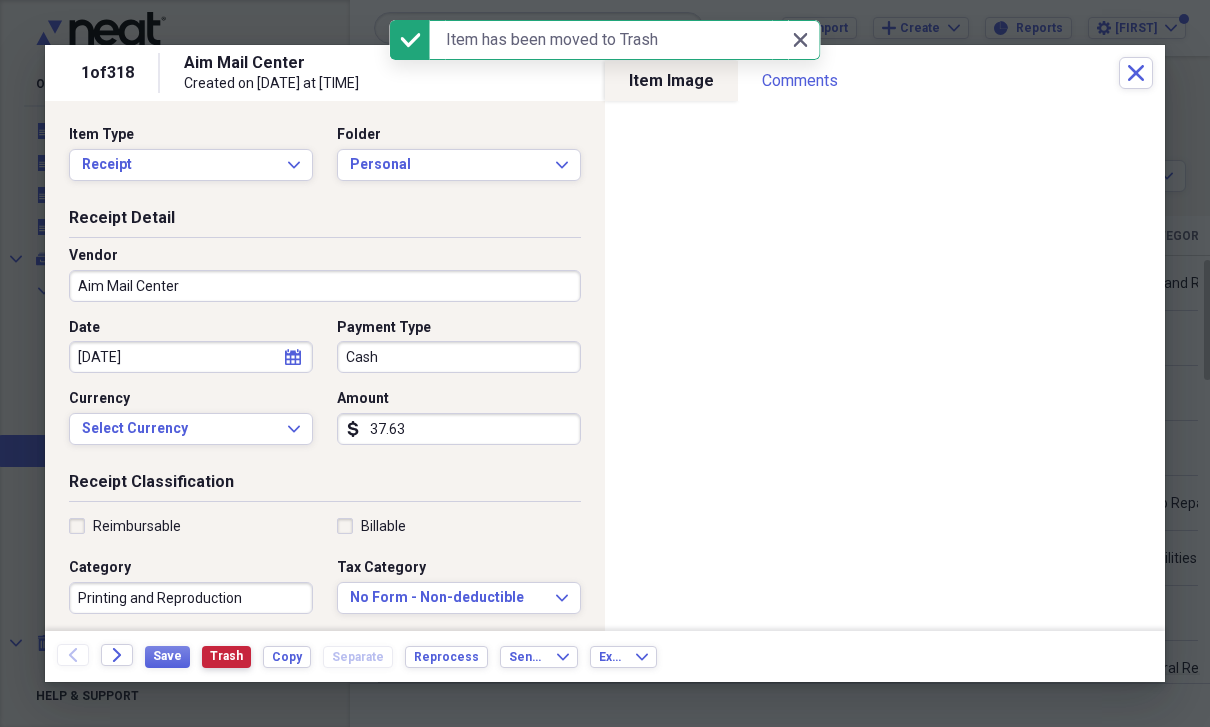 click on "Trash" at bounding box center [226, 656] 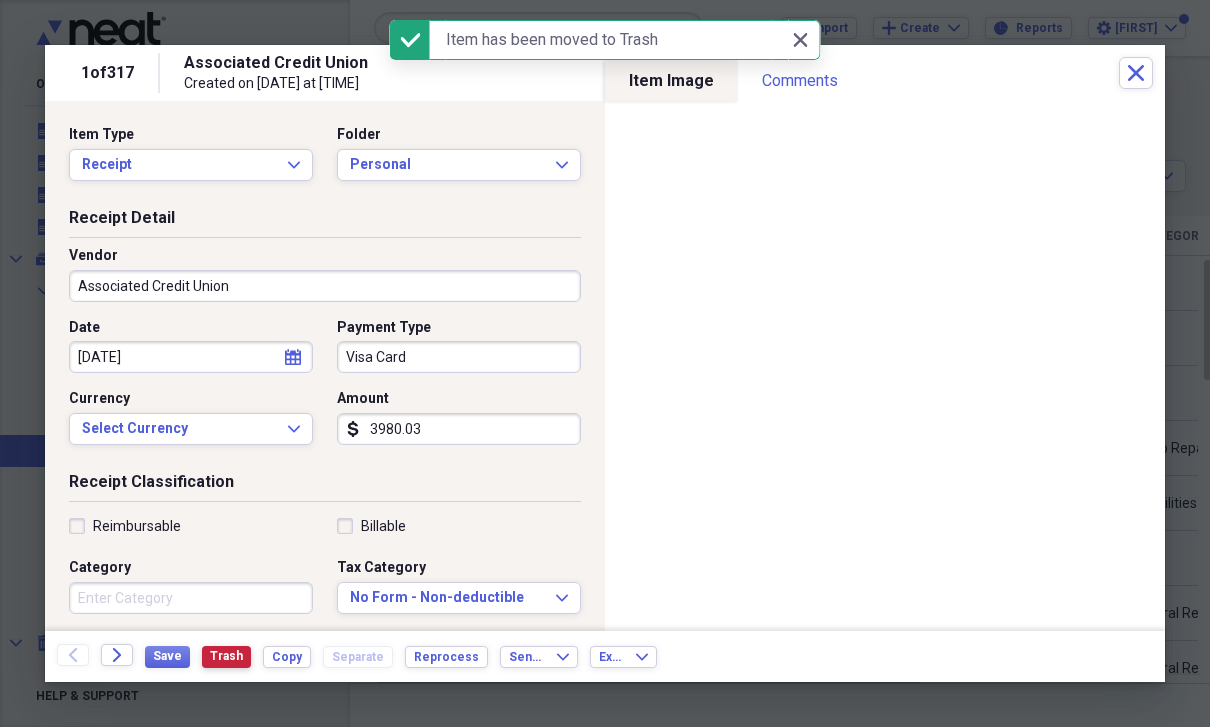 click on "Trash" at bounding box center (226, 656) 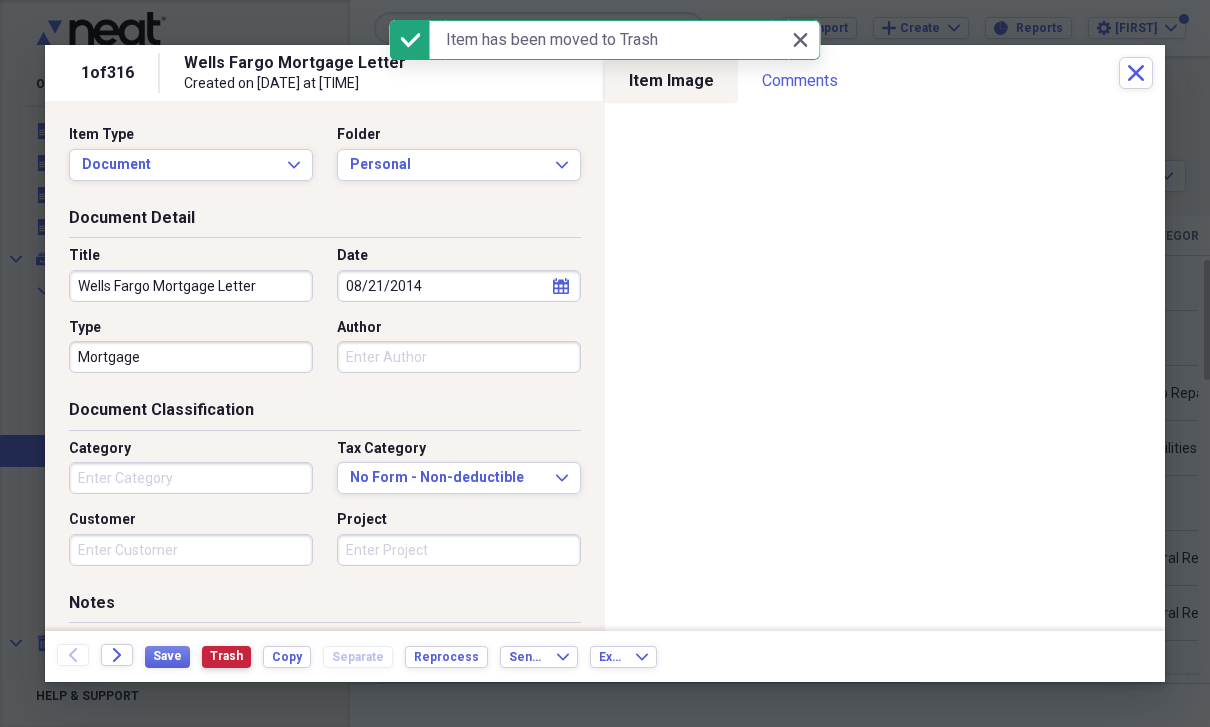 click on "Trash" at bounding box center (226, 656) 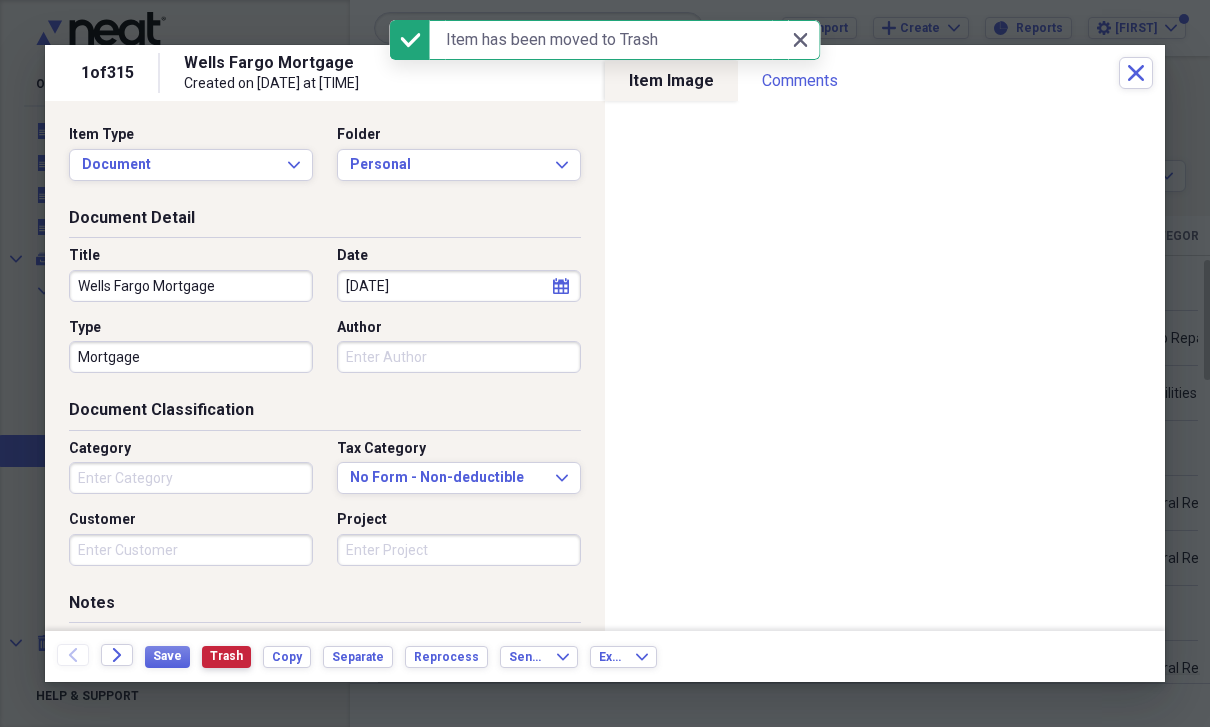 click on "Trash" at bounding box center (226, 656) 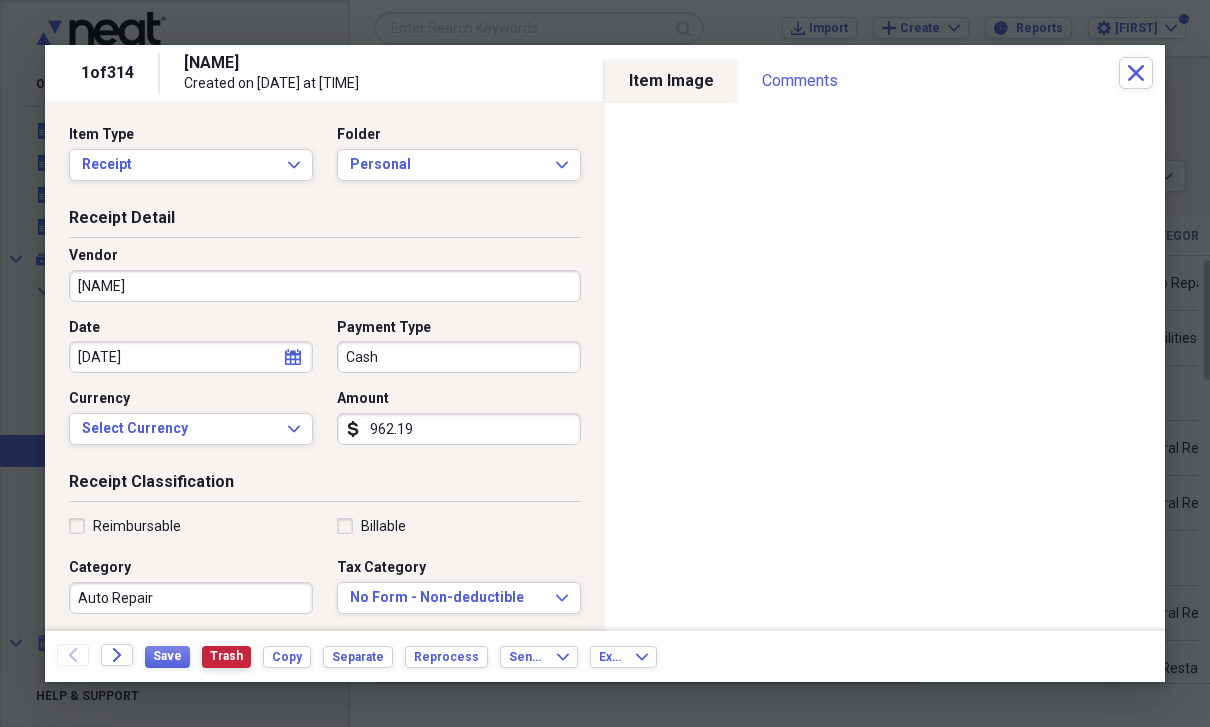 click on "Trash" at bounding box center (226, 657) 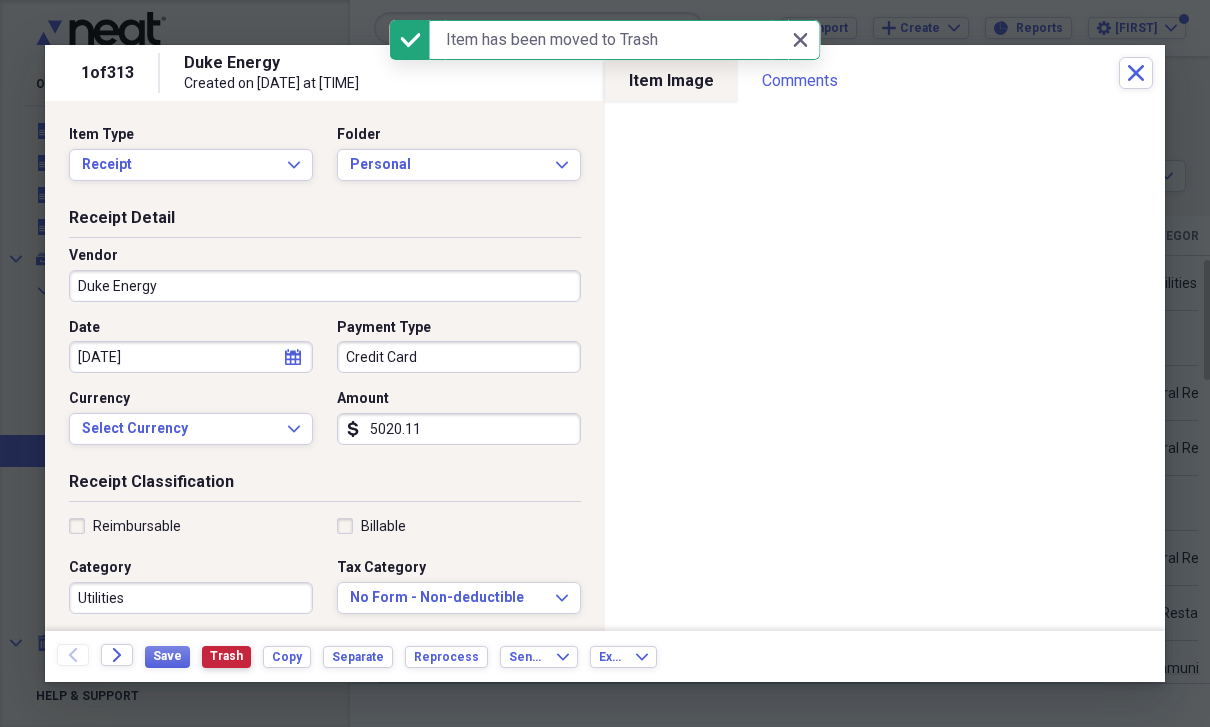 click on "Trash" at bounding box center [226, 656] 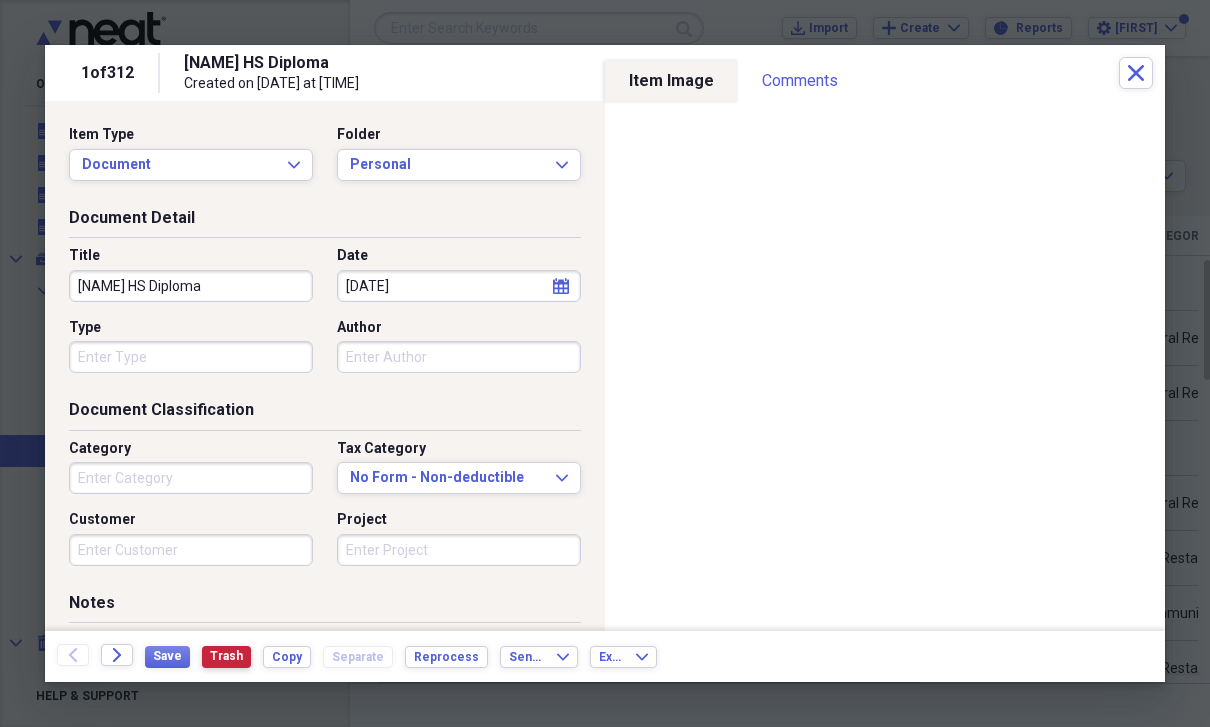 click on "Trash" at bounding box center (226, 657) 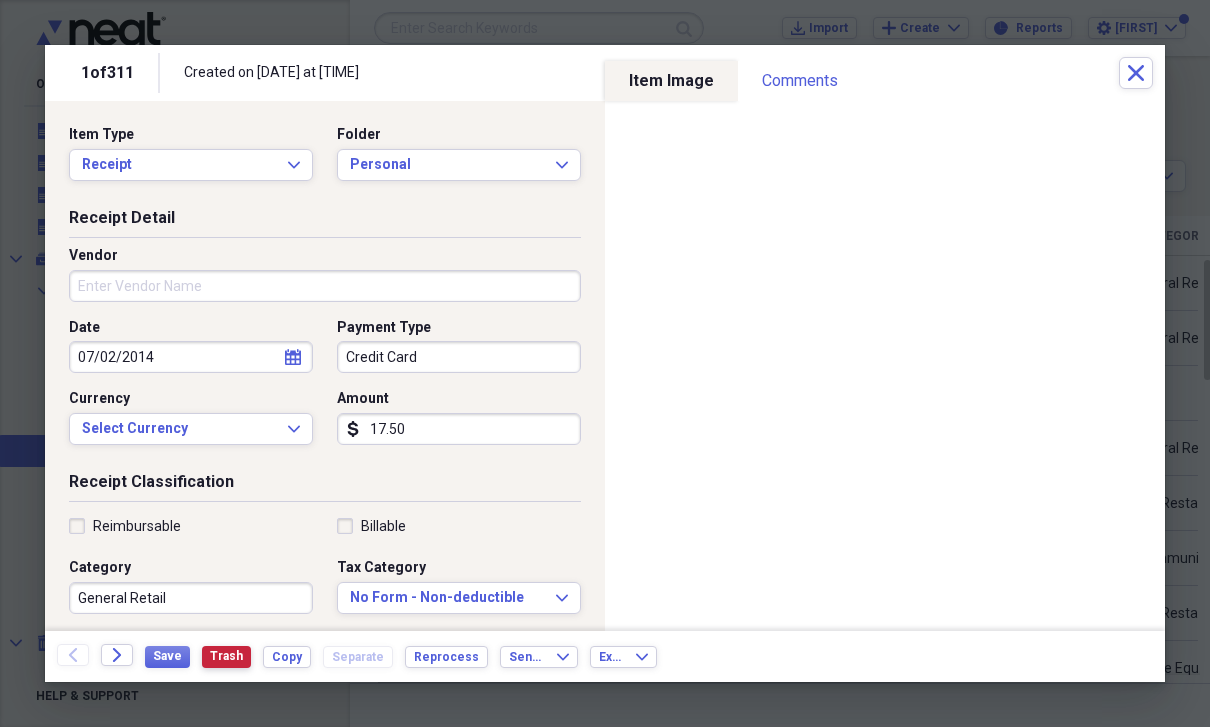 click on "Trash" at bounding box center (226, 657) 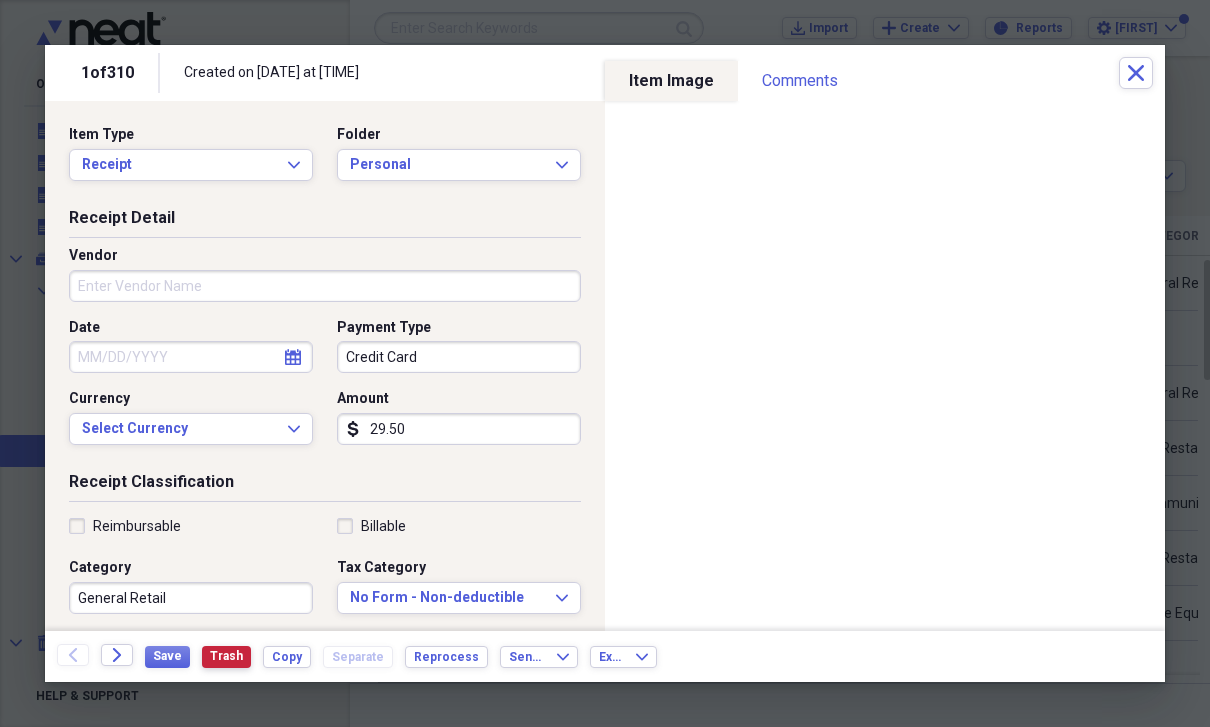 click on "Trash" at bounding box center (226, 656) 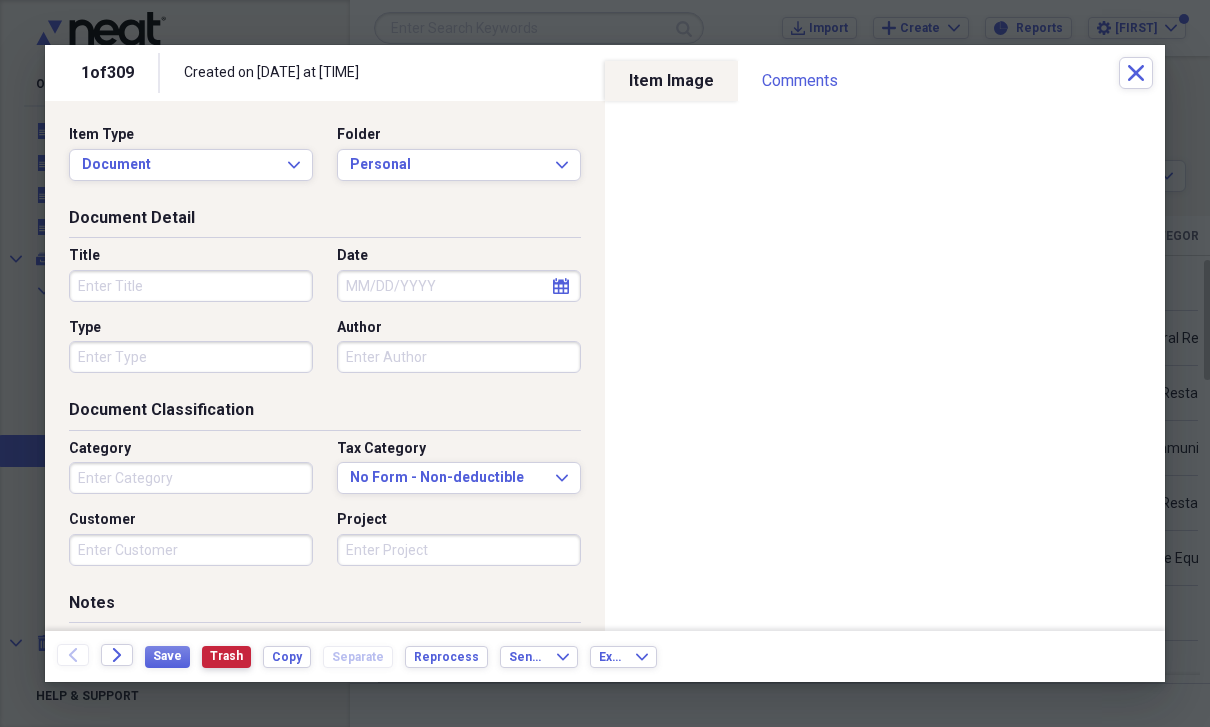 click on "Trash" at bounding box center (226, 656) 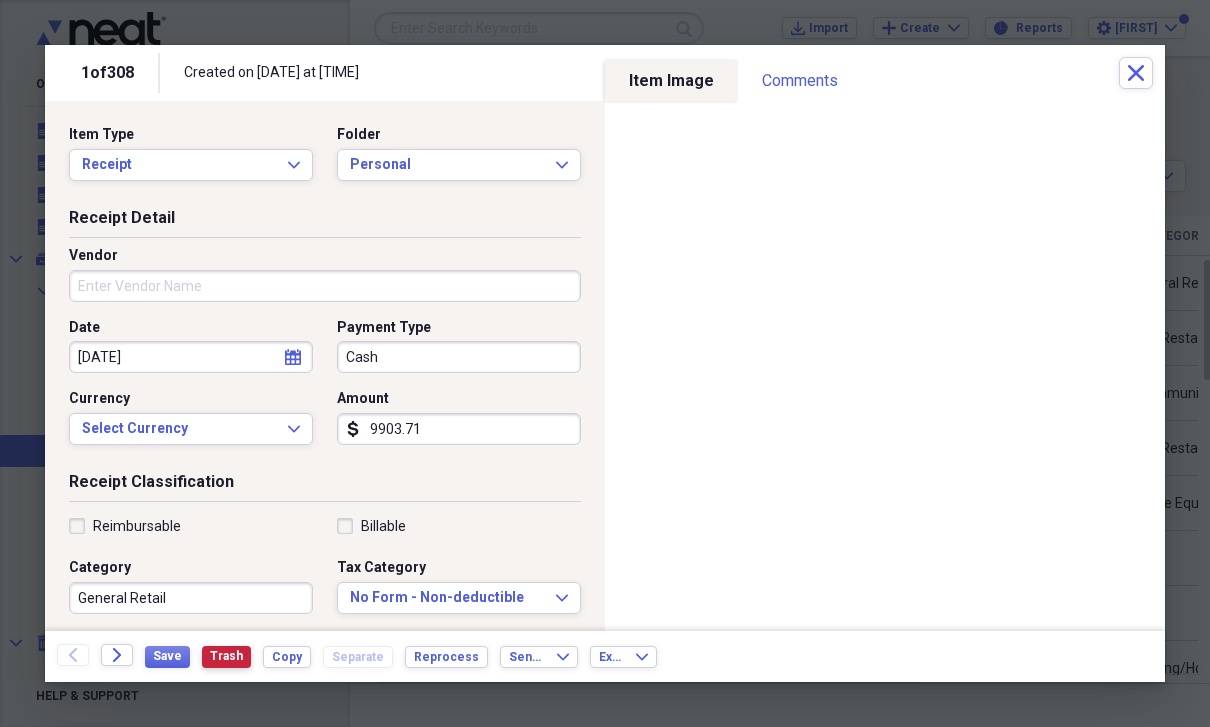 click on "Trash" at bounding box center (226, 656) 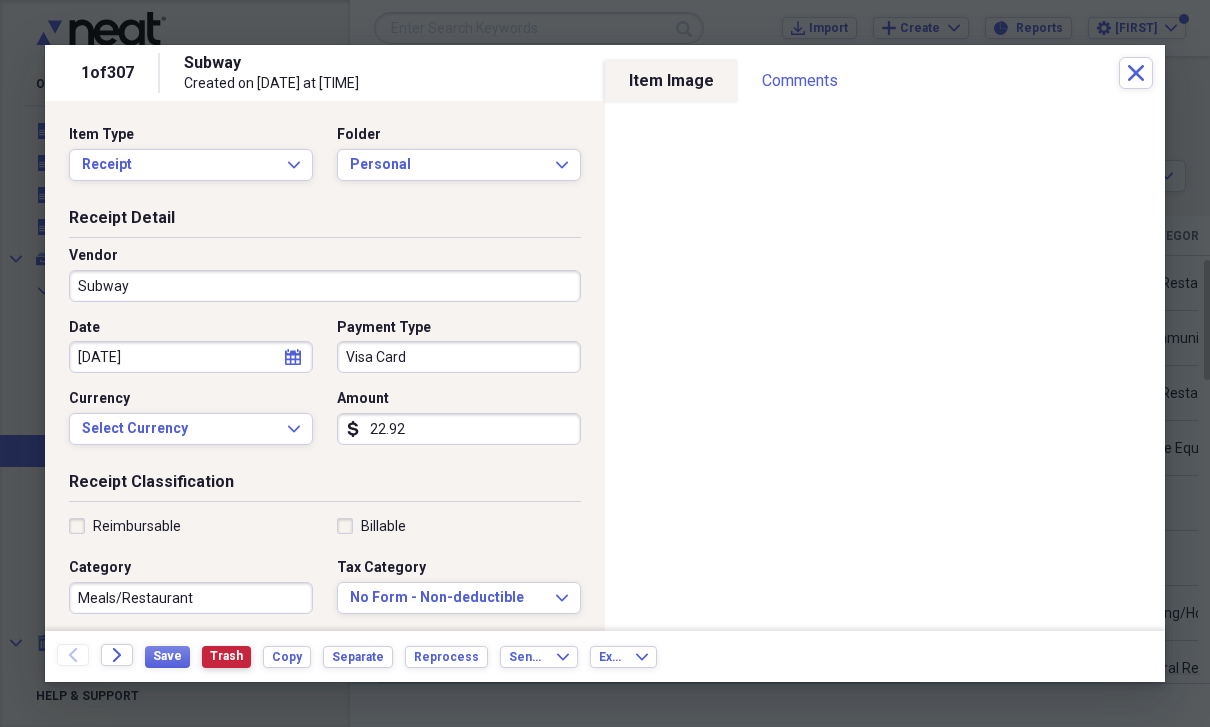 click on "Trash" at bounding box center [226, 657] 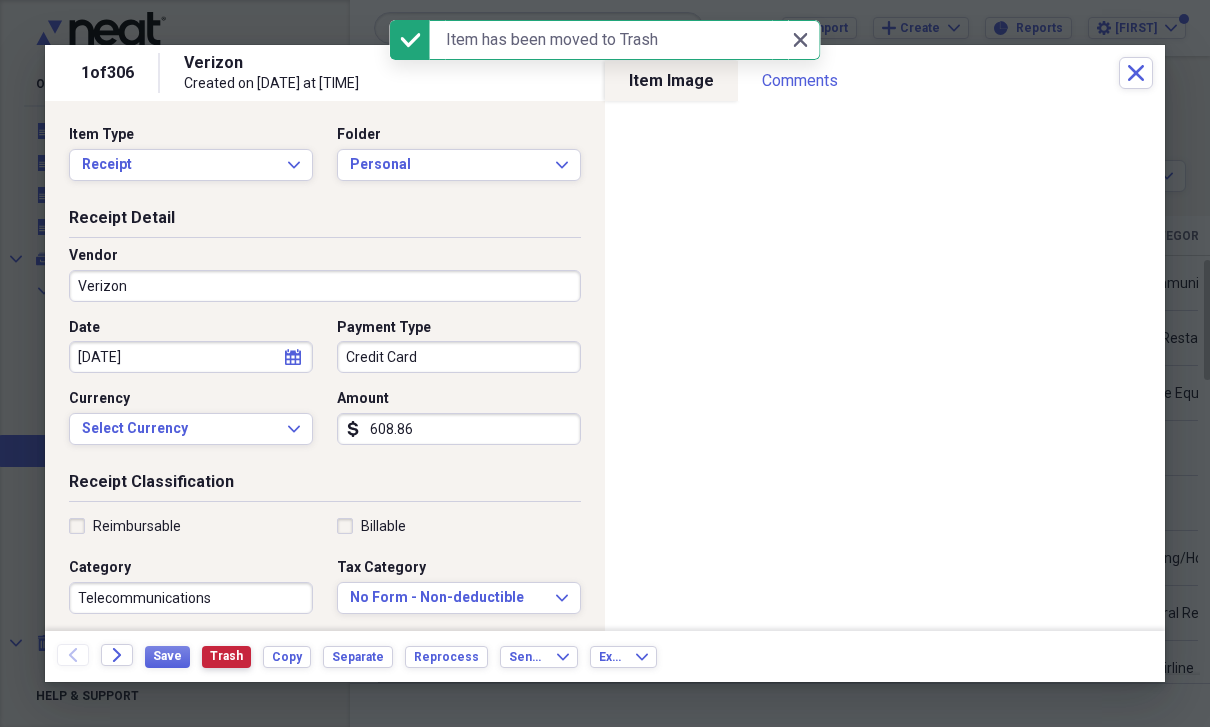 click on "Trash" at bounding box center (226, 656) 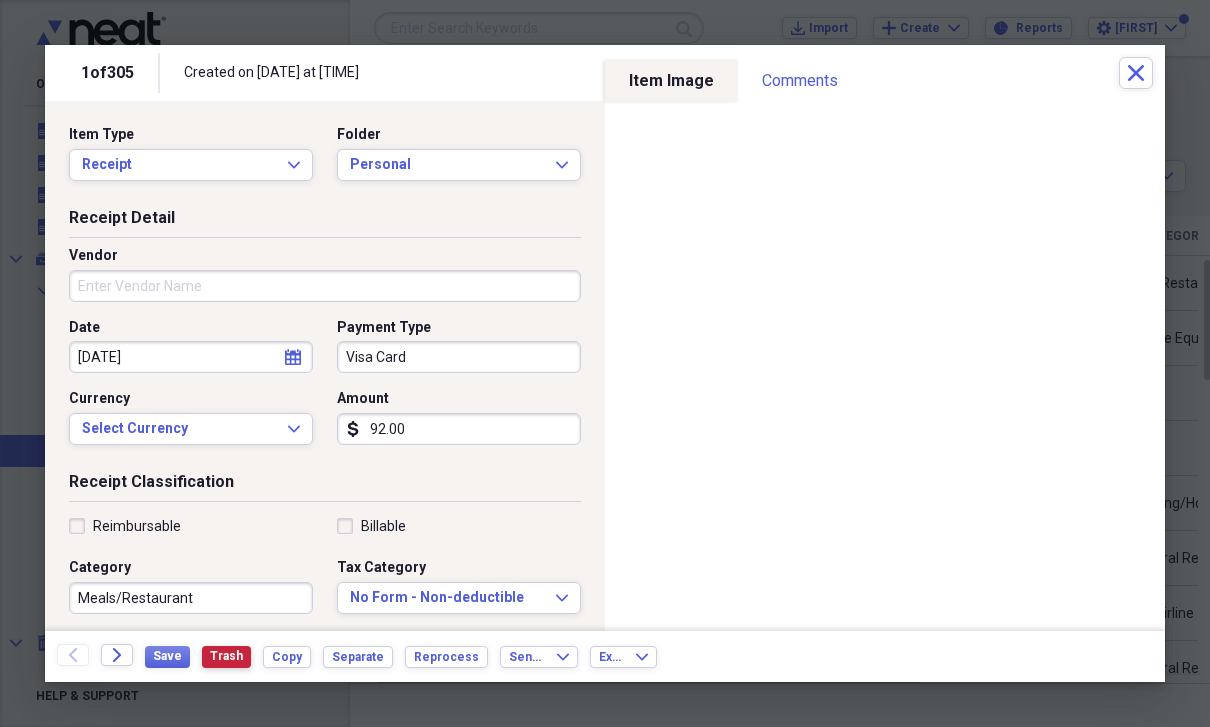 click on "Trash" at bounding box center (226, 656) 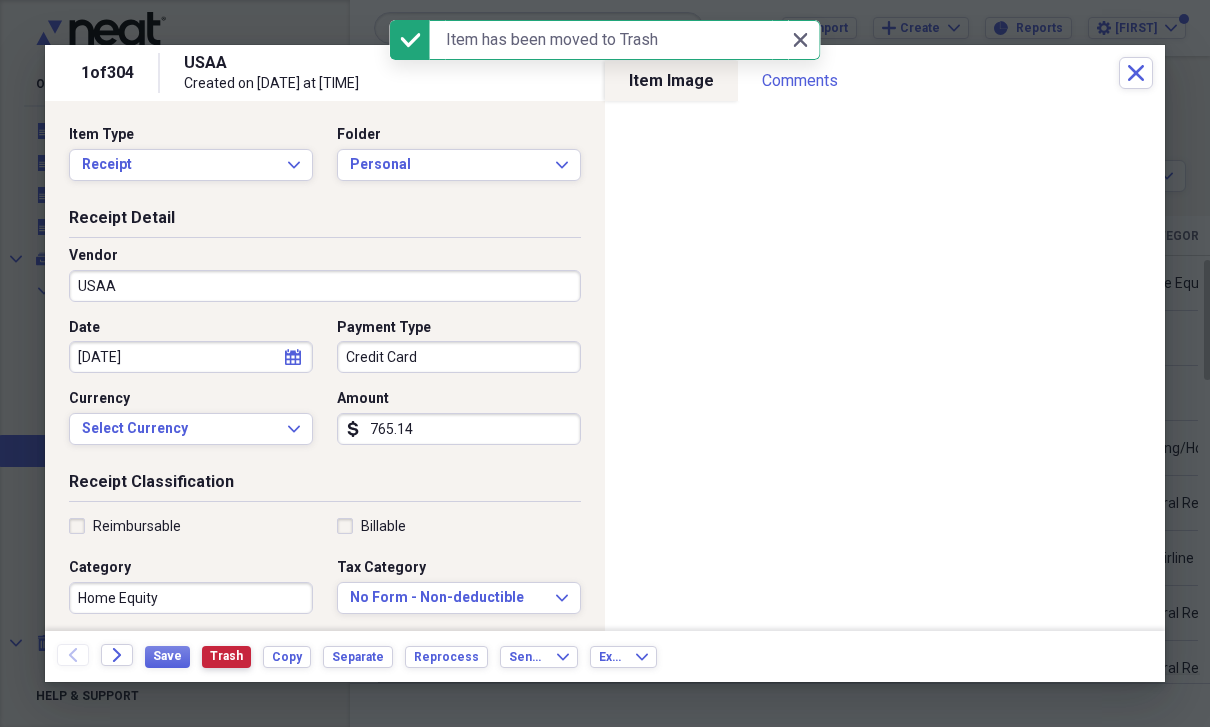 click on "Trash" at bounding box center (226, 656) 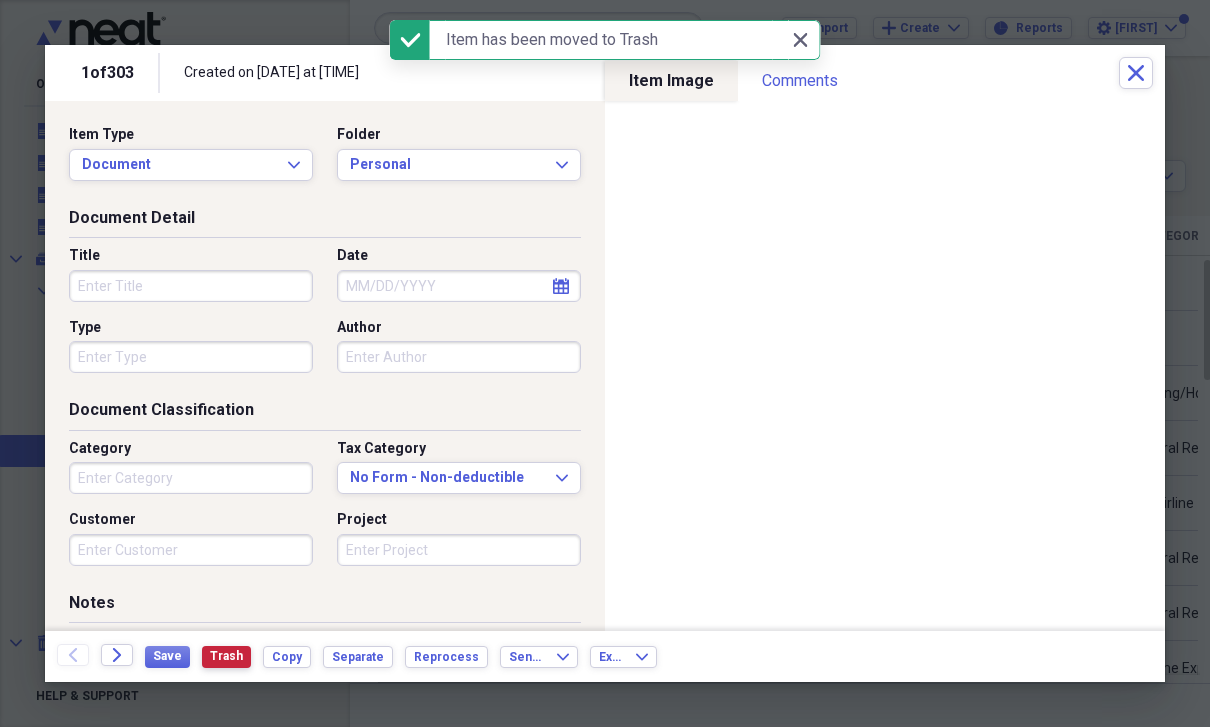 click on "Trash" at bounding box center [226, 656] 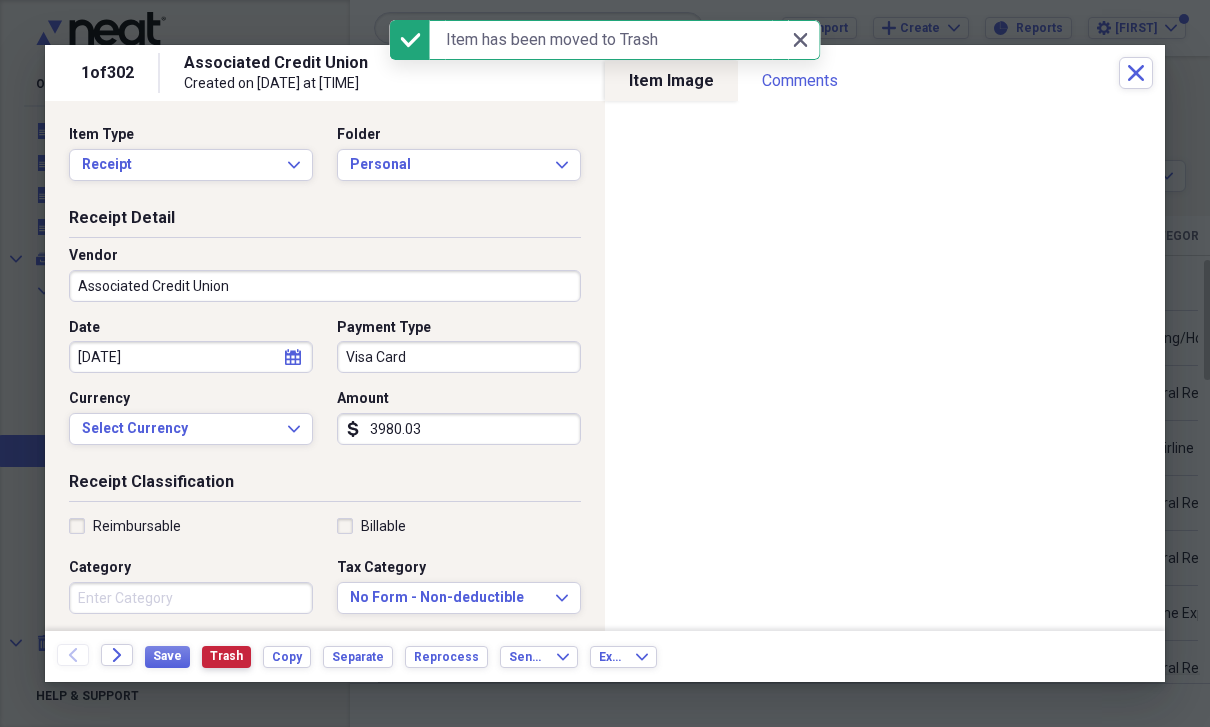click on "Trash" at bounding box center [226, 656] 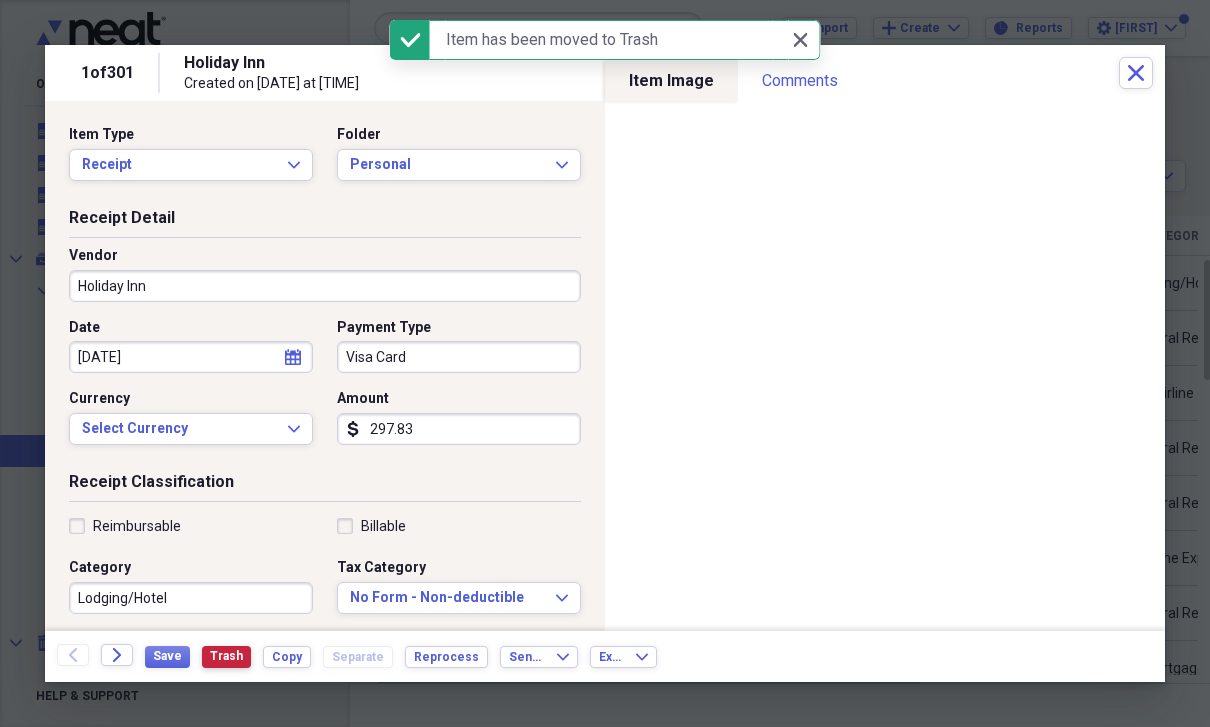 click on "Trash" at bounding box center (226, 656) 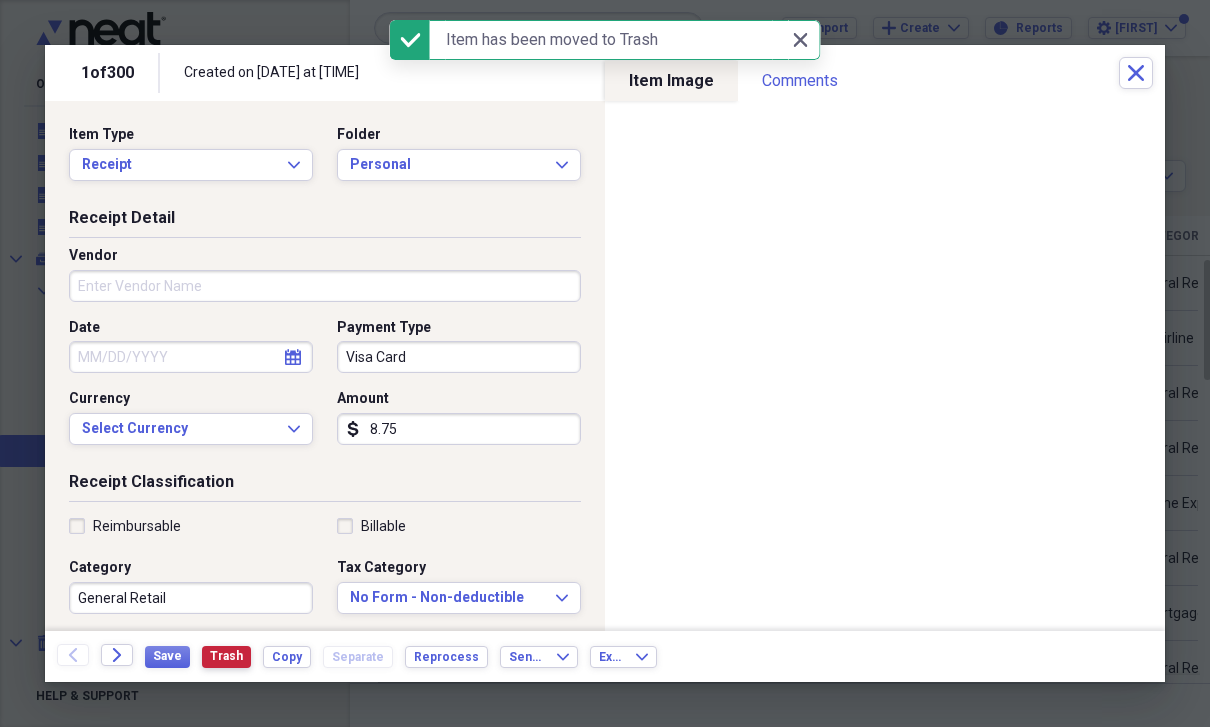 click on "Trash" at bounding box center (226, 656) 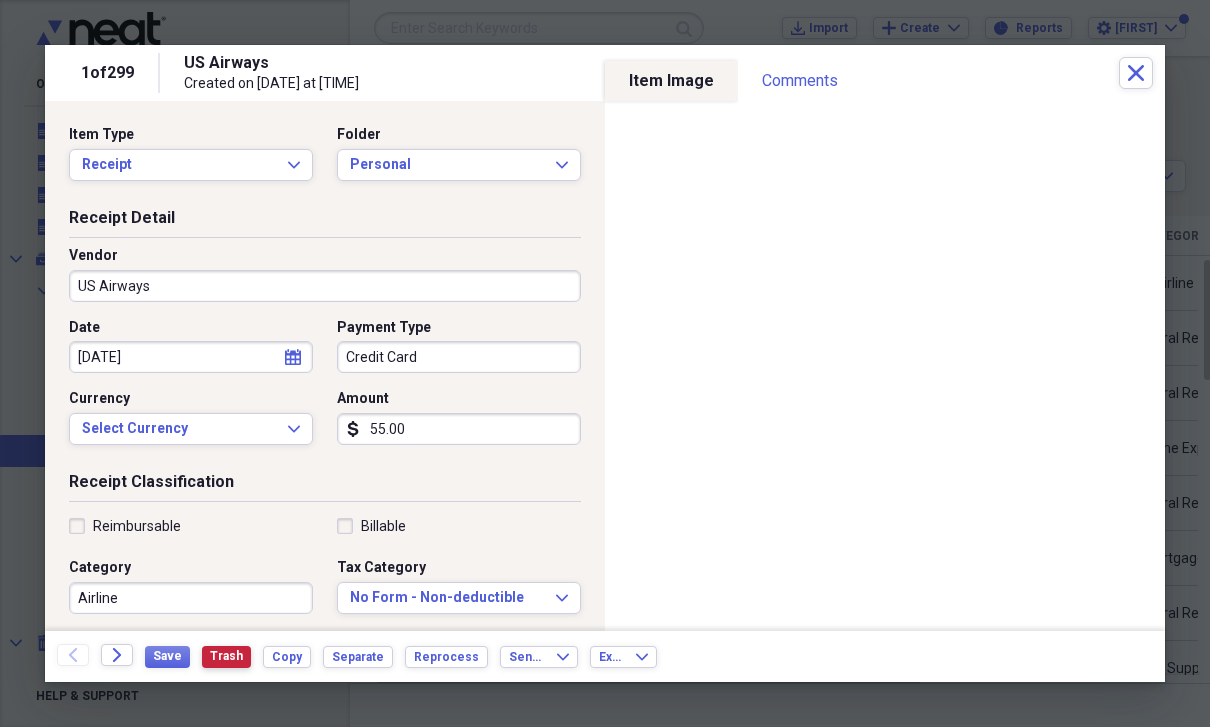 click on "Trash" at bounding box center (226, 656) 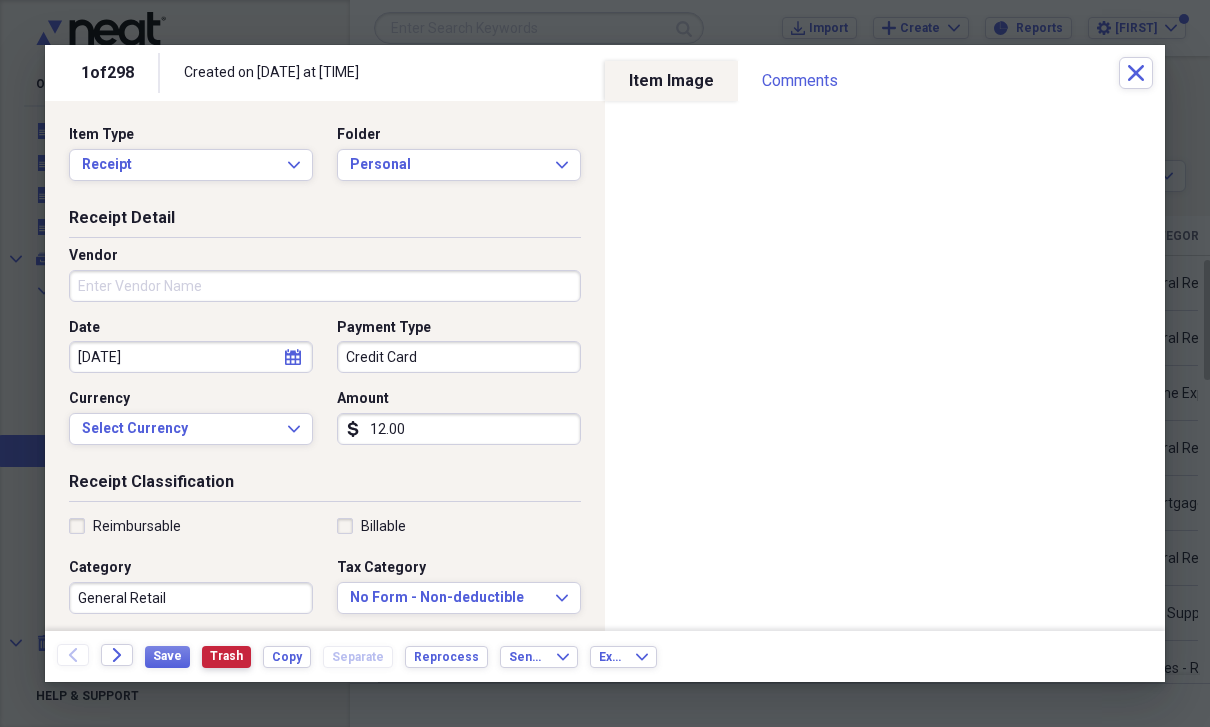 click on "Trash" at bounding box center [226, 656] 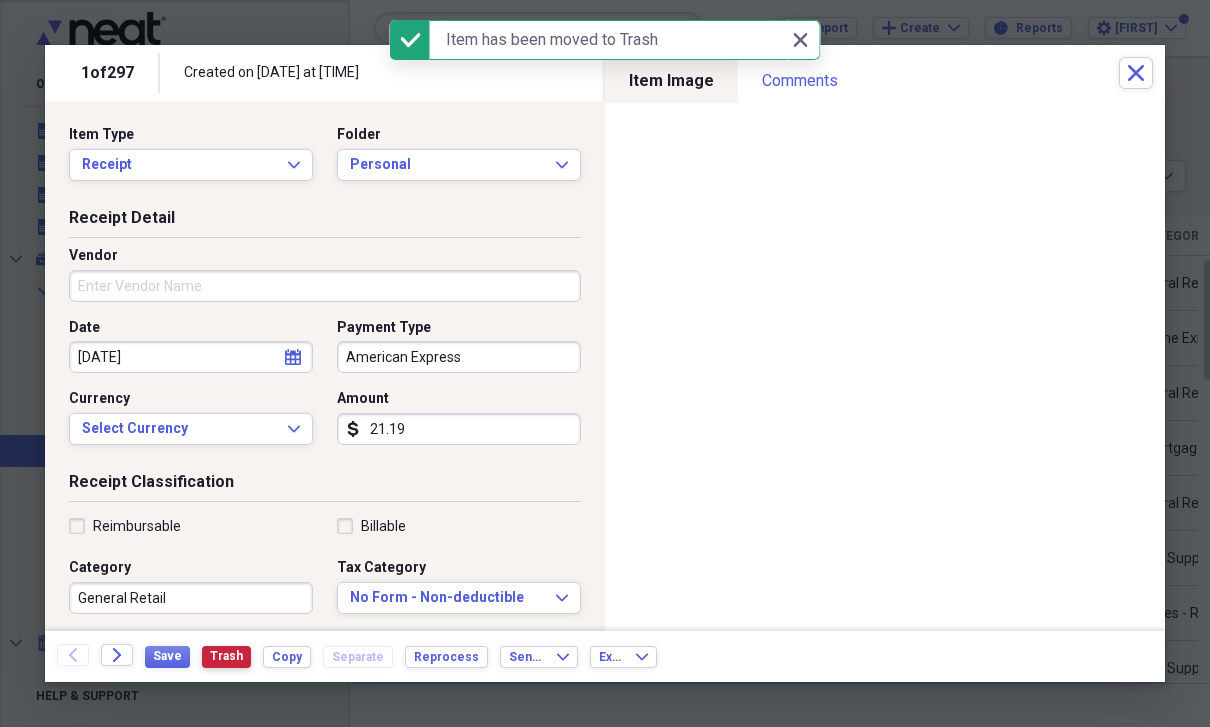 click on "Trash" at bounding box center [226, 657] 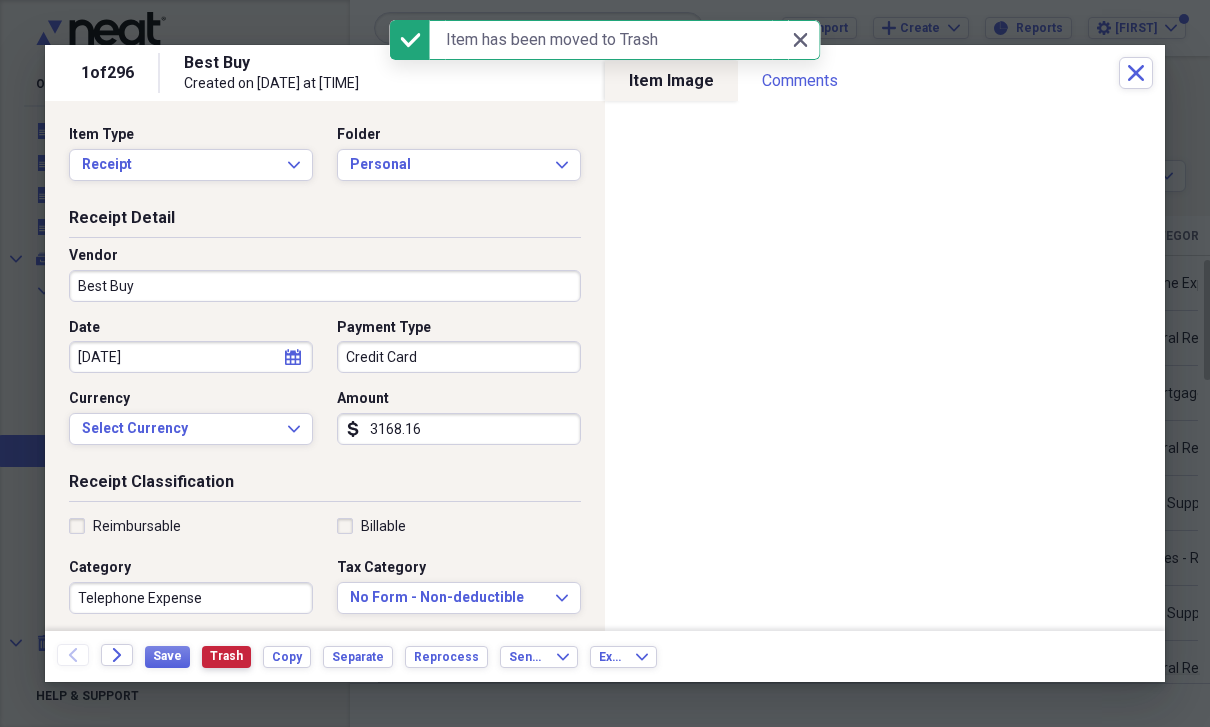 click on "Trash" at bounding box center [226, 656] 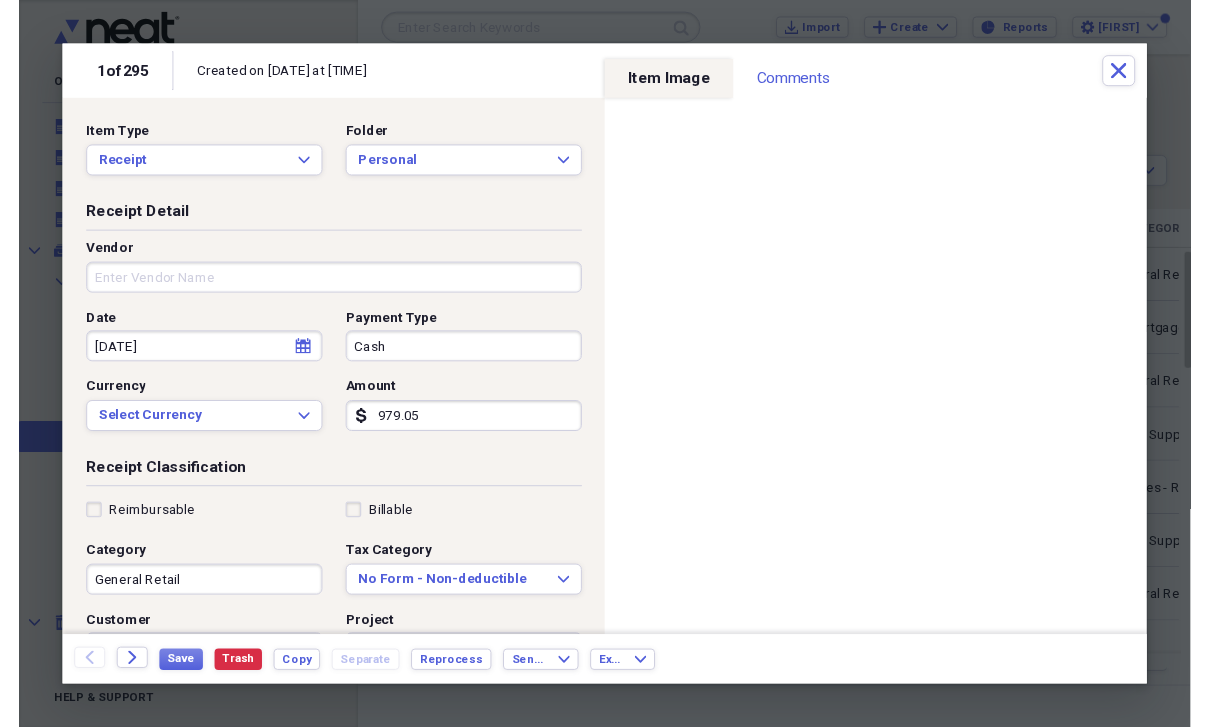 scroll, scrollTop: 24, scrollLeft: 0, axis: vertical 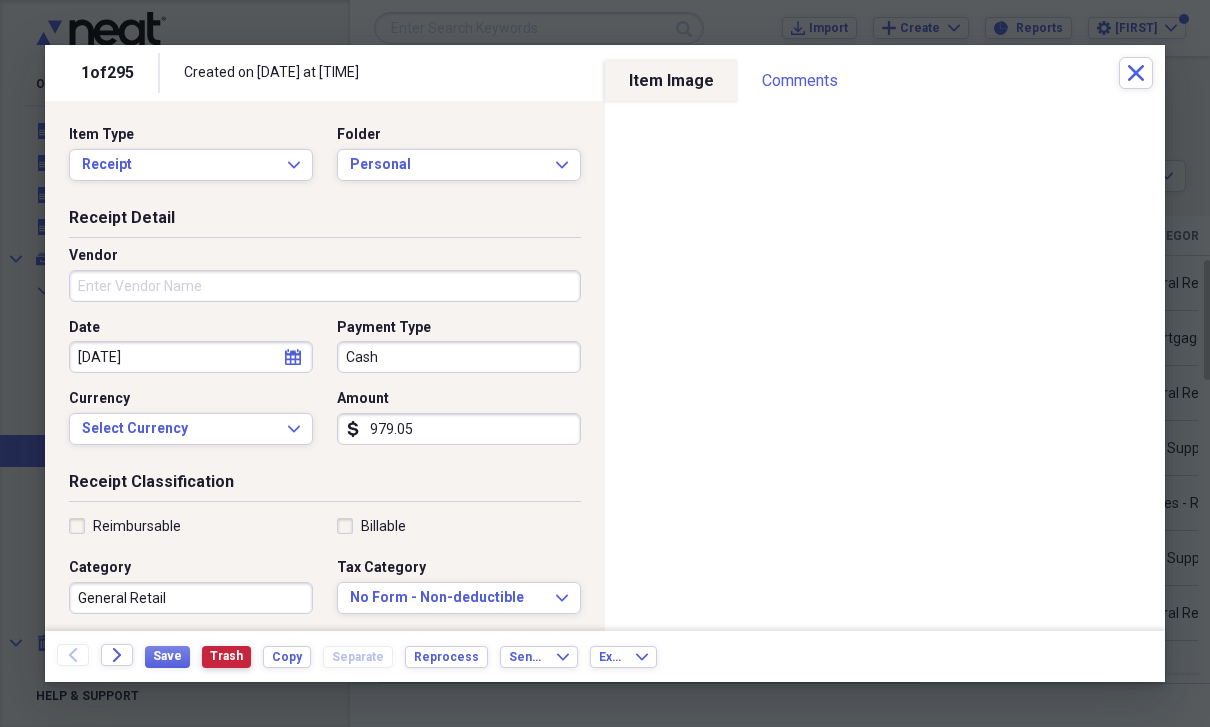click on "Trash" at bounding box center [226, 656] 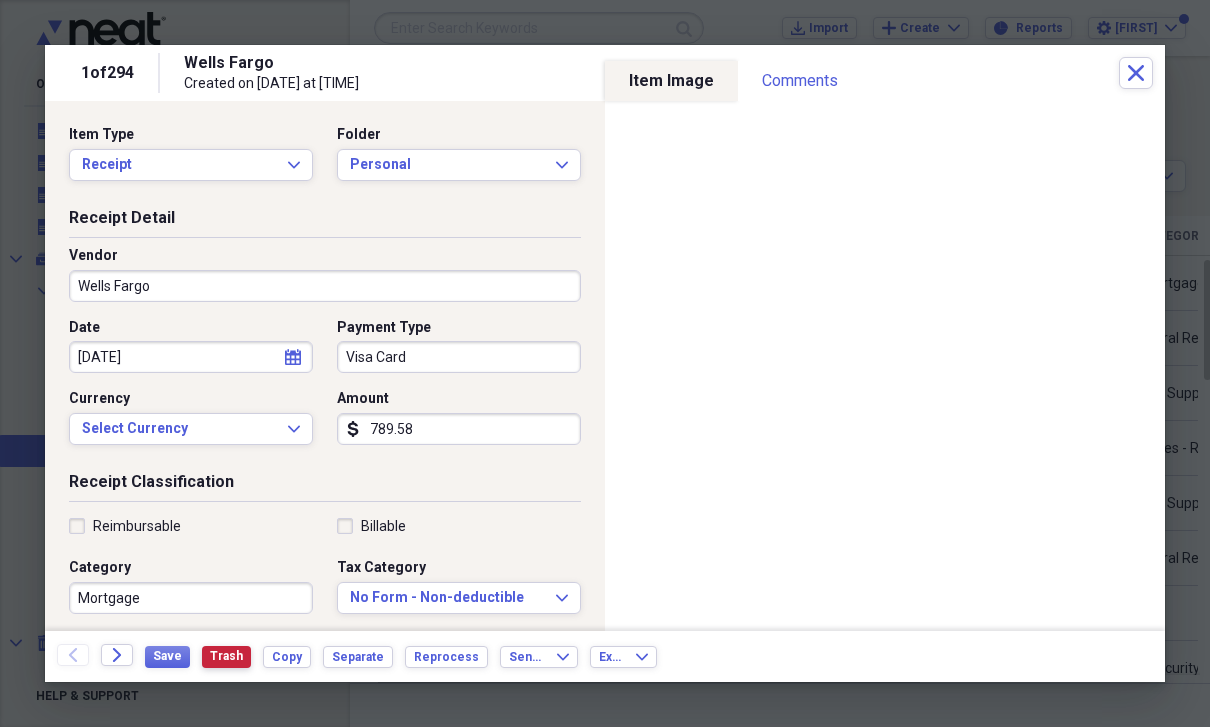 click on "Trash" at bounding box center (226, 656) 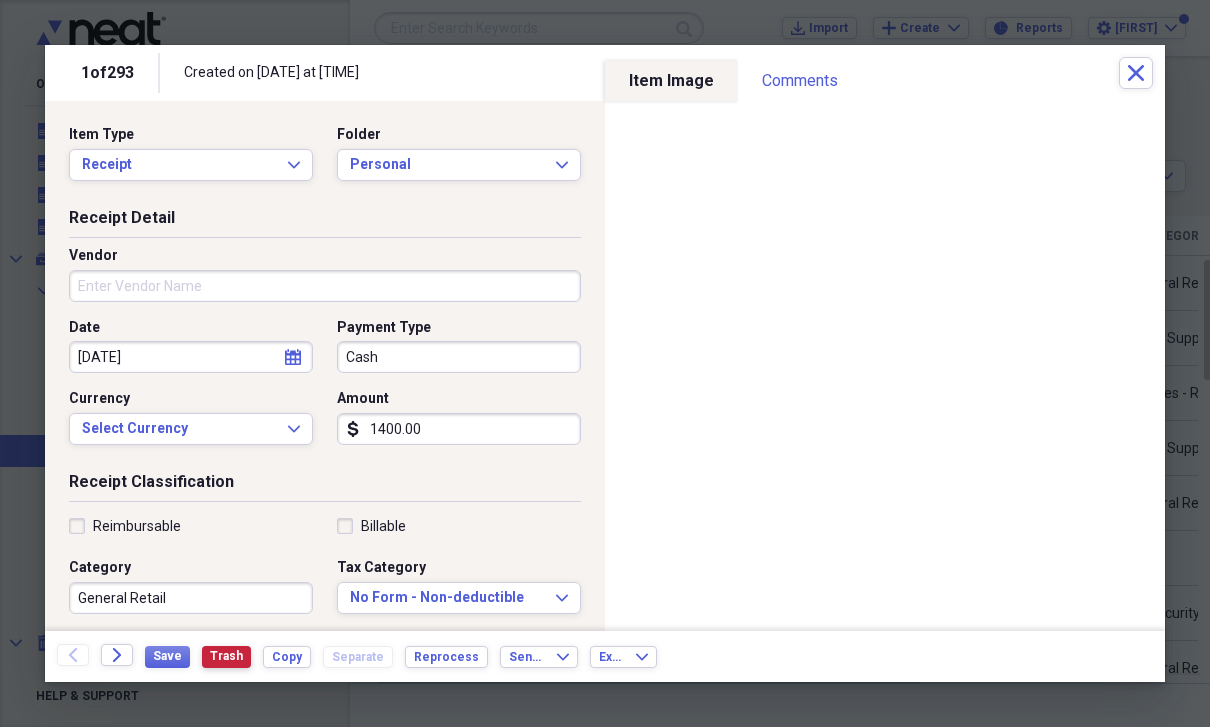 click on "Trash" at bounding box center (226, 656) 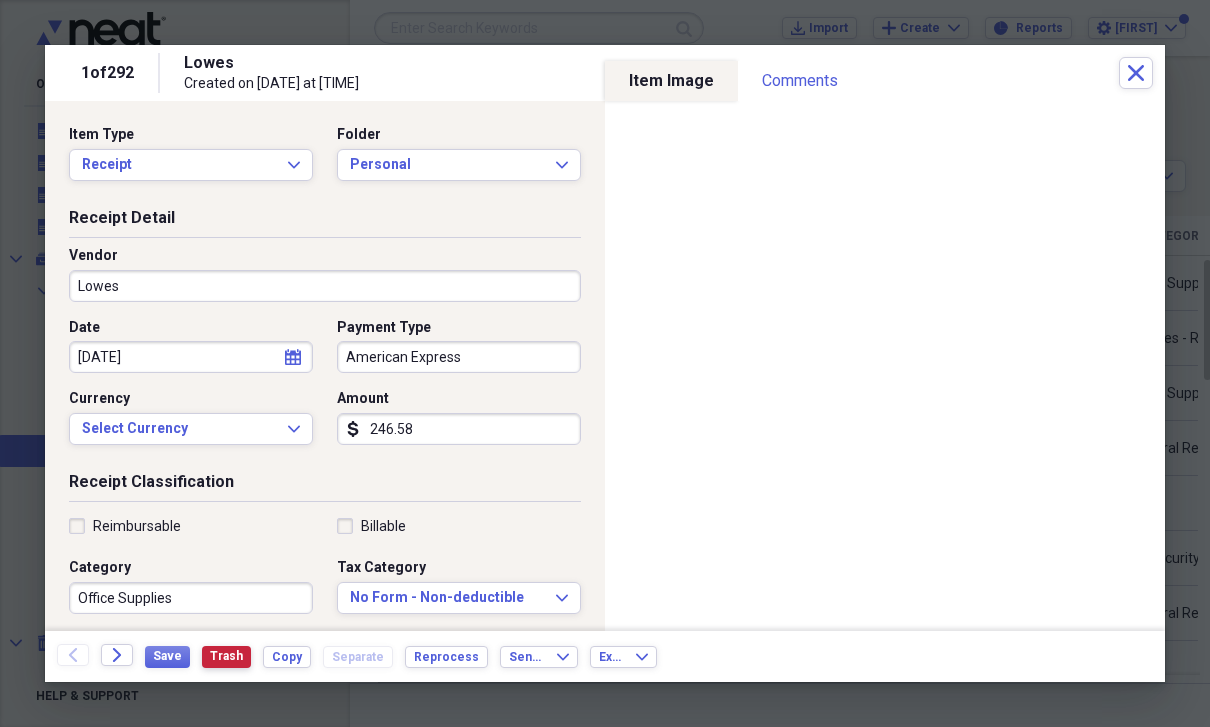 click on "Trash" at bounding box center [226, 656] 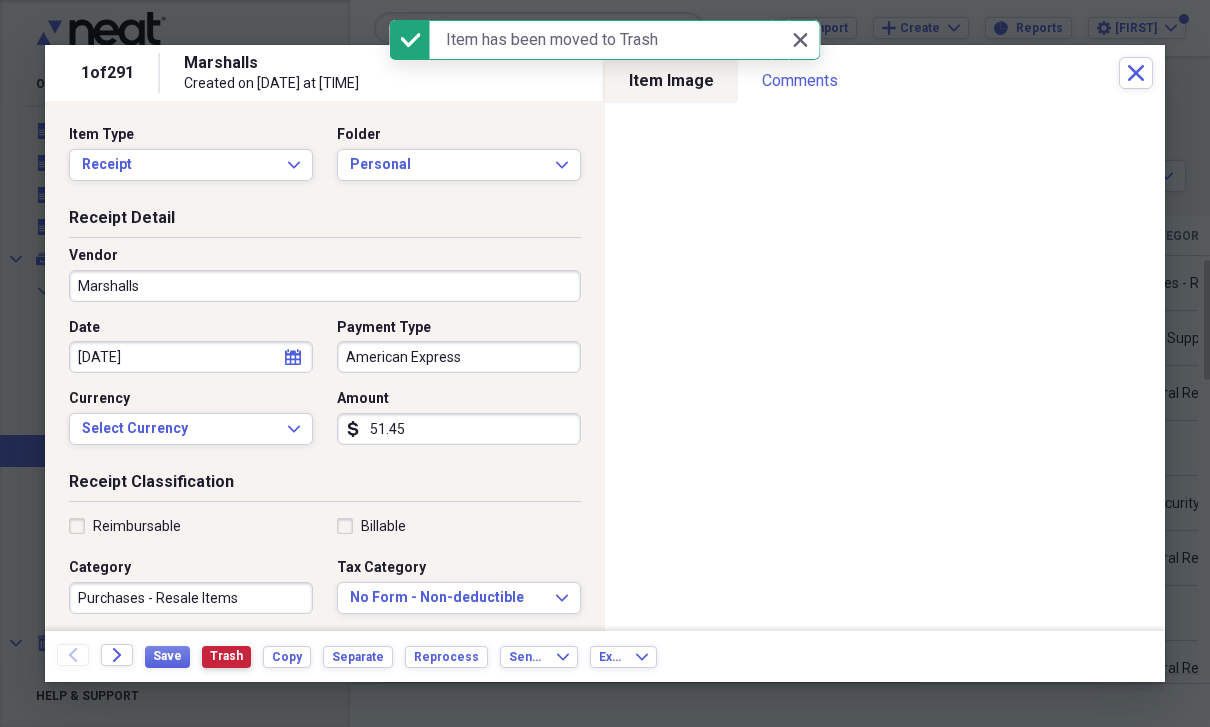 click on "Trash" at bounding box center (226, 656) 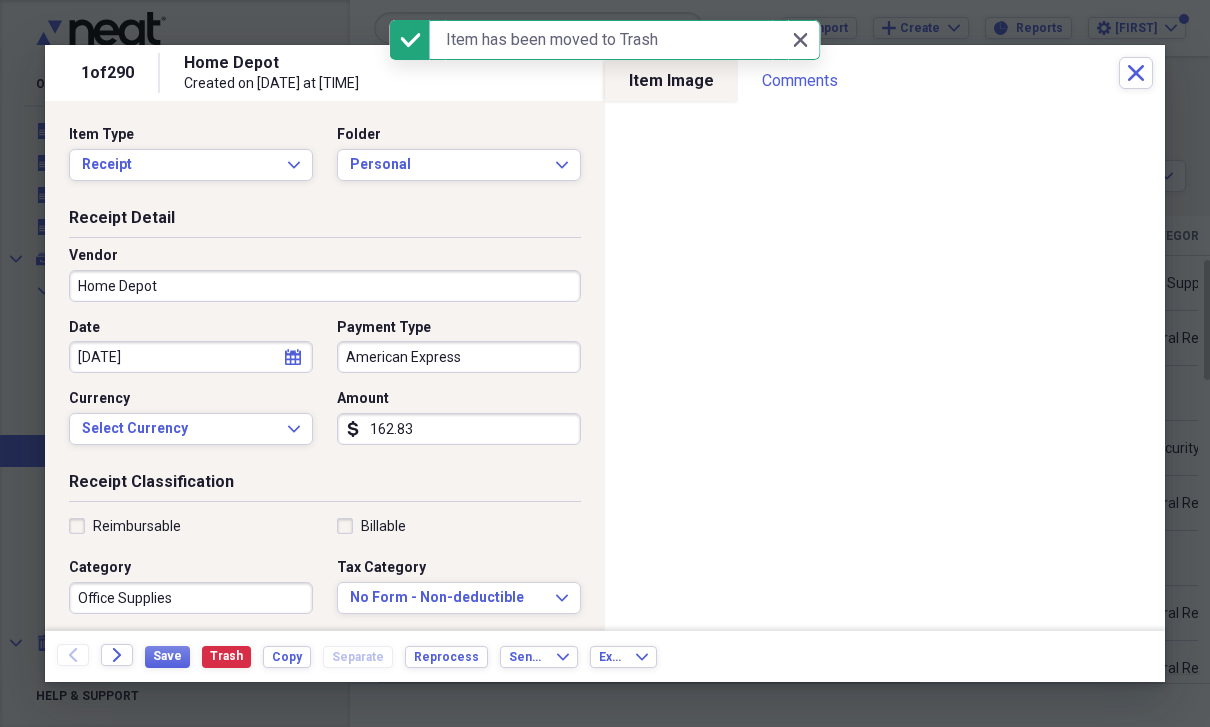 click on "1  of  290 Home Depot Created on 08/03/2014 at 1:46 pm Close" at bounding box center [605, 73] 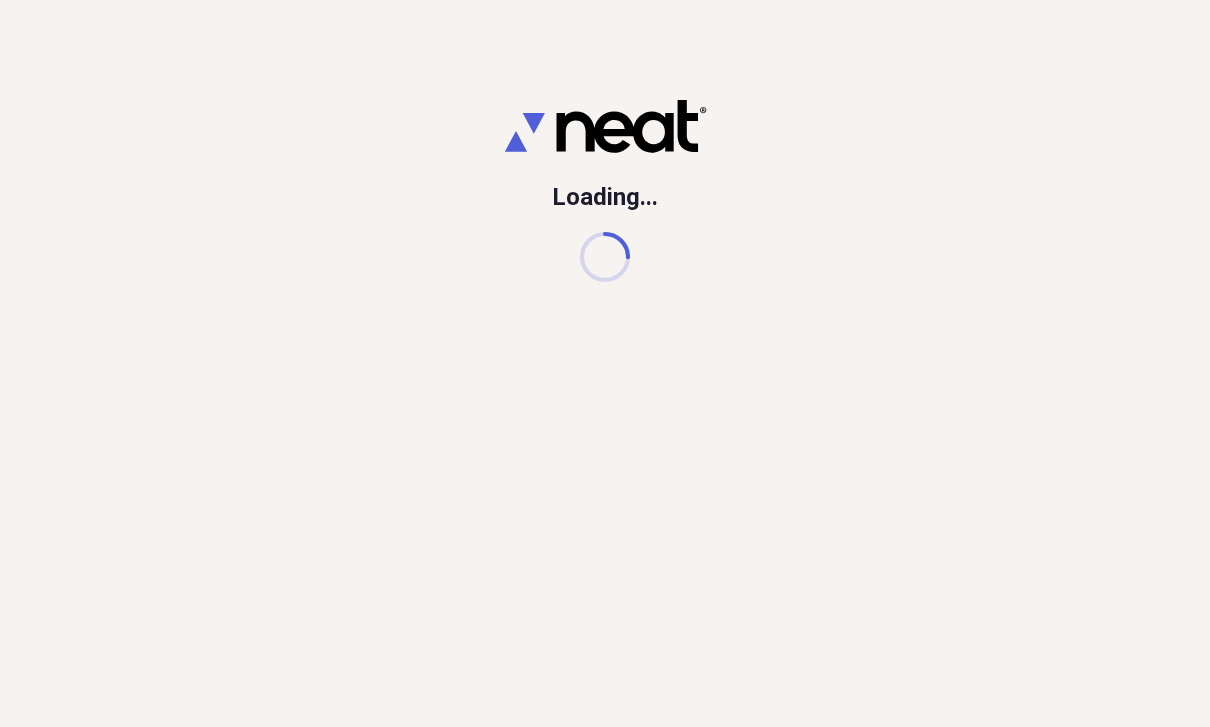 scroll, scrollTop: 64, scrollLeft: 0, axis: vertical 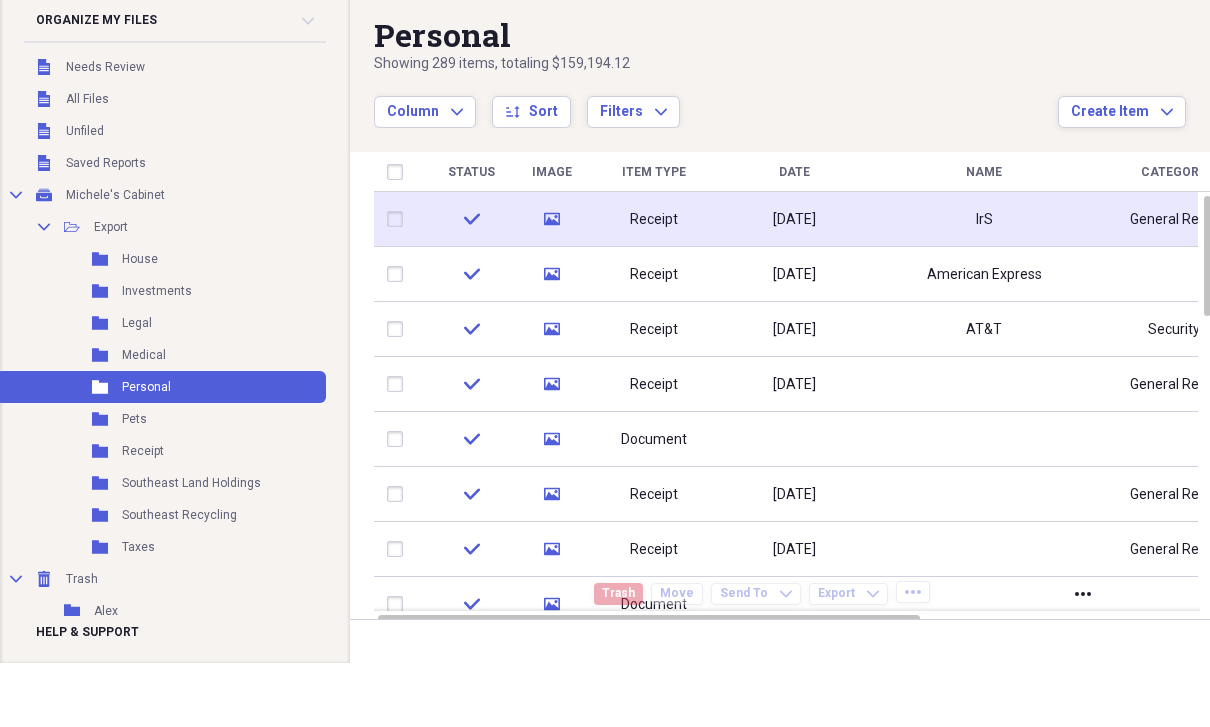 click on "IrS" at bounding box center [984, 220] 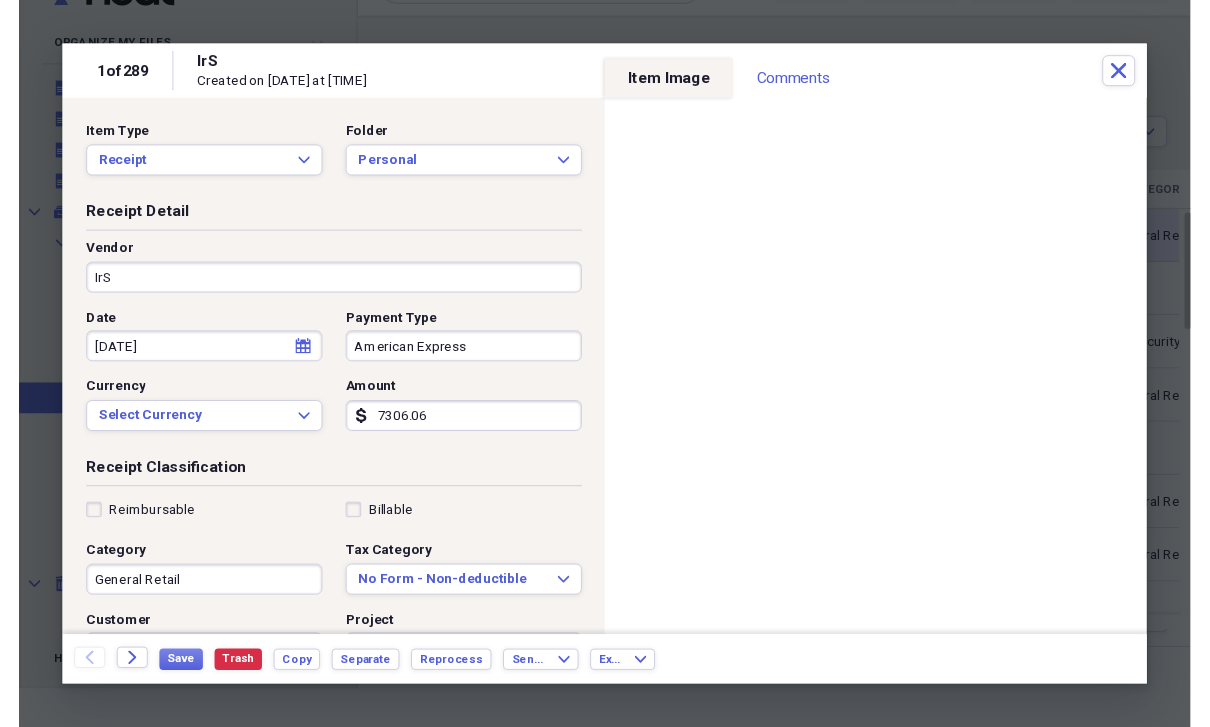 scroll, scrollTop: 64, scrollLeft: 0, axis: vertical 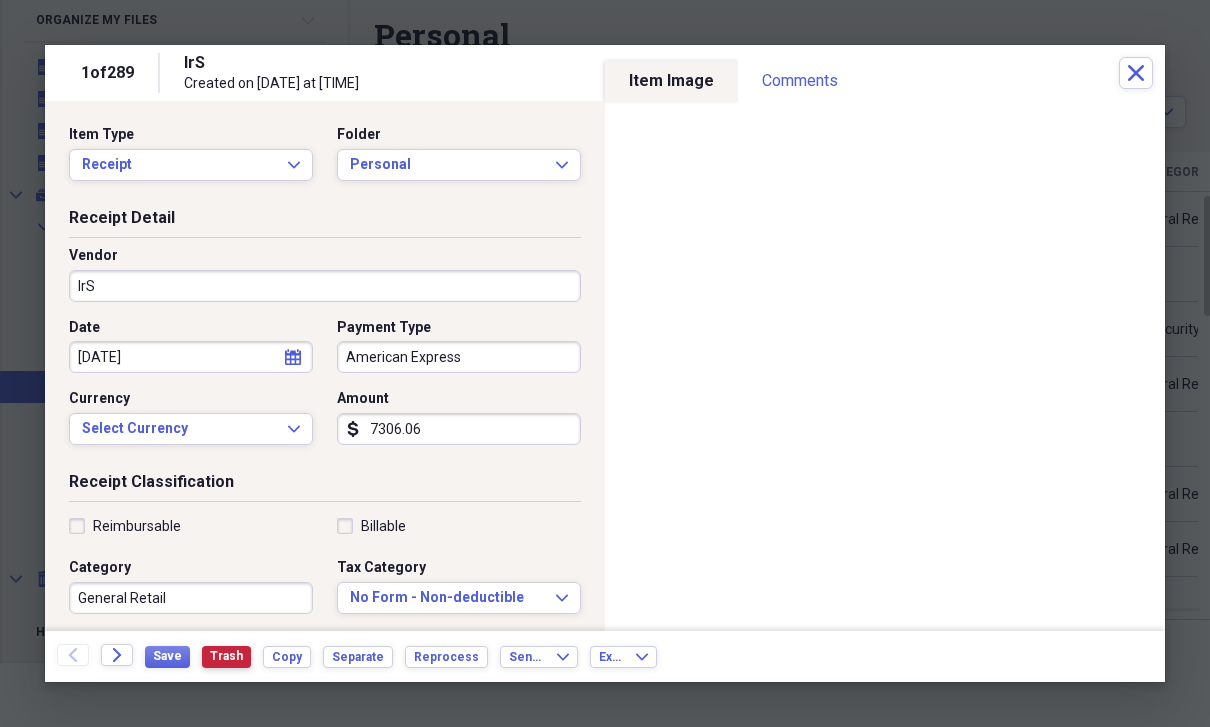 click on "Trash" at bounding box center (226, 656) 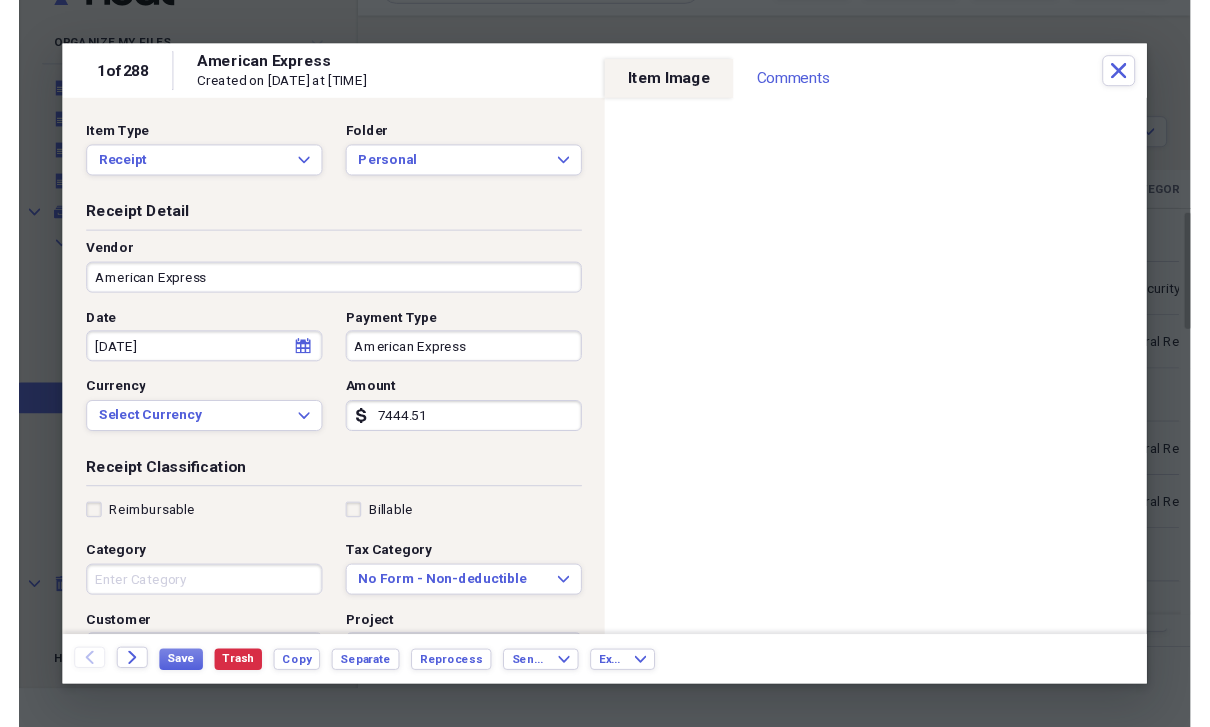 scroll, scrollTop: 64, scrollLeft: 0, axis: vertical 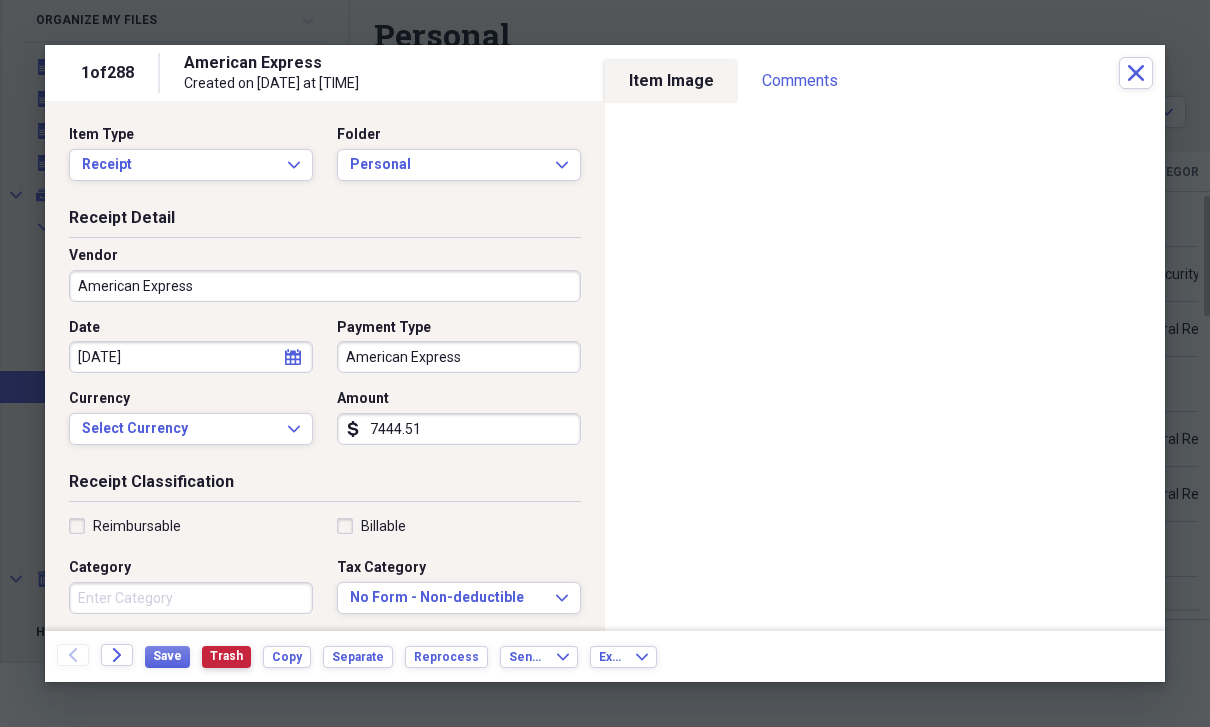 click on "Trash" at bounding box center [226, 656] 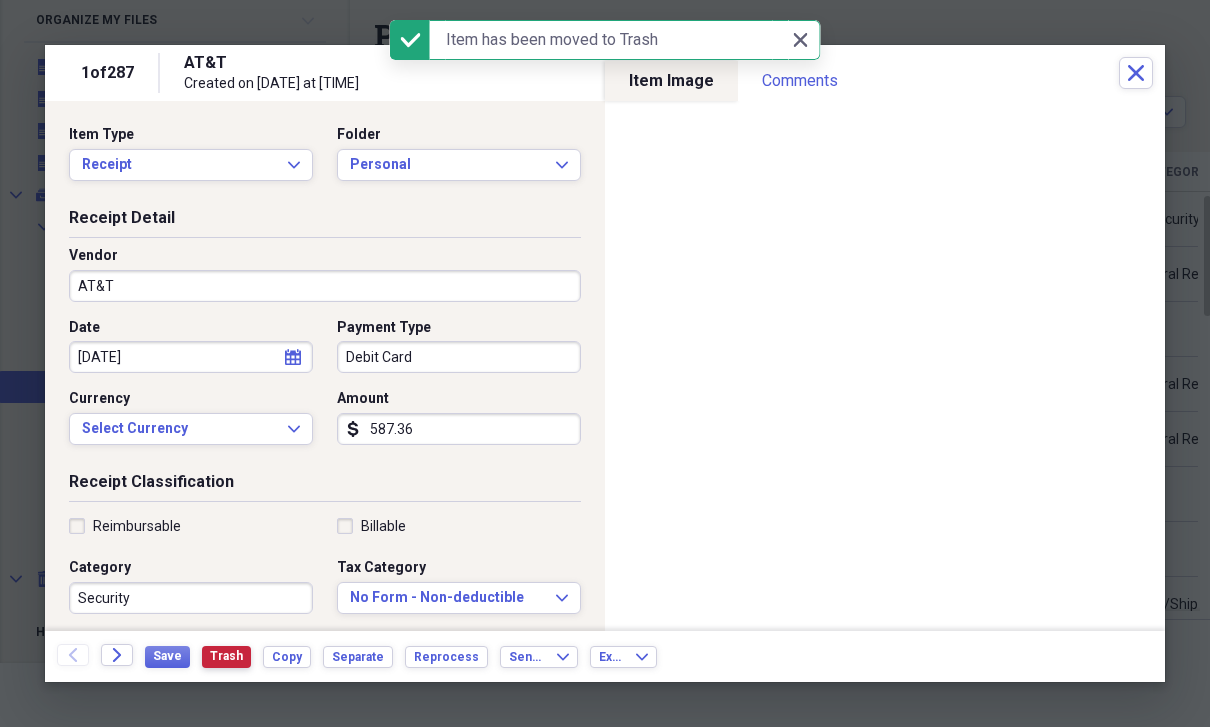 click on "Trash" at bounding box center (226, 656) 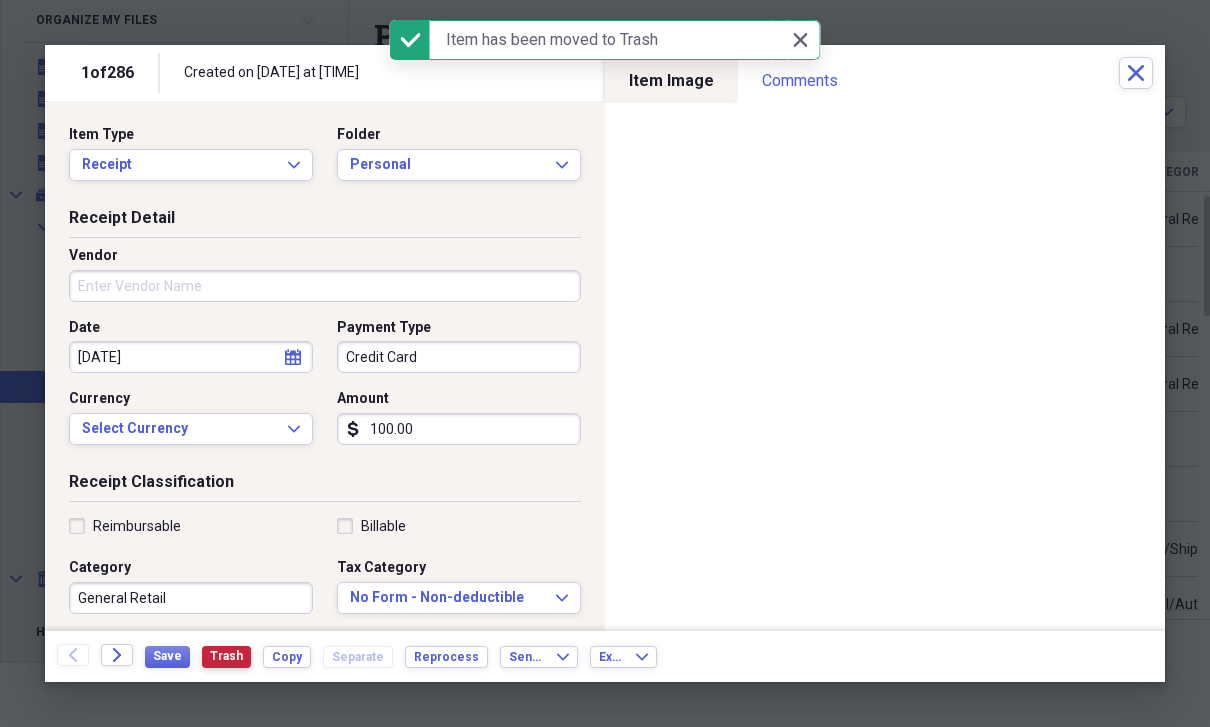 click on "Trash" at bounding box center [226, 656] 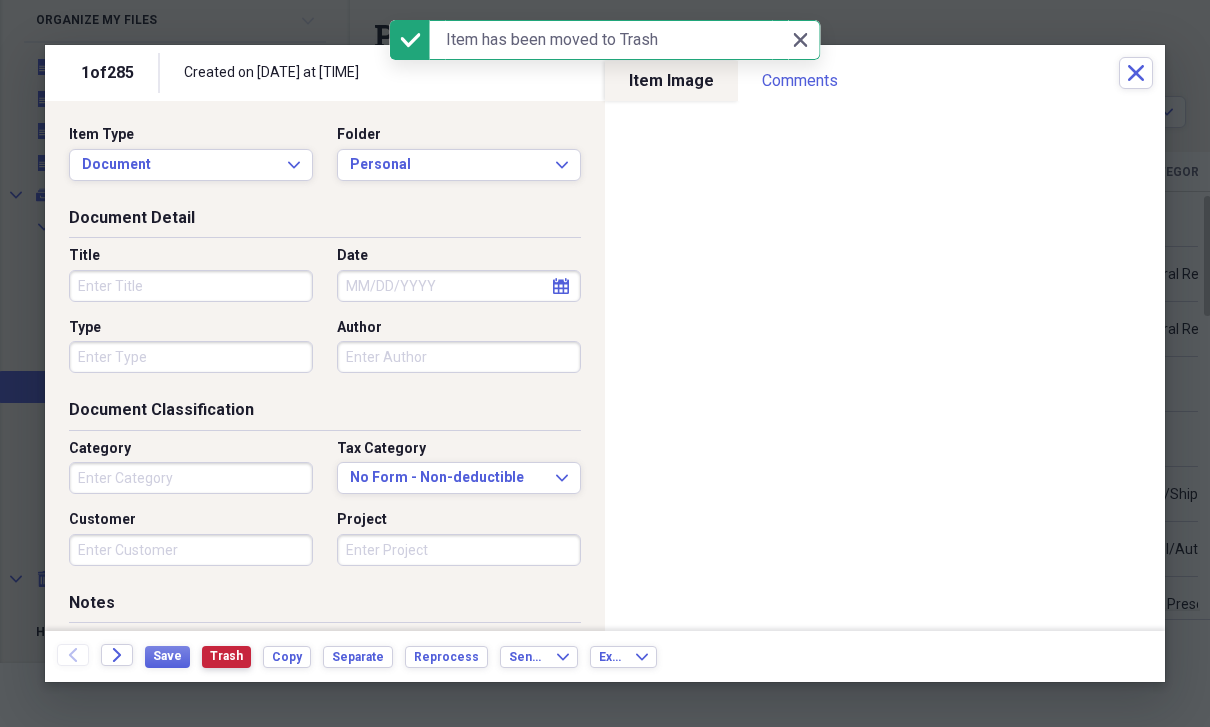 click on "Trash" at bounding box center (226, 656) 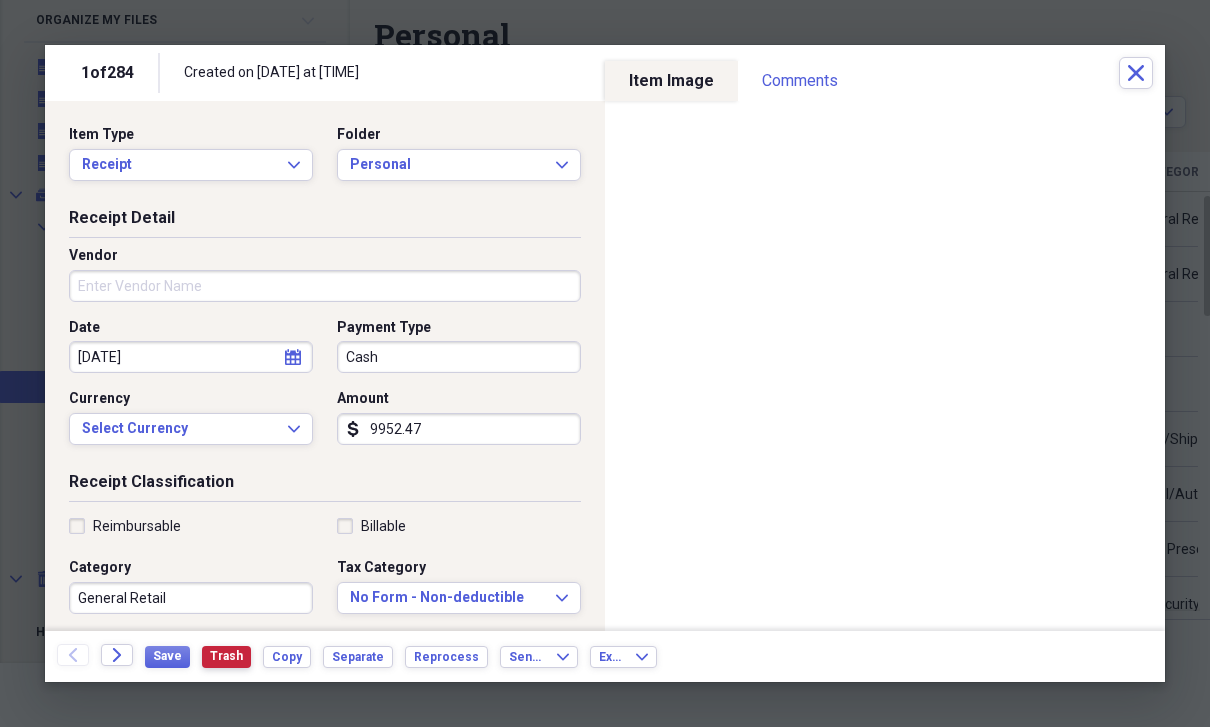 click on "Trash" at bounding box center [226, 656] 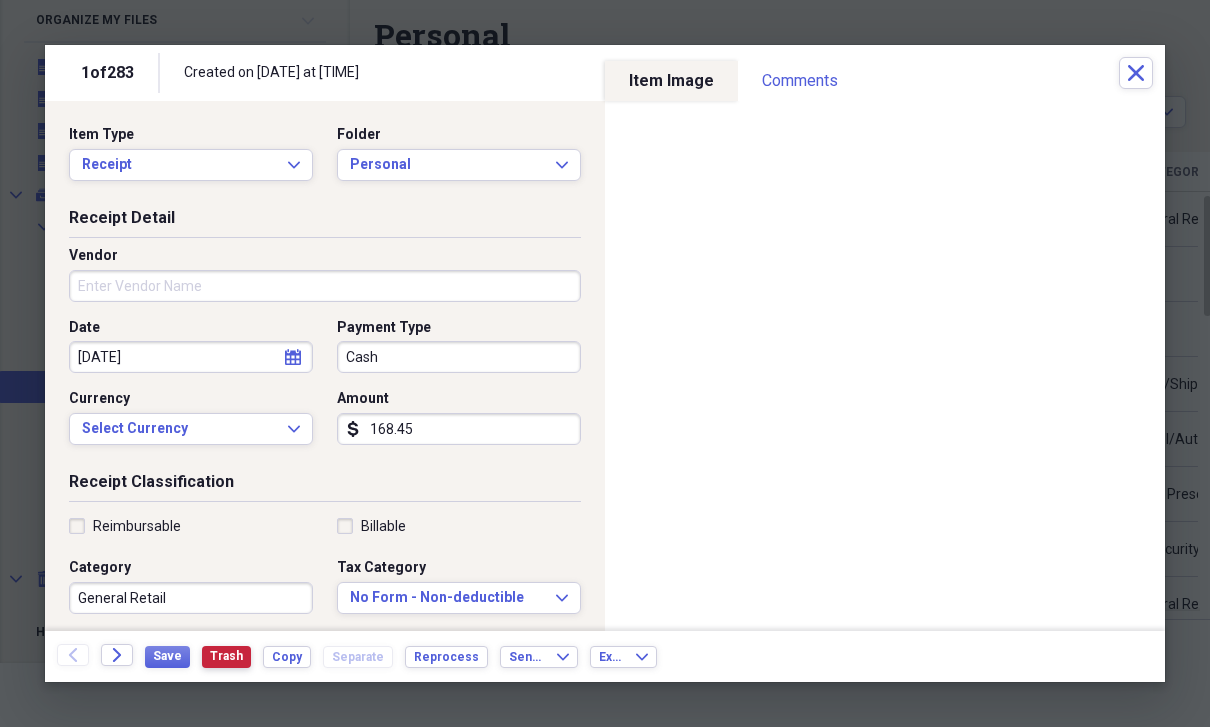 click on "Trash" at bounding box center [226, 656] 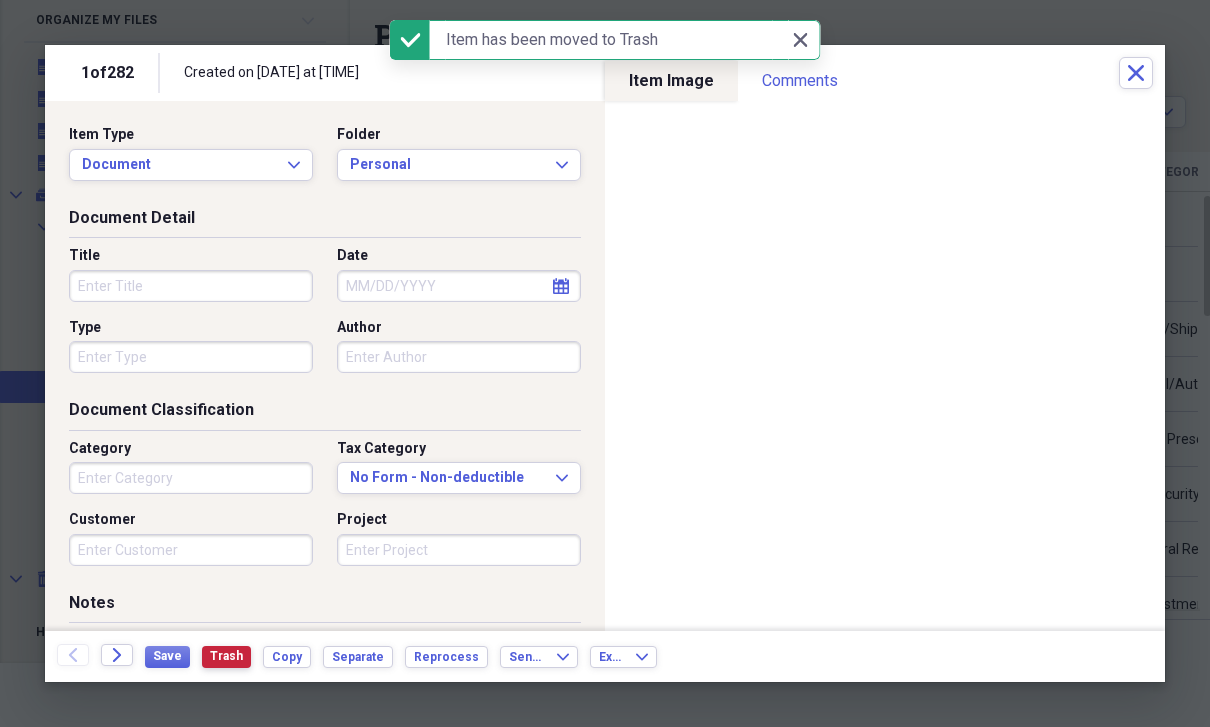 click on "Trash" at bounding box center [226, 656] 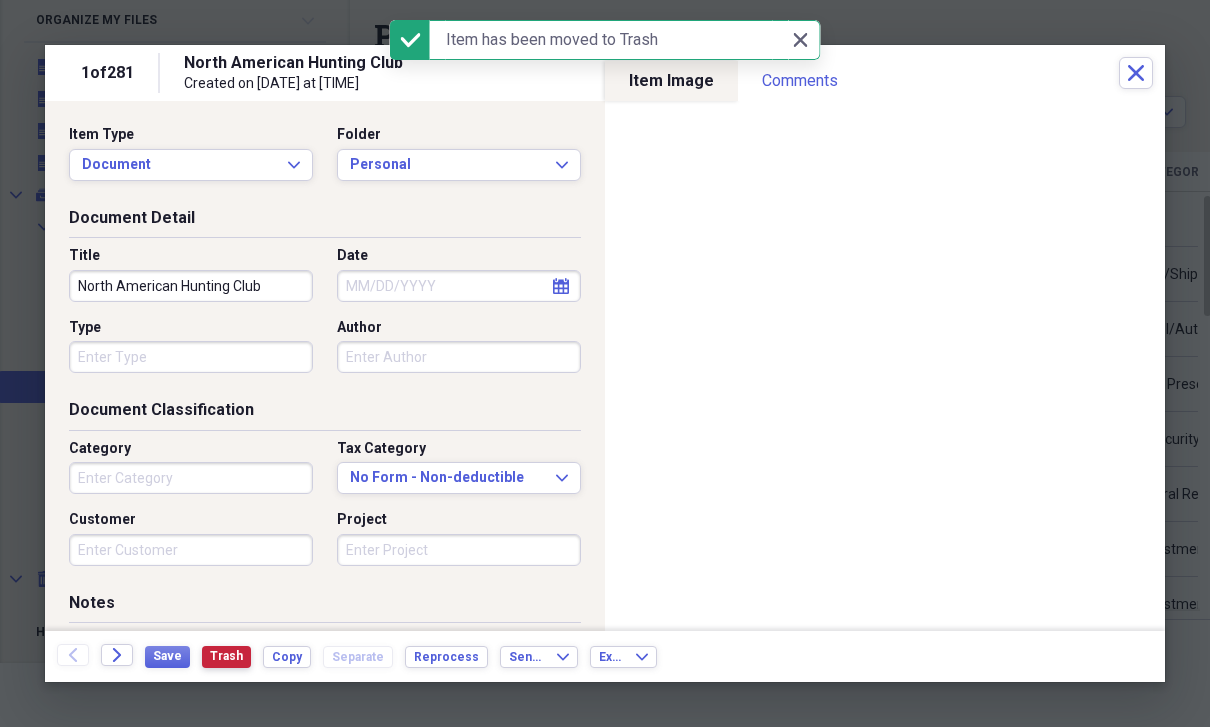 click on "Trash" at bounding box center (226, 656) 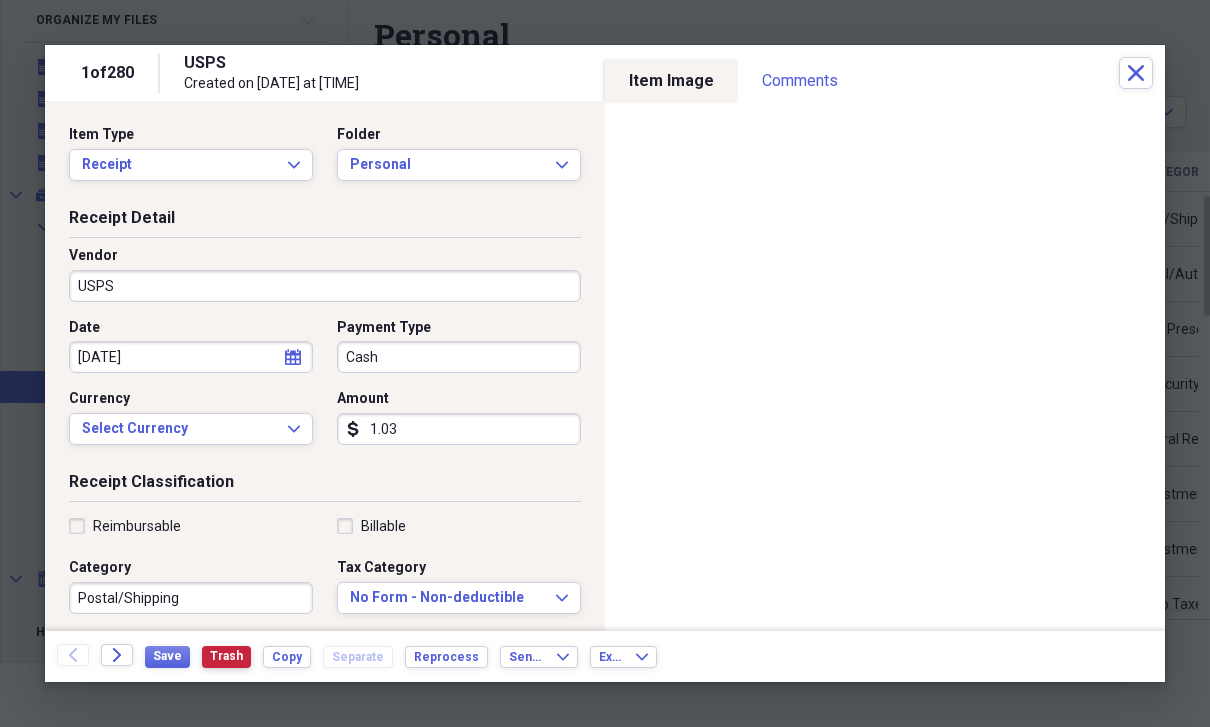 click on "Trash" at bounding box center (226, 656) 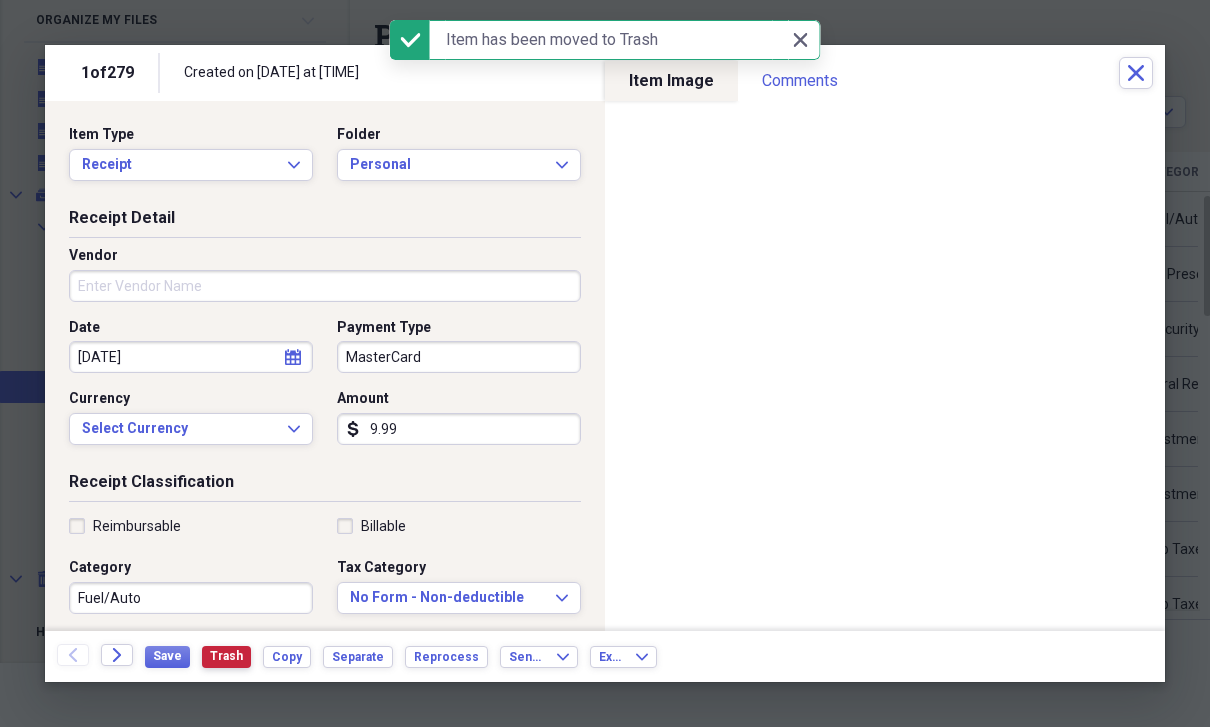 click on "Trash" at bounding box center [226, 656] 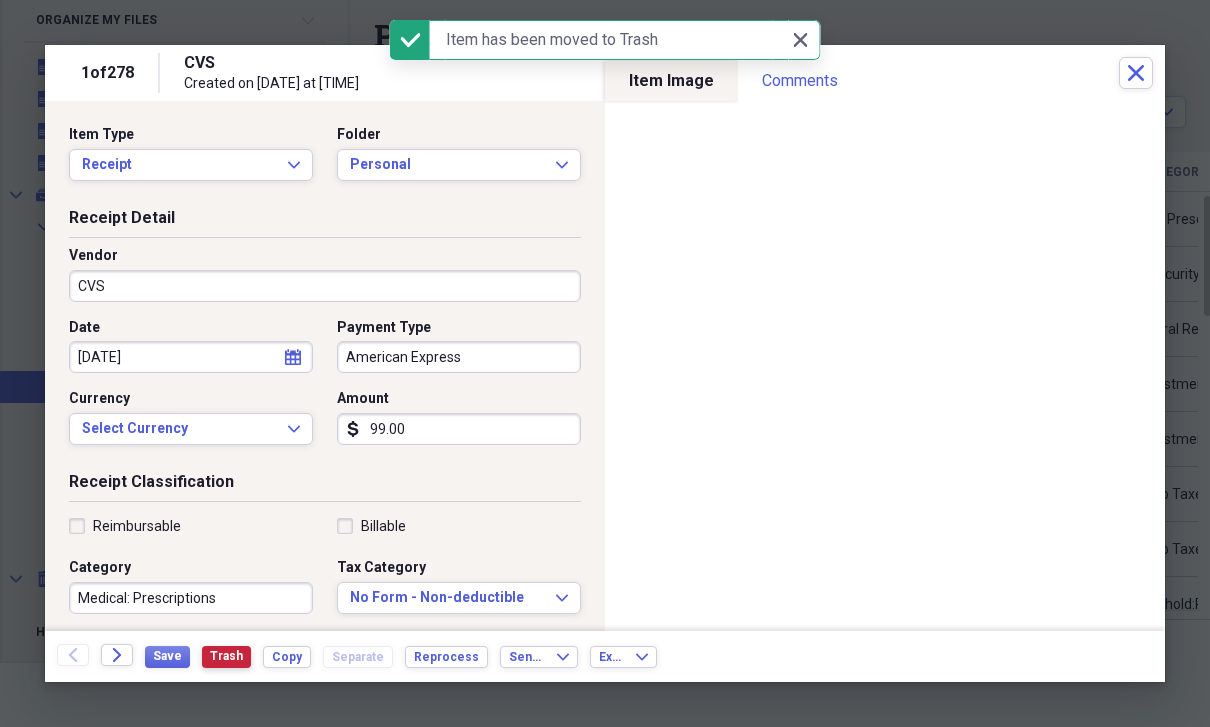 click on "Trash" at bounding box center [226, 656] 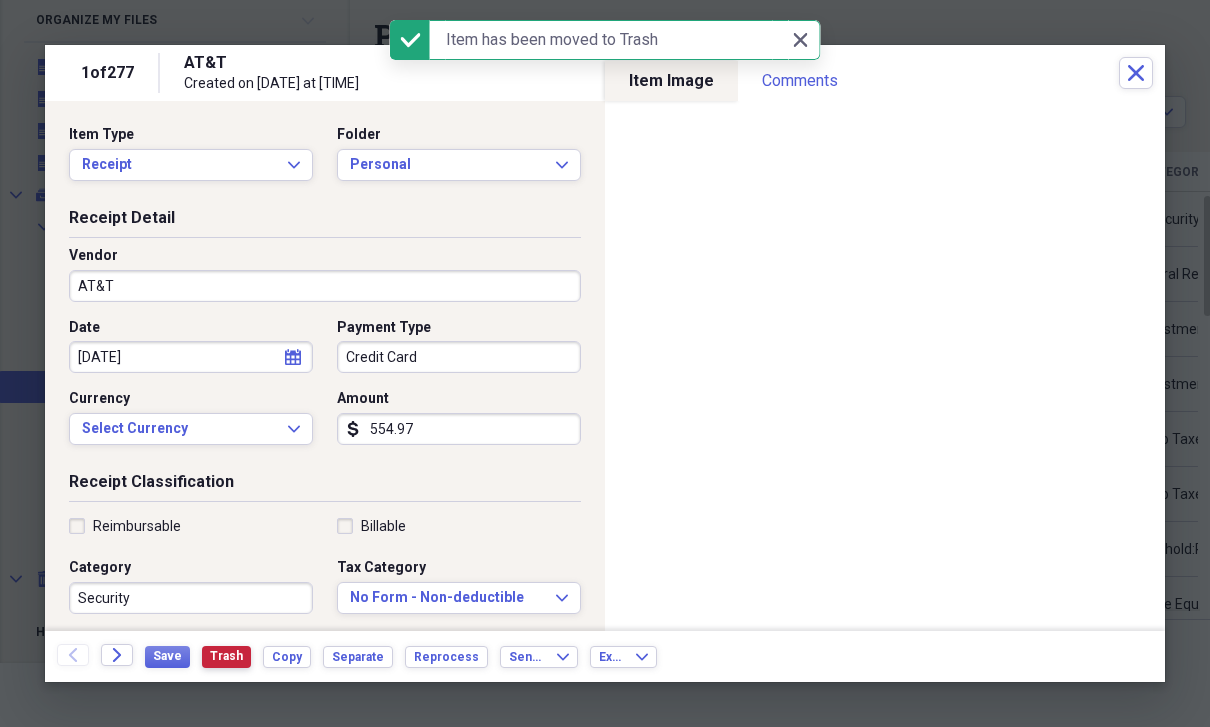 click on "Trash" at bounding box center (226, 656) 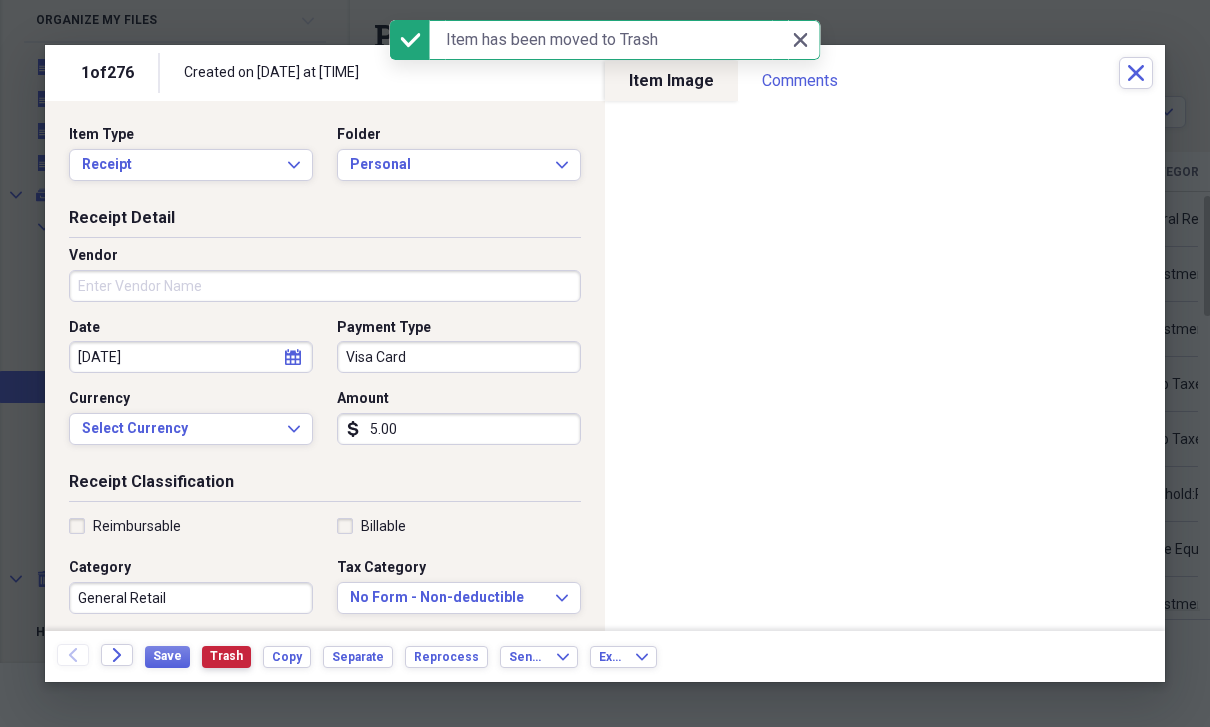 click on "Trash" at bounding box center (226, 656) 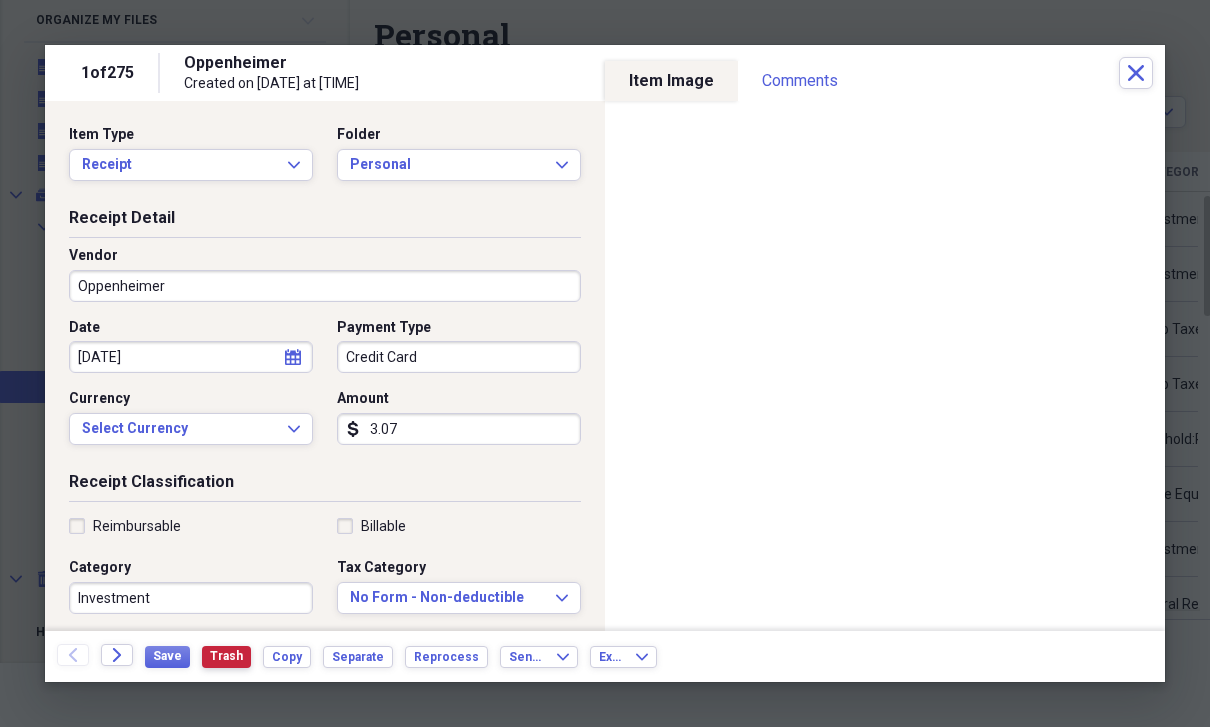 click on "Trash" at bounding box center (226, 656) 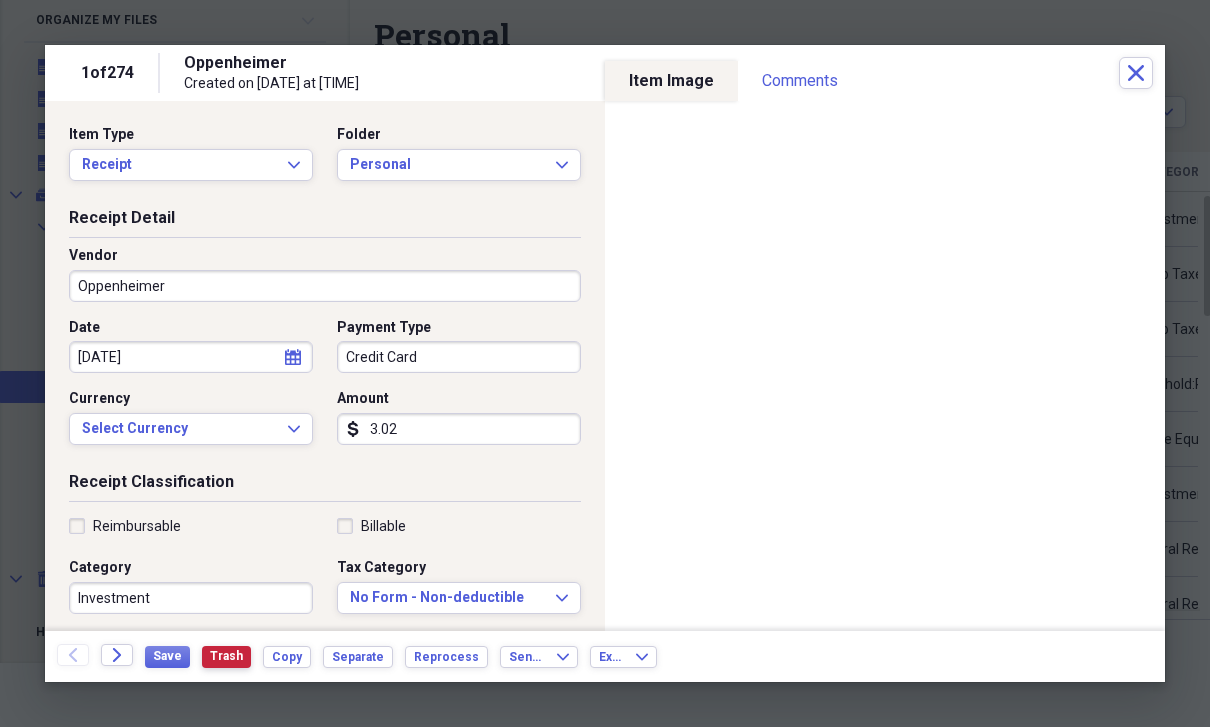 click on "Trash" at bounding box center [226, 656] 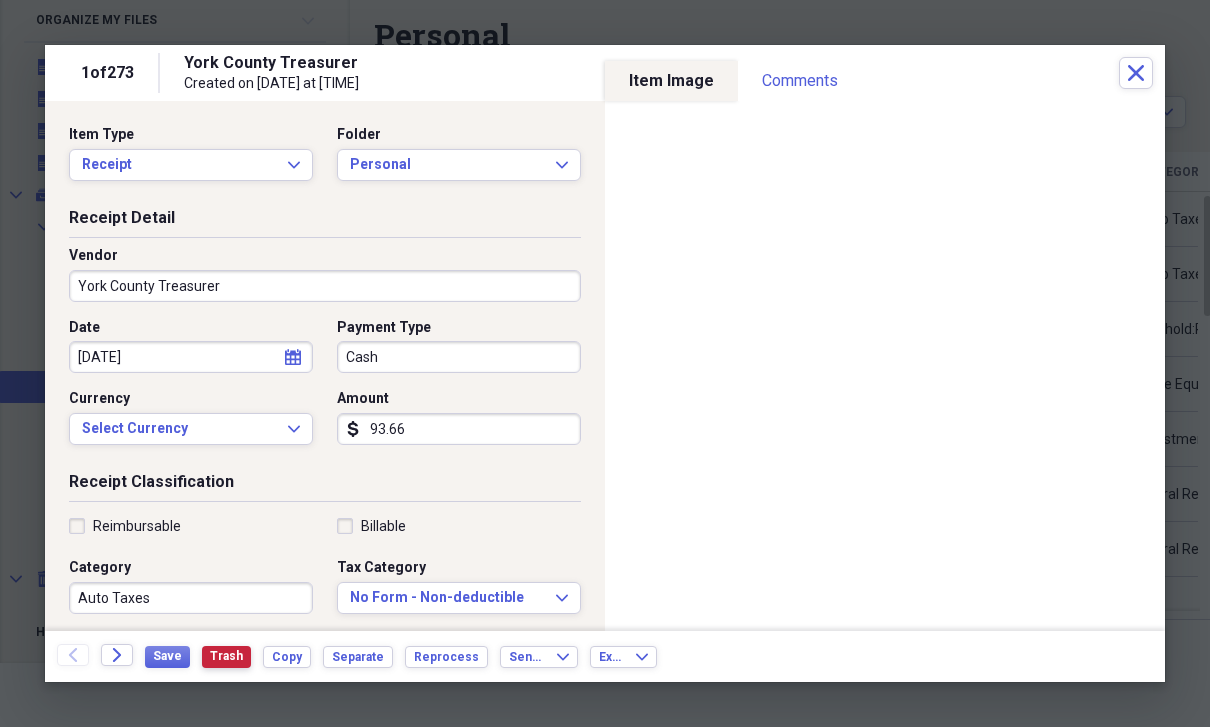 click on "Trash" at bounding box center [226, 656] 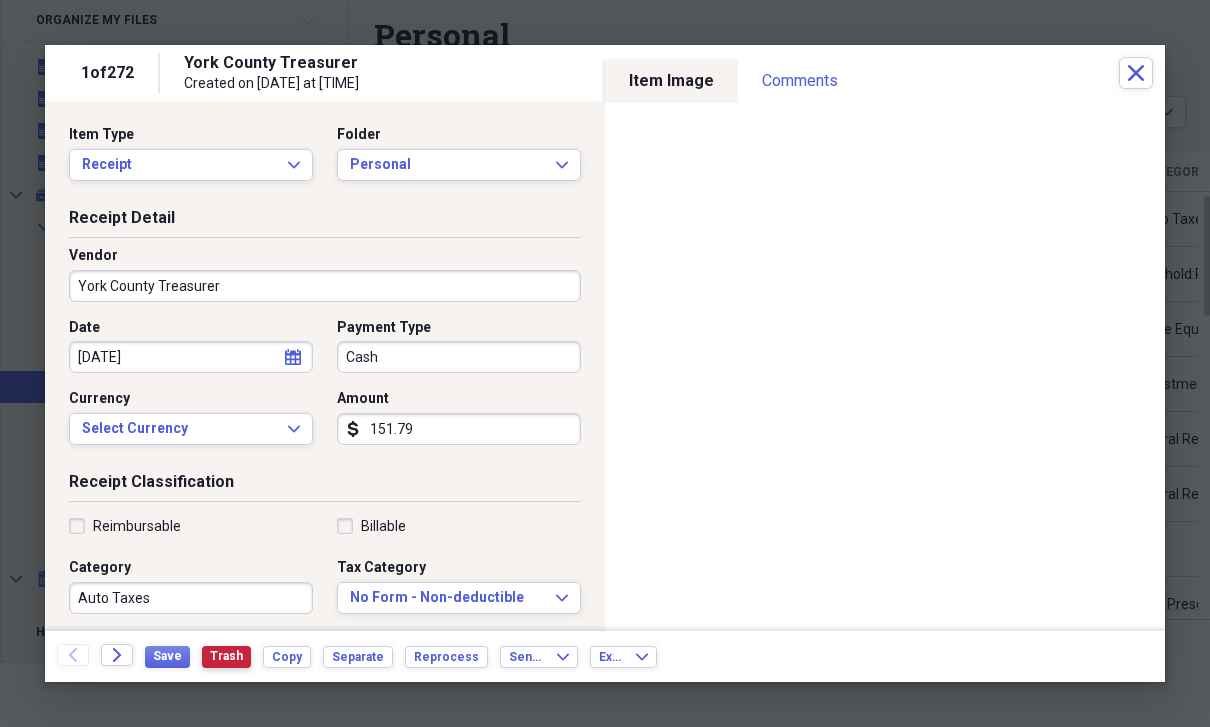 click on "Trash" at bounding box center (226, 656) 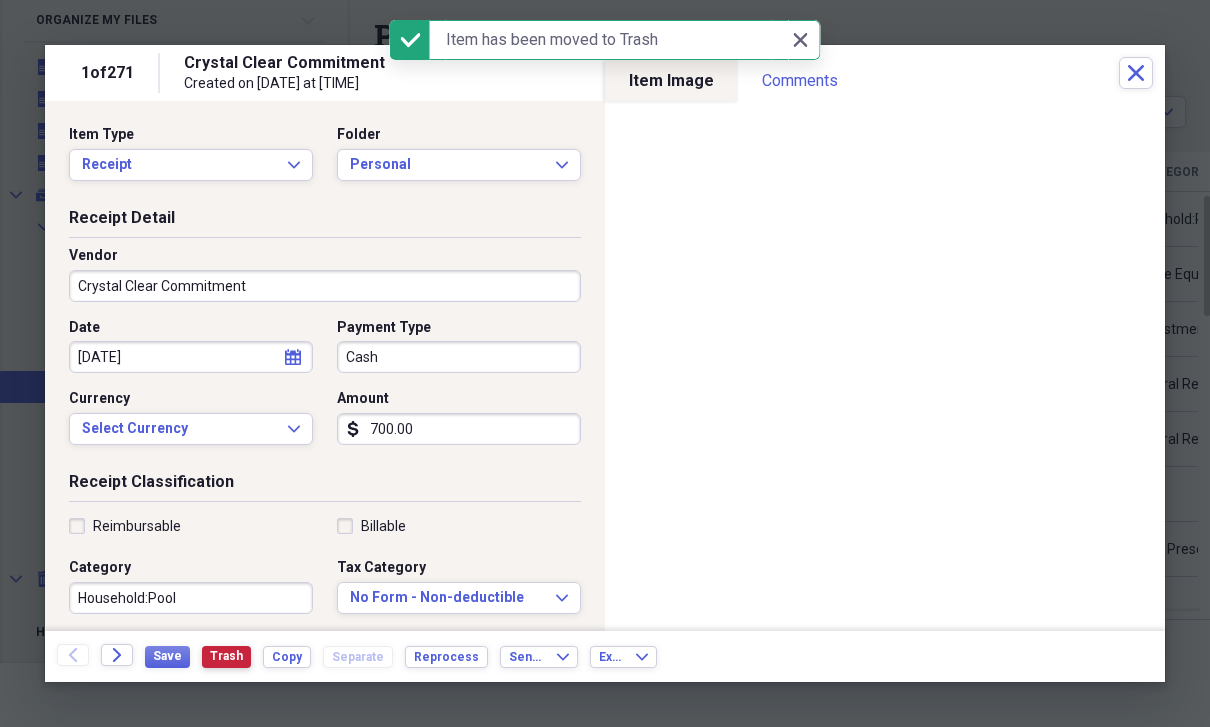 click on "Trash" at bounding box center [226, 656] 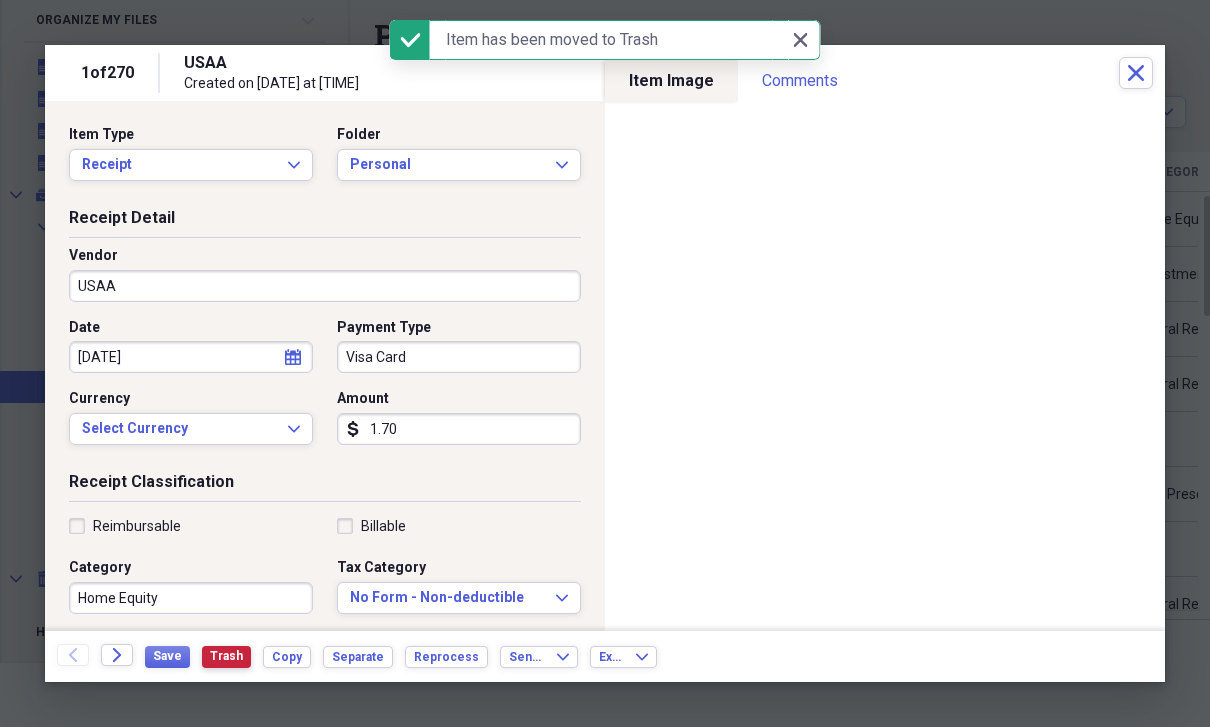 click on "Trash" at bounding box center [226, 656] 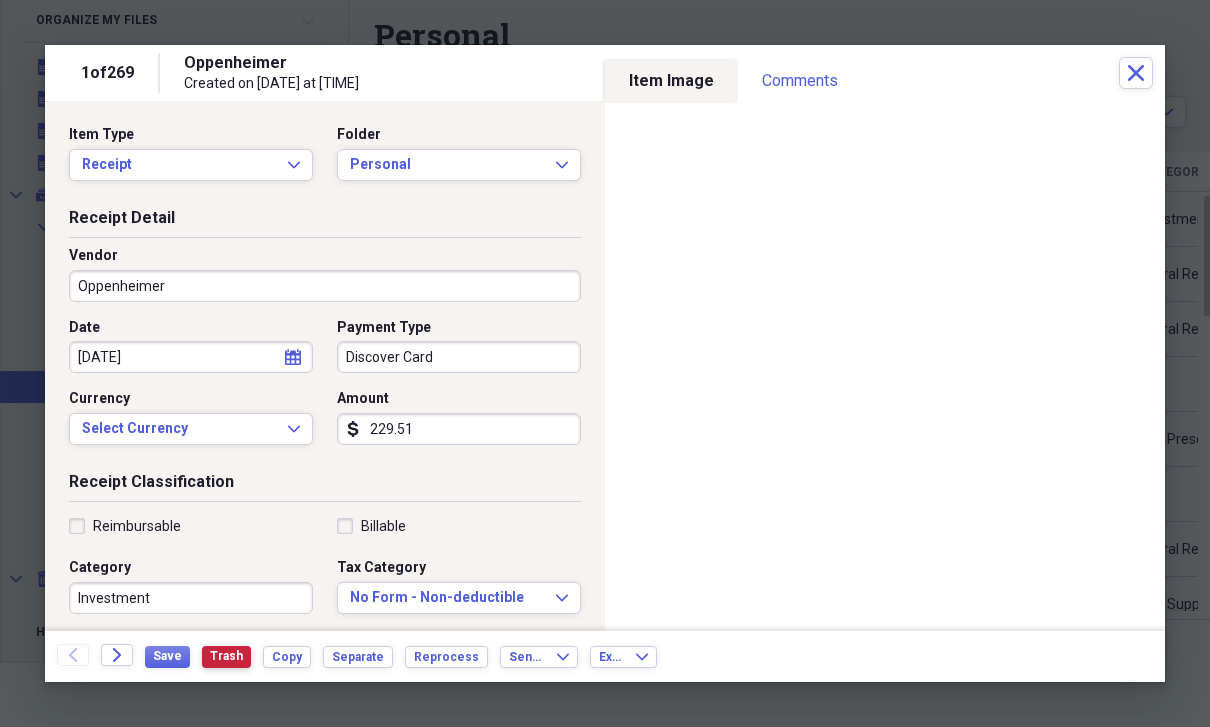 click on "Trash" at bounding box center (226, 656) 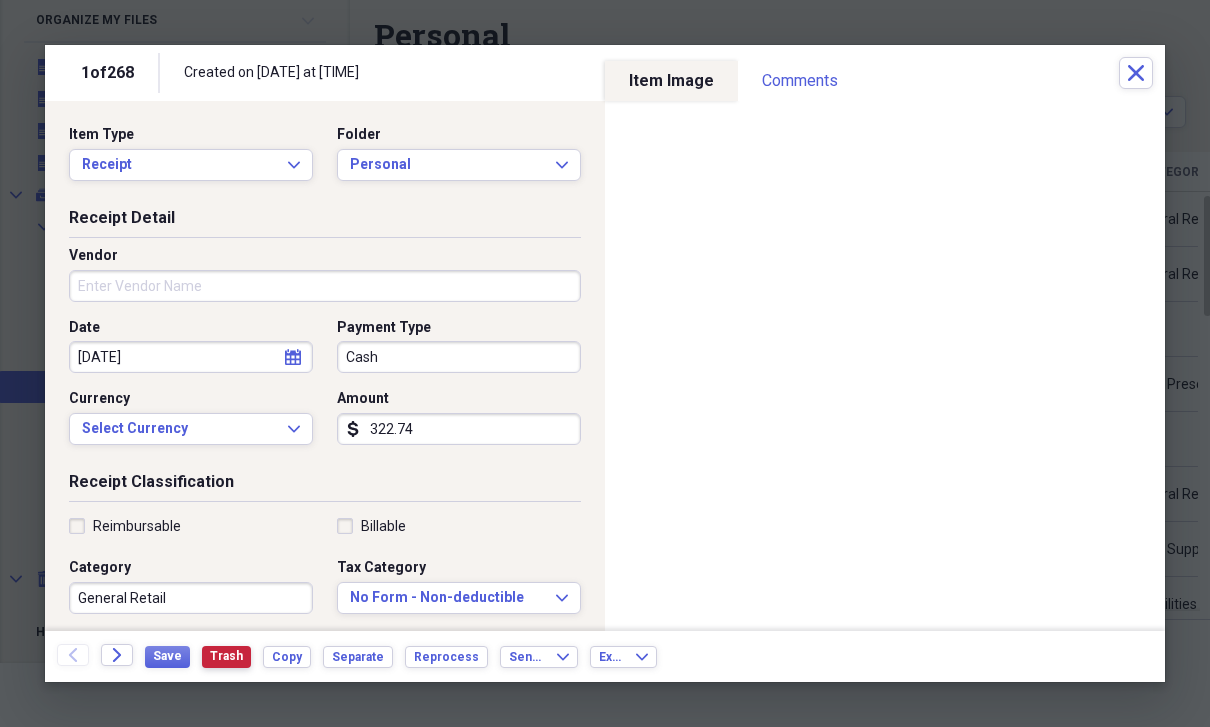 click on "Trash" at bounding box center [226, 656] 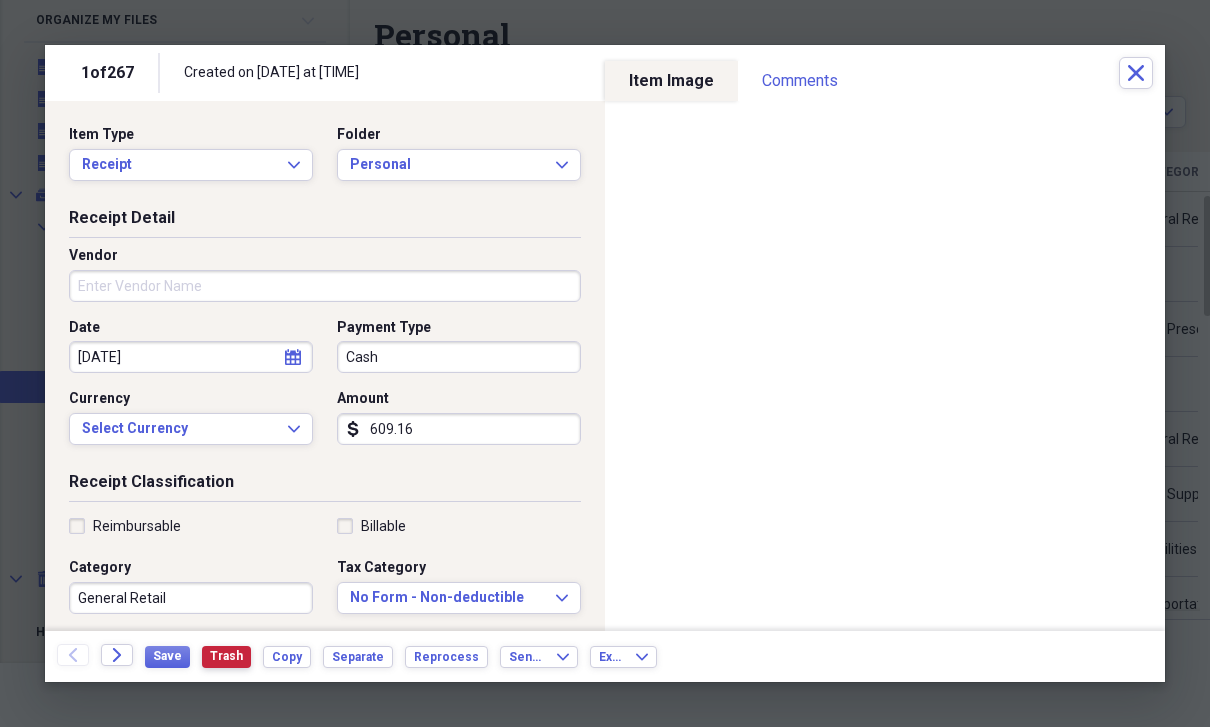 click on "Trash" at bounding box center (226, 656) 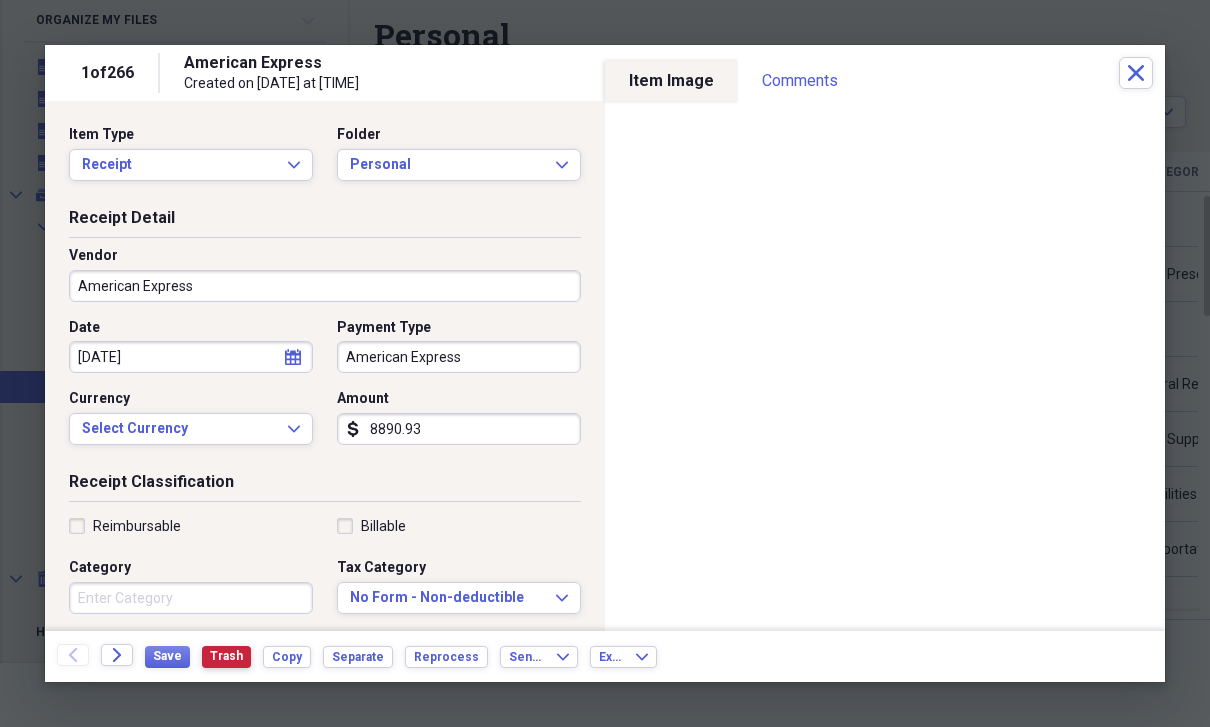 click on "Trash" at bounding box center (226, 657) 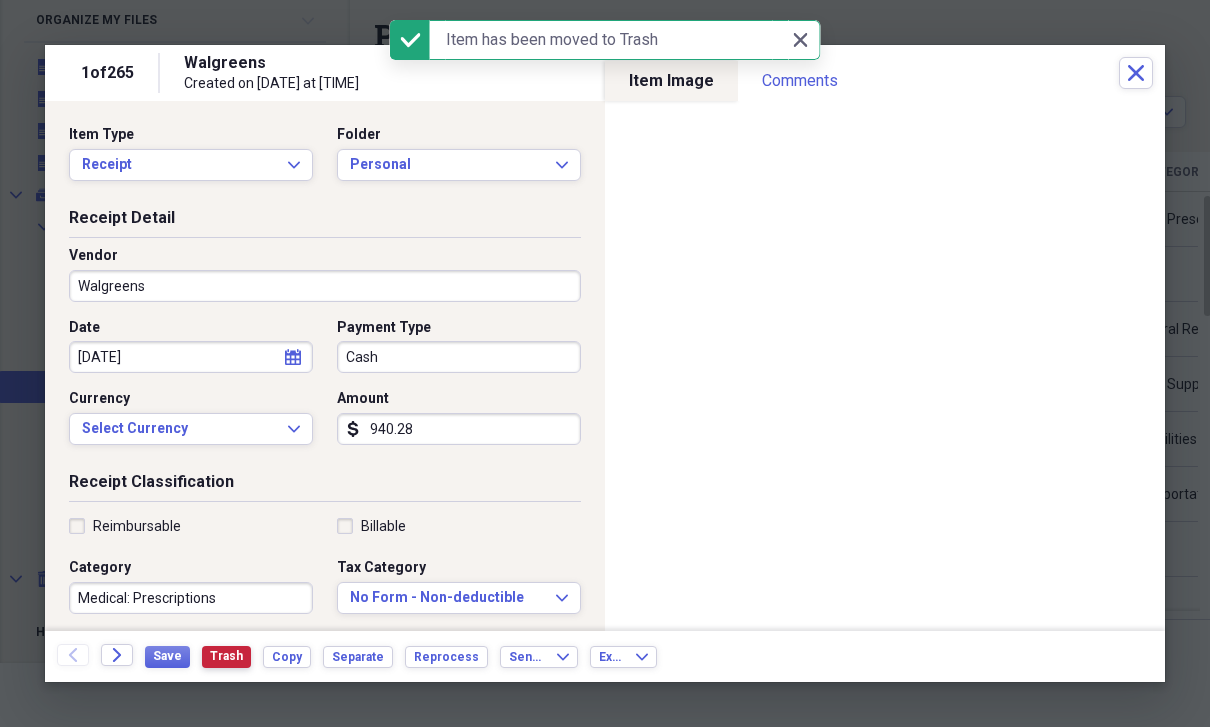 click on "Trash" at bounding box center (226, 656) 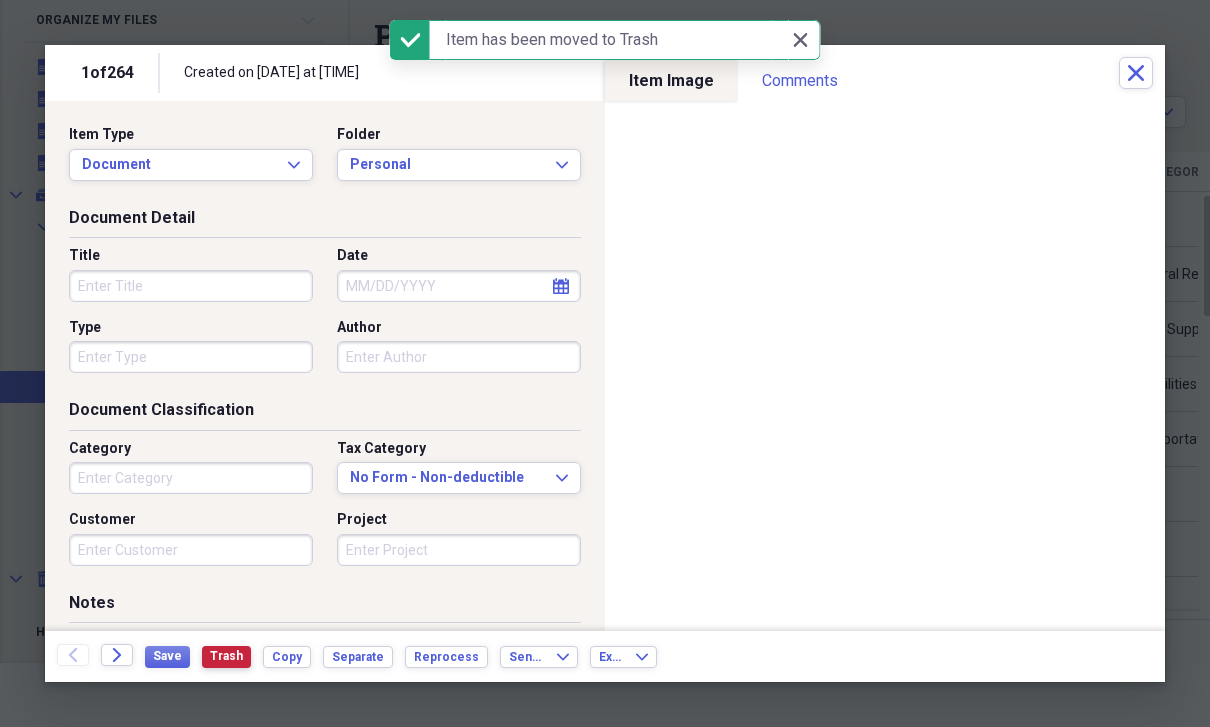 click on "Trash" at bounding box center [226, 656] 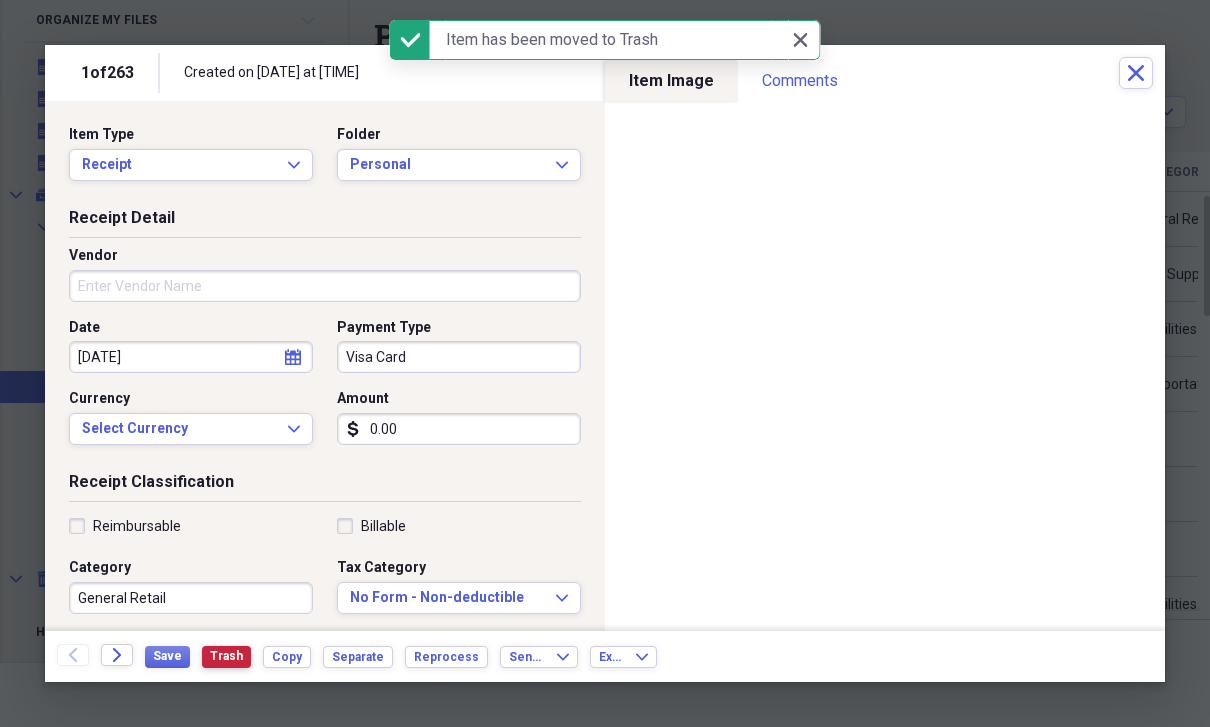 click on "Trash" at bounding box center (226, 656) 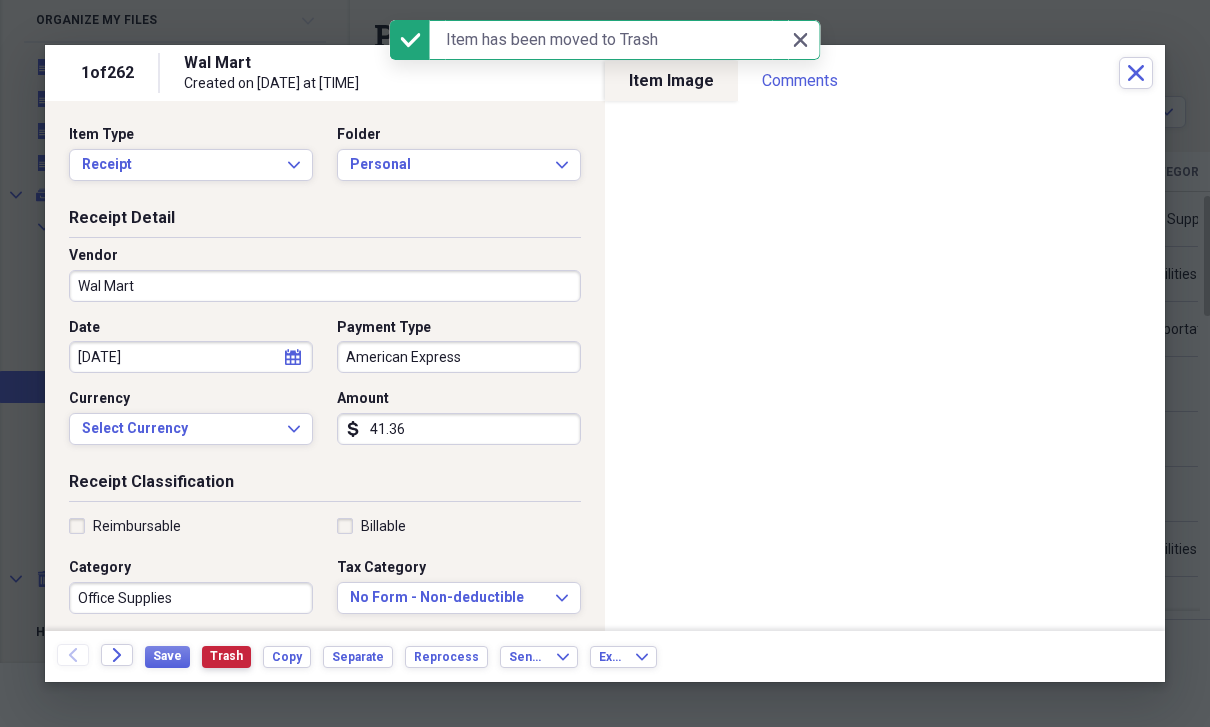 click on "Trash" at bounding box center [226, 656] 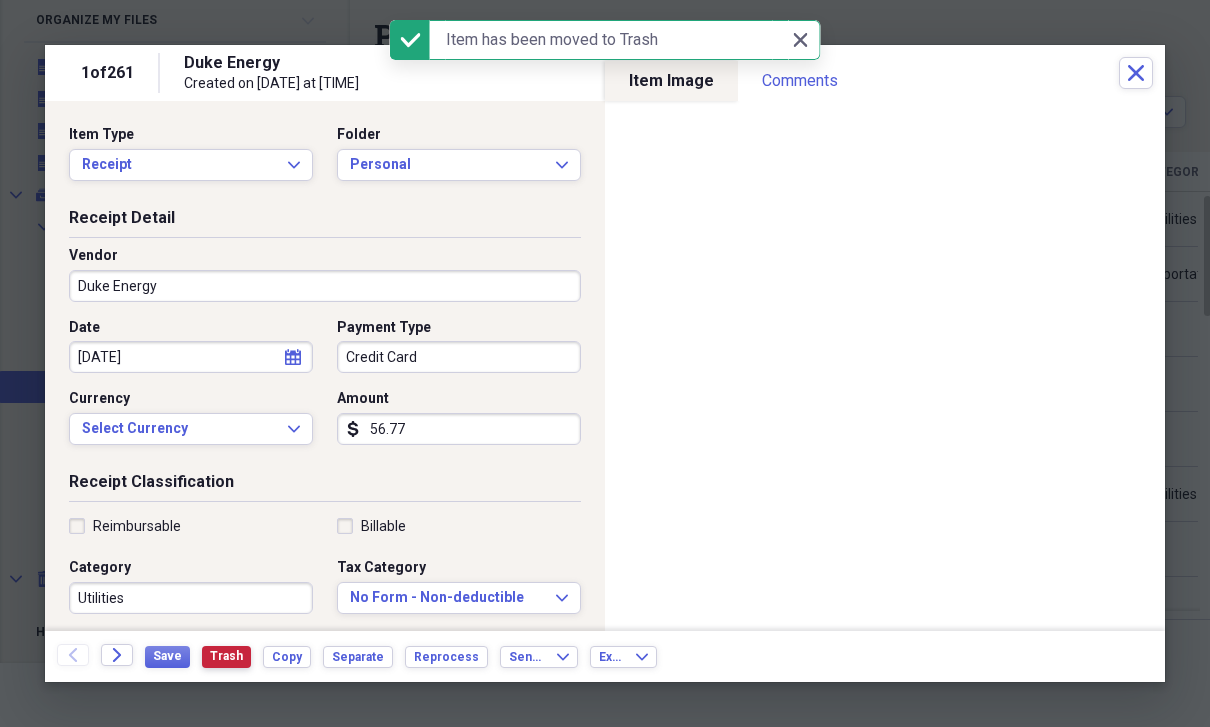 click on "Trash" at bounding box center (226, 656) 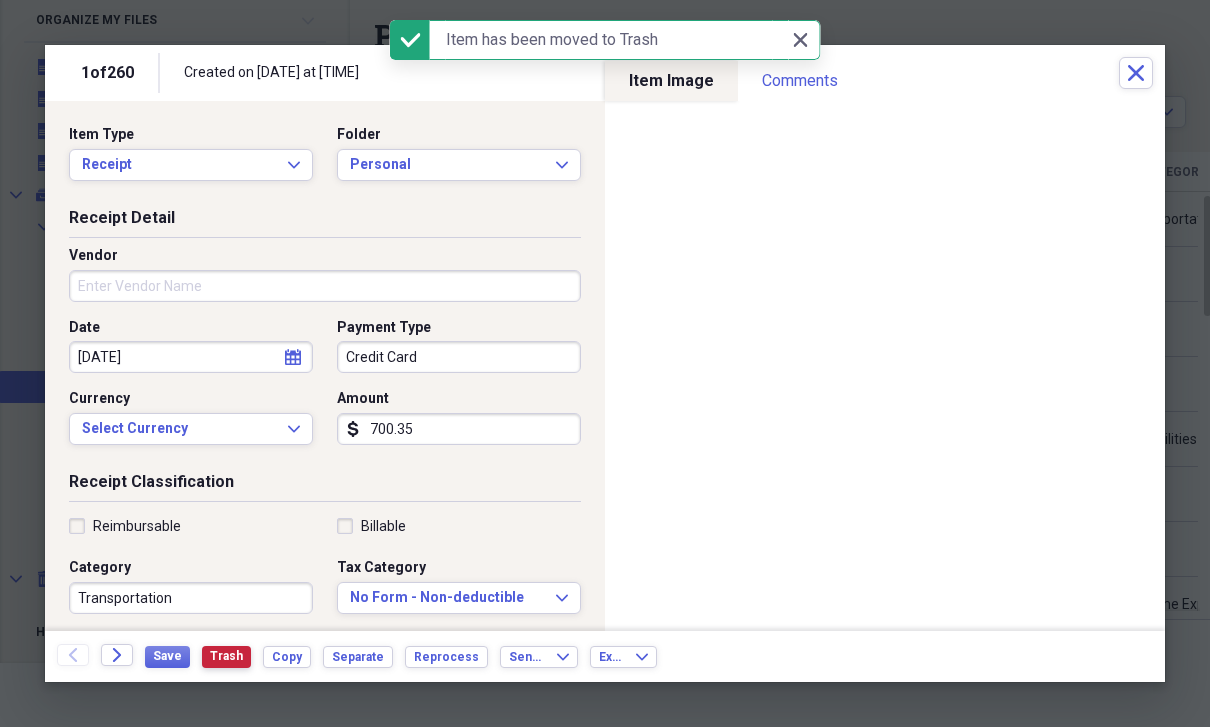 click on "Trash" at bounding box center (226, 656) 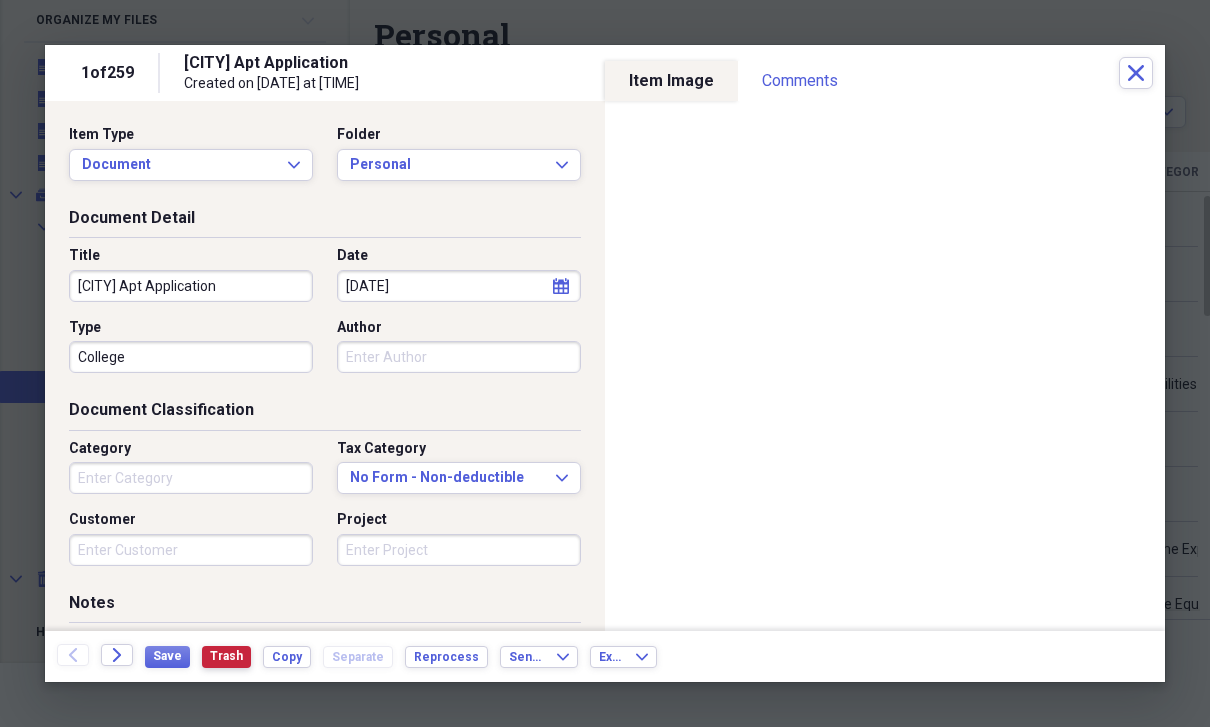 click on "Trash" at bounding box center (226, 656) 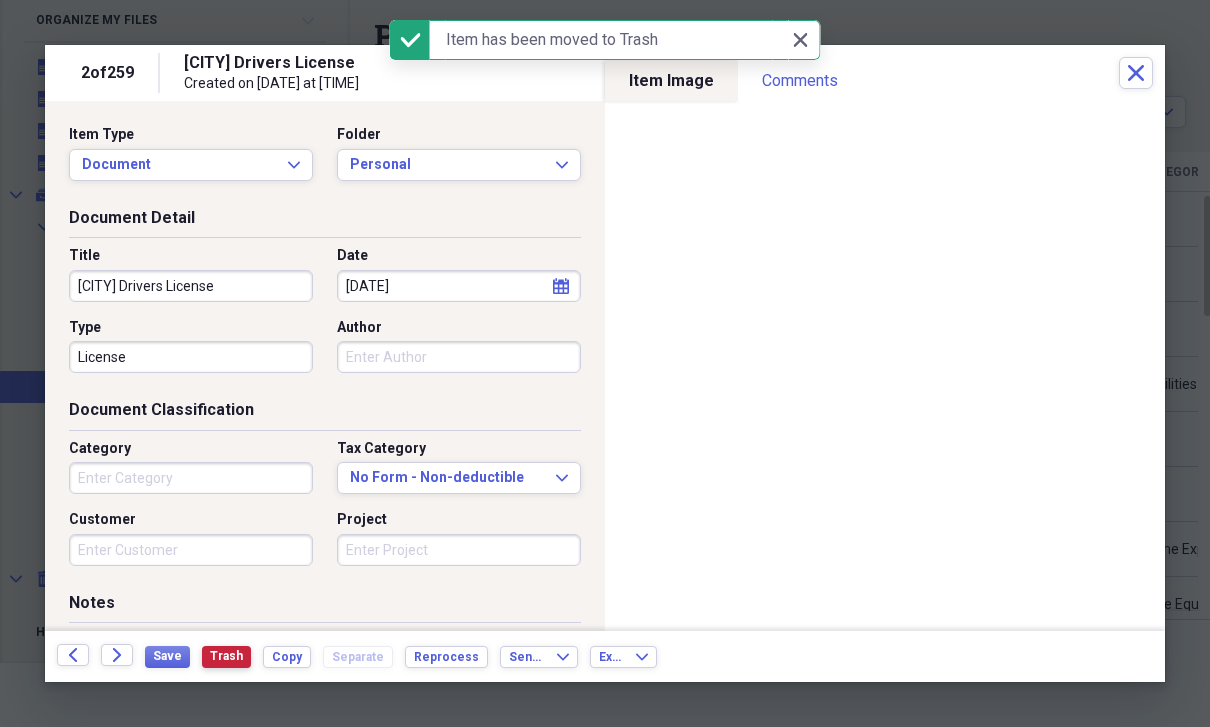 click on "Trash" at bounding box center [226, 656] 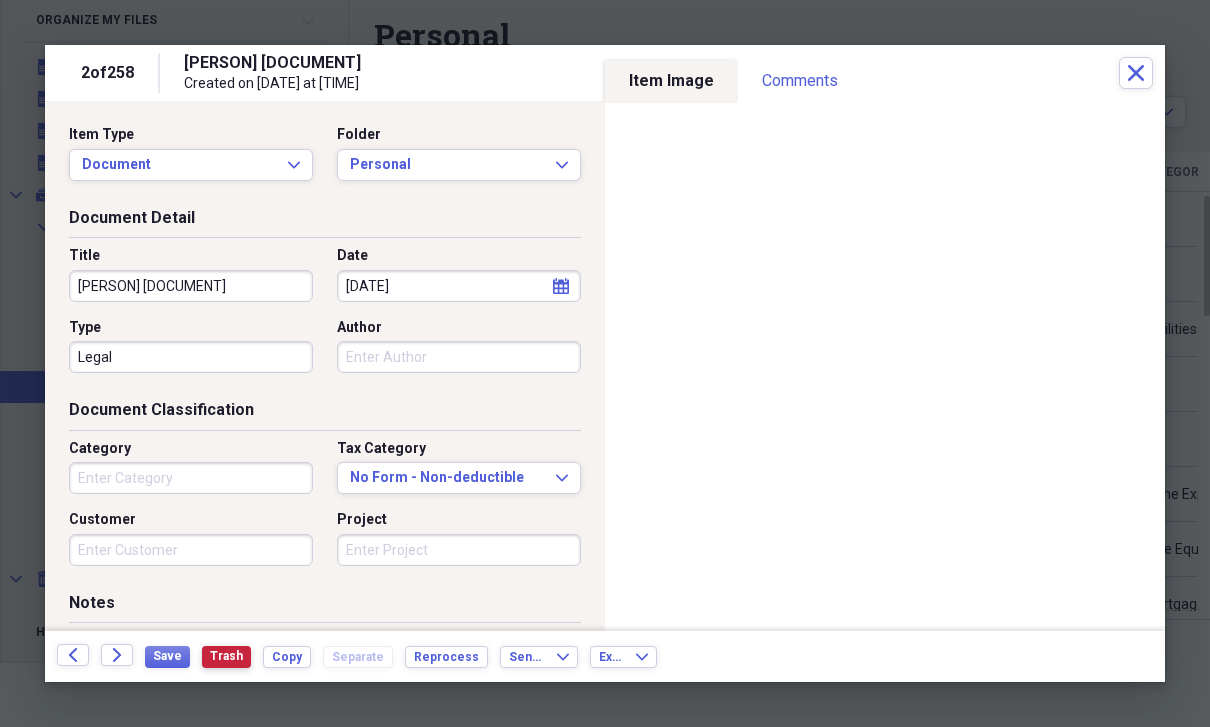 click on "Trash" at bounding box center [226, 656] 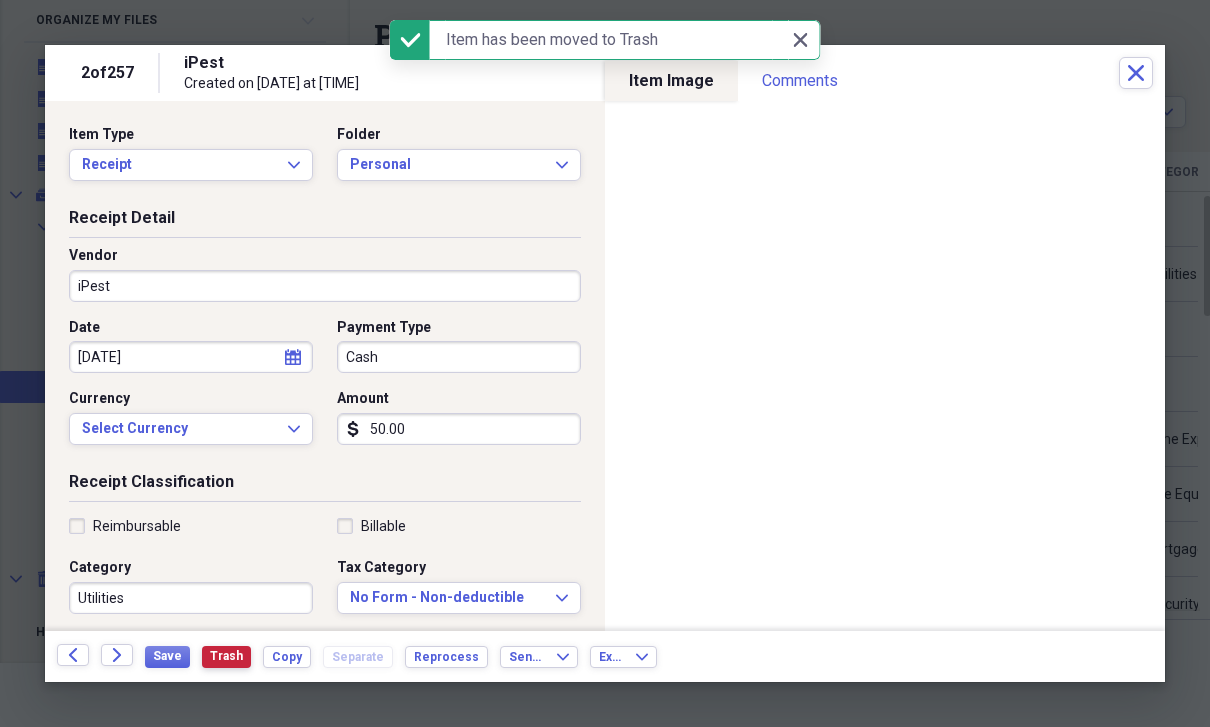 click on "Trash" at bounding box center (226, 656) 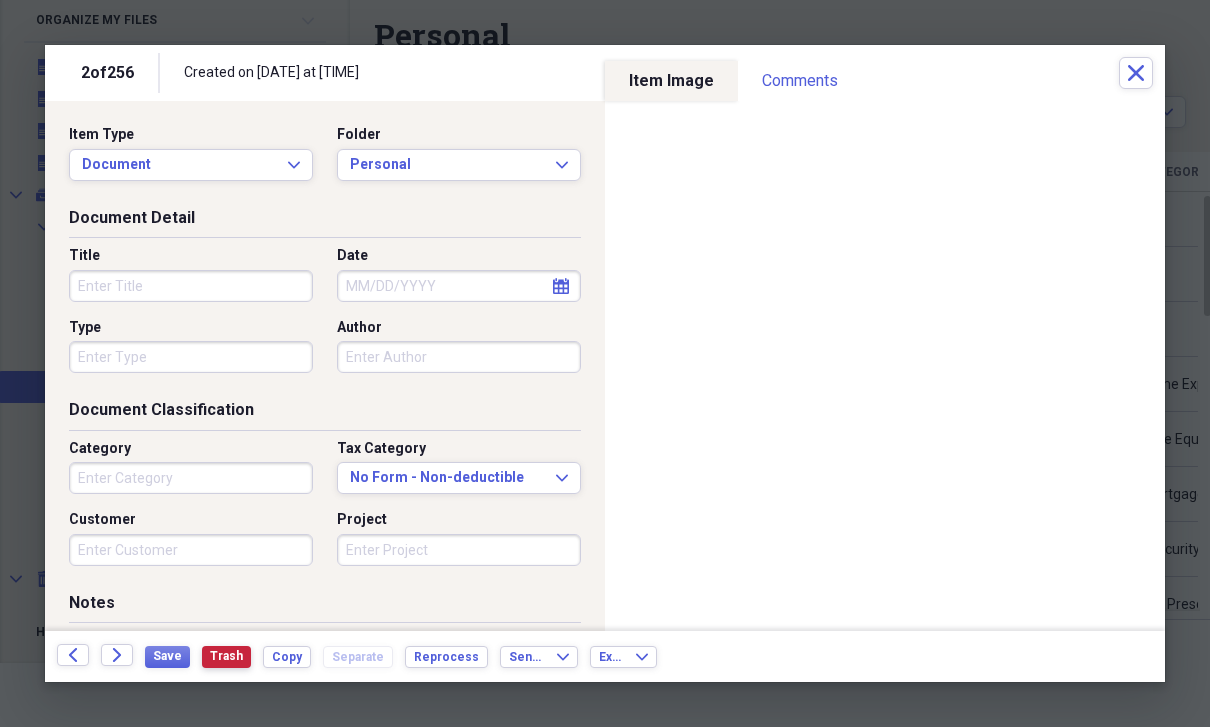 click on "Trash" at bounding box center [226, 656] 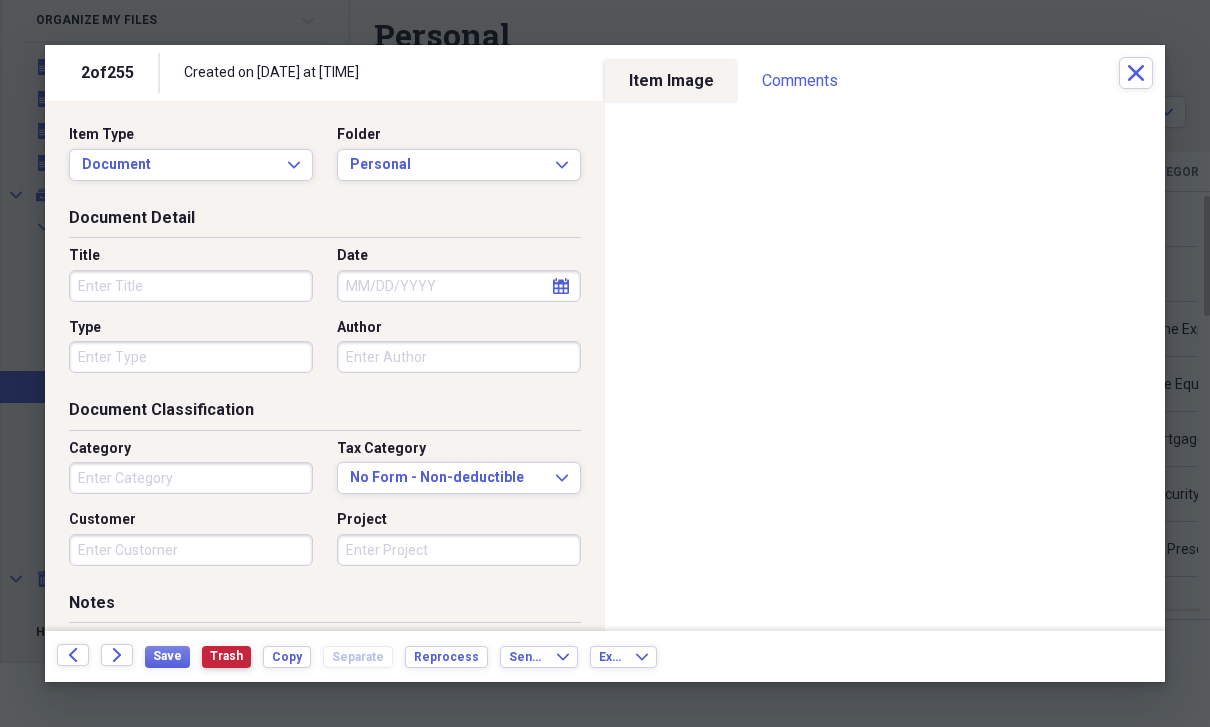 click on "Trash" at bounding box center [226, 656] 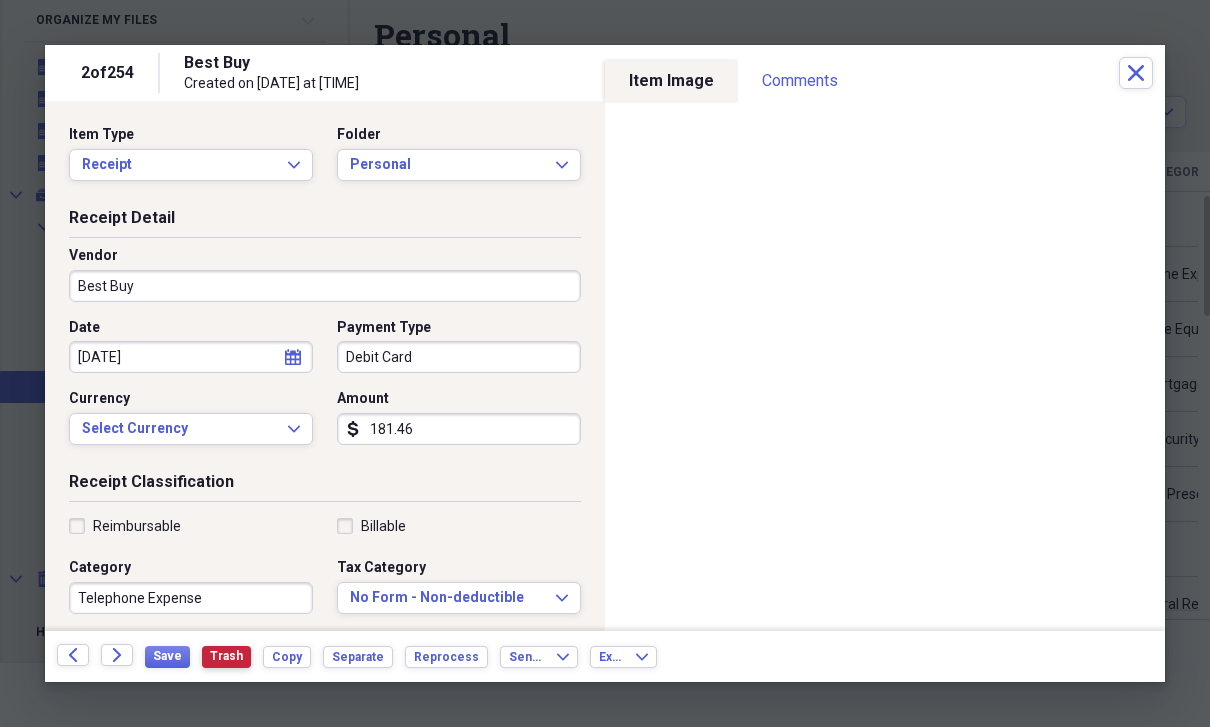 click on "Trash" at bounding box center (226, 656) 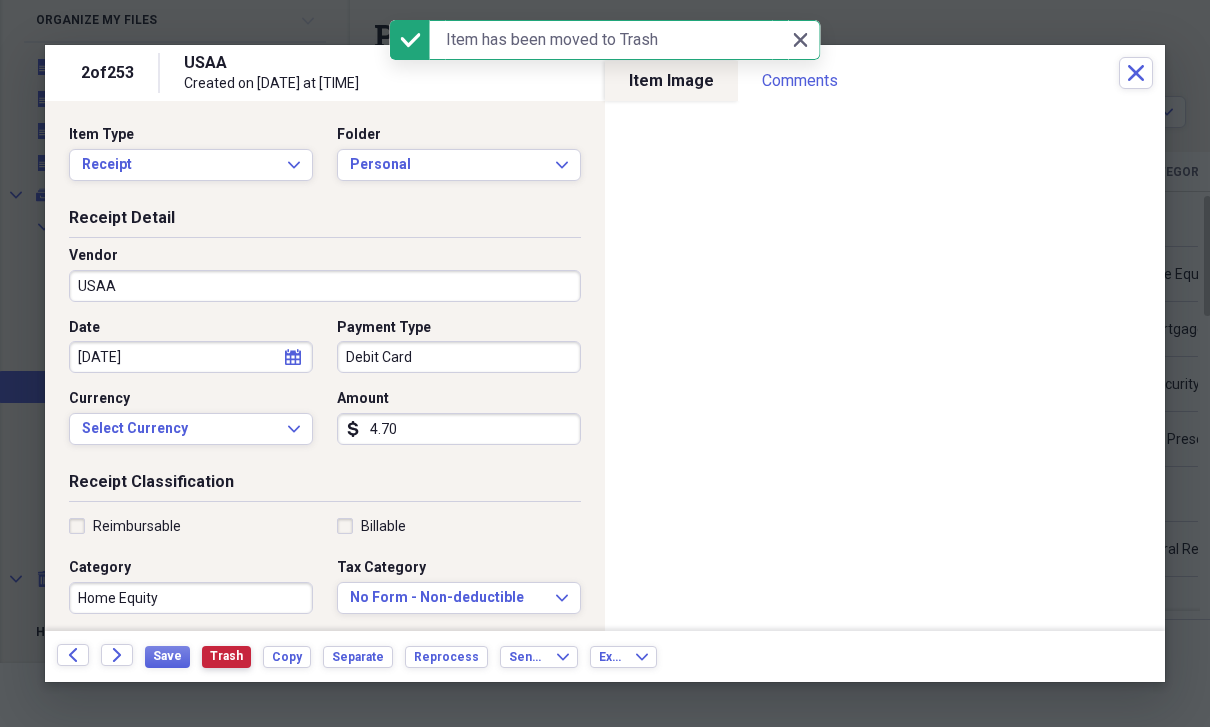 click on "Trash" at bounding box center [226, 656] 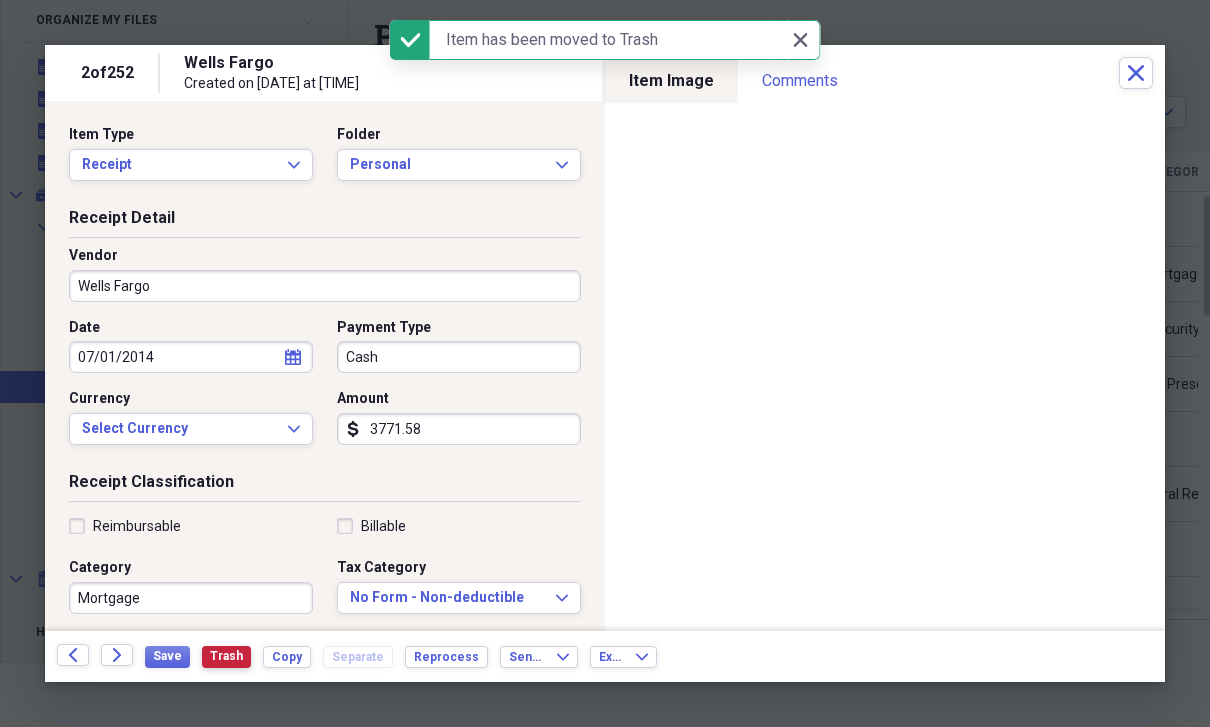 click on "Trash" at bounding box center (226, 656) 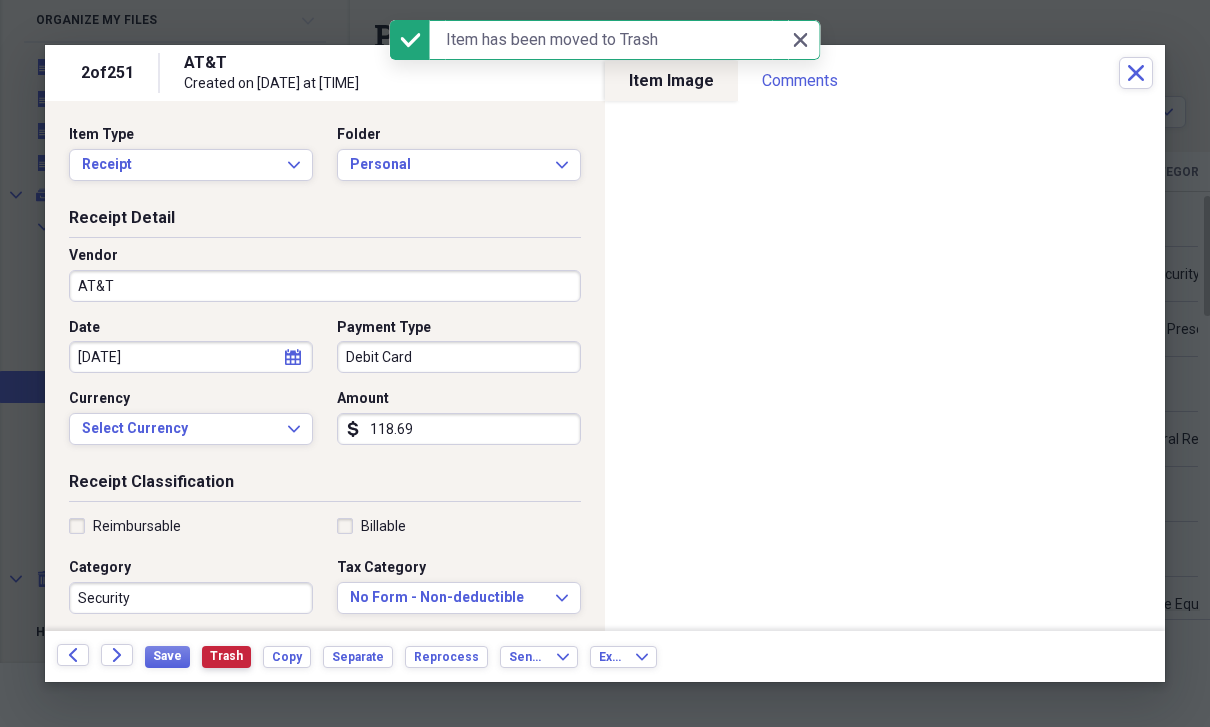 click on "Trash" at bounding box center (226, 656) 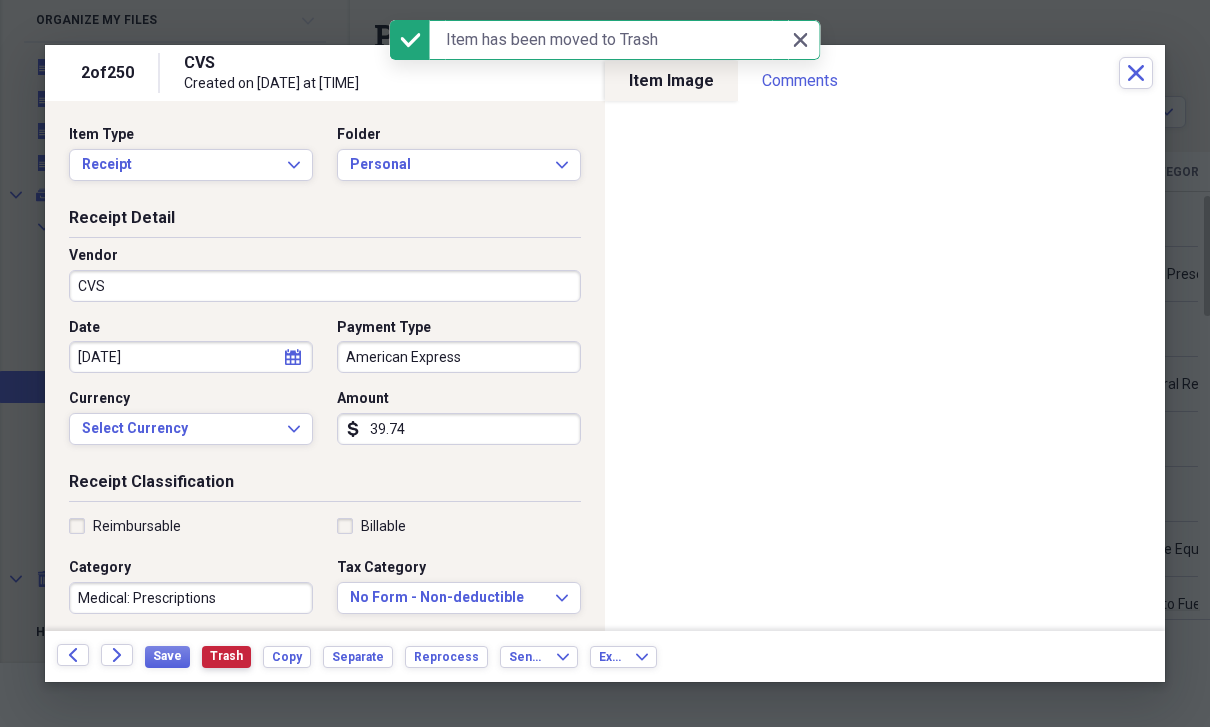click on "Trash" at bounding box center (226, 656) 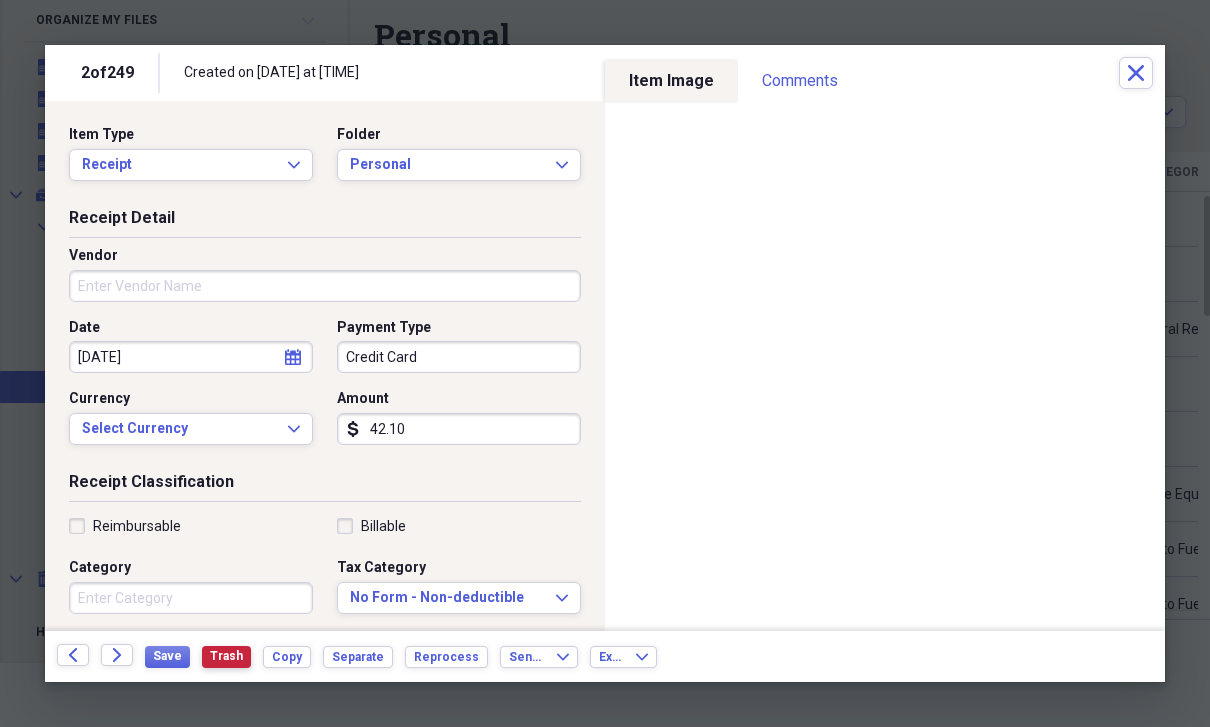 click on "Trash" at bounding box center (226, 656) 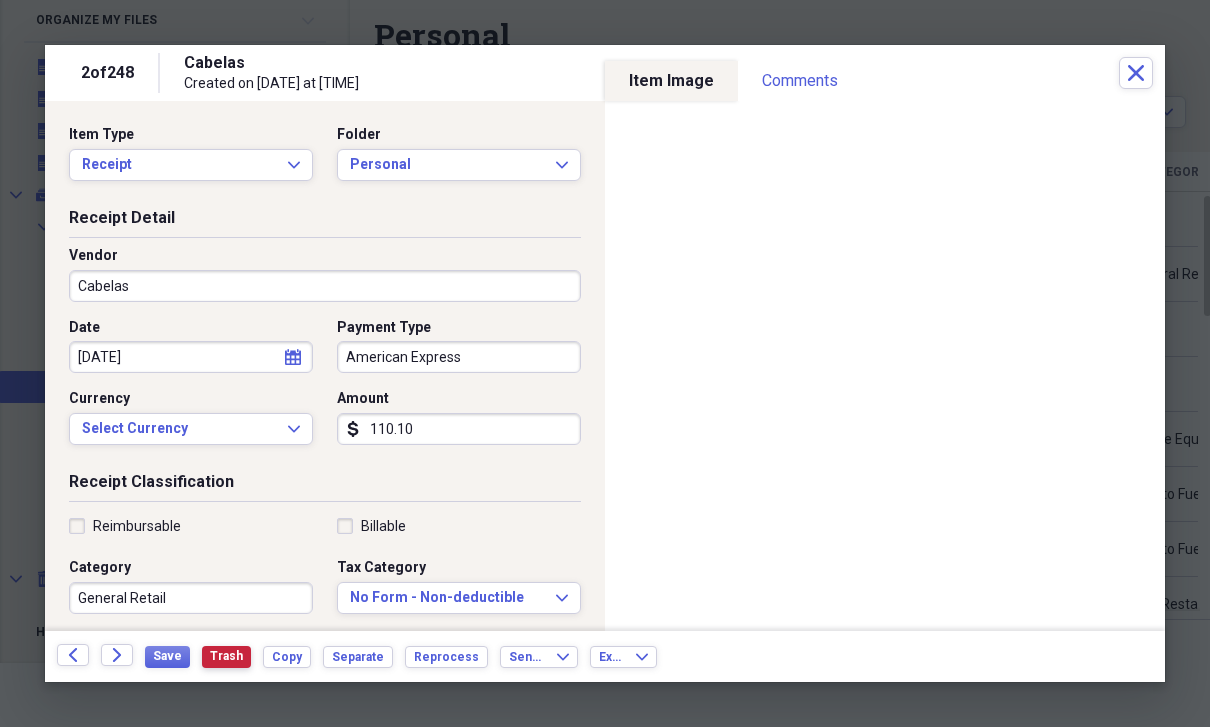 click on "Trash" at bounding box center [226, 656] 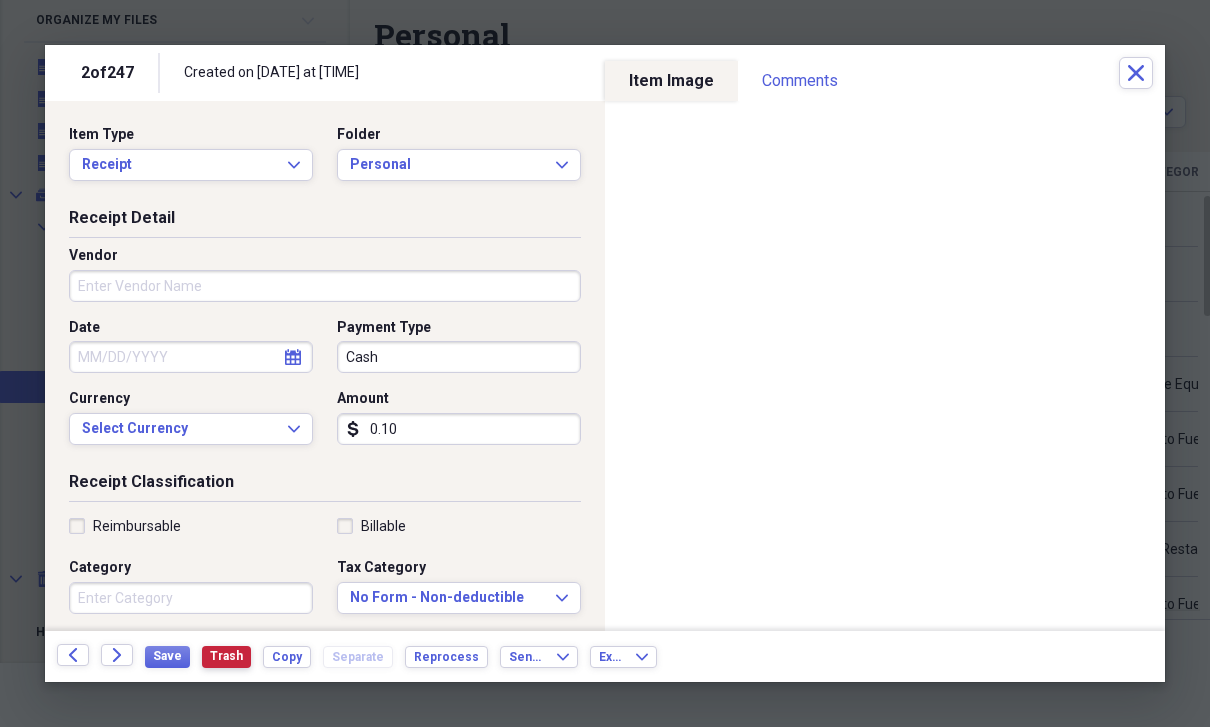 click on "Trash" at bounding box center (226, 656) 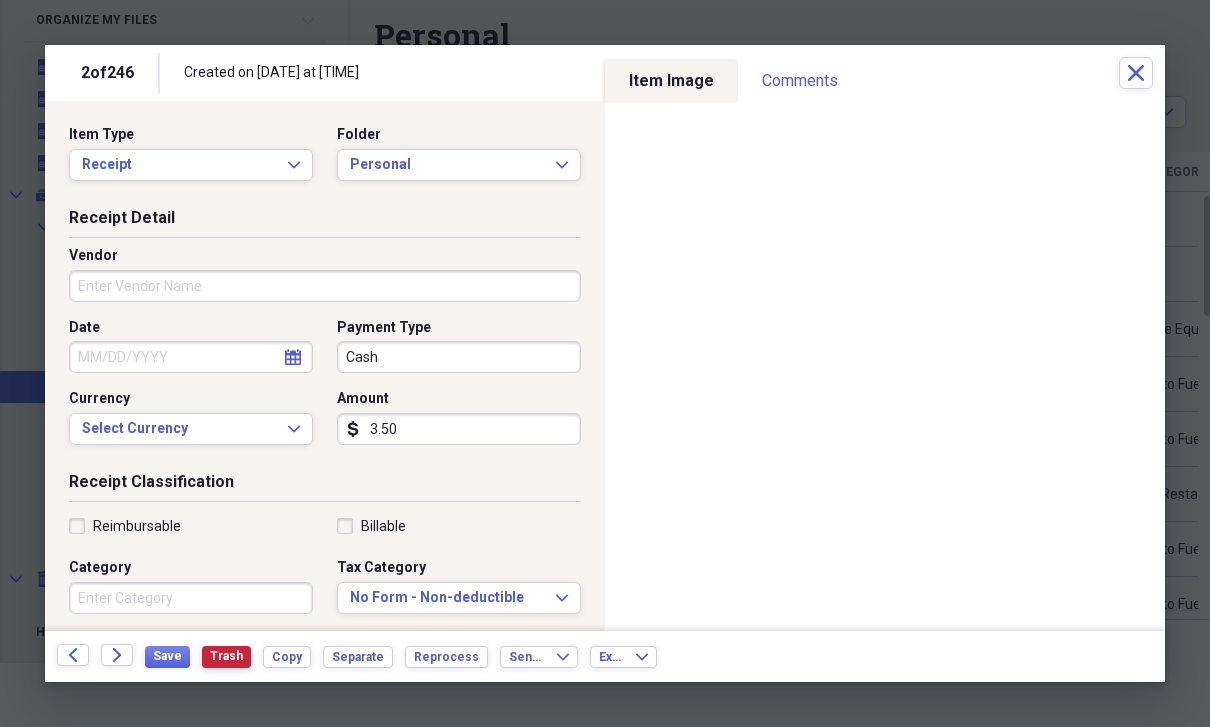 click on "Trash" at bounding box center [226, 656] 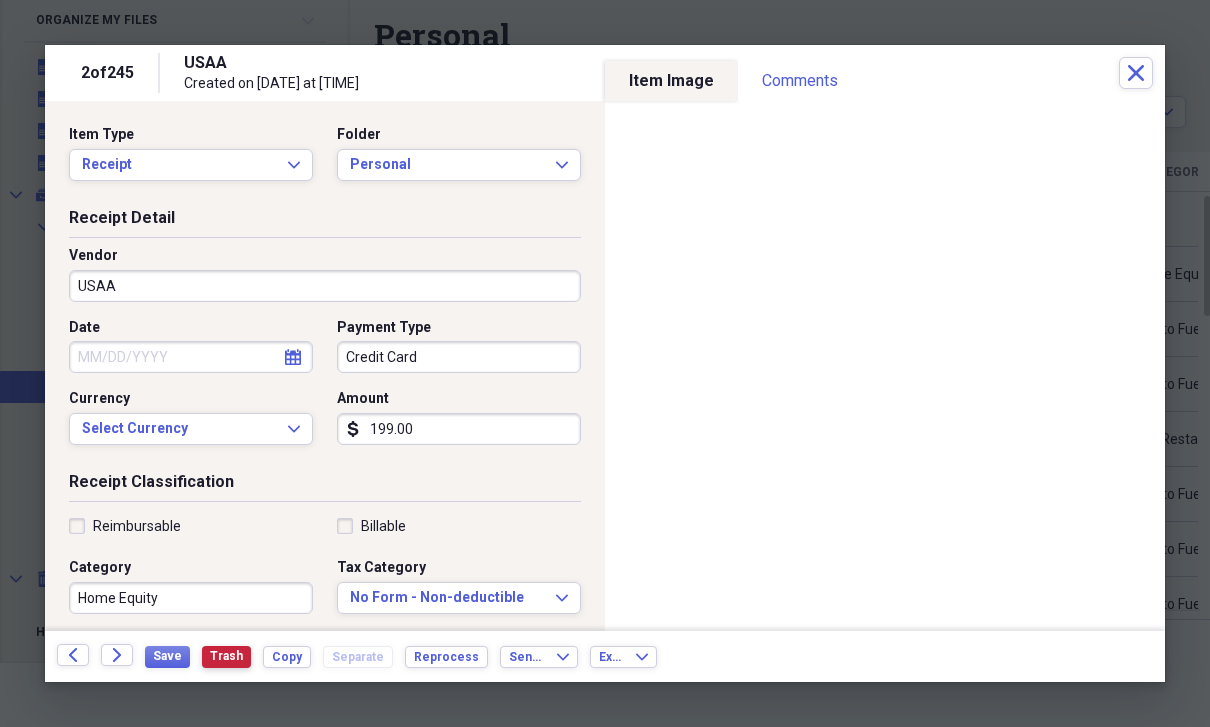 click on "Trash" at bounding box center (226, 656) 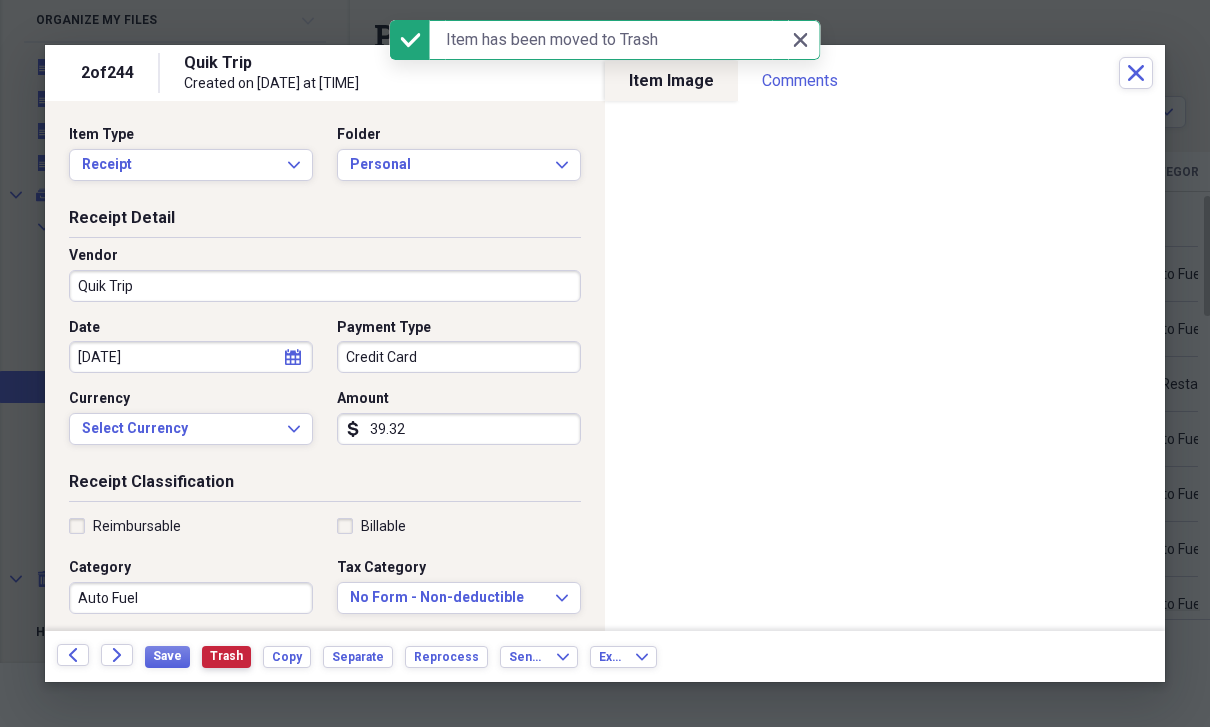 click on "Trash" at bounding box center [226, 656] 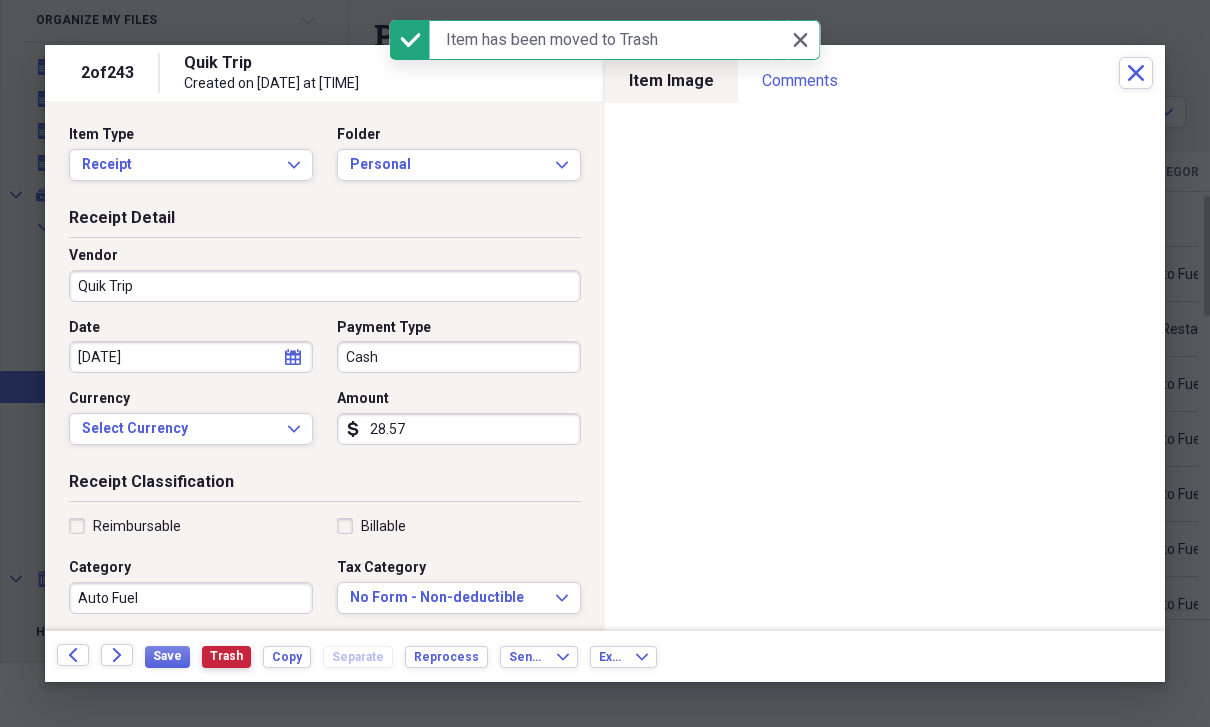 click on "Trash" at bounding box center [226, 656] 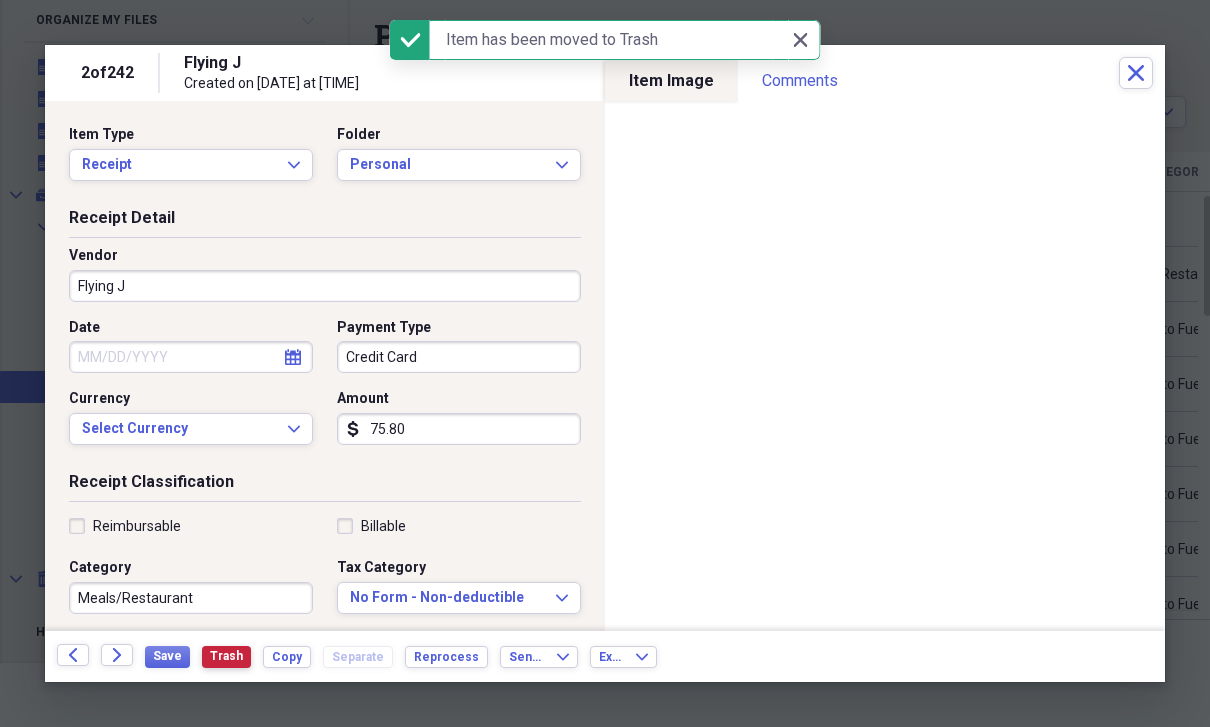 click on "Trash" at bounding box center (226, 656) 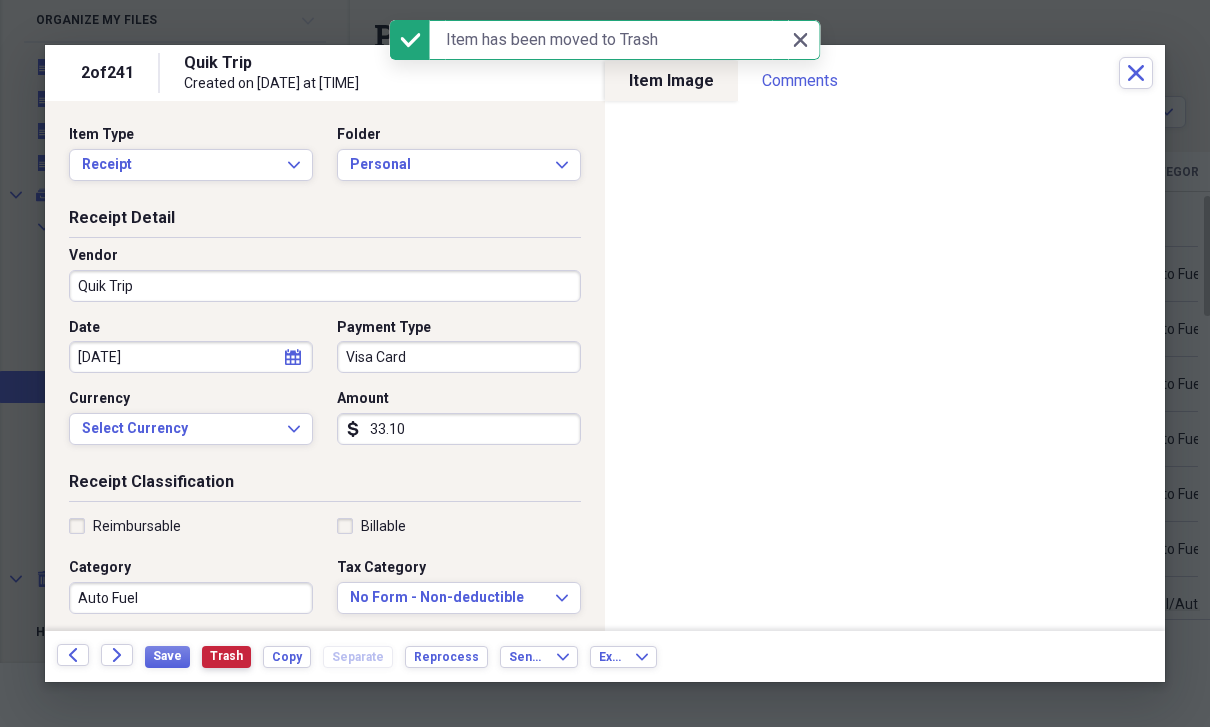 click on "Trash" at bounding box center (226, 656) 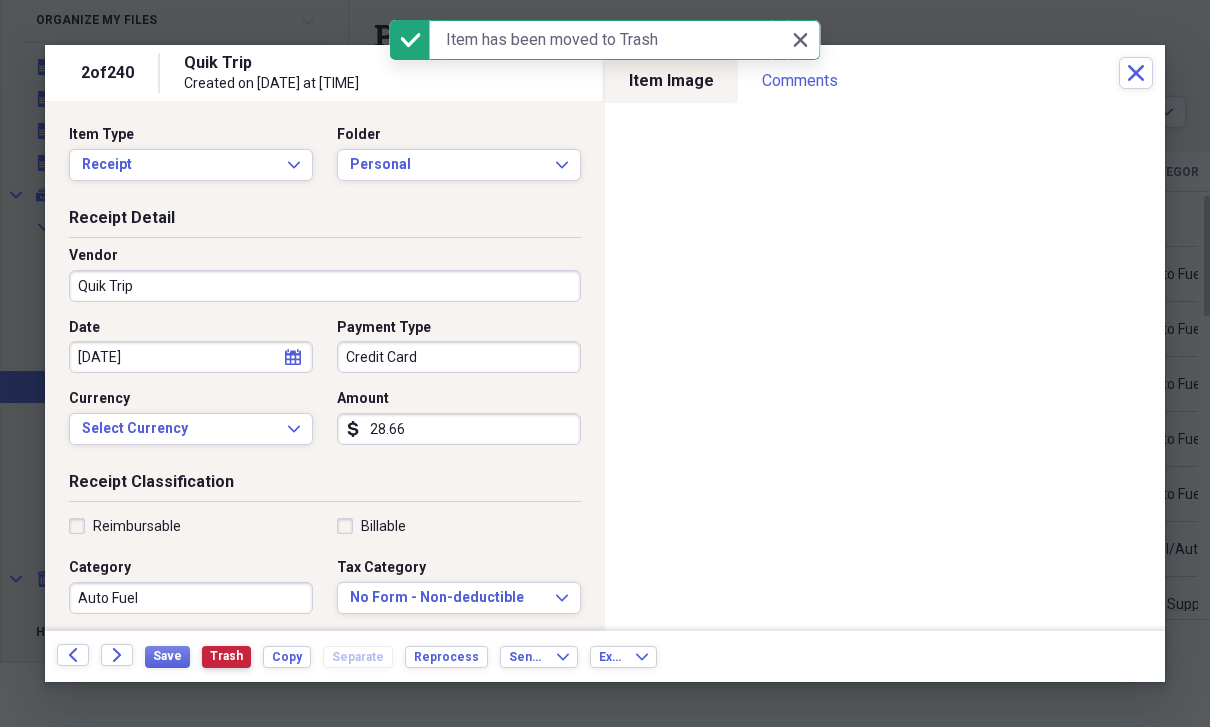 click on "Trash" at bounding box center (226, 656) 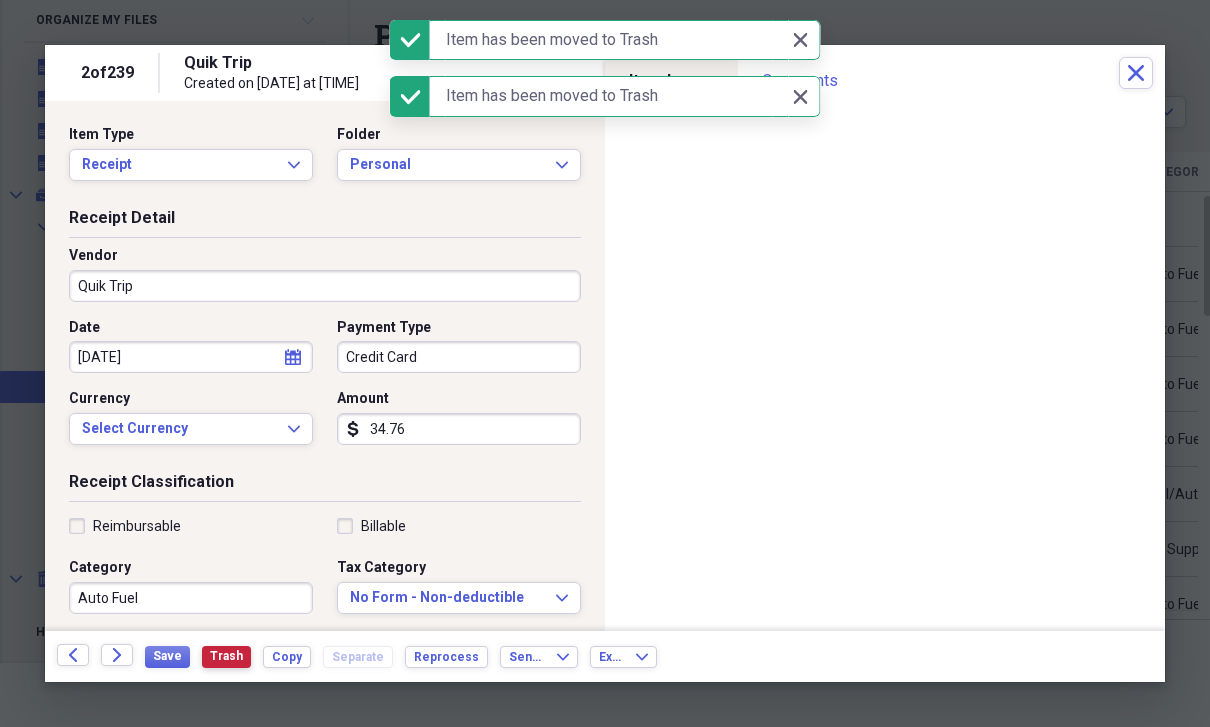 click on "Trash" at bounding box center (226, 656) 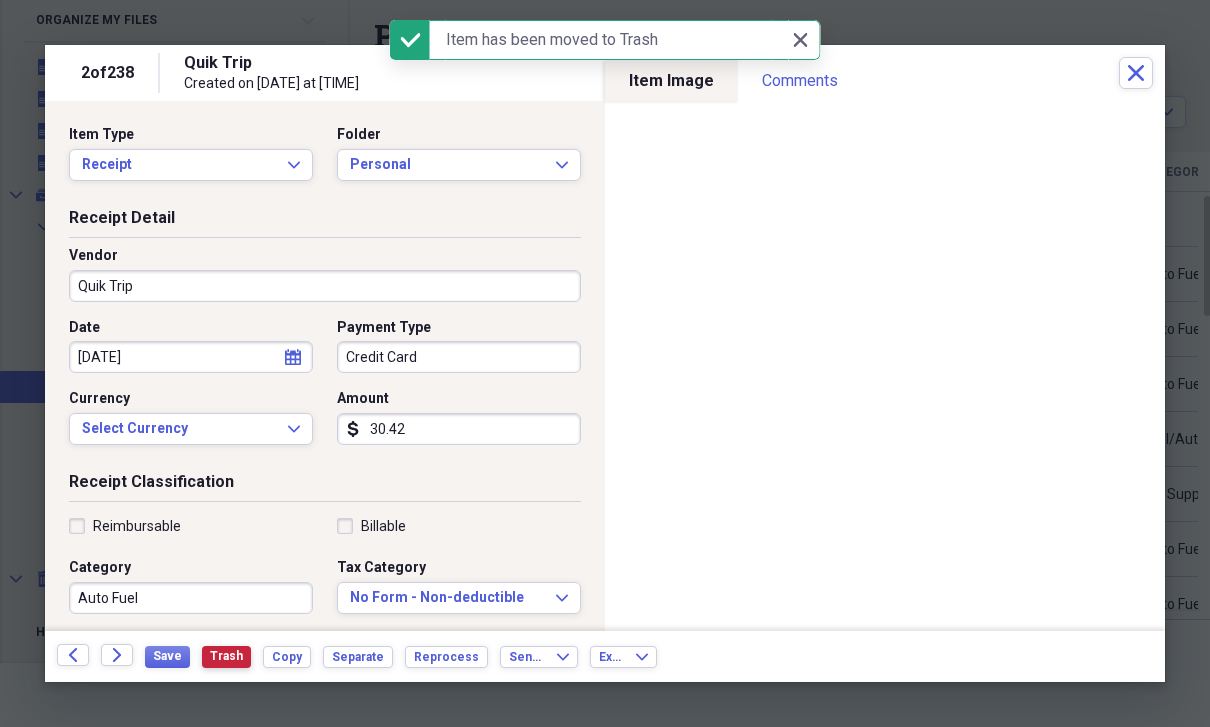 click on "Trash" at bounding box center [226, 656] 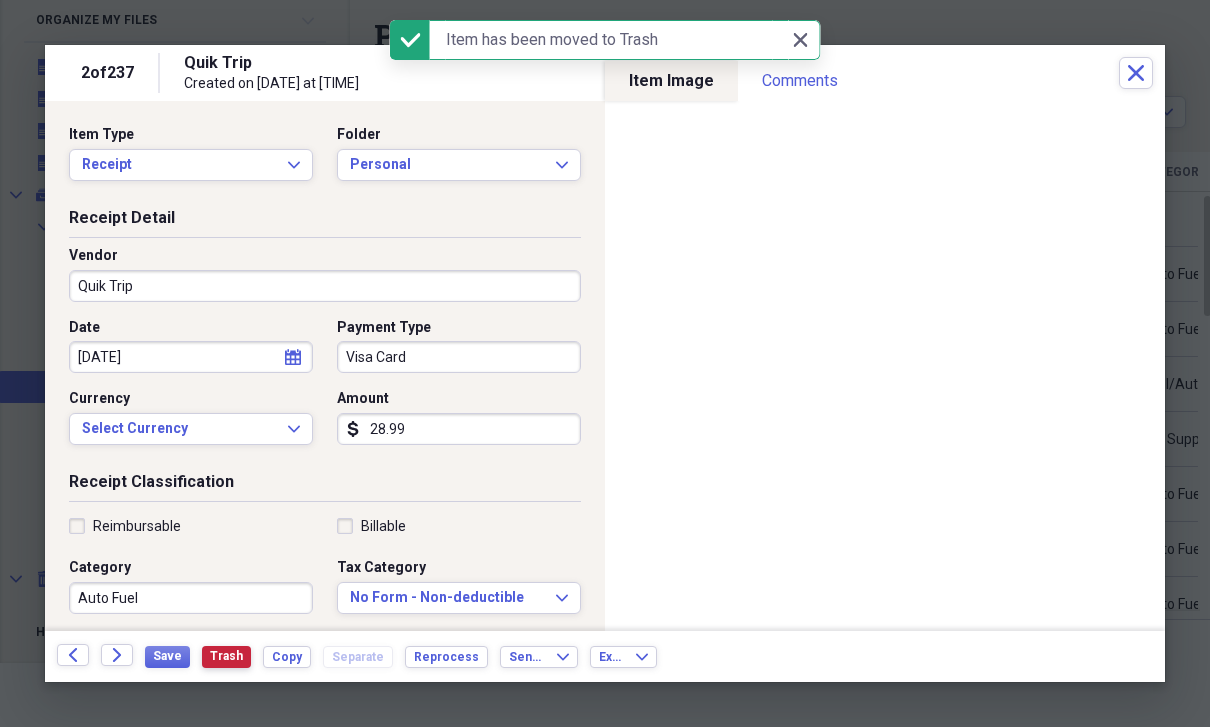 click on "Trash" at bounding box center (226, 656) 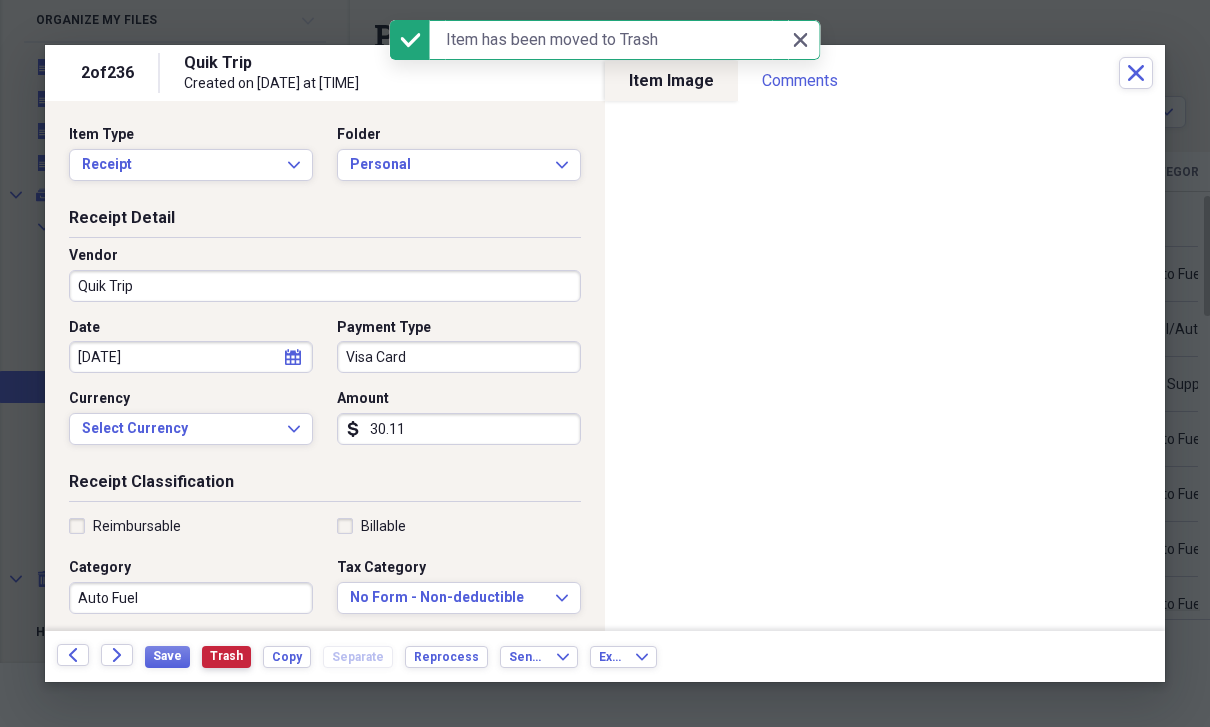 click on "Trash" at bounding box center (226, 656) 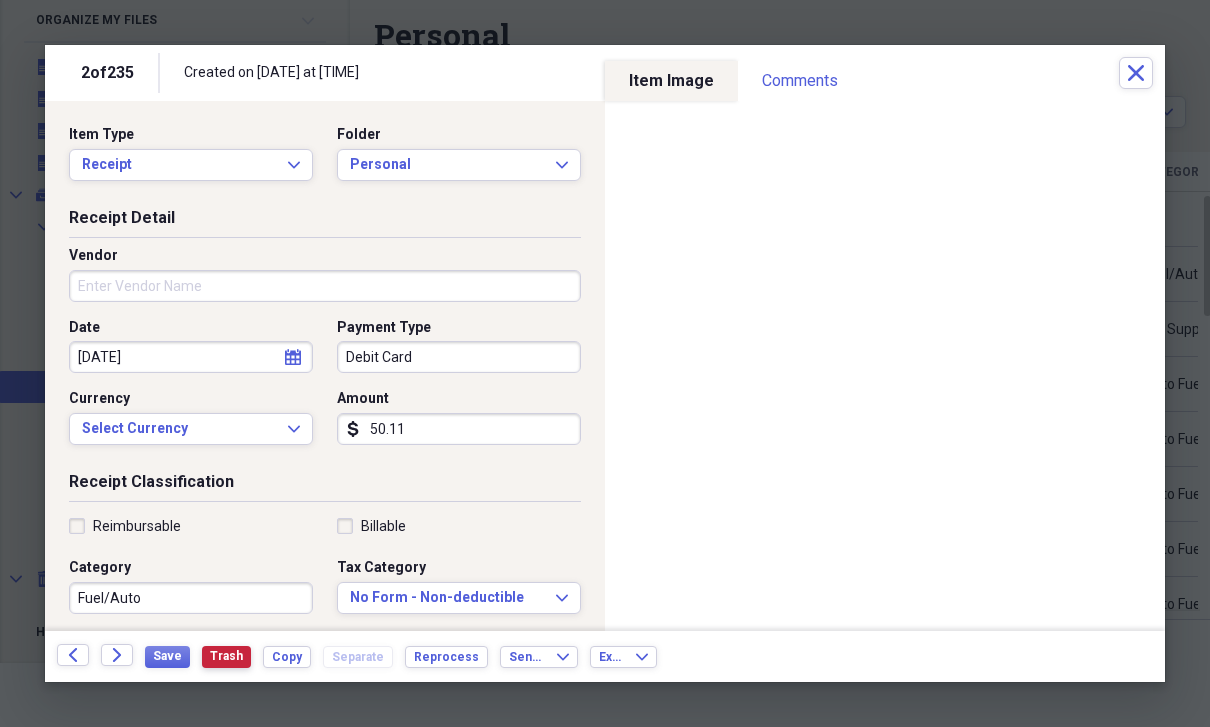 click on "Trash" at bounding box center [226, 656] 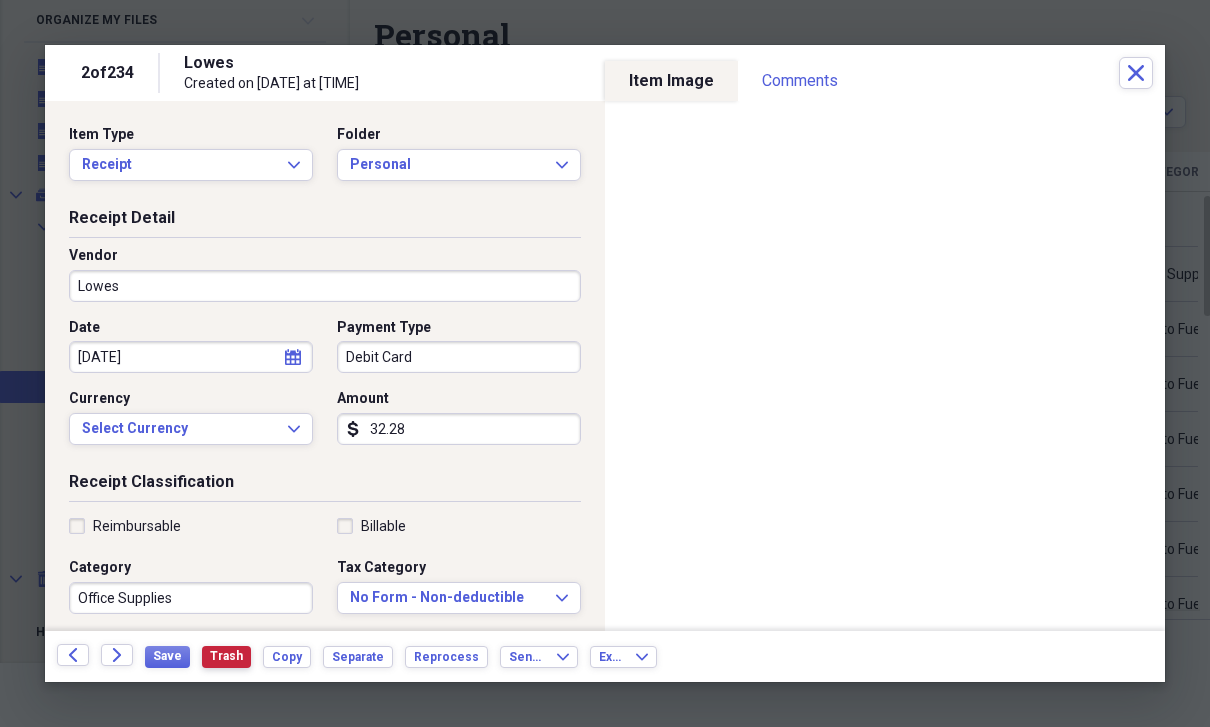 click on "Trash" at bounding box center [226, 656] 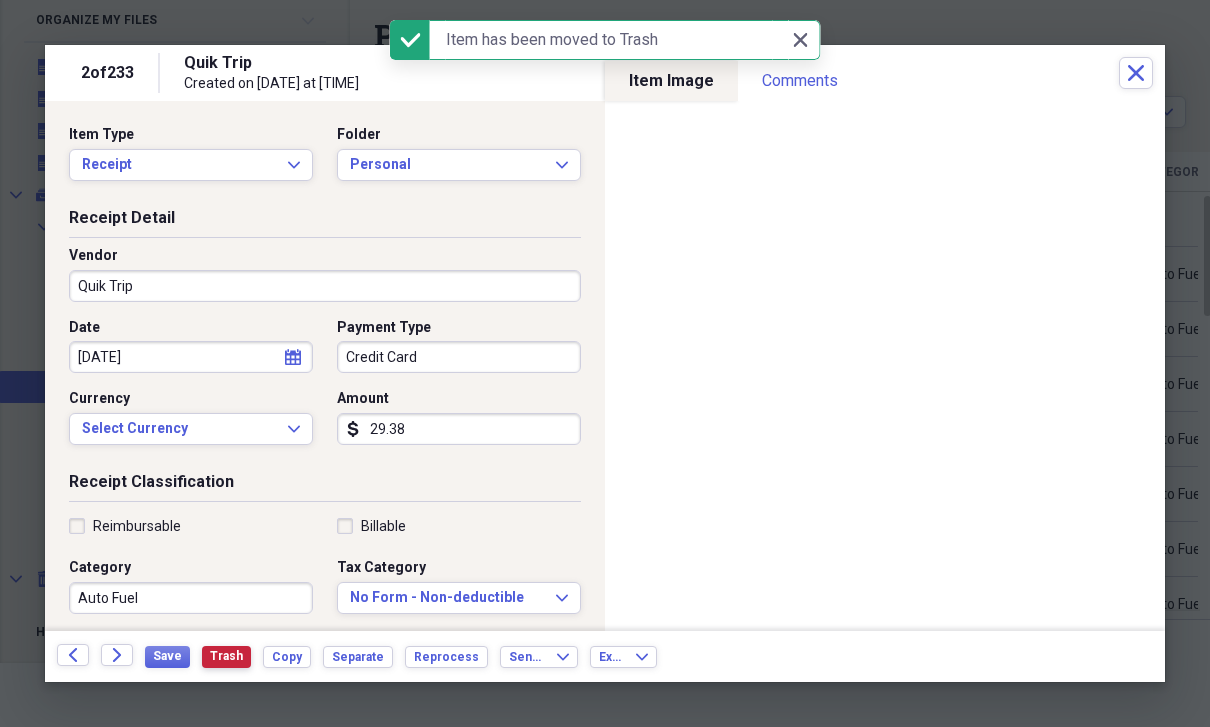 click on "Trash" at bounding box center [226, 656] 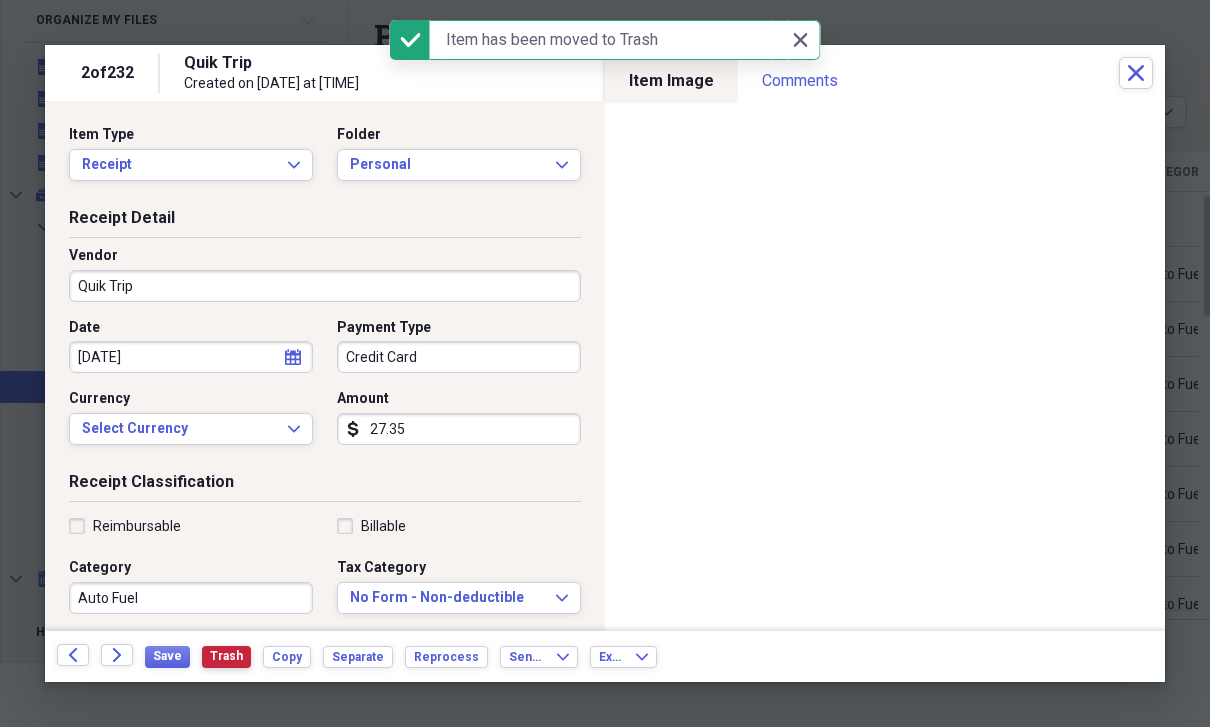click on "Trash" at bounding box center (226, 656) 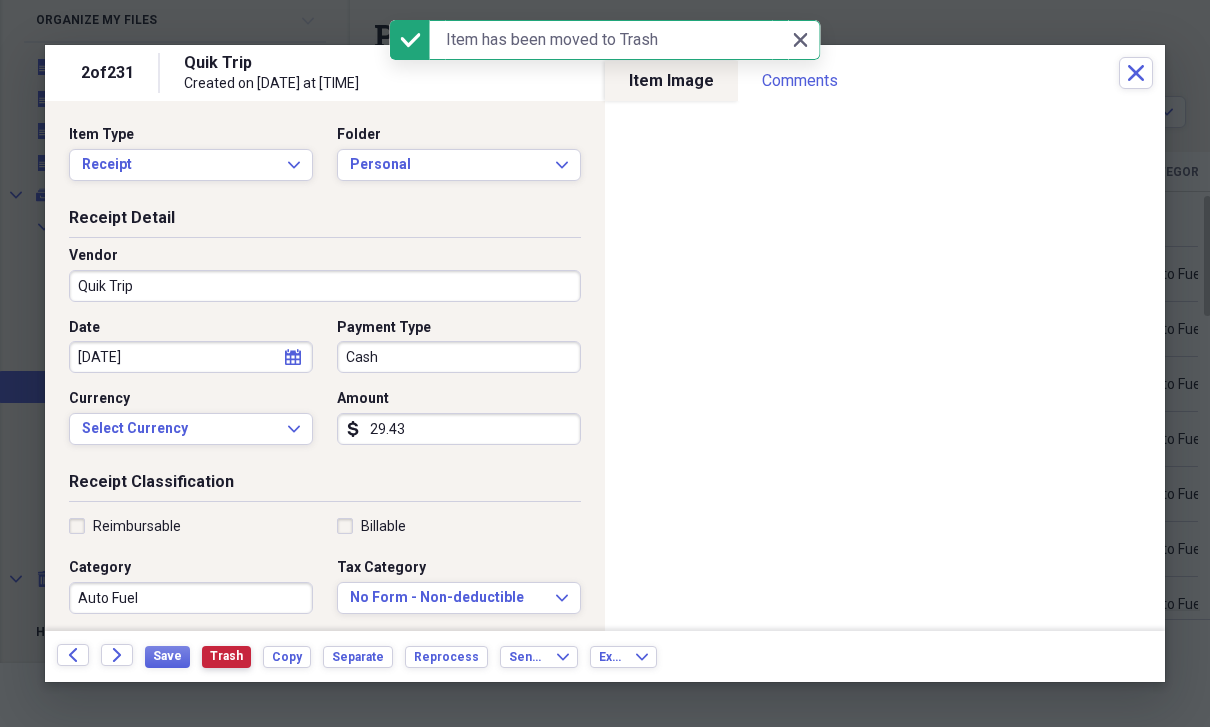 click on "Trash" at bounding box center [226, 656] 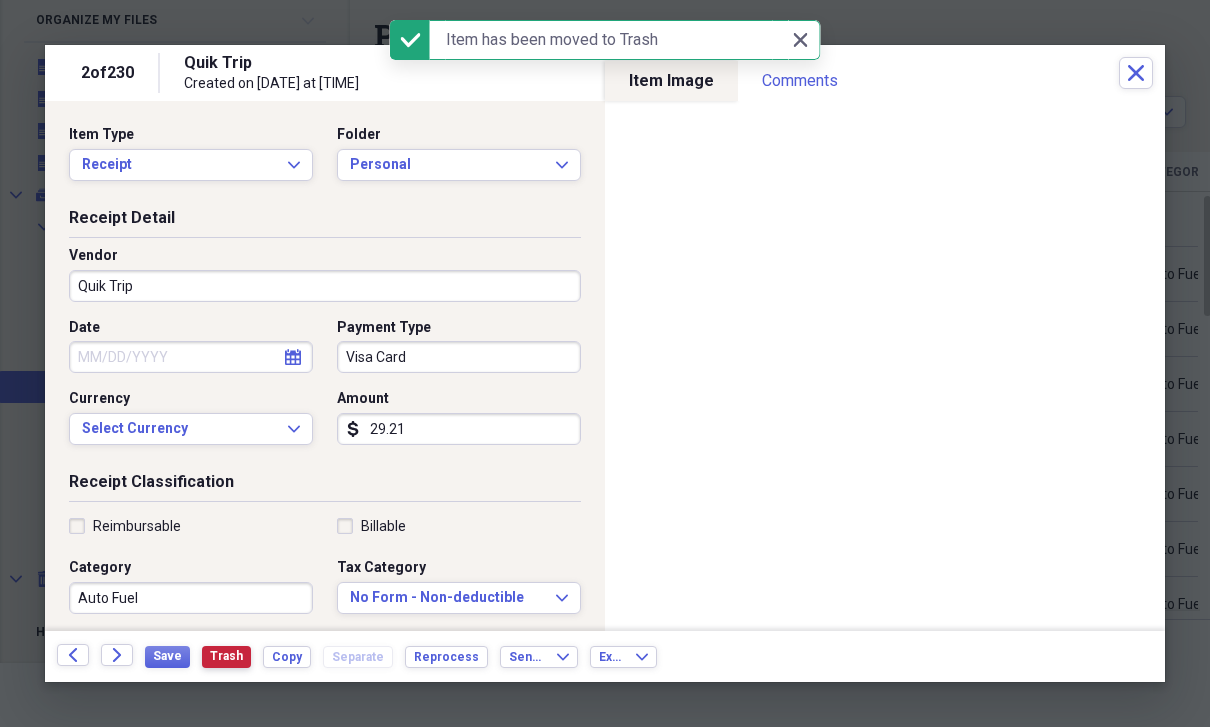 click on "Trash" at bounding box center [226, 656] 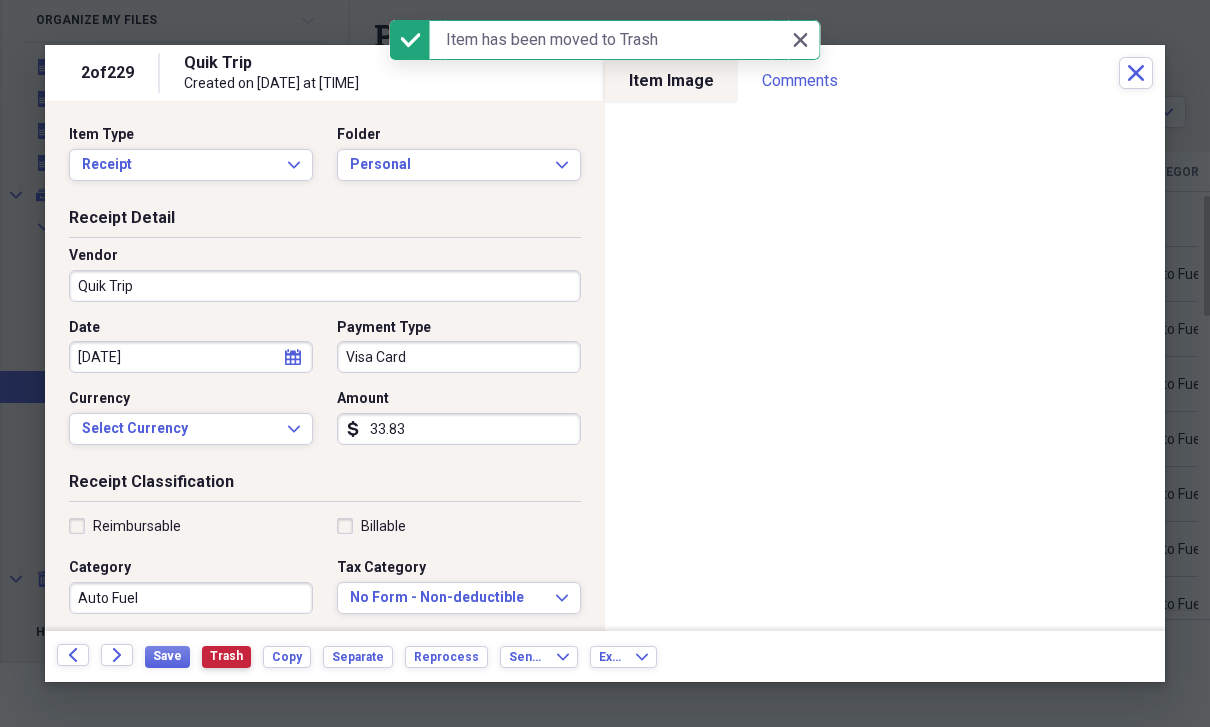 click on "Trash" at bounding box center [226, 656] 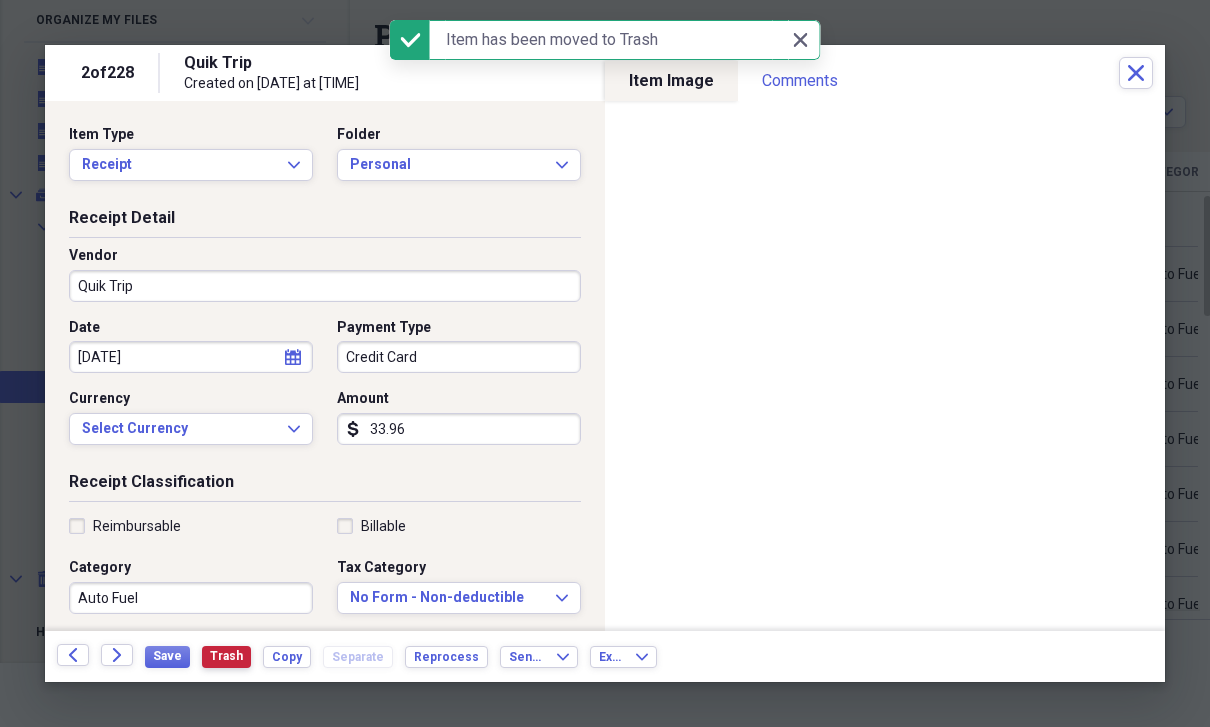 click on "Trash" at bounding box center (226, 656) 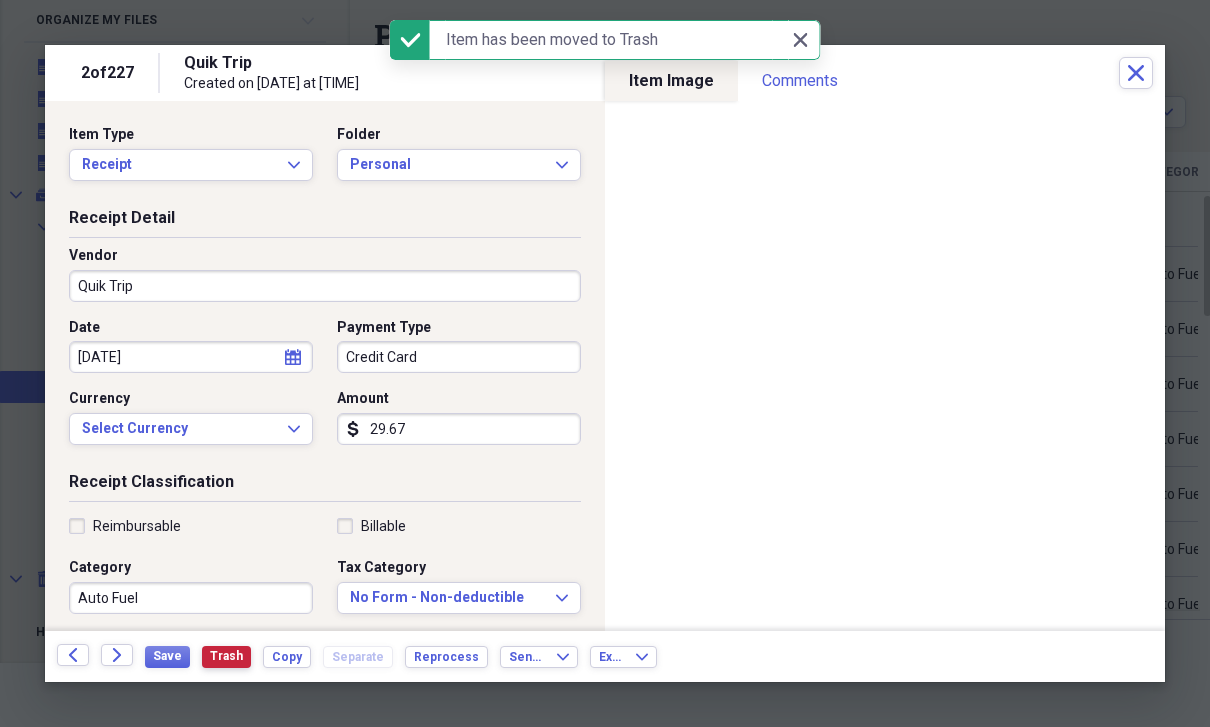 click on "Trash" at bounding box center (226, 656) 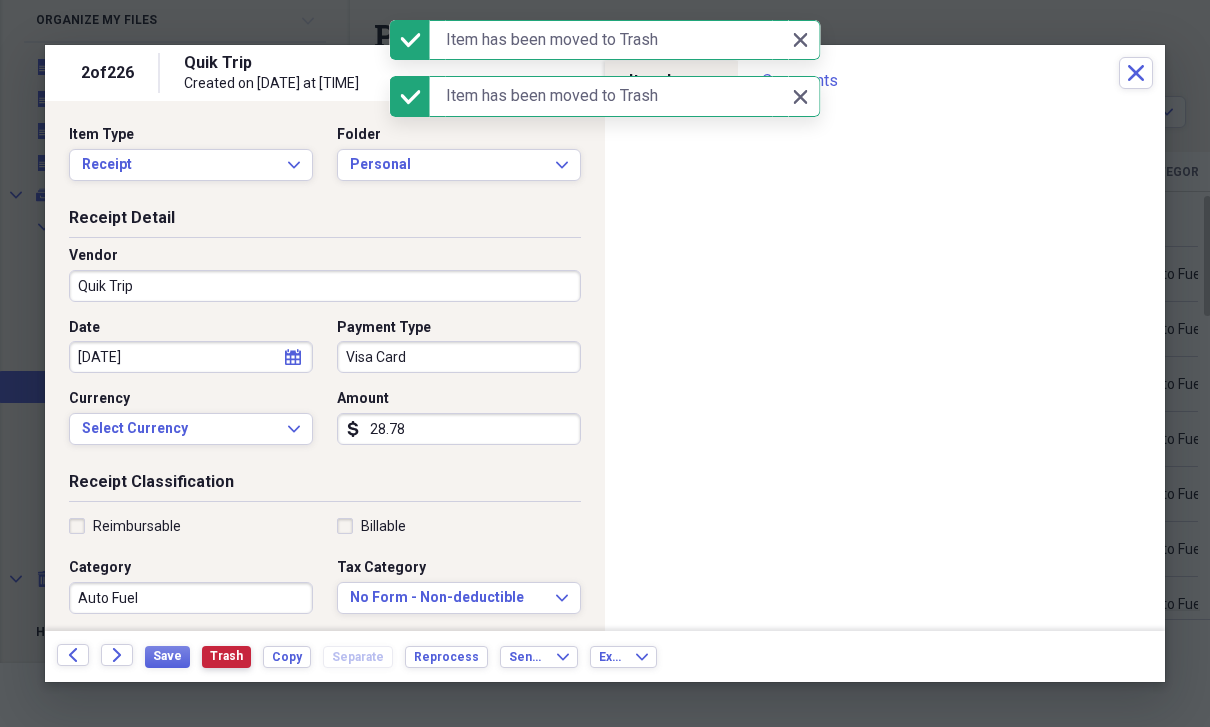 click on "Trash" at bounding box center [226, 656] 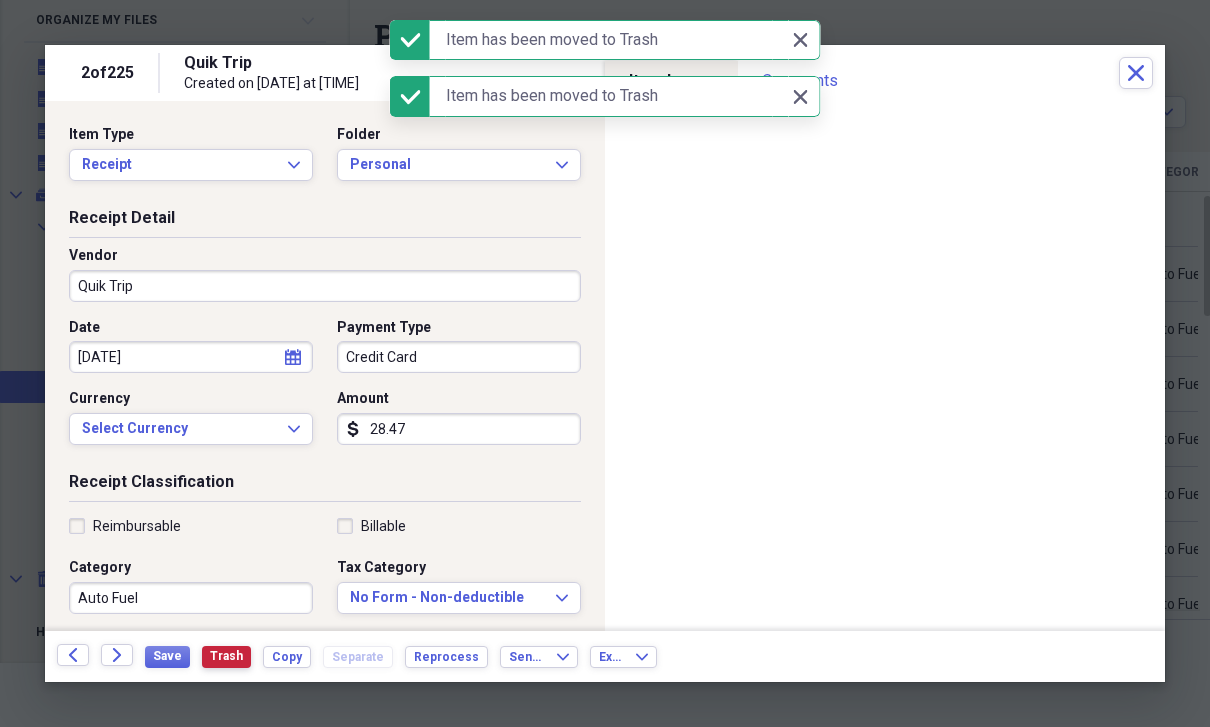 click on "Trash" at bounding box center (226, 657) 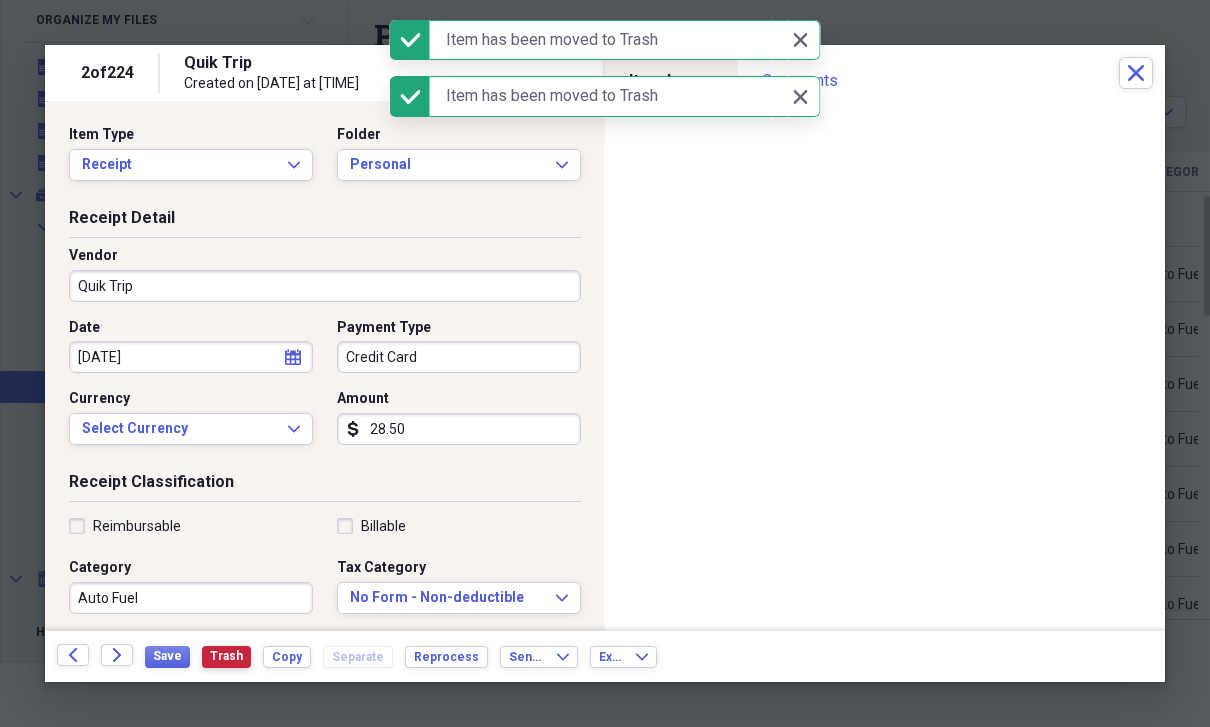 click on "Trash" at bounding box center (226, 656) 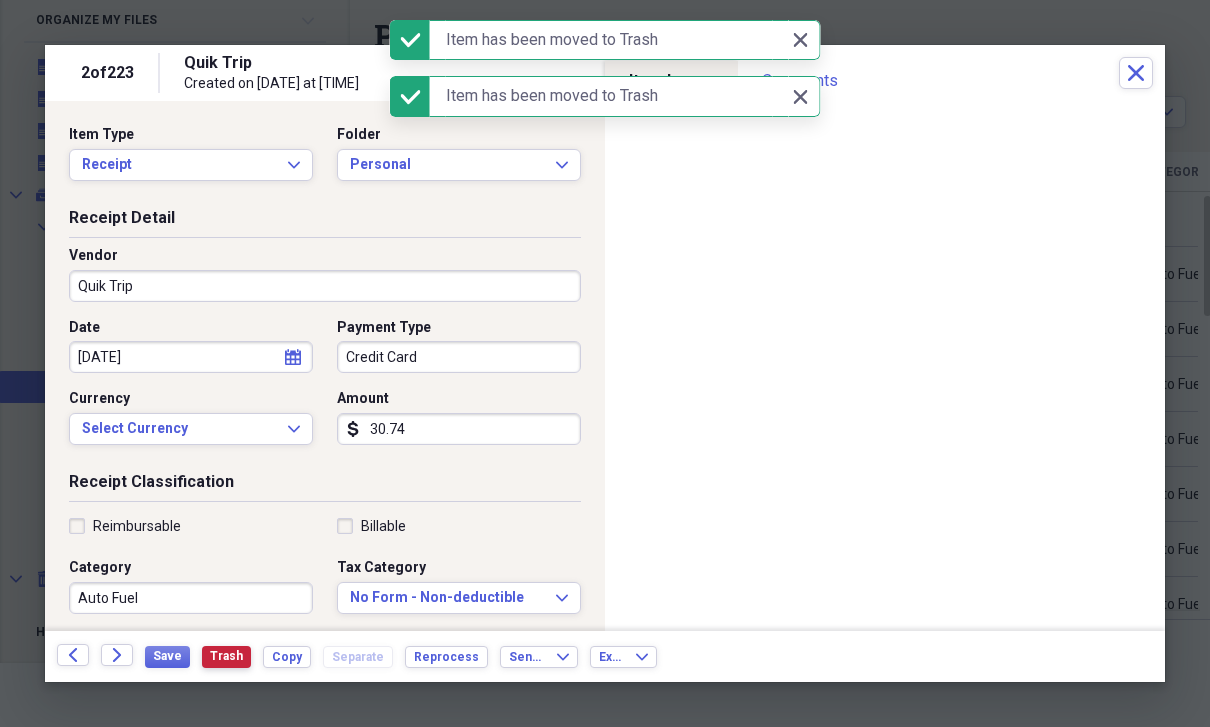 click on "Trash" at bounding box center (226, 656) 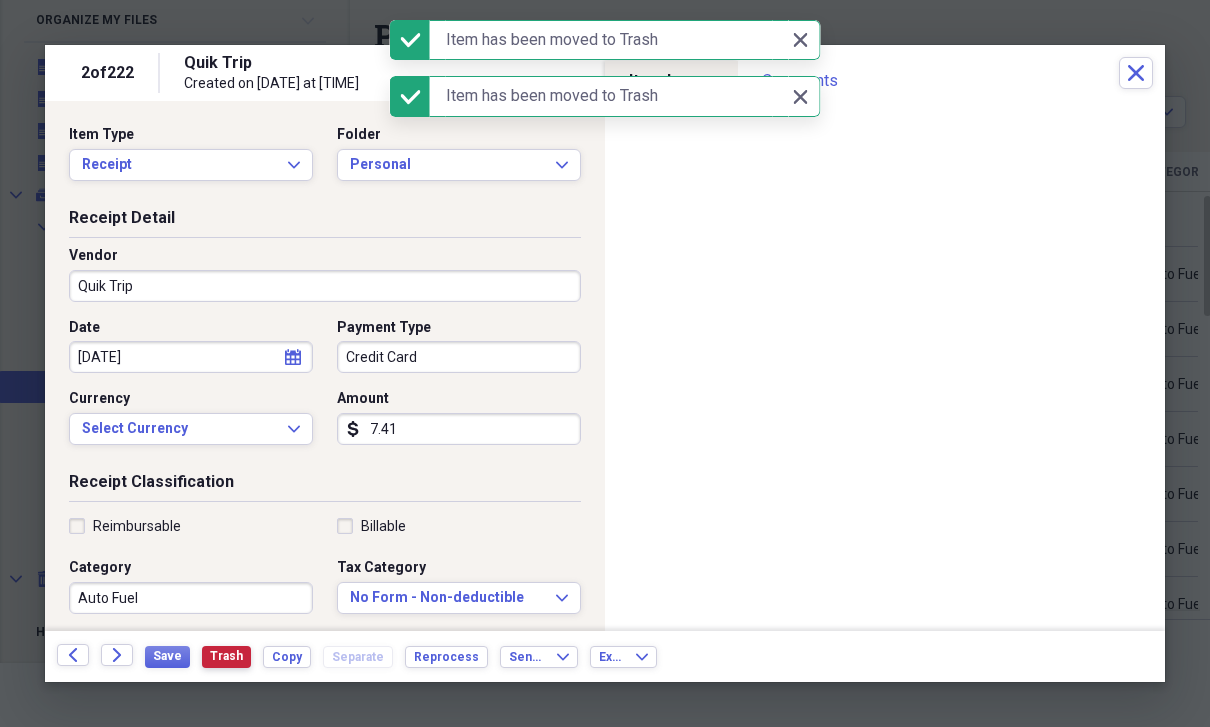 click on "Trash" at bounding box center (226, 656) 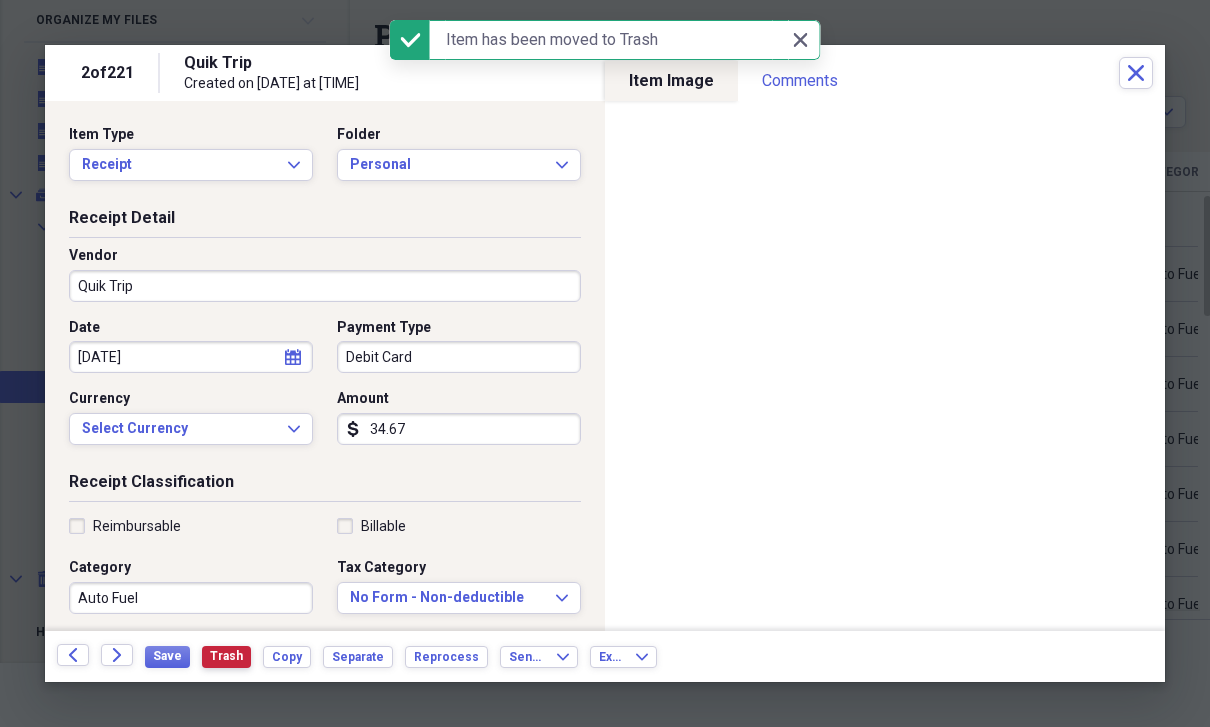 click on "Trash" at bounding box center (226, 656) 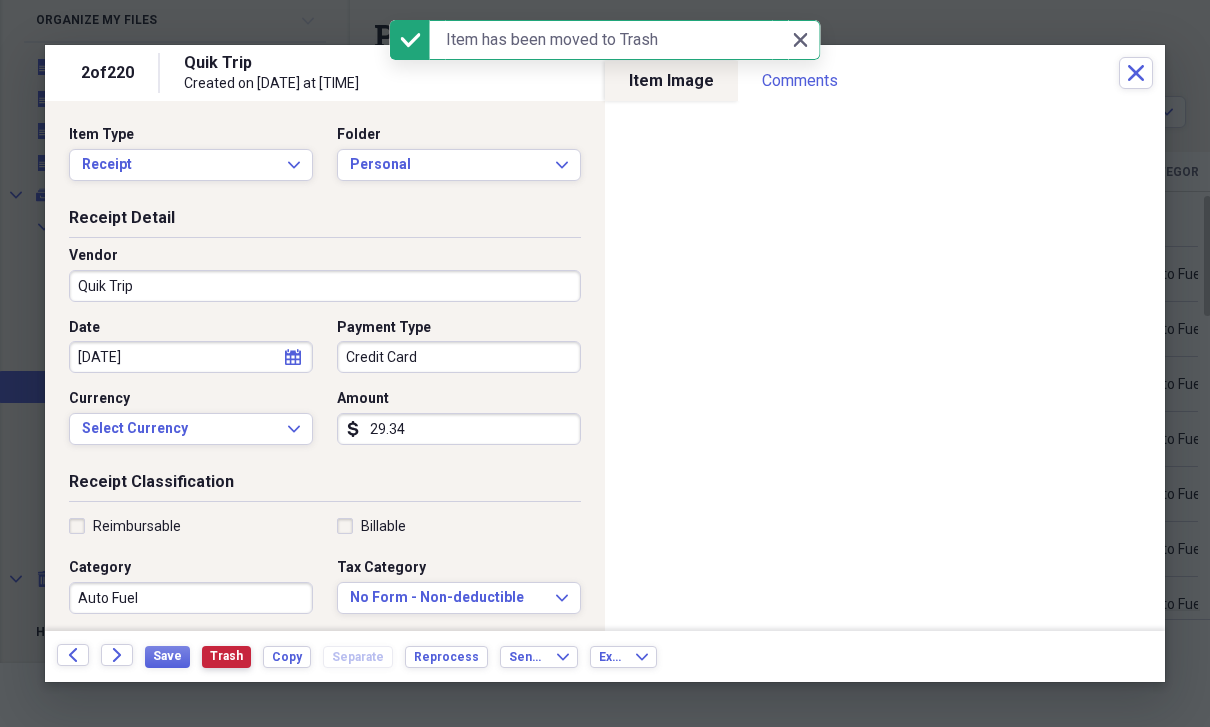 click on "Trash" at bounding box center [226, 656] 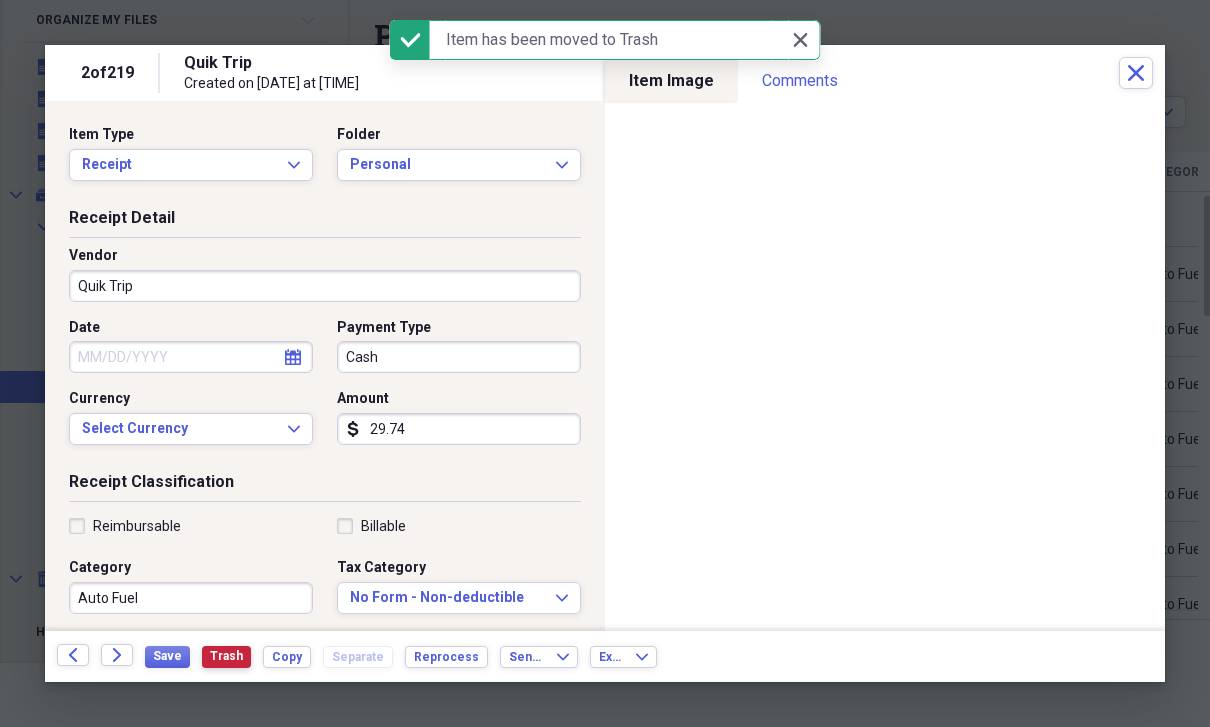 click on "Trash" at bounding box center [226, 656] 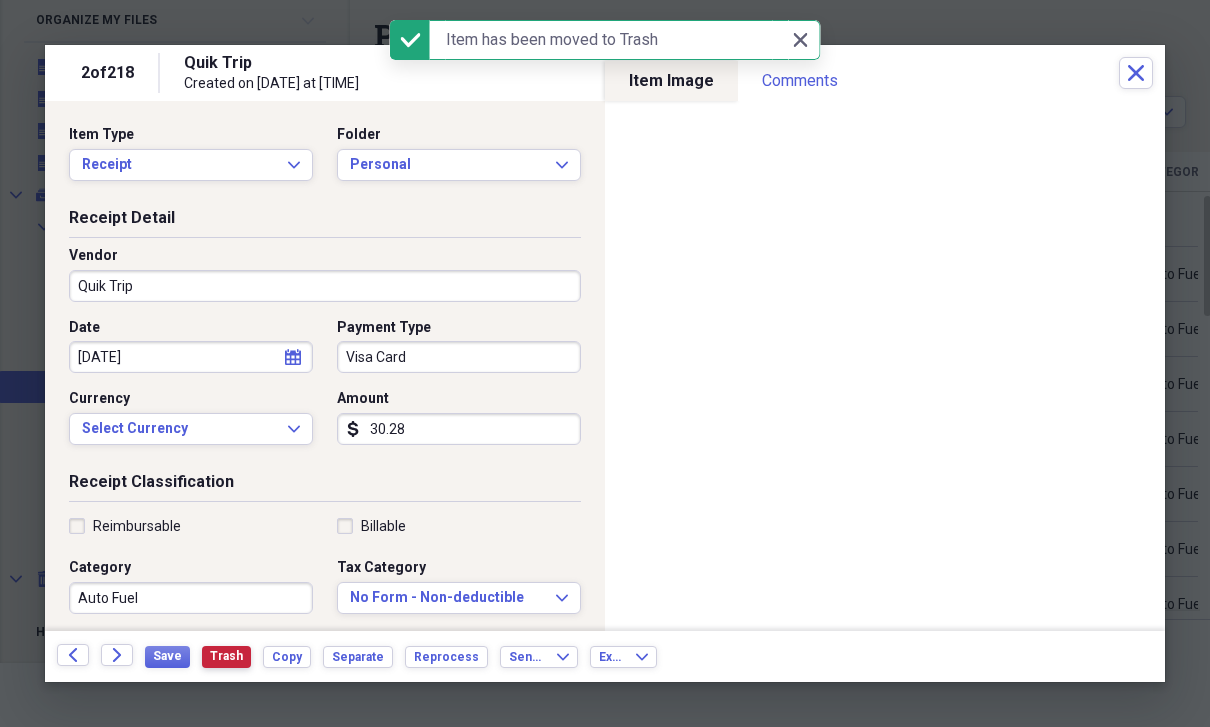 click on "Trash" at bounding box center (226, 656) 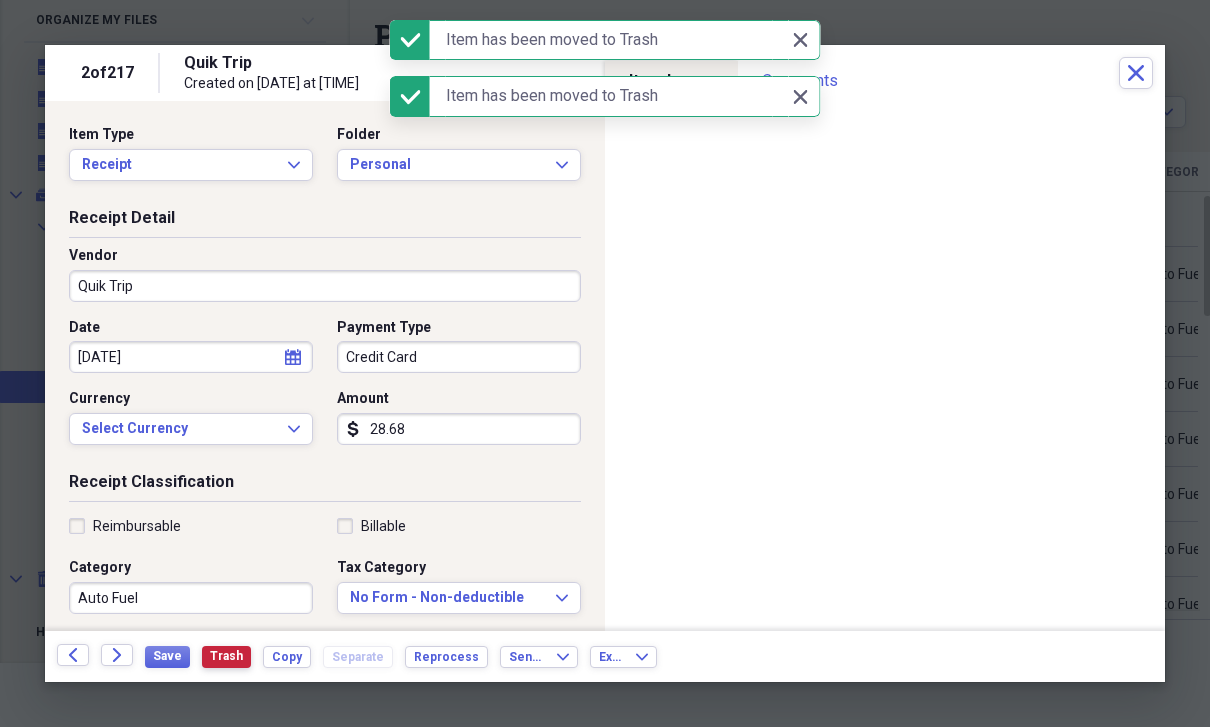 click on "Trash" at bounding box center [226, 656] 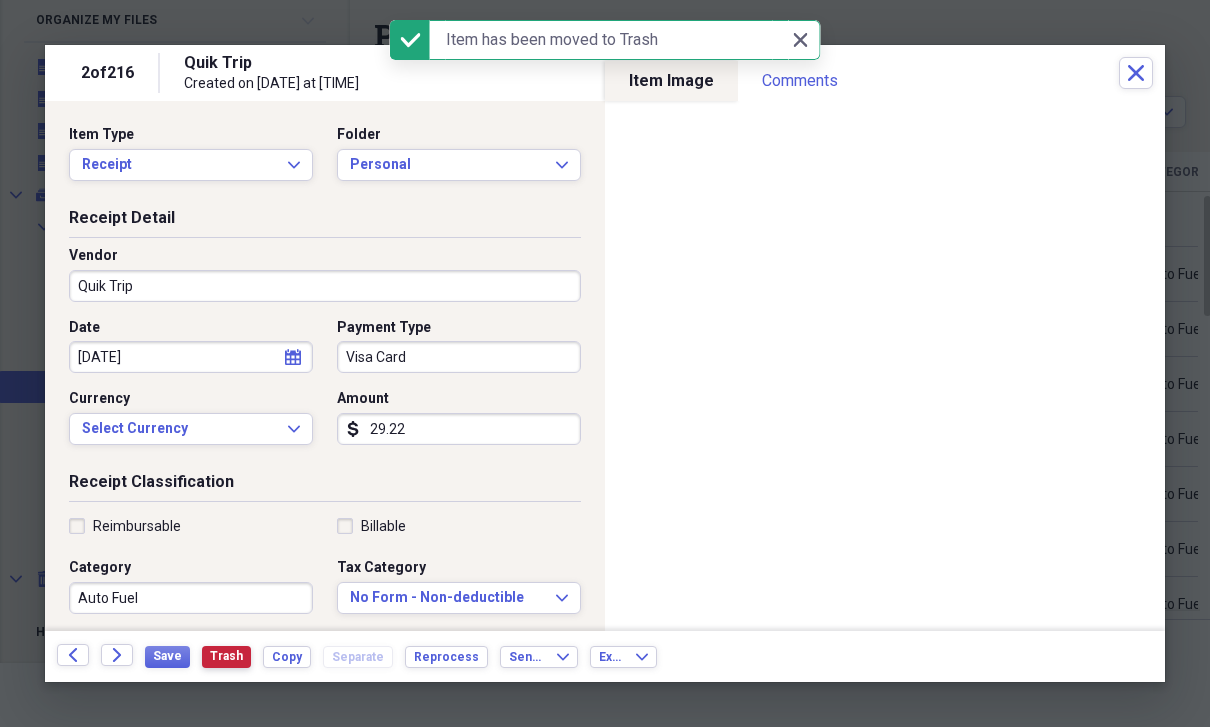 click on "Trash" at bounding box center (226, 656) 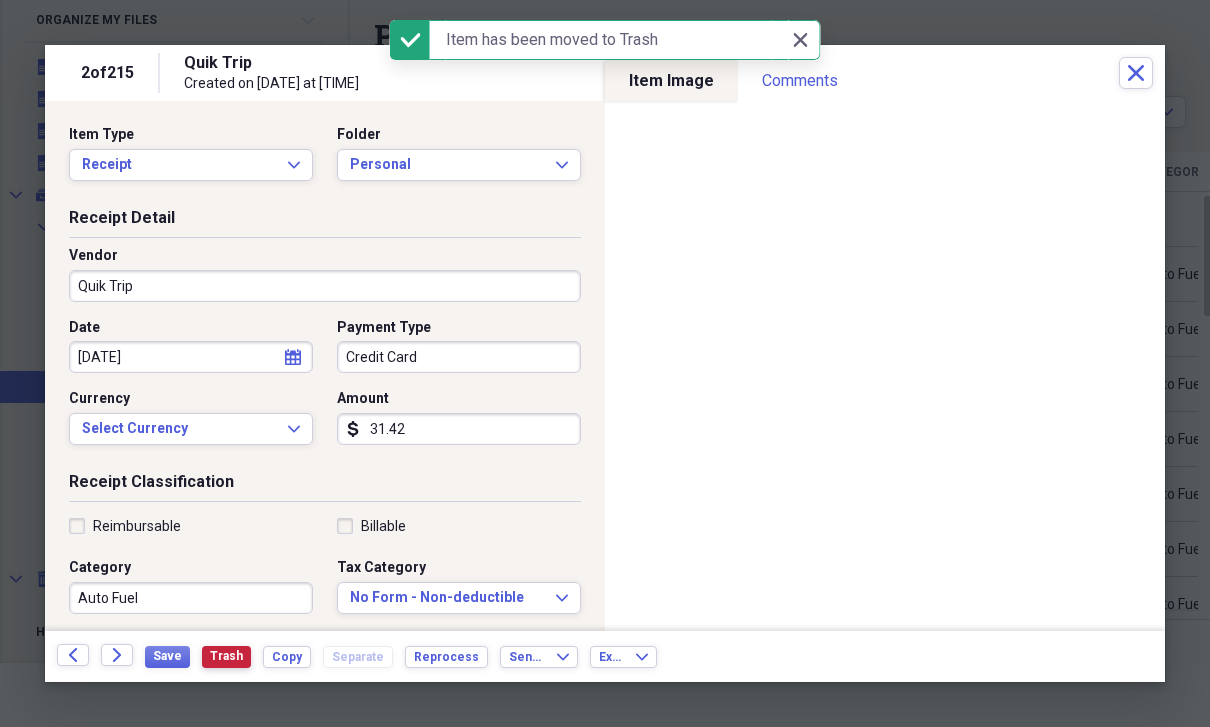 click on "Trash" at bounding box center [226, 656] 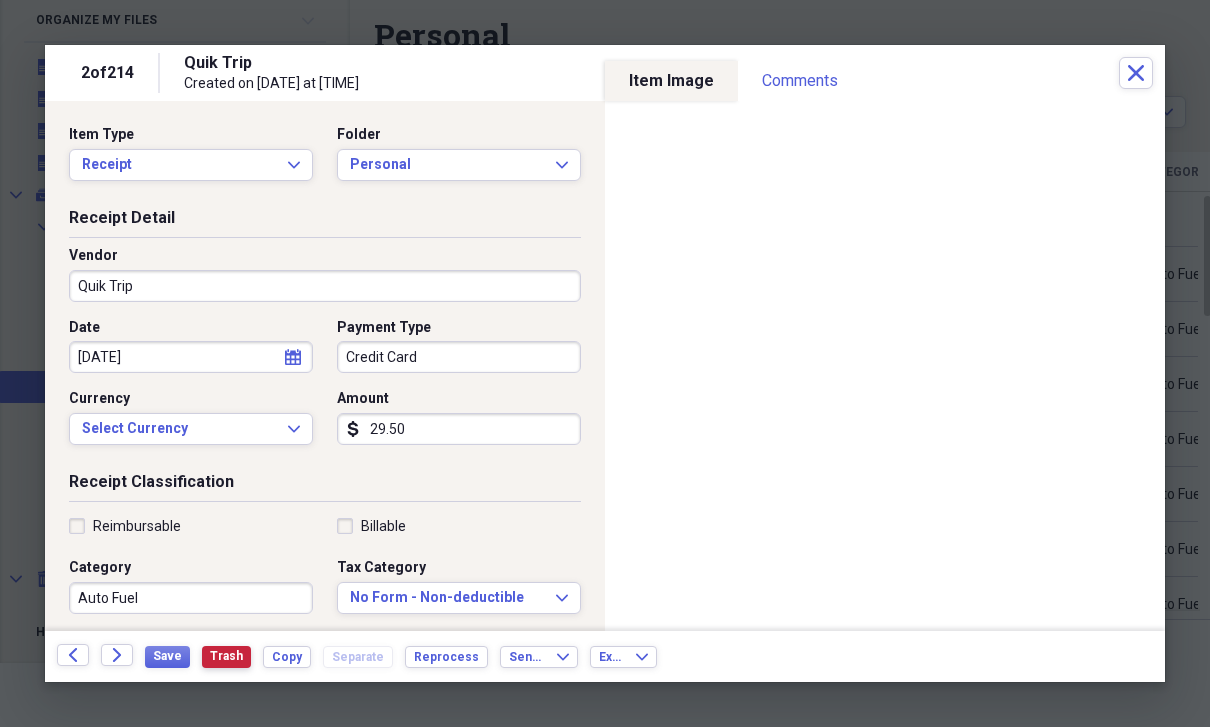 click on "Trash" at bounding box center [226, 656] 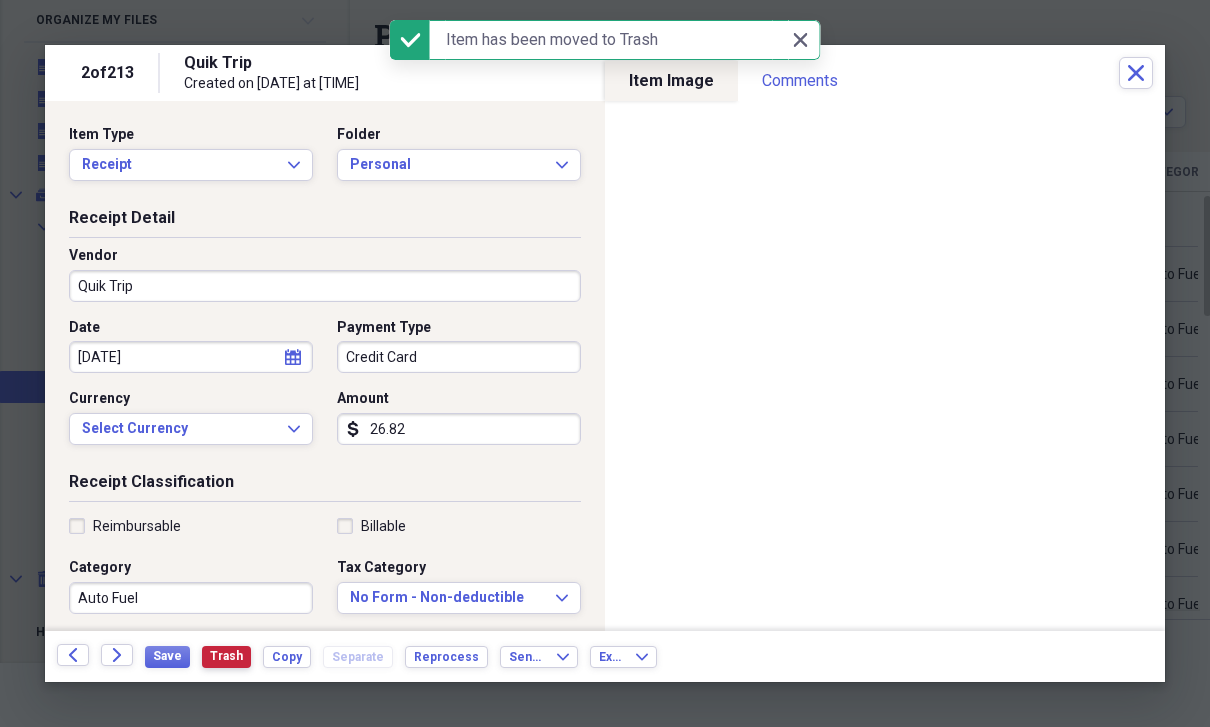click on "Trash" at bounding box center [226, 656] 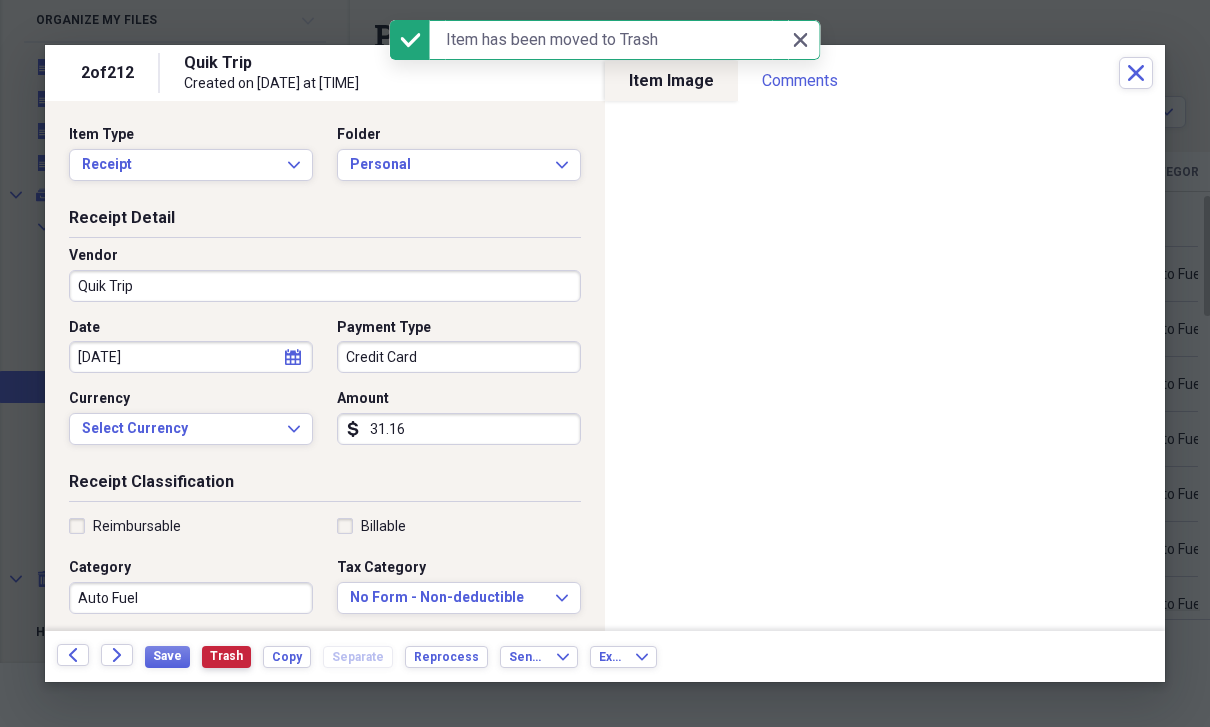 click on "Trash" at bounding box center (226, 656) 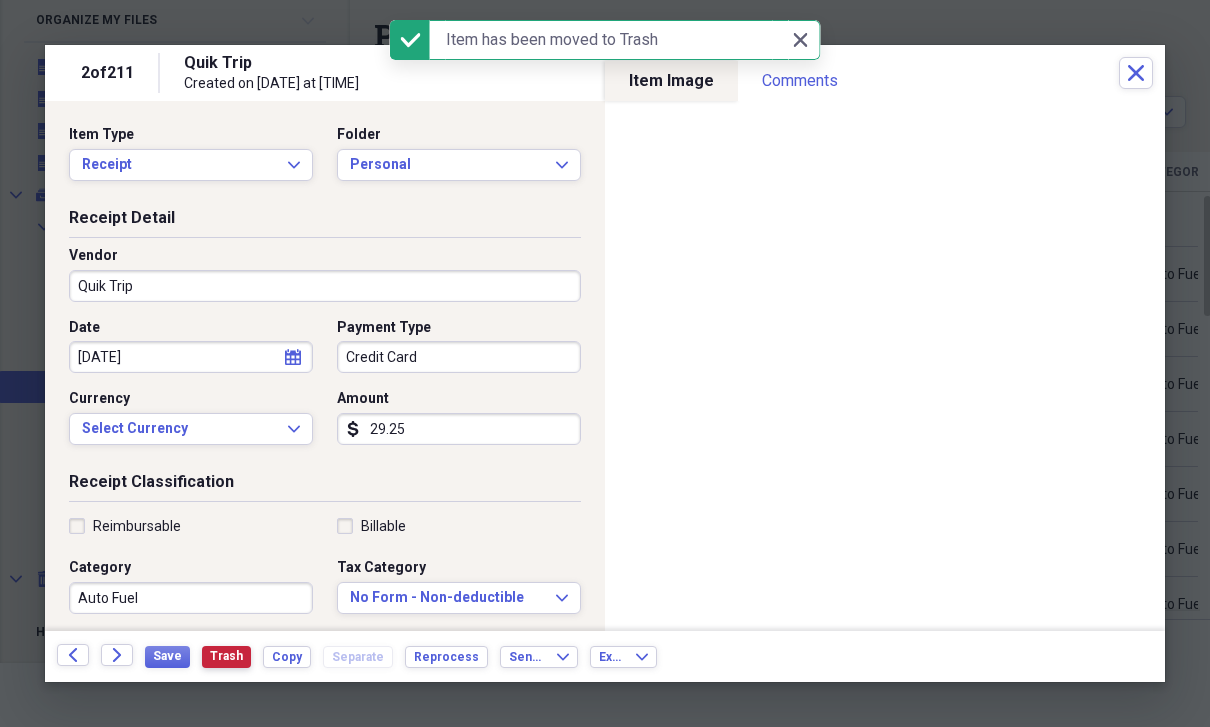click on "Trash" at bounding box center (226, 656) 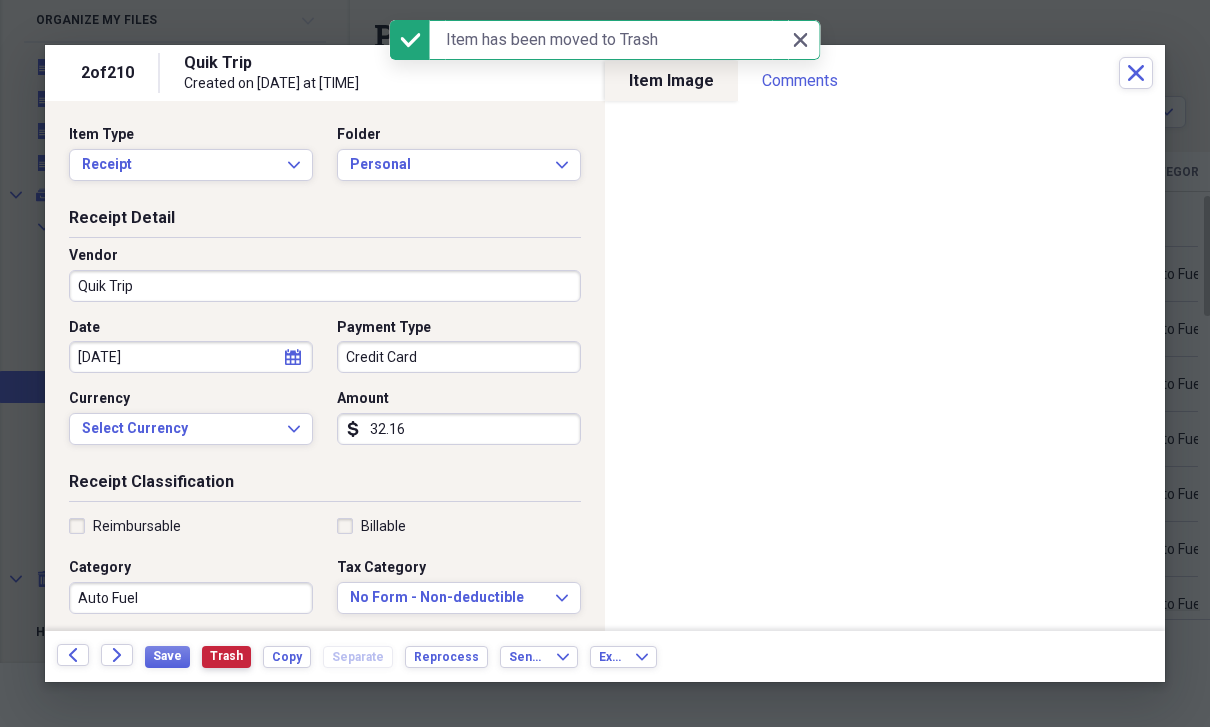 click on "Trash" at bounding box center [226, 656] 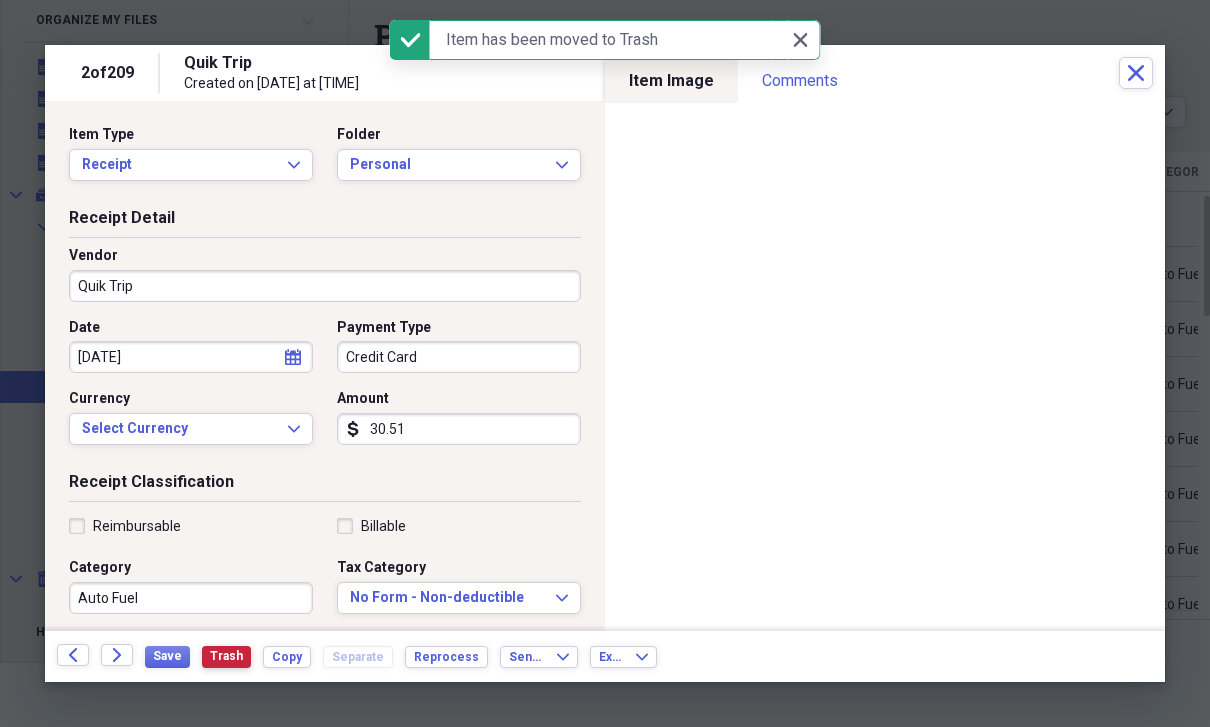 click on "Trash" at bounding box center [226, 656] 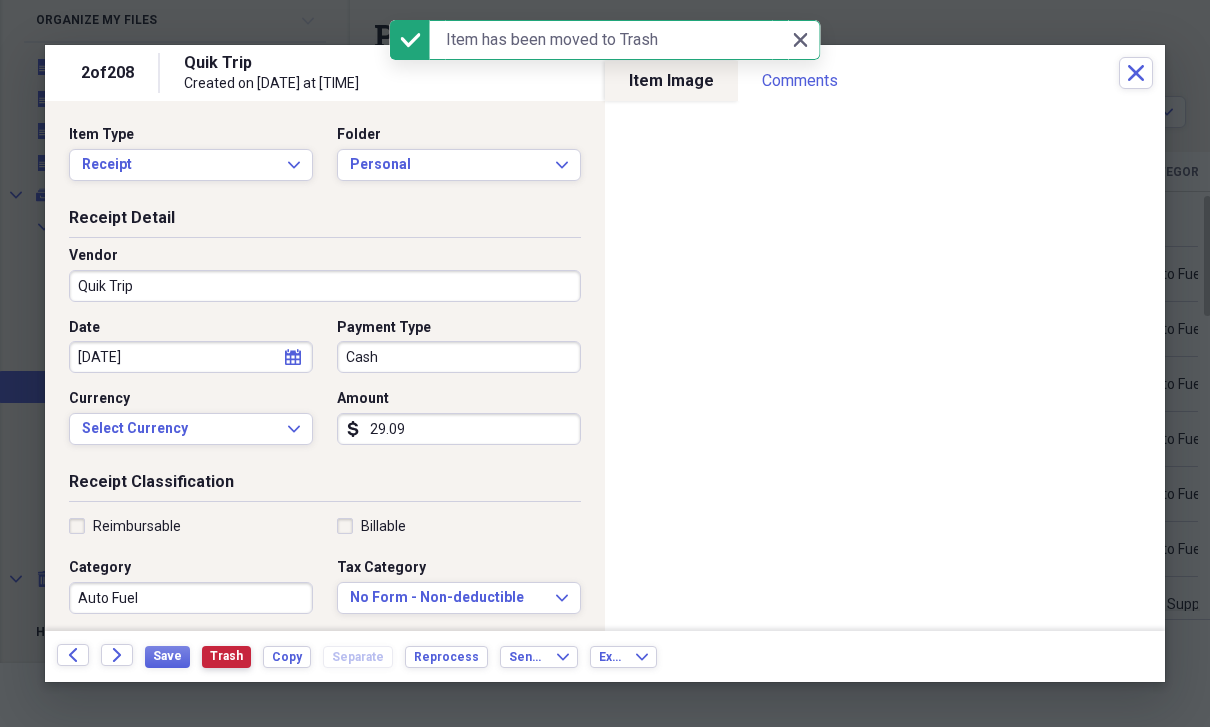 click on "Trash" at bounding box center [226, 656] 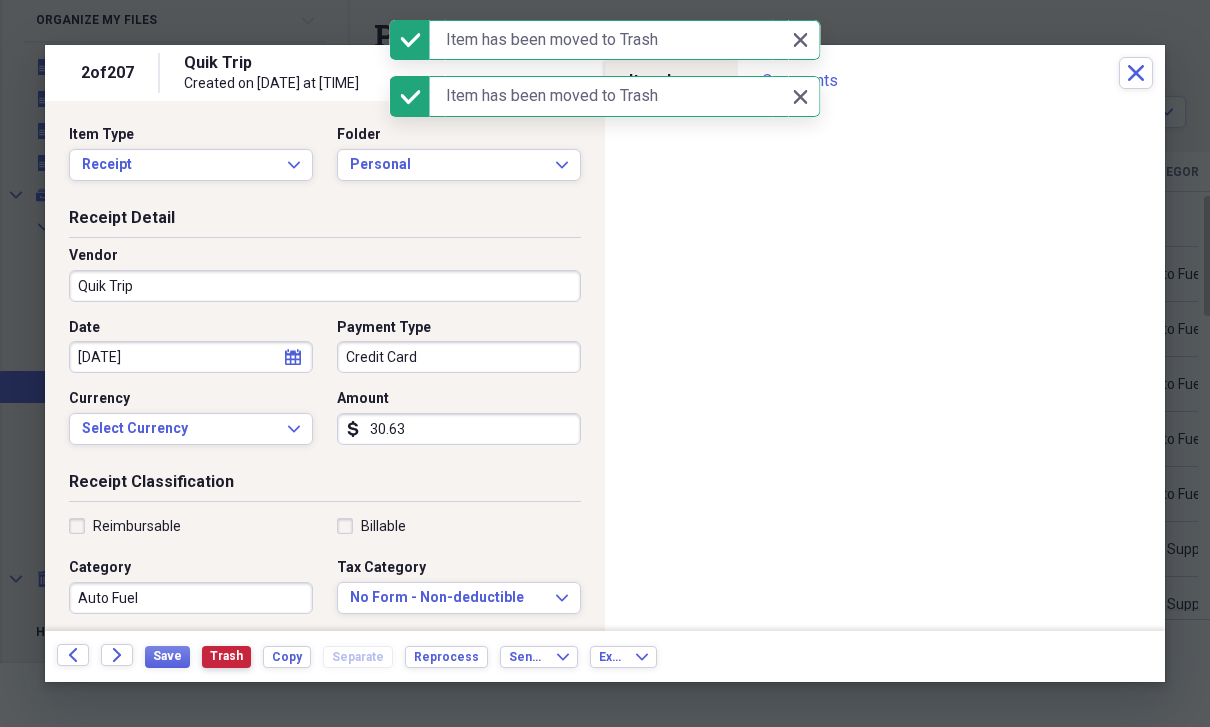 click on "Trash" at bounding box center (226, 656) 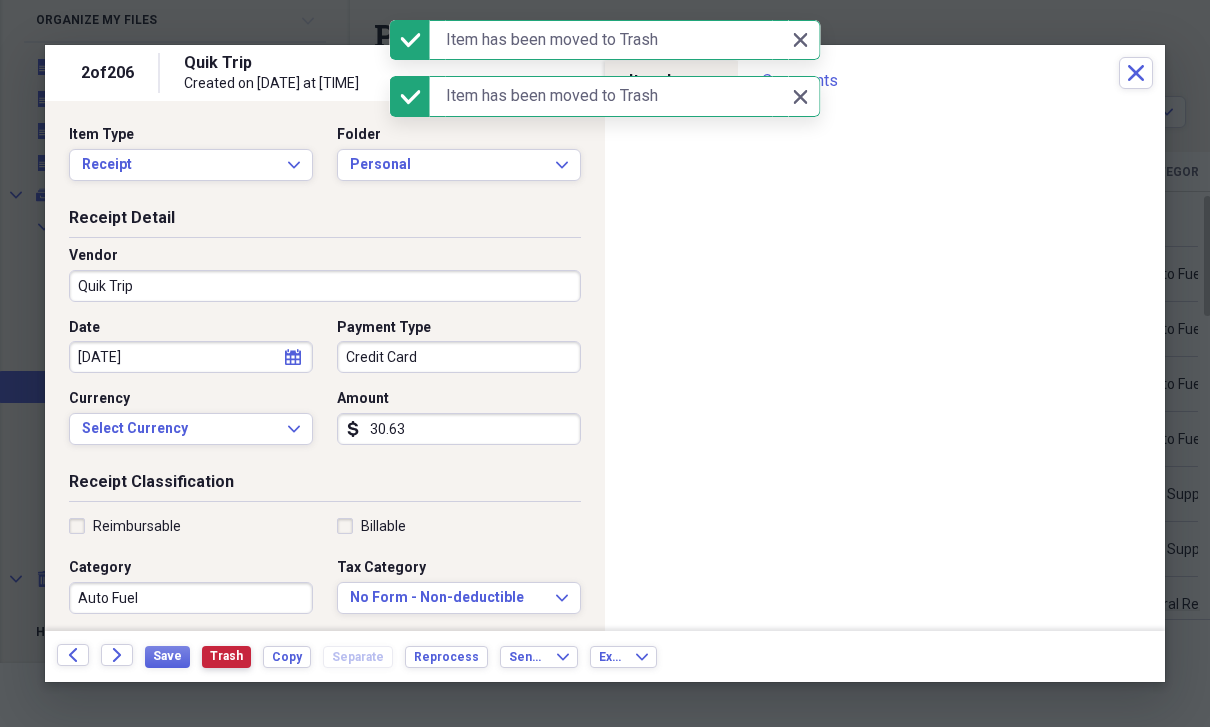 click on "Trash" at bounding box center (226, 656) 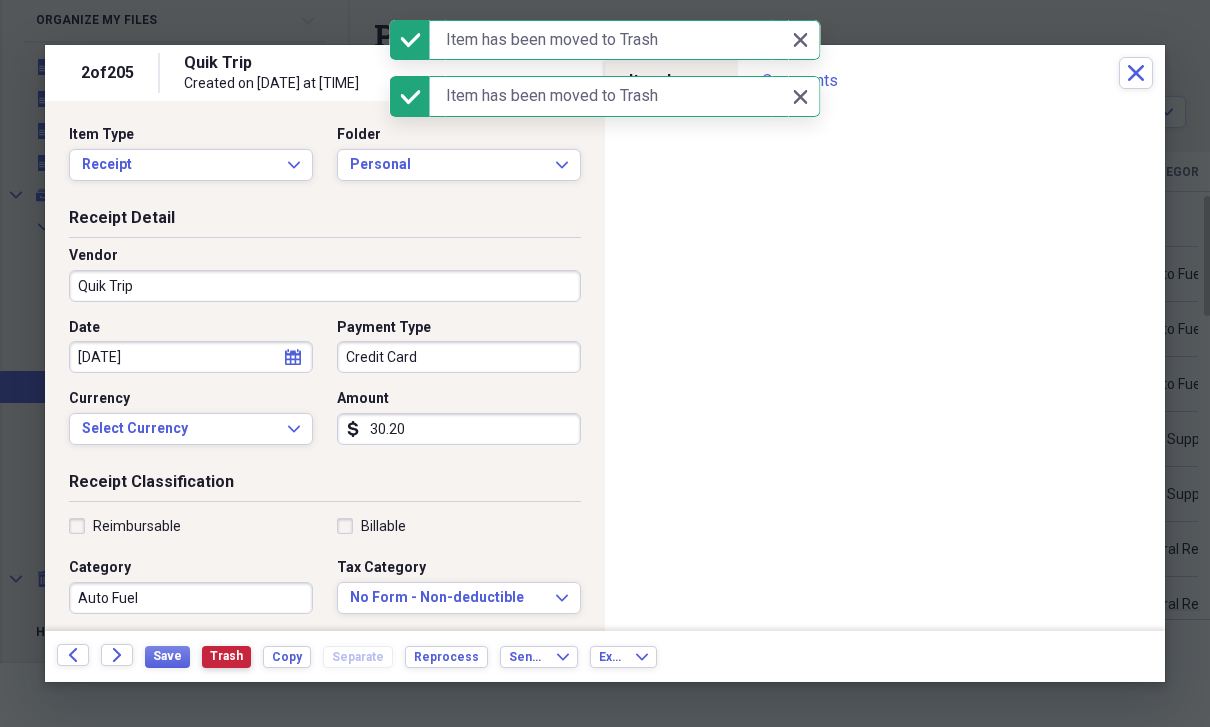 click on "Trash" at bounding box center (226, 656) 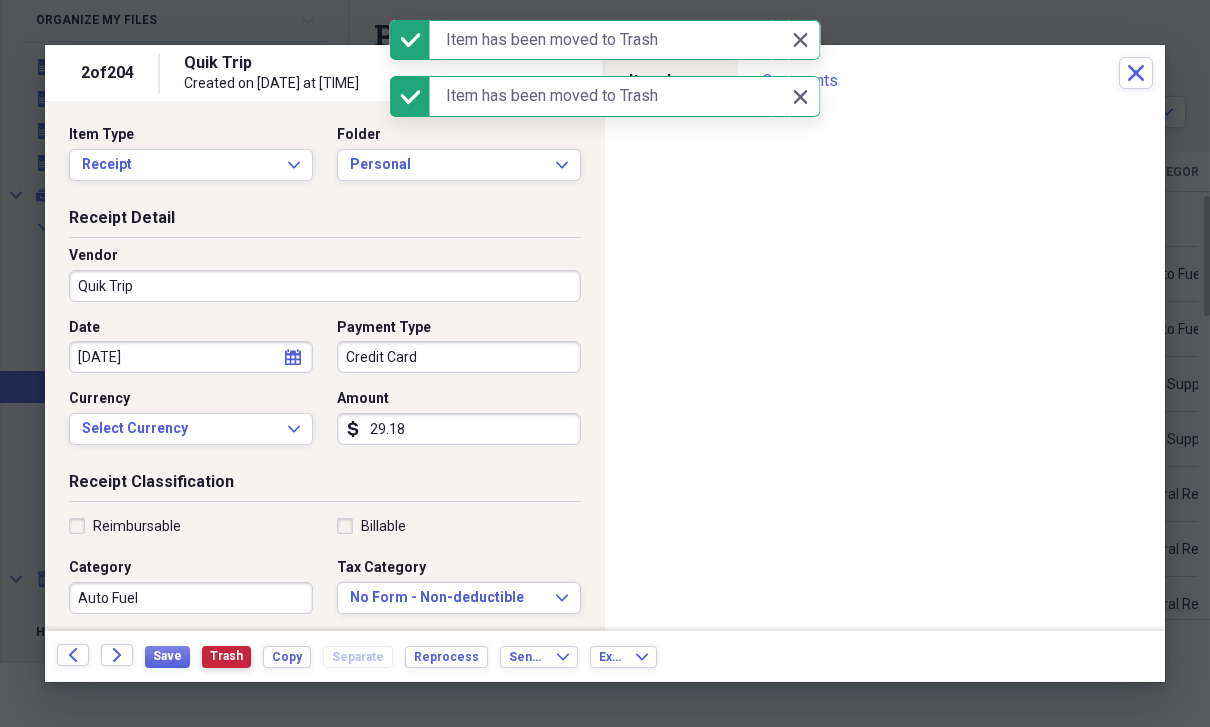click on "Trash" at bounding box center (226, 656) 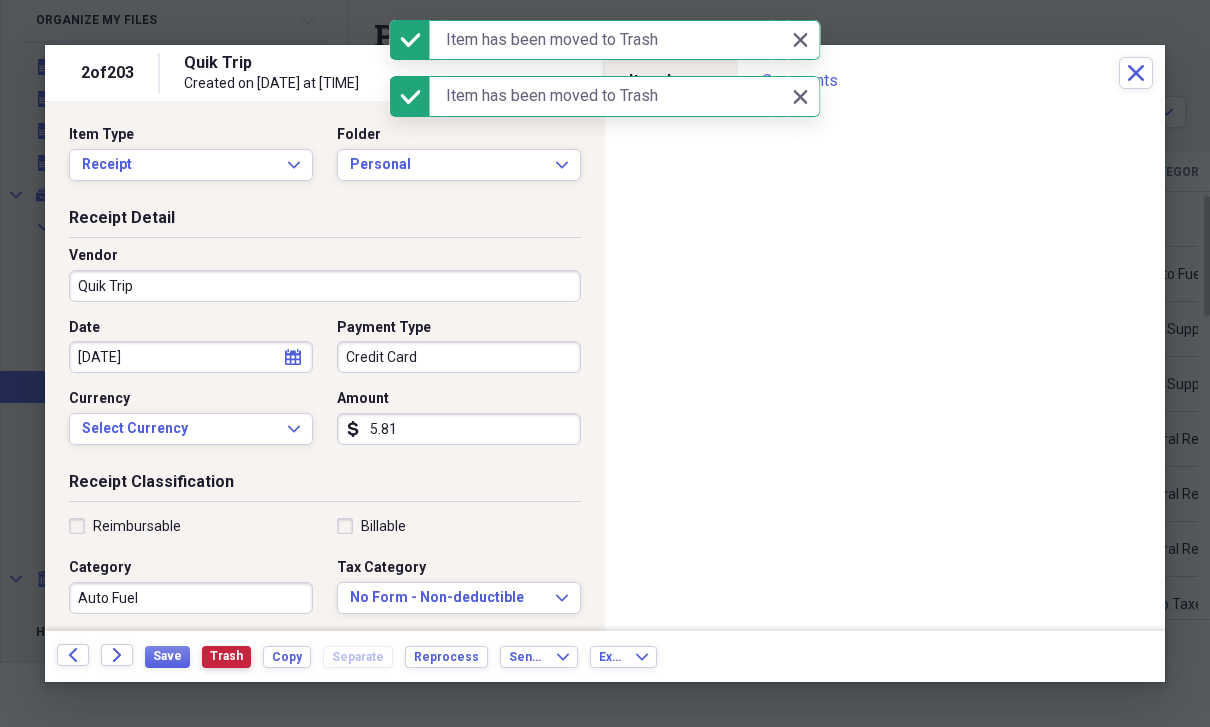 click on "Trash" at bounding box center [226, 656] 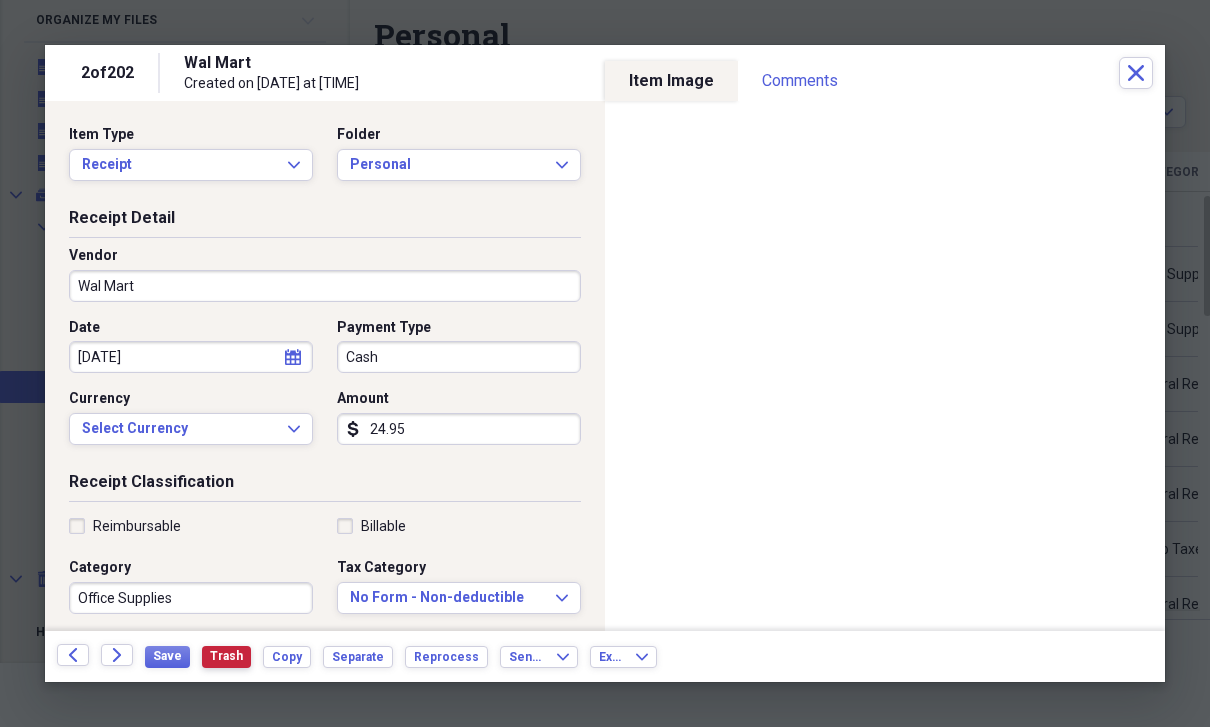 click on "Trash" at bounding box center [226, 656] 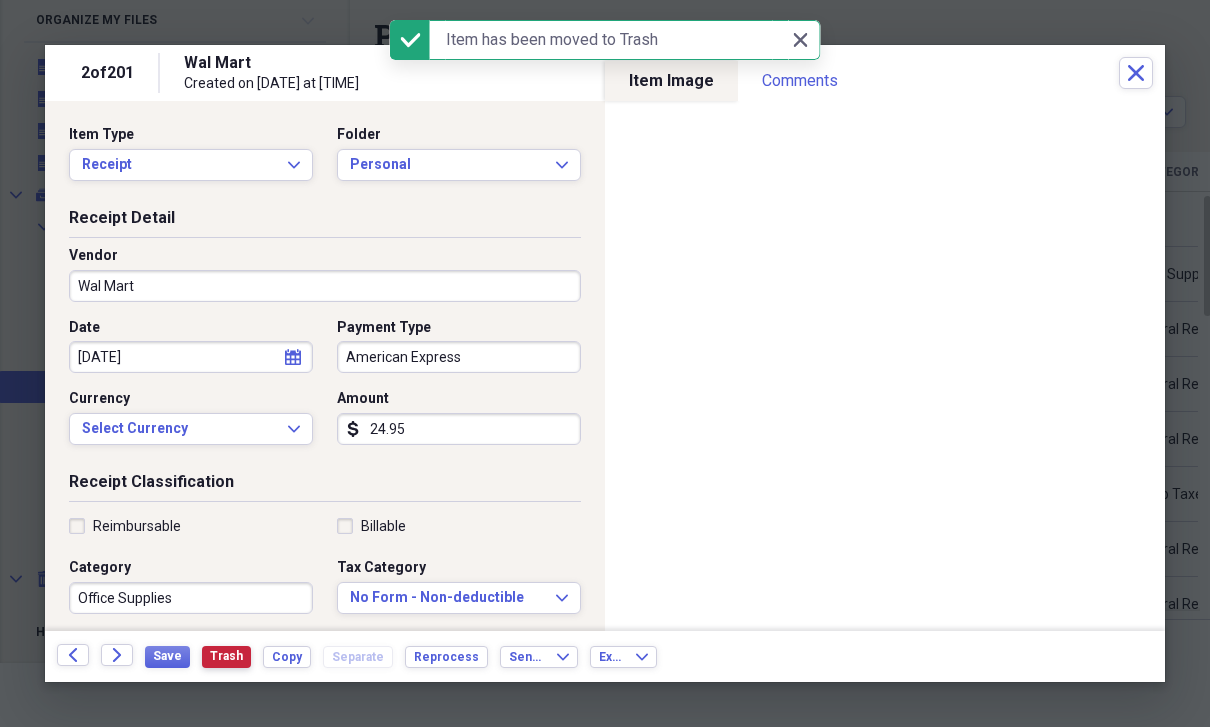 click on "Trash" at bounding box center (226, 656) 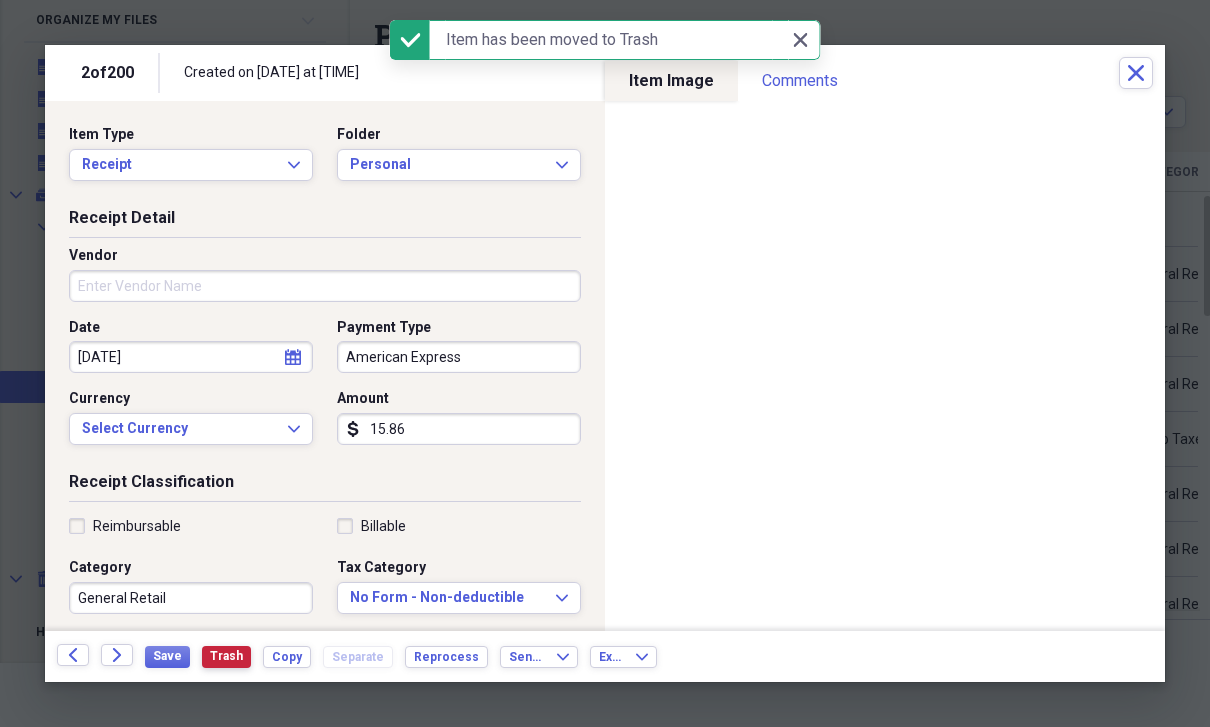 click on "Trash" at bounding box center [226, 656] 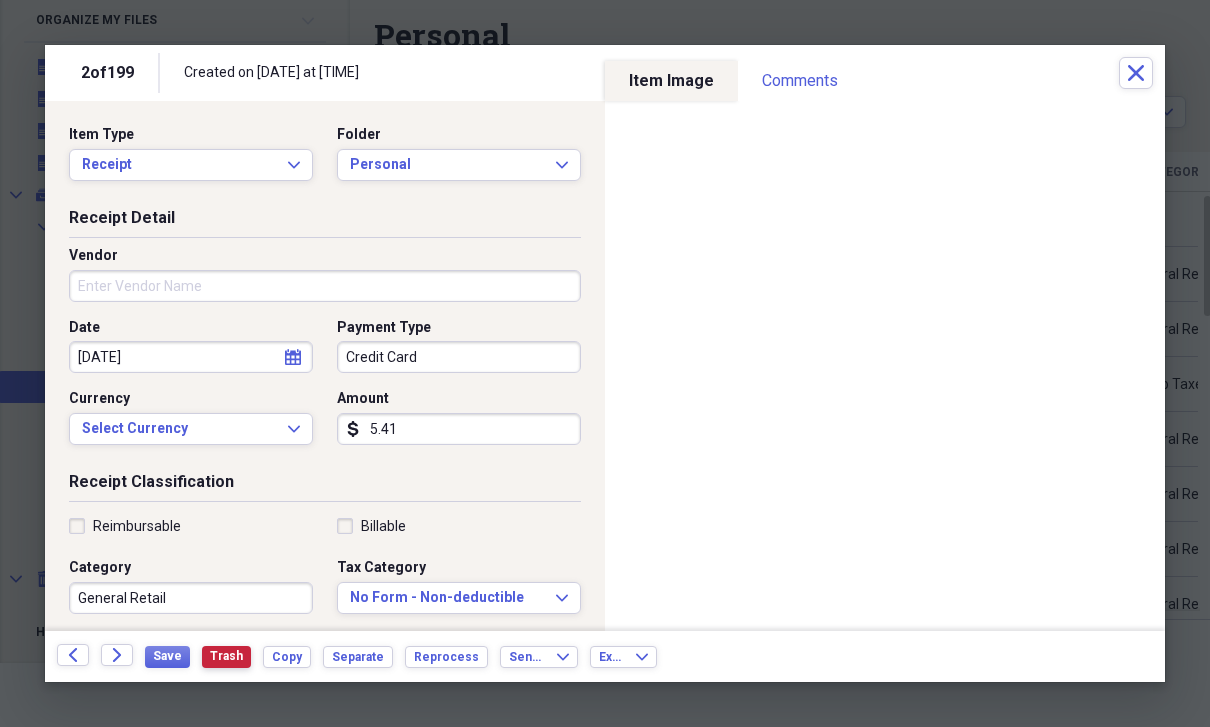 click on "Trash" at bounding box center (226, 656) 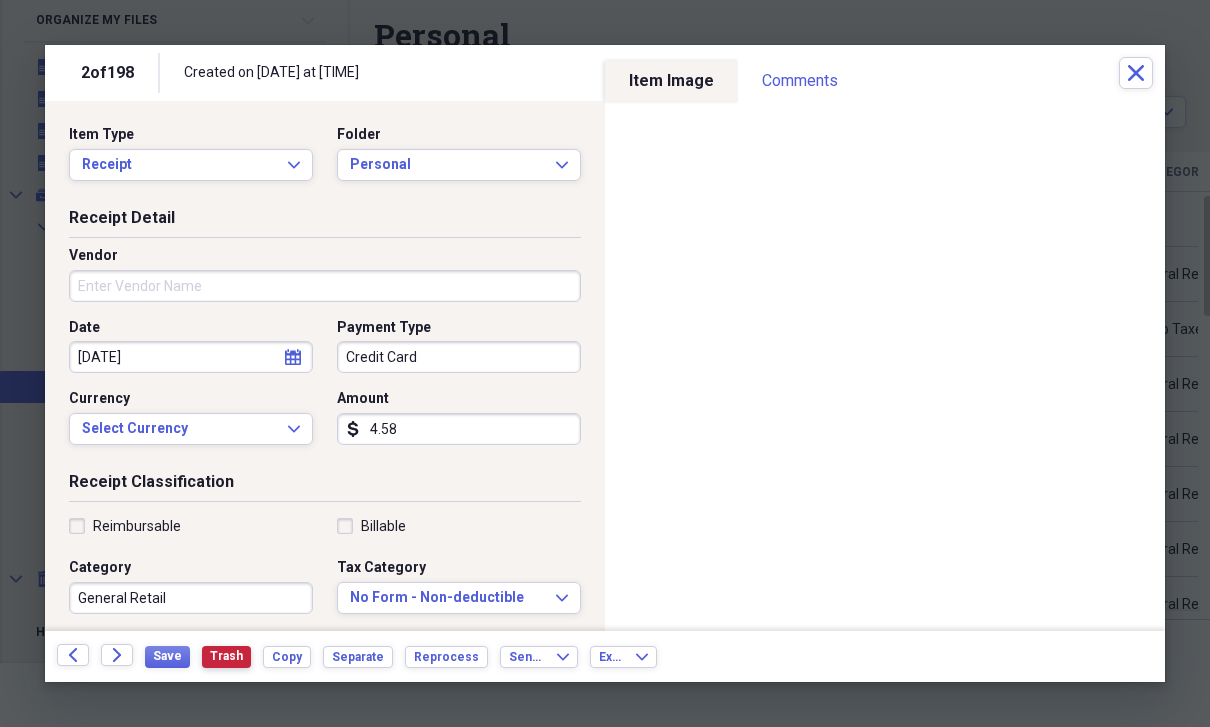 click on "Trash" at bounding box center [226, 657] 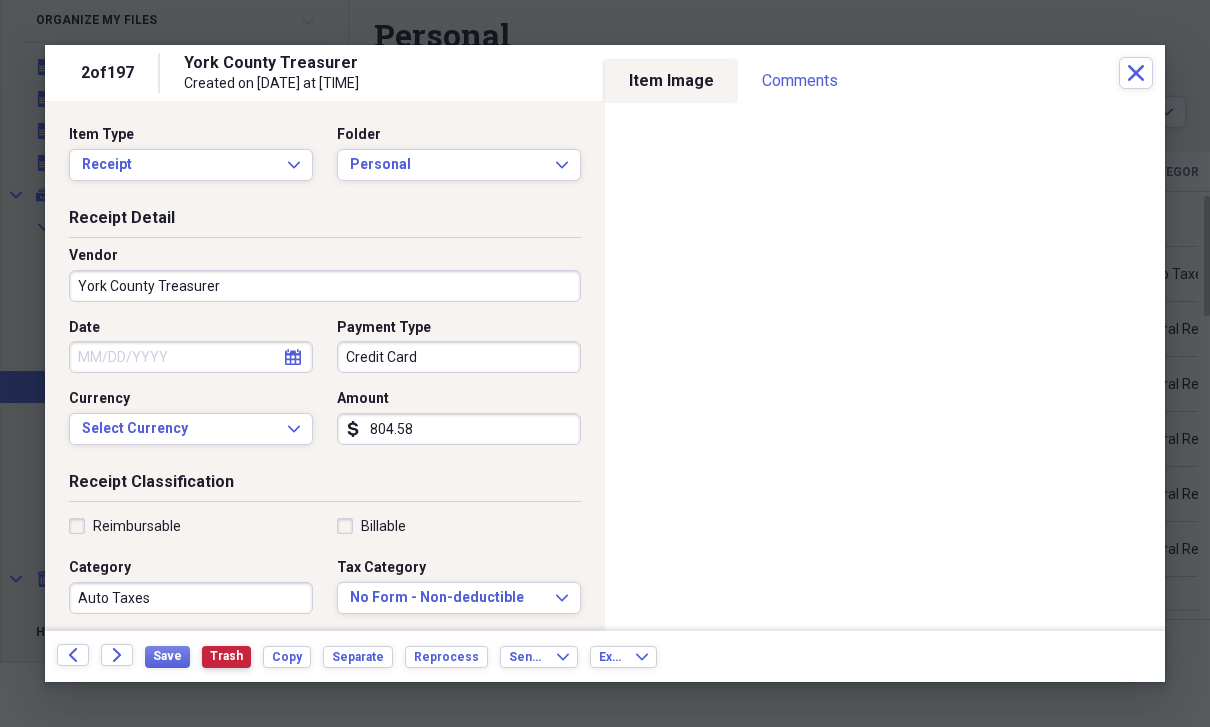 click on "Trash" at bounding box center [226, 656] 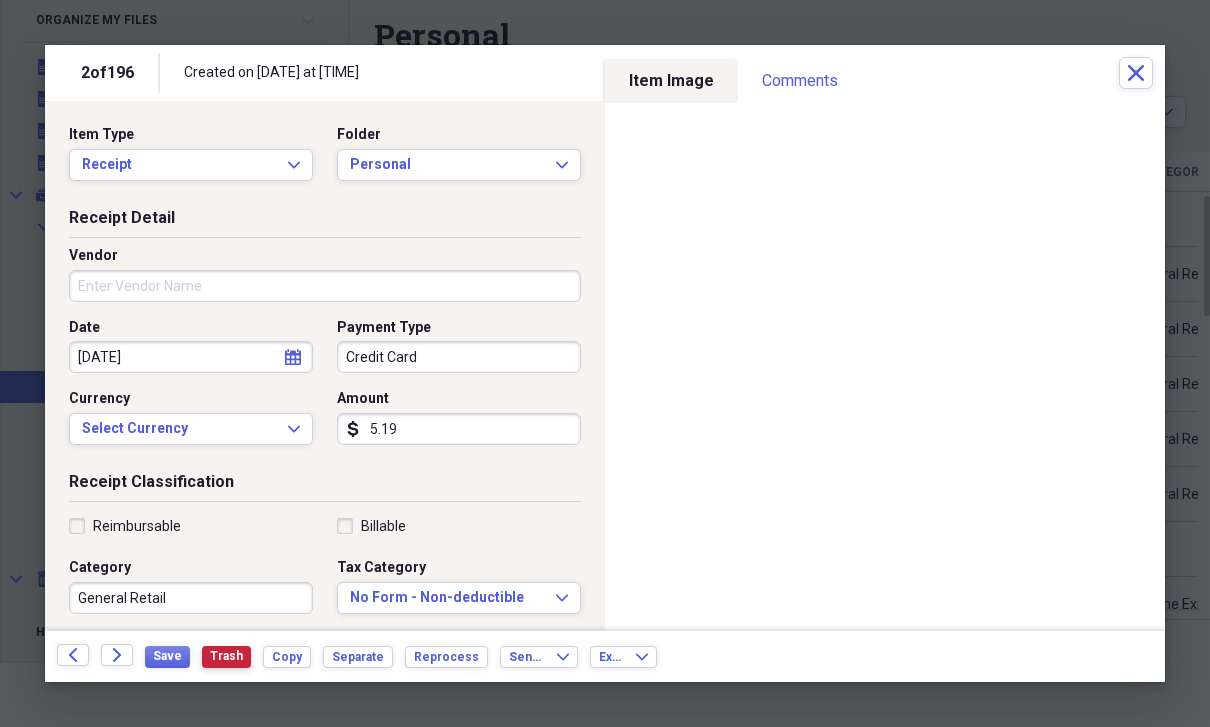 click on "Trash" at bounding box center [226, 657] 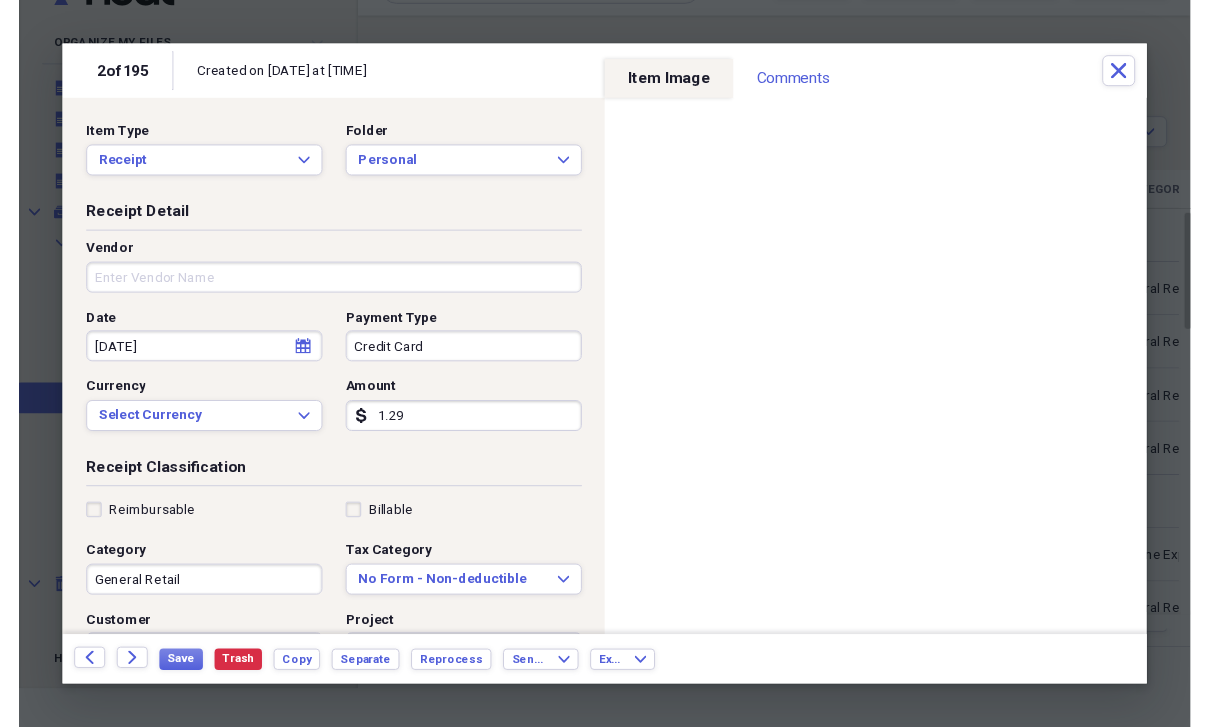 scroll, scrollTop: 64, scrollLeft: 0, axis: vertical 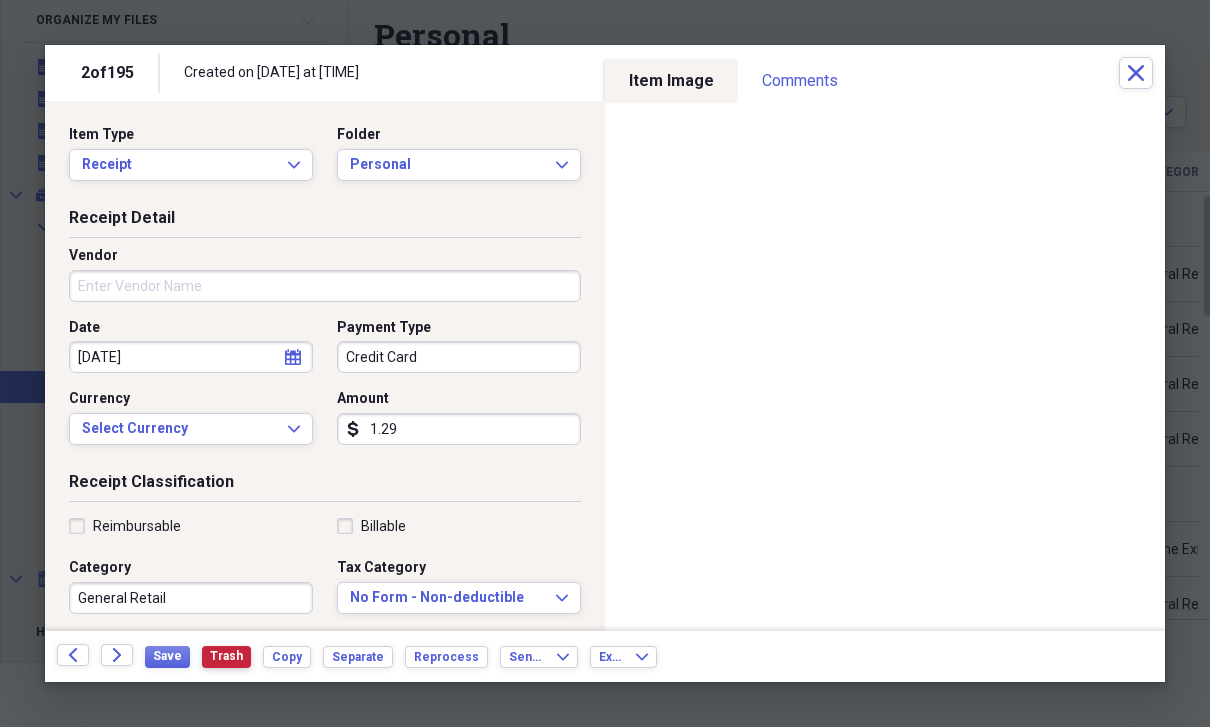 click on "Trash" at bounding box center (226, 657) 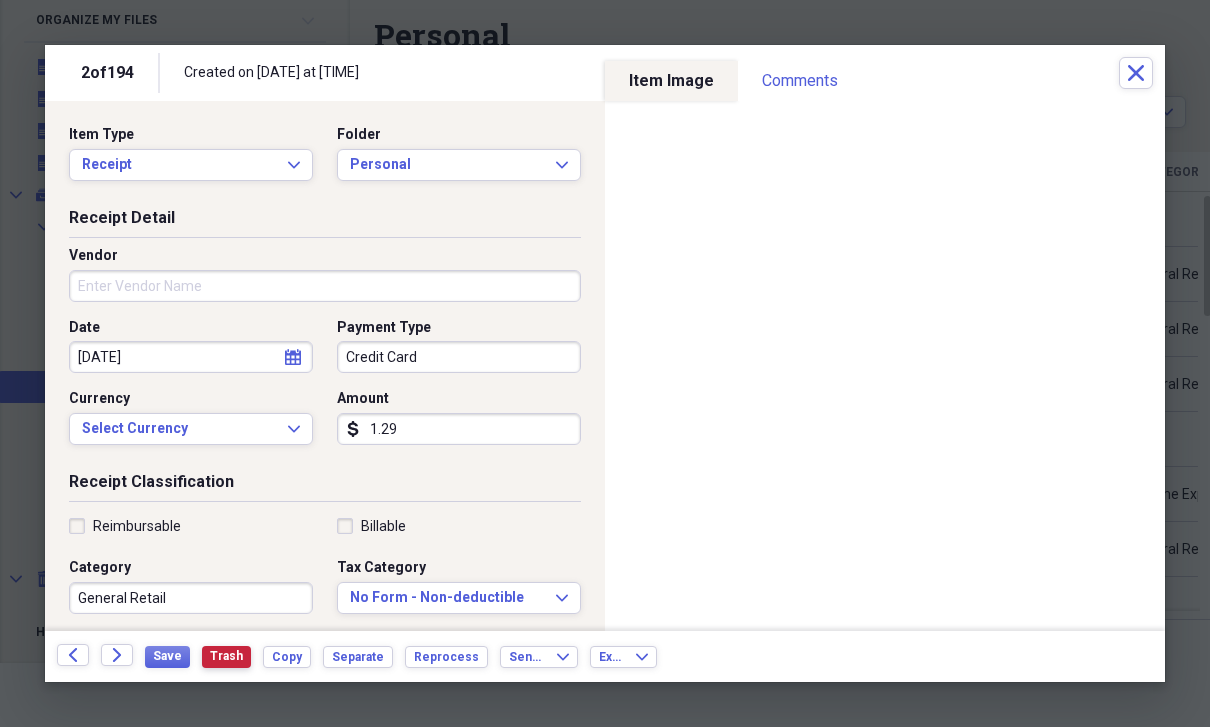 click on "Trash" at bounding box center (226, 656) 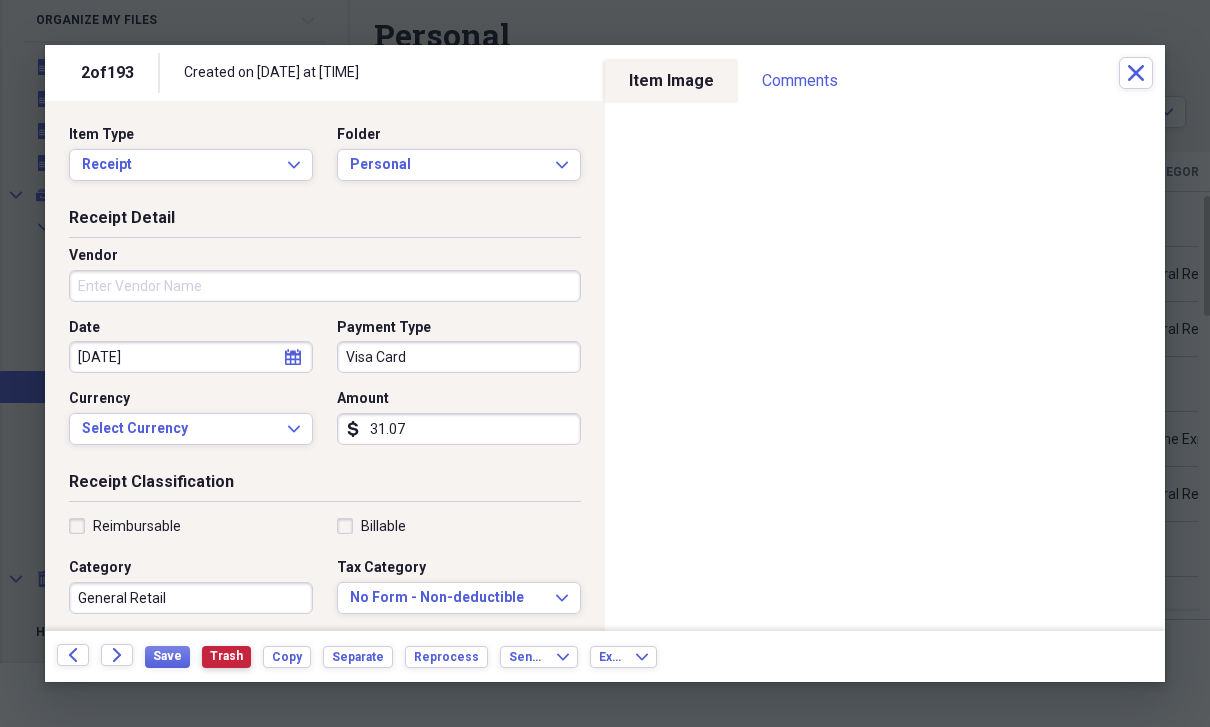 click on "Trash" at bounding box center (226, 657) 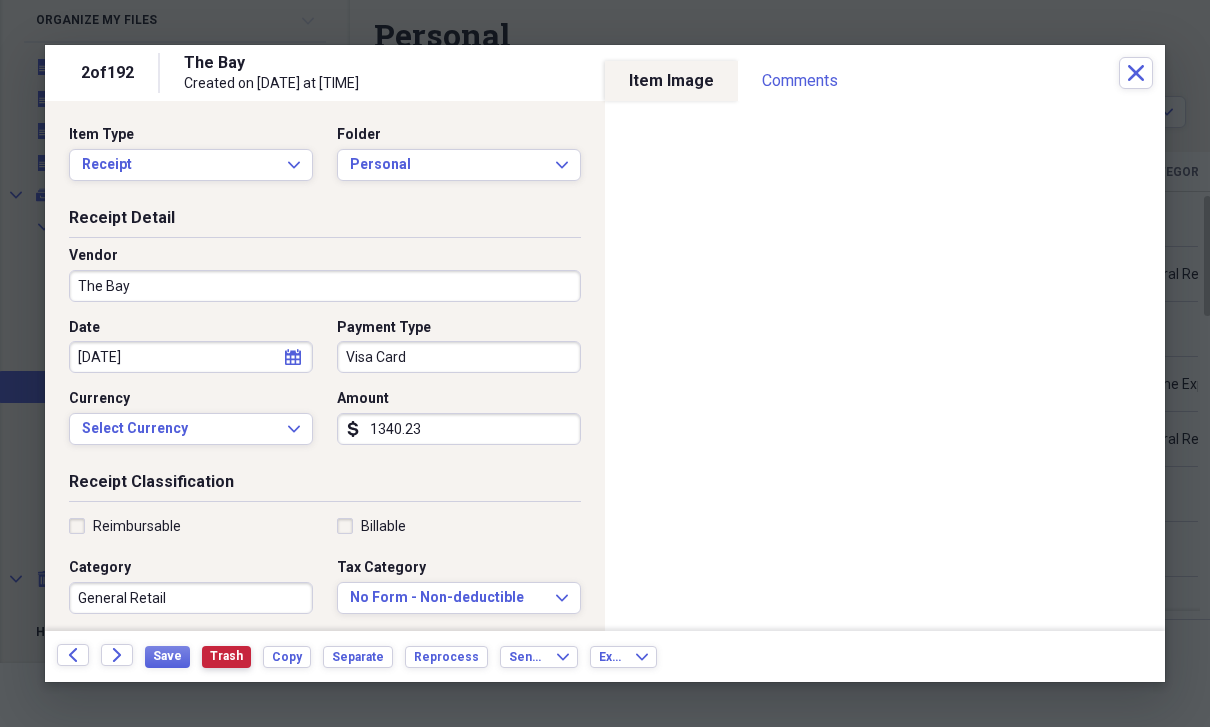 click on "Trash" at bounding box center (226, 656) 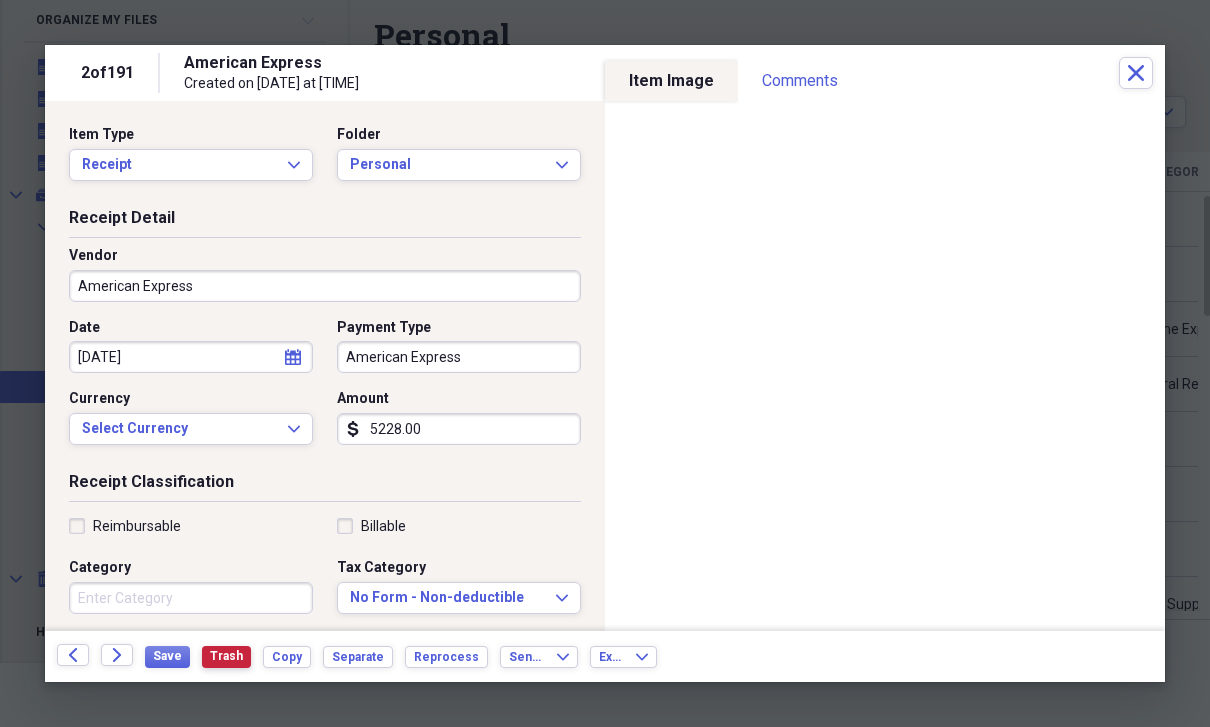 click on "Trash" at bounding box center [226, 656] 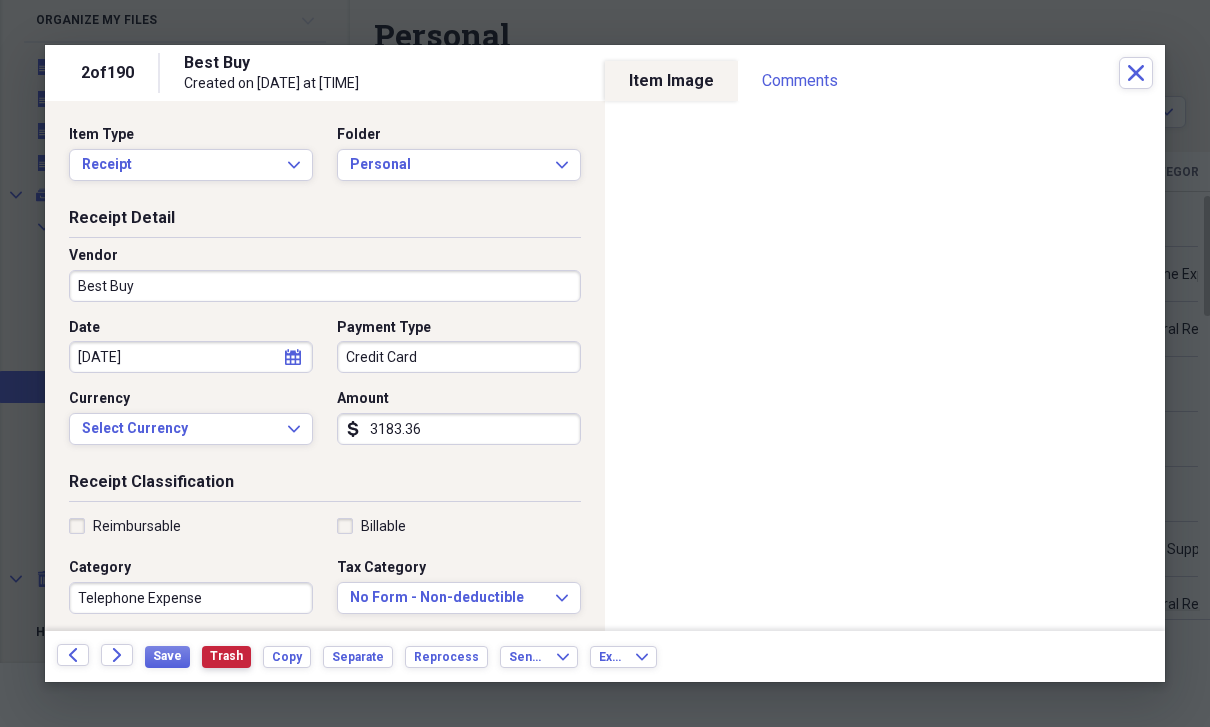 click on "Trash" at bounding box center [226, 656] 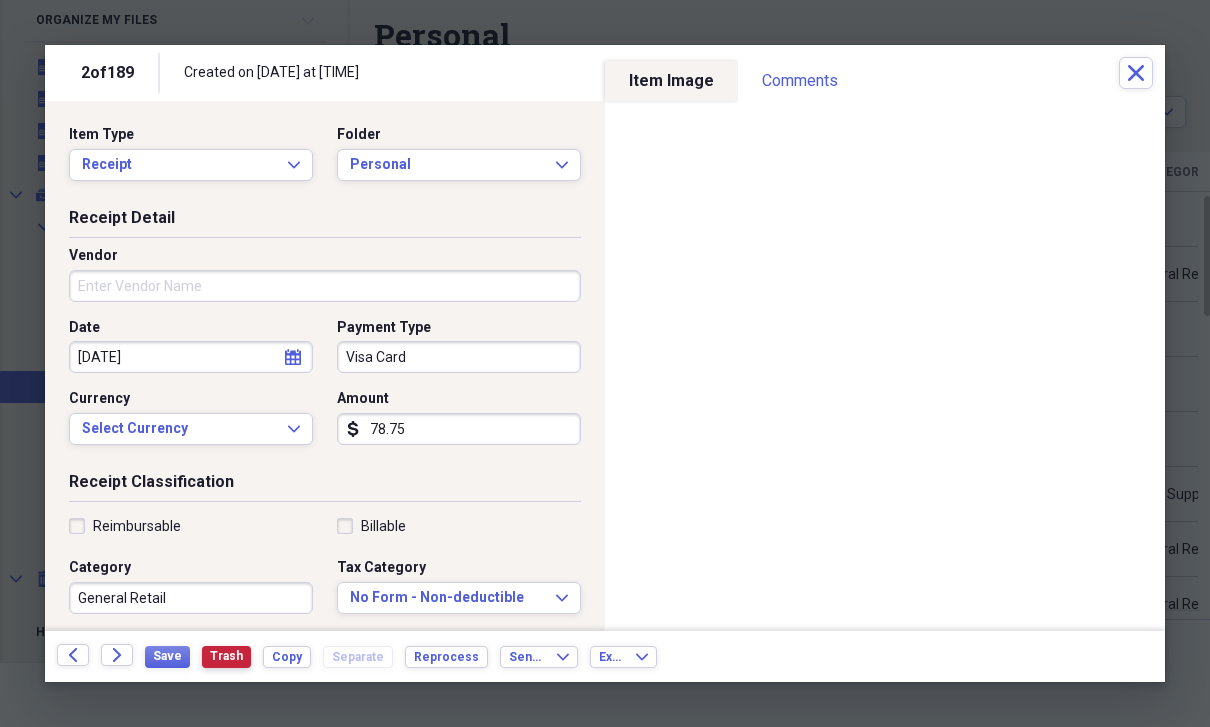 click on "Trash" at bounding box center (226, 656) 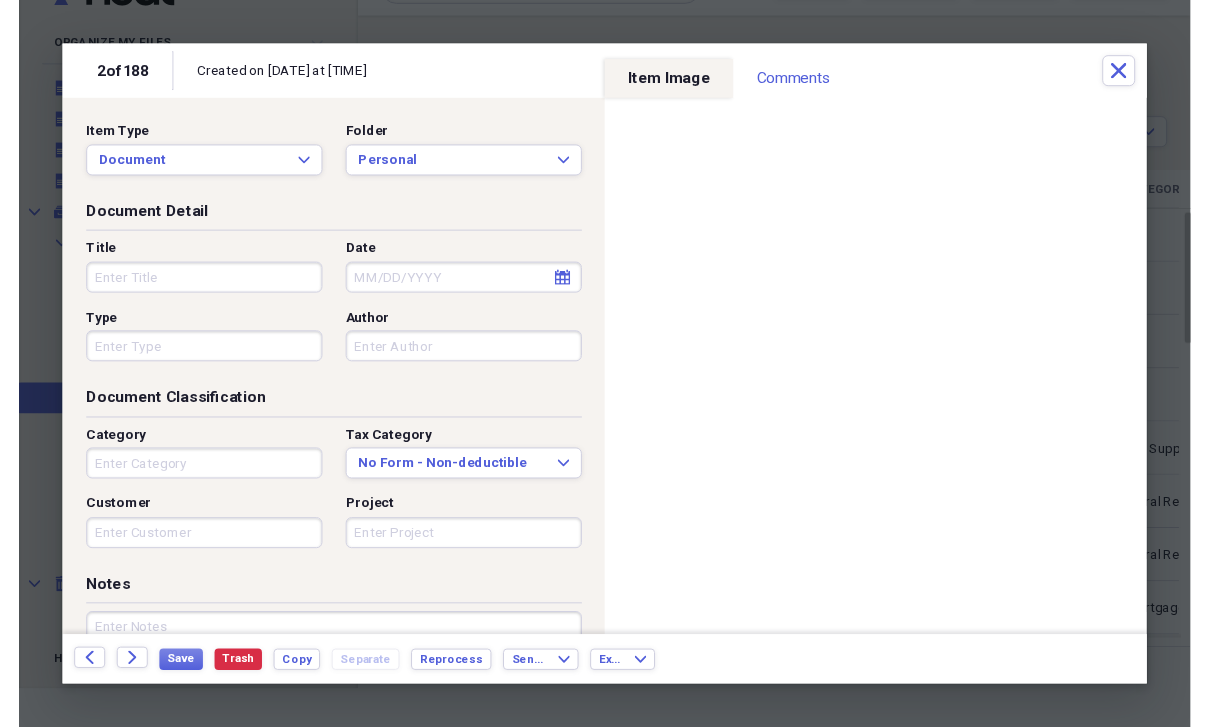 scroll, scrollTop: 64, scrollLeft: 0, axis: vertical 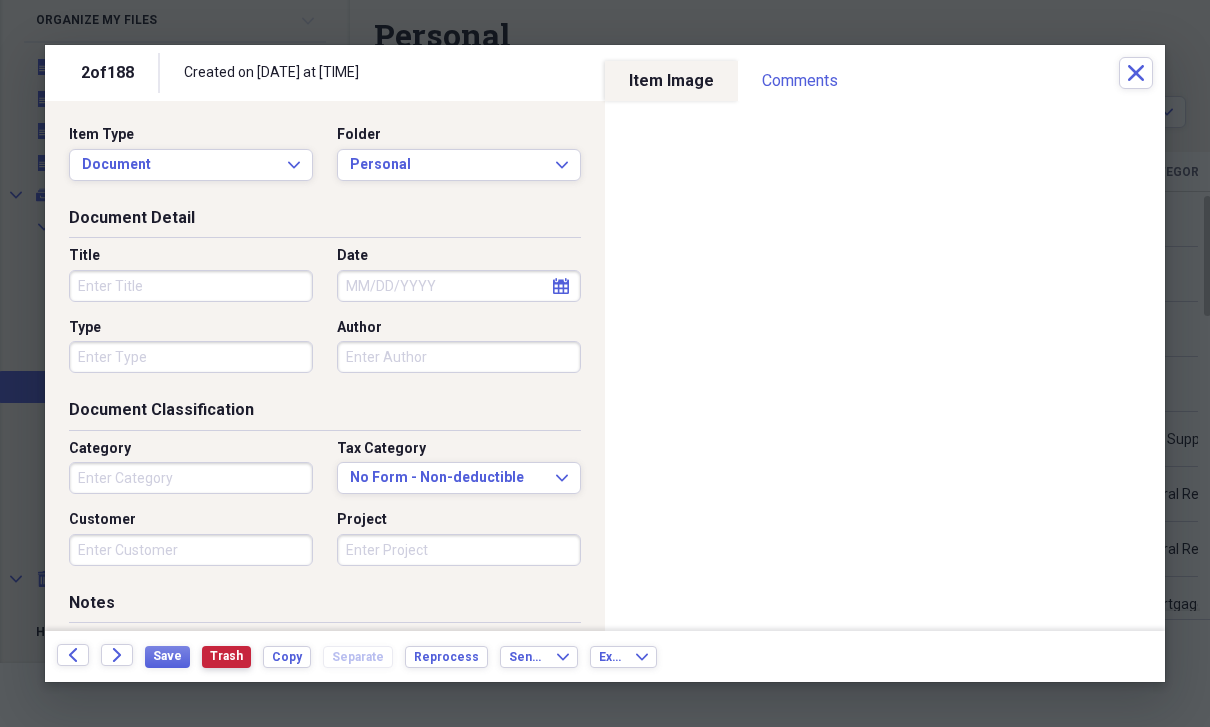 click on "Trash" at bounding box center (226, 656) 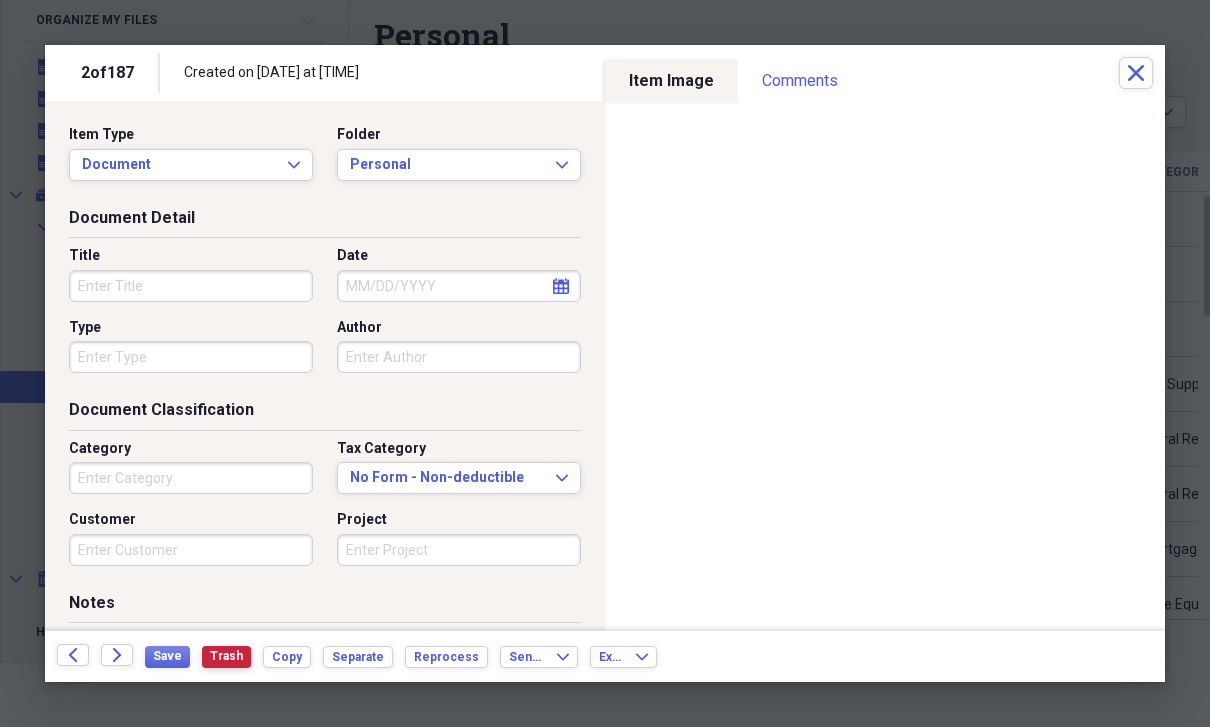 click on "Trash" at bounding box center [226, 656] 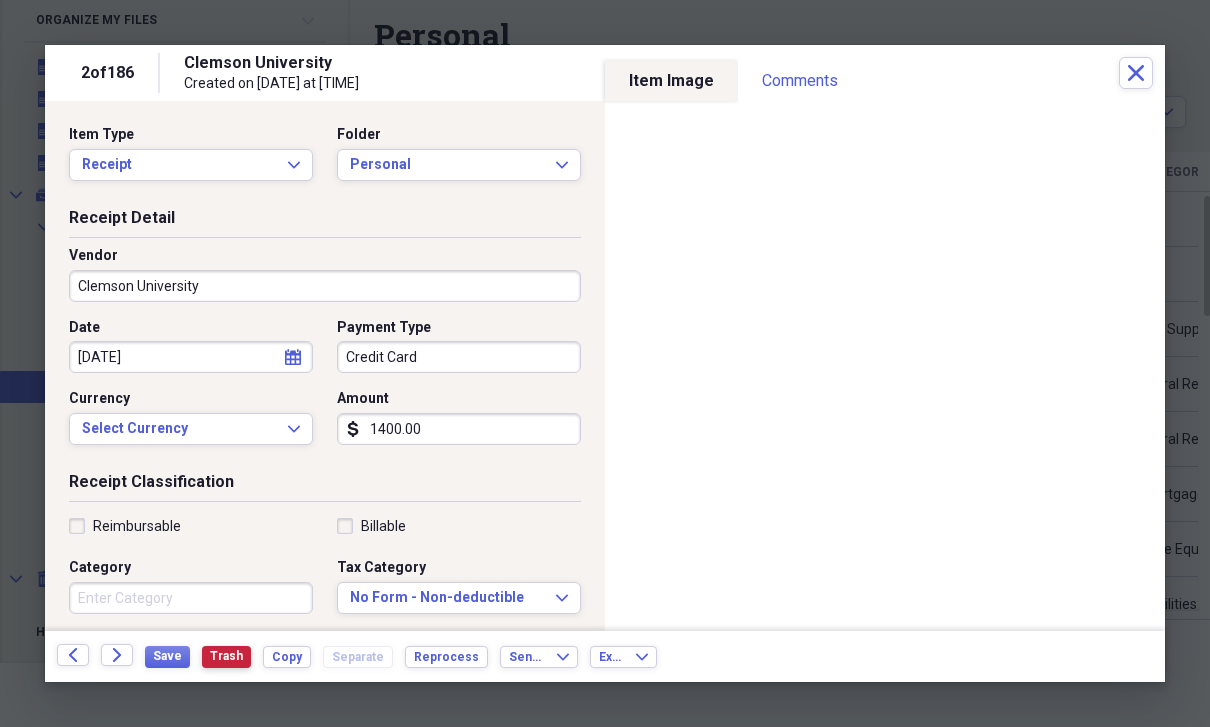 click on "Trash" at bounding box center [226, 656] 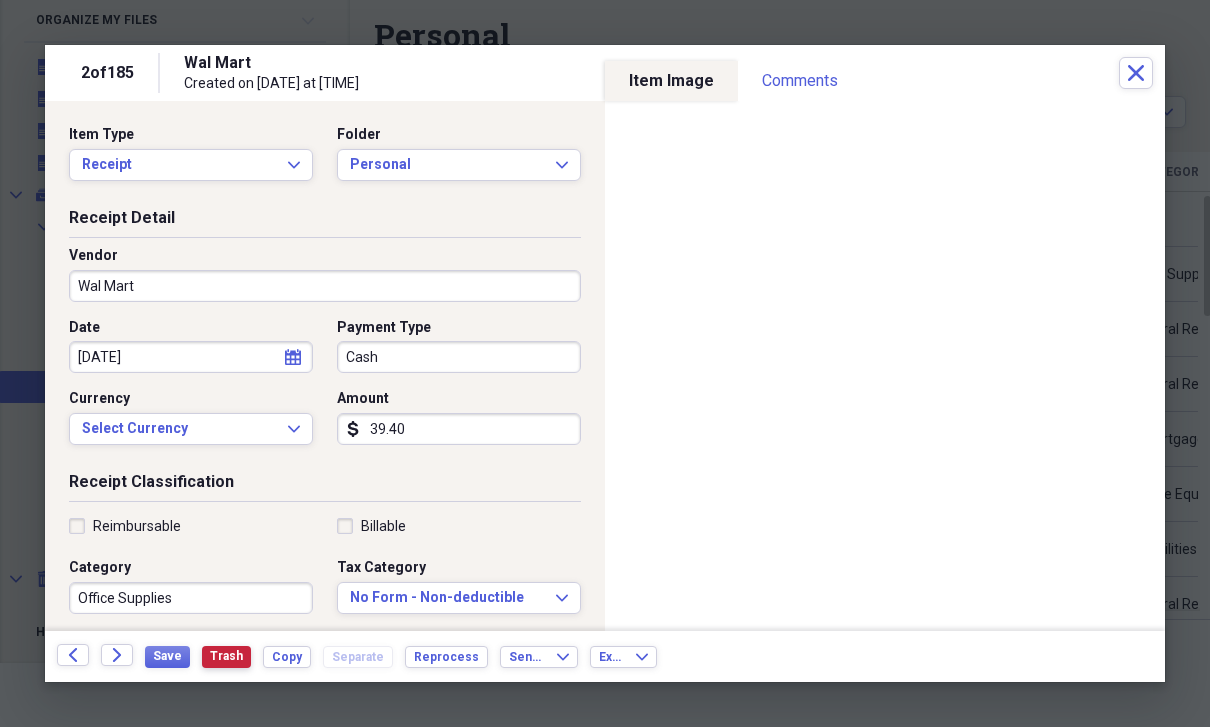 click on "Trash" at bounding box center [226, 657] 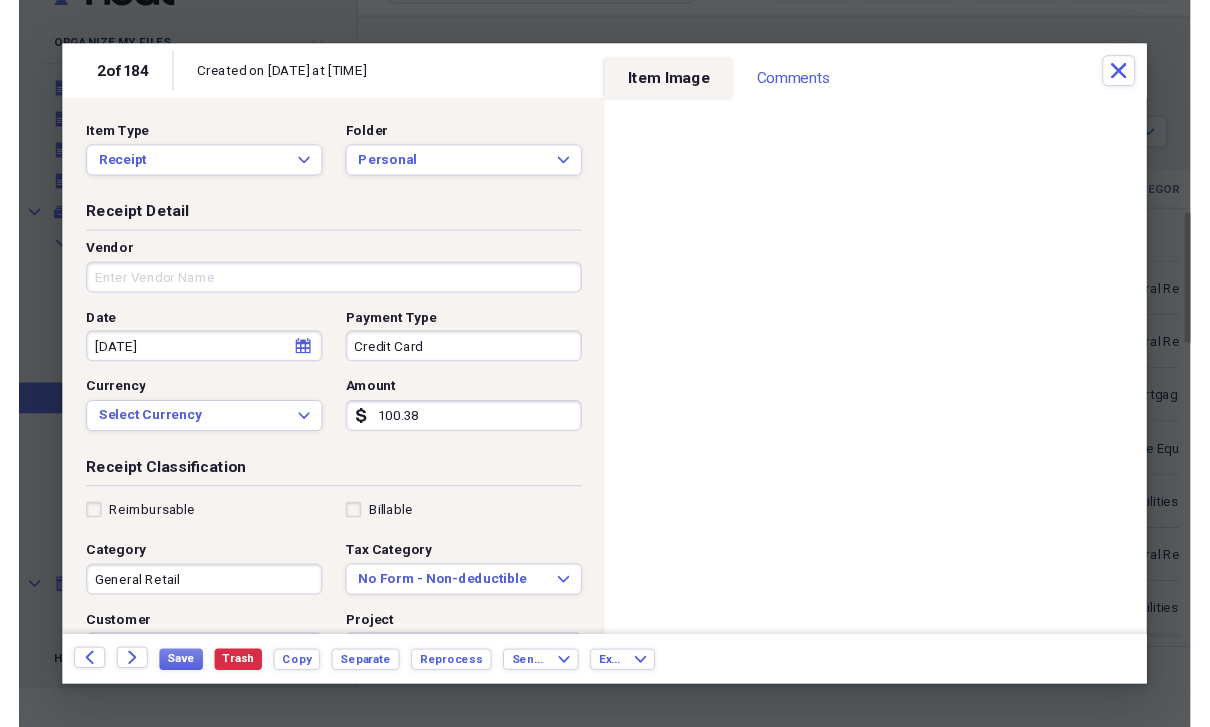 scroll, scrollTop: 64, scrollLeft: 0, axis: vertical 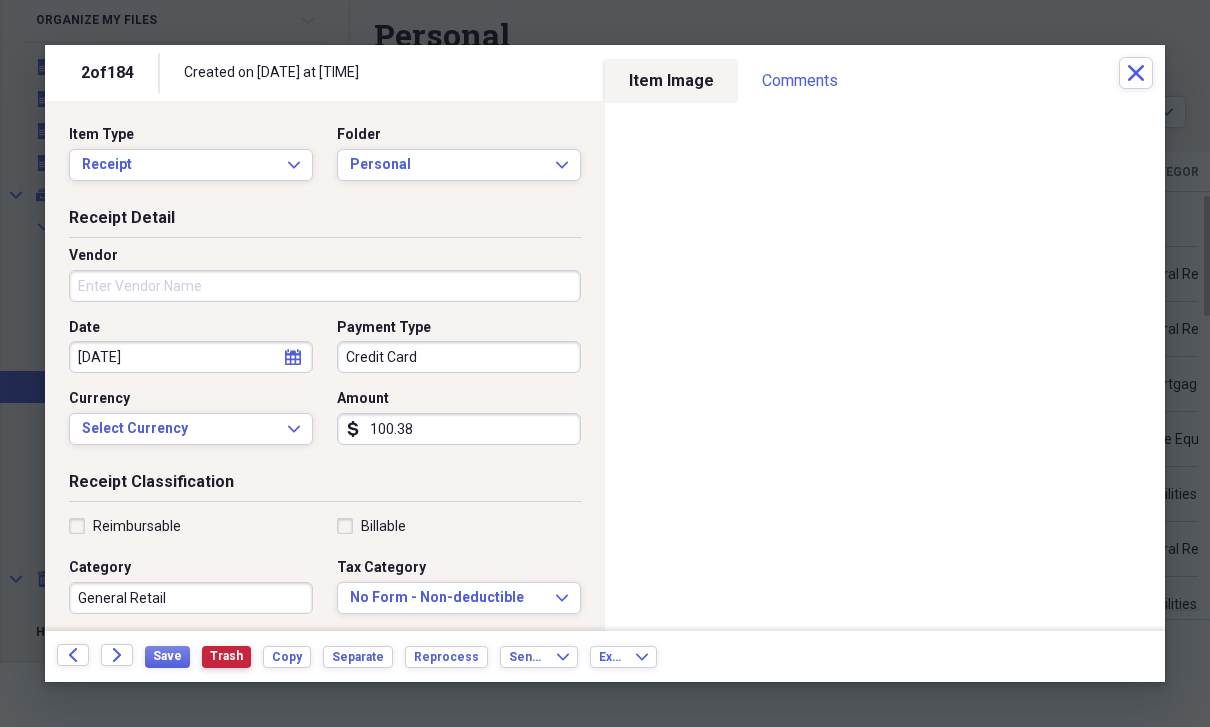 click on "Trash" at bounding box center [226, 656] 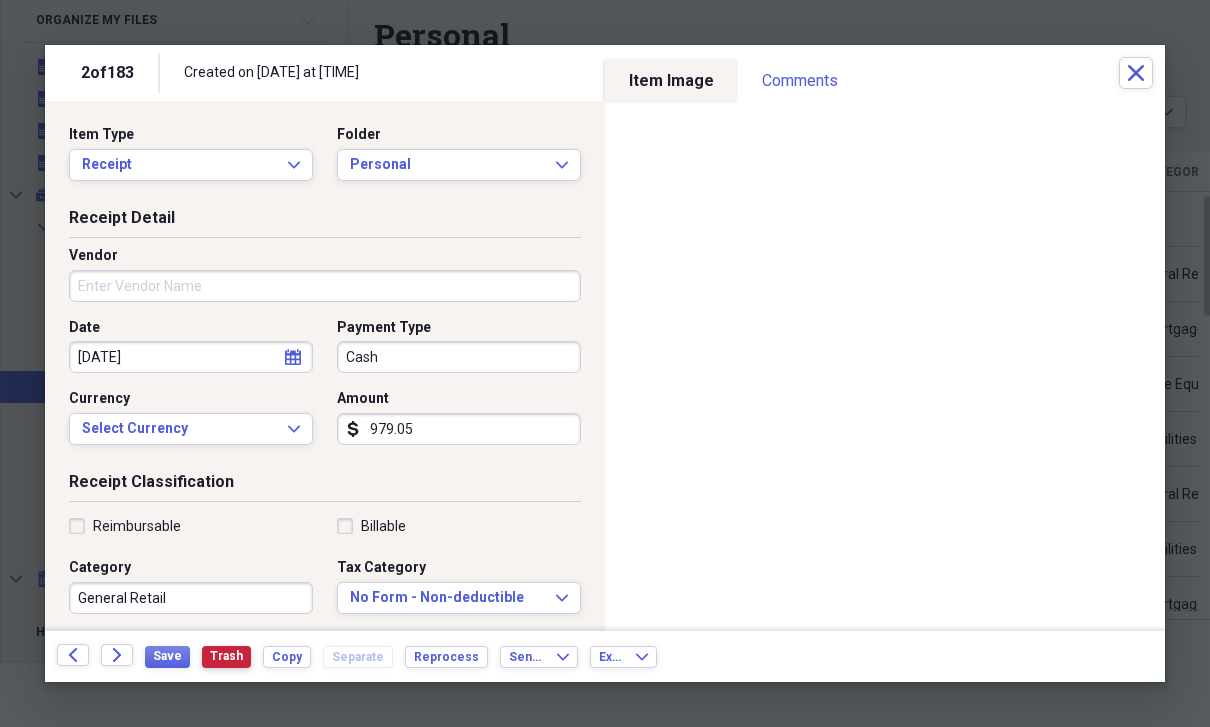 click on "Trash" at bounding box center [226, 656] 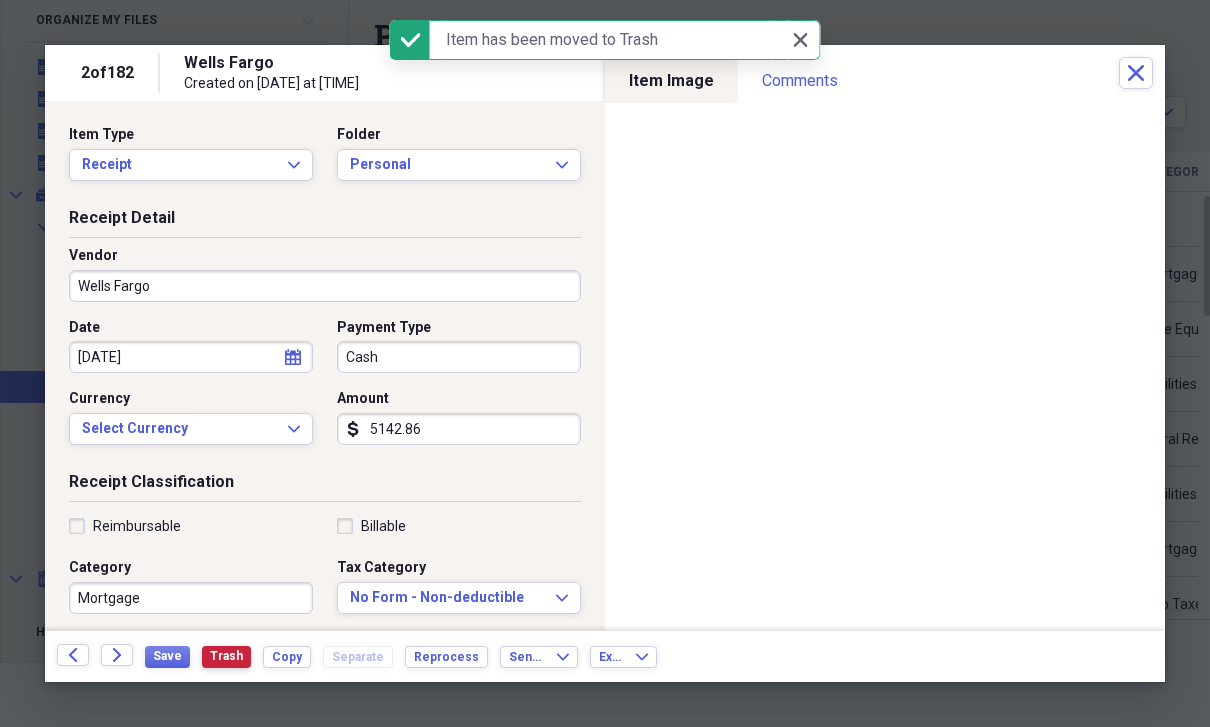 click on "Trash" at bounding box center (226, 656) 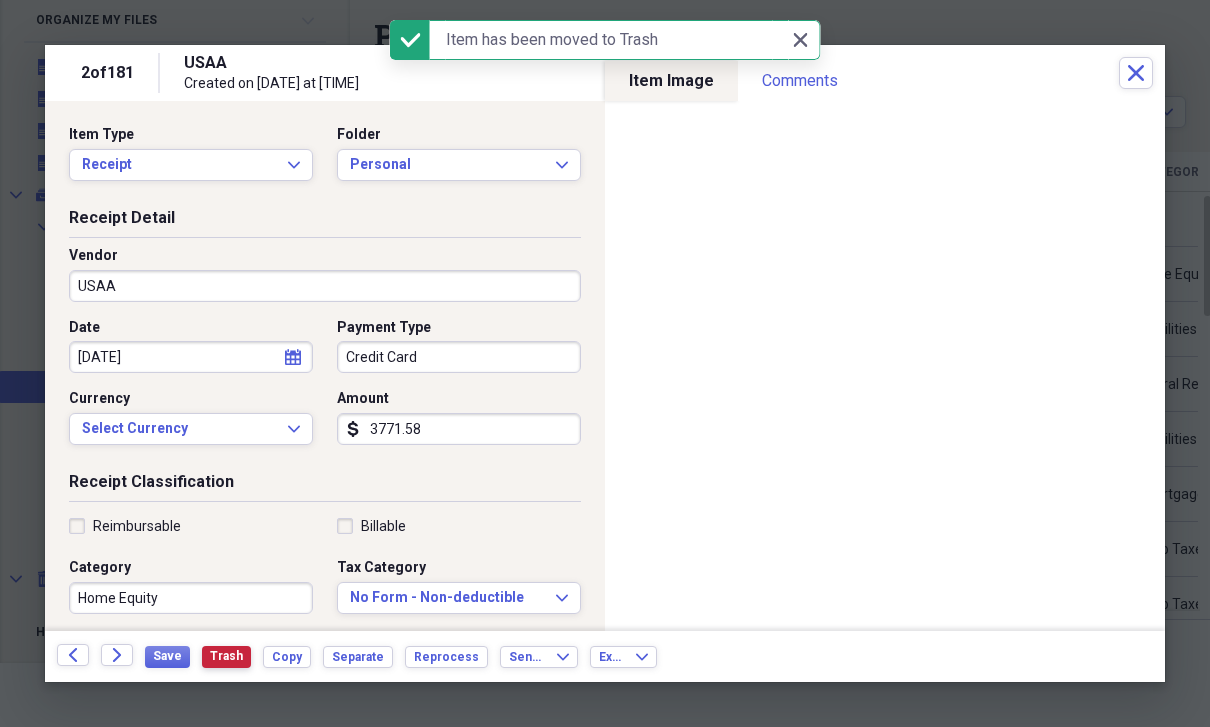 click on "Trash" at bounding box center (226, 656) 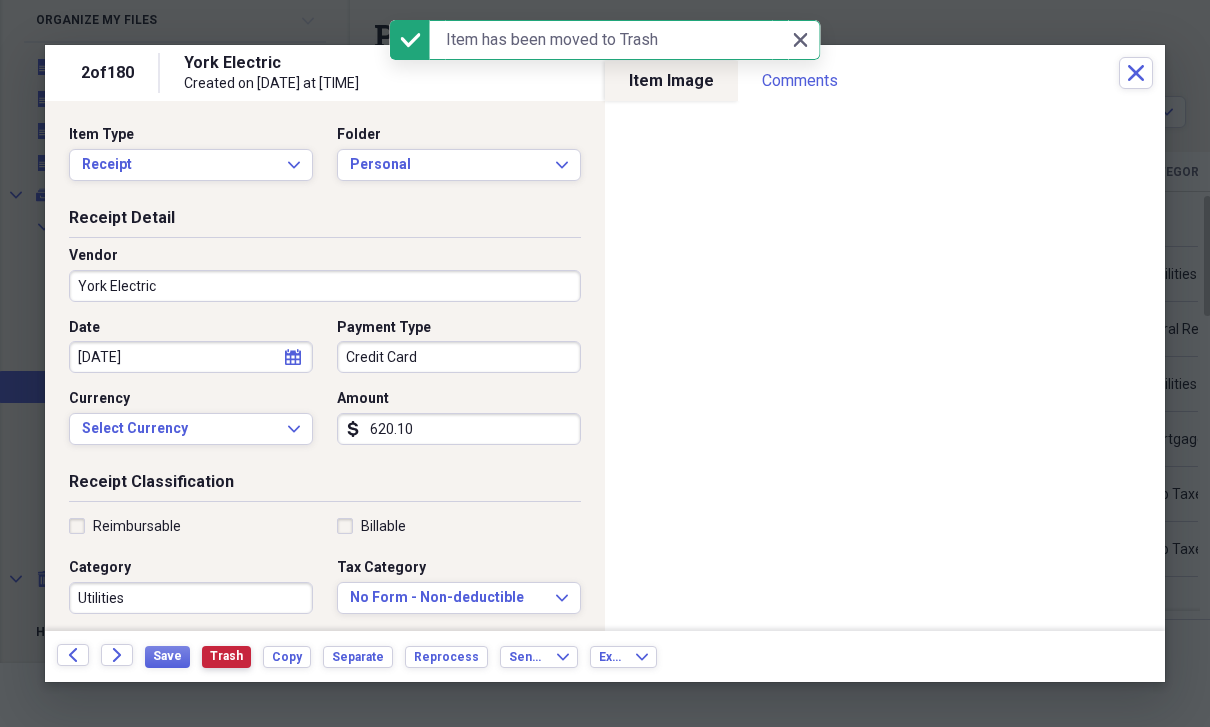 click on "Trash" at bounding box center (226, 656) 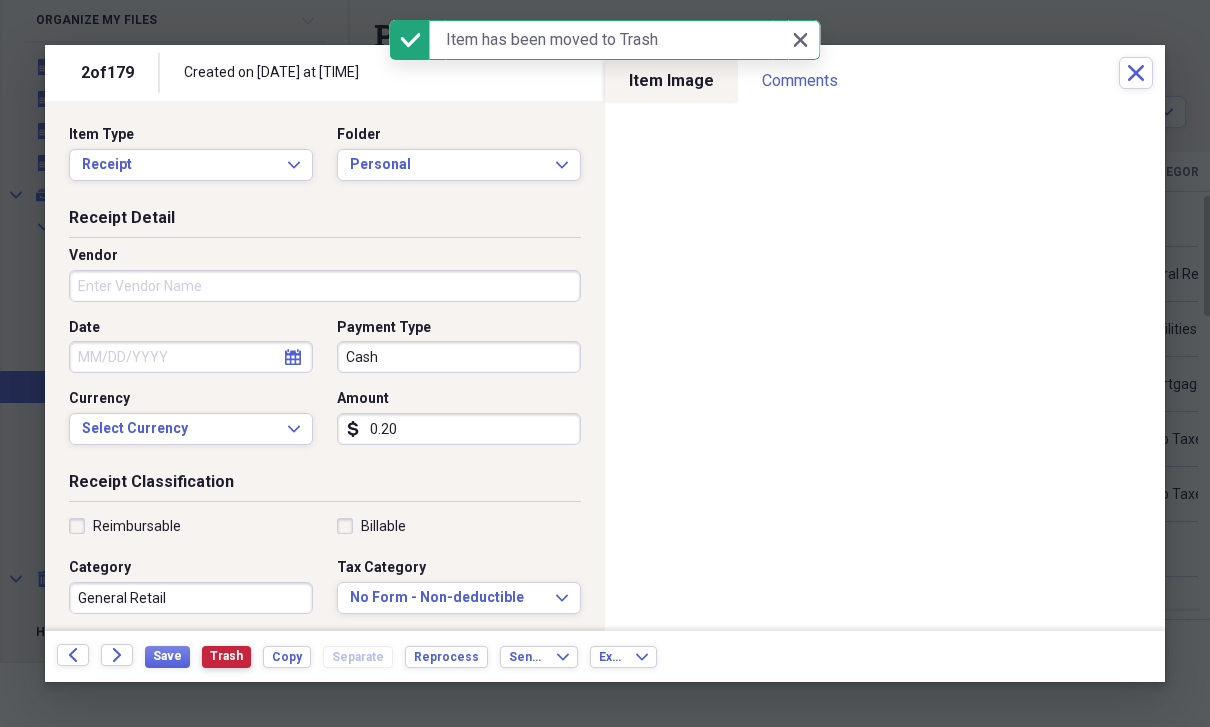 click on "Trash" at bounding box center [226, 656] 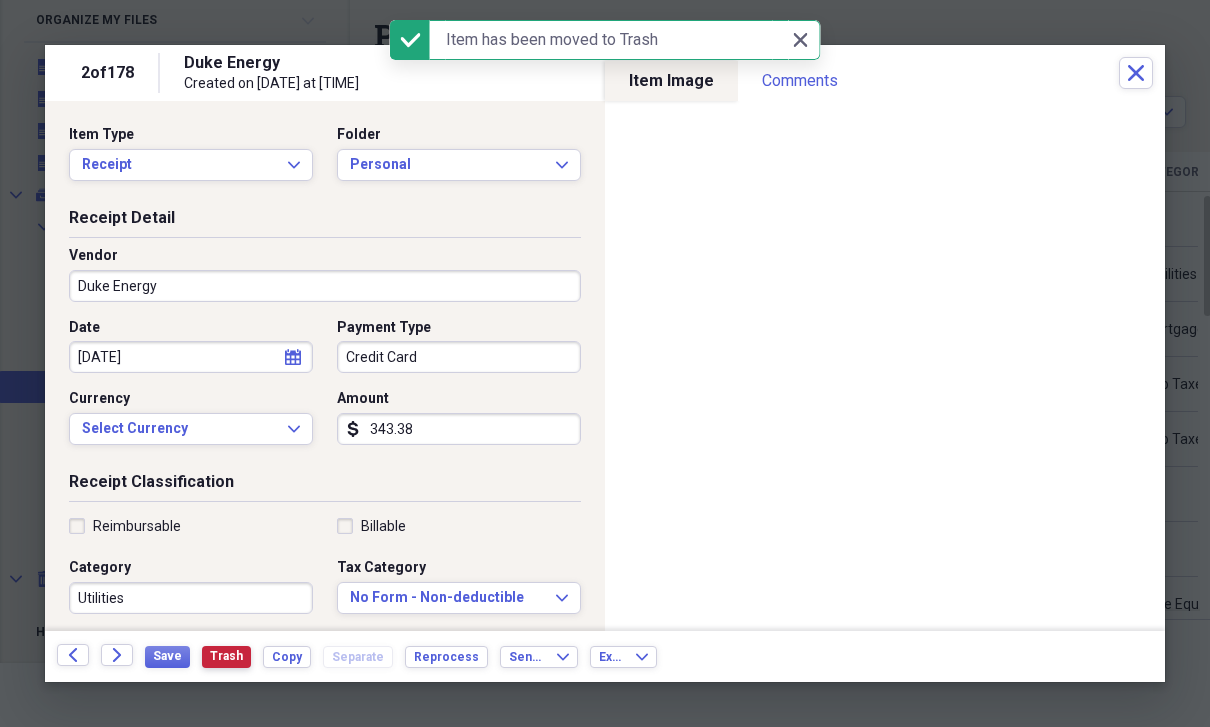 click on "Trash" at bounding box center (226, 656) 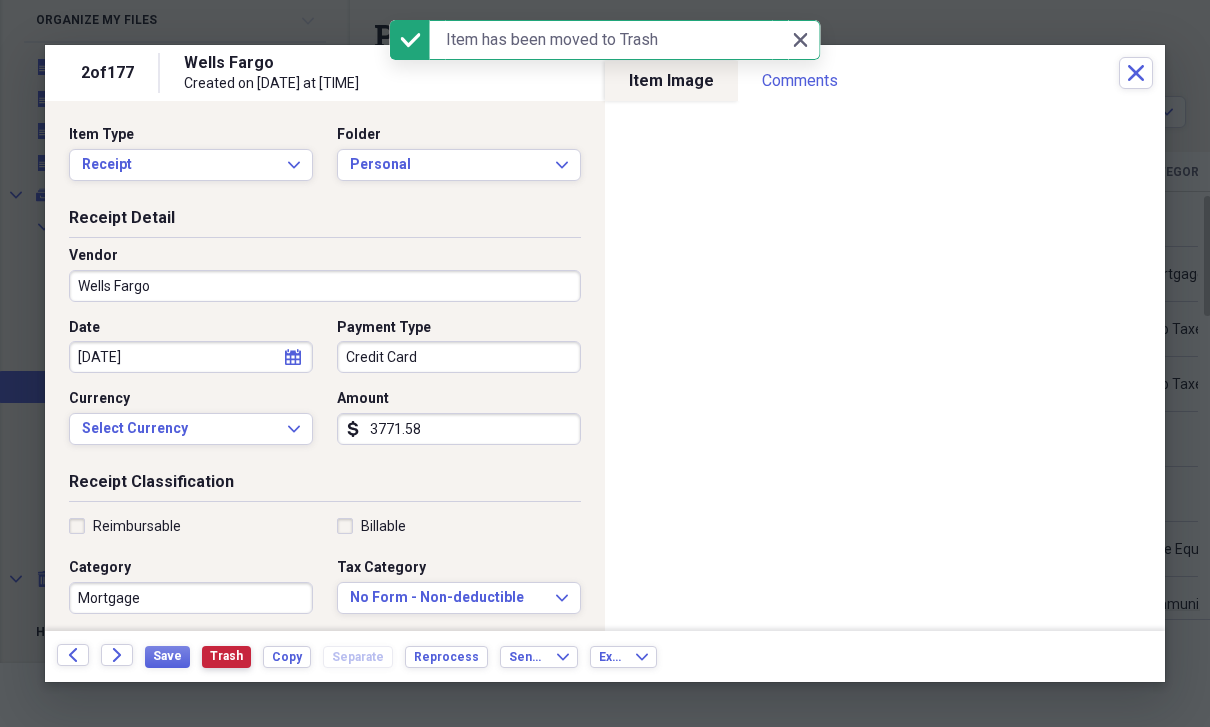 click on "Trash" at bounding box center [226, 656] 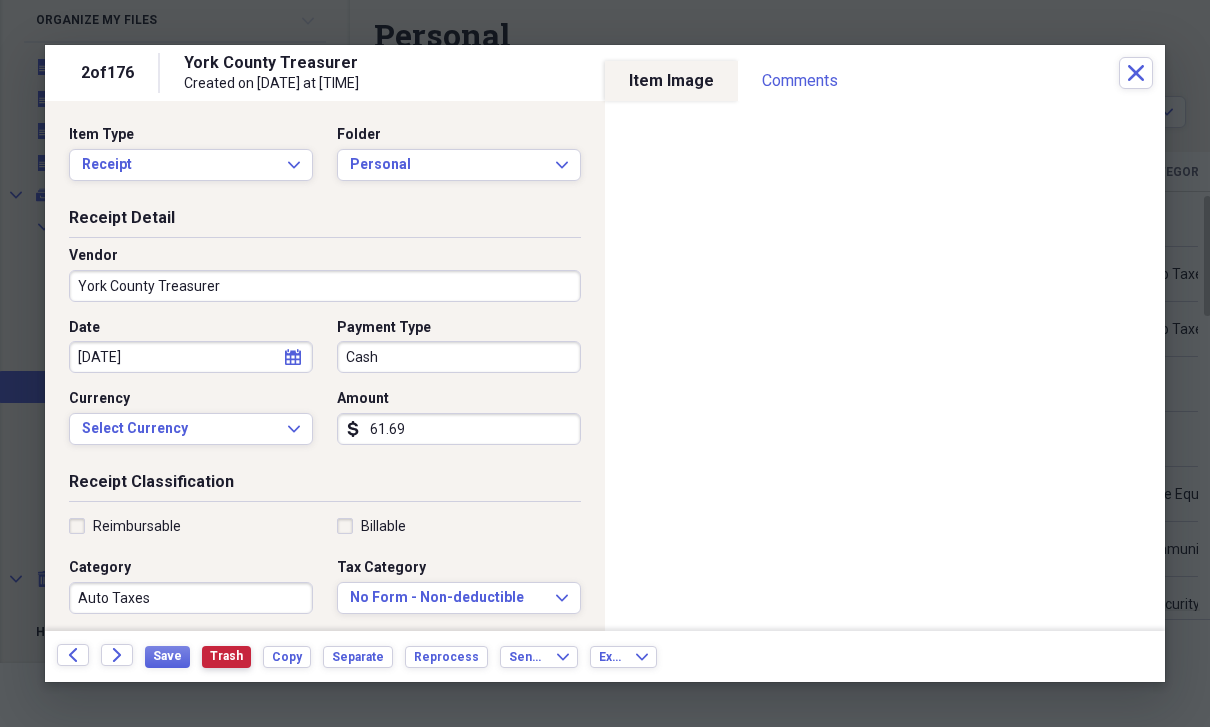 click on "Trash" at bounding box center [226, 656] 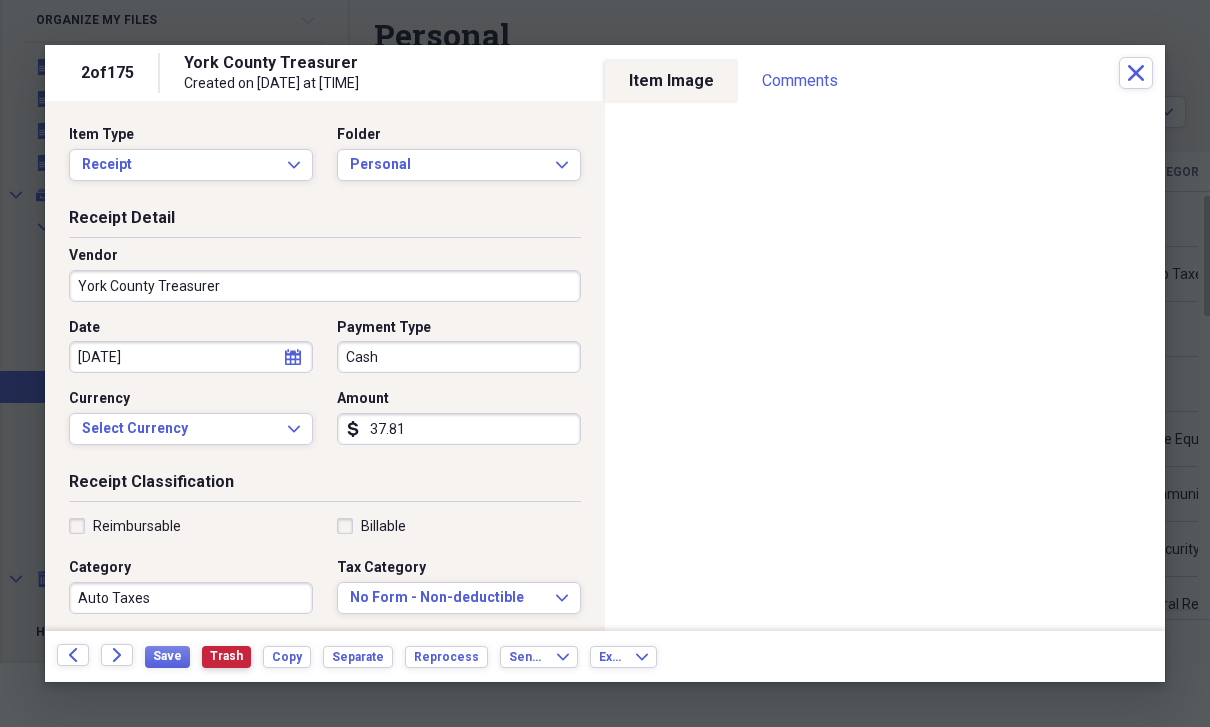 click on "Trash" at bounding box center [226, 656] 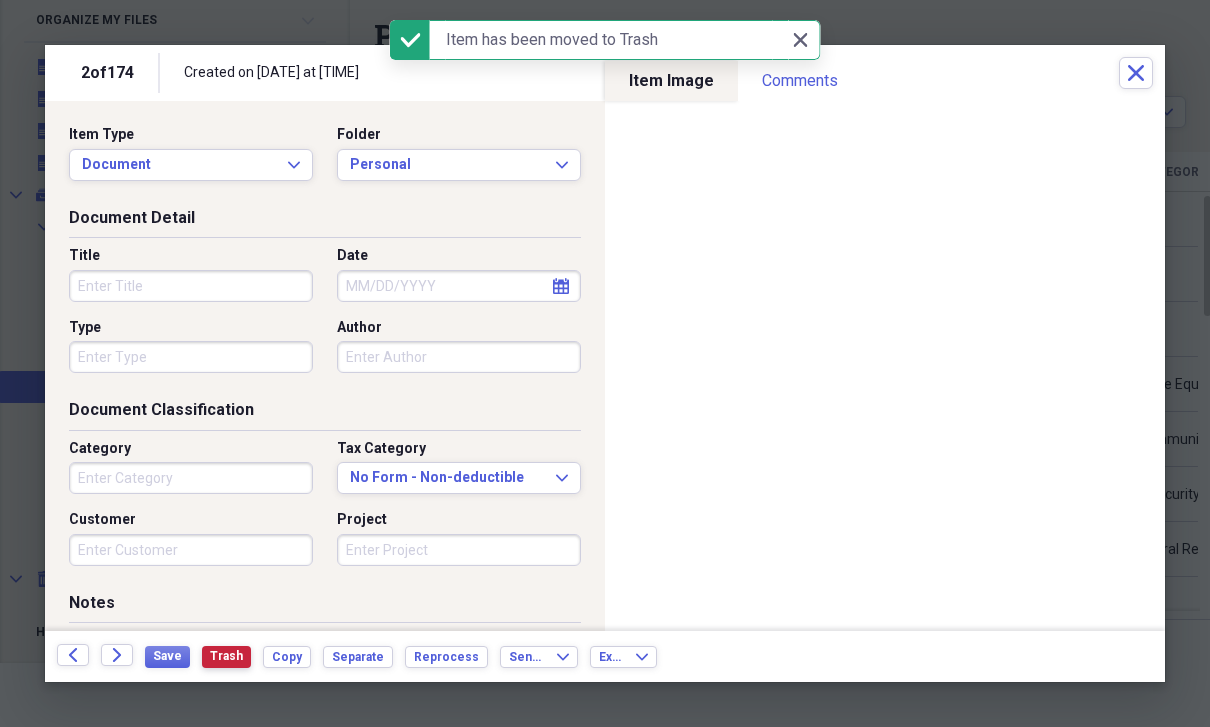 click on "Trash" at bounding box center (226, 656) 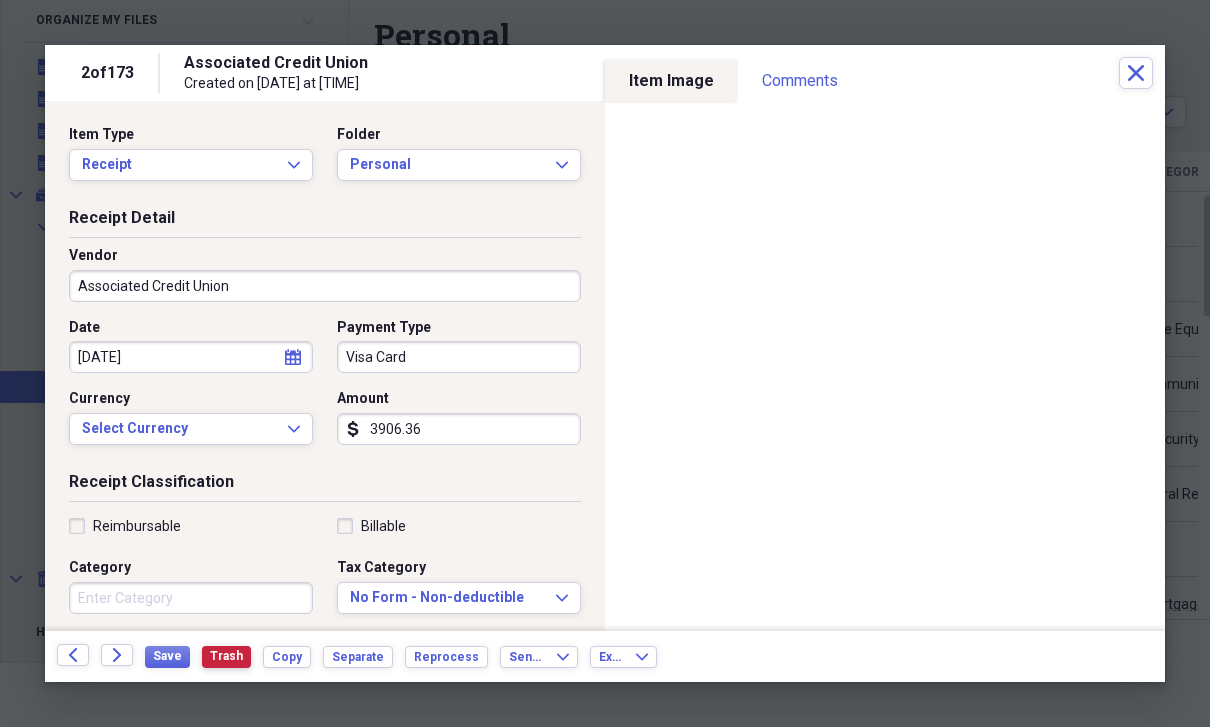 click on "Trash" at bounding box center (226, 656) 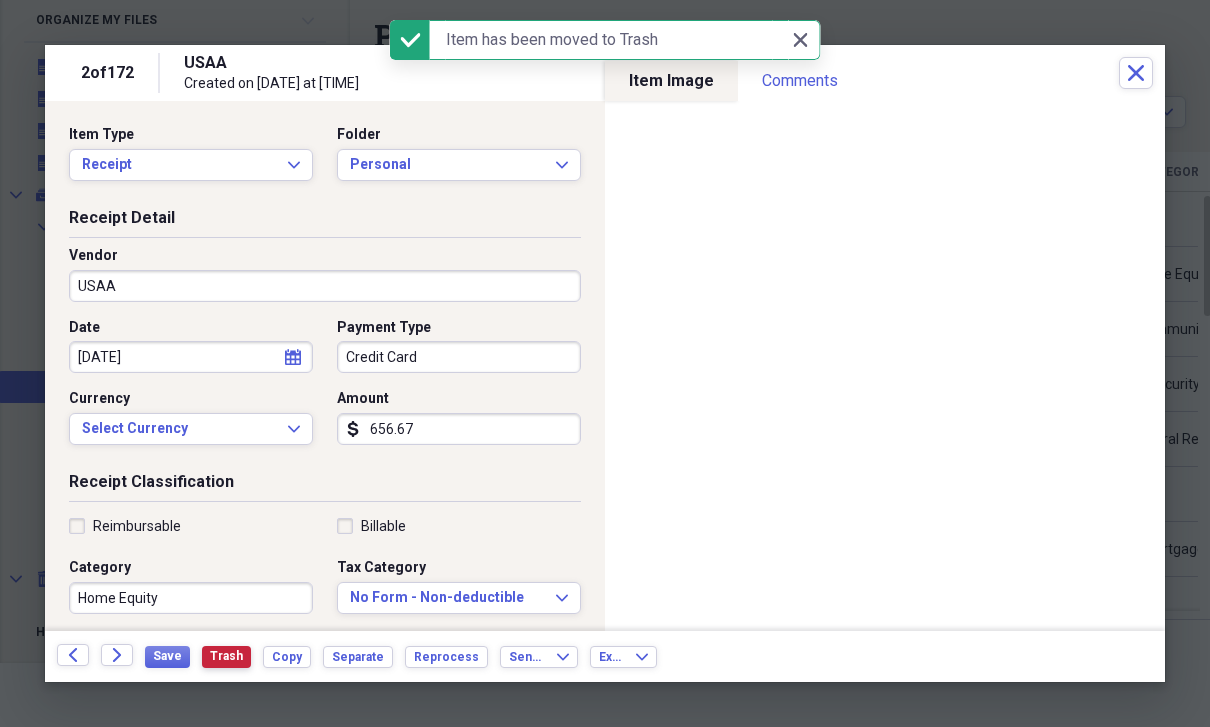 click on "Trash" at bounding box center (226, 656) 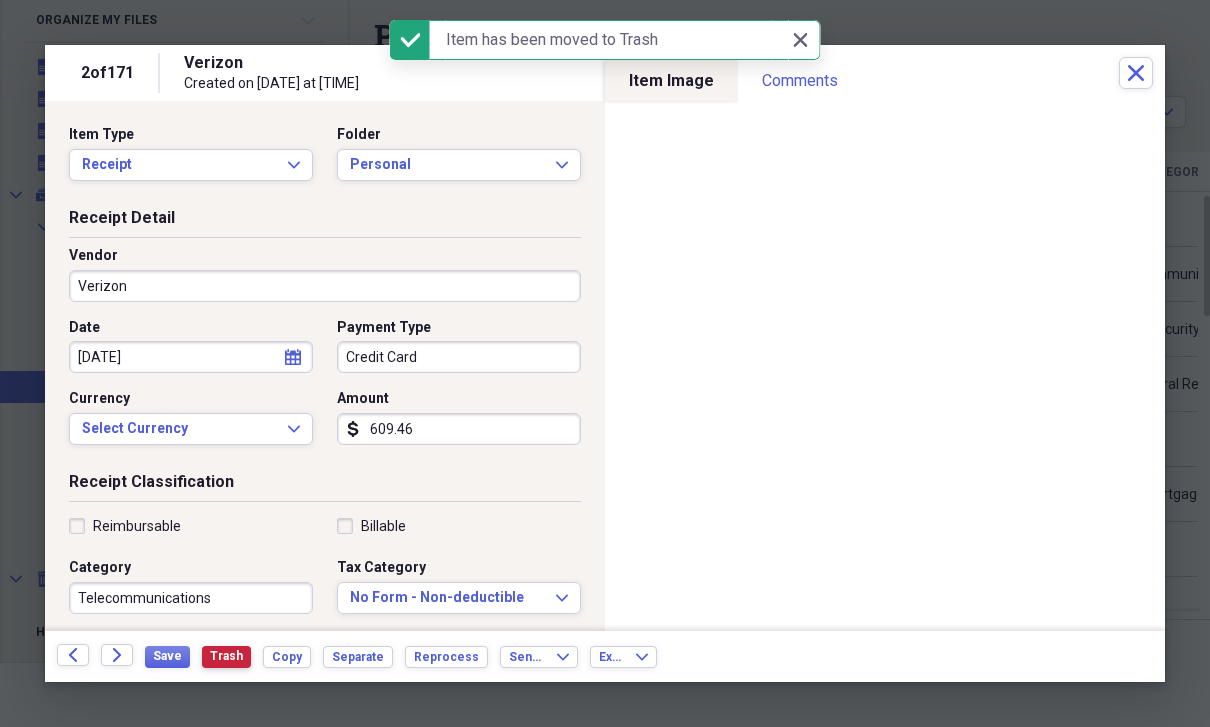 click on "Trash" at bounding box center [226, 657] 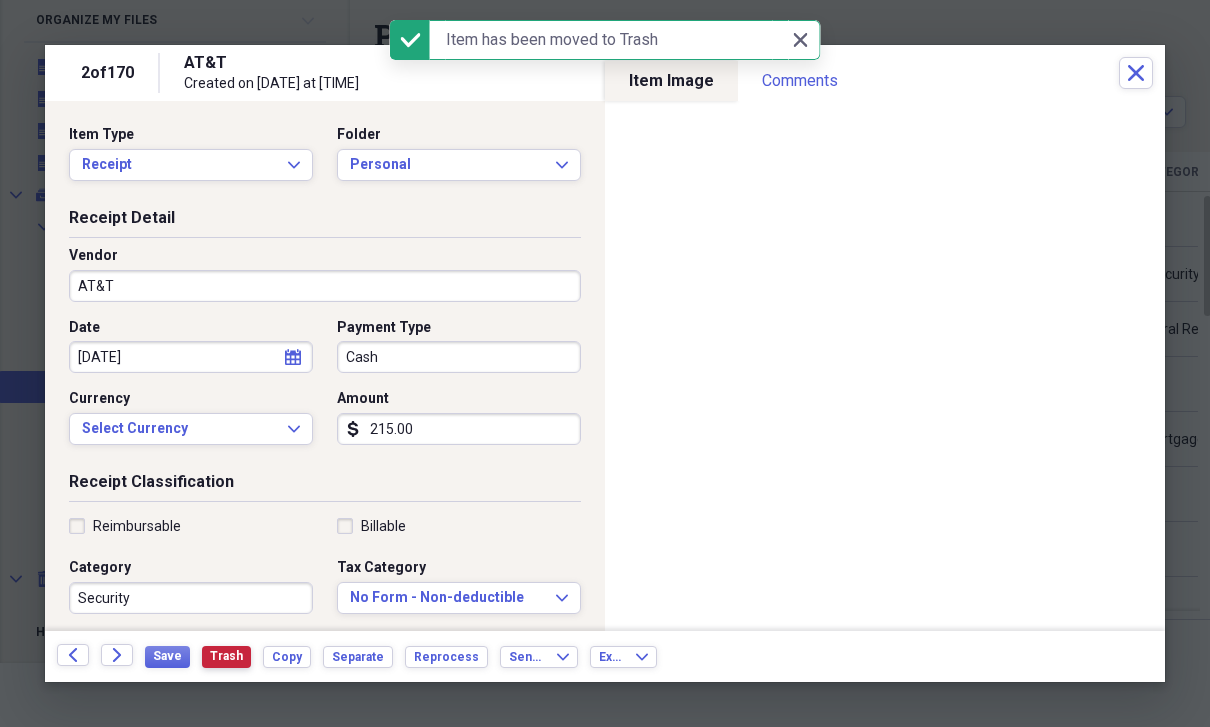 click on "Trash" at bounding box center (226, 657) 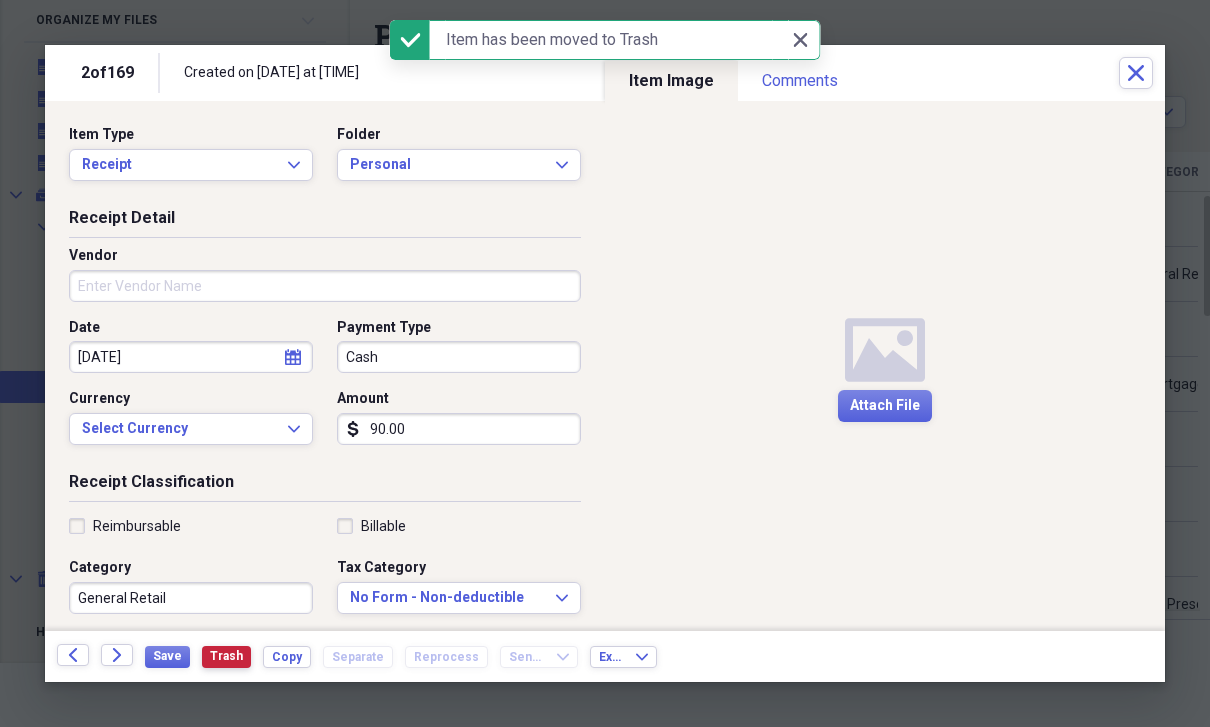 click on "Trash" at bounding box center [226, 656] 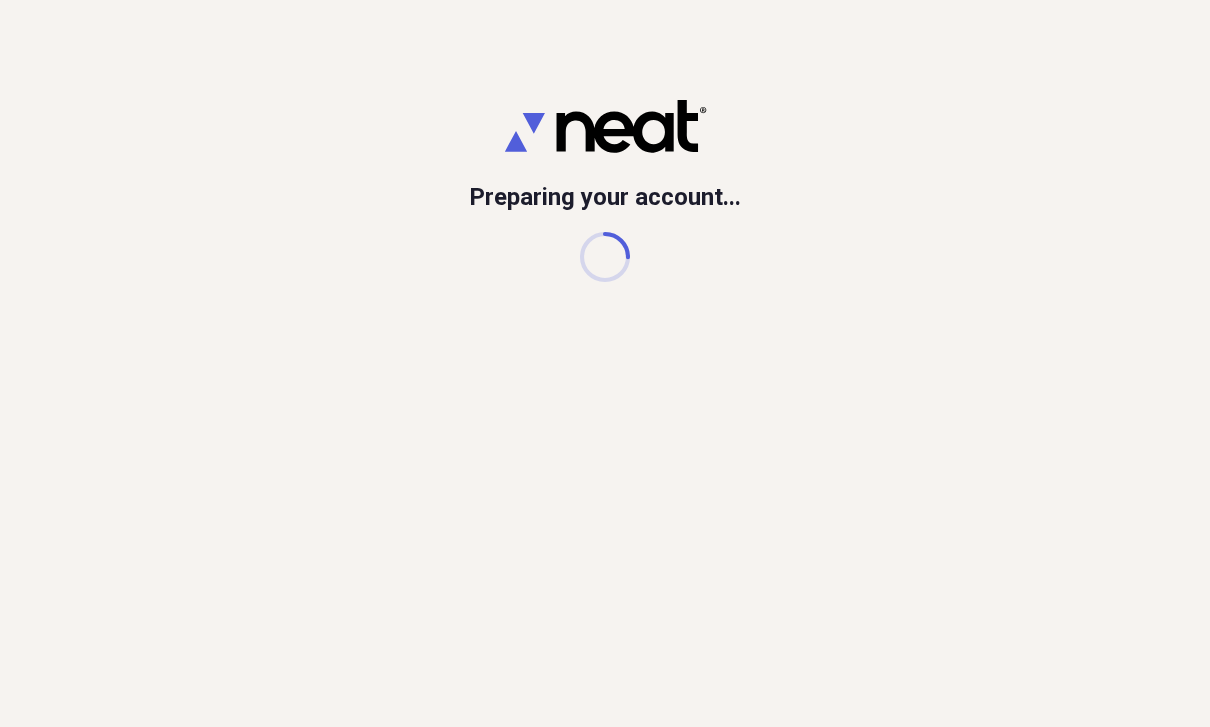 scroll, scrollTop: 64, scrollLeft: 0, axis: vertical 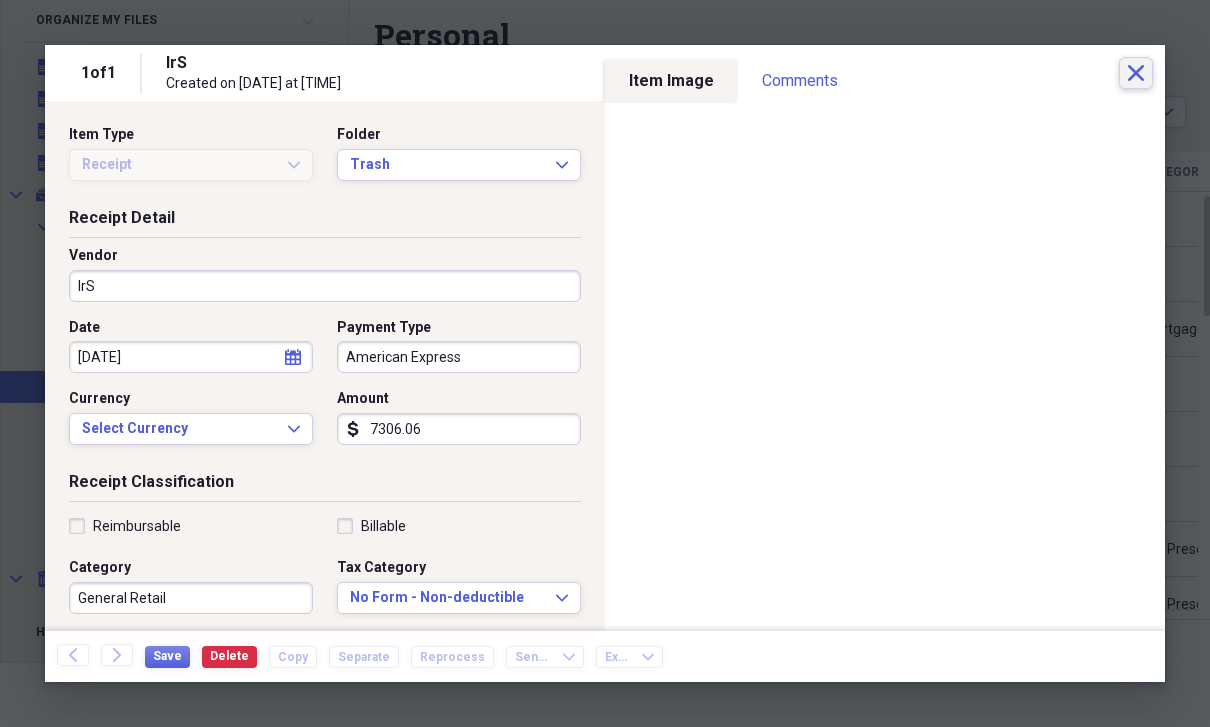 click on "Close" 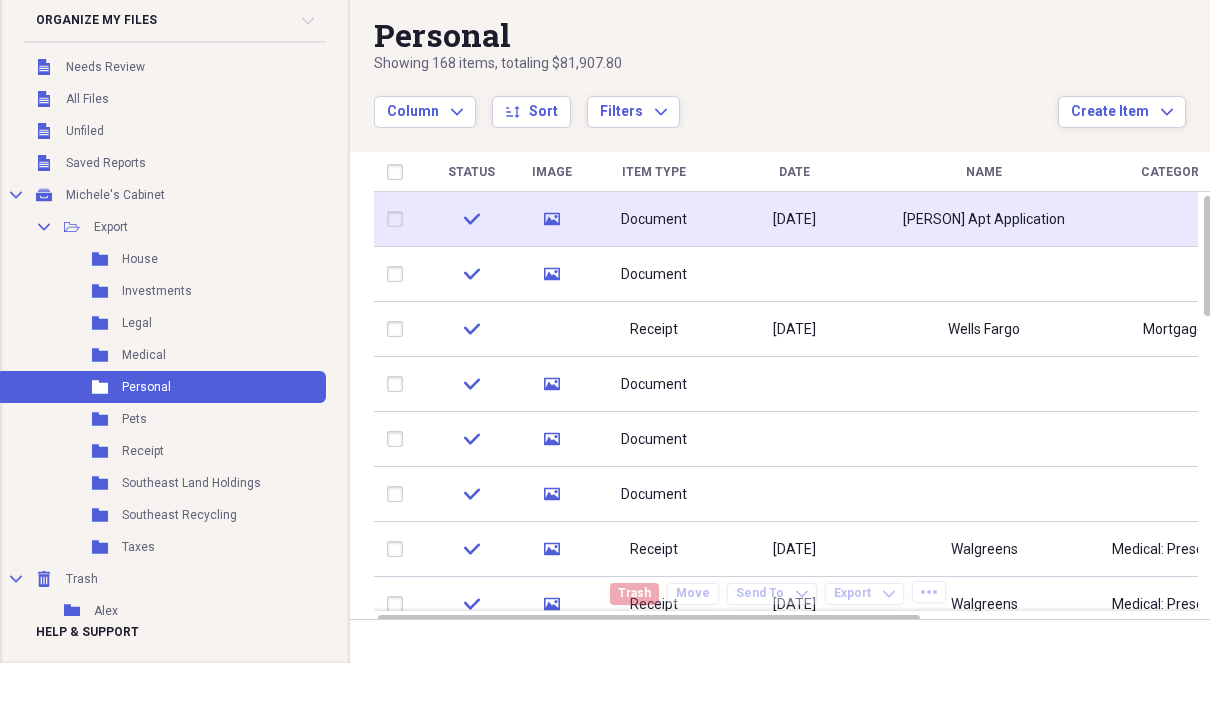 click on "[PERSON] Apt Application" at bounding box center (984, 220) 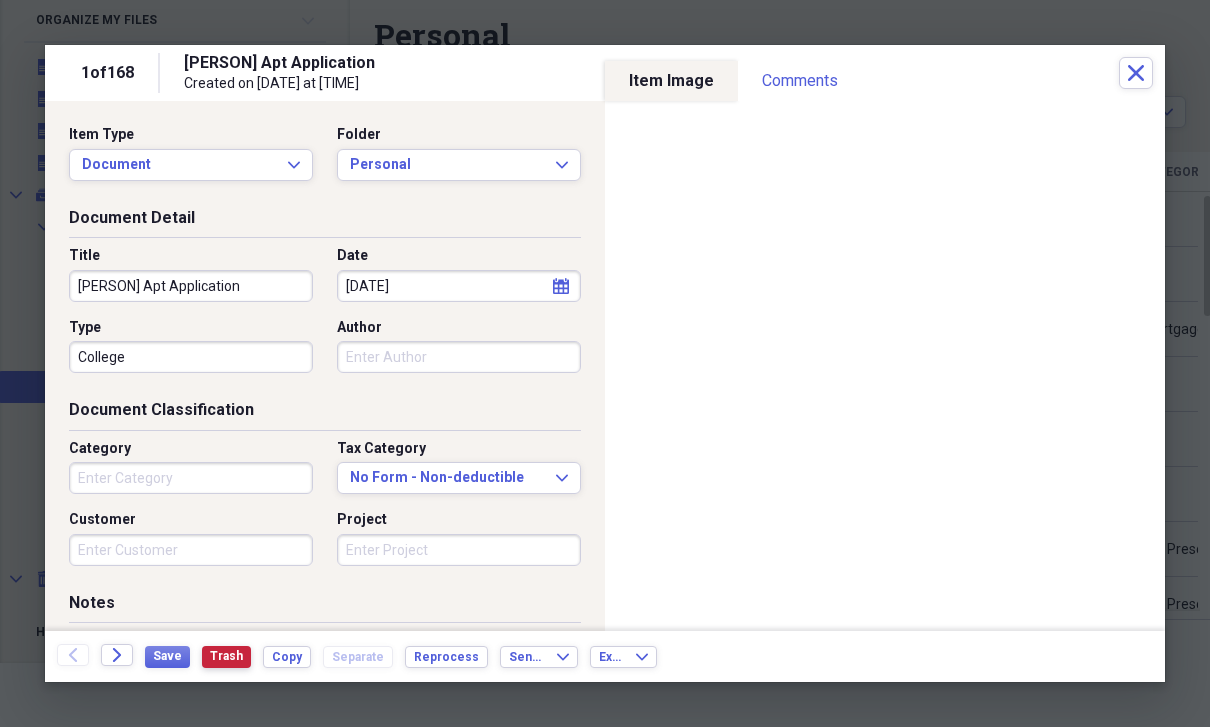 click on "Trash" at bounding box center (226, 657) 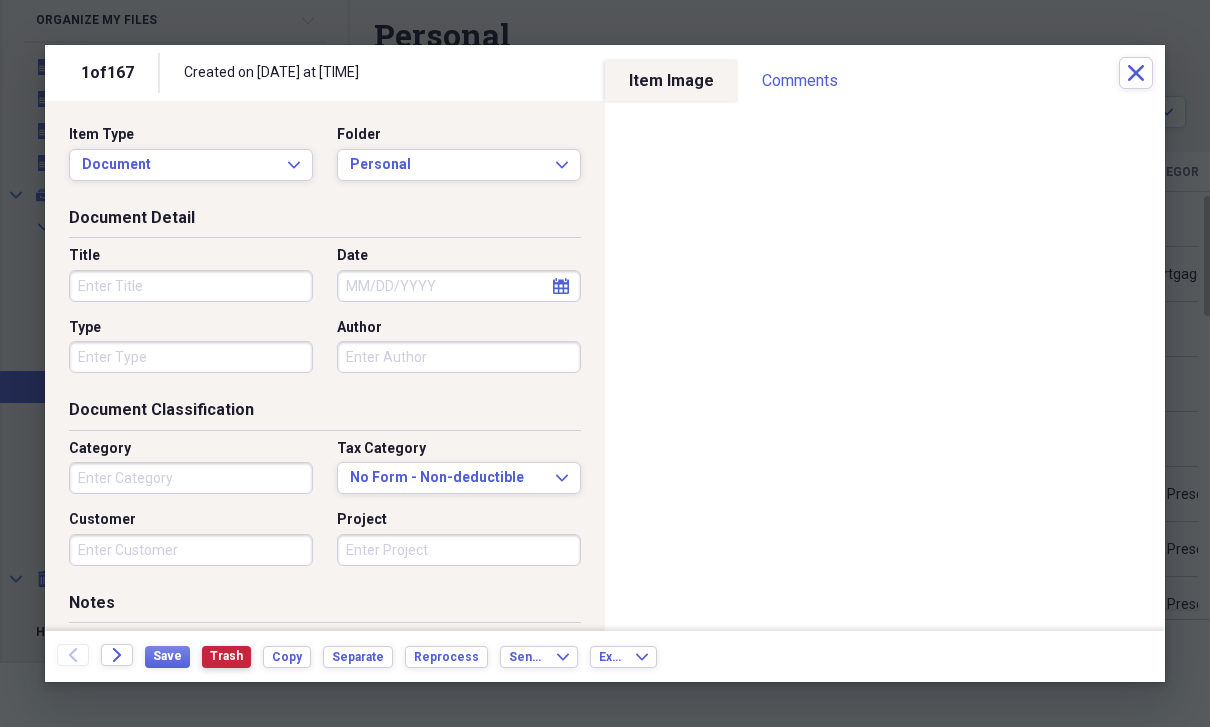 click on "Trash" at bounding box center (226, 656) 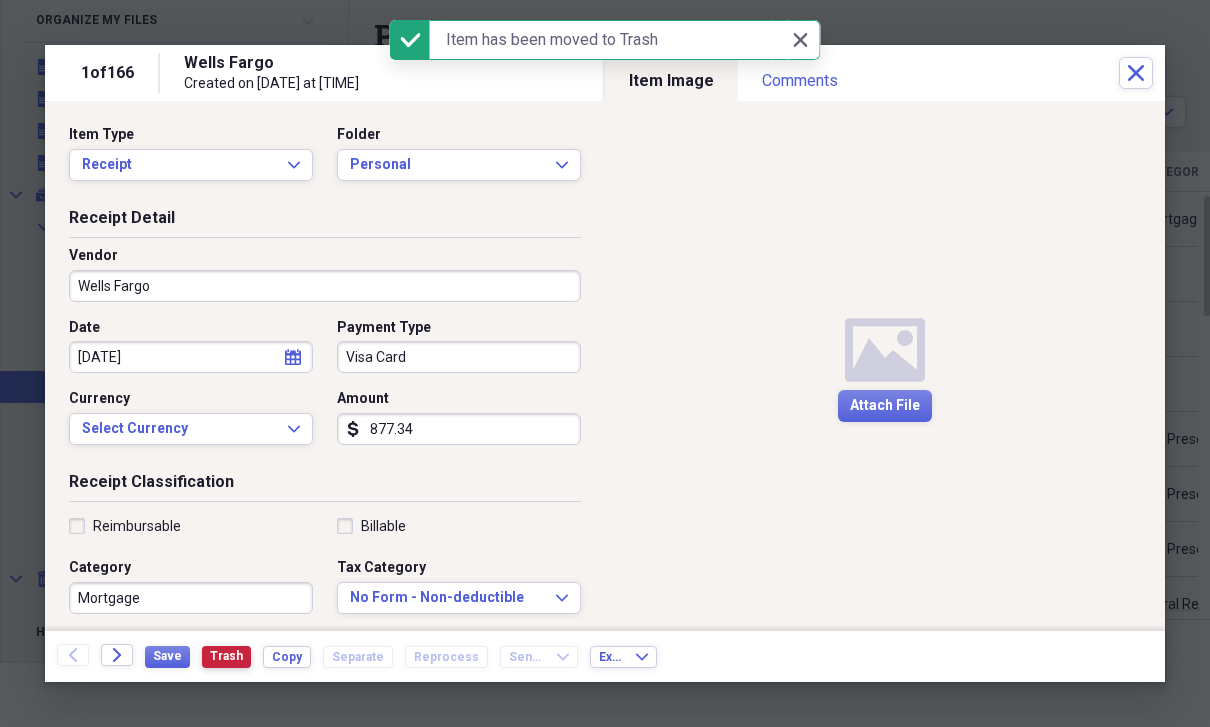 click on "Trash" at bounding box center [226, 656] 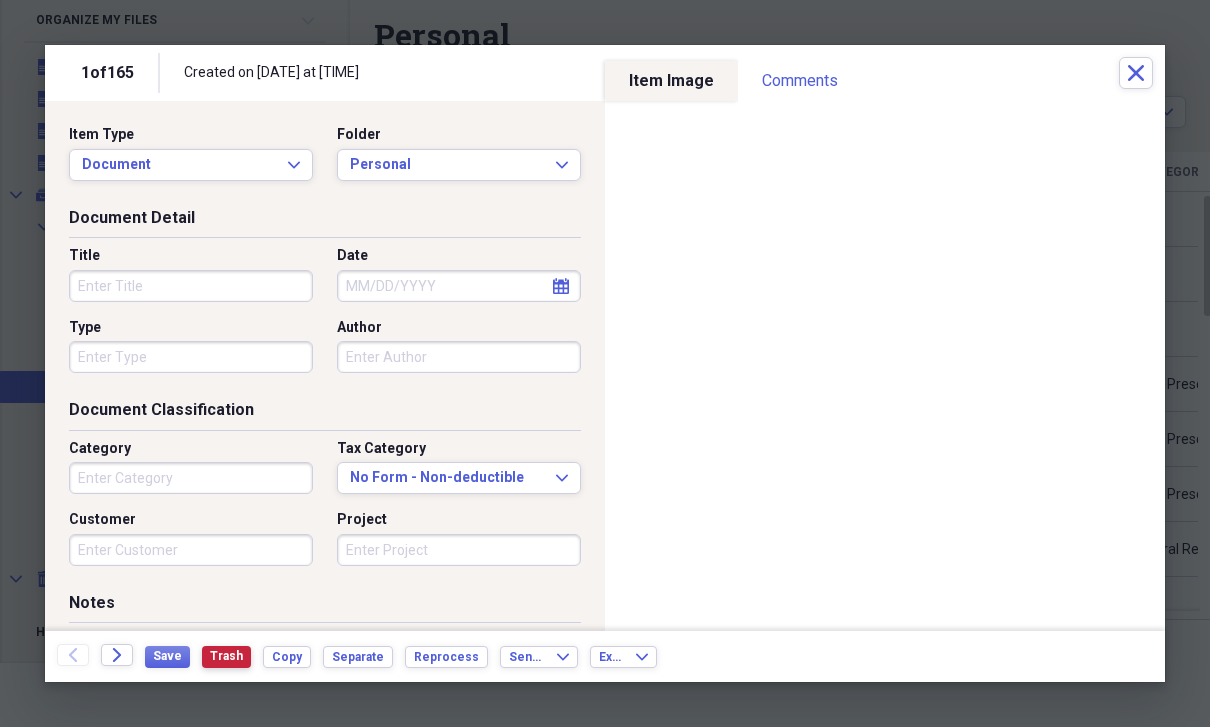 click on "Trash" at bounding box center [226, 656] 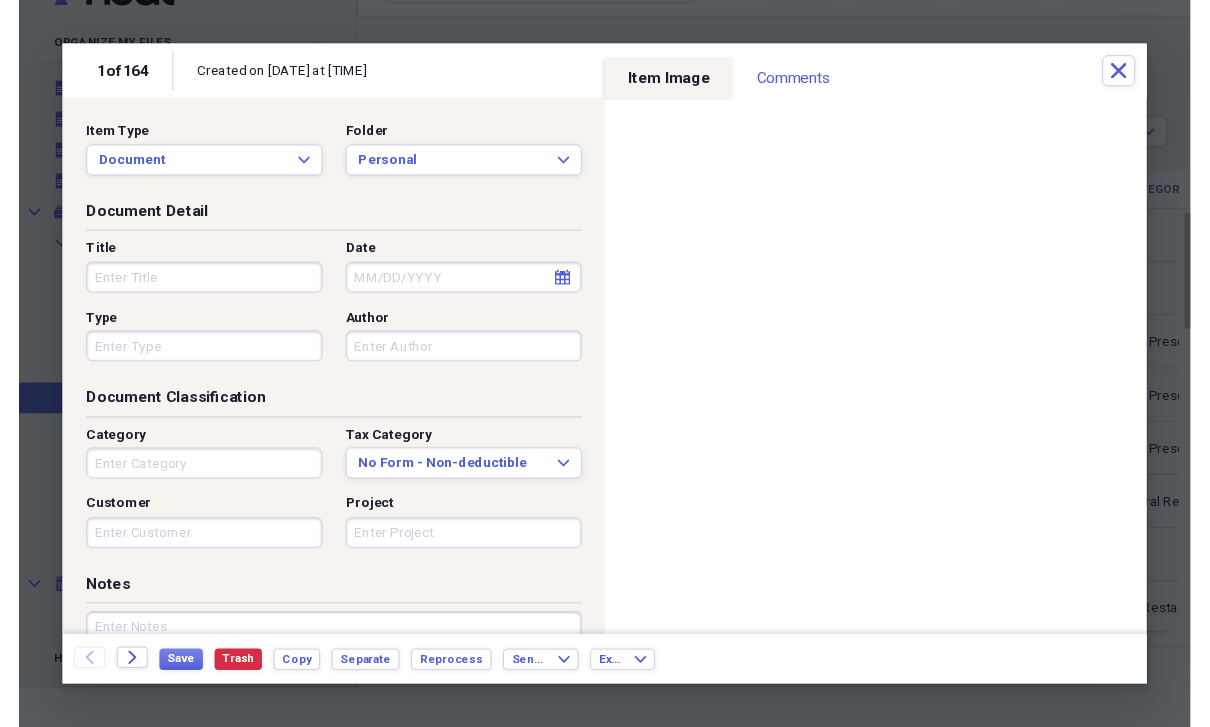 scroll, scrollTop: 64, scrollLeft: 0, axis: vertical 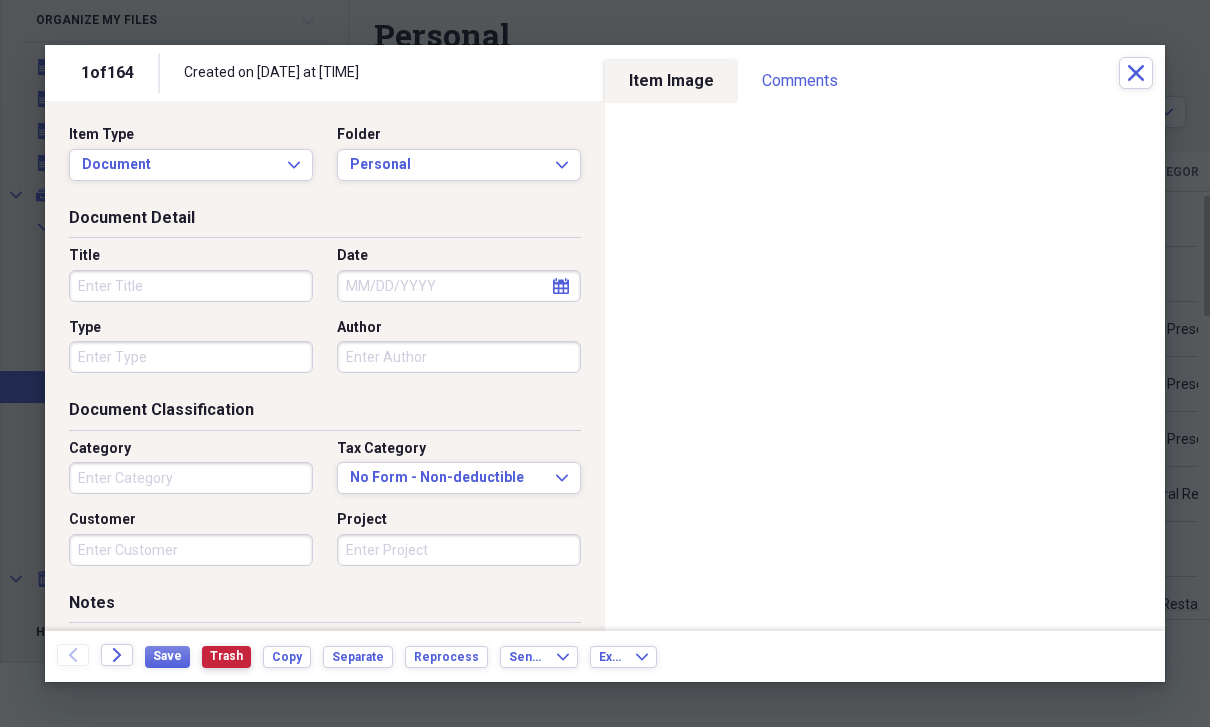 click on "Trash" at bounding box center [226, 656] 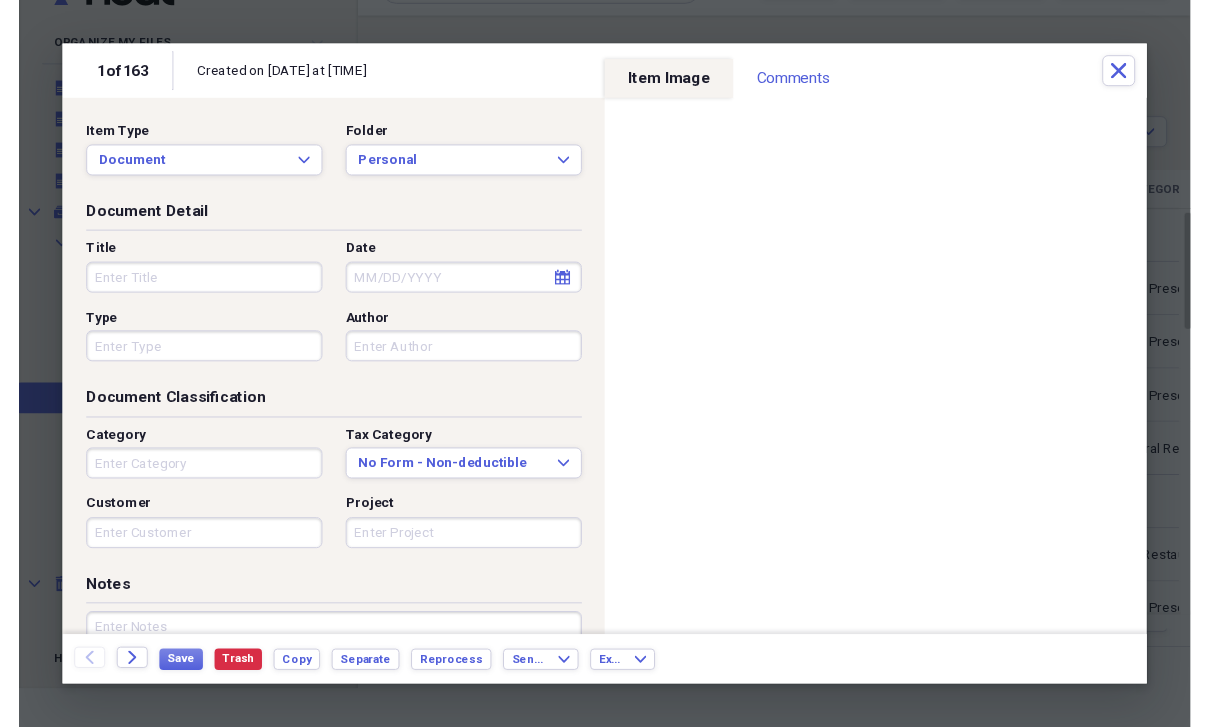 scroll, scrollTop: 64, scrollLeft: 0, axis: vertical 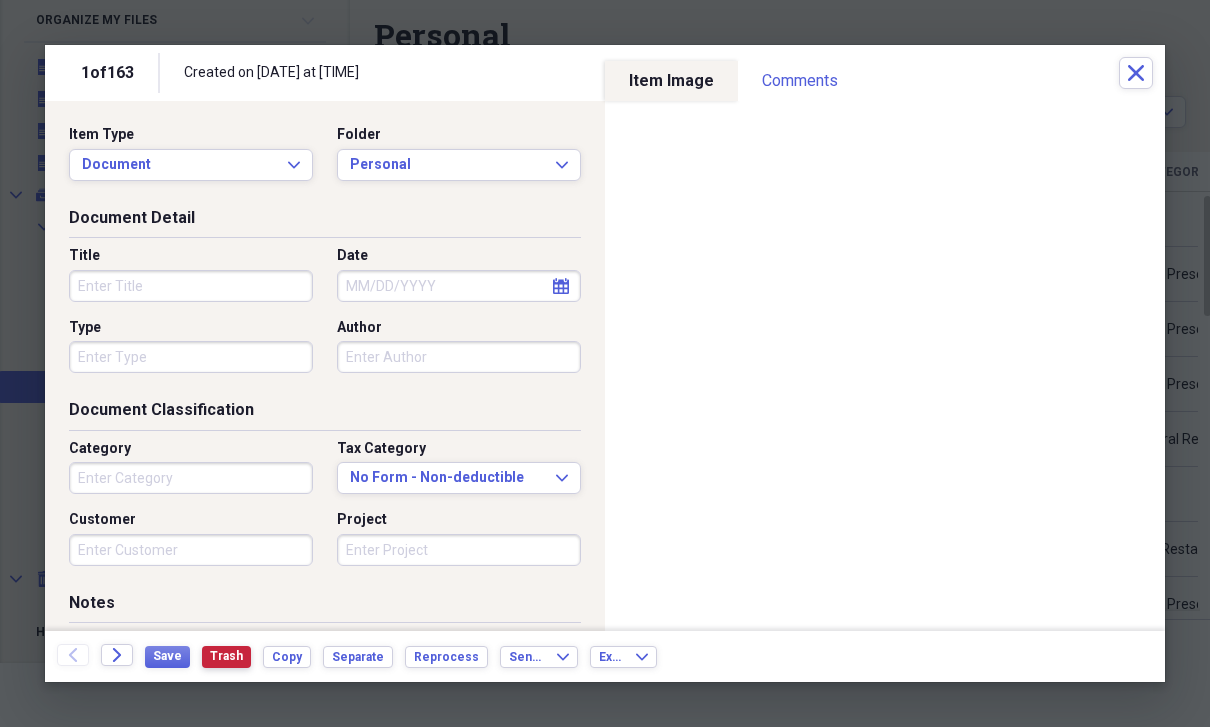 click on "Trash" at bounding box center [226, 656] 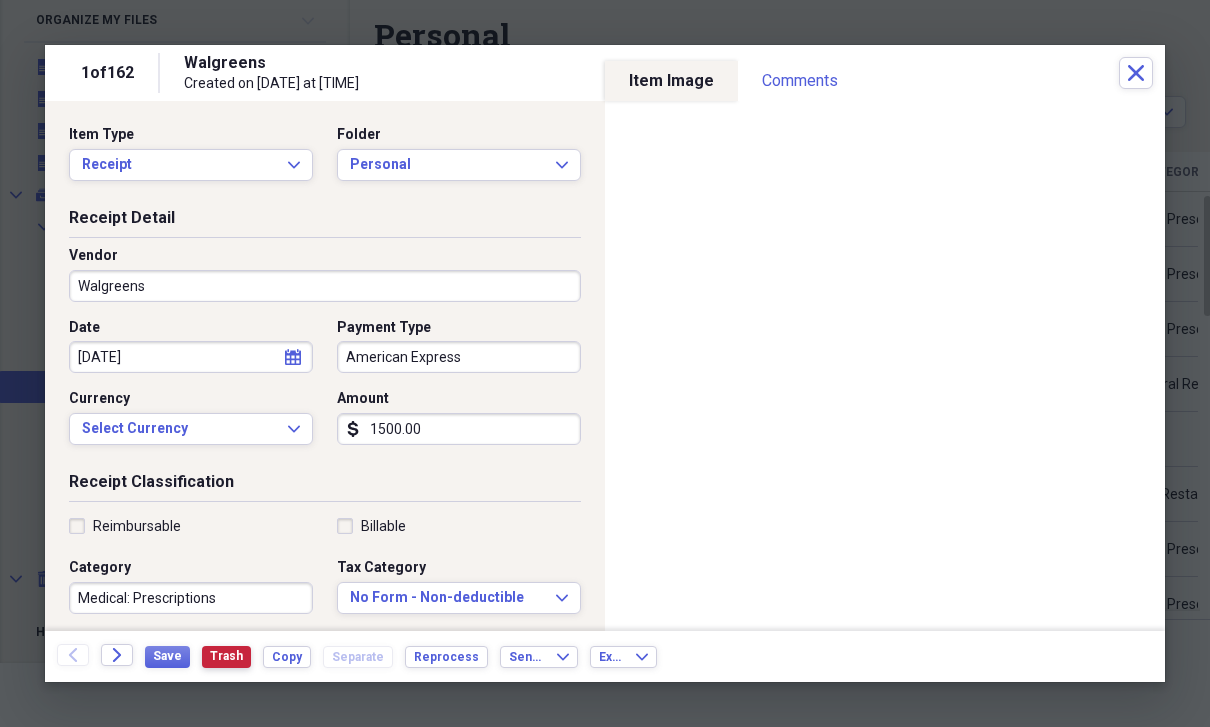 click on "Trash" at bounding box center (226, 657) 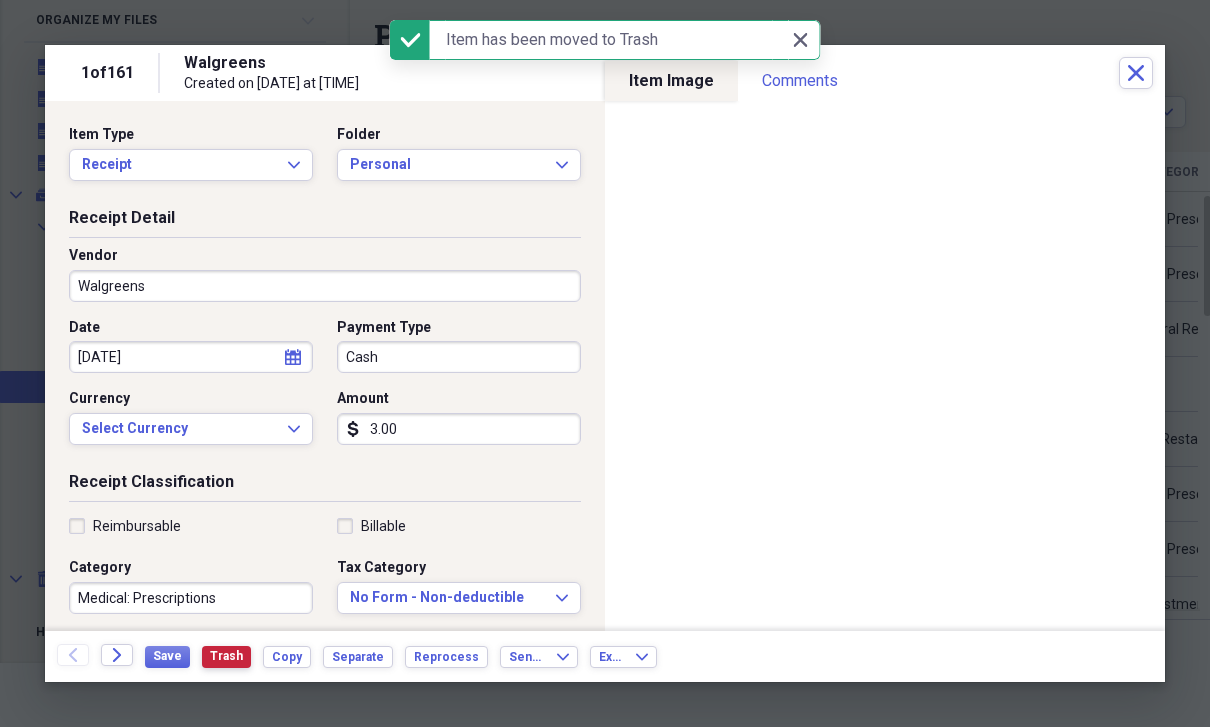 click on "Trash" at bounding box center (226, 657) 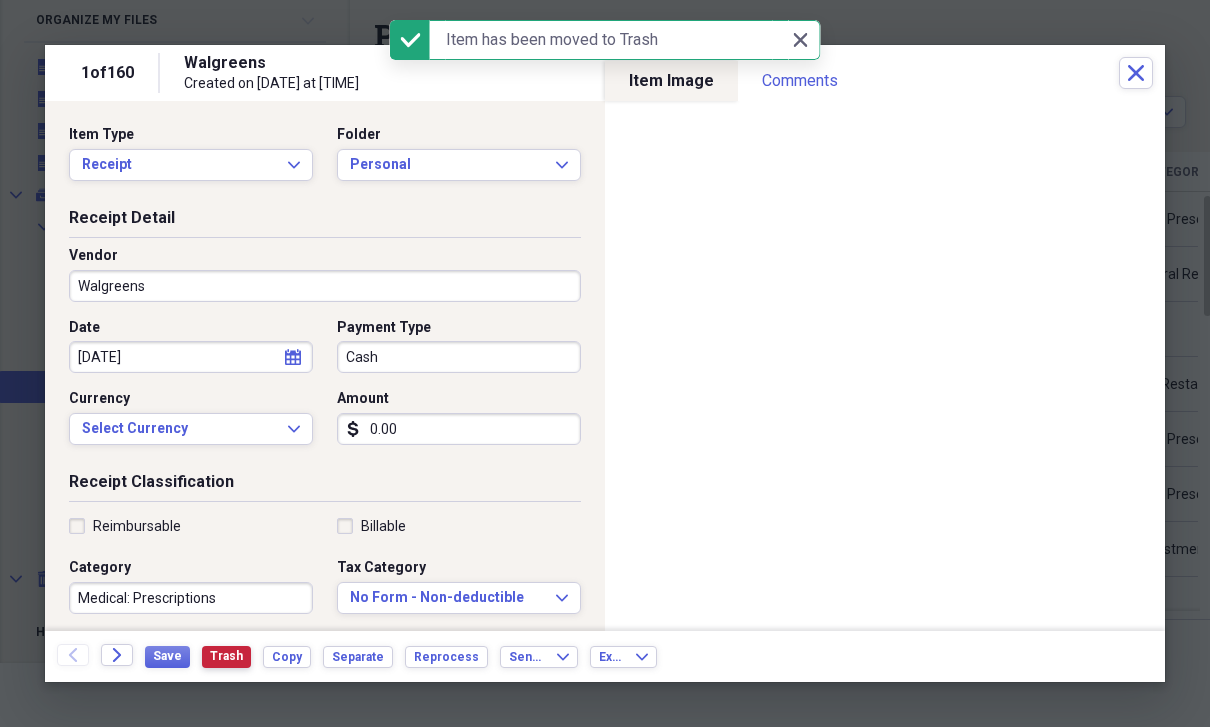 click on "Trash" at bounding box center (226, 657) 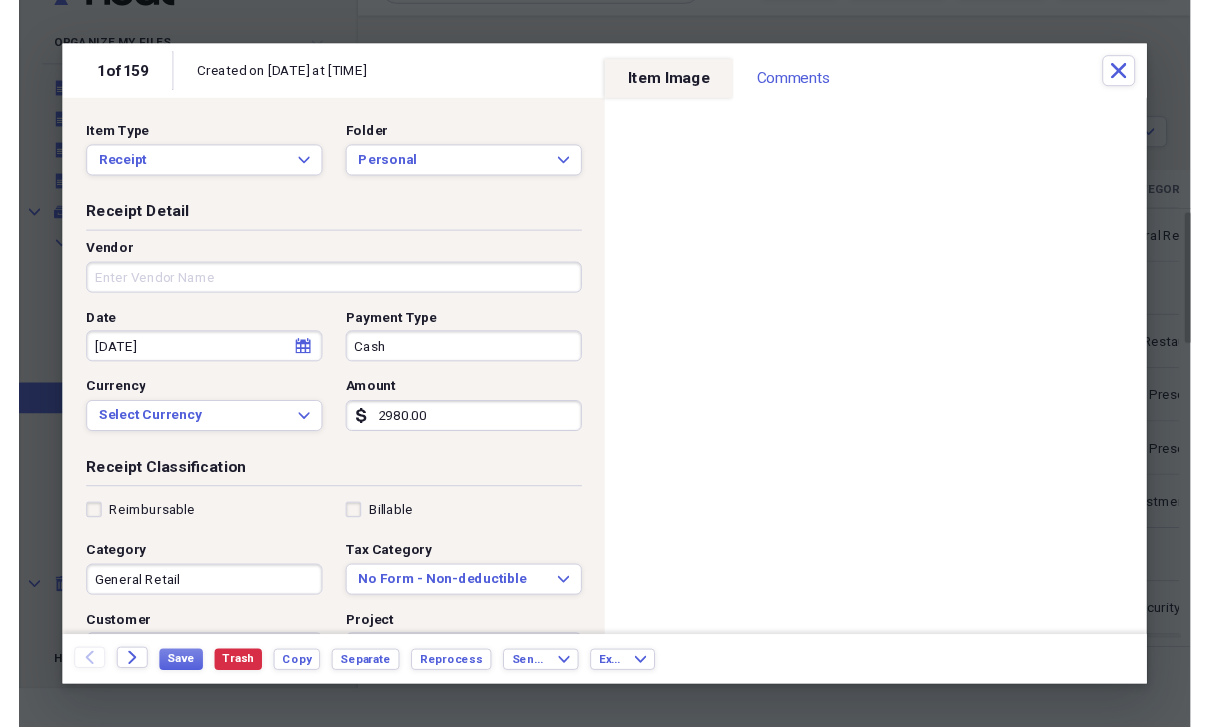 scroll, scrollTop: 64, scrollLeft: 0, axis: vertical 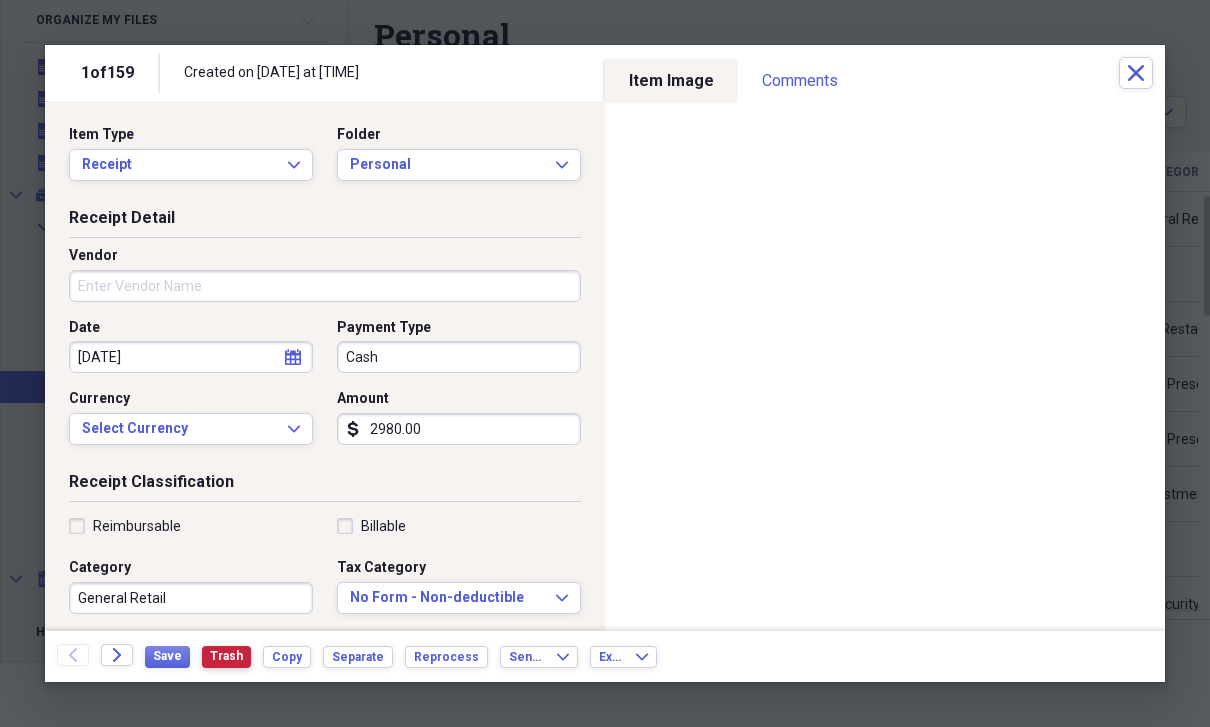 click on "Trash" at bounding box center [226, 657] 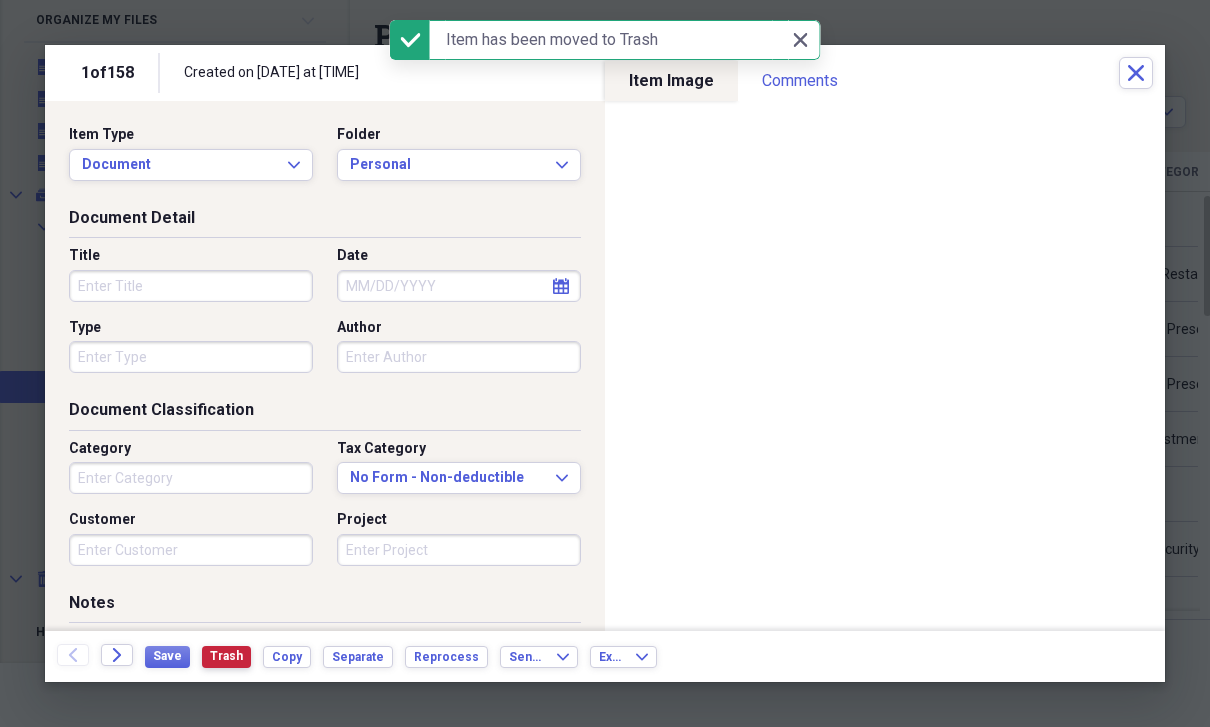 click on "Trash" at bounding box center [226, 656] 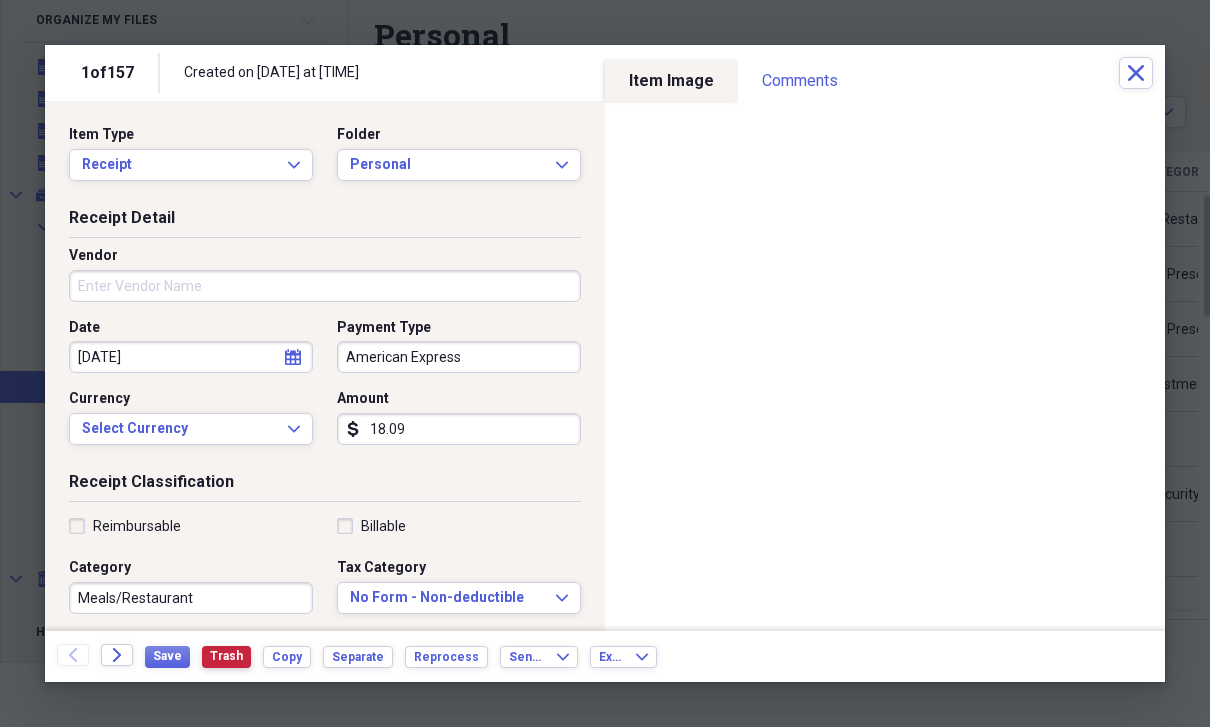 click on "Trash" at bounding box center (226, 657) 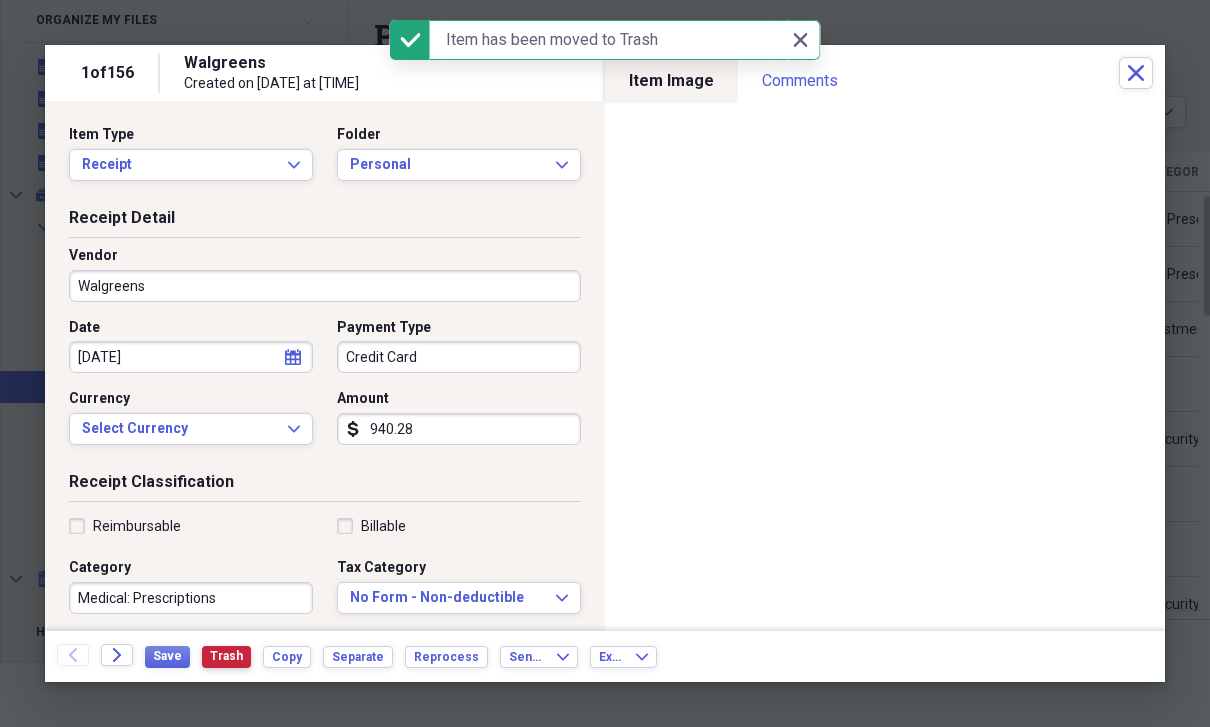 click on "Trash" at bounding box center (226, 657) 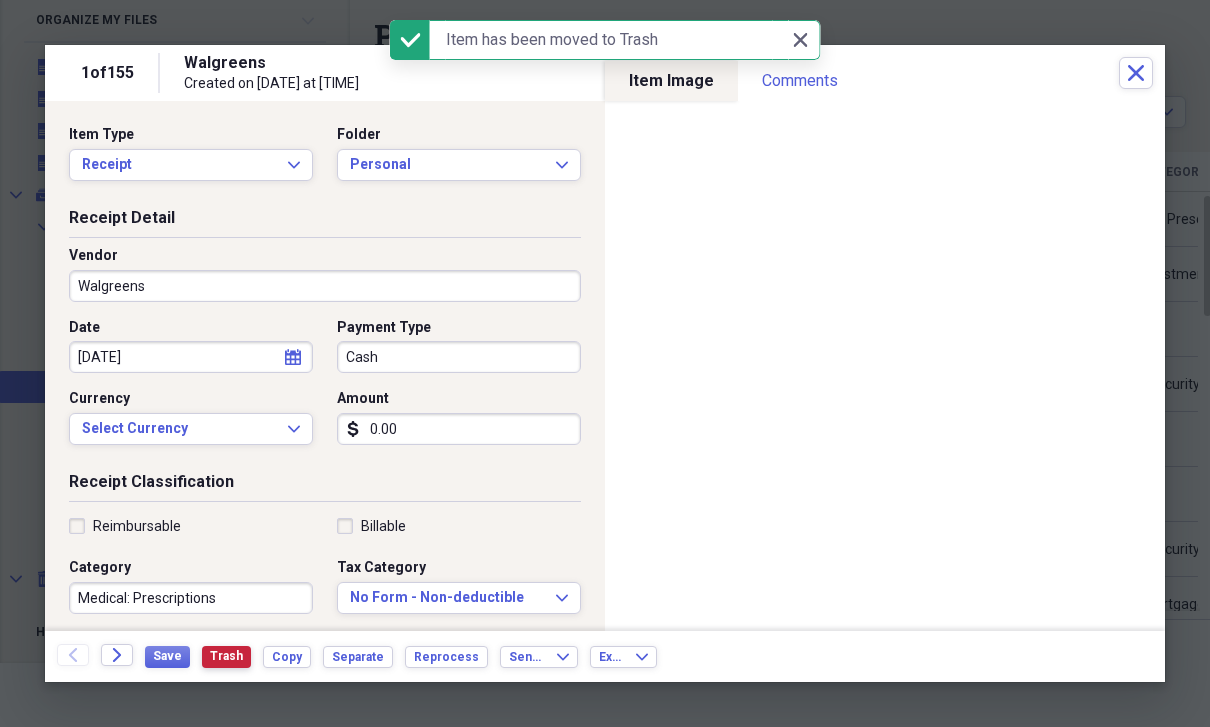 click on "Trash" at bounding box center [226, 656] 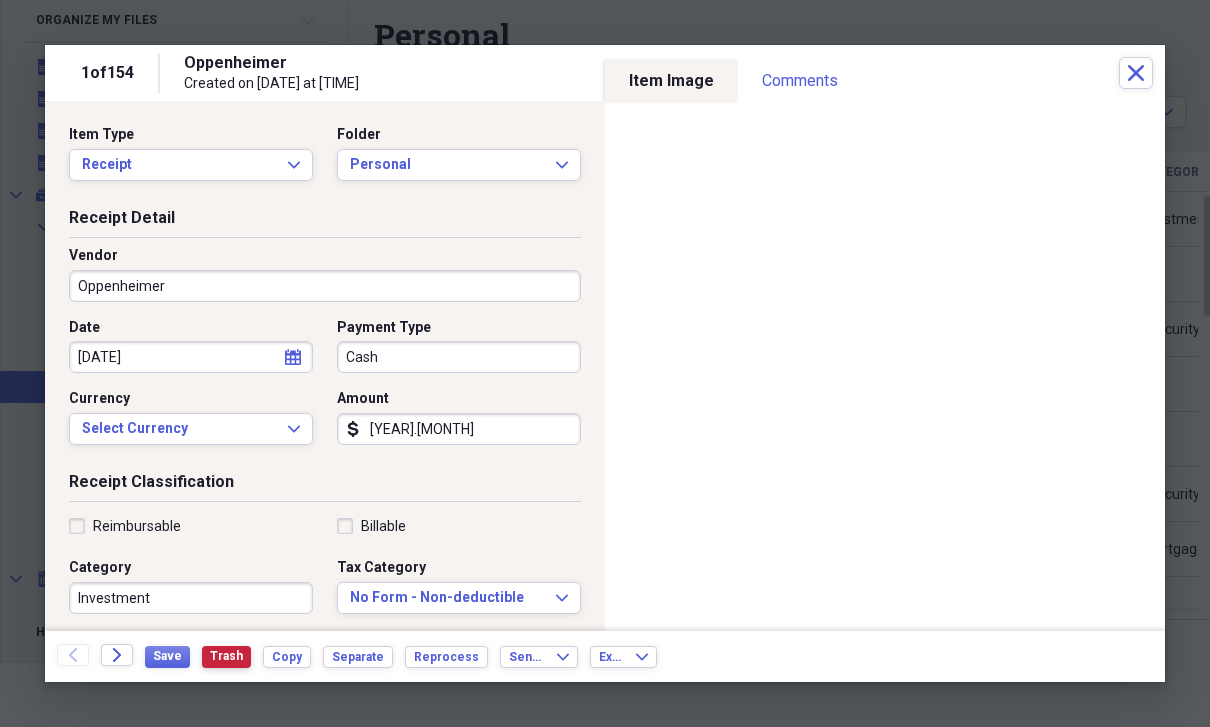 click on "Trash" at bounding box center [226, 657] 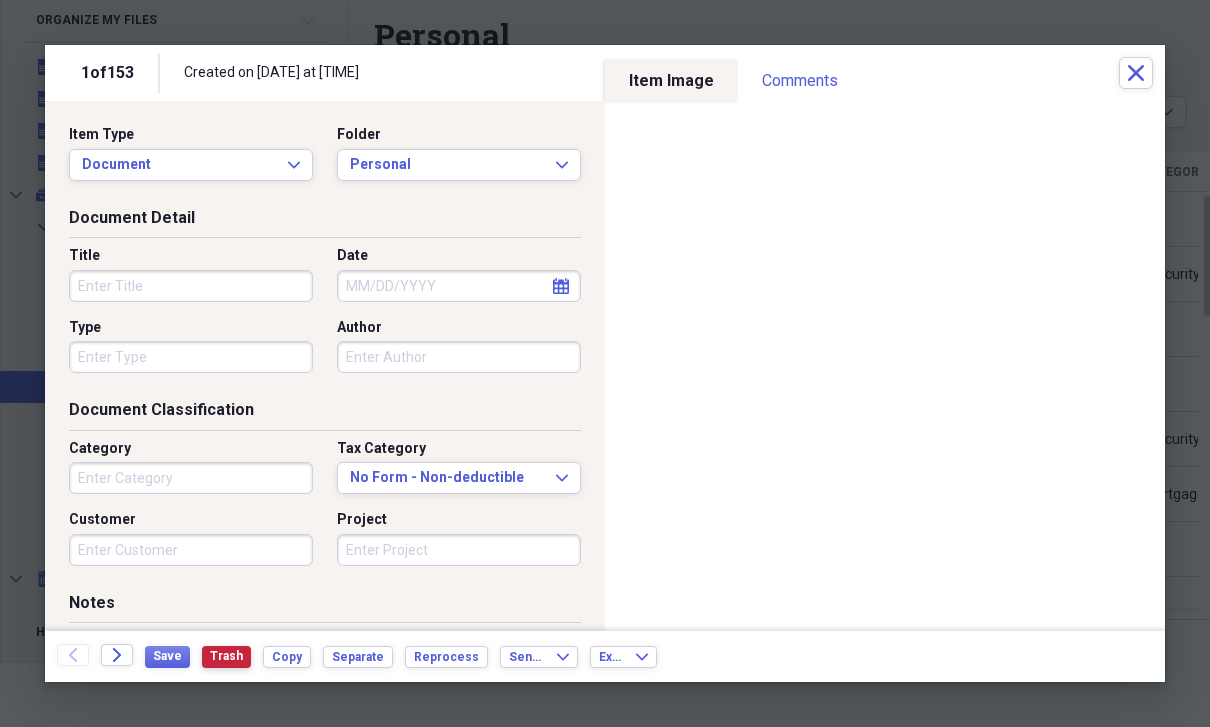 click on "Trash" at bounding box center [226, 656] 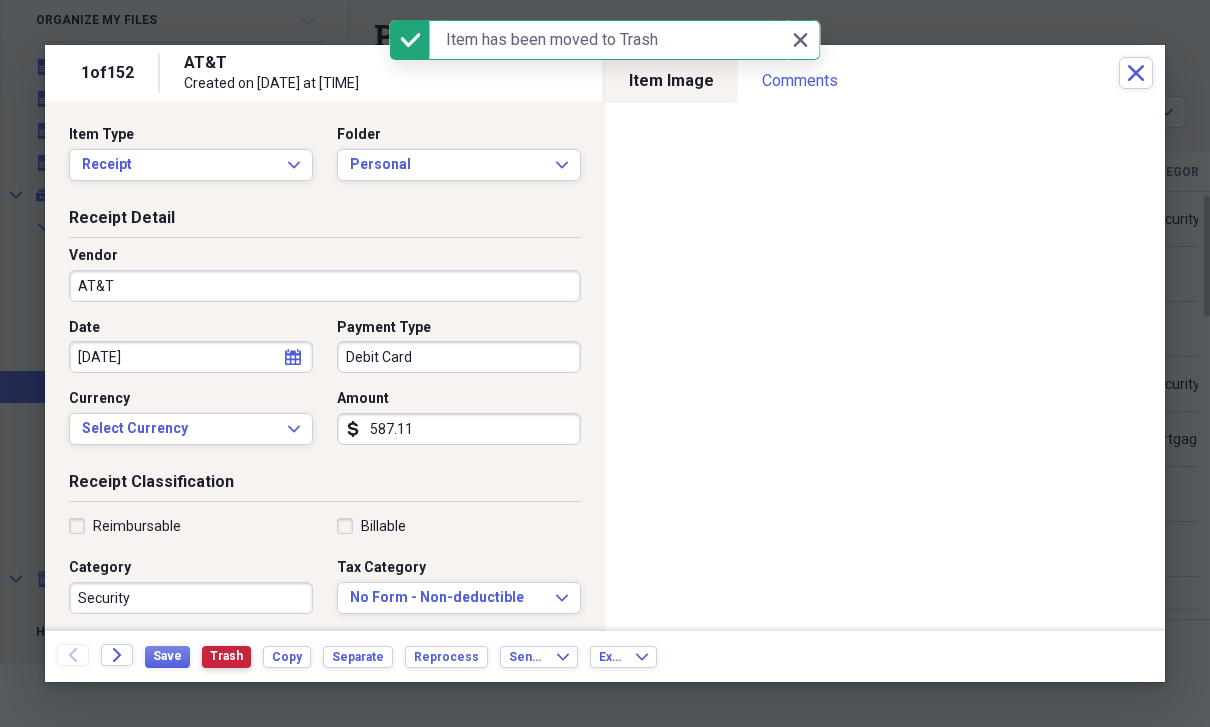 click on "Trash" at bounding box center (226, 656) 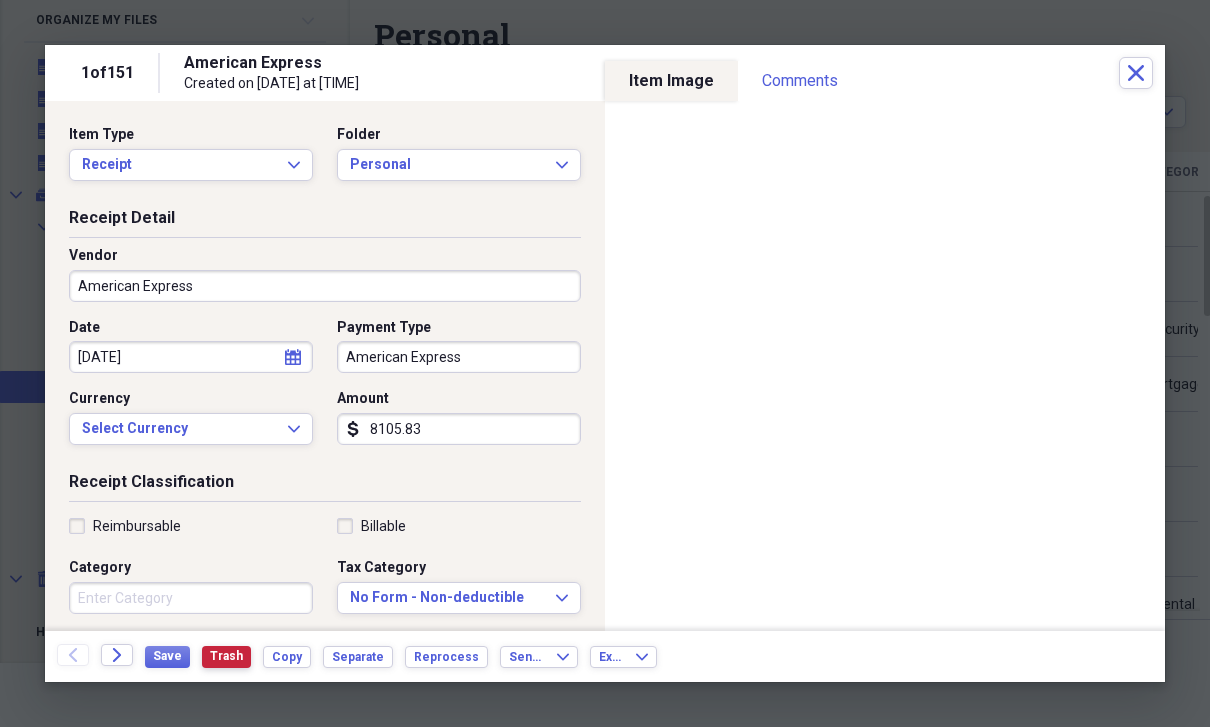 click on "Trash" at bounding box center (226, 656) 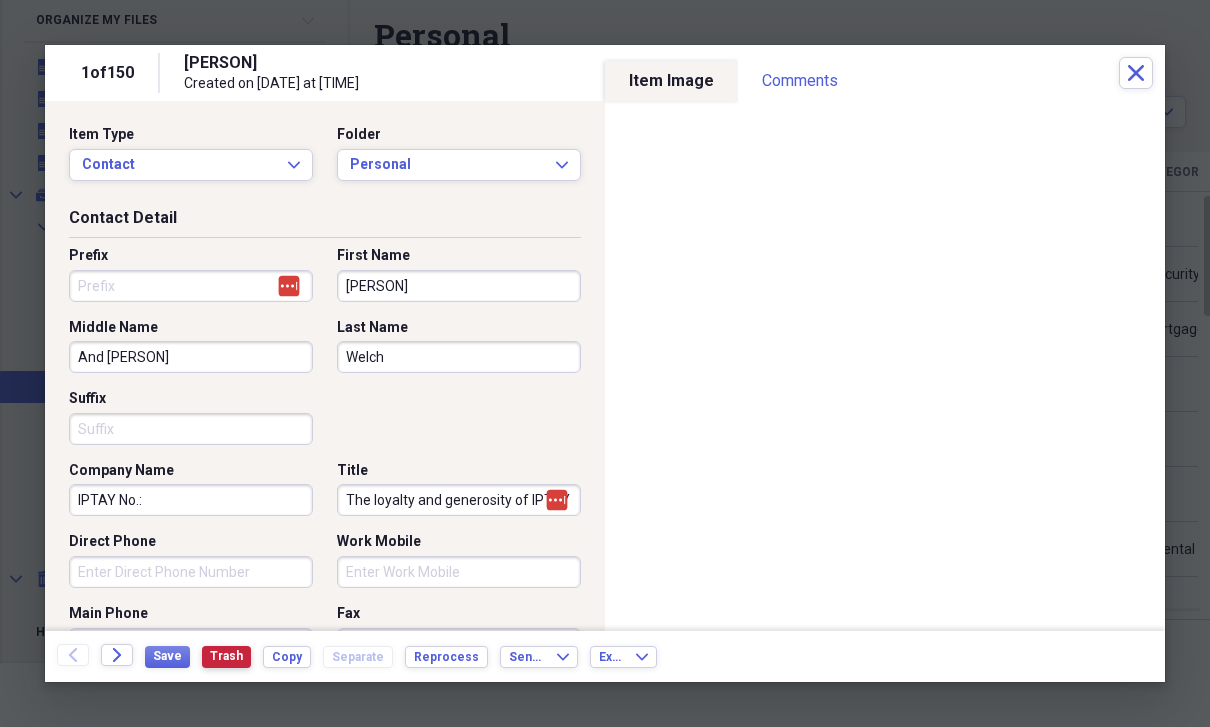 click on "Trash" at bounding box center (226, 656) 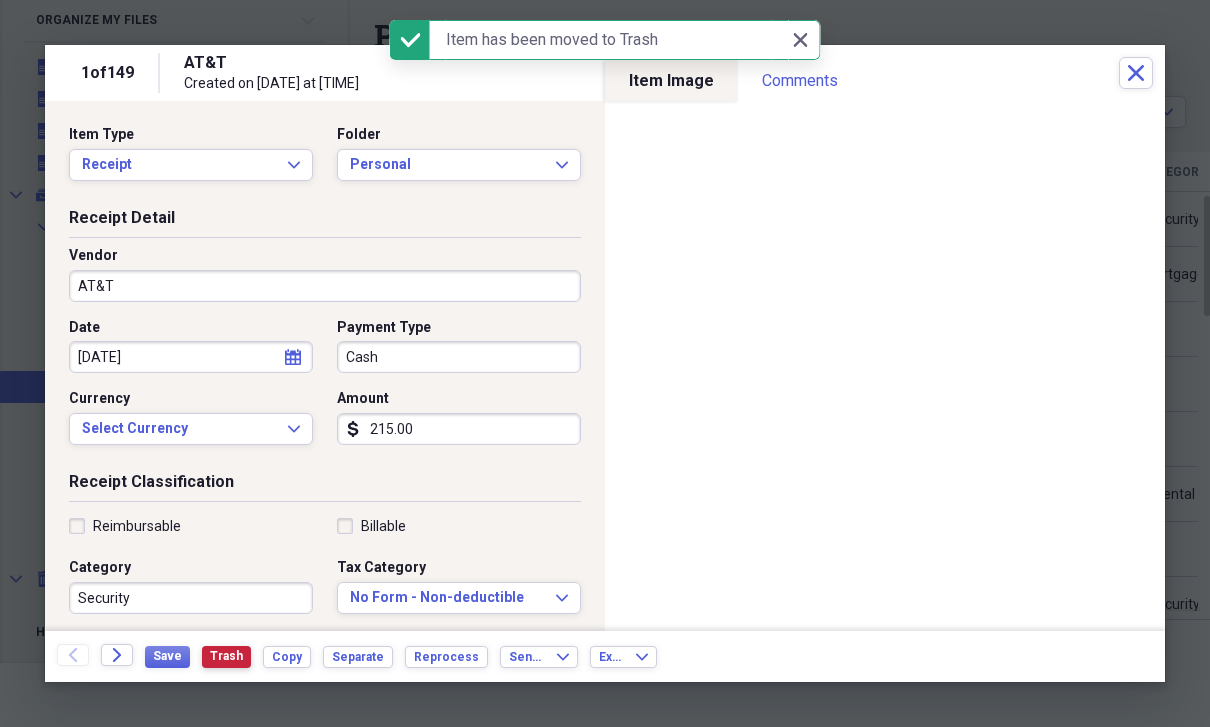 click on "Trash" at bounding box center (226, 656) 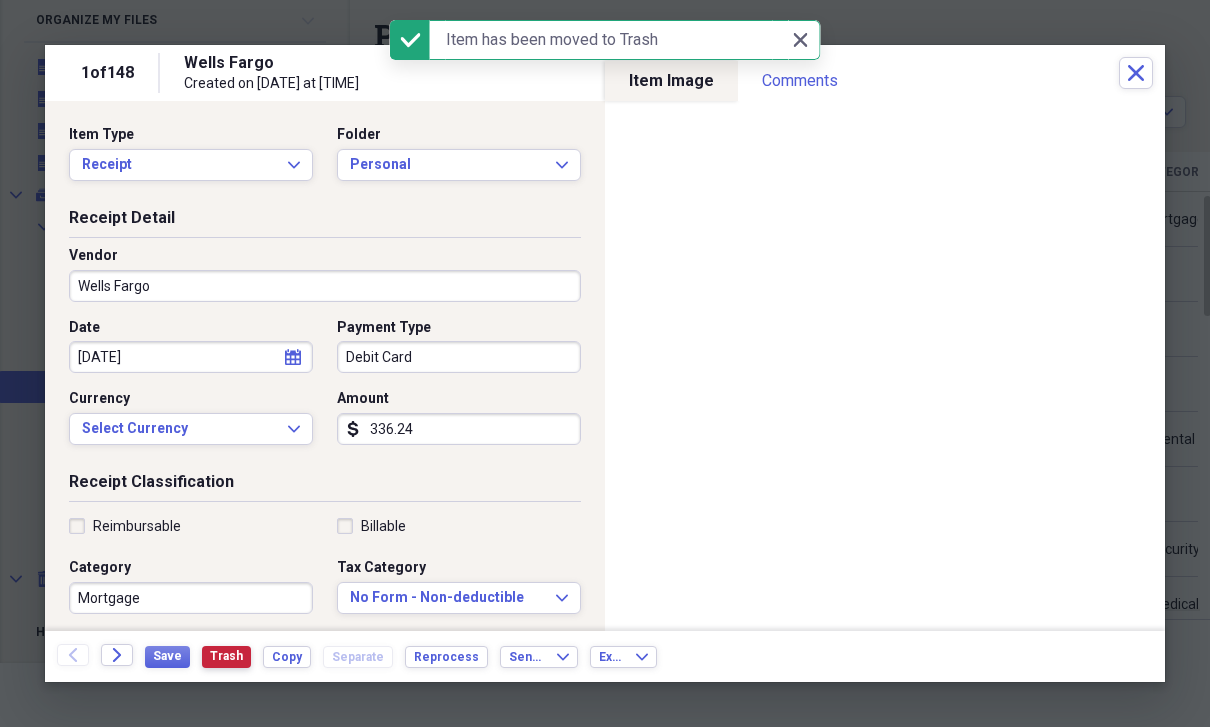 click on "Trash" at bounding box center [226, 656] 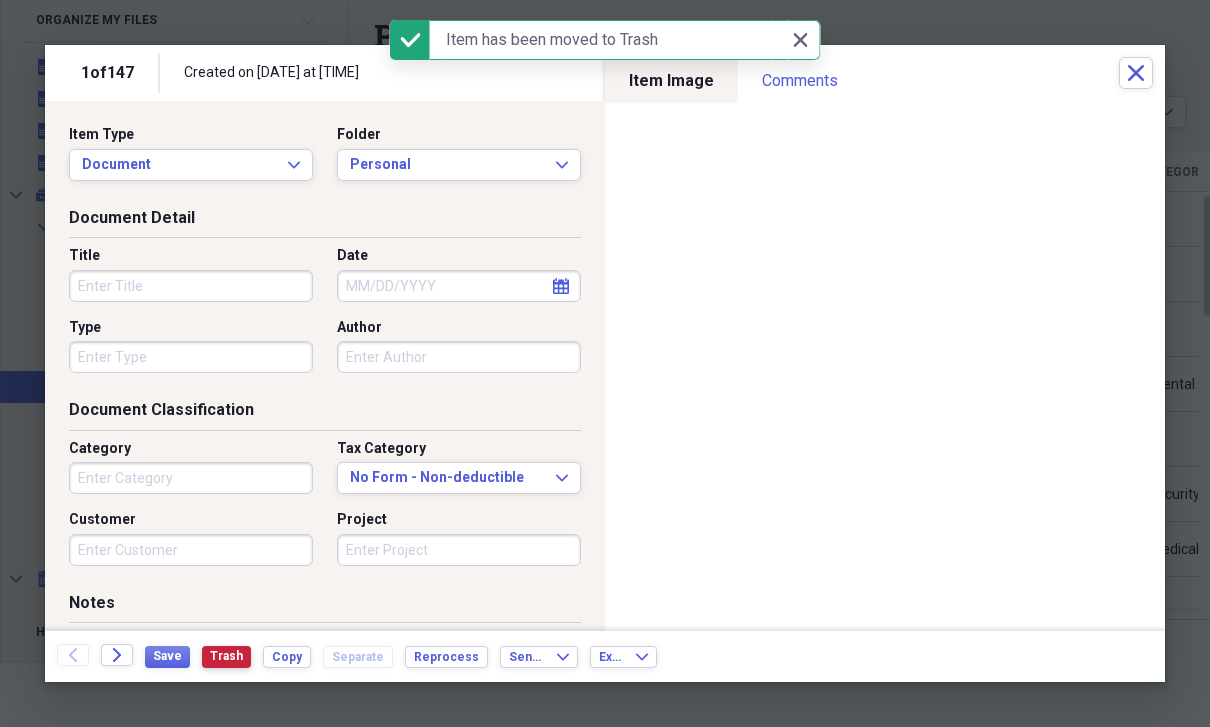 click on "Trash" at bounding box center [226, 656] 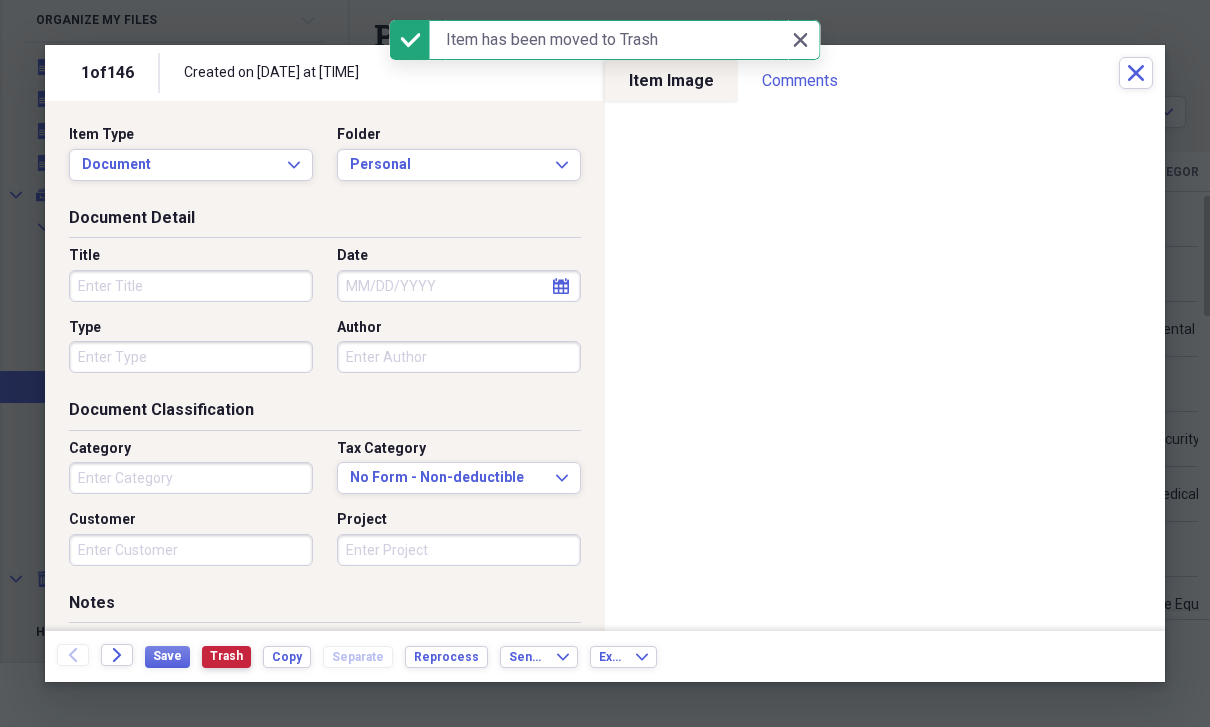 click on "Trash" at bounding box center (226, 656) 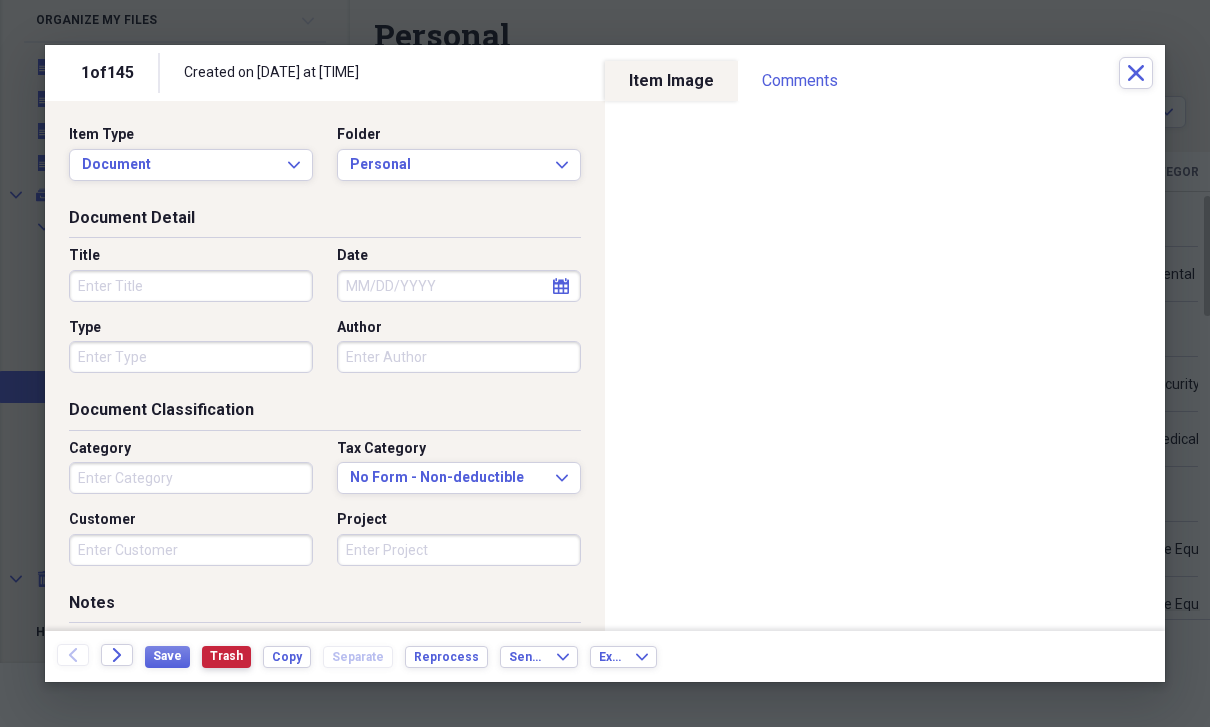 click on "Trash" at bounding box center [226, 656] 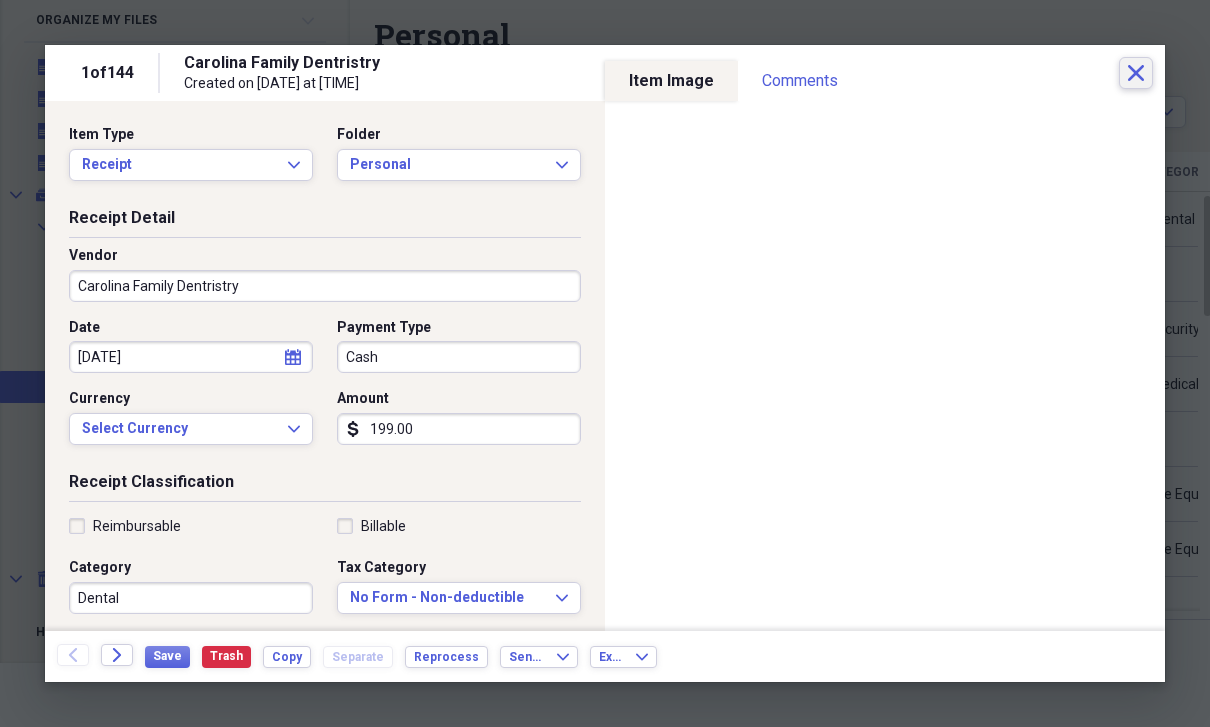 click on "Close" at bounding box center (1136, 73) 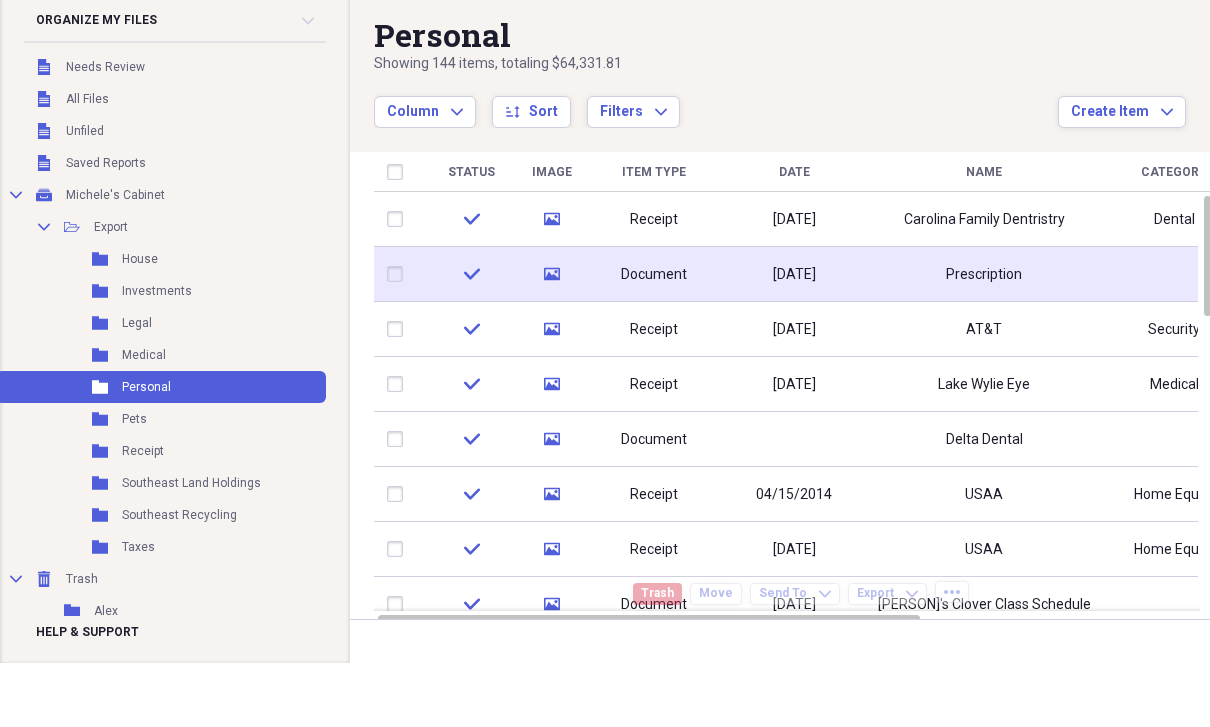 click on "Prescription" at bounding box center [984, 275] 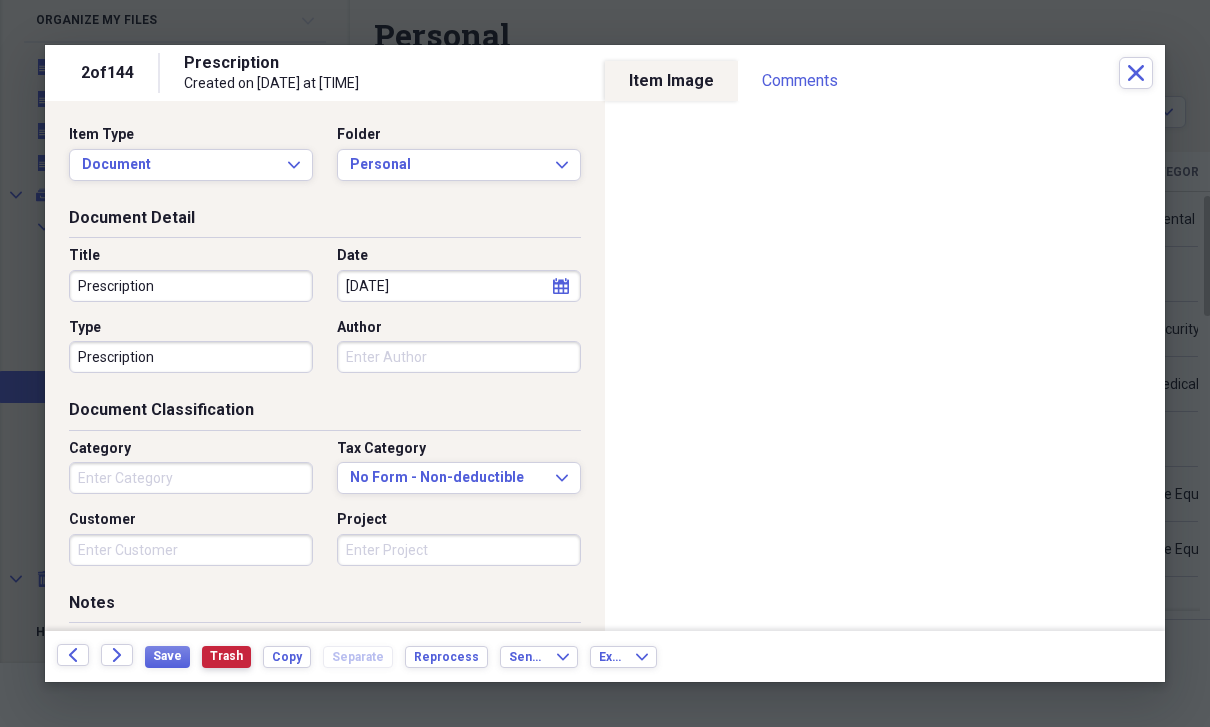 click on "Trash" at bounding box center (226, 656) 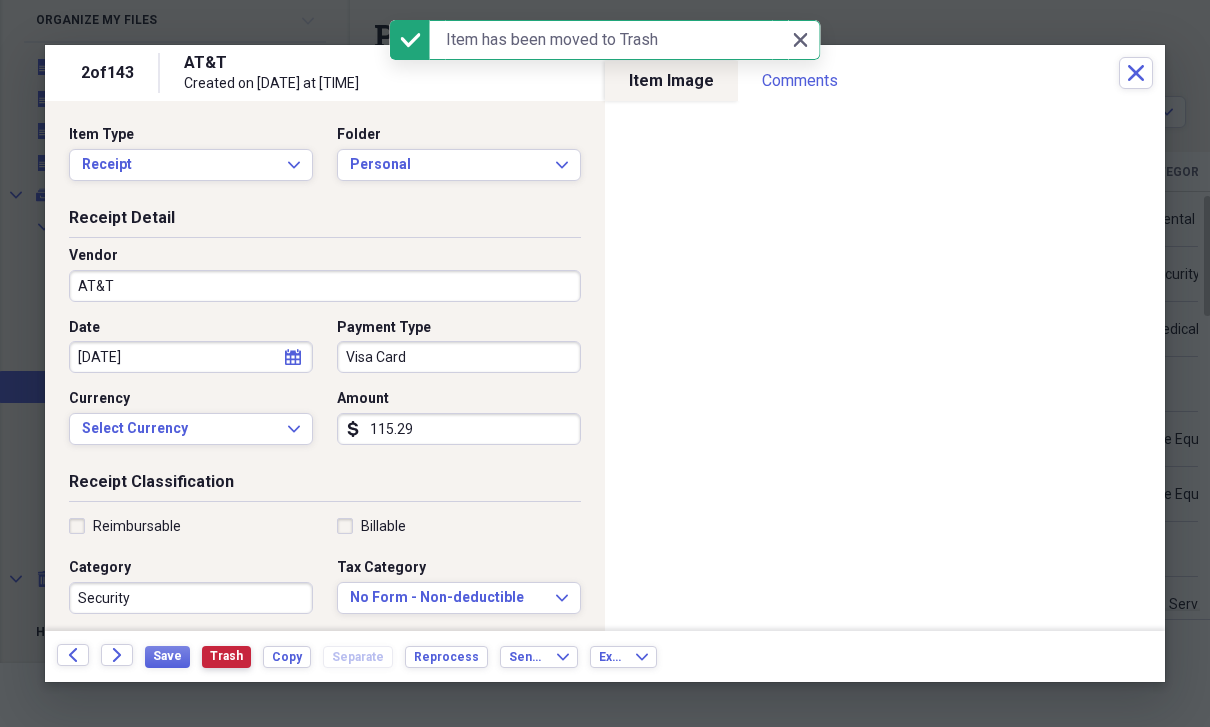 click on "Trash" at bounding box center (226, 656) 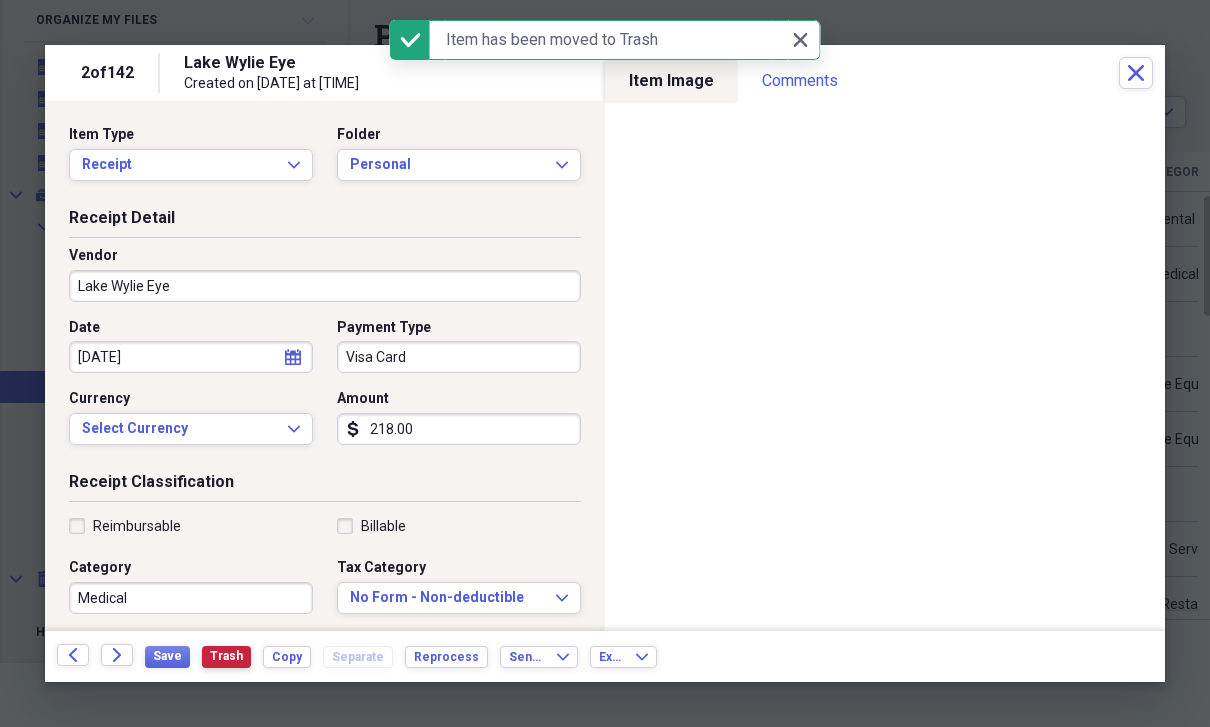 click on "Trash" at bounding box center (226, 656) 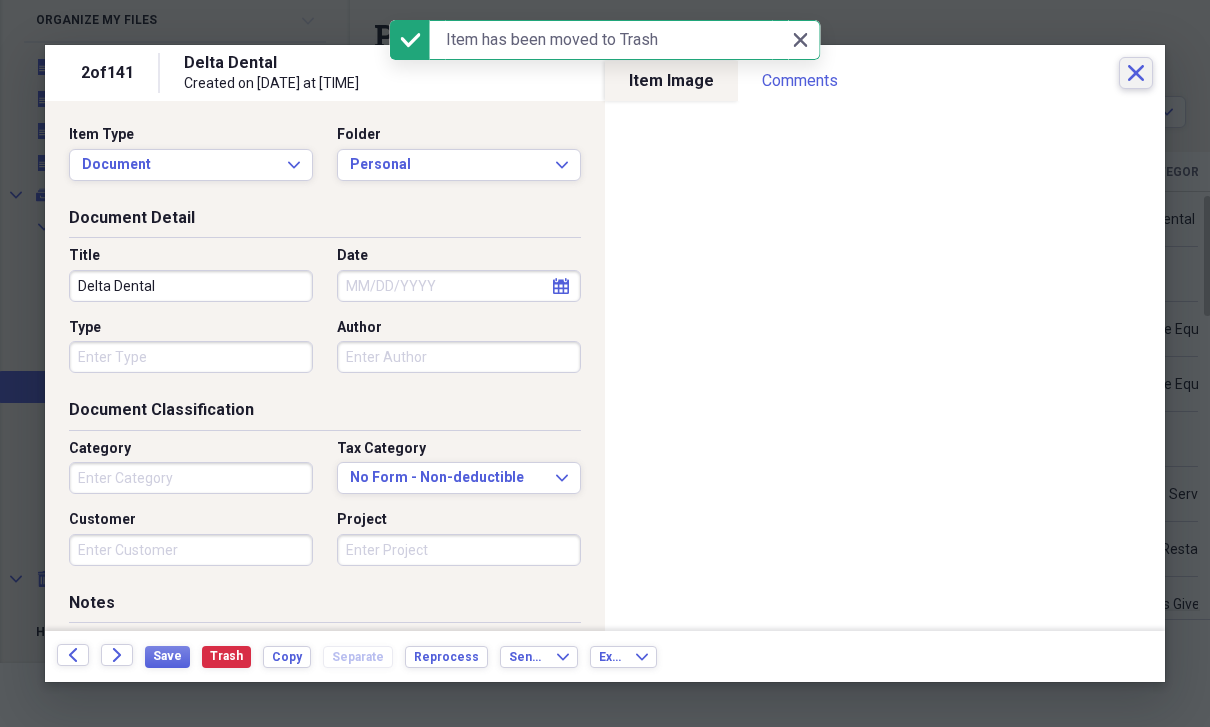 click on "Close" at bounding box center [1136, 73] 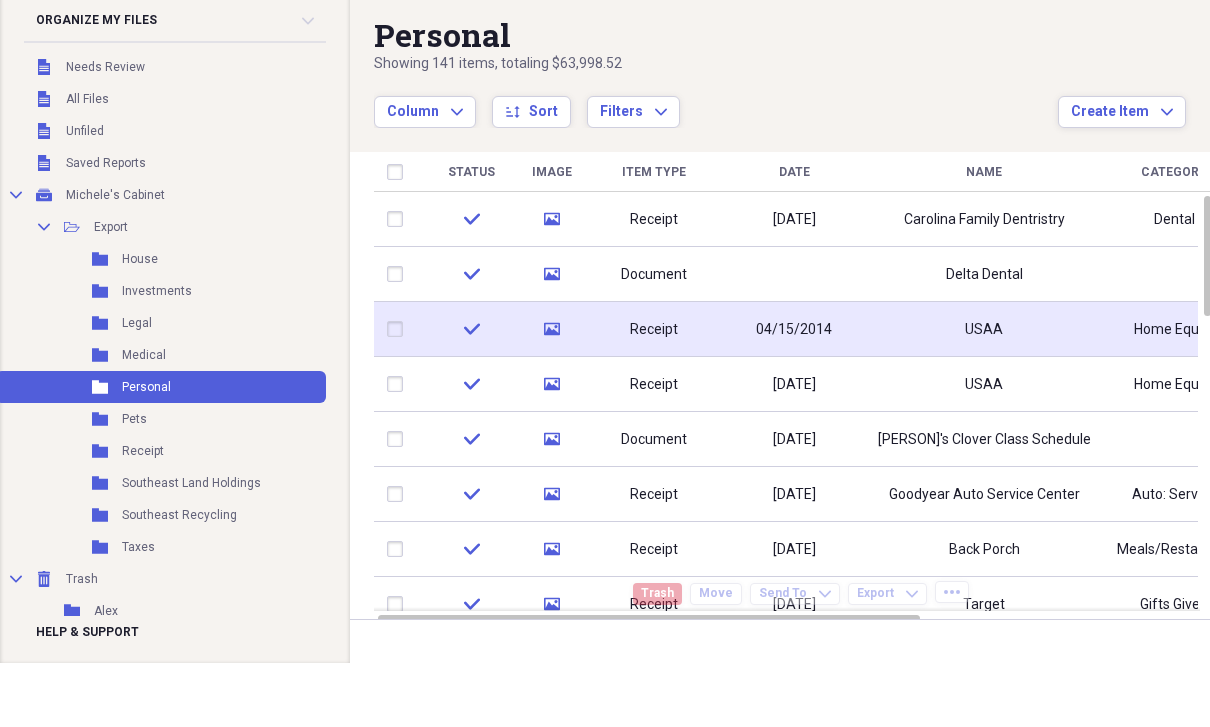click on "USAA" at bounding box center (984, 330) 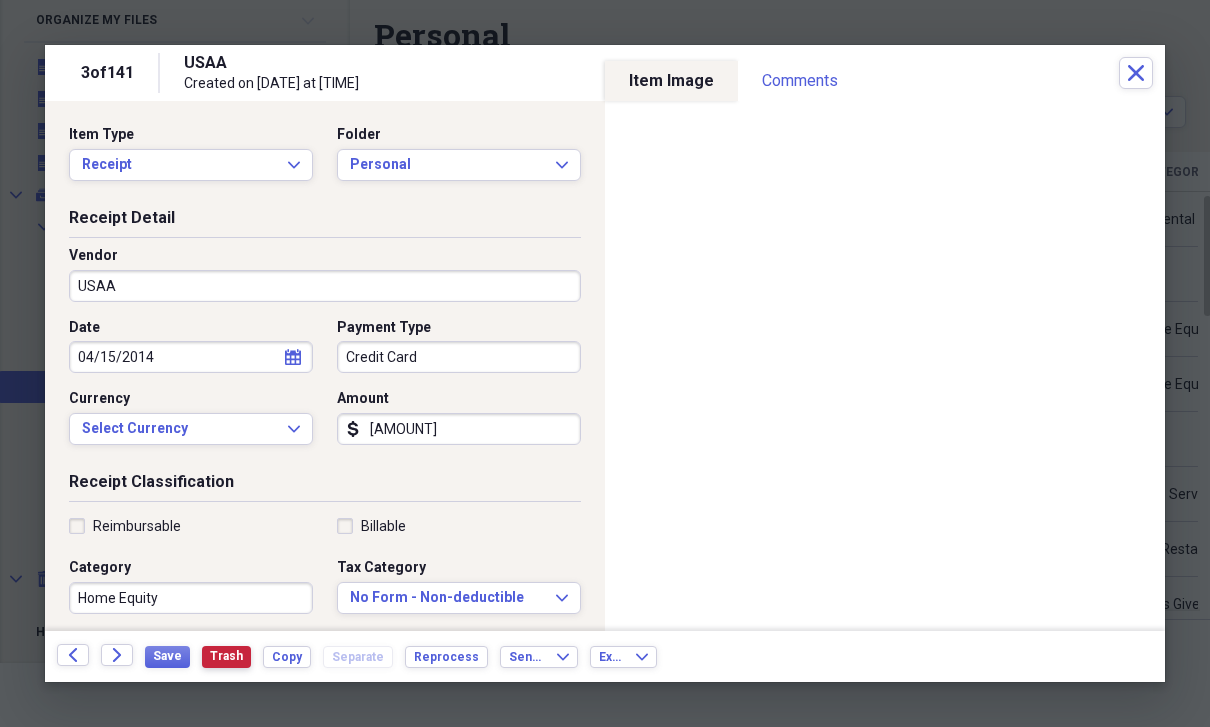 click on "Trash" at bounding box center [226, 656] 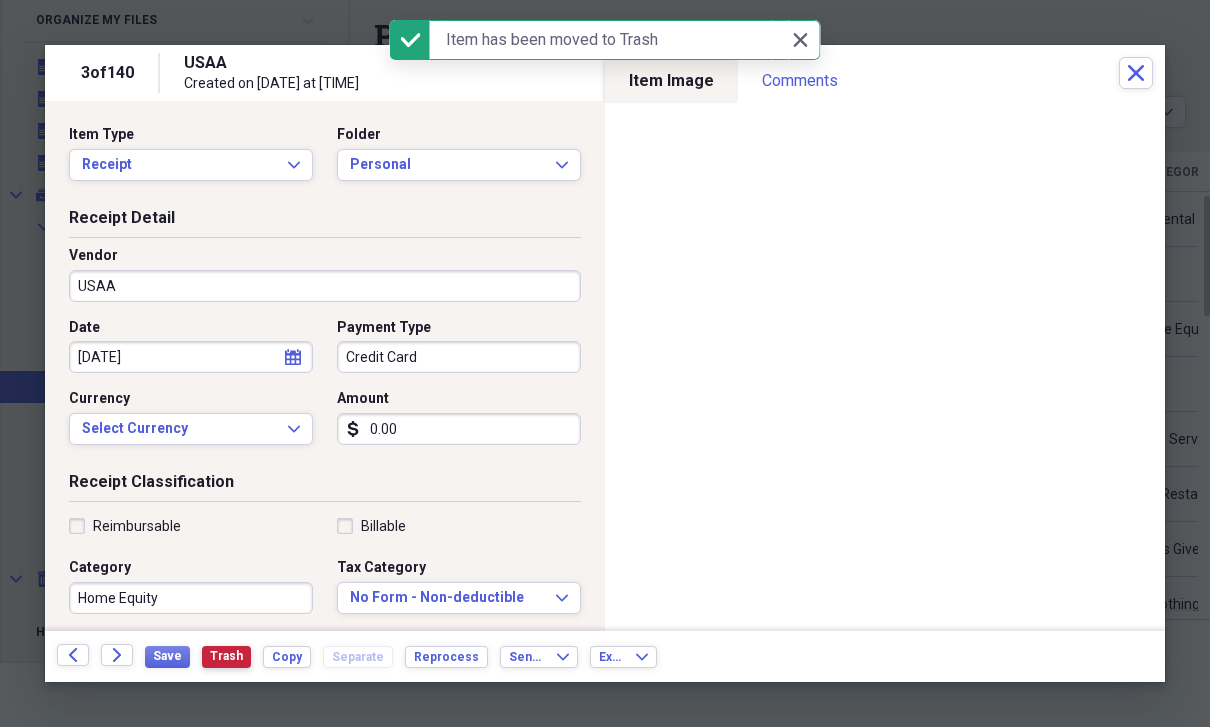 click on "Trash" at bounding box center (226, 656) 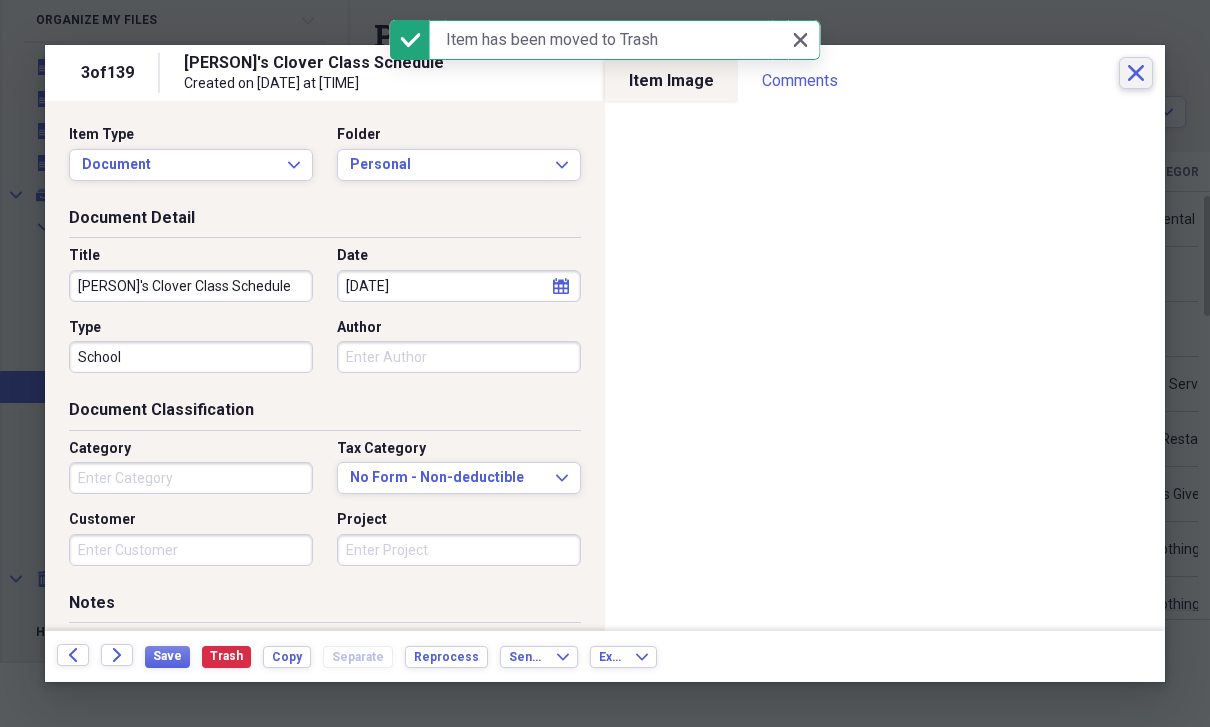 click 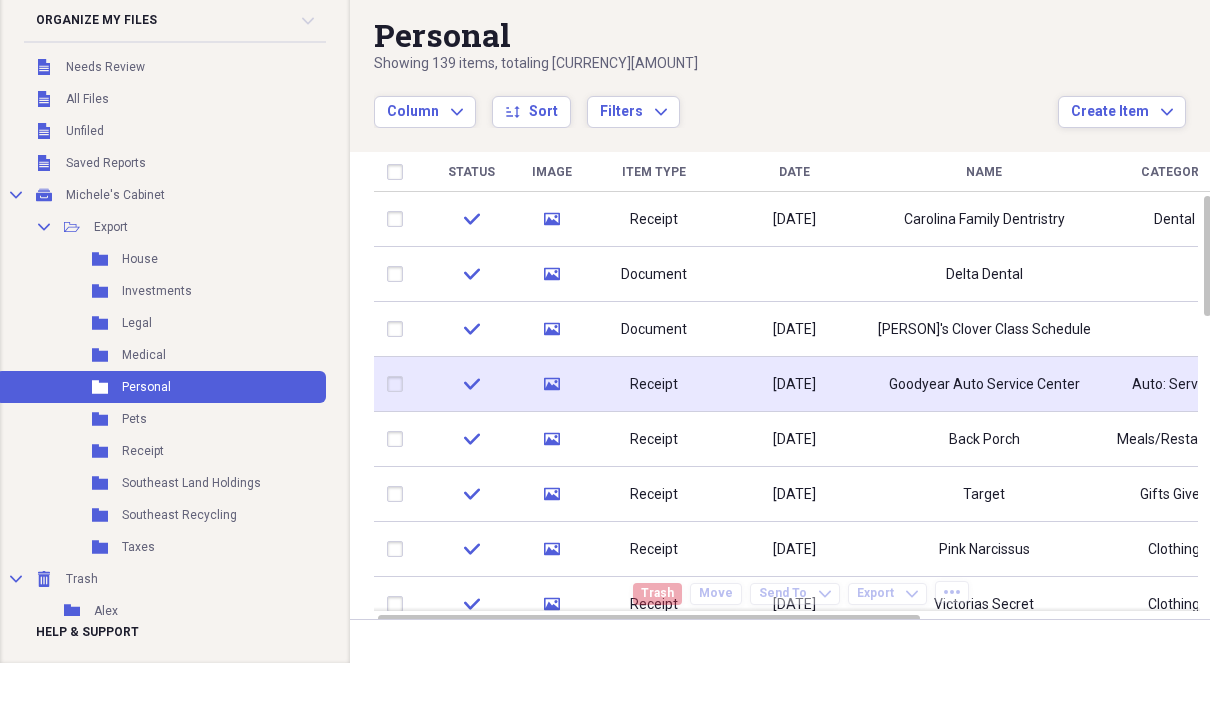 click on "Goodyear Auto Service Center" at bounding box center [984, 385] 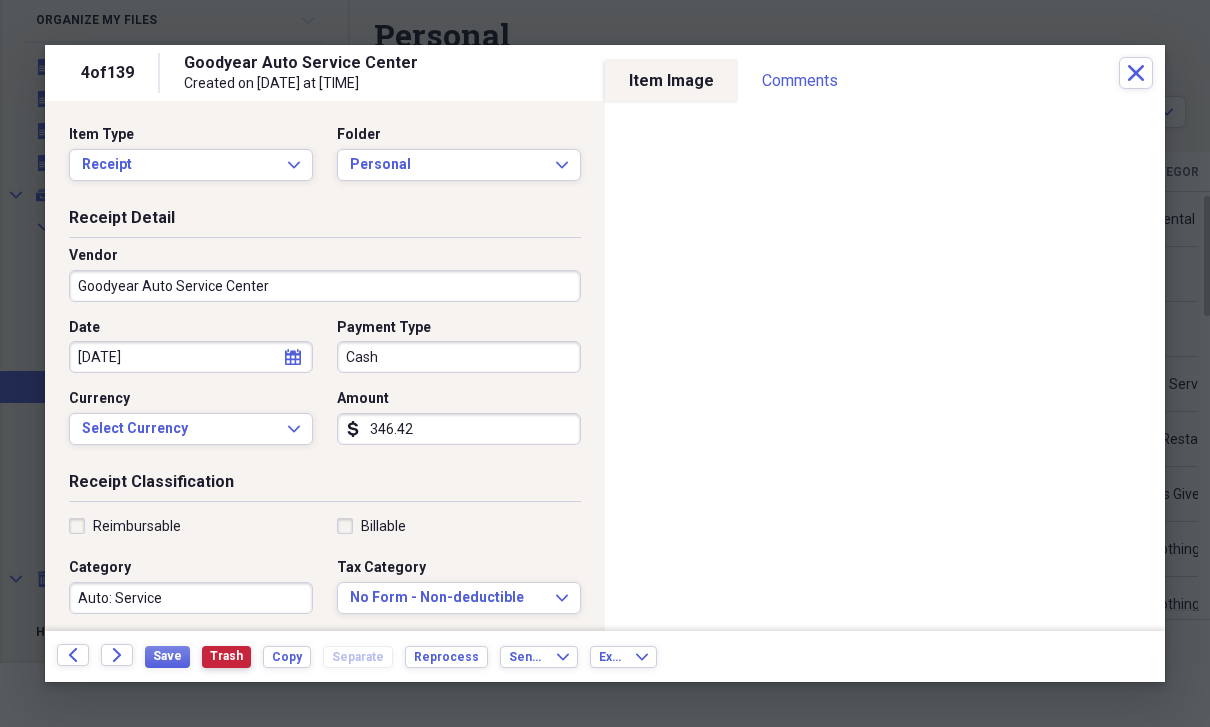 click on "Trash" at bounding box center [226, 656] 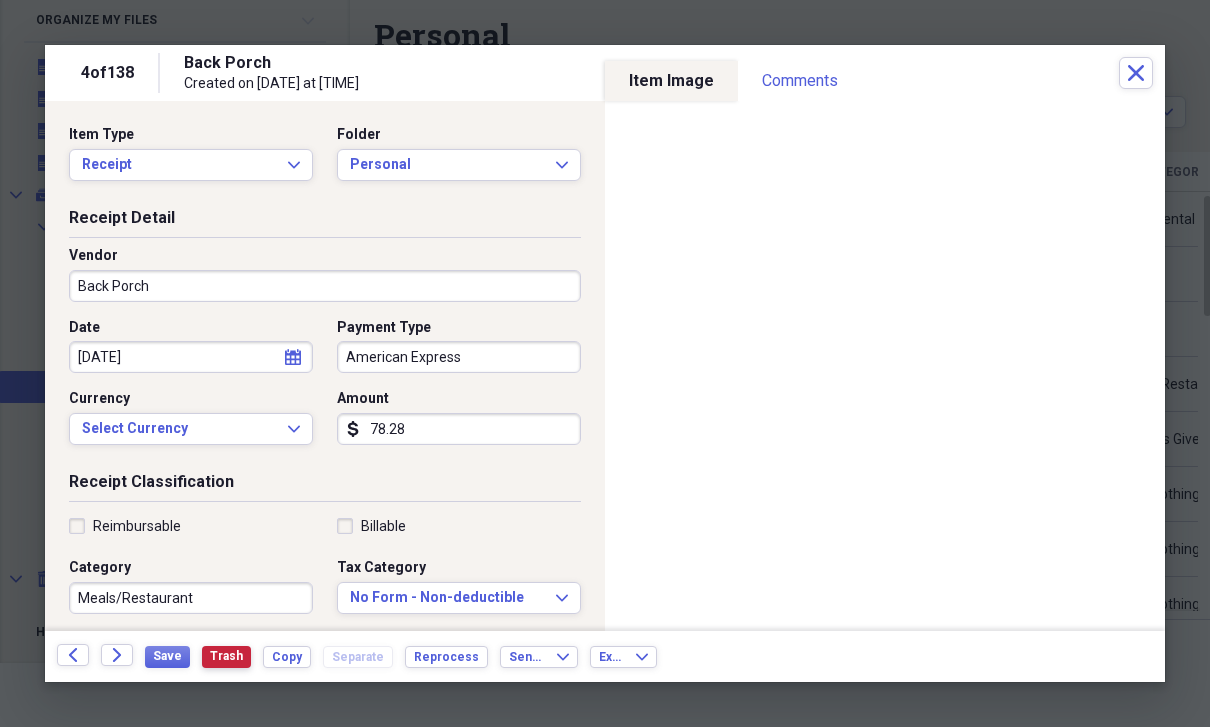 click on "Trash" at bounding box center [226, 656] 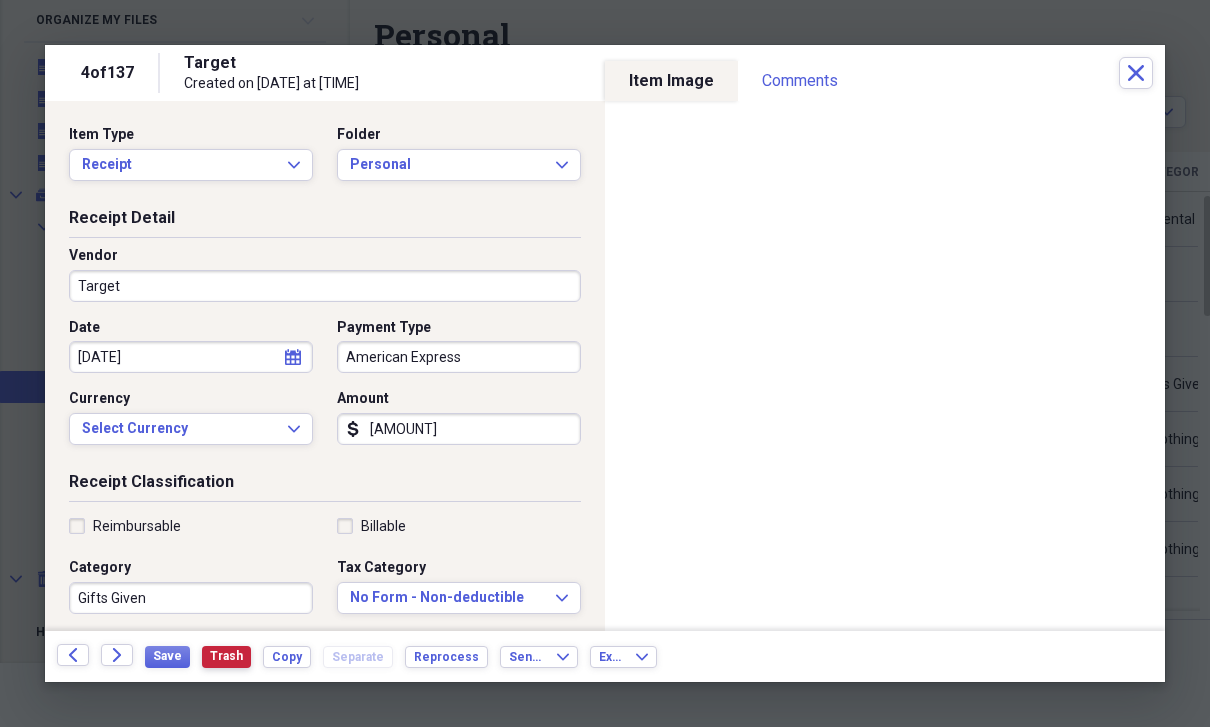 click on "Trash" at bounding box center [226, 656] 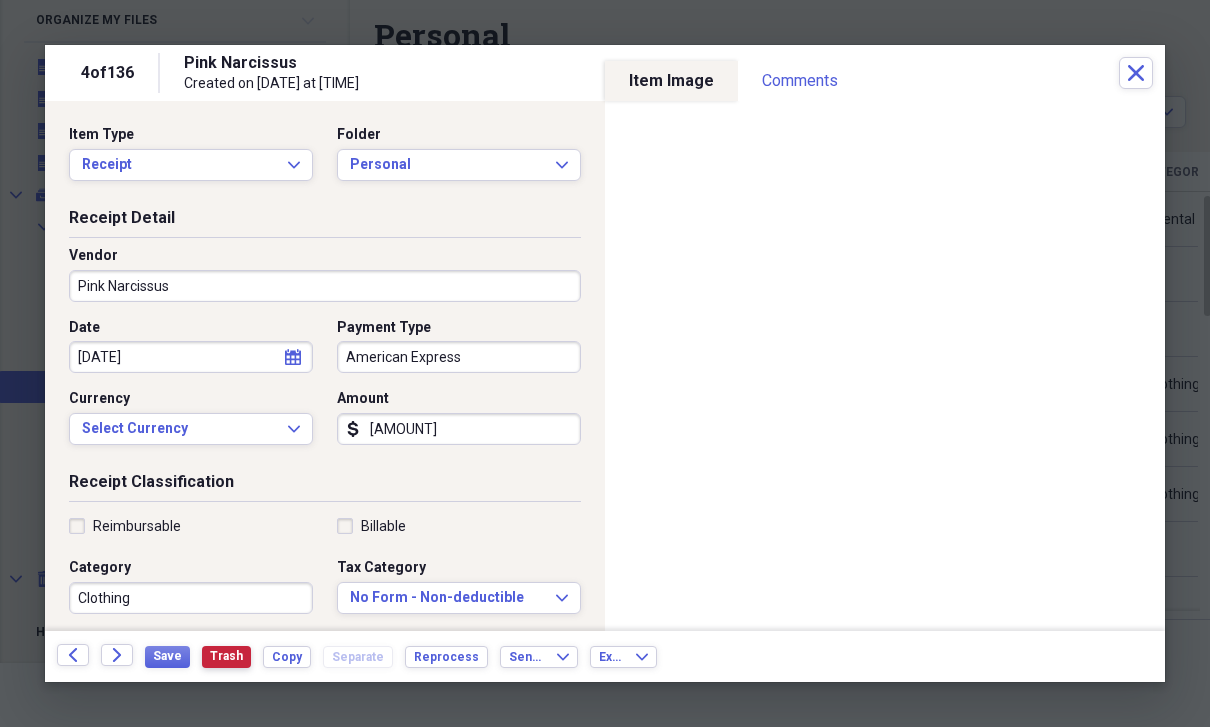 click on "Trash" at bounding box center [226, 656] 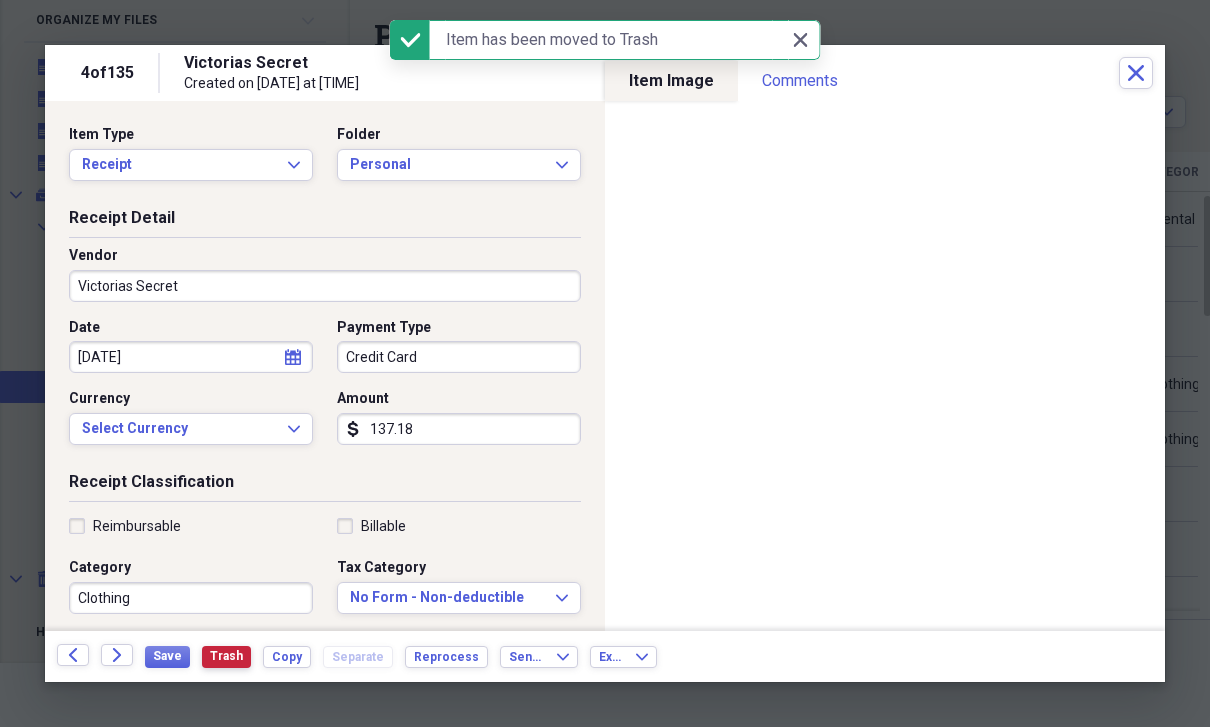 click on "Trash" at bounding box center (226, 656) 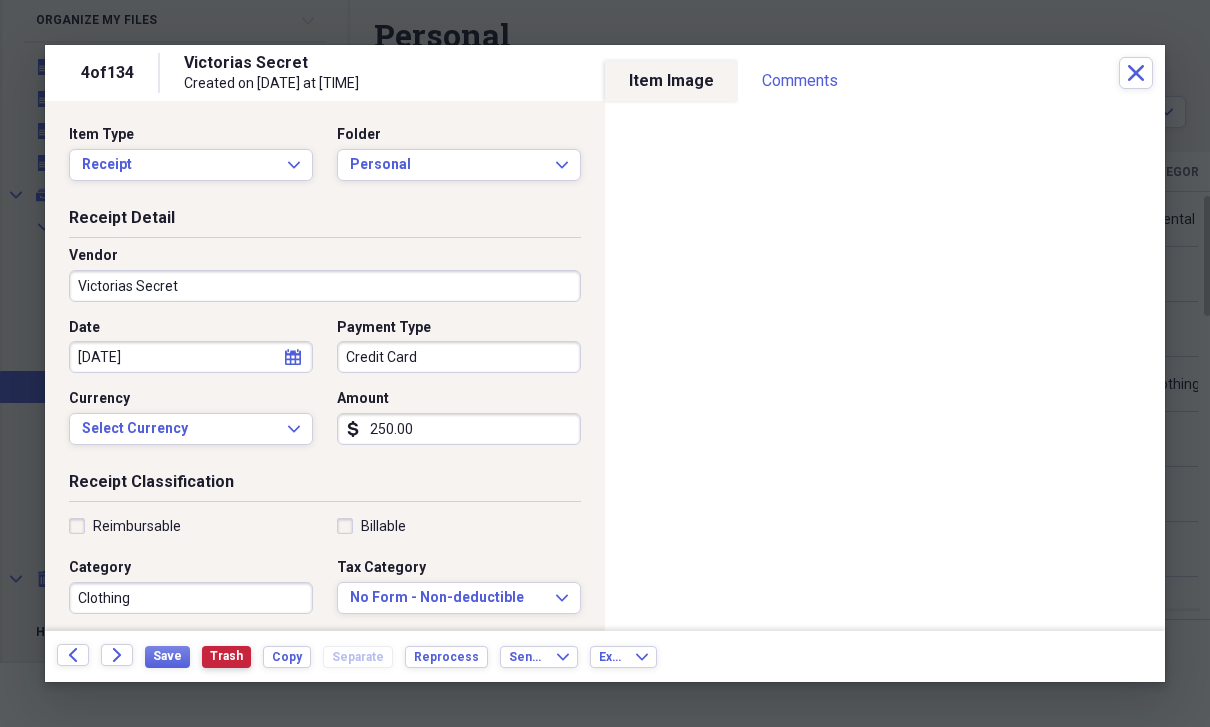 click on "Trash" at bounding box center (226, 656) 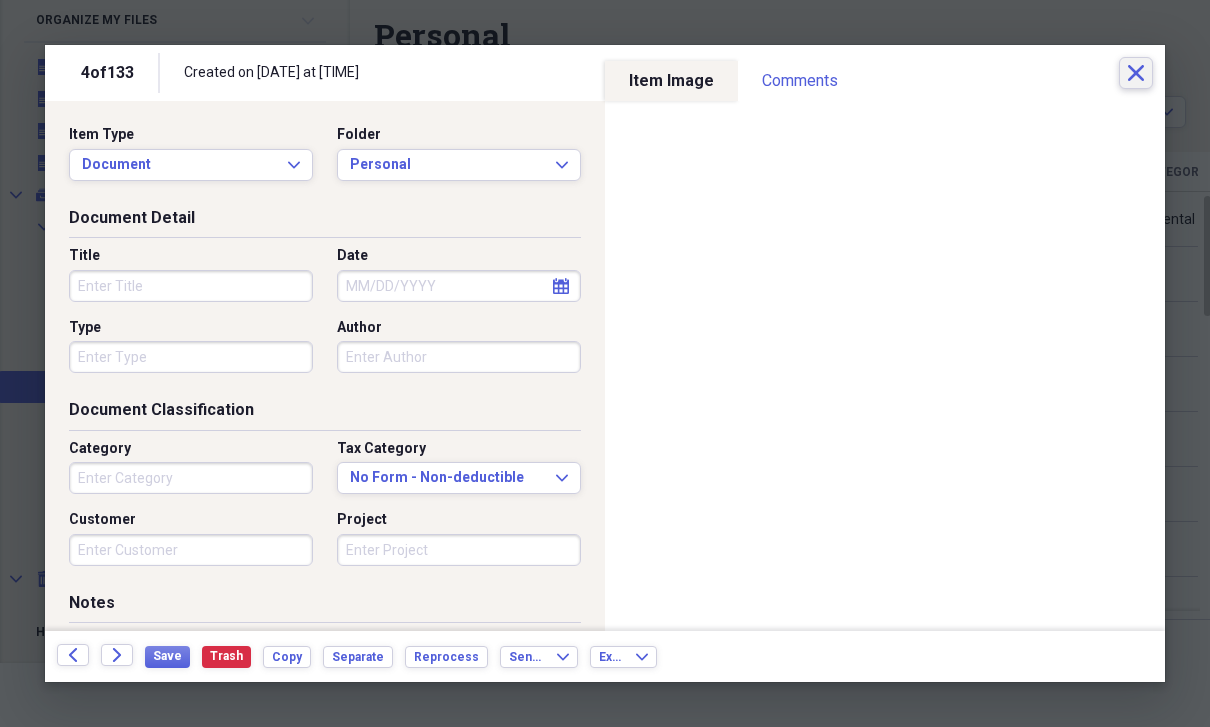 click 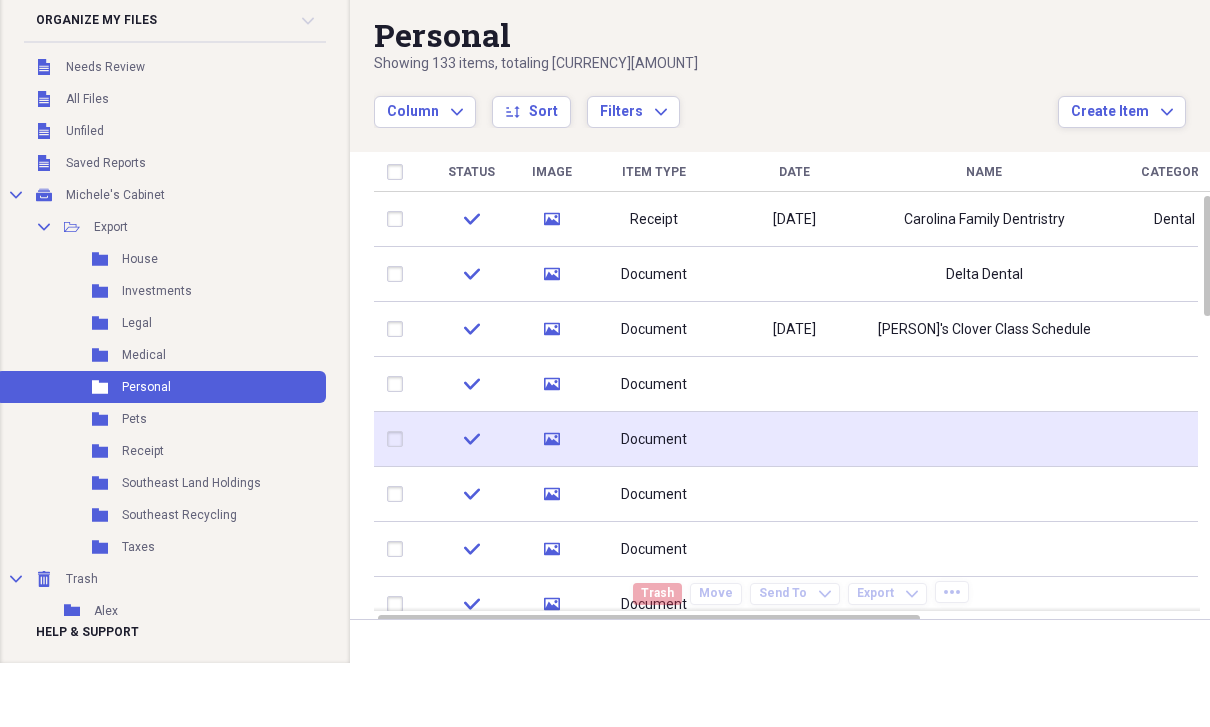 click at bounding box center [984, 439] 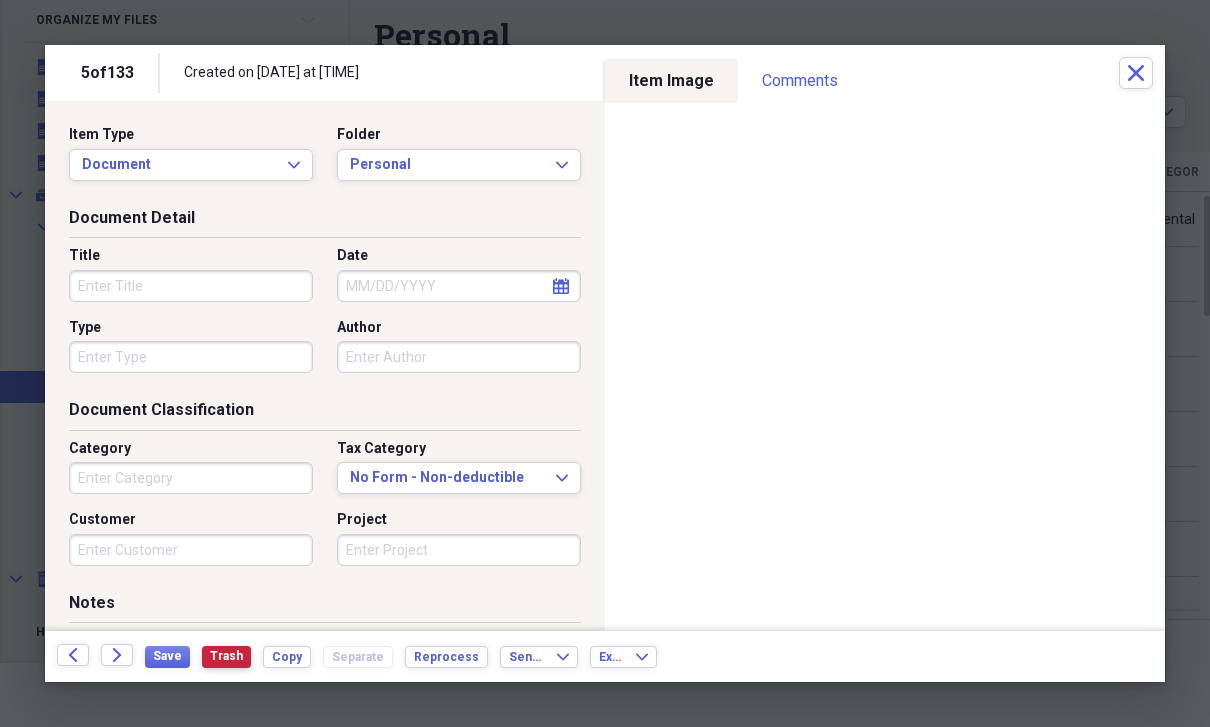 click on "Trash" at bounding box center (226, 657) 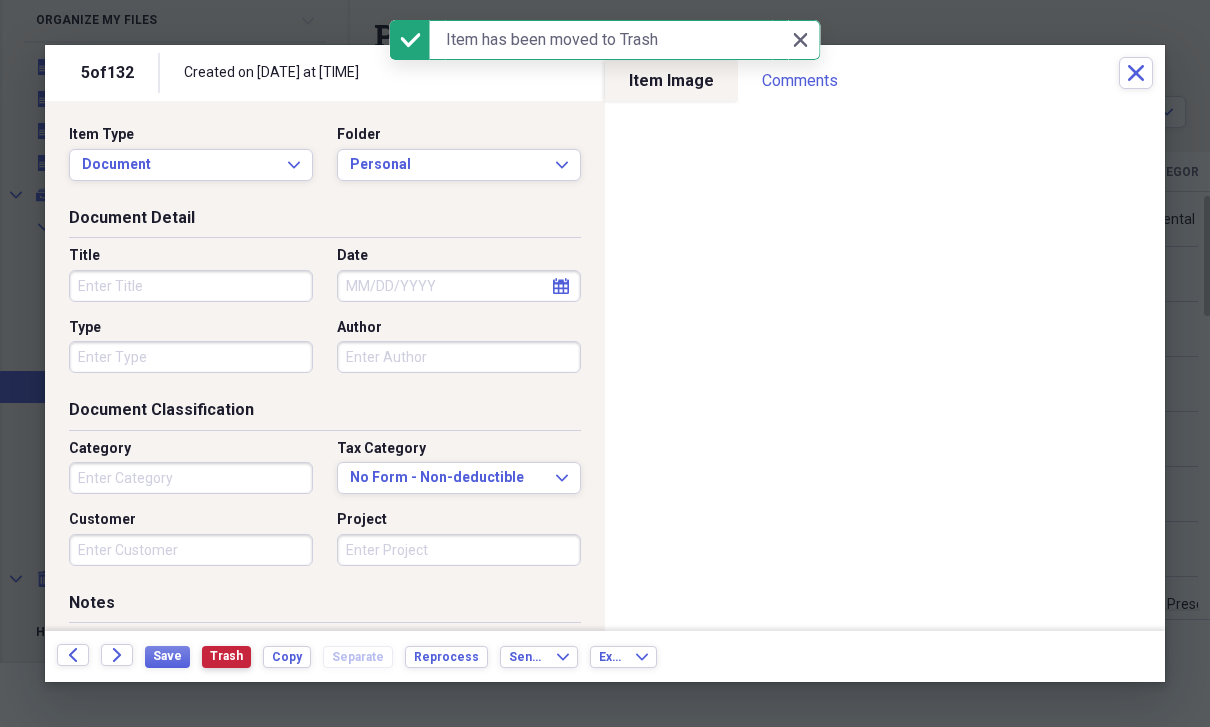 click on "Trash" at bounding box center [226, 656] 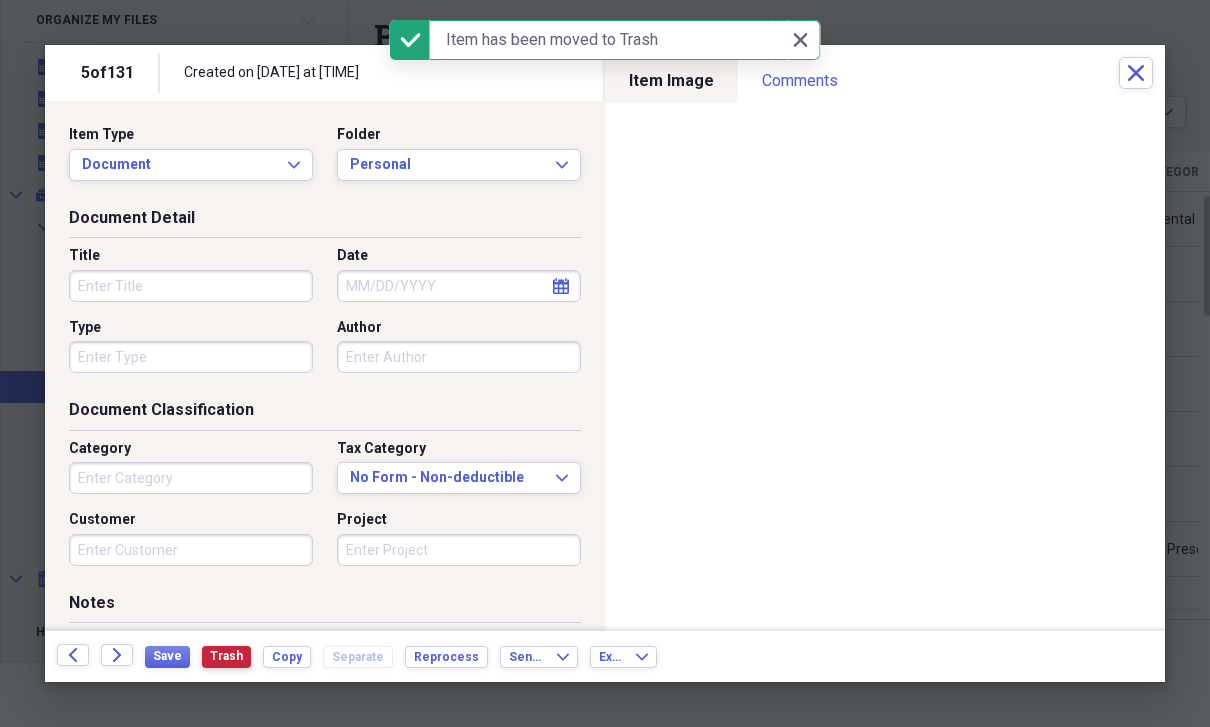 click on "Trash" at bounding box center [226, 656] 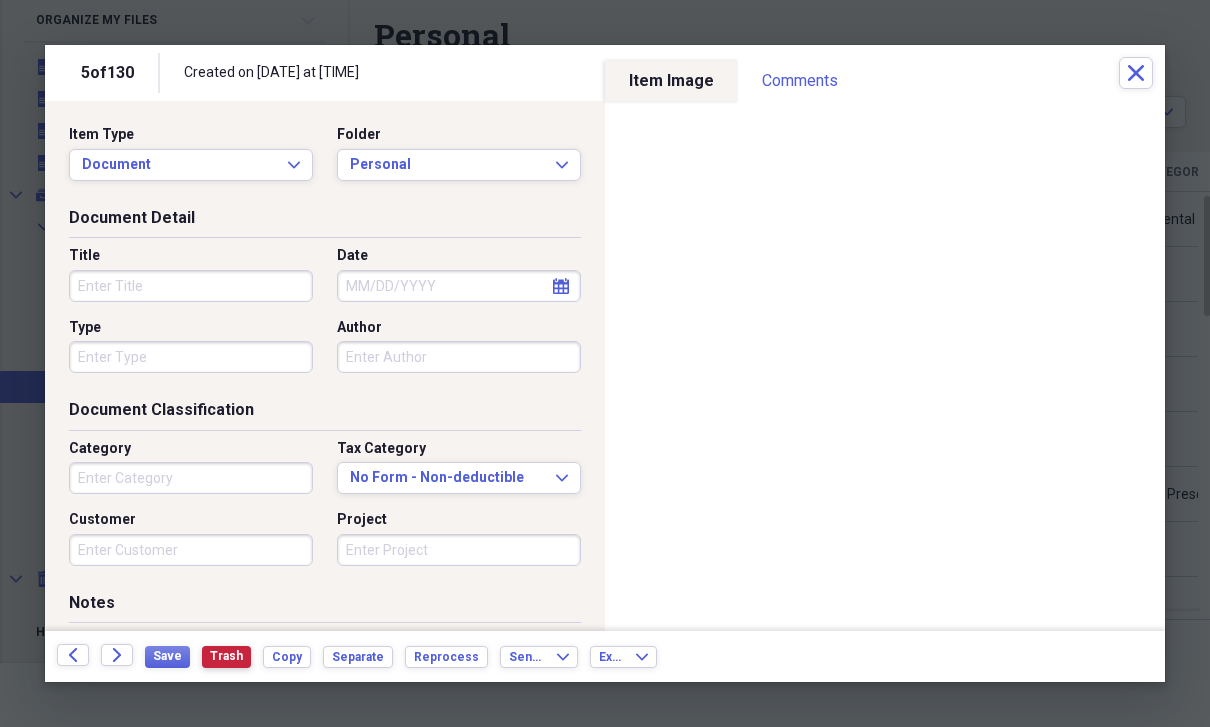 click on "Trash" at bounding box center (226, 656) 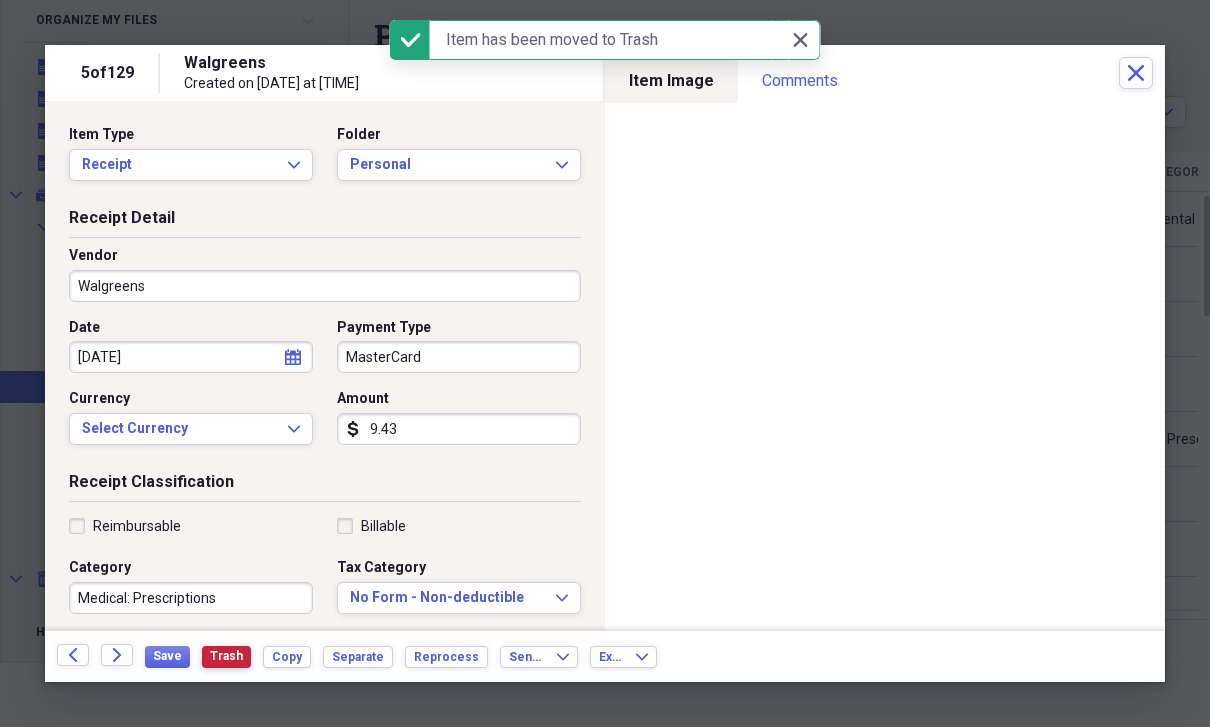 click on "Trash" at bounding box center [226, 656] 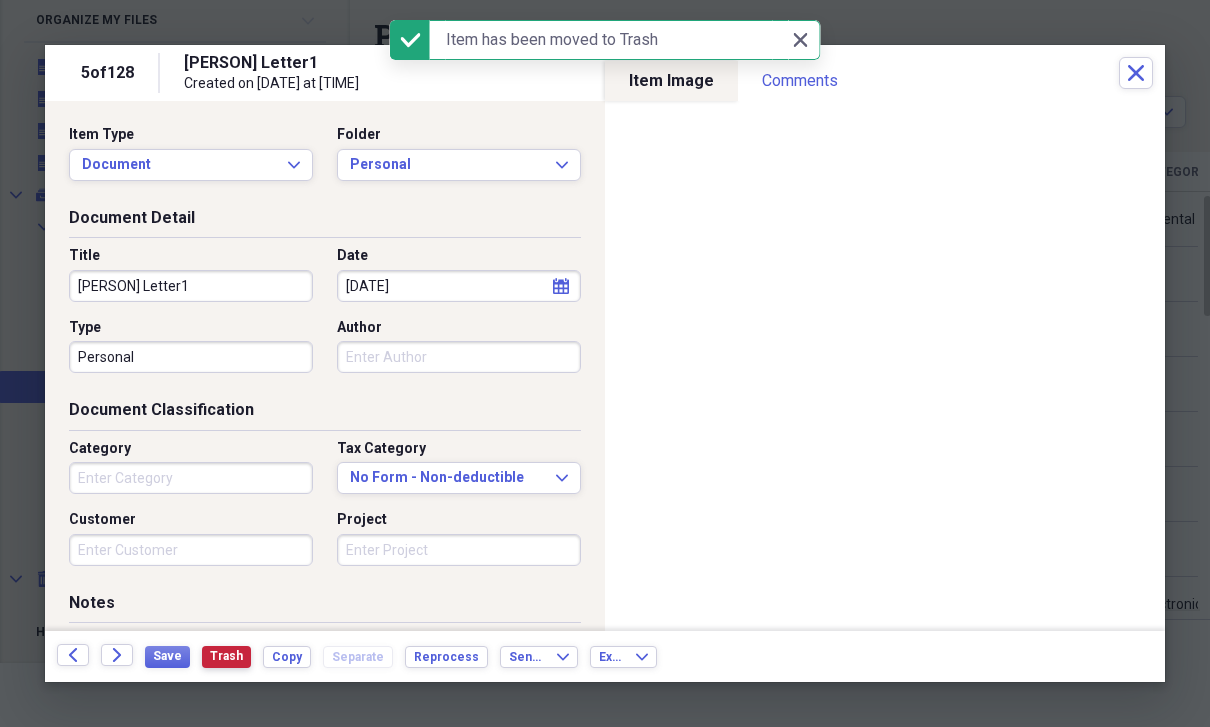 click on "Trash" at bounding box center [226, 656] 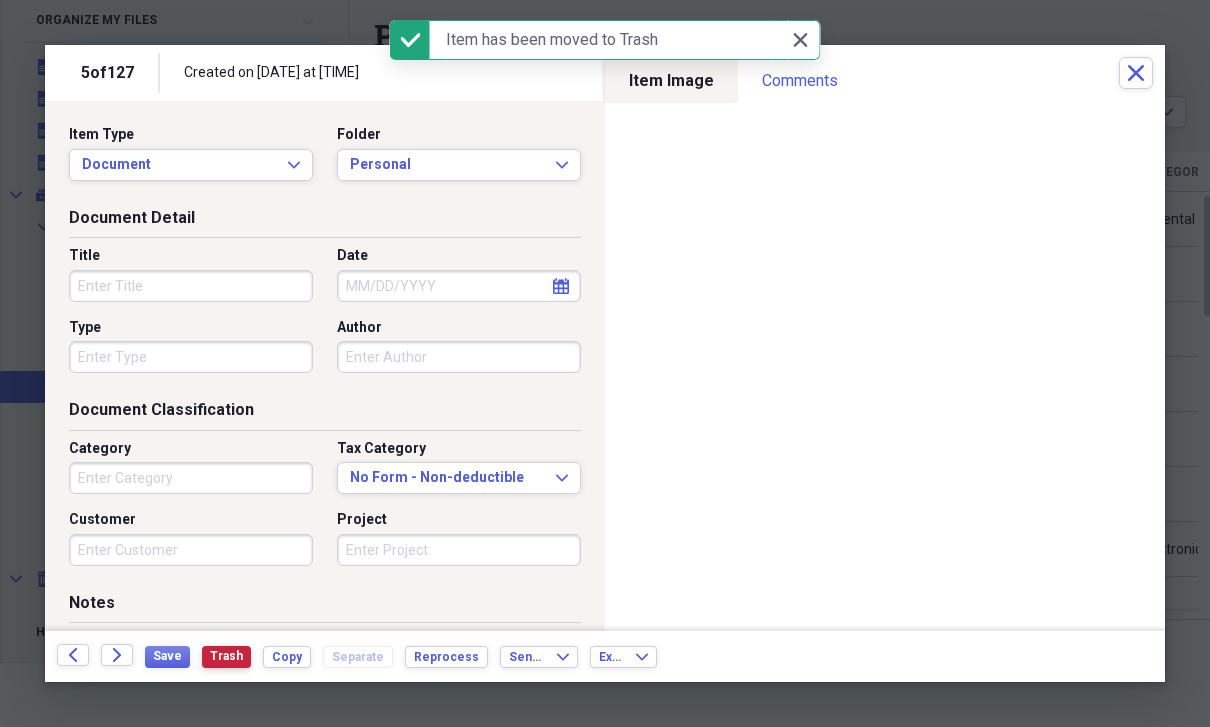 click on "Trash" at bounding box center [226, 656] 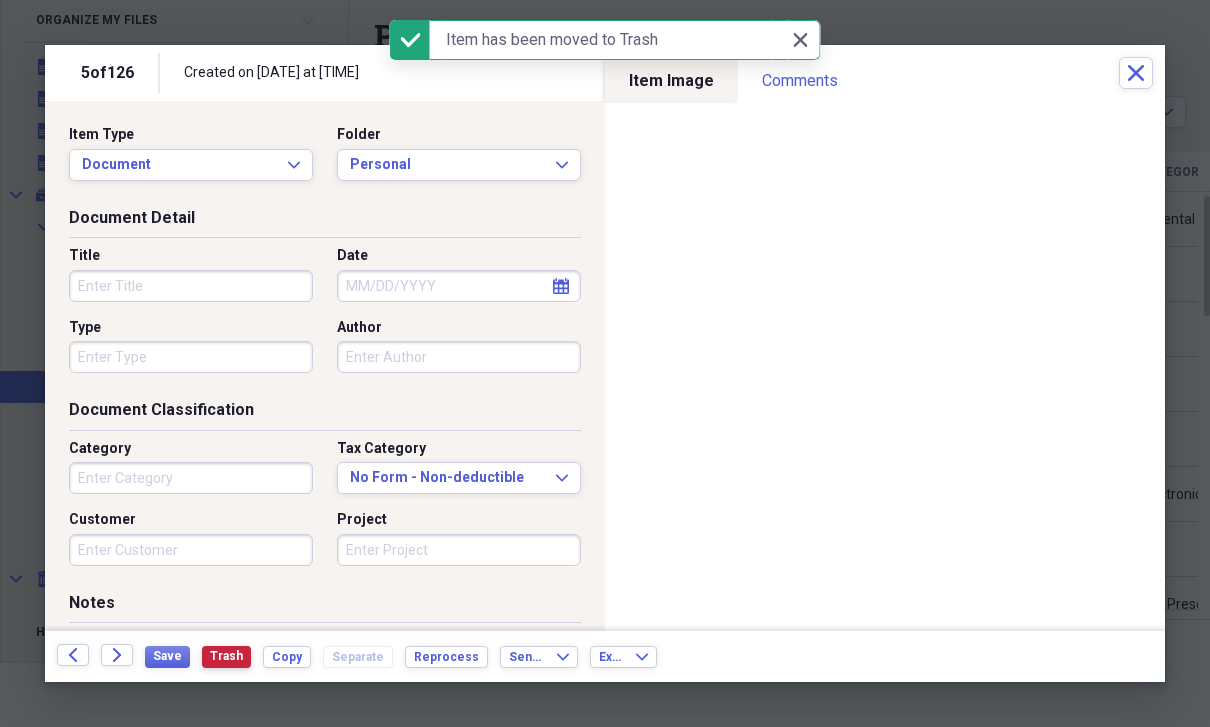 click on "Trash" at bounding box center (226, 656) 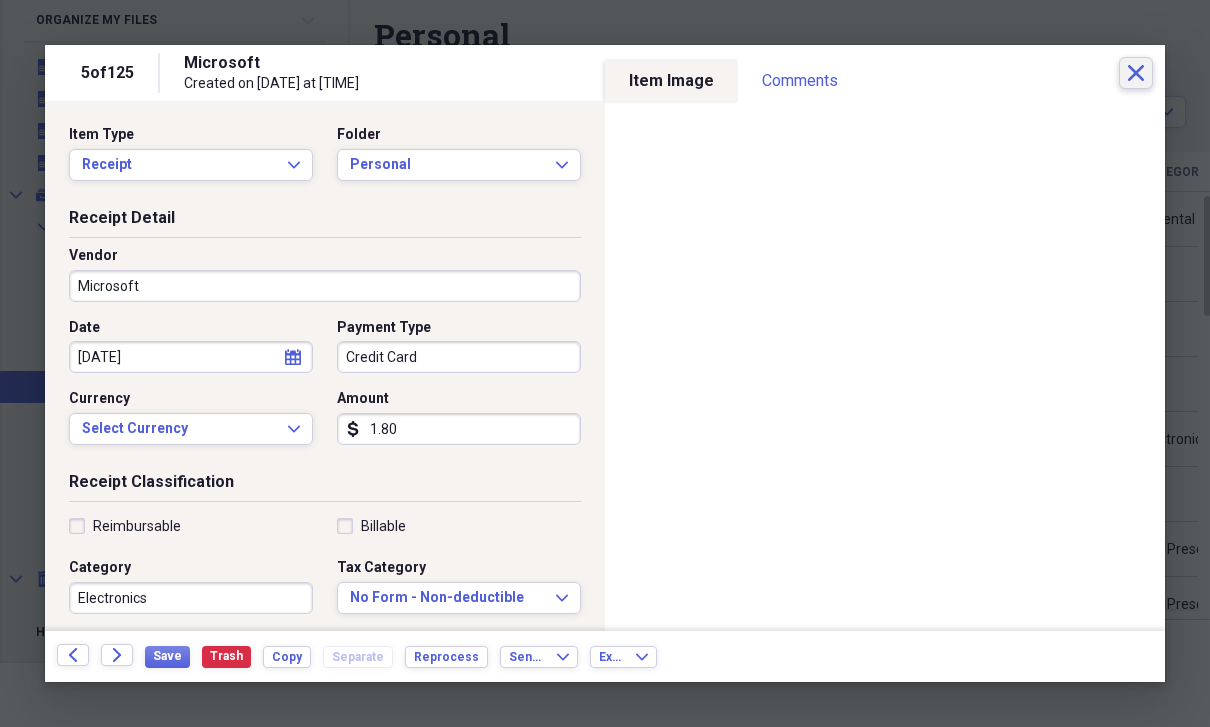 click on "Close" 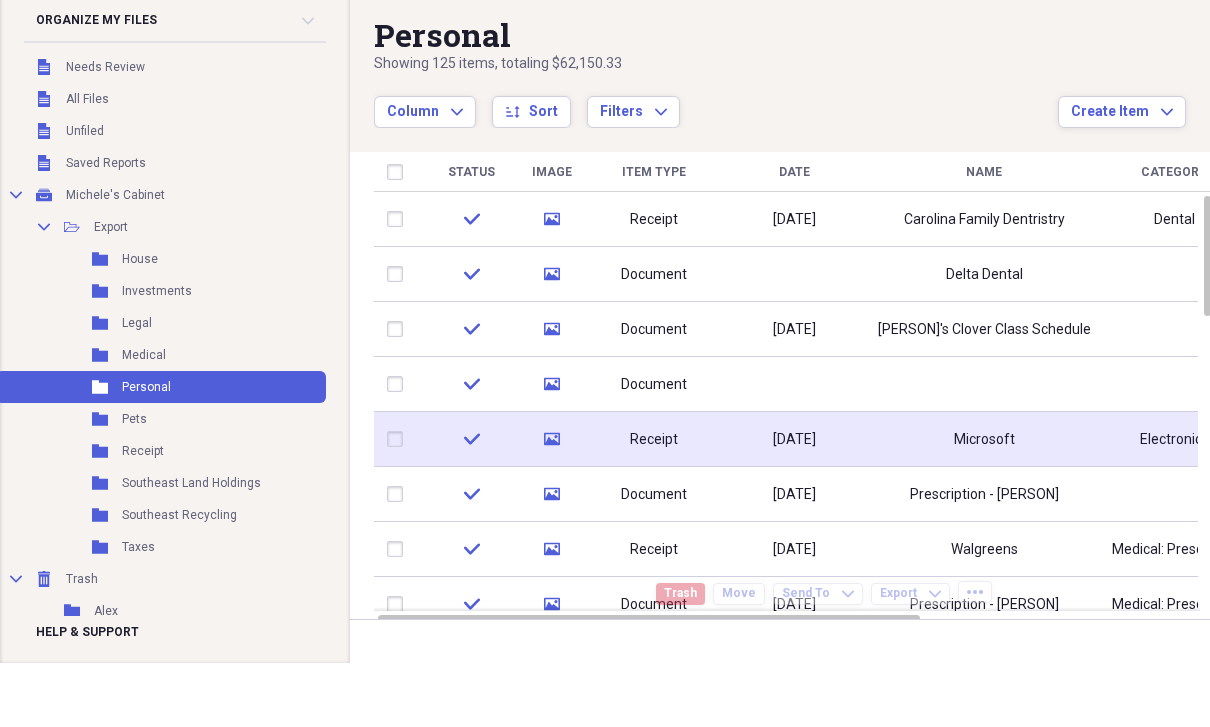 click on "Microsoft" at bounding box center (984, 439) 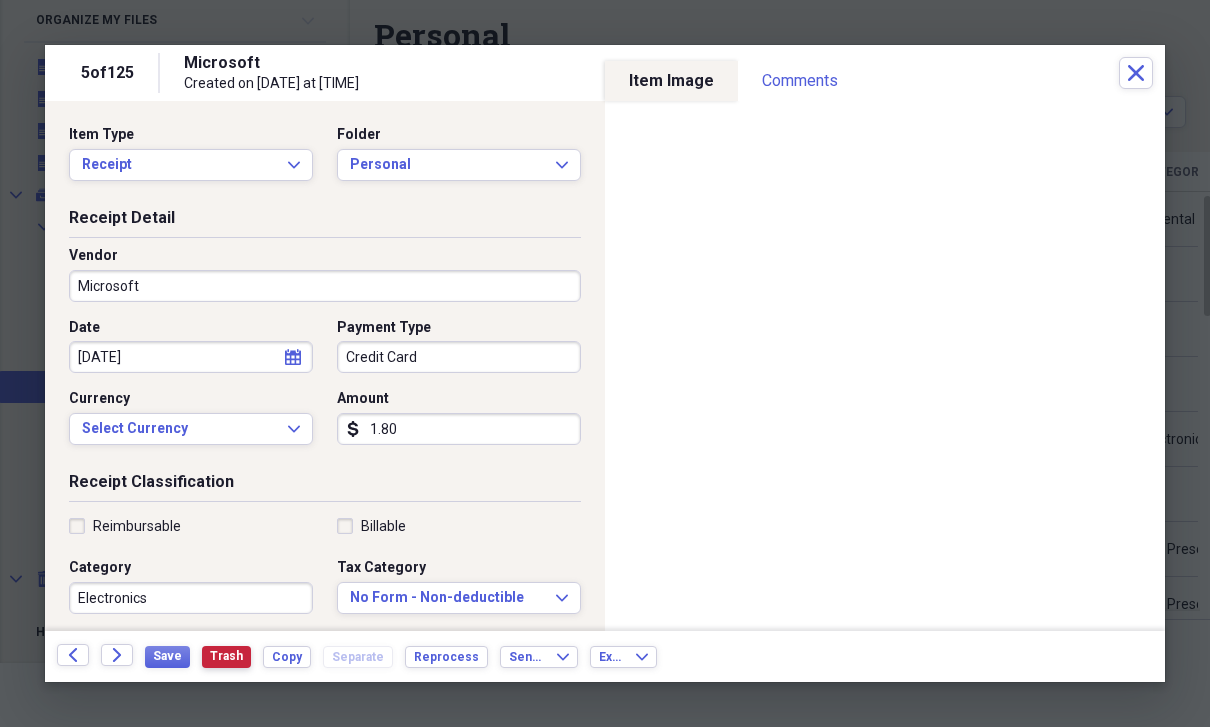 click on "Trash" at bounding box center (226, 656) 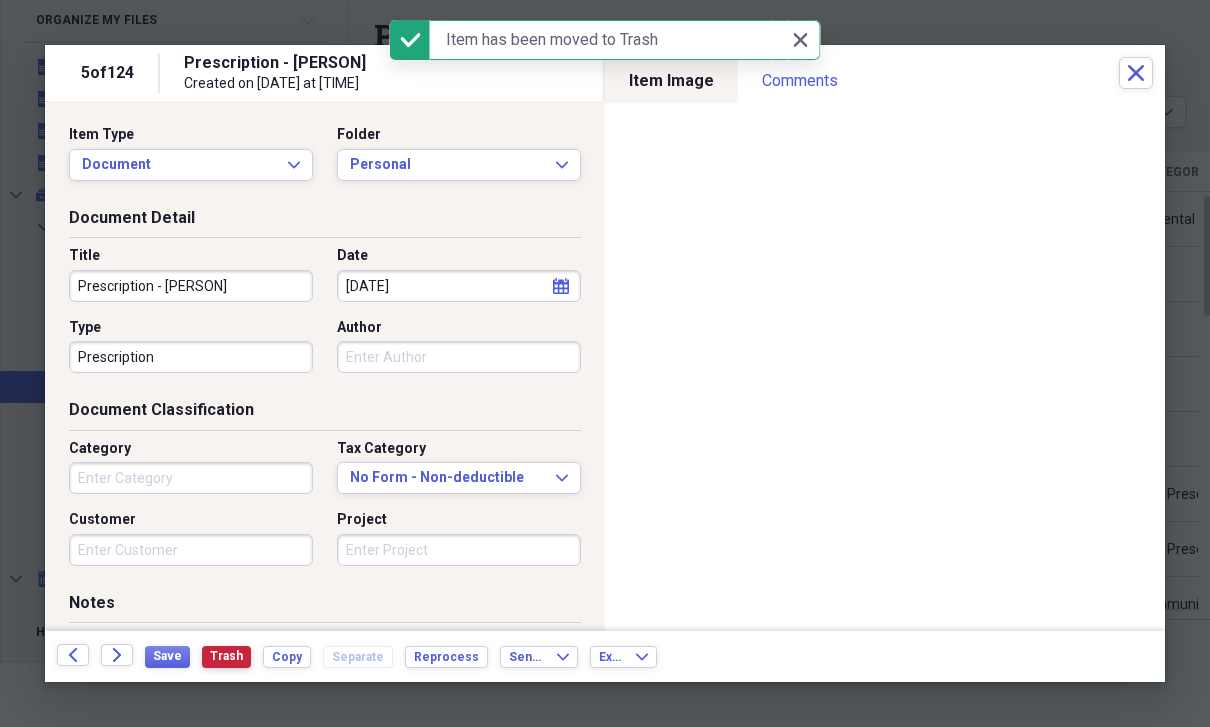 click on "Trash" at bounding box center [226, 656] 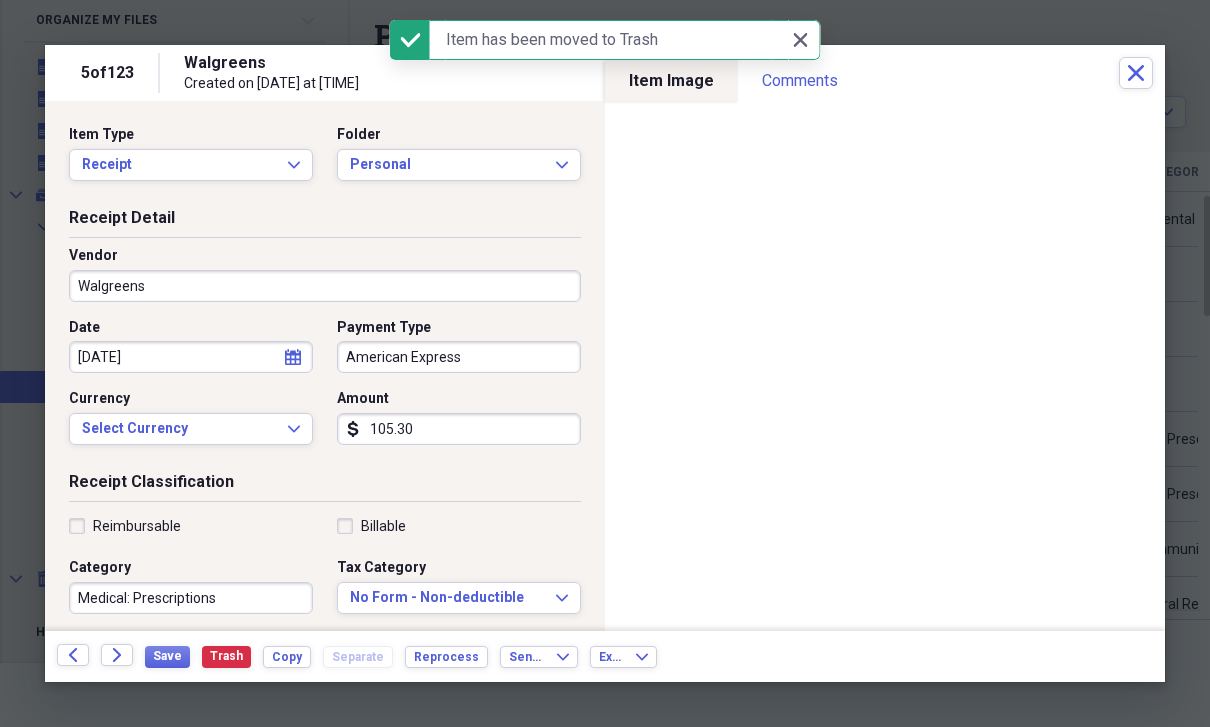 click on "Trash" at bounding box center [226, 656] 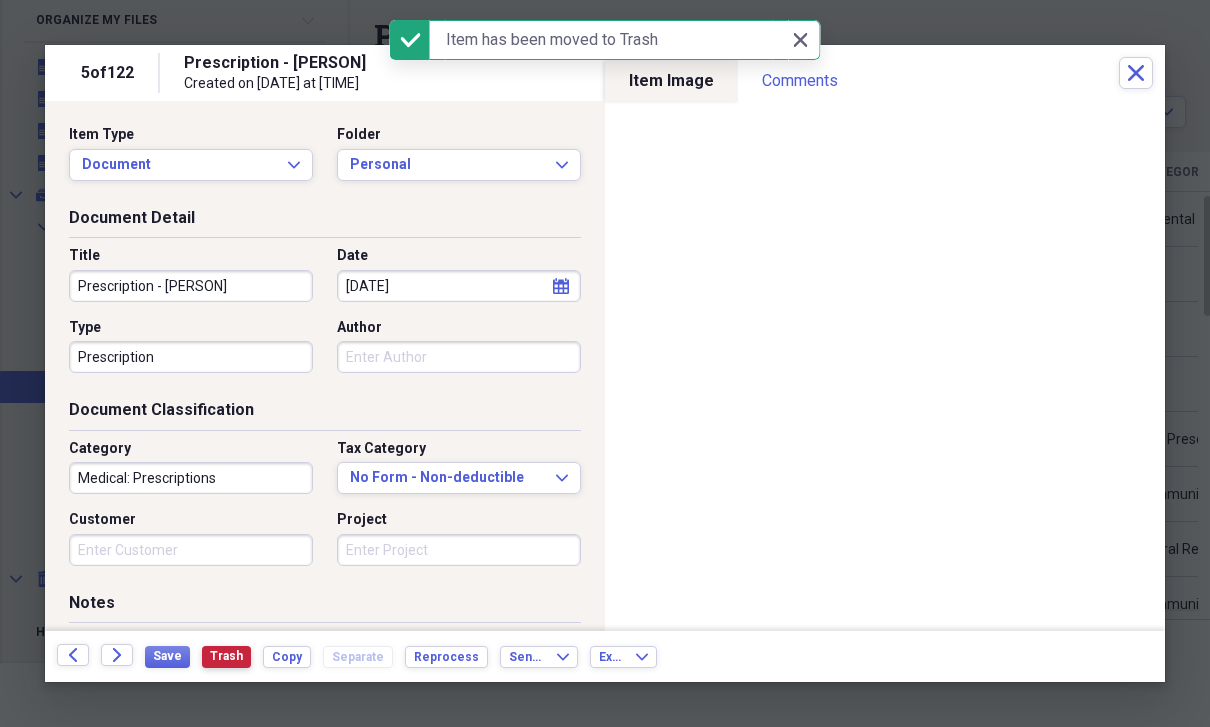 click on "Trash" at bounding box center (226, 656) 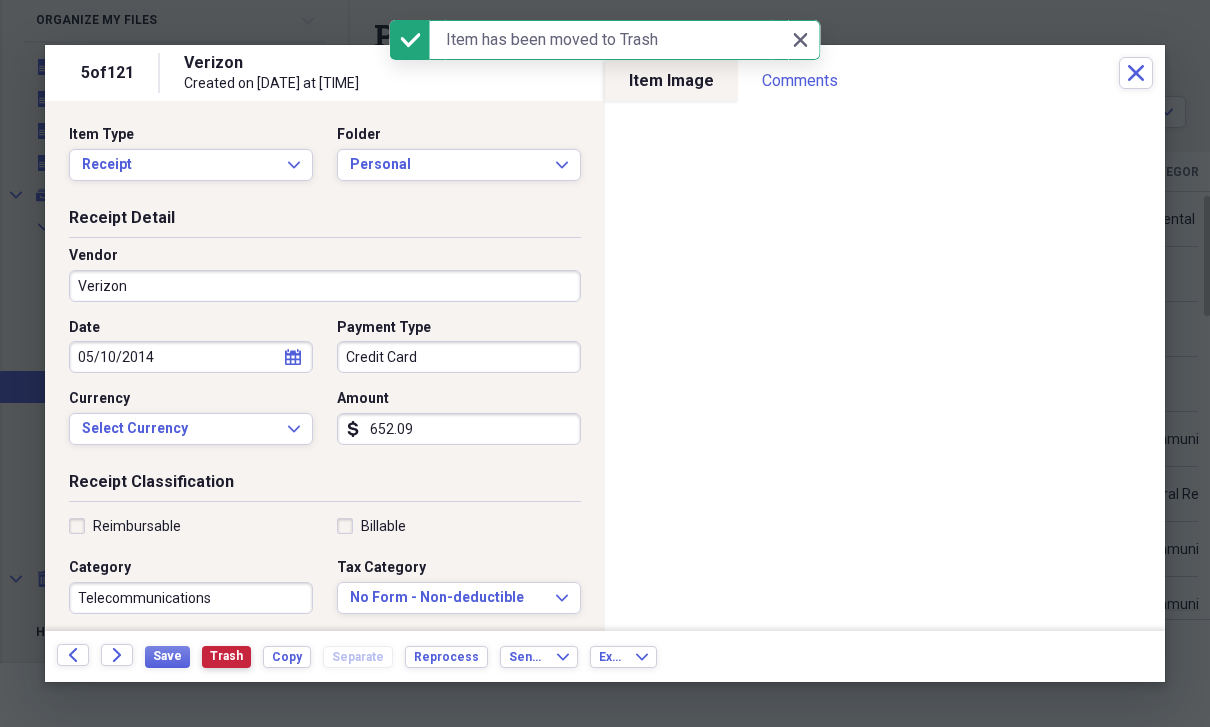 click on "Trash" at bounding box center [226, 656] 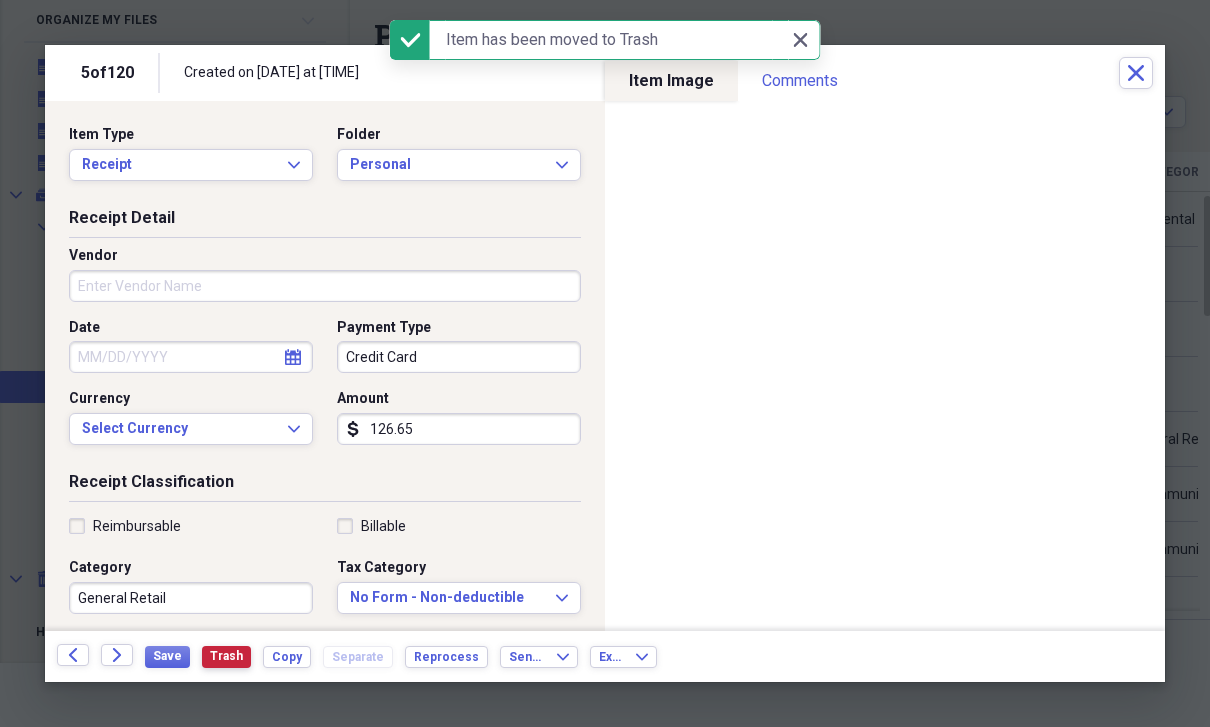 click on "Trash" at bounding box center (226, 656) 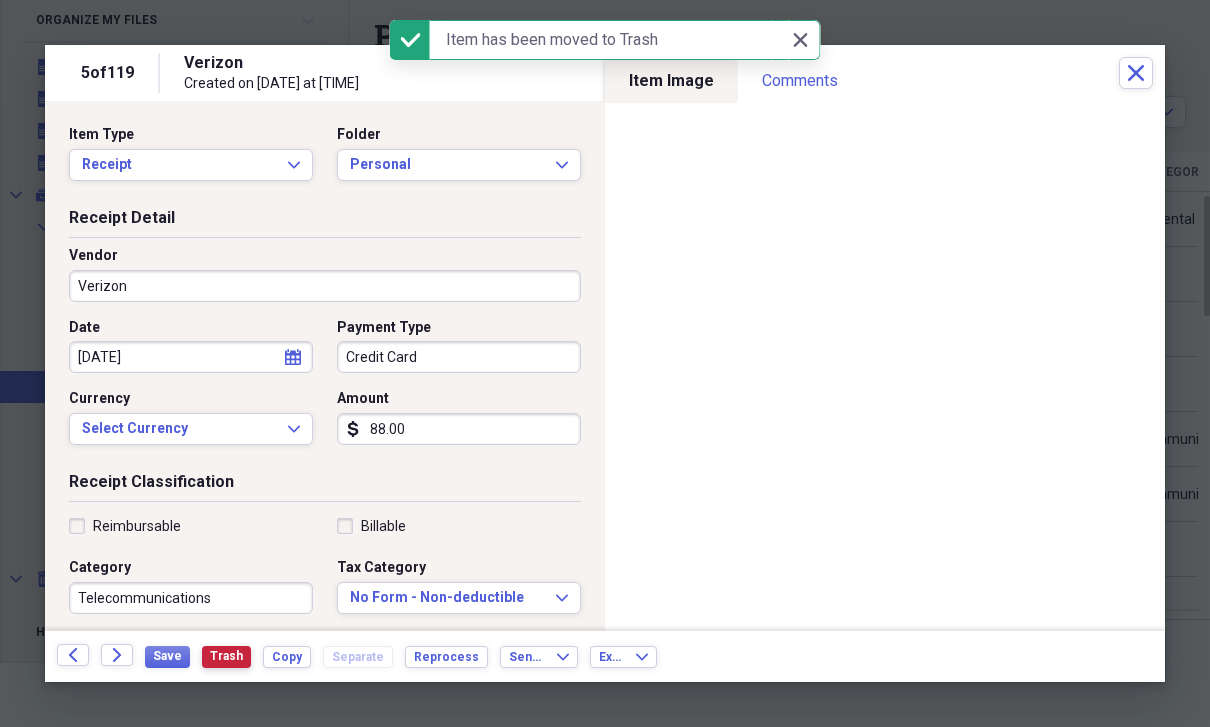 click on "Trash" at bounding box center [226, 656] 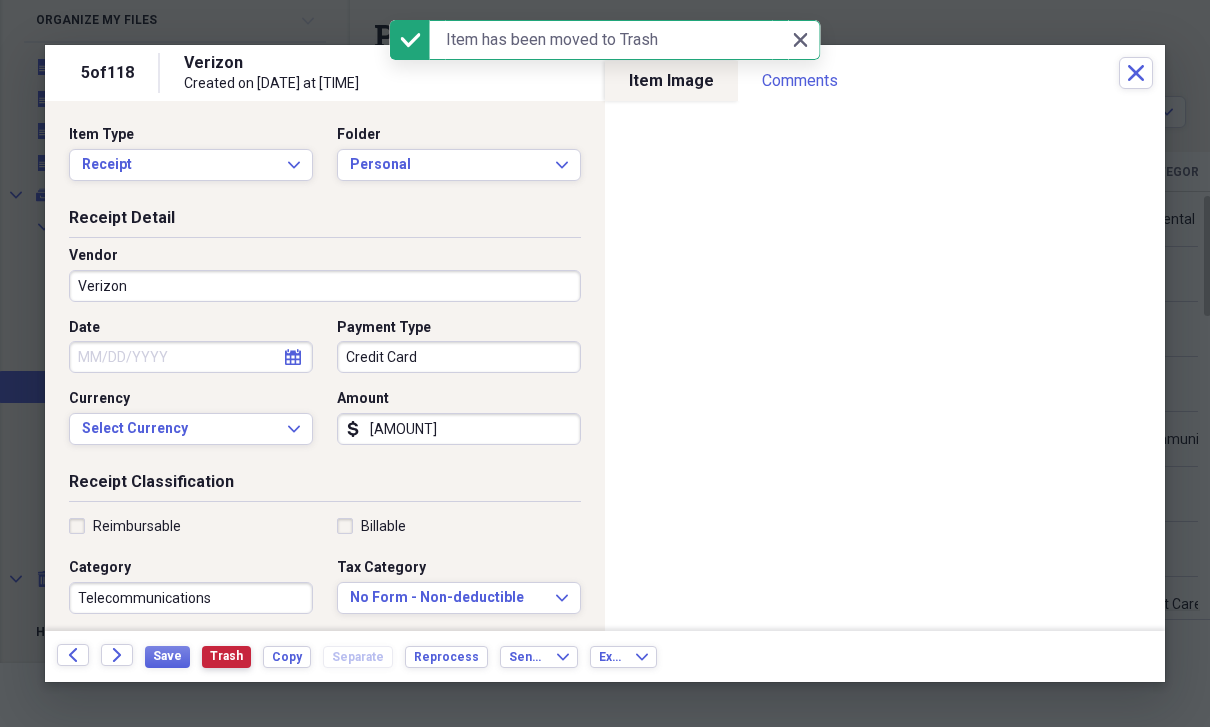 click on "Trash" at bounding box center [226, 656] 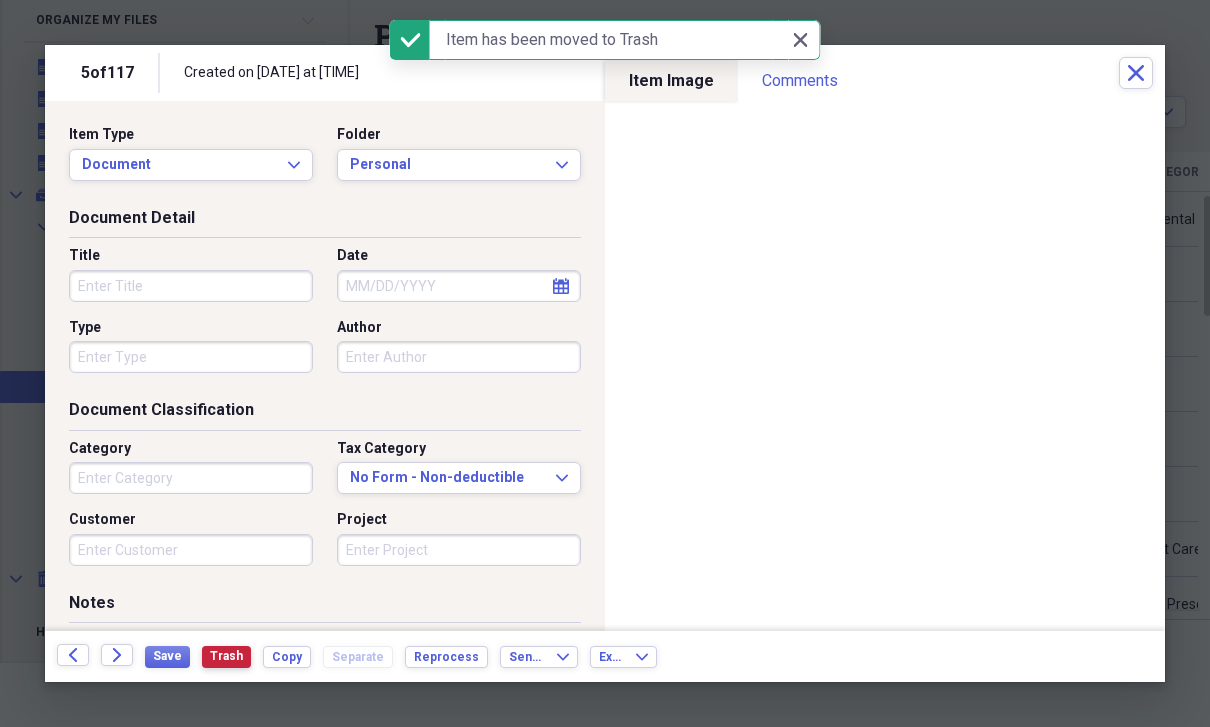 click on "Trash" at bounding box center [226, 656] 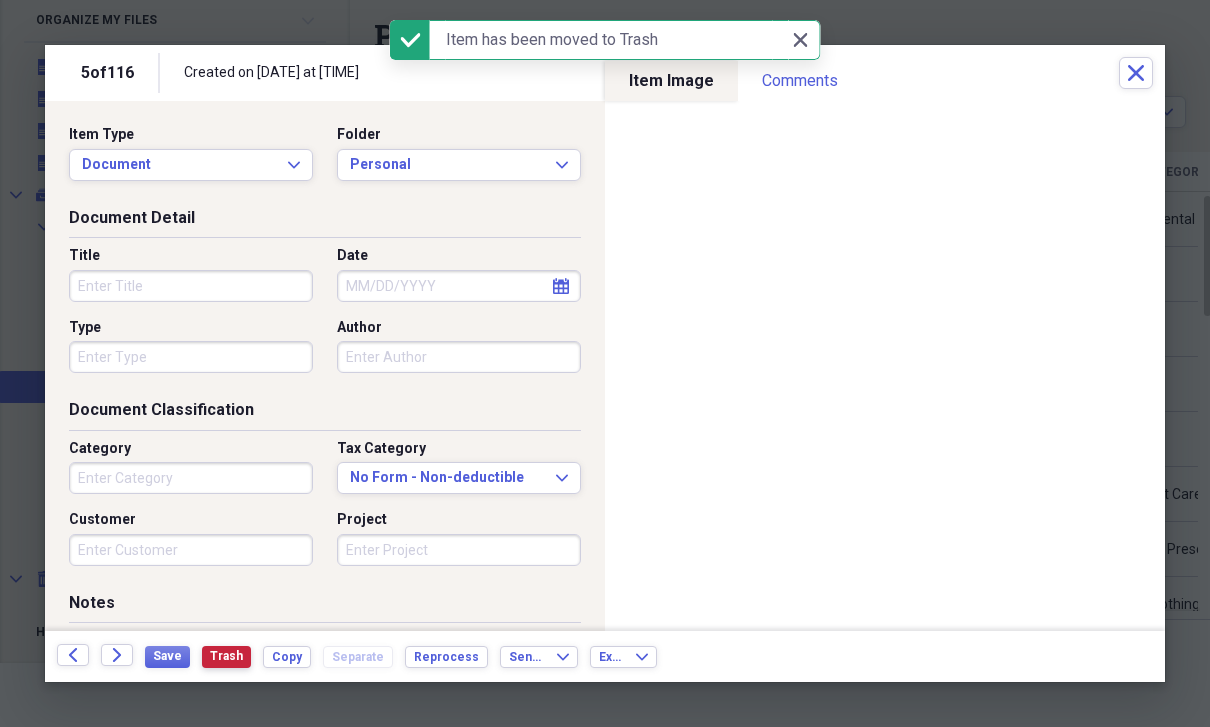 click on "Trash" at bounding box center (226, 656) 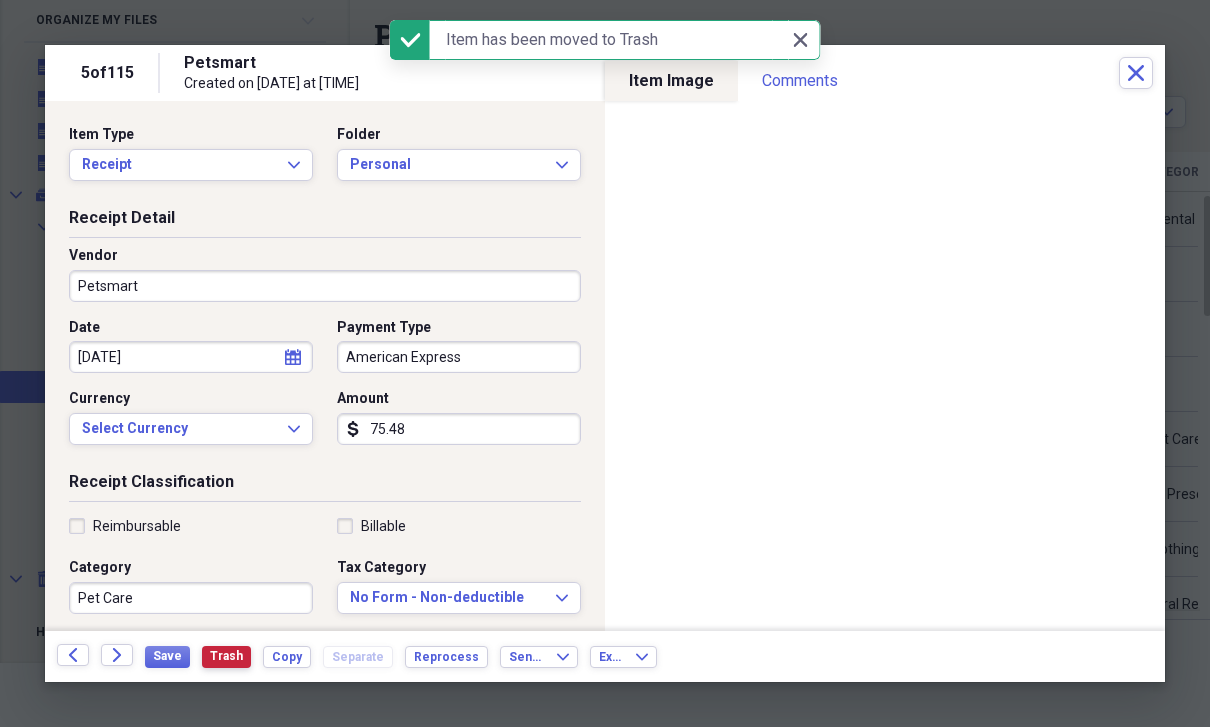 click on "Trash" at bounding box center [226, 656] 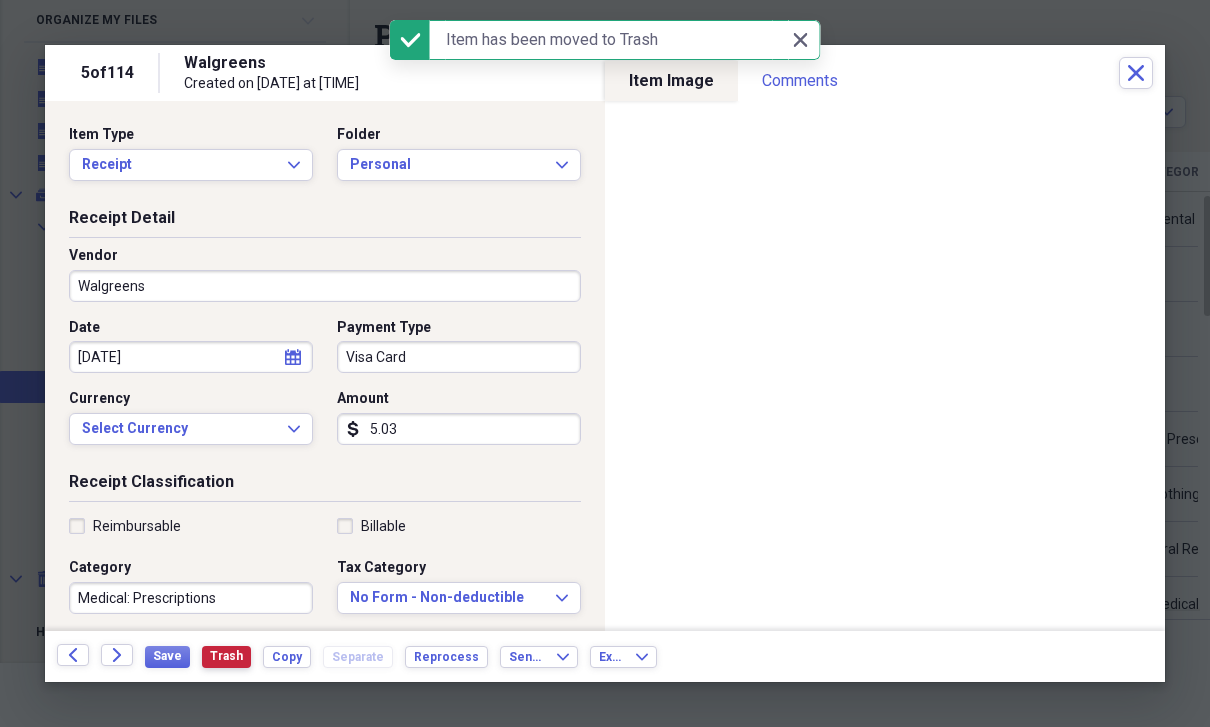 click on "Trash" at bounding box center [226, 656] 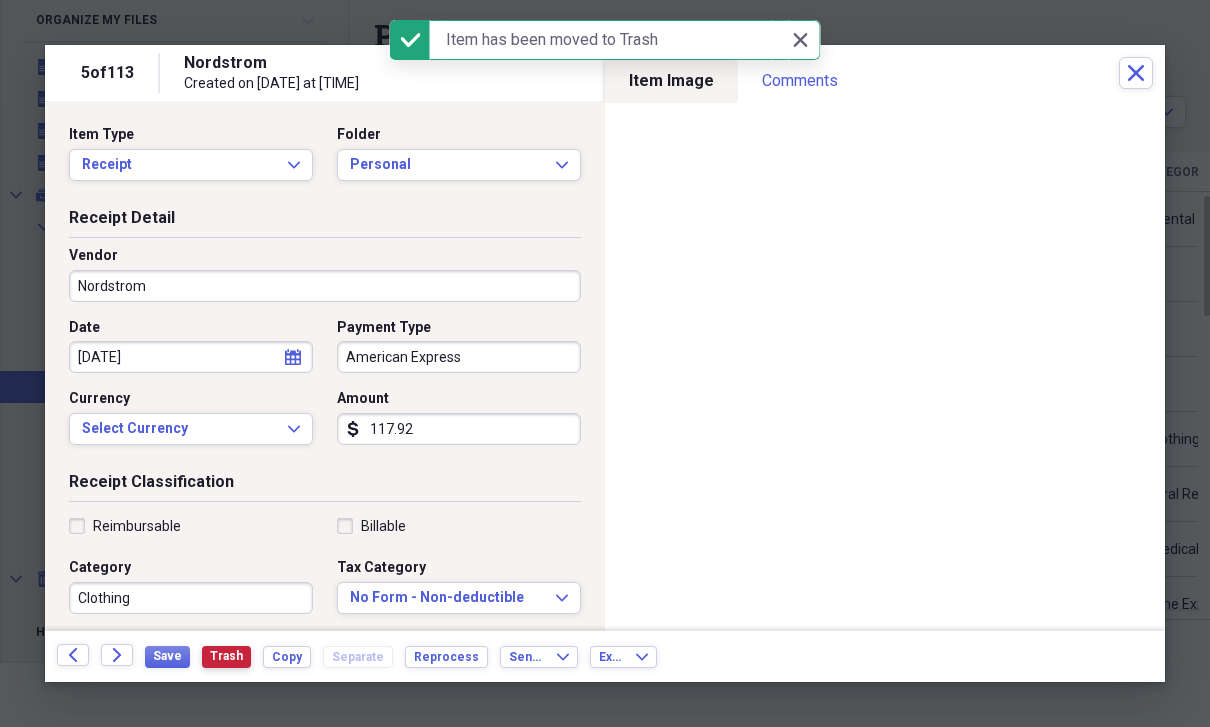 click on "Trash" at bounding box center (226, 656) 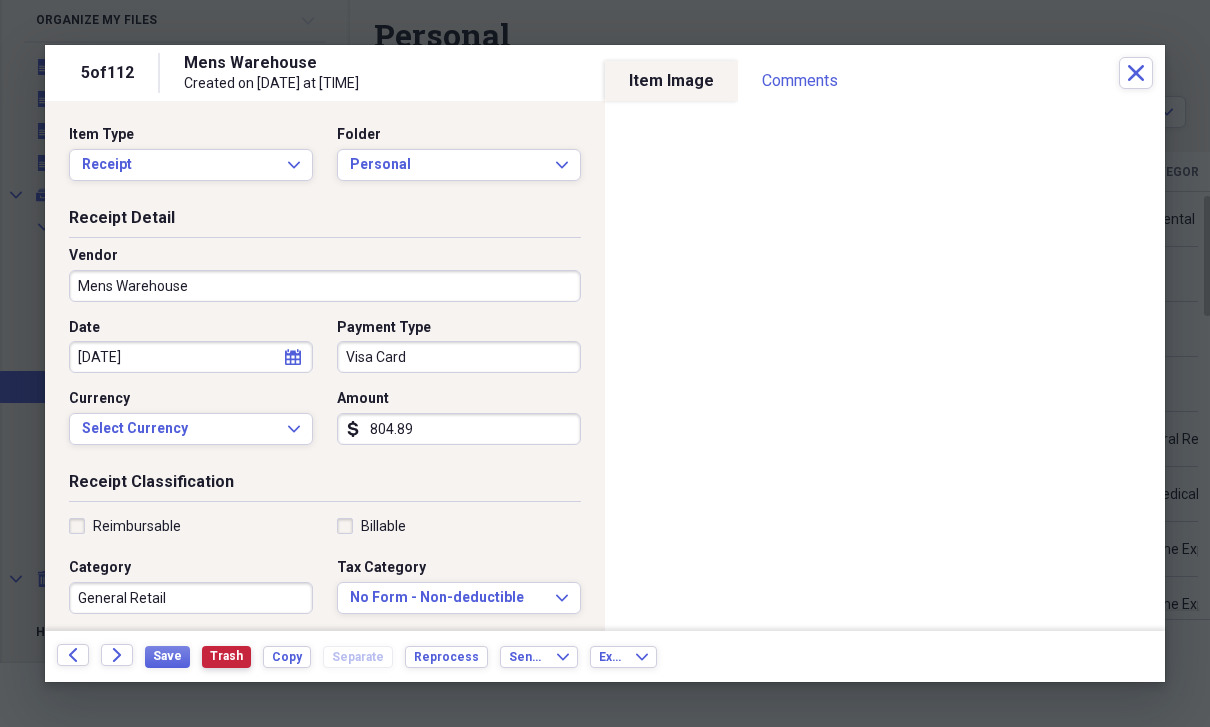 click on "Trash" at bounding box center [226, 656] 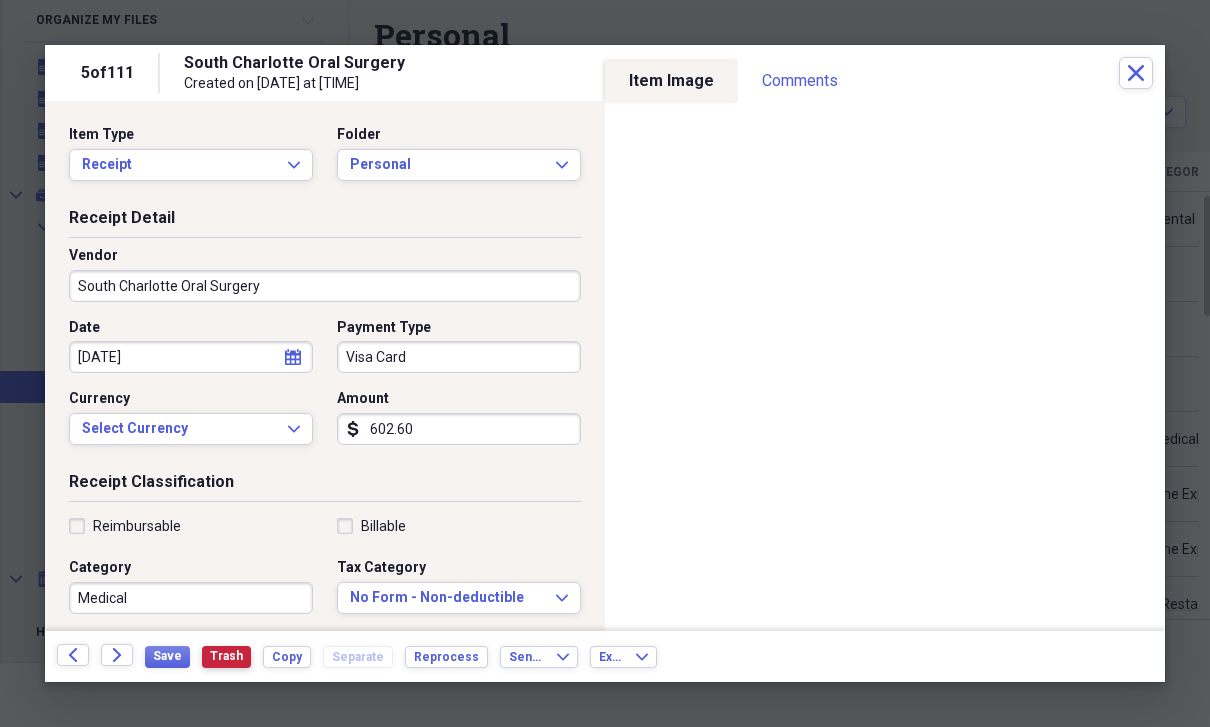 click on "Trash" at bounding box center [226, 656] 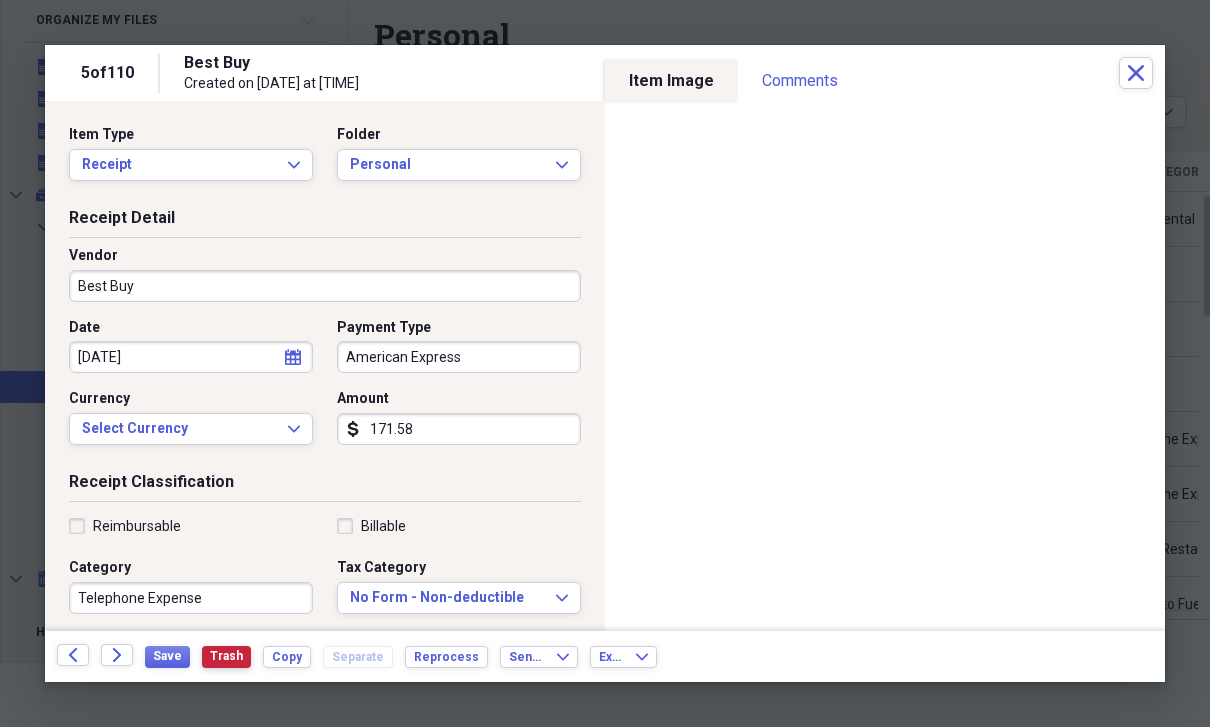 click on "Trash" at bounding box center (226, 656) 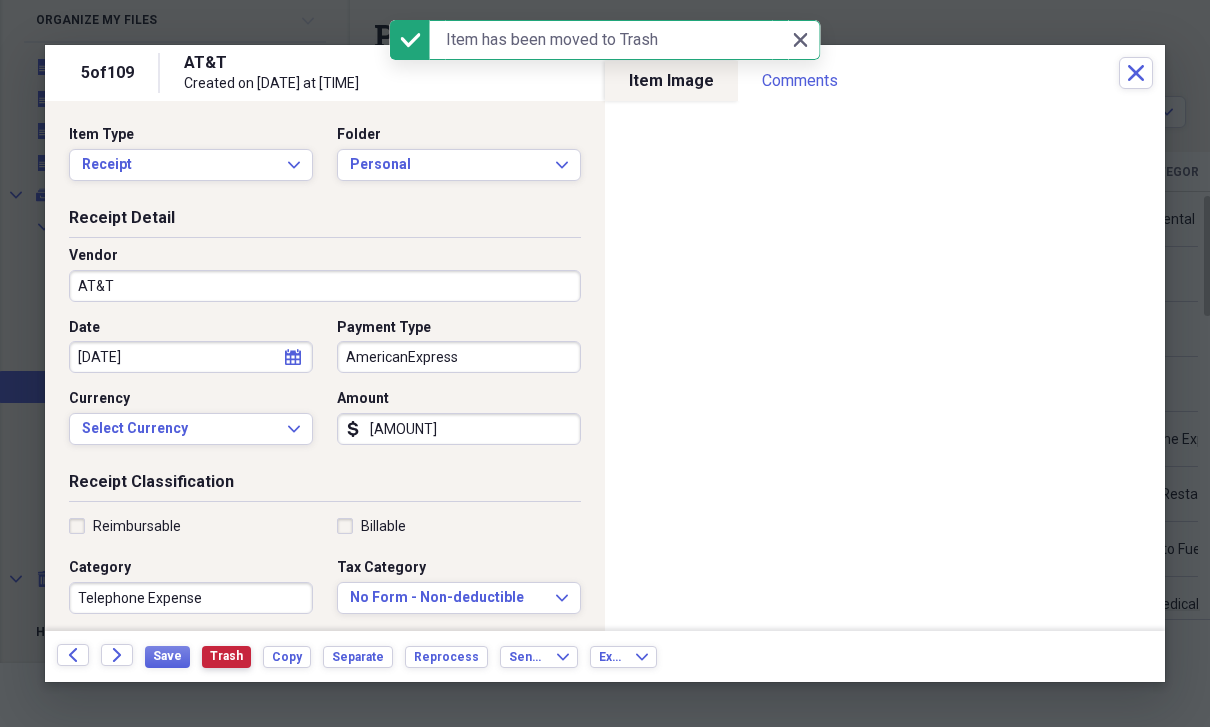 click on "Trash" at bounding box center (226, 656) 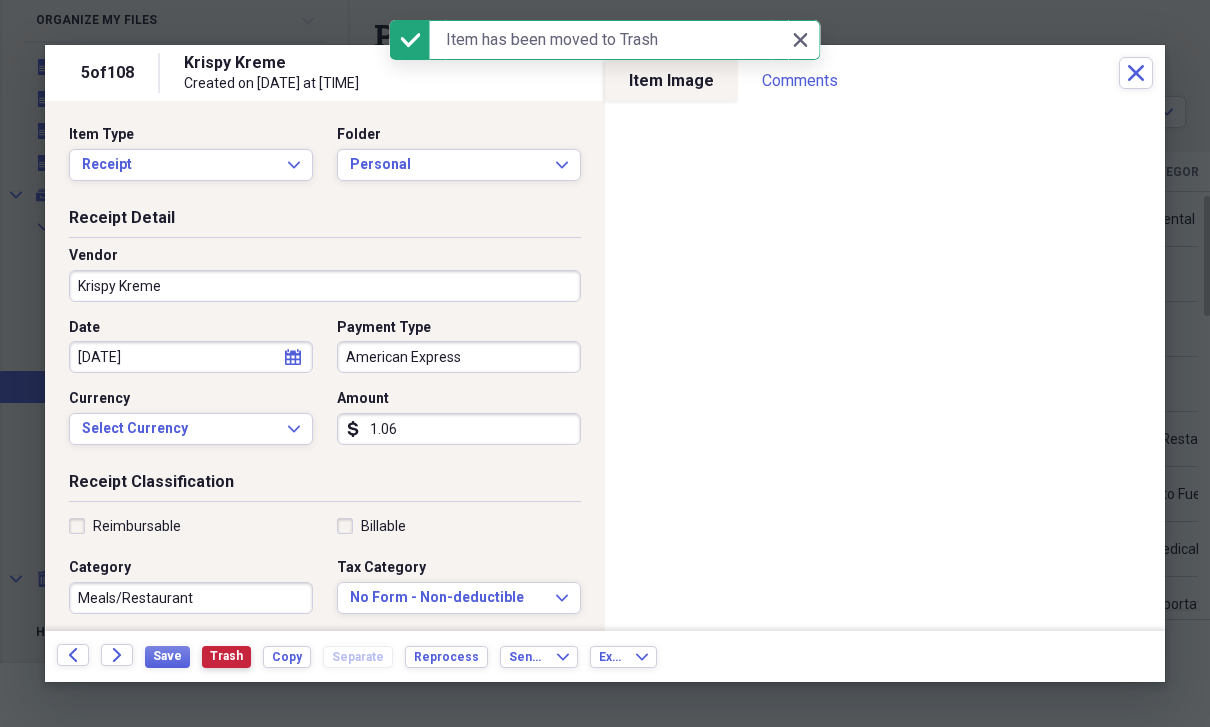 click on "Trash" at bounding box center (226, 657) 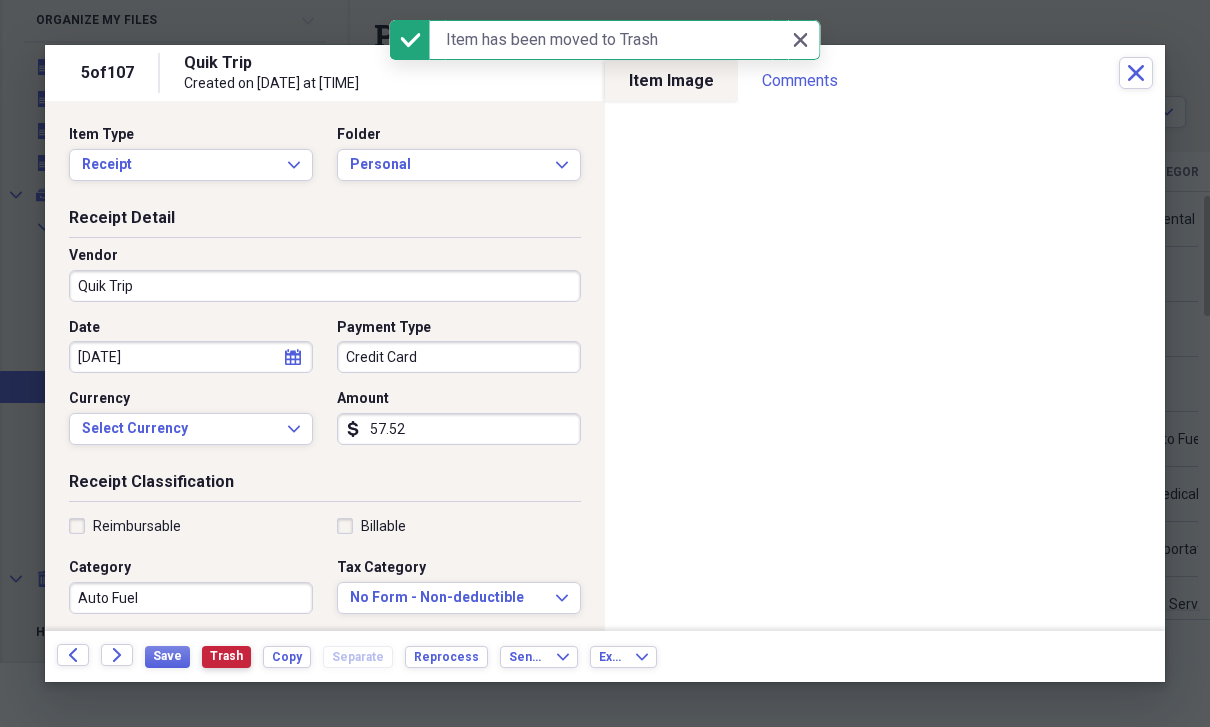click on "Trash" at bounding box center (226, 656) 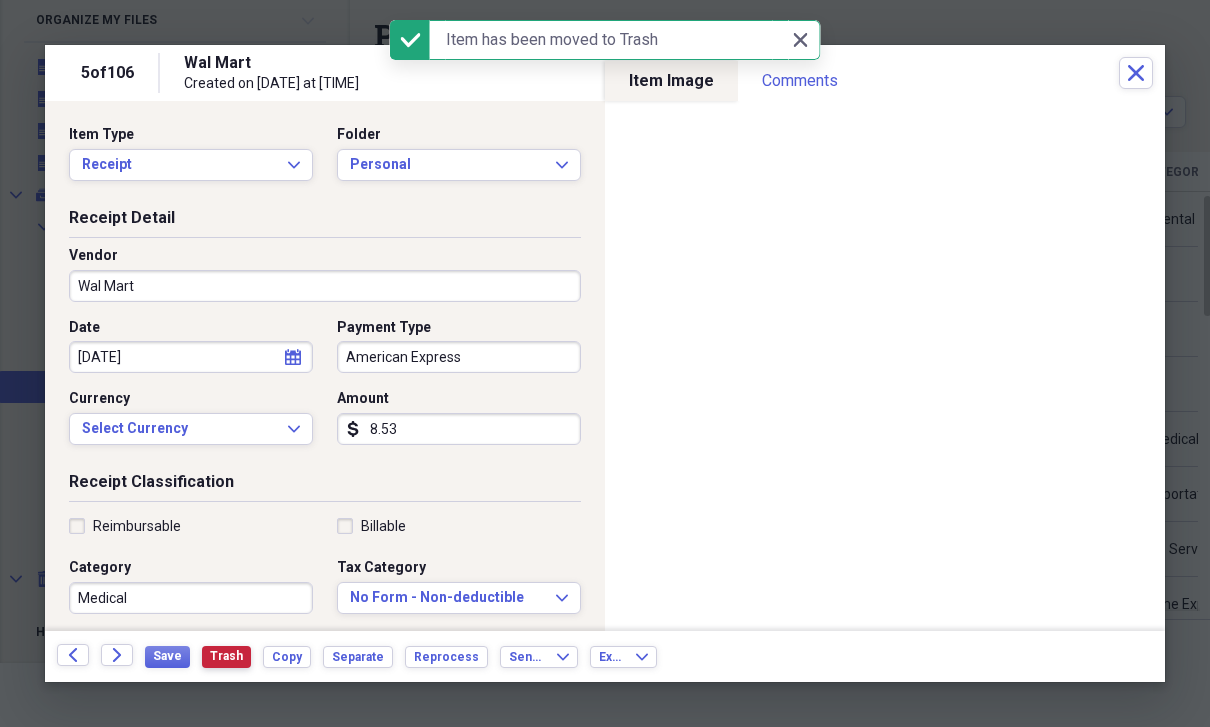 click on "Trash" at bounding box center [226, 656] 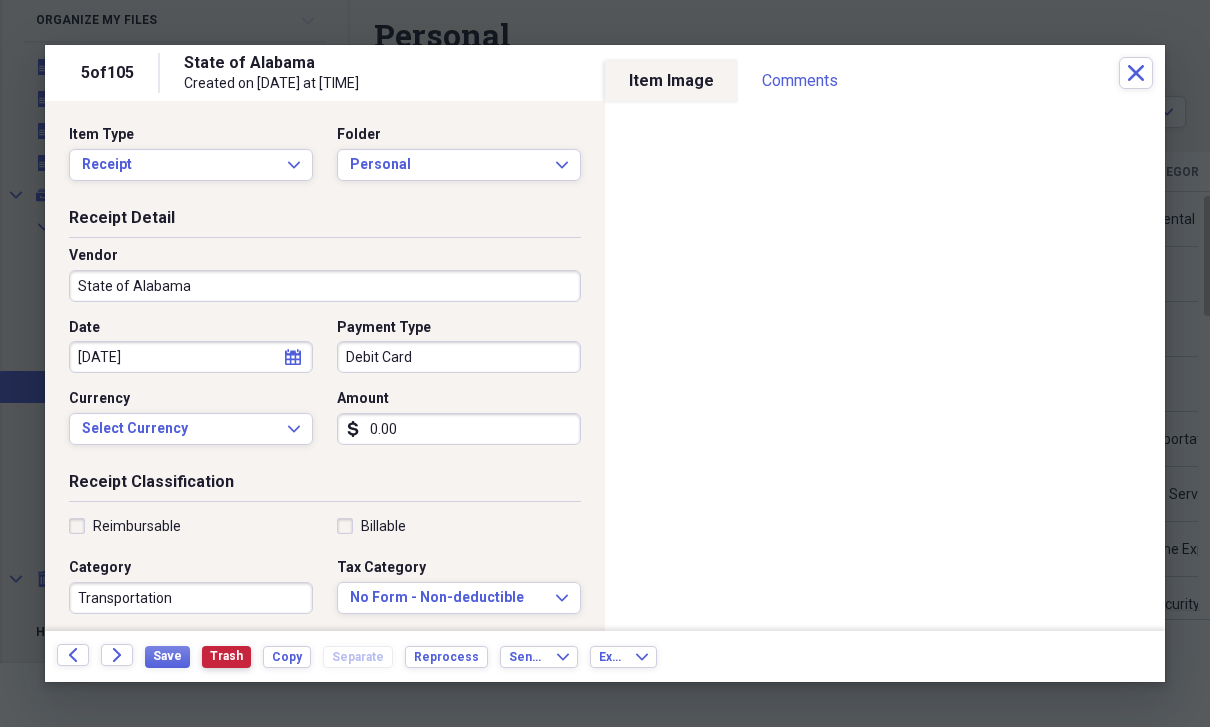 click on "Trash" at bounding box center (226, 656) 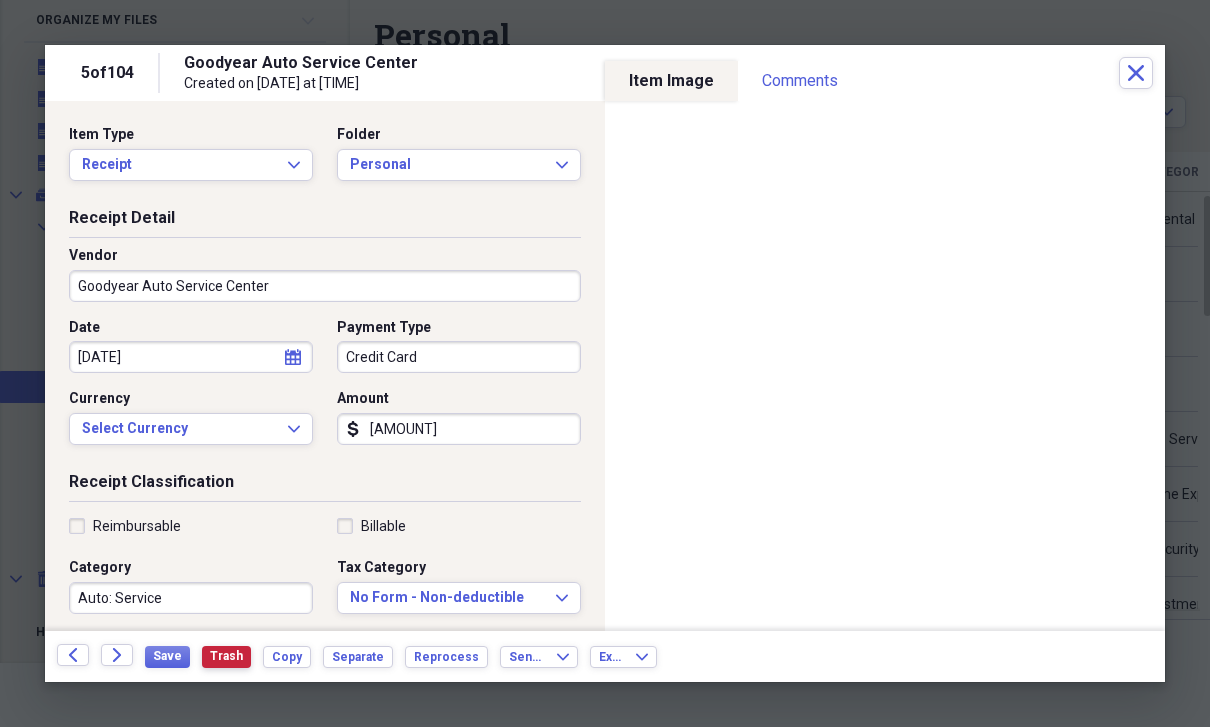 click on "Trash" at bounding box center [226, 656] 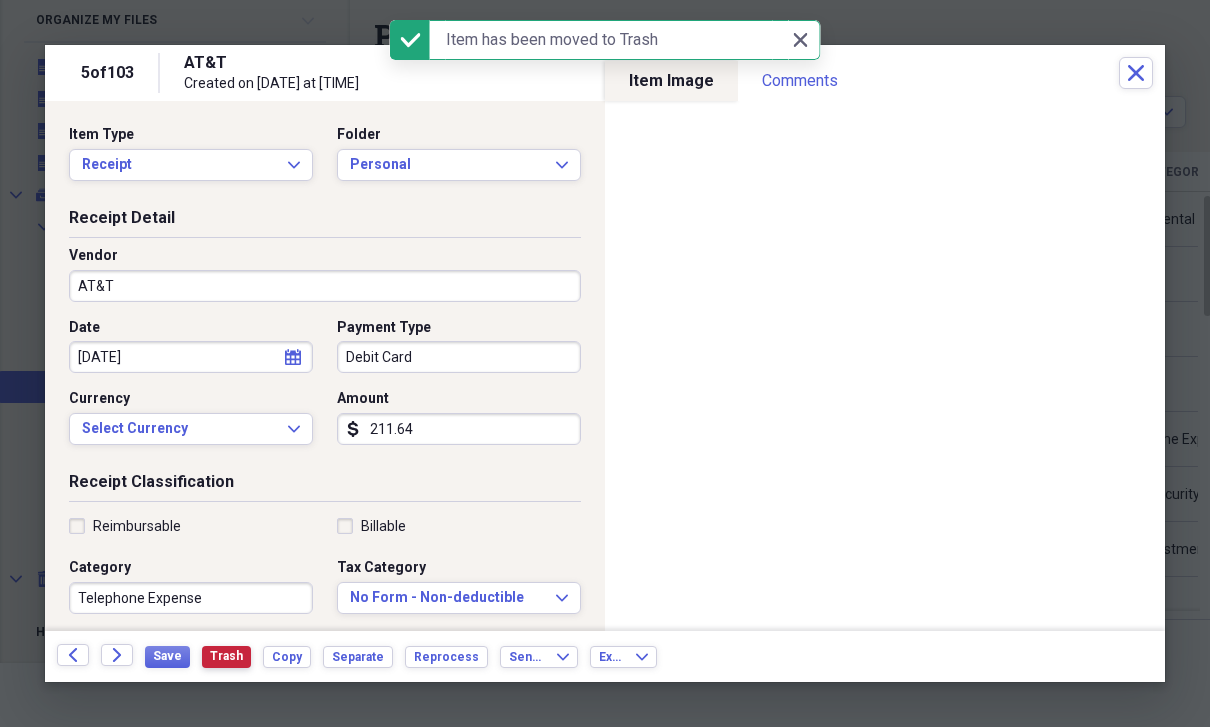 click on "Trash" at bounding box center [226, 656] 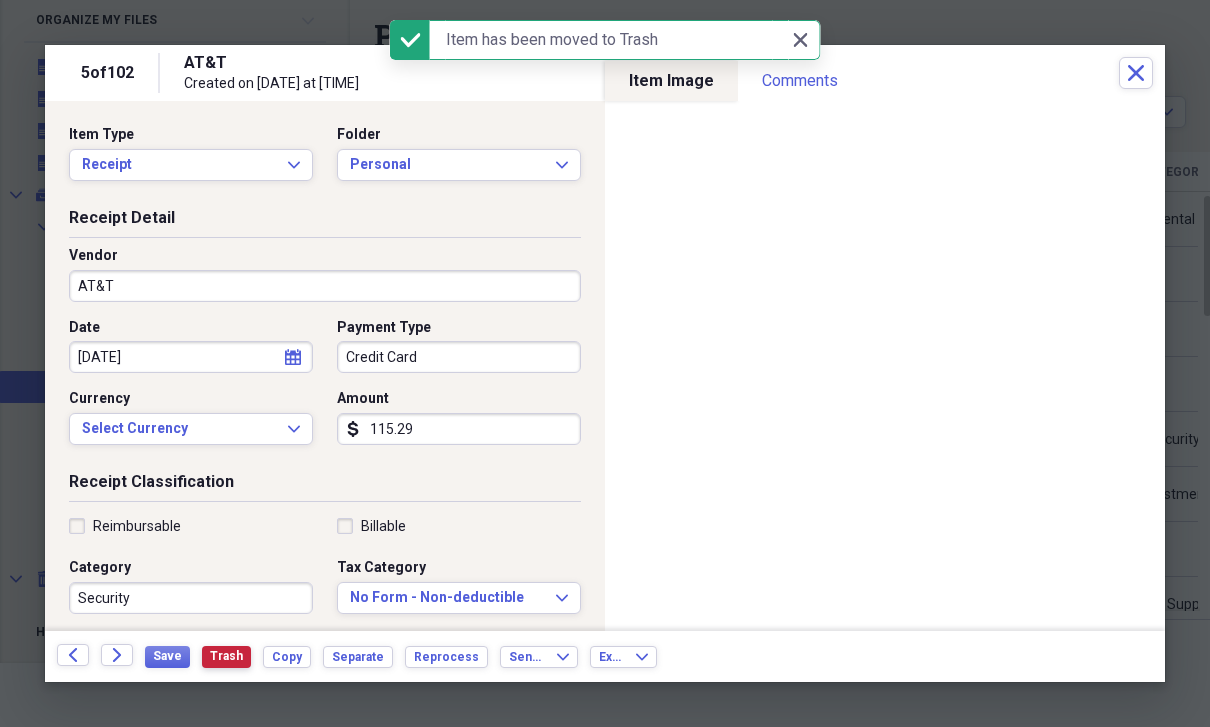 click on "Trash" at bounding box center [226, 656] 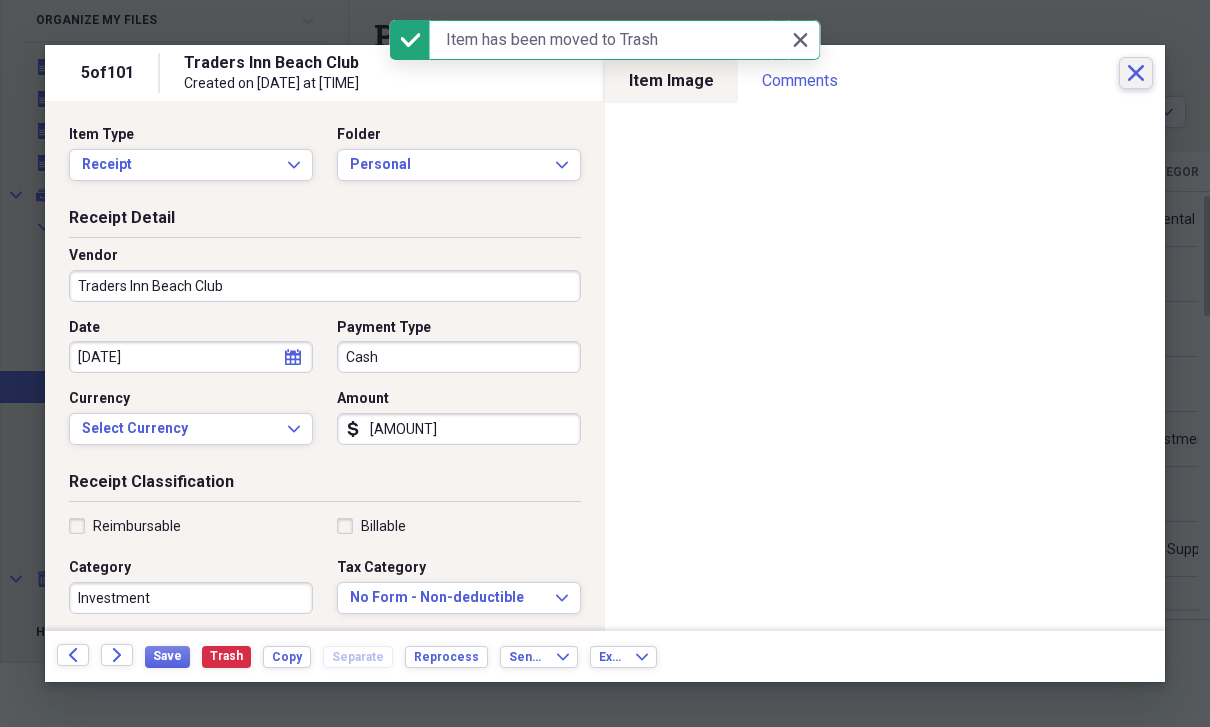 click on "Close" 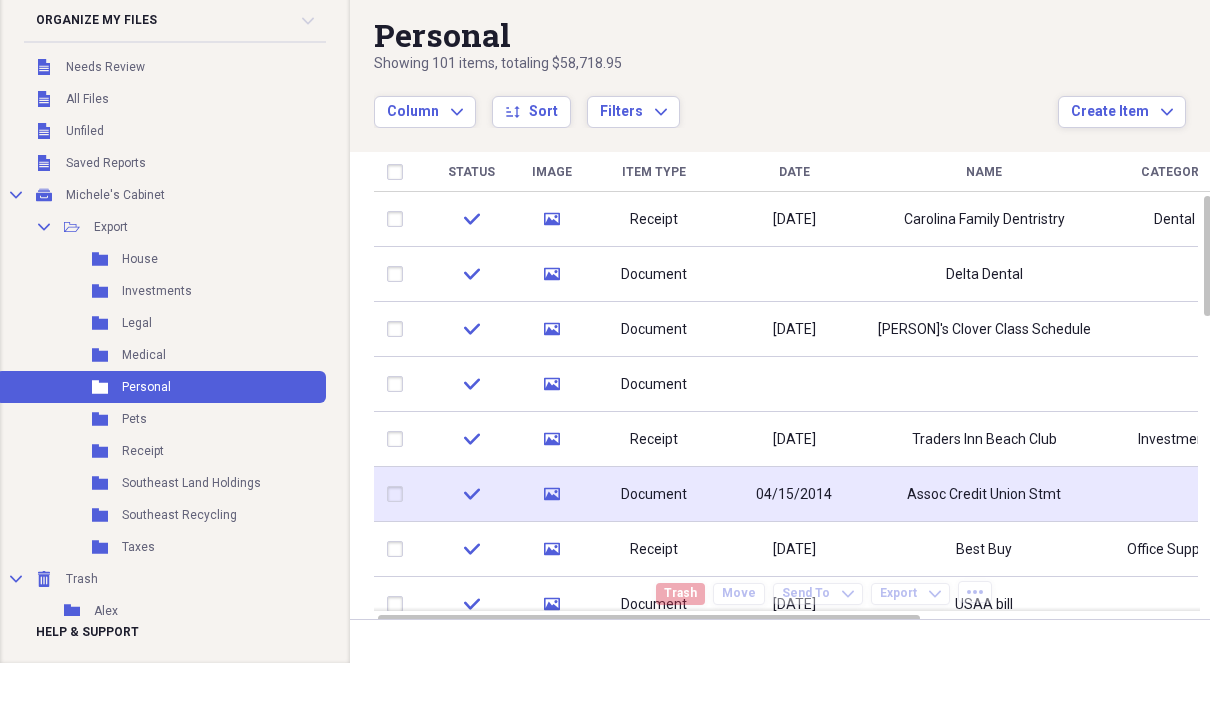 click on "Assoc Credit Union Stmt" at bounding box center [984, 495] 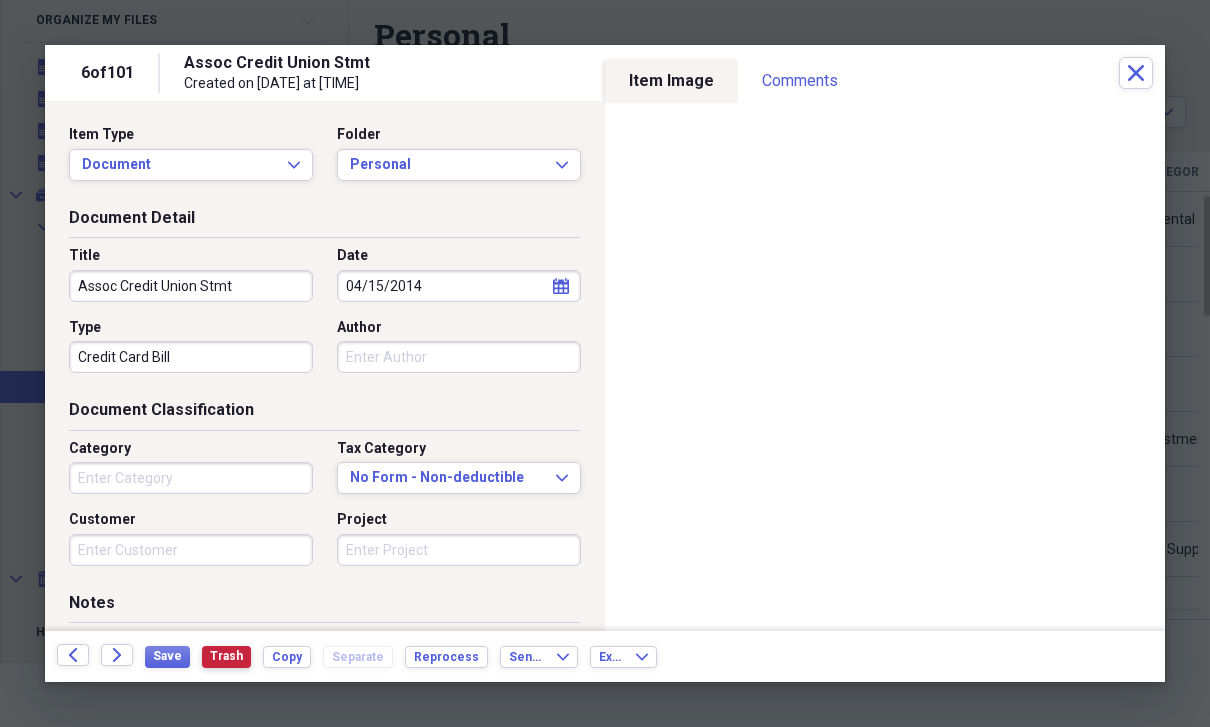 click on "Trash" at bounding box center (226, 656) 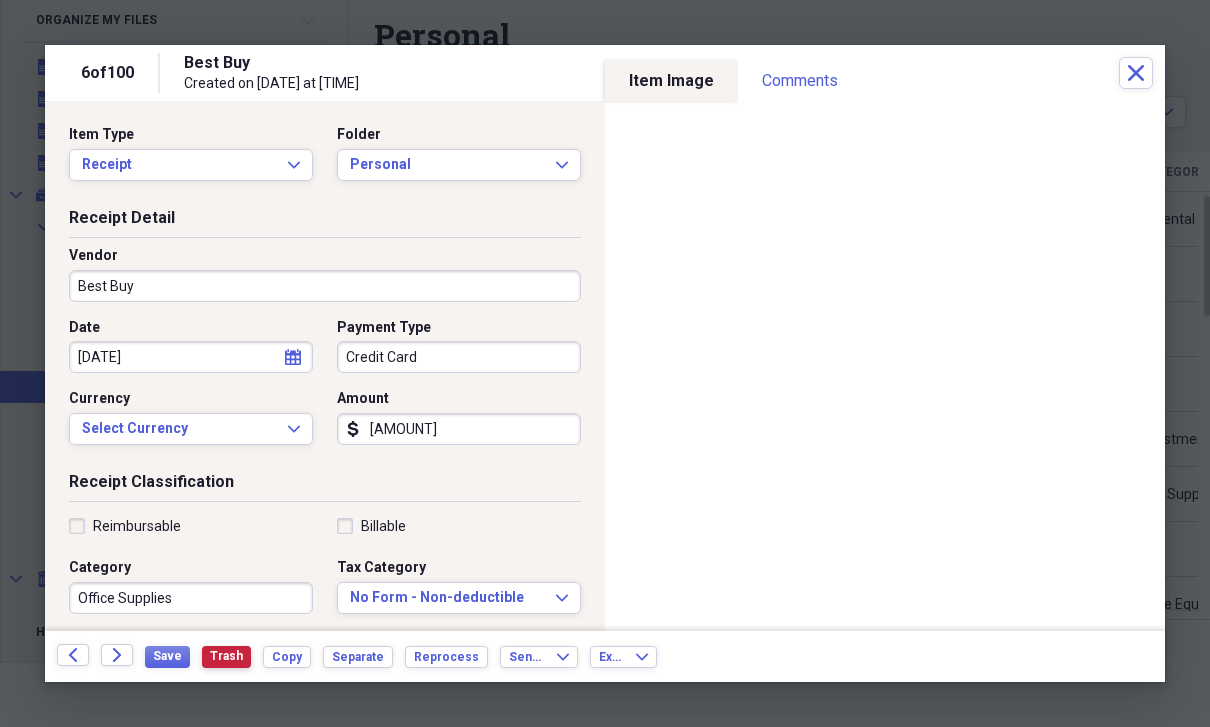 click on "Trash" at bounding box center (226, 656) 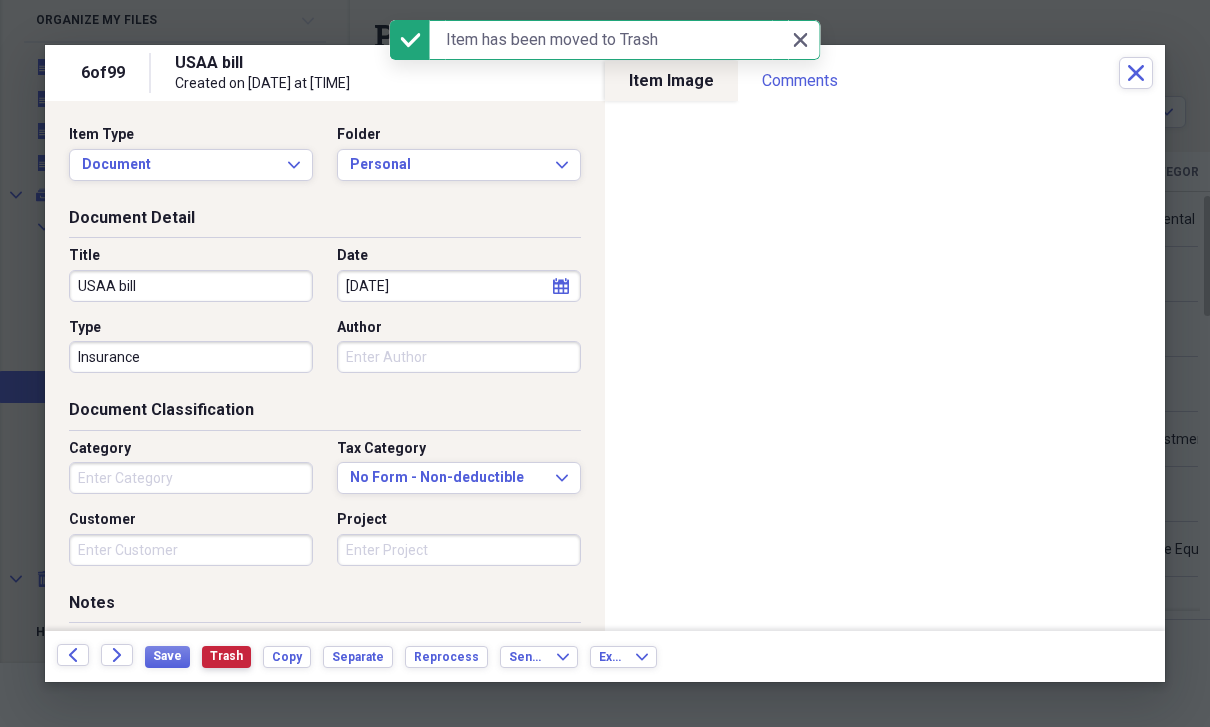 click on "Trash" at bounding box center [226, 657] 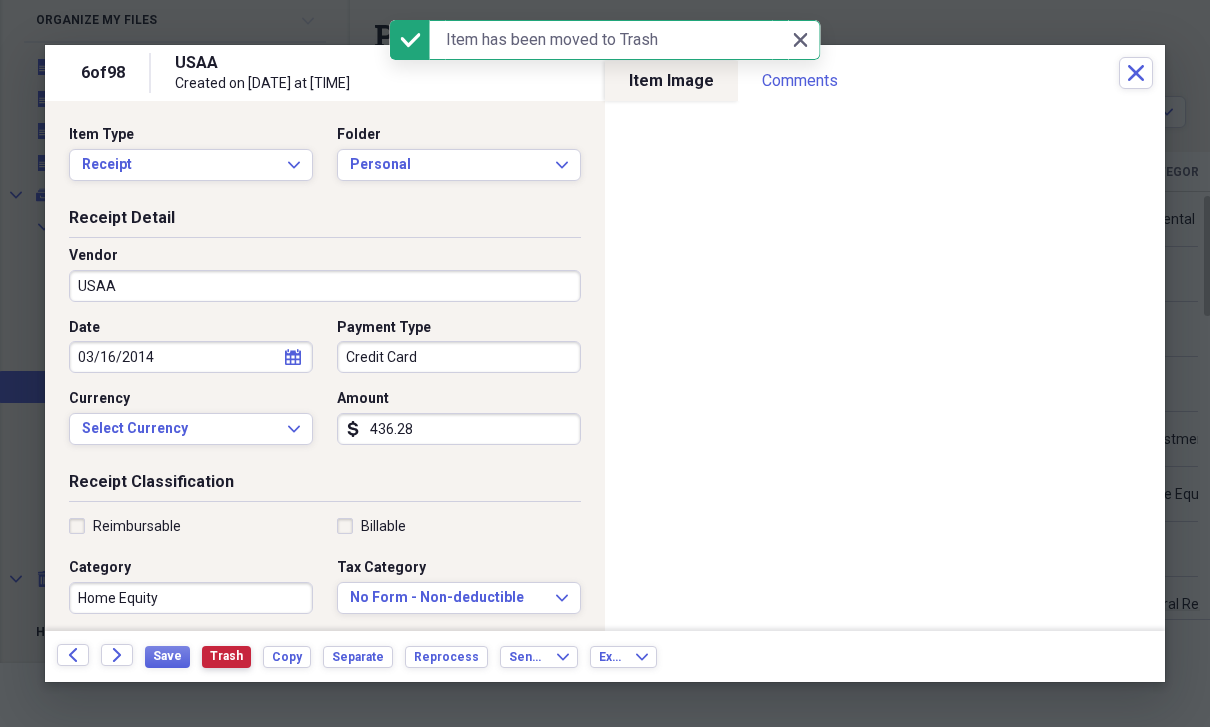 click on "Trash" at bounding box center [226, 656] 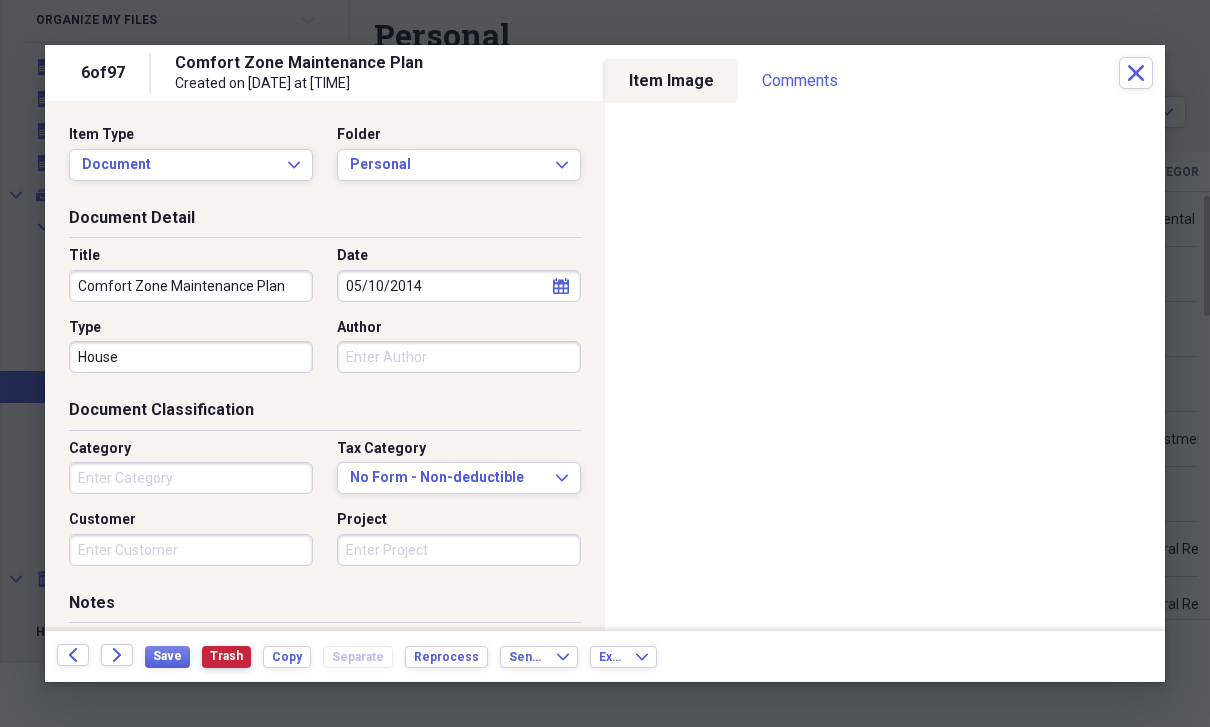 click on "Trash" at bounding box center [226, 656] 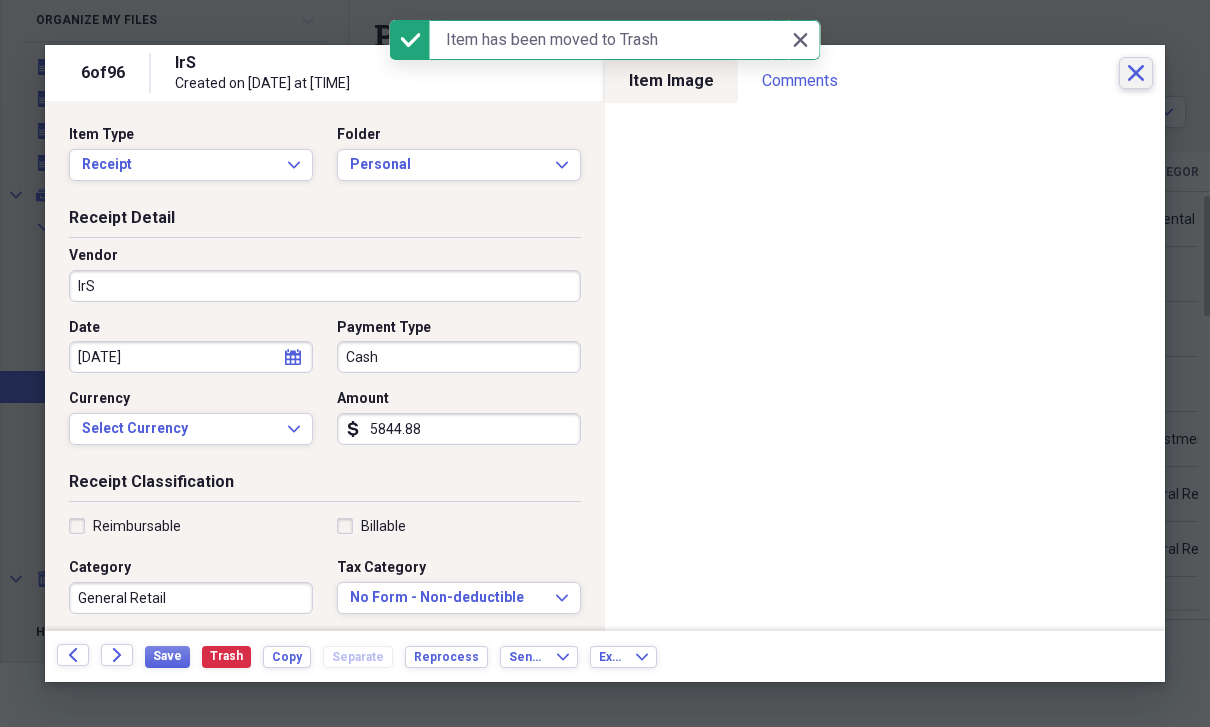 click 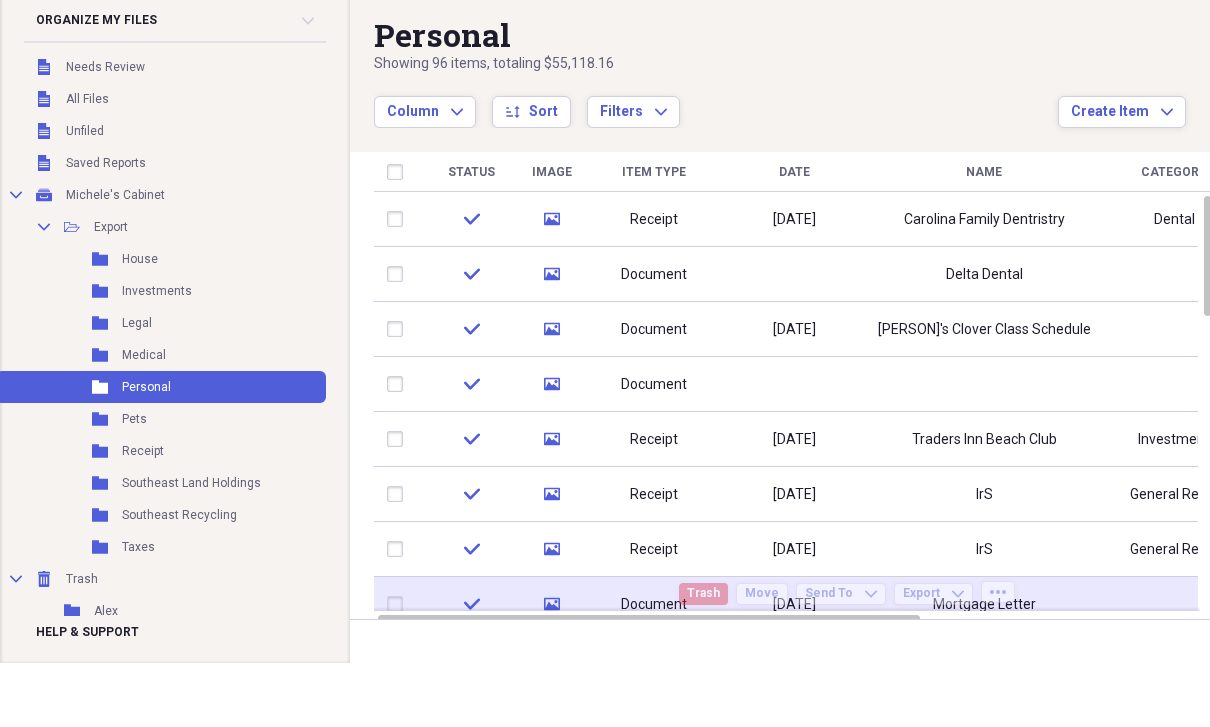 click on "Mortgage Letter" at bounding box center [984, 604] 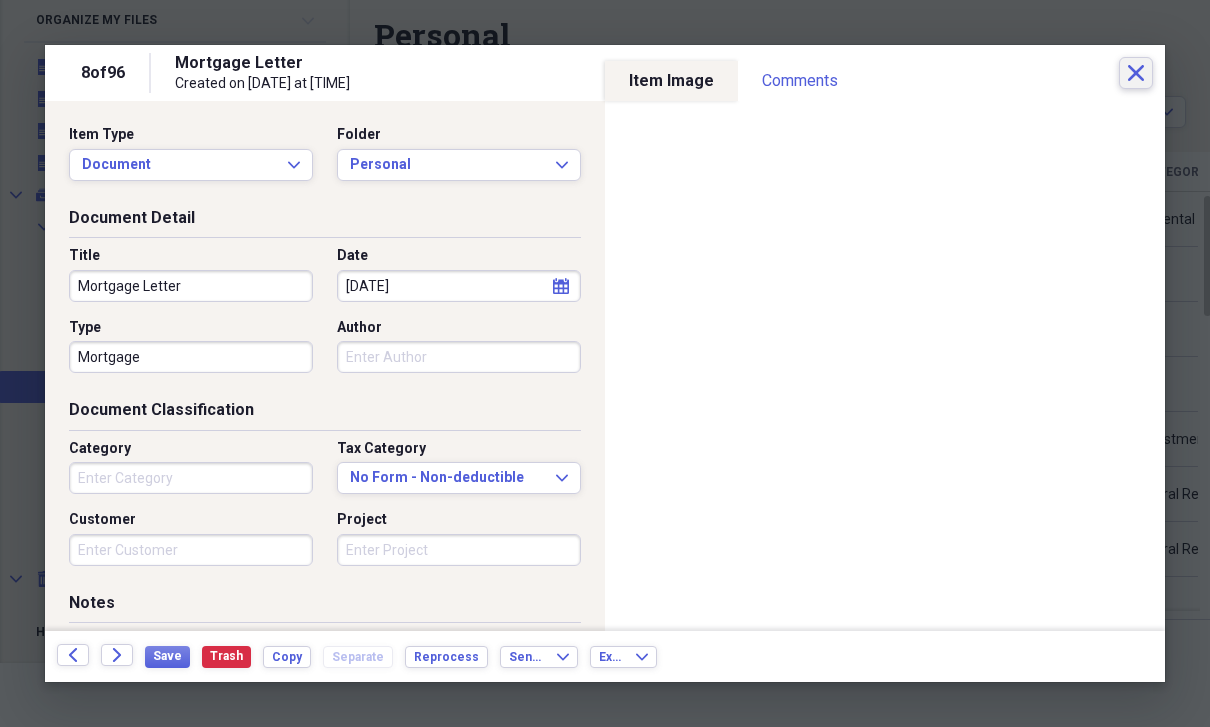 click 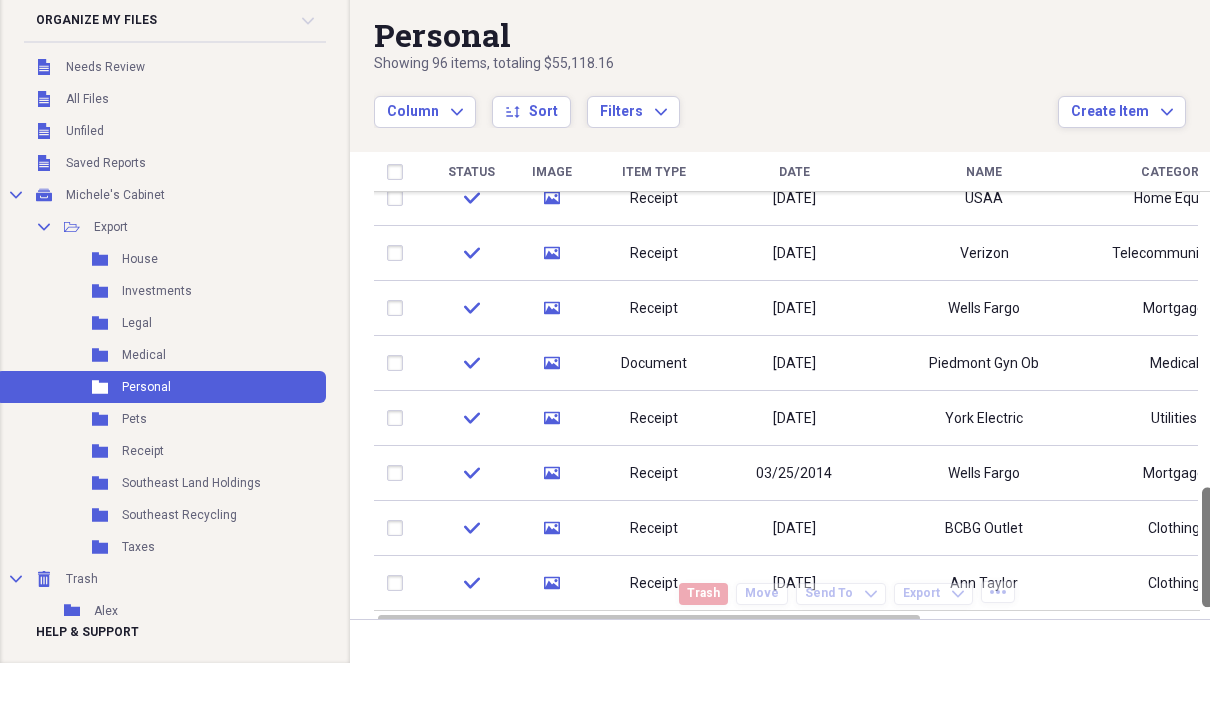 click at bounding box center (1207, 547) 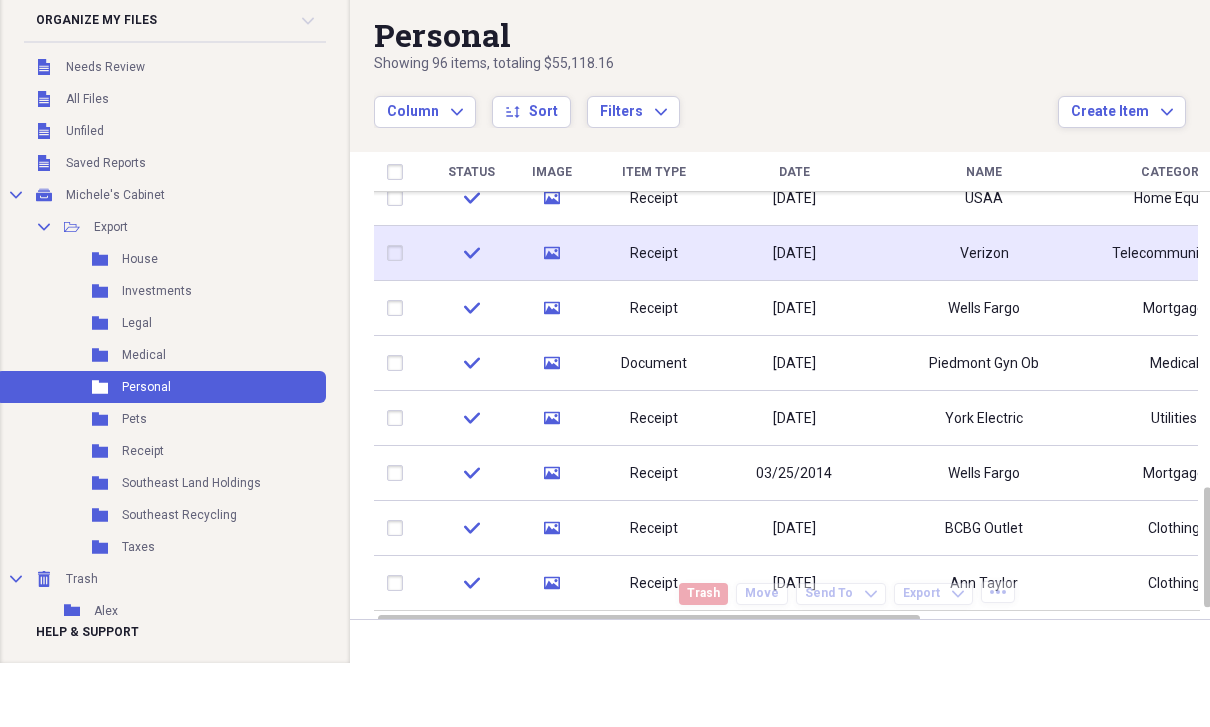 click on "Verizon" at bounding box center [984, 254] 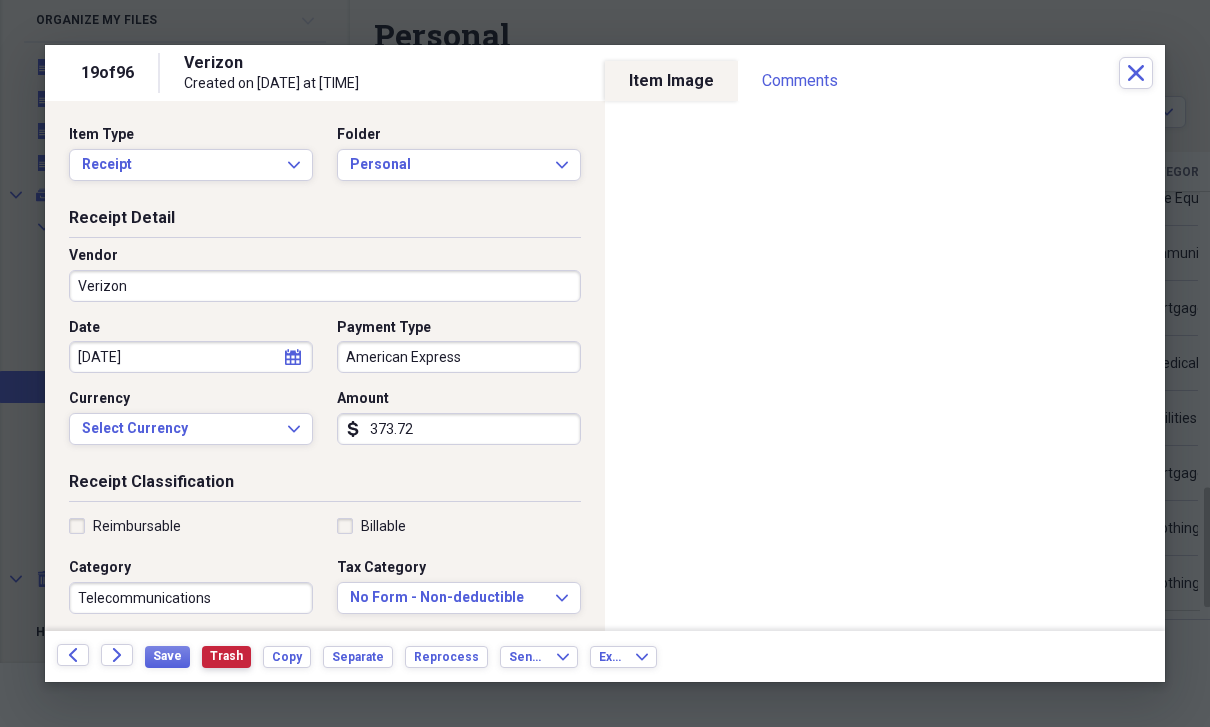 click on "Trash" at bounding box center (226, 656) 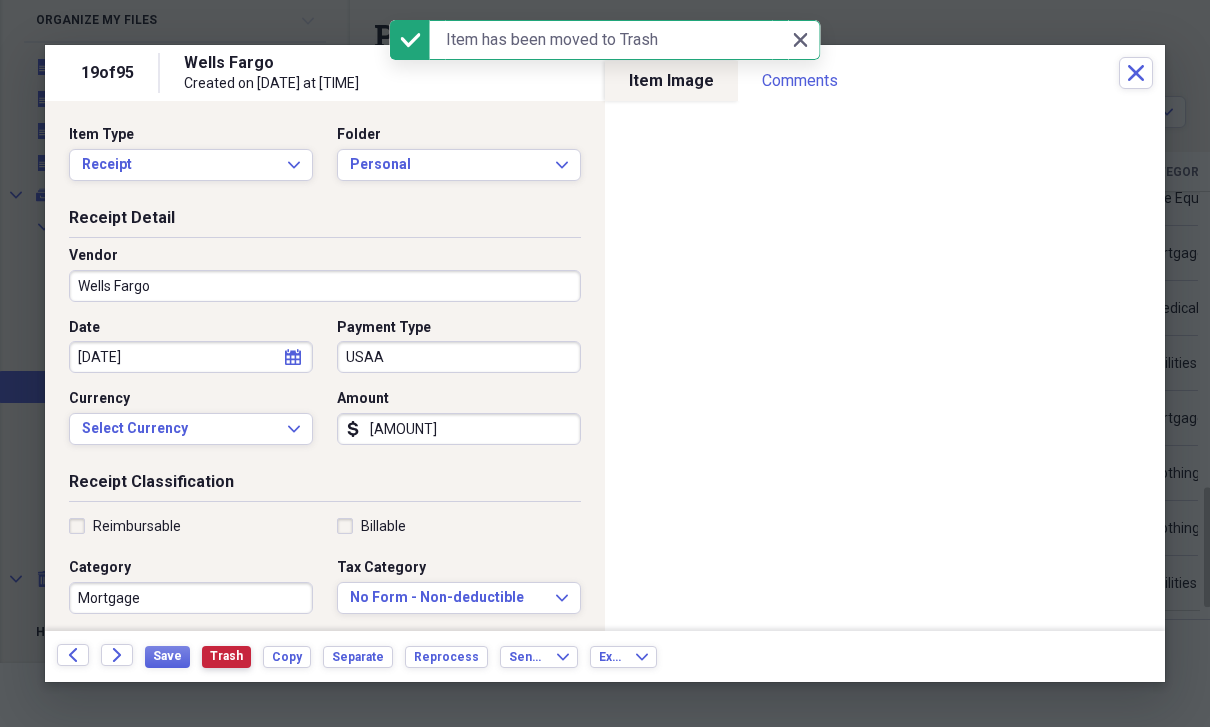 click on "Trash" at bounding box center [226, 656] 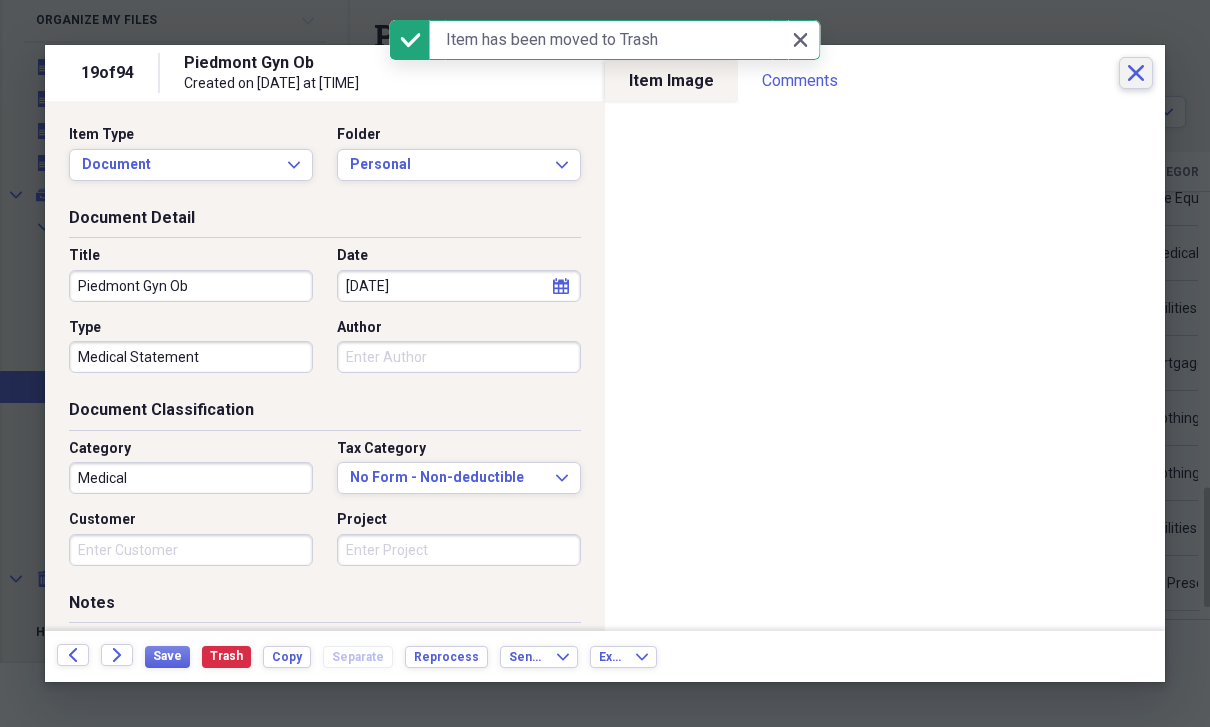 click on "Close" 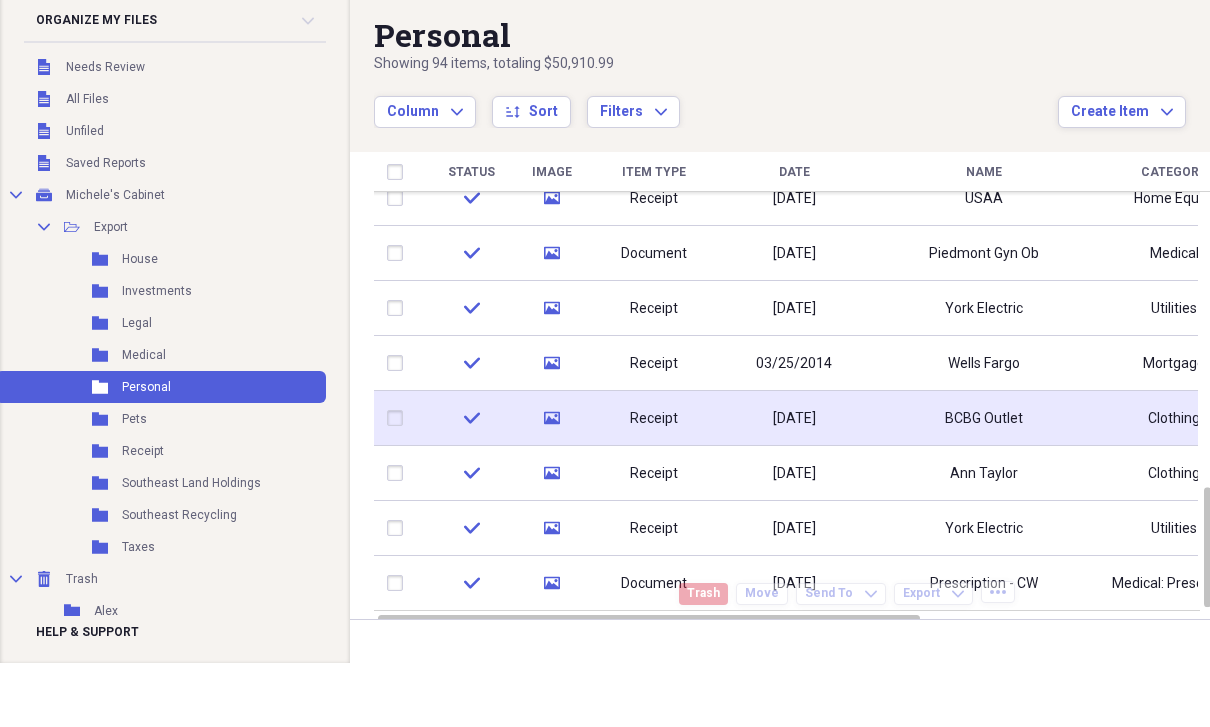 click on "BCBG Outlet" at bounding box center (984, 419) 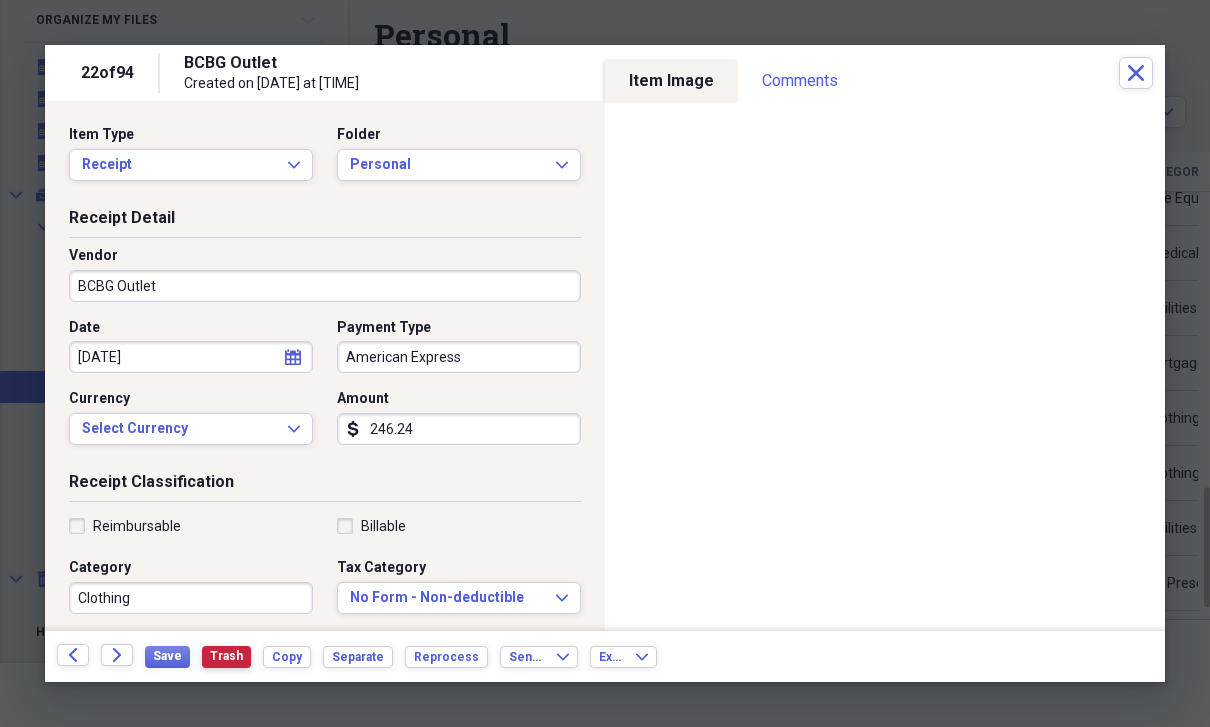 click on "Trash" at bounding box center [226, 656] 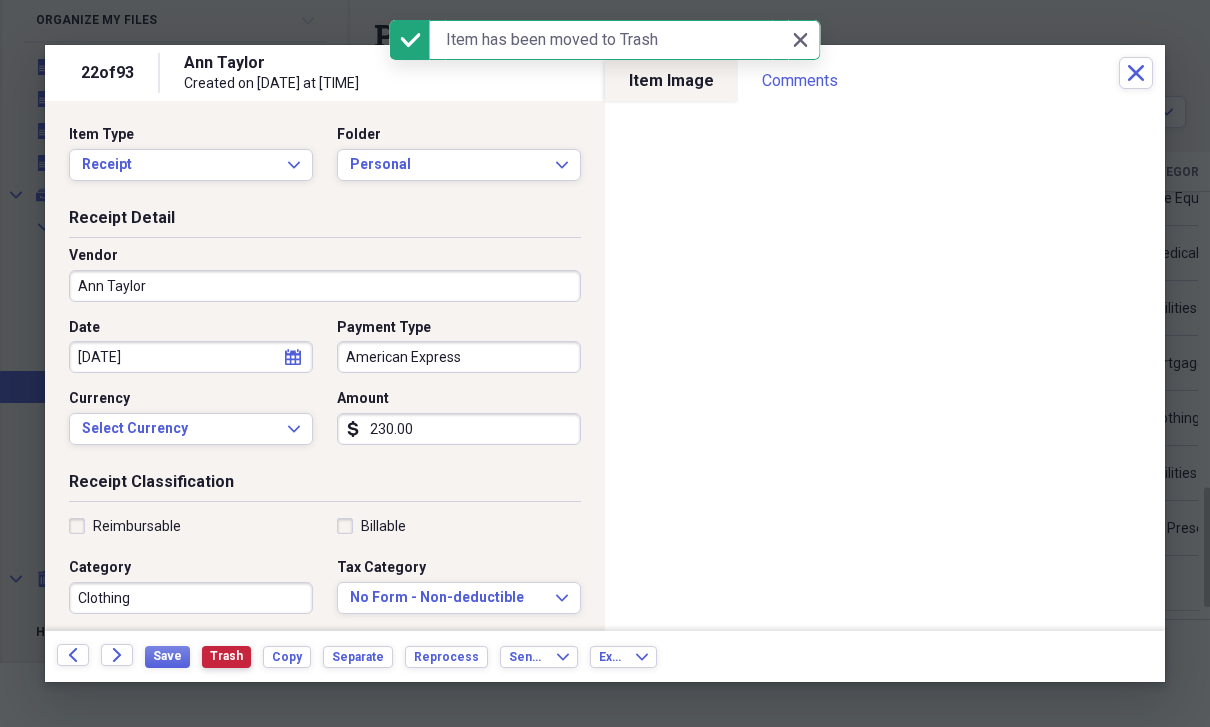 click on "Trash" at bounding box center (226, 656) 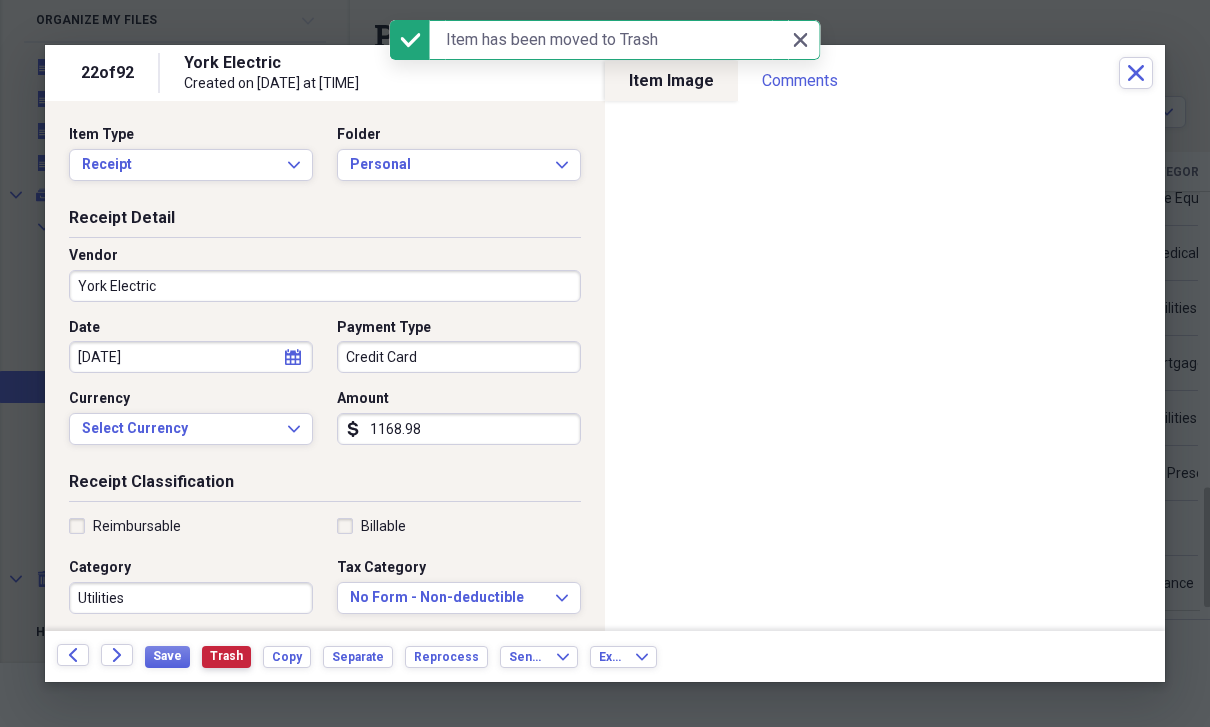 click on "Trash" at bounding box center (226, 656) 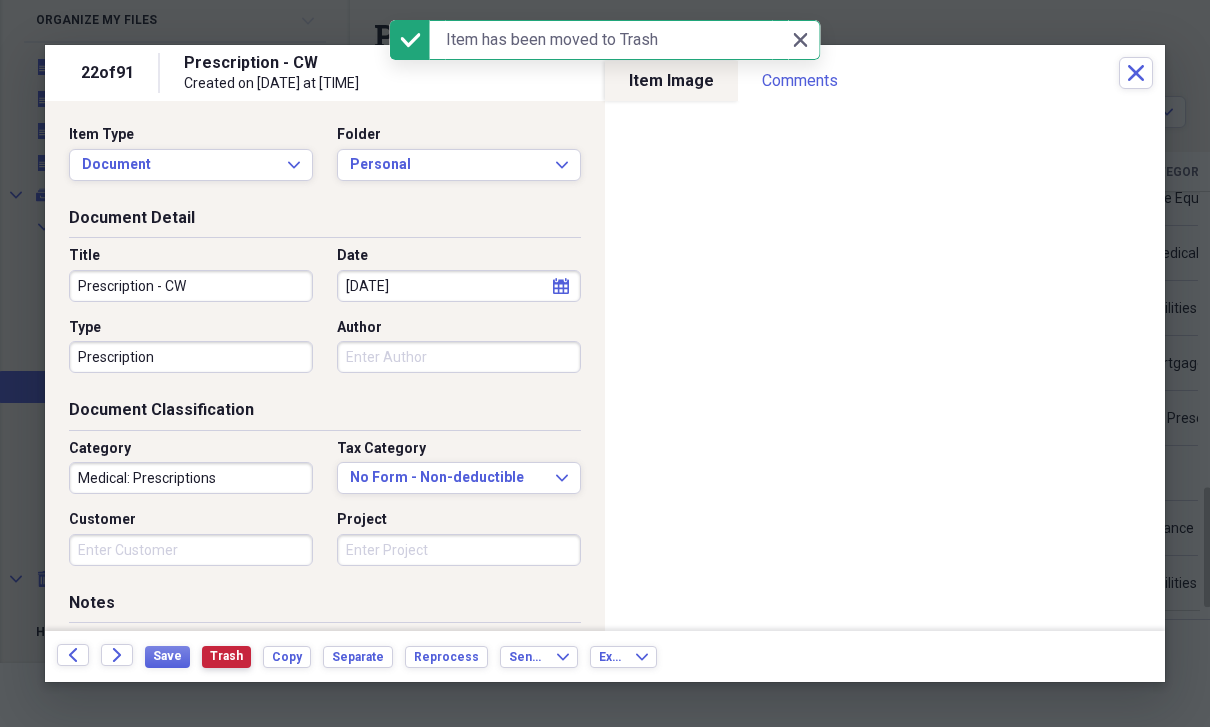 click on "Trash" at bounding box center [226, 656] 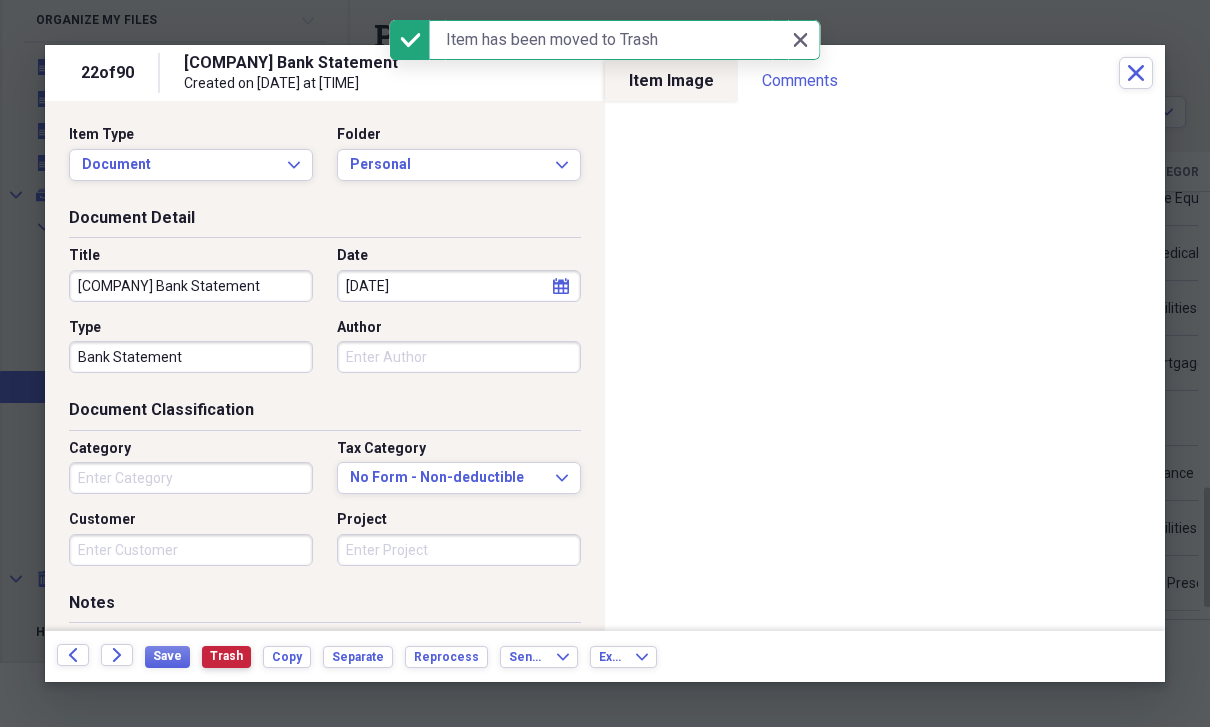 click on "Trash" at bounding box center (226, 656) 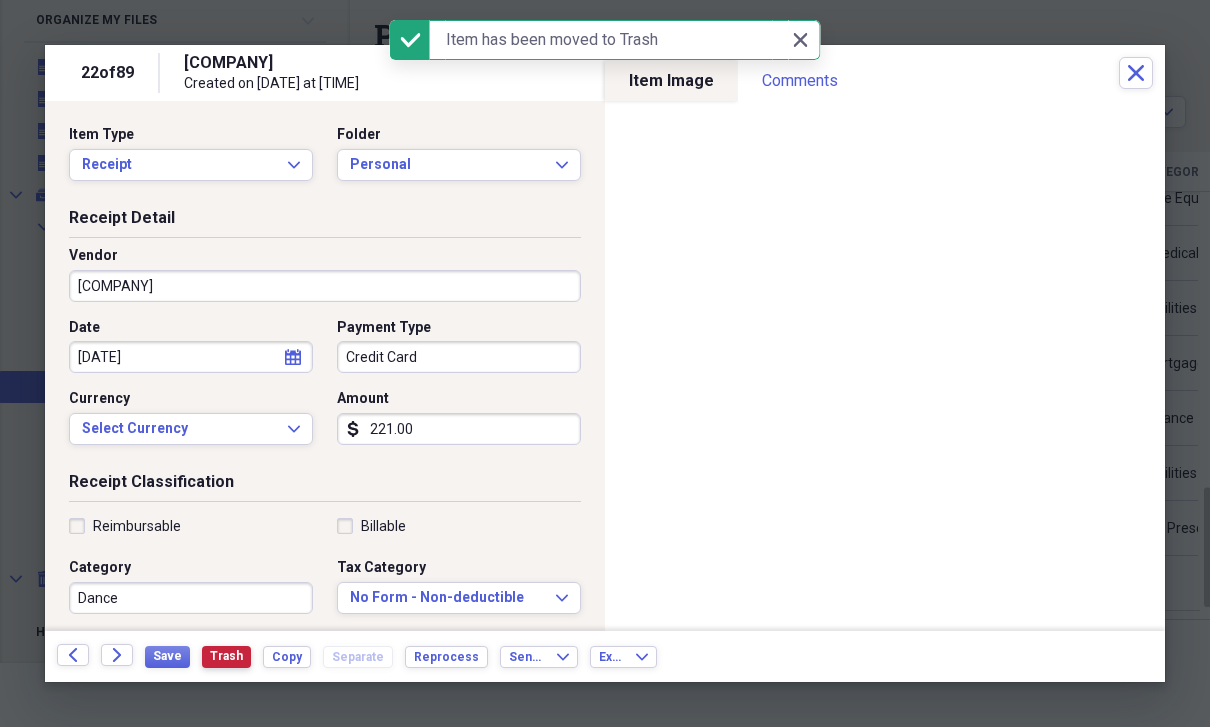 click on "Trash" at bounding box center [226, 656] 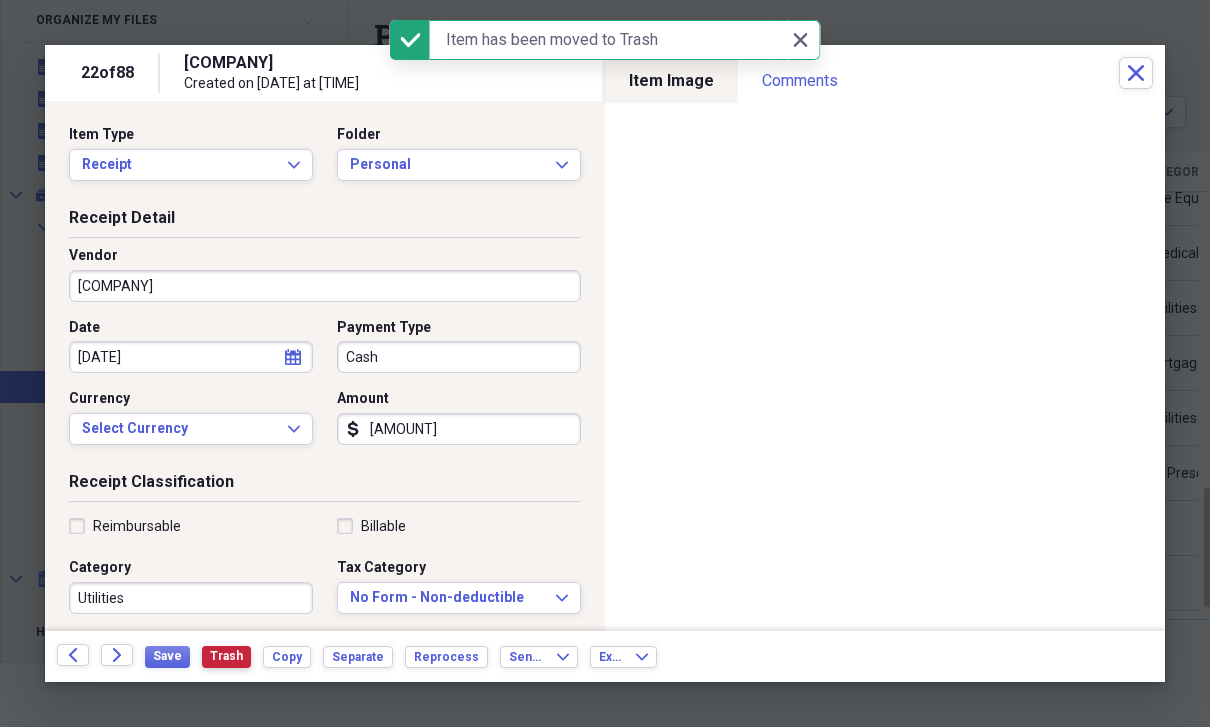 click on "Trash" at bounding box center (226, 656) 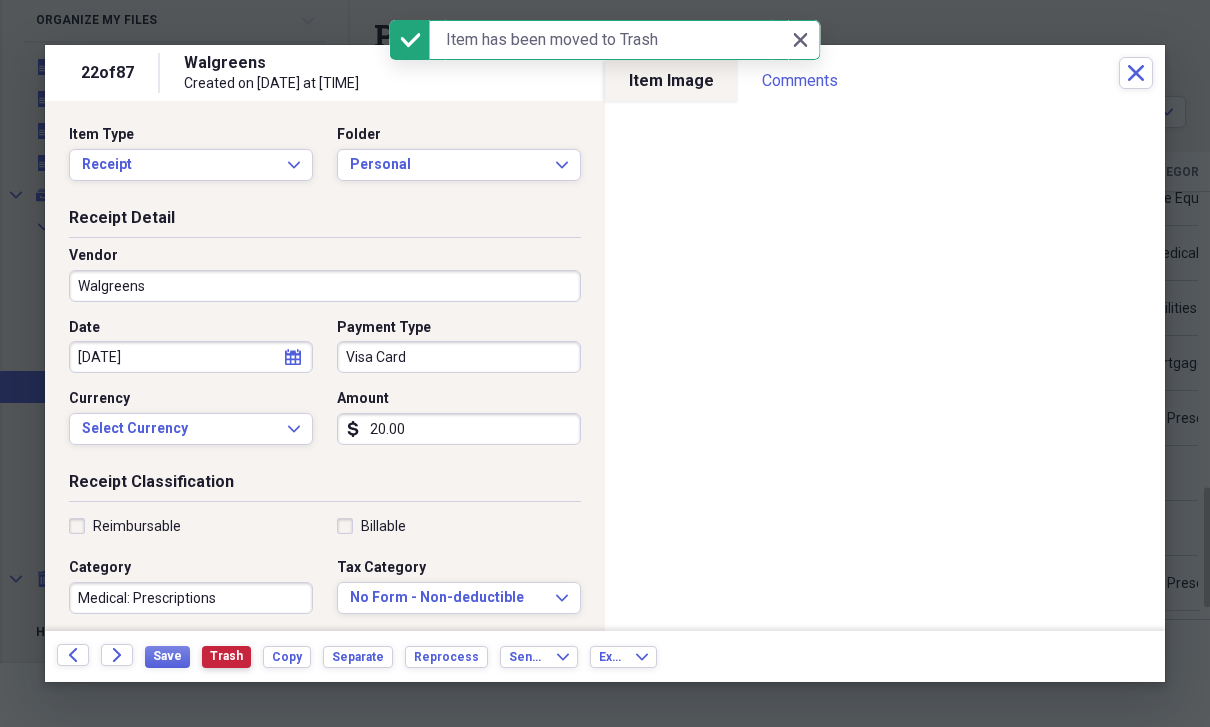 click on "Trash" at bounding box center (226, 656) 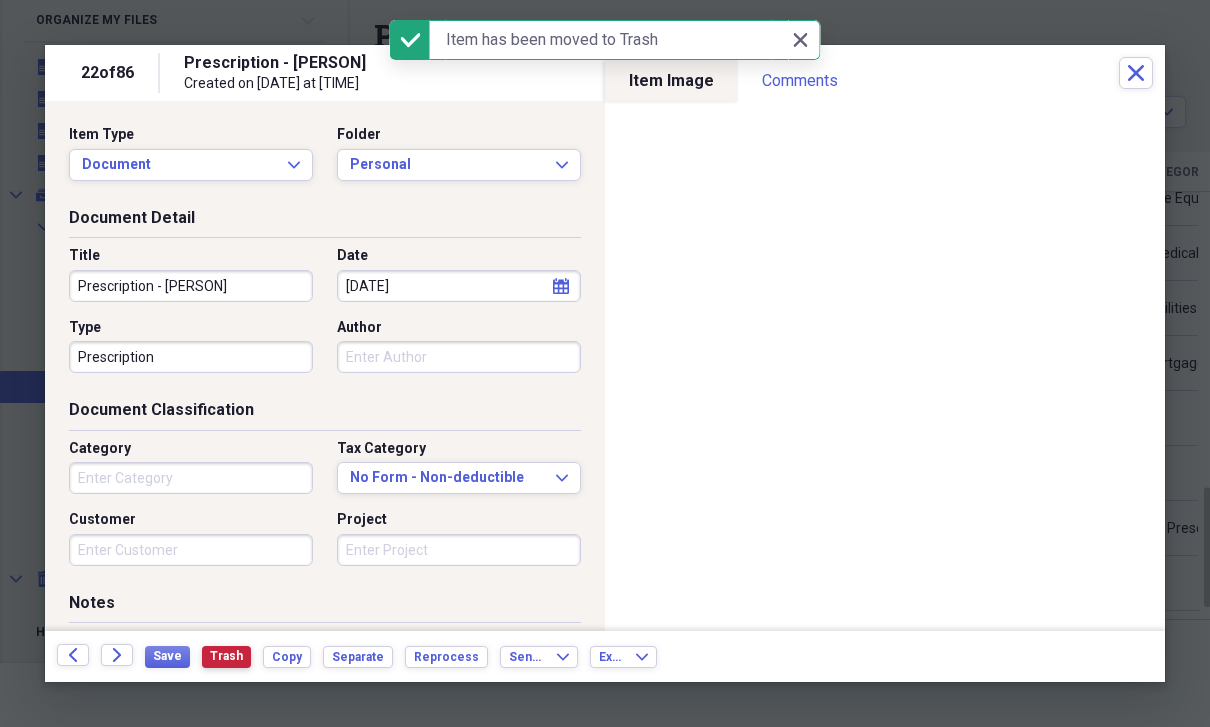 click on "Trash" at bounding box center [226, 656] 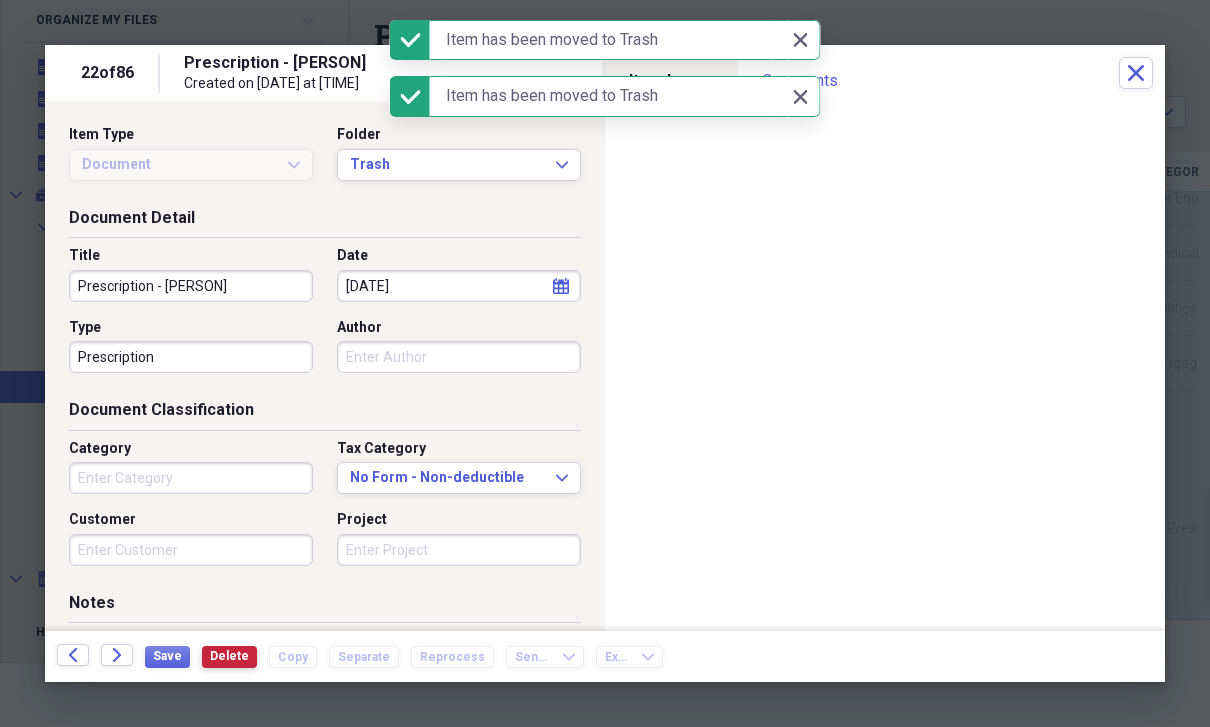 type on "amox
ear infection" 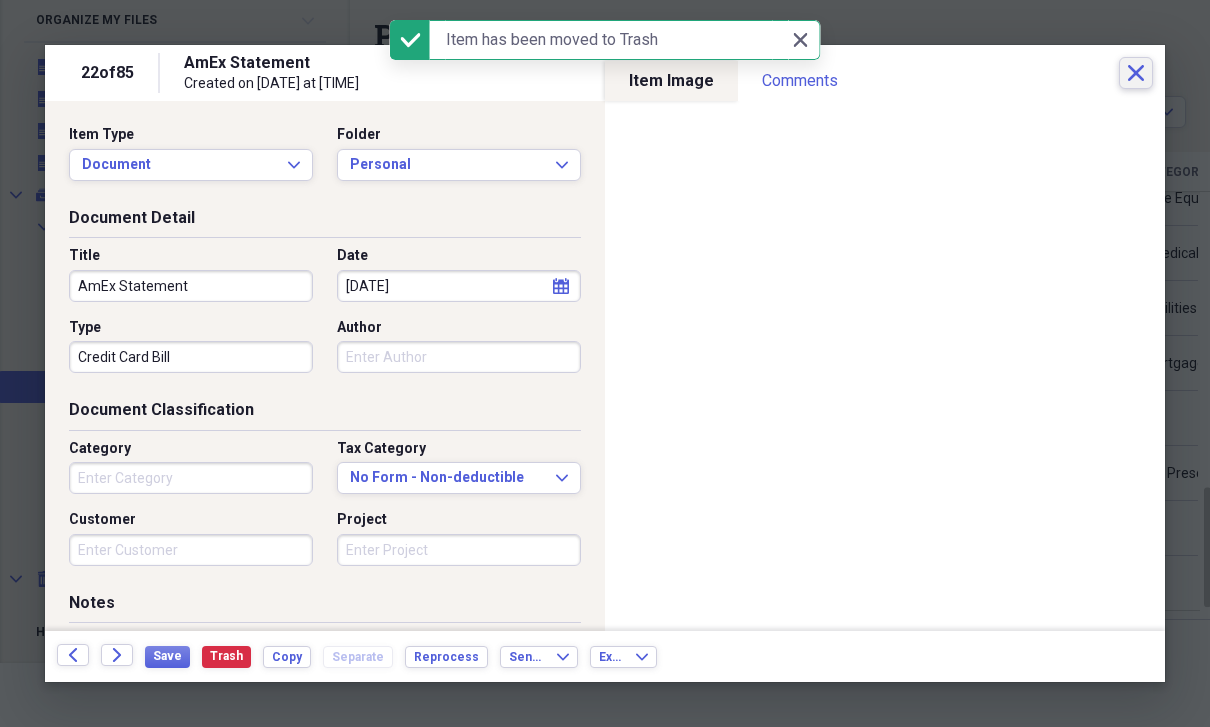 click on "Close" 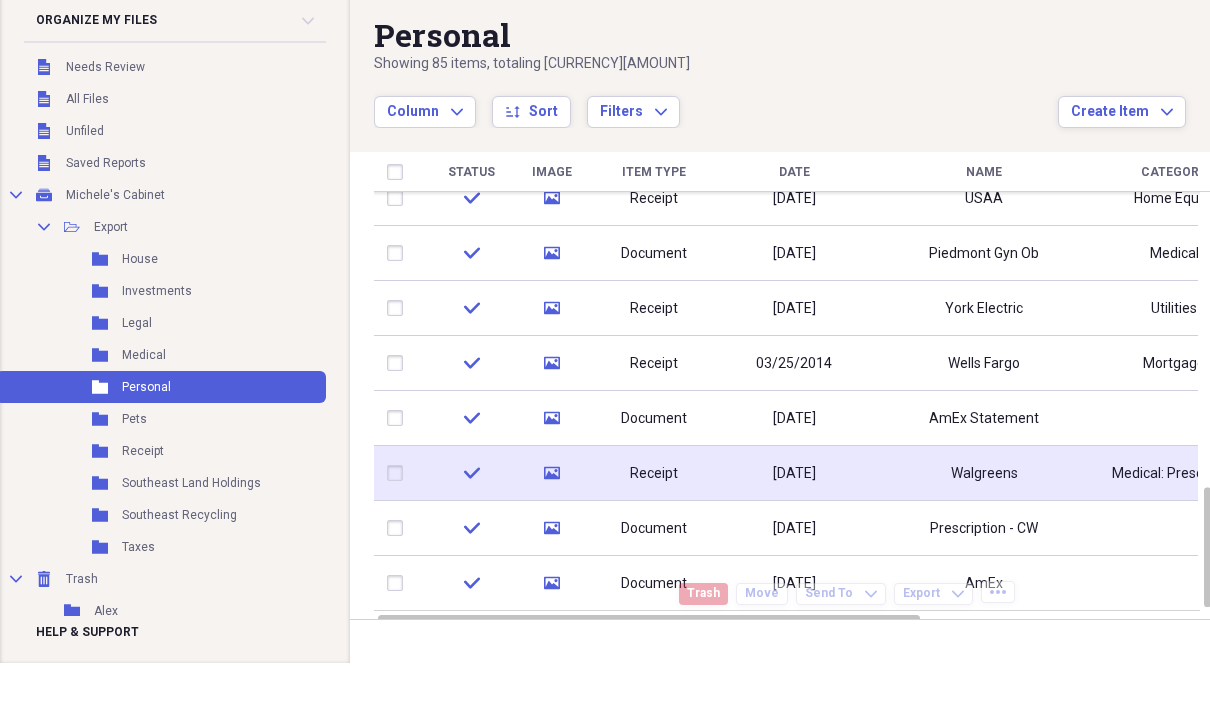 click on "Walgreens" at bounding box center [984, 474] 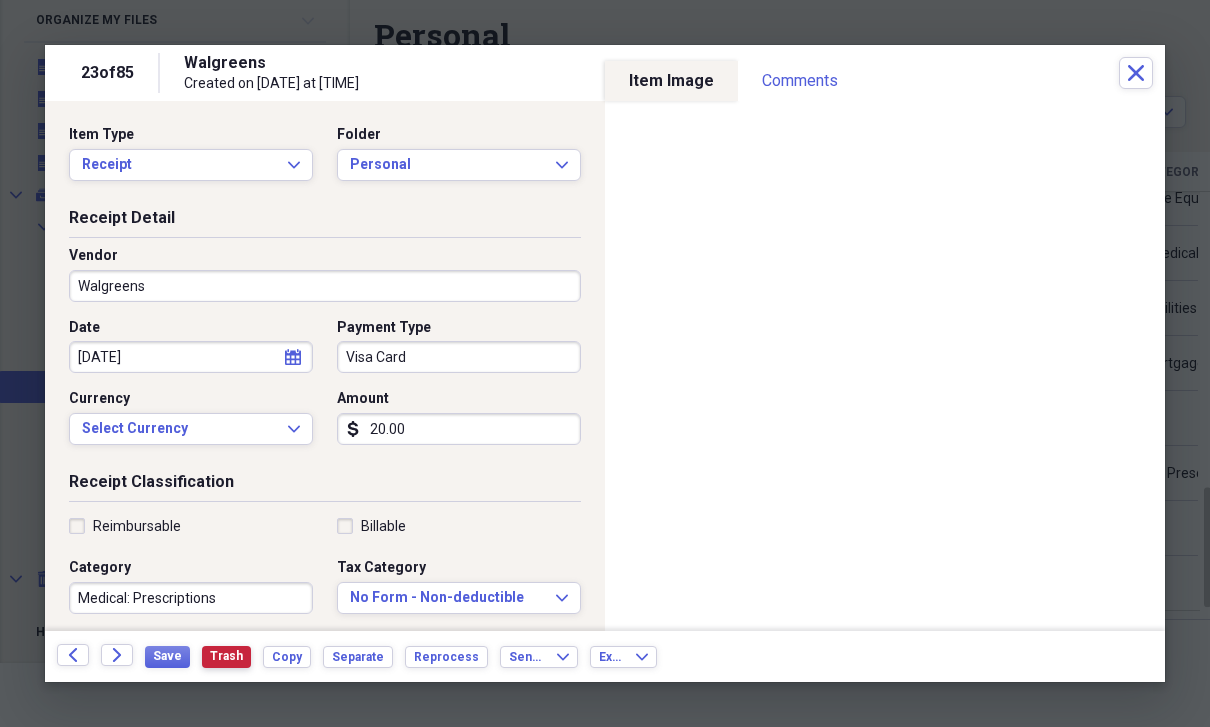 click on "Trash" at bounding box center [226, 656] 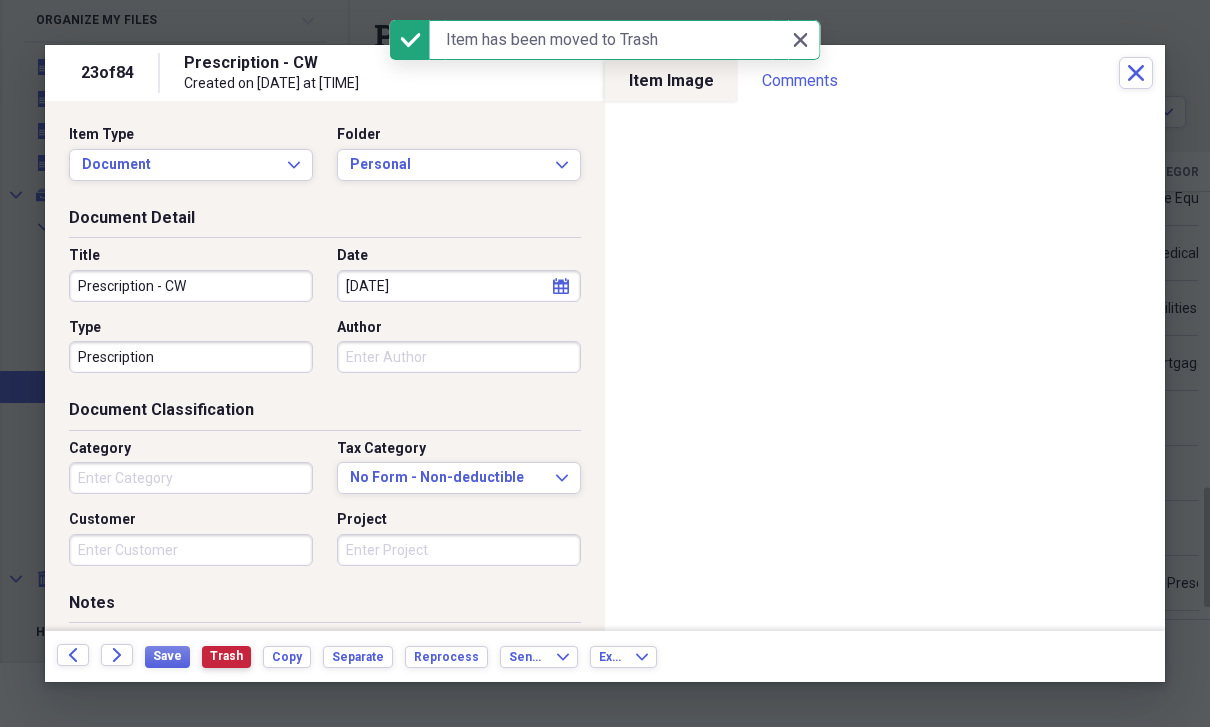 click on "Trash" at bounding box center [226, 656] 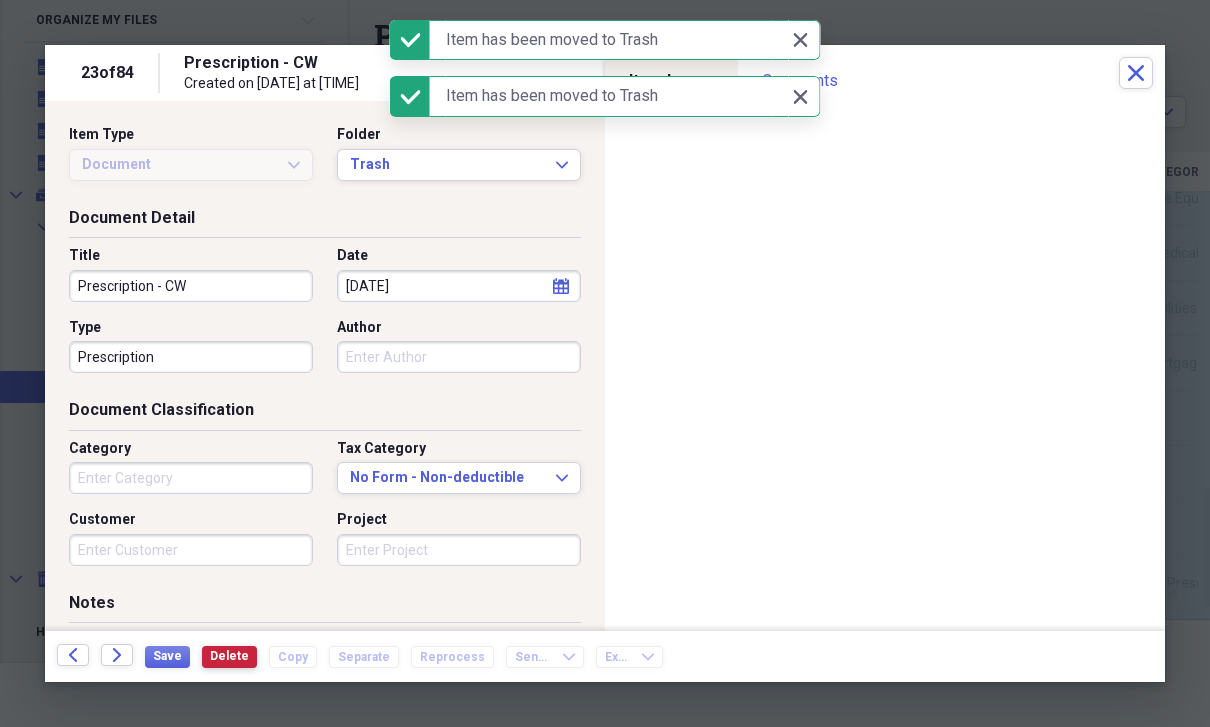 type on "casey
amox
ear infection" 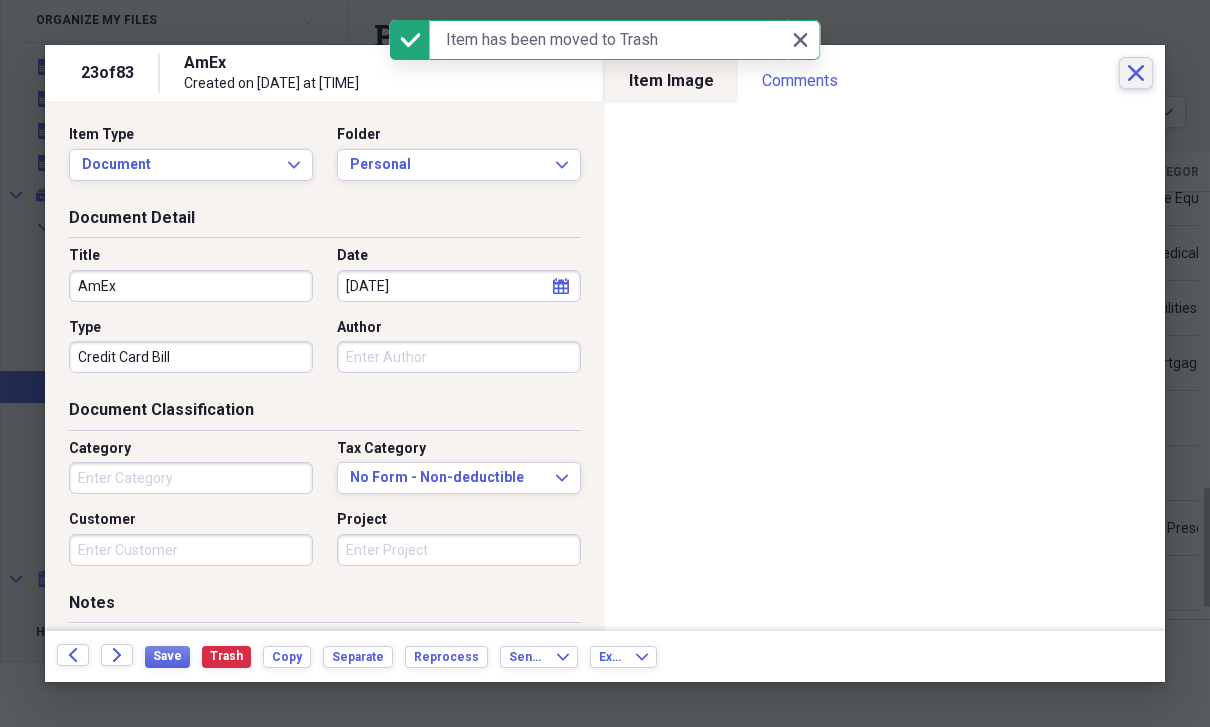 click on "Close" 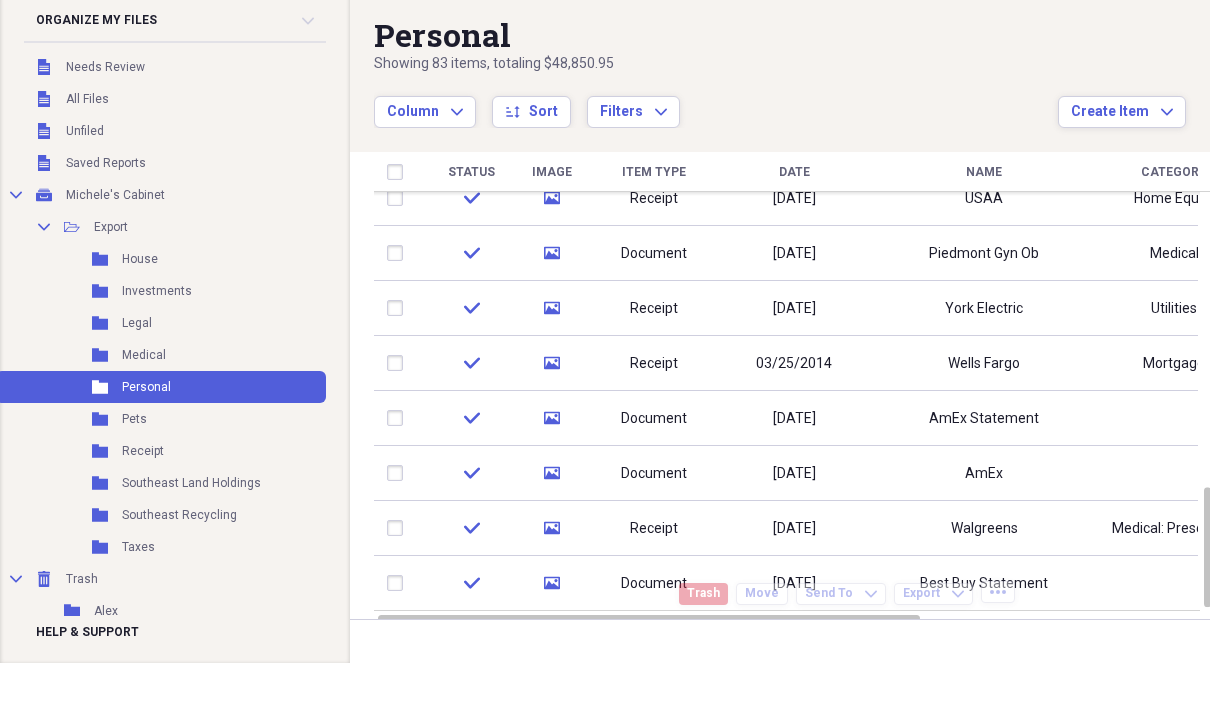 click on "2" at bounding box center (1071, 594) 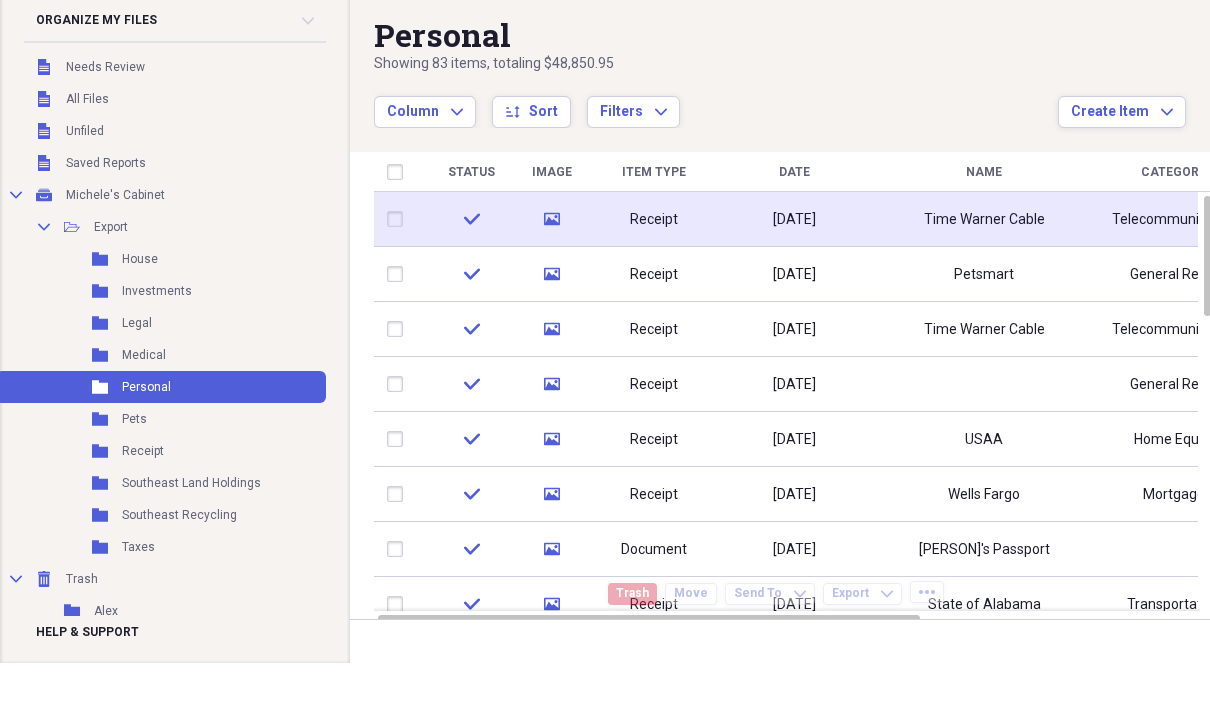 click on "Time Warner Cable" at bounding box center (984, 220) 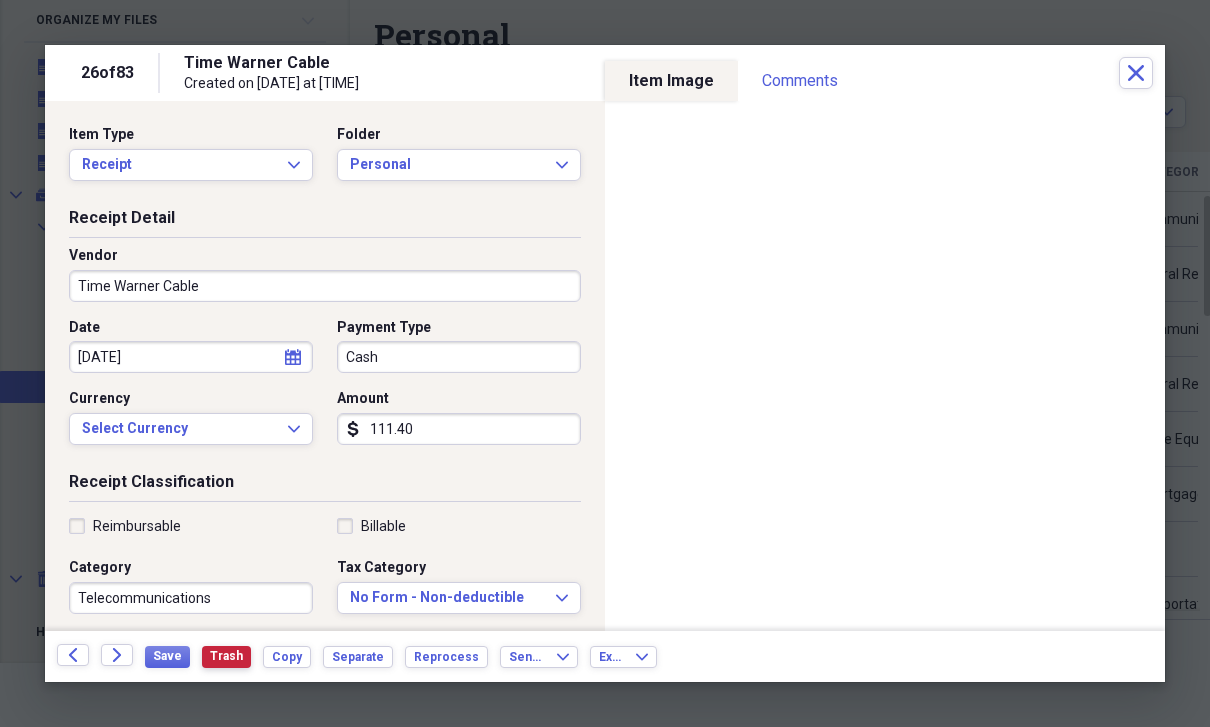 click on "Trash" at bounding box center [226, 656] 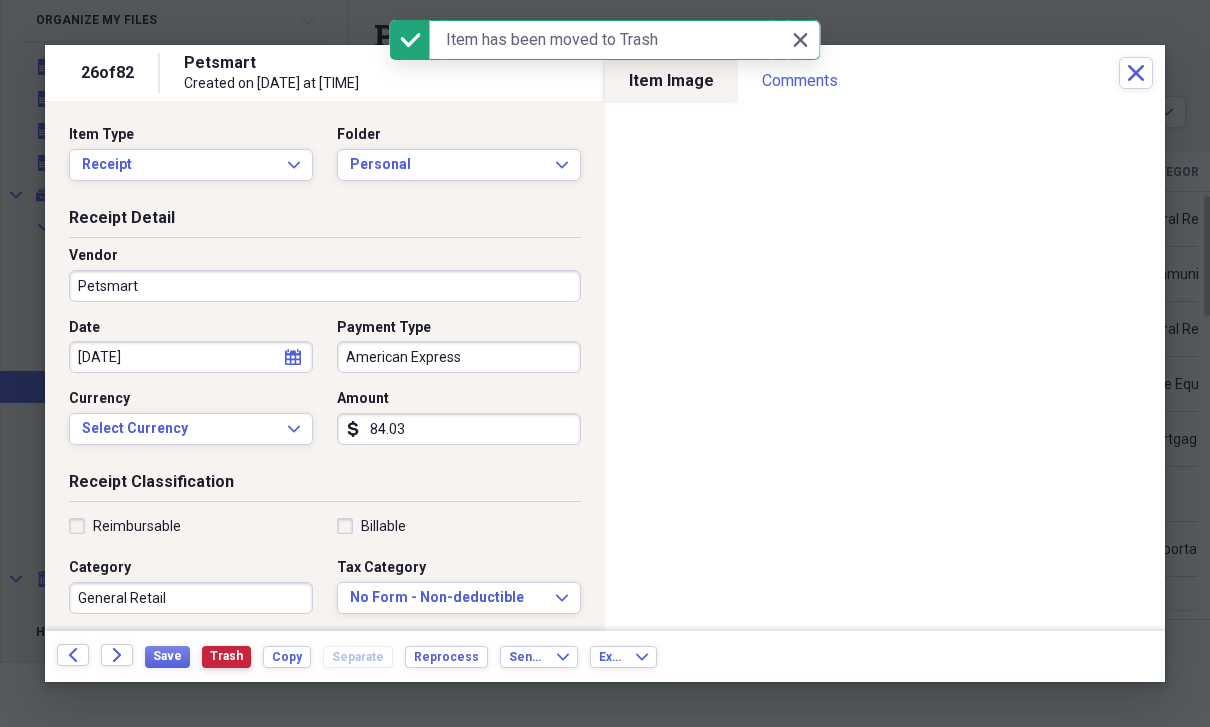 click on "Trash" at bounding box center (226, 656) 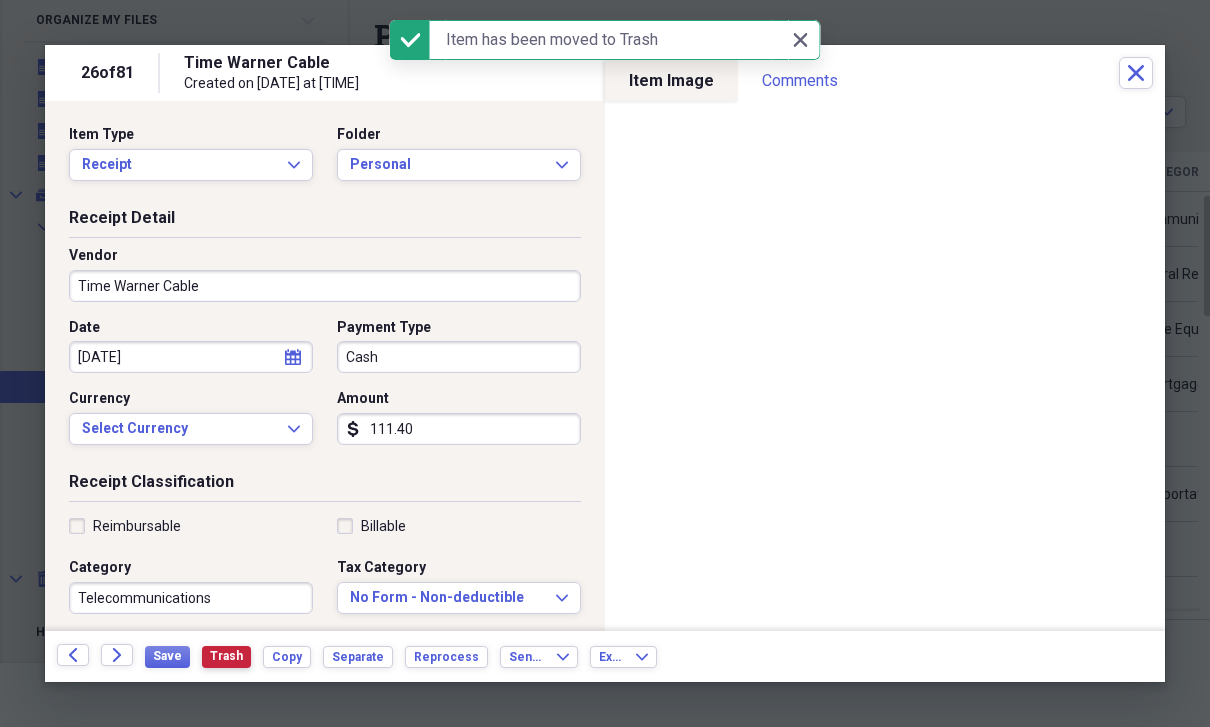 click on "Trash" at bounding box center (226, 656) 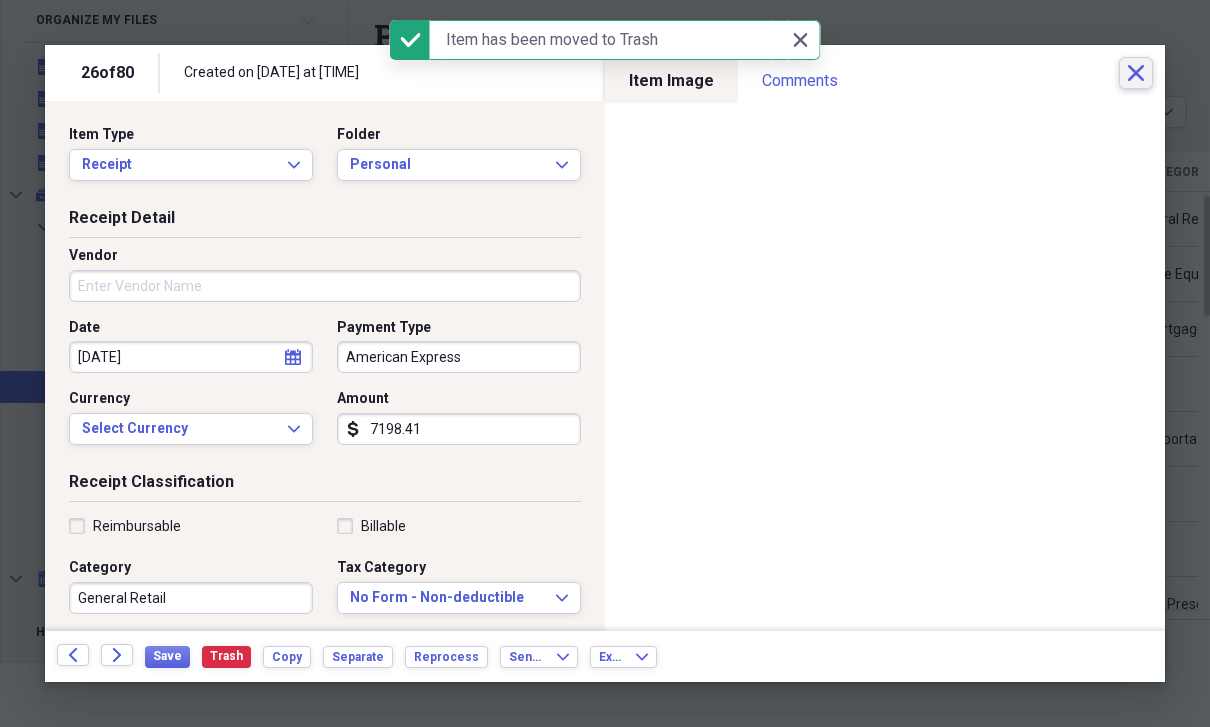click on "Close" 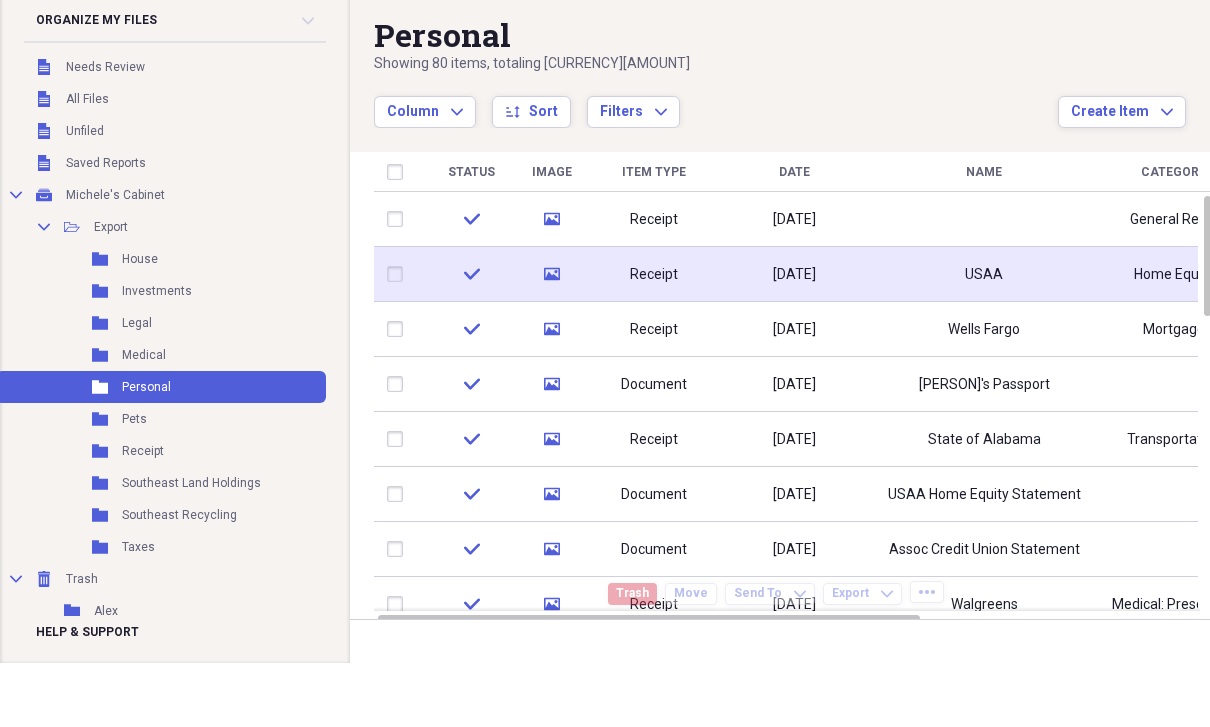 click on "USAA" at bounding box center (984, 274) 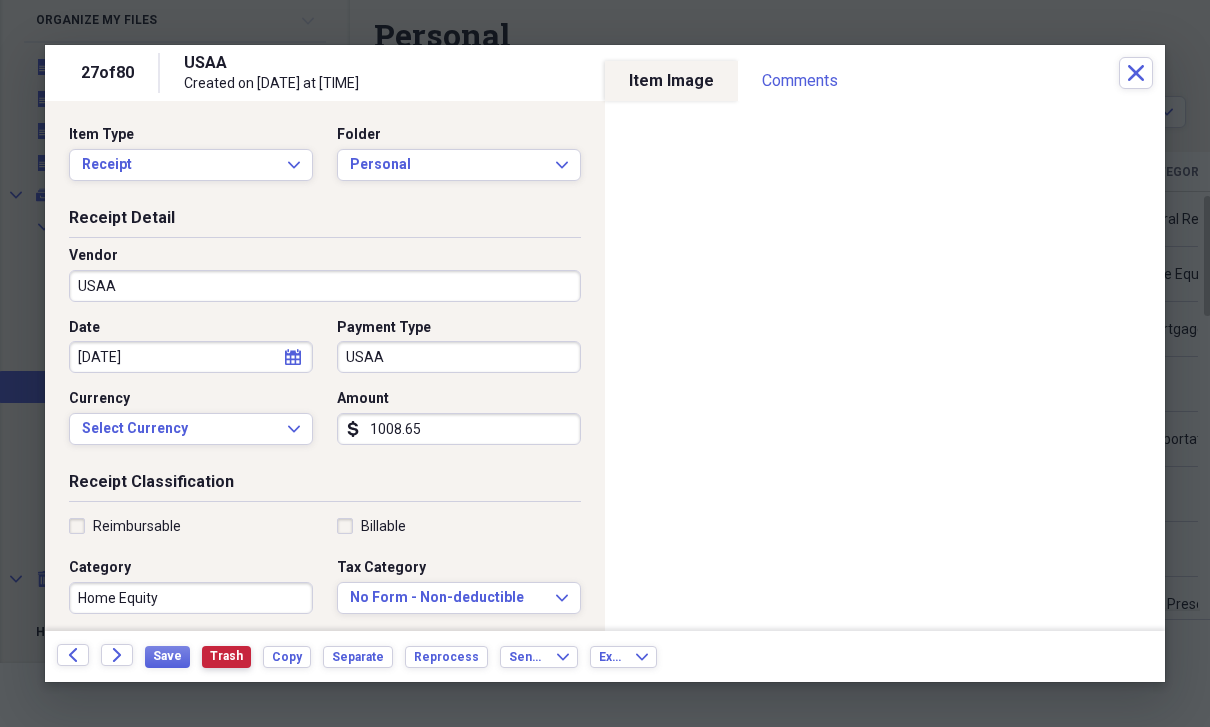click on "Trash" at bounding box center [226, 656] 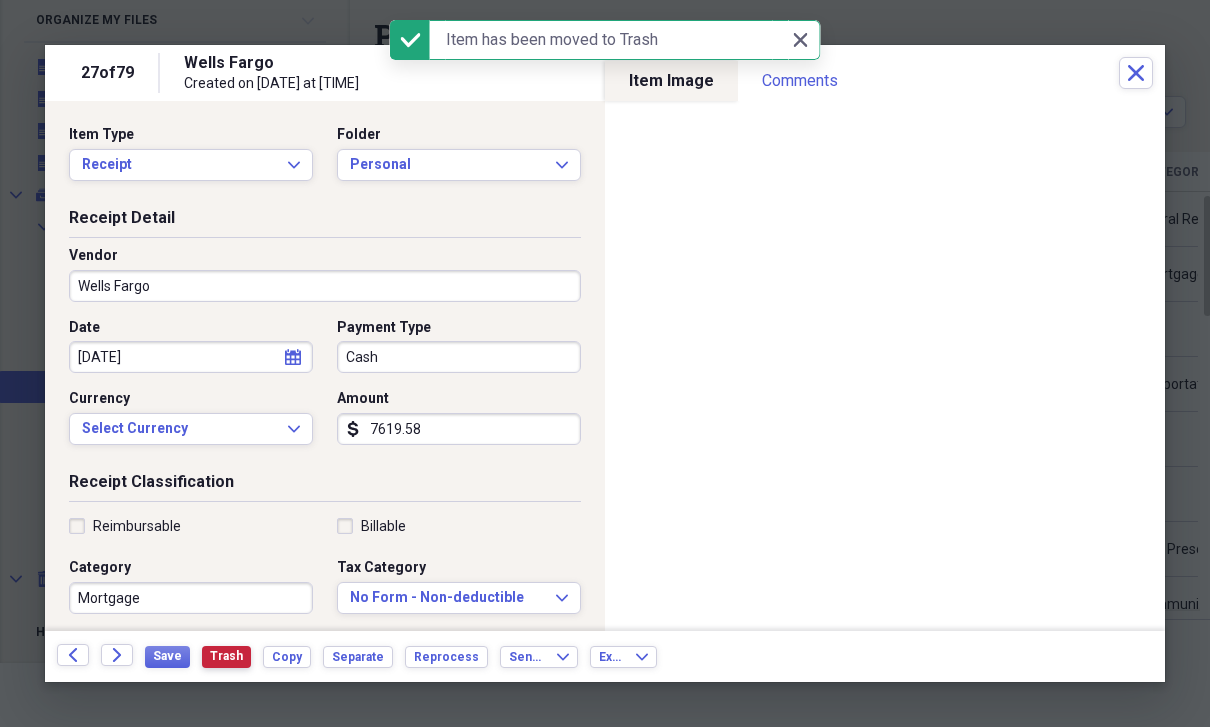 click on "Trash" at bounding box center [226, 657] 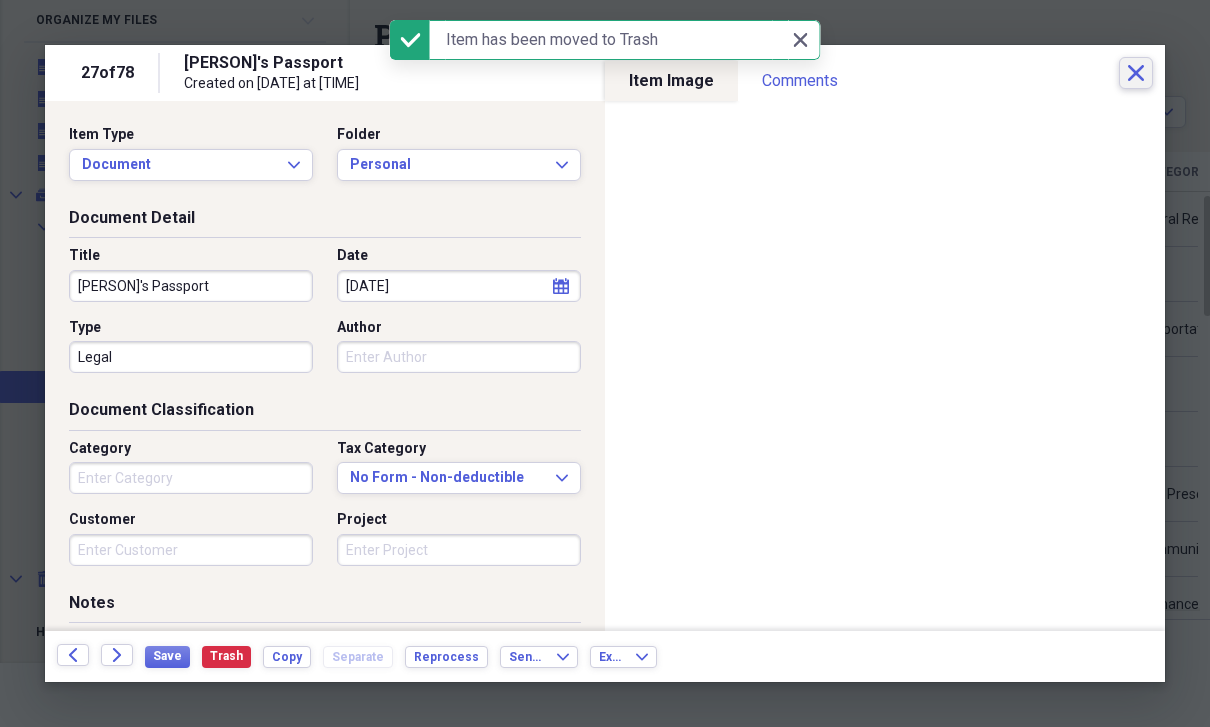 click on "Close" 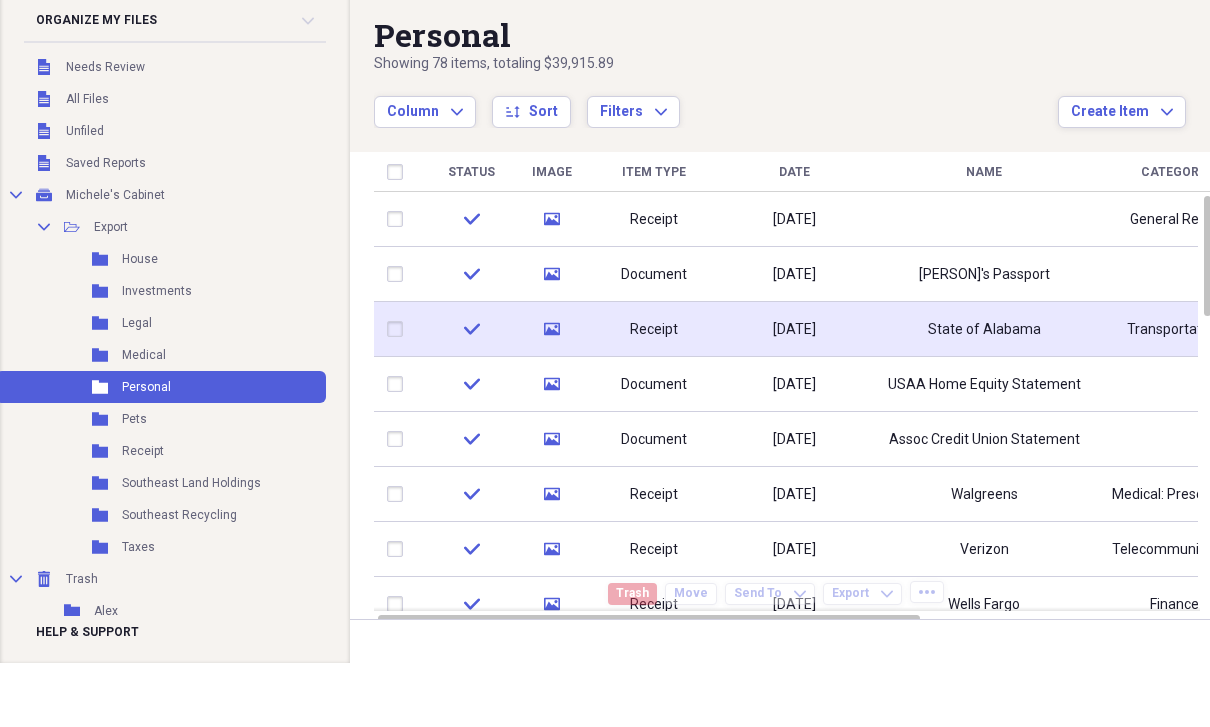 click on "State of Alabama" at bounding box center [984, 330] 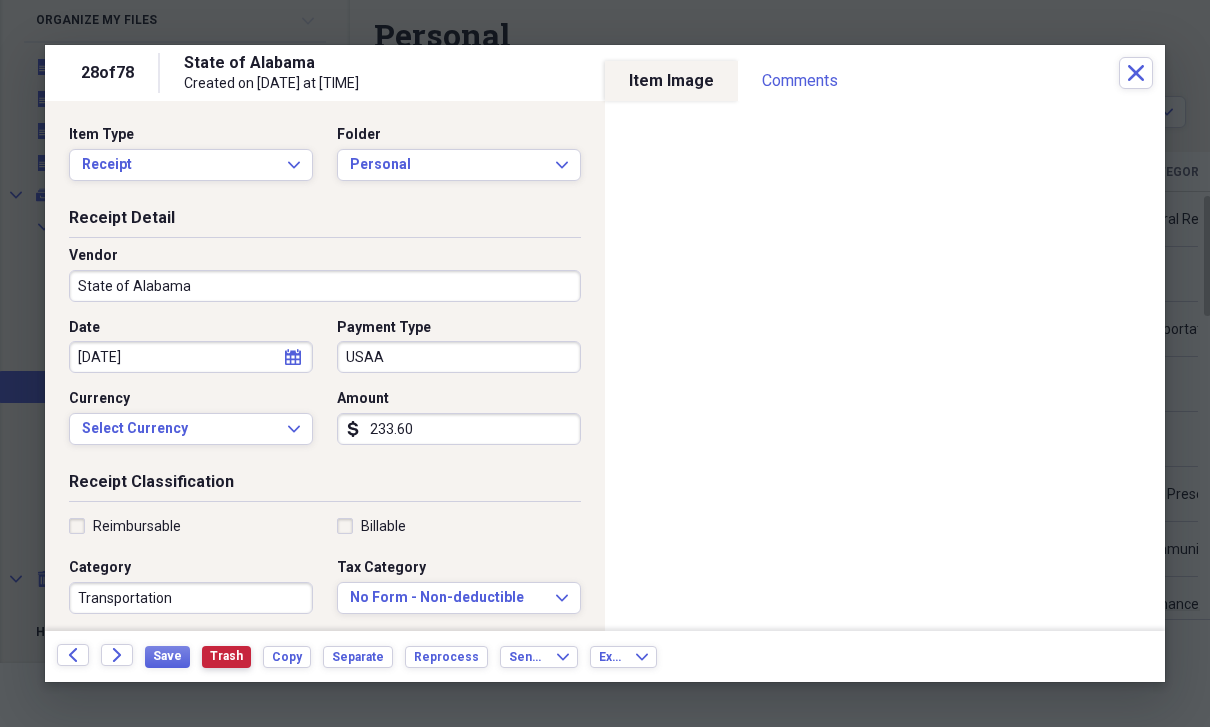 click on "Trash" at bounding box center [226, 656] 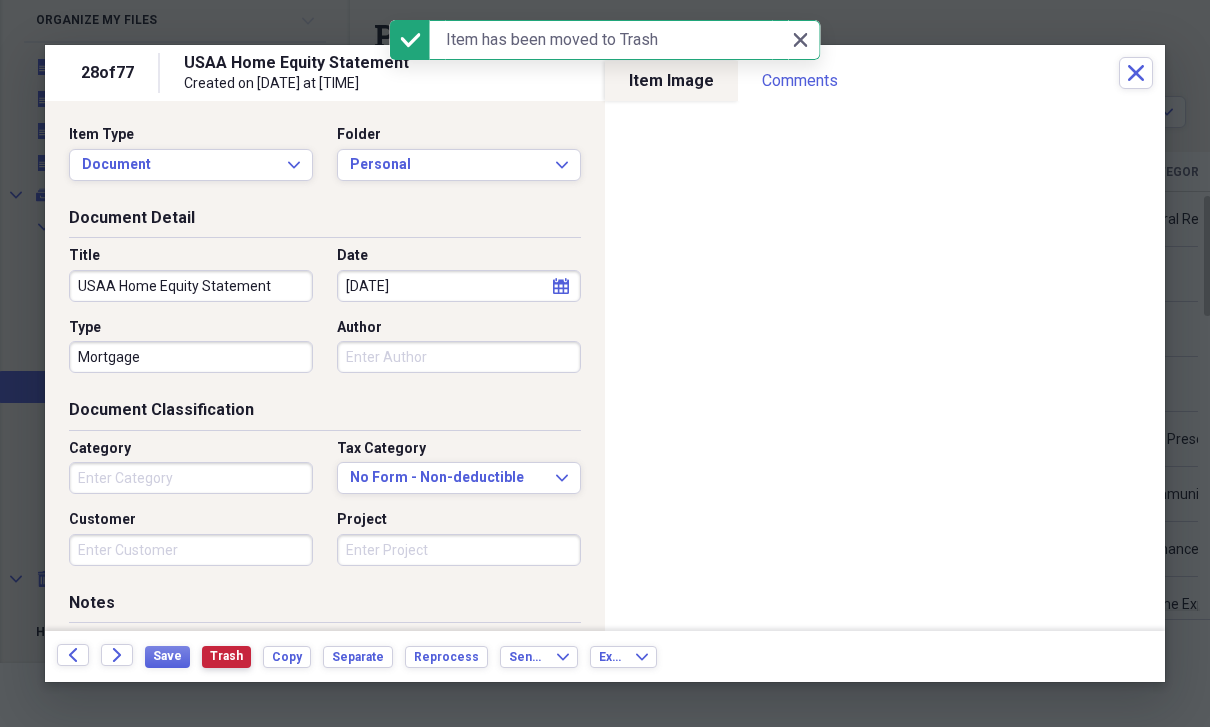click on "Trash" at bounding box center [226, 656] 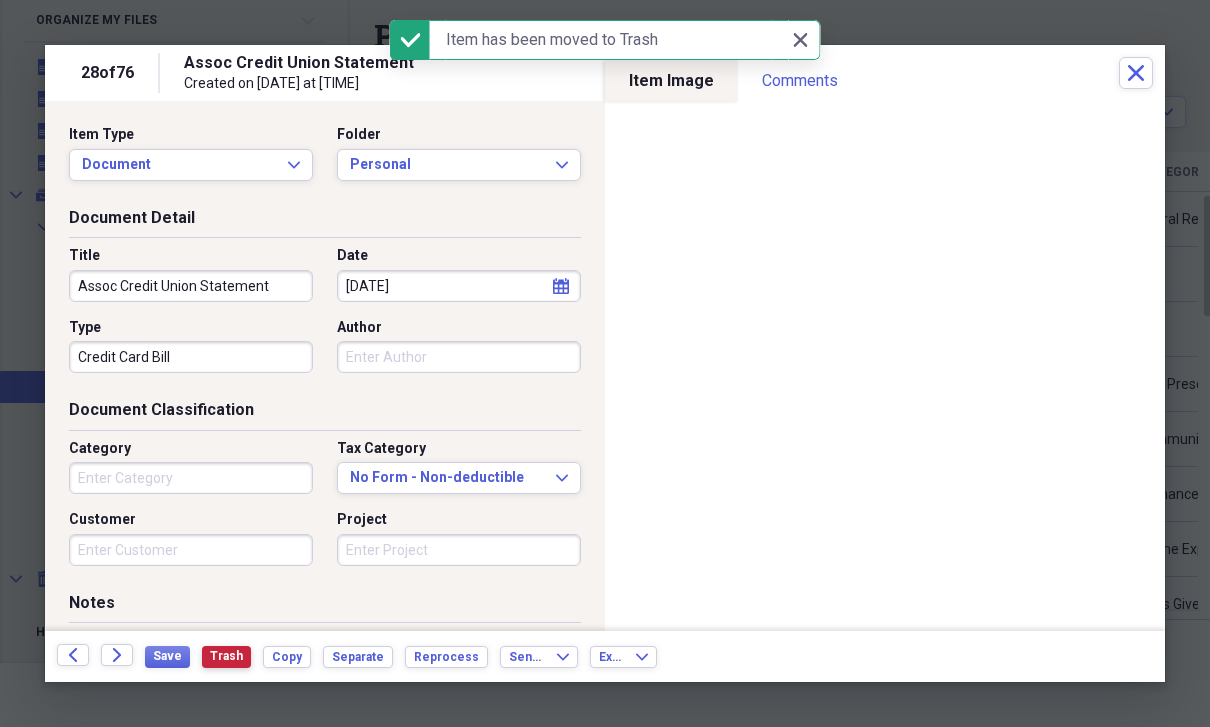 click on "Trash" at bounding box center [226, 656] 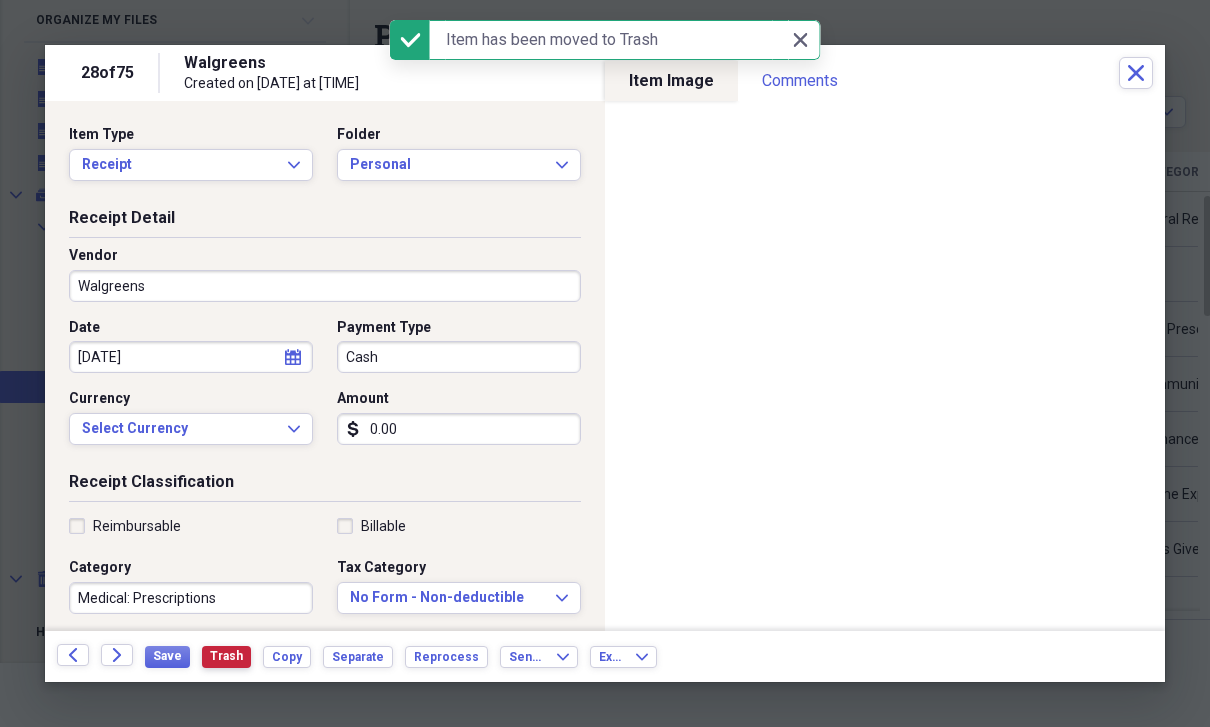 click on "Trash" at bounding box center (226, 656) 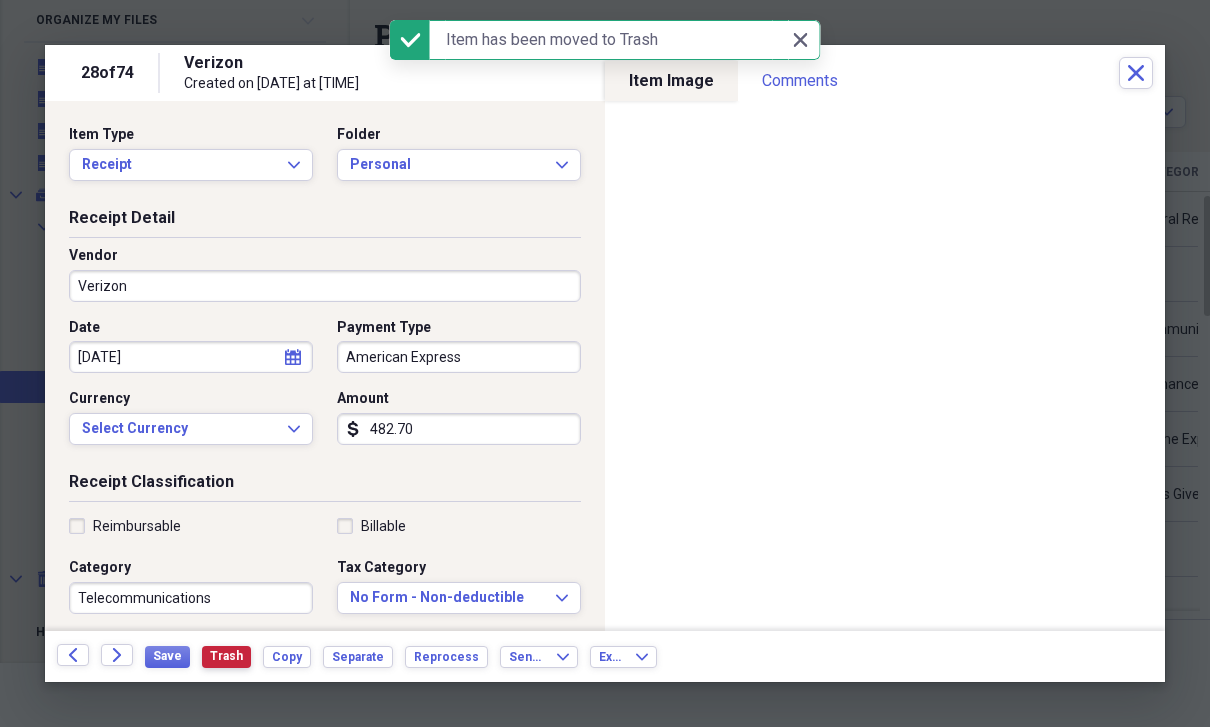 click on "Trash" at bounding box center [226, 656] 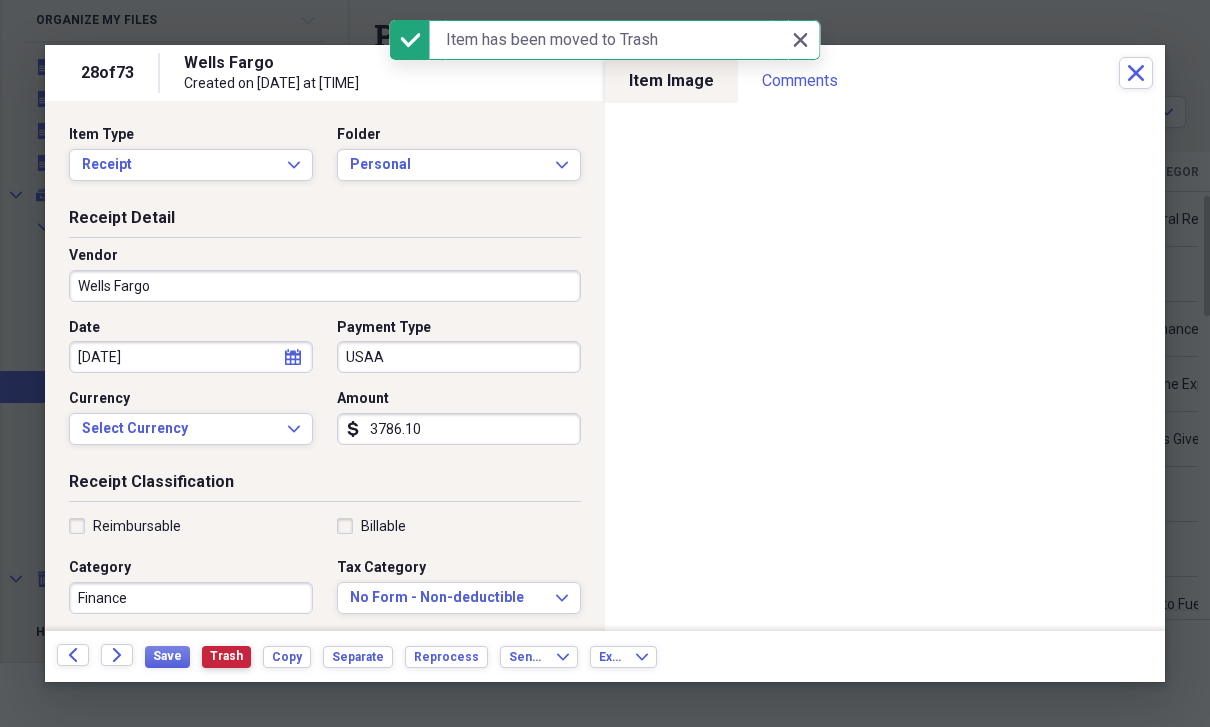 click on "Trash" at bounding box center [226, 656] 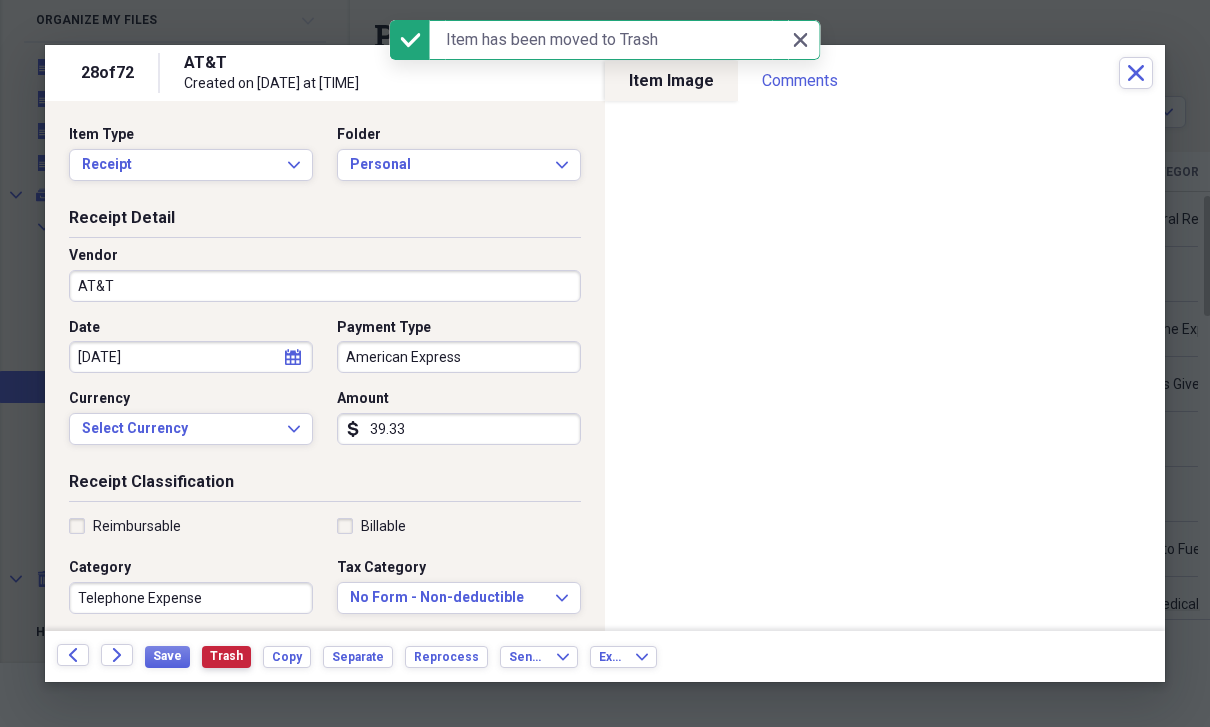click on "Trash" at bounding box center (226, 656) 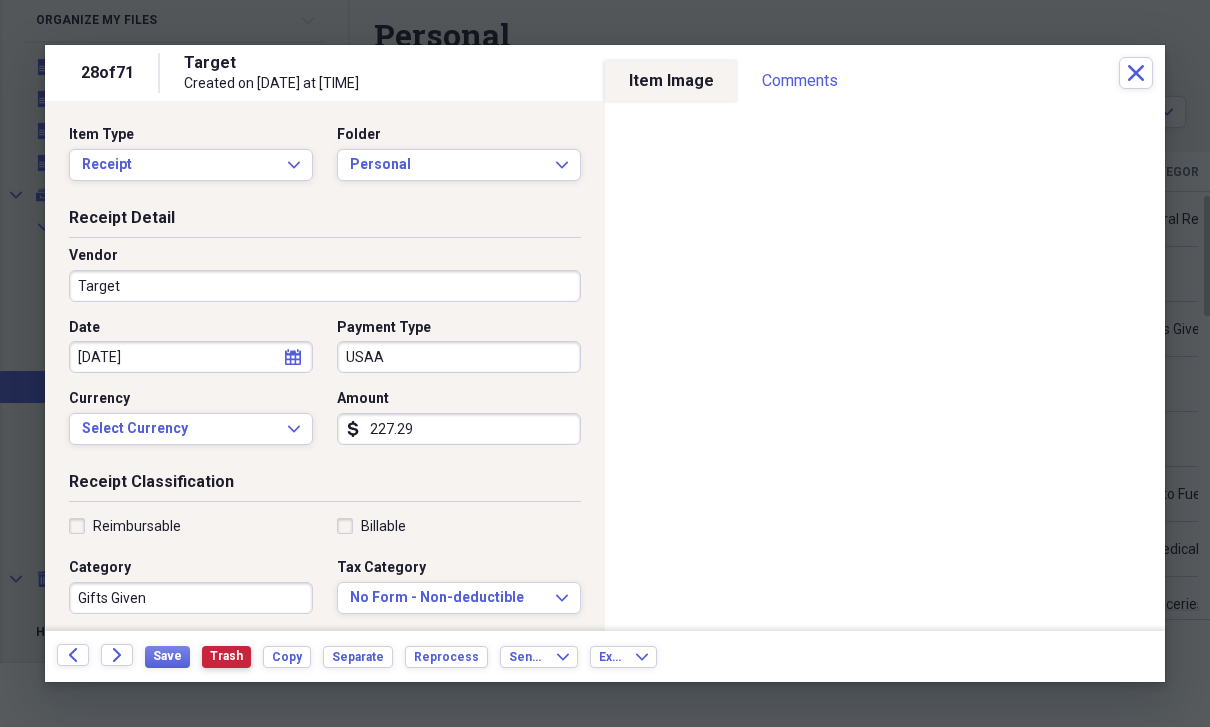 click on "Trash" at bounding box center (226, 656) 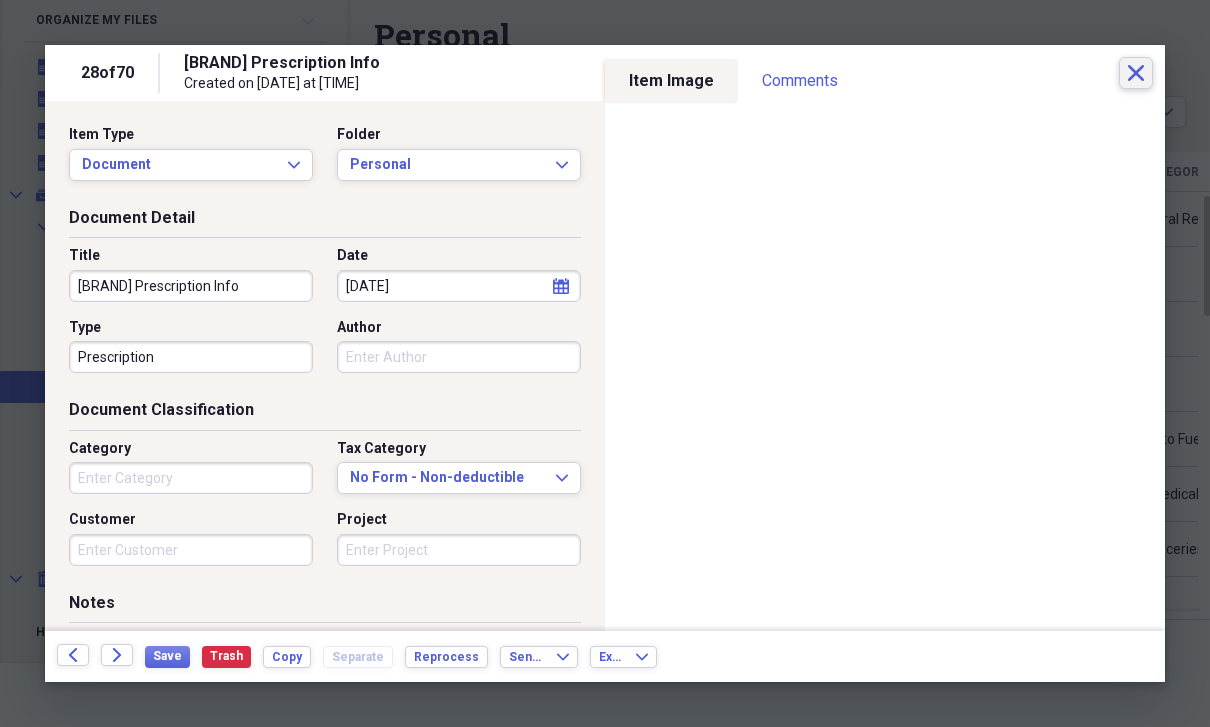 click 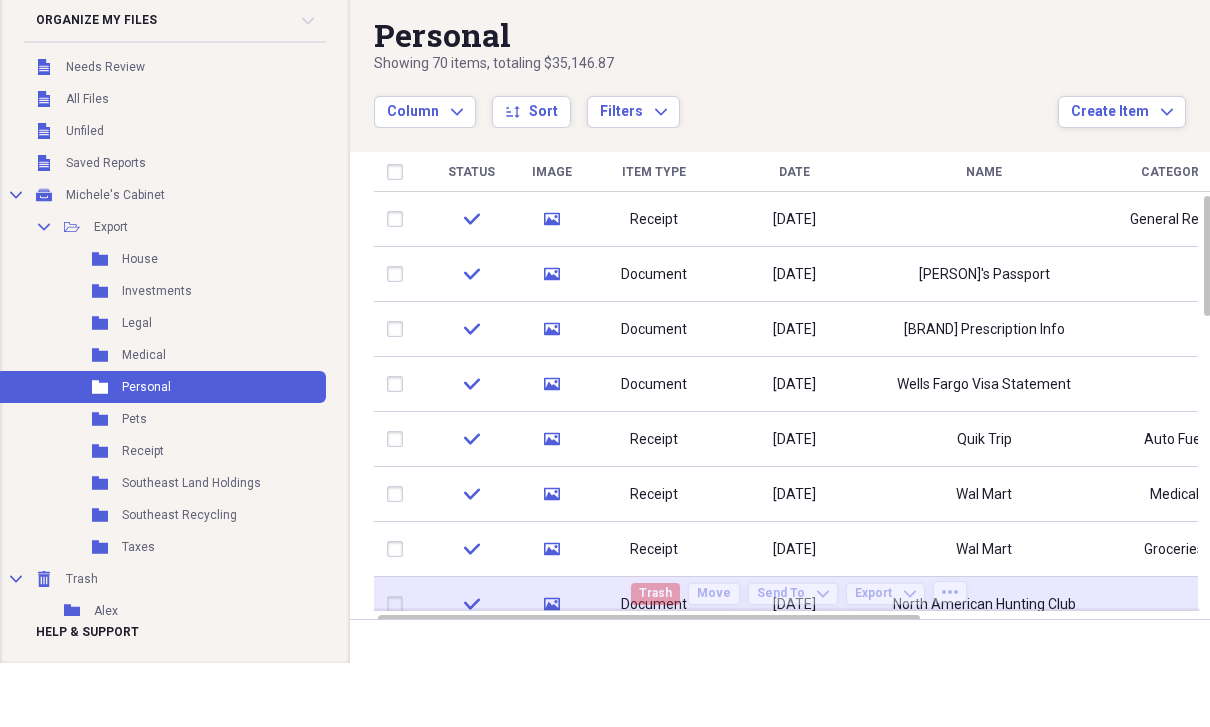 click on "North American Hunting Club" at bounding box center [984, 604] 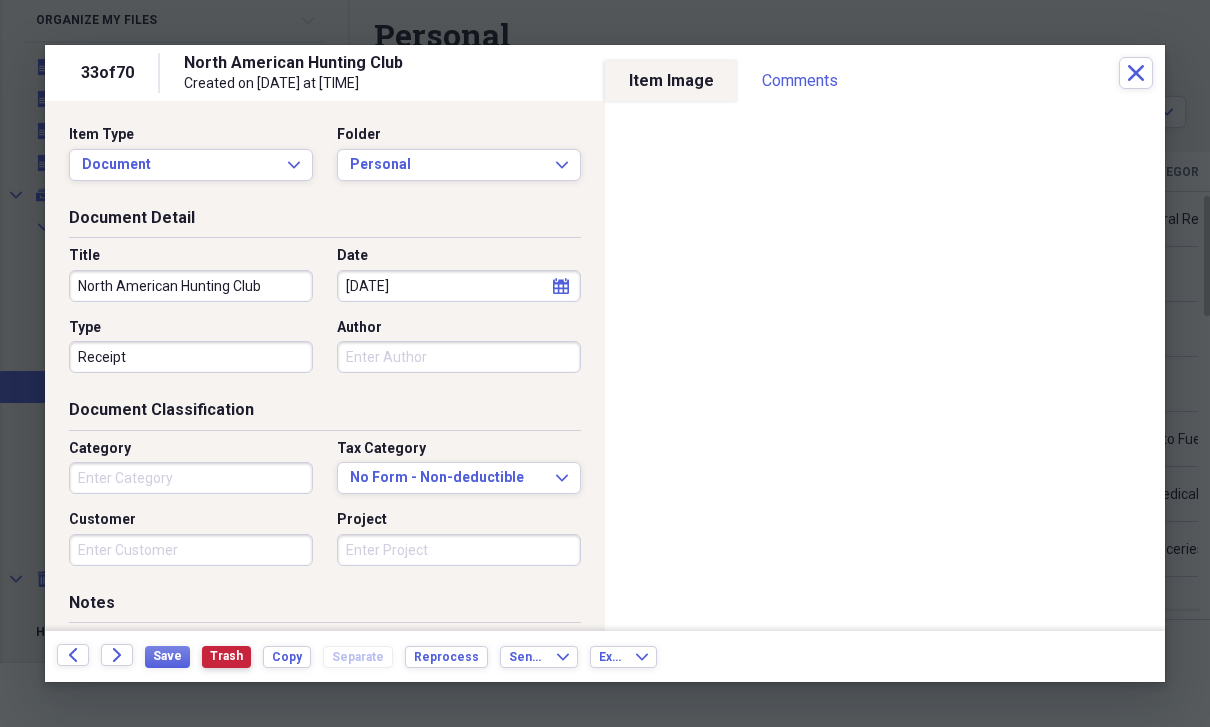 click on "Trash" at bounding box center (226, 656) 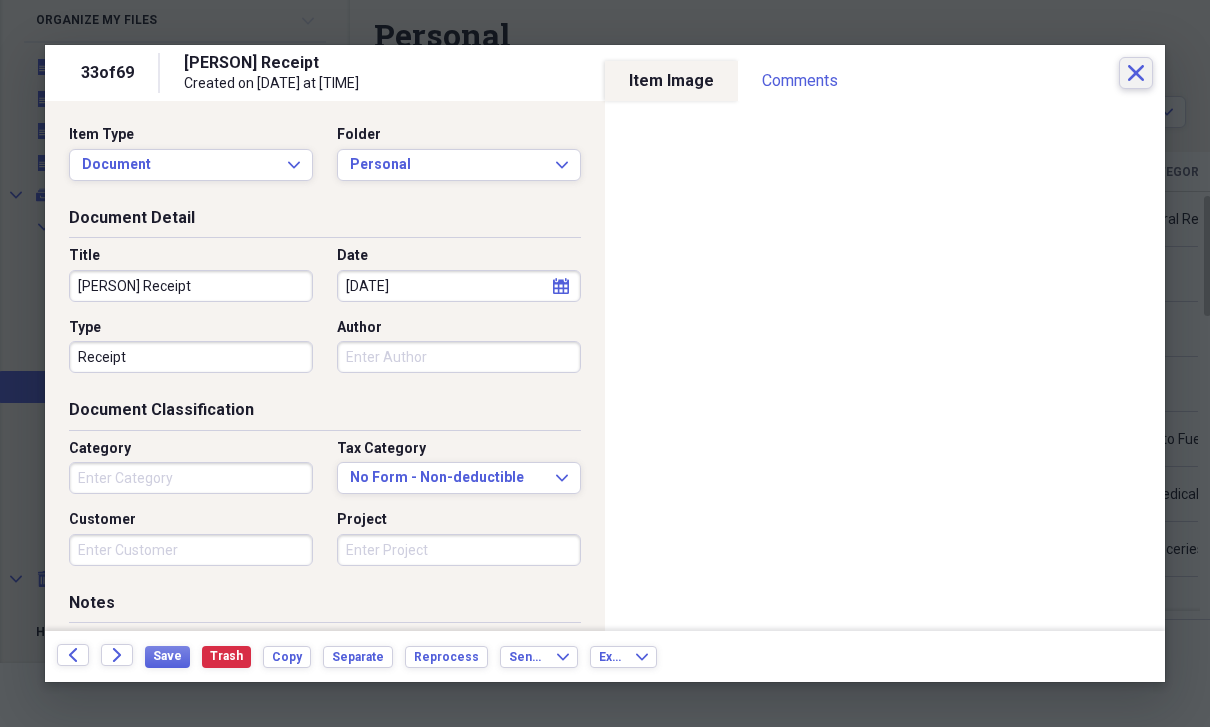 click 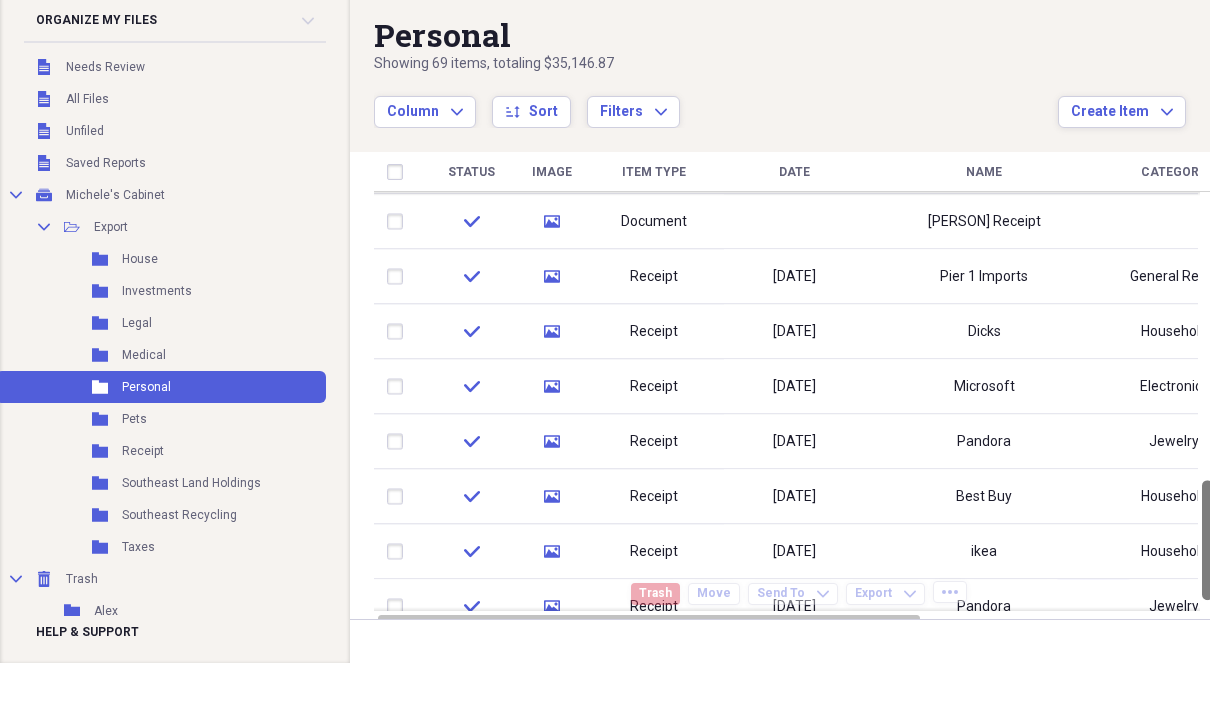 click on "3" at bounding box center (1117, 594) 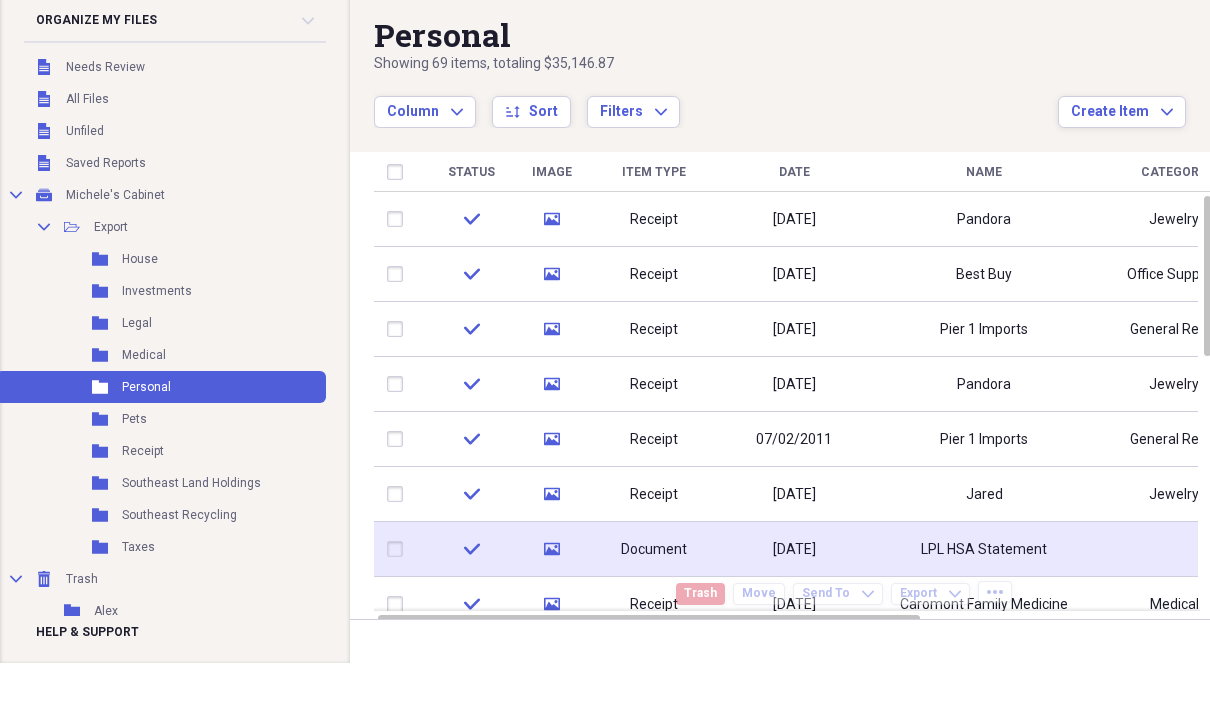 click on "LPL HSA Statement" at bounding box center [984, 550] 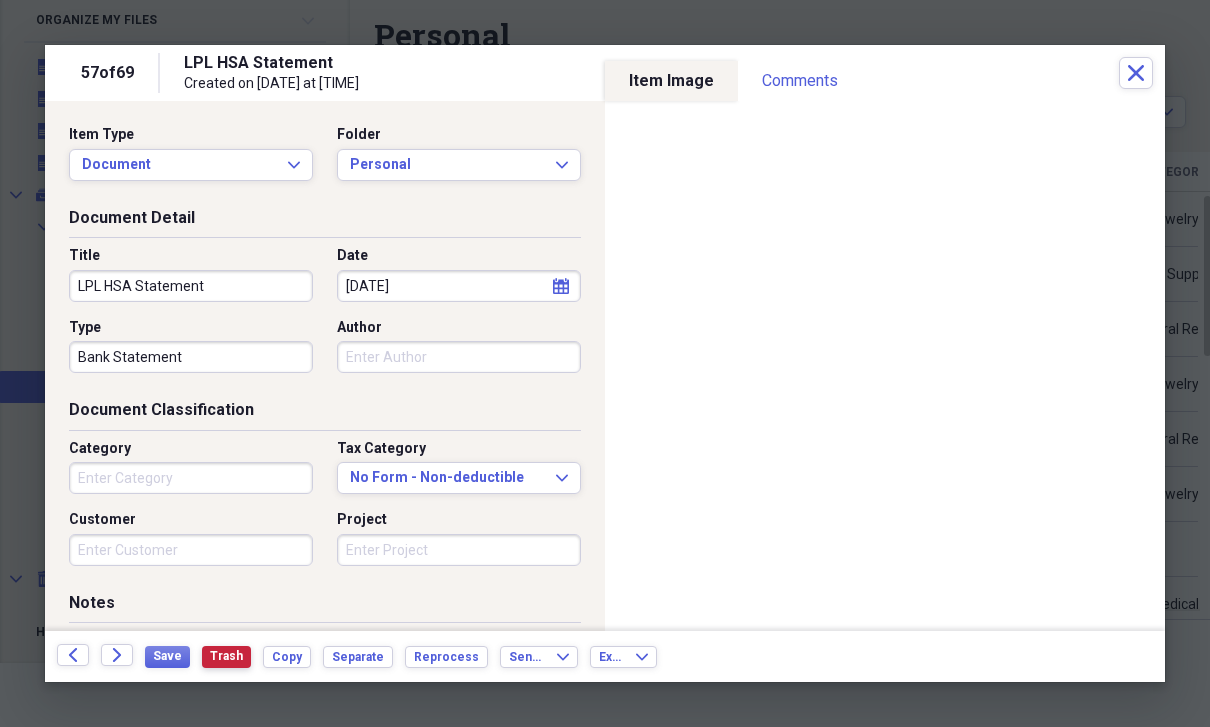 click on "Trash" at bounding box center (226, 657) 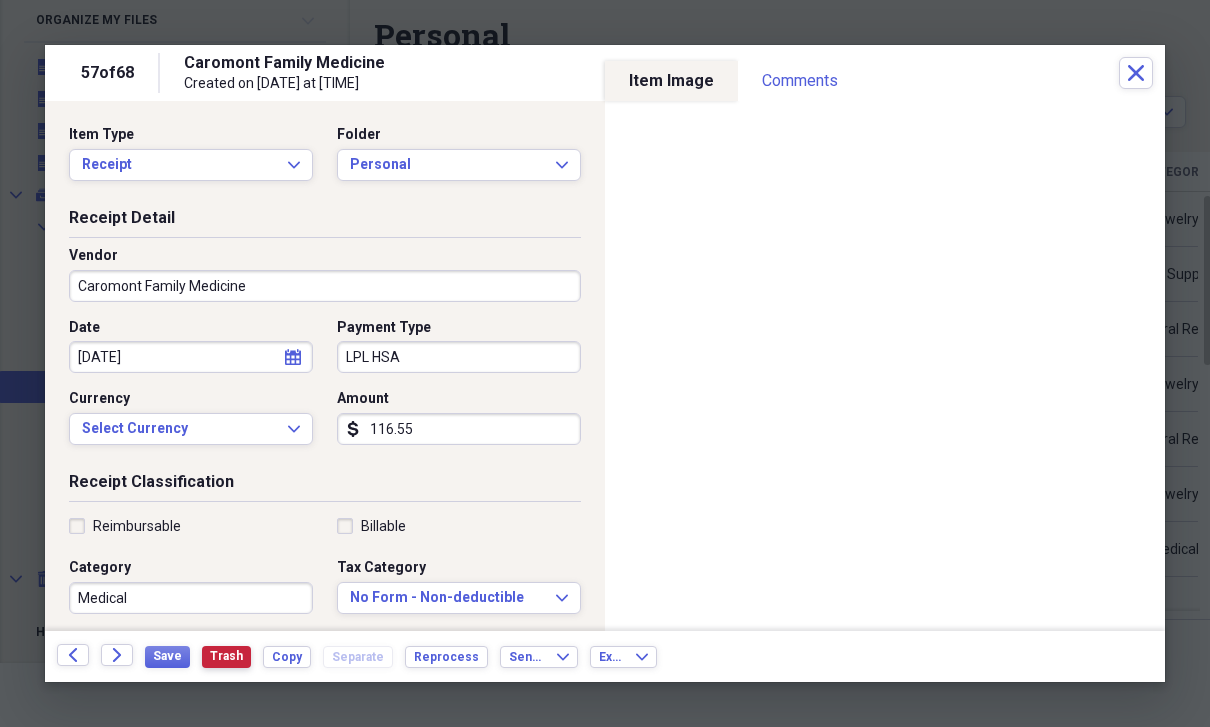 click on "Trash" at bounding box center [226, 656] 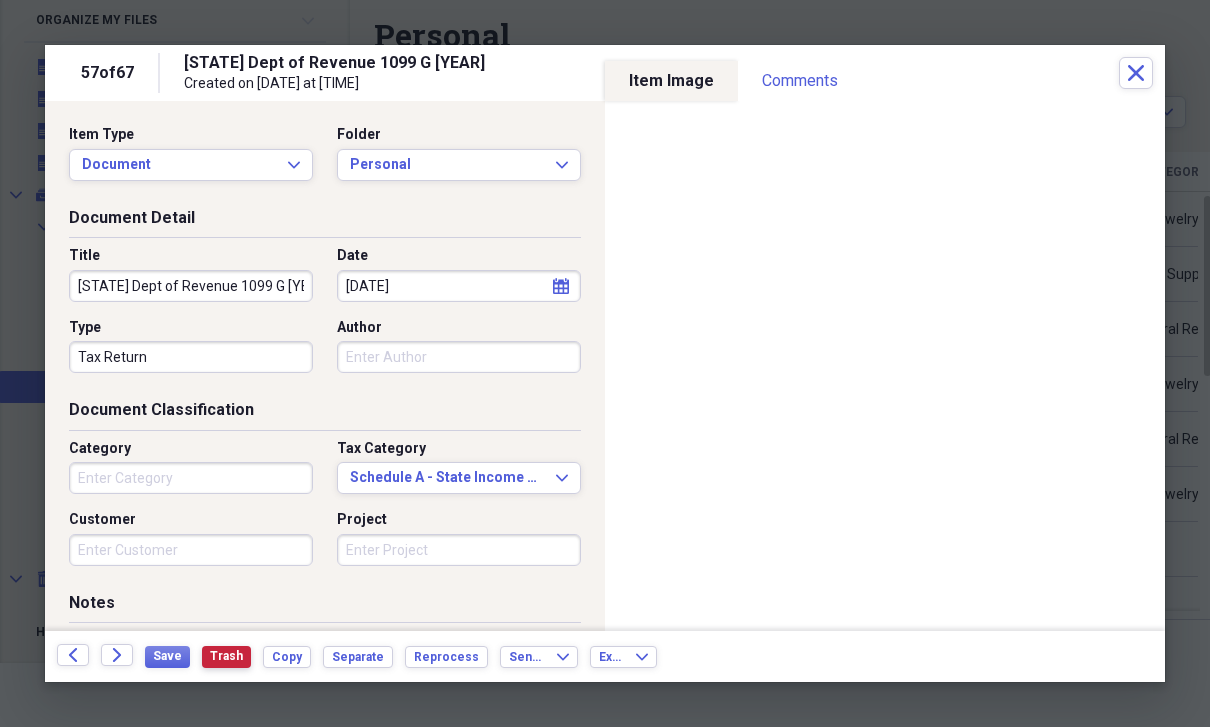 click on "Trash" at bounding box center (226, 657) 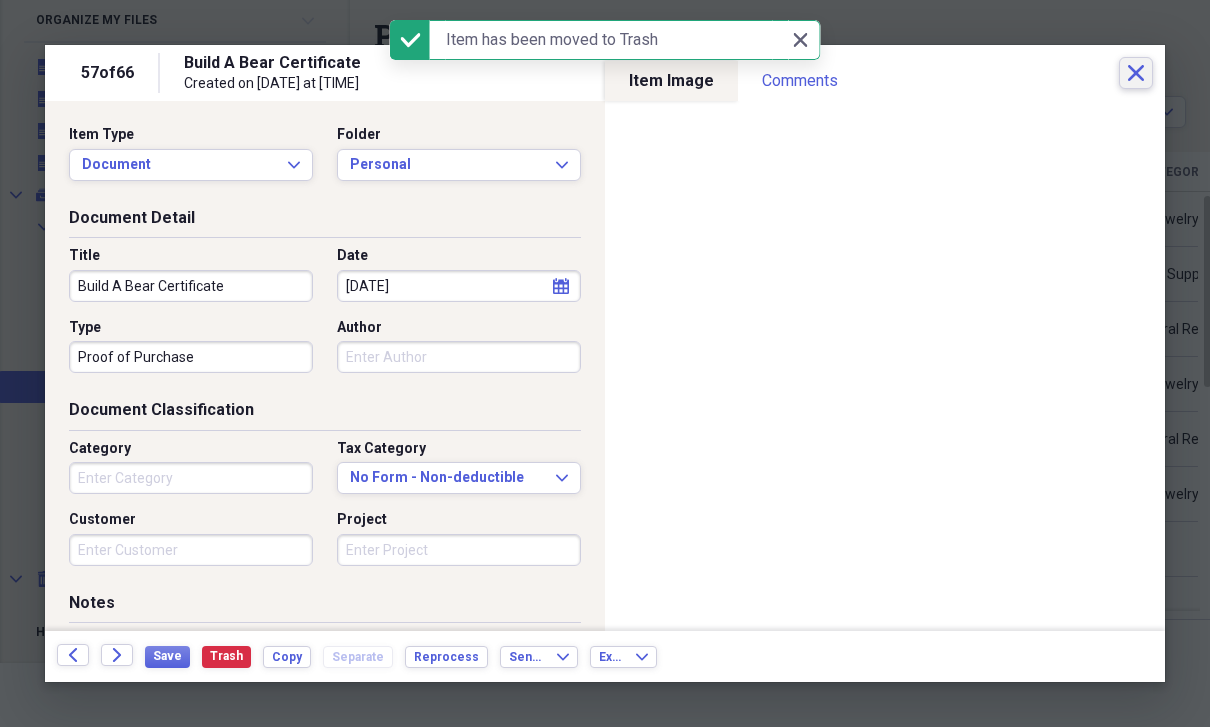 click on "Close" 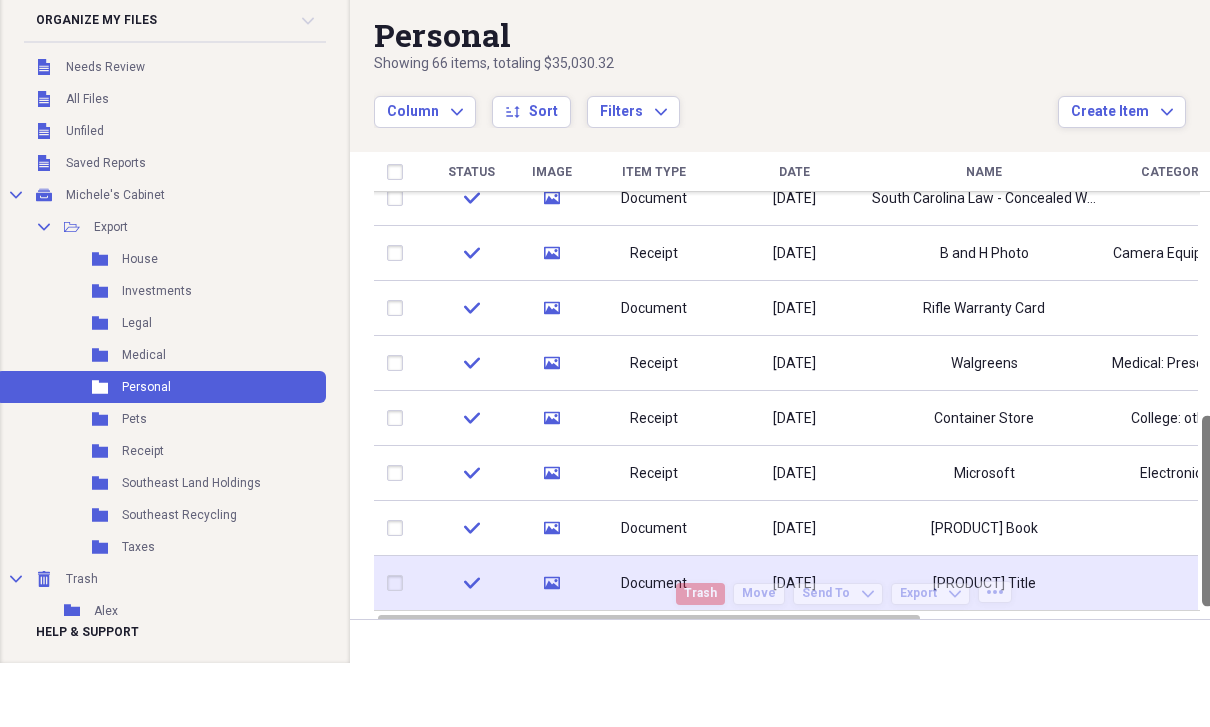 click on "2000 4Runner Title" at bounding box center [984, 583] 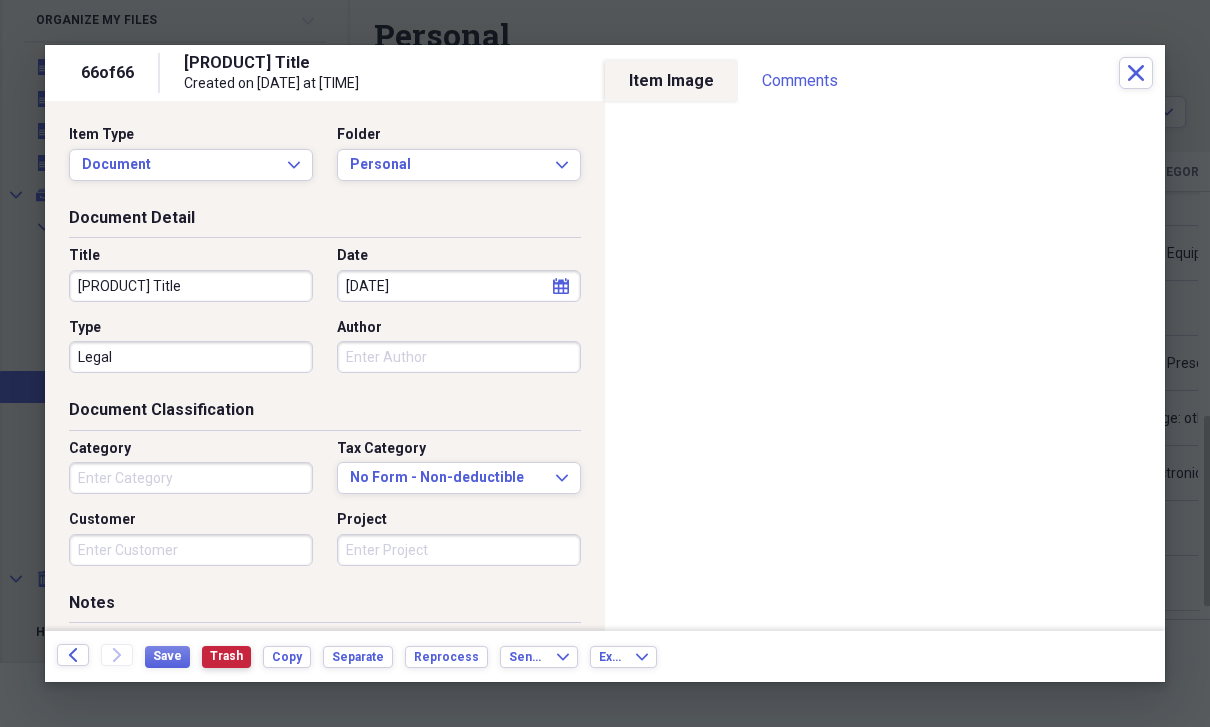 click on "Trash" at bounding box center (226, 657) 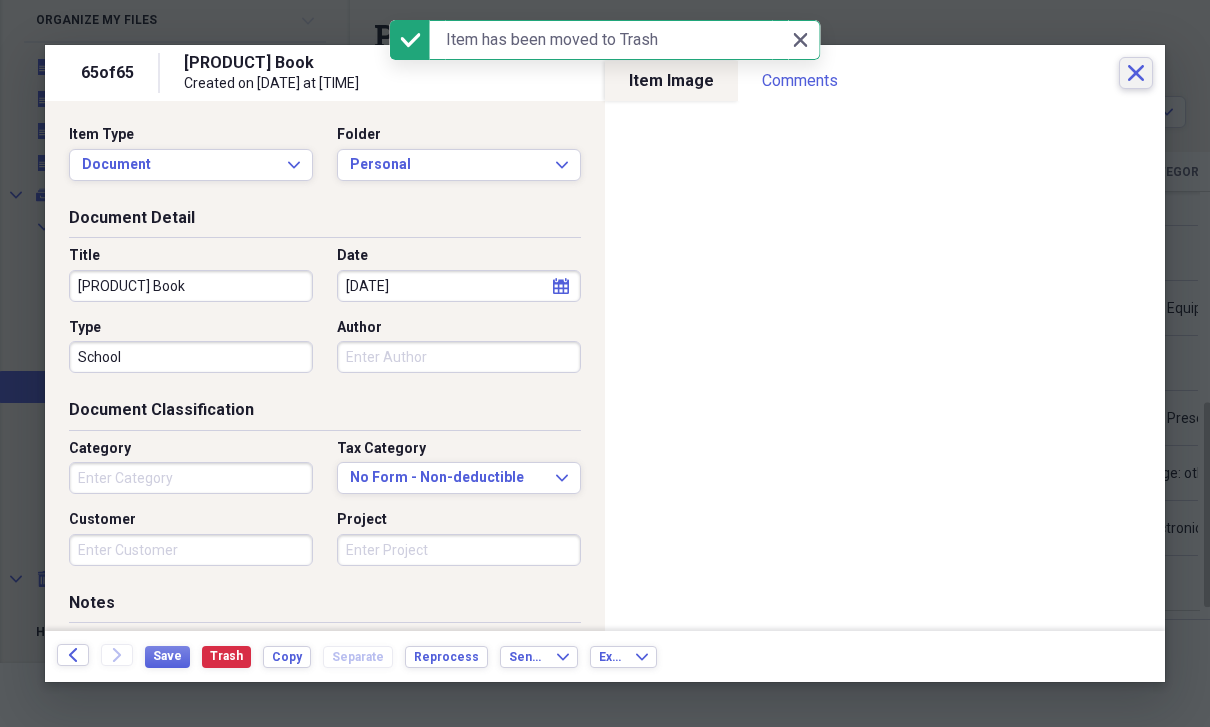 click 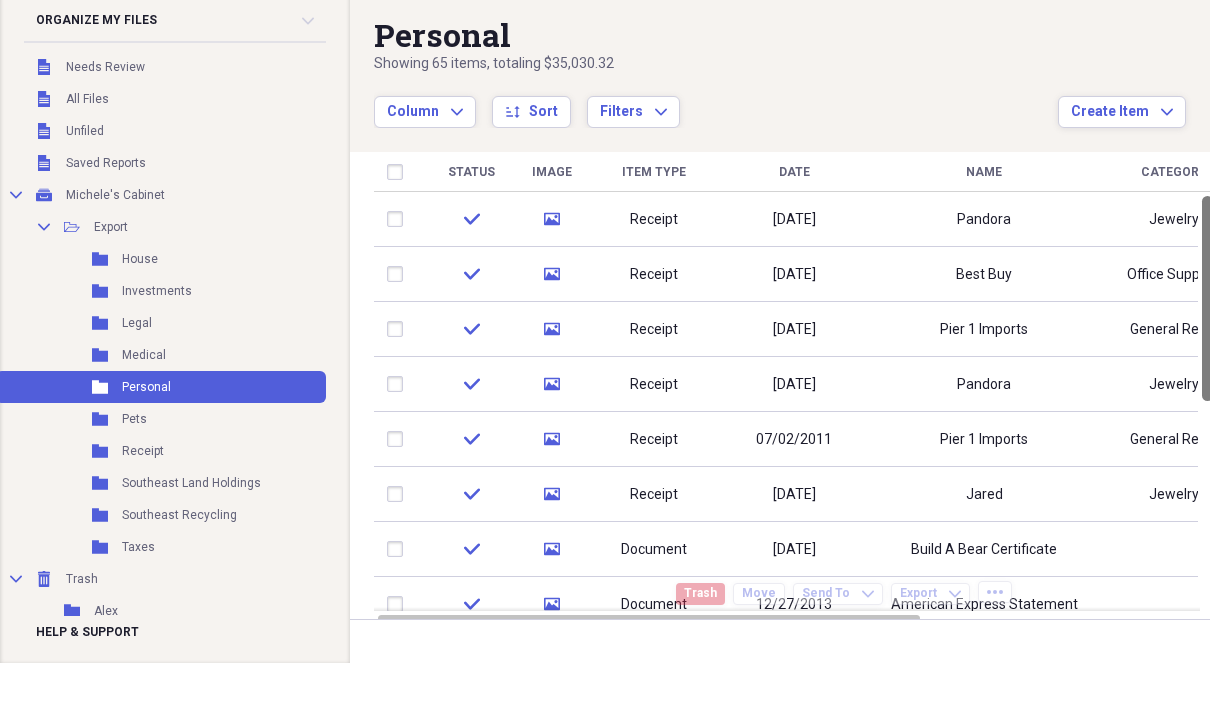 click on "1" at bounding box center (1114, 594) 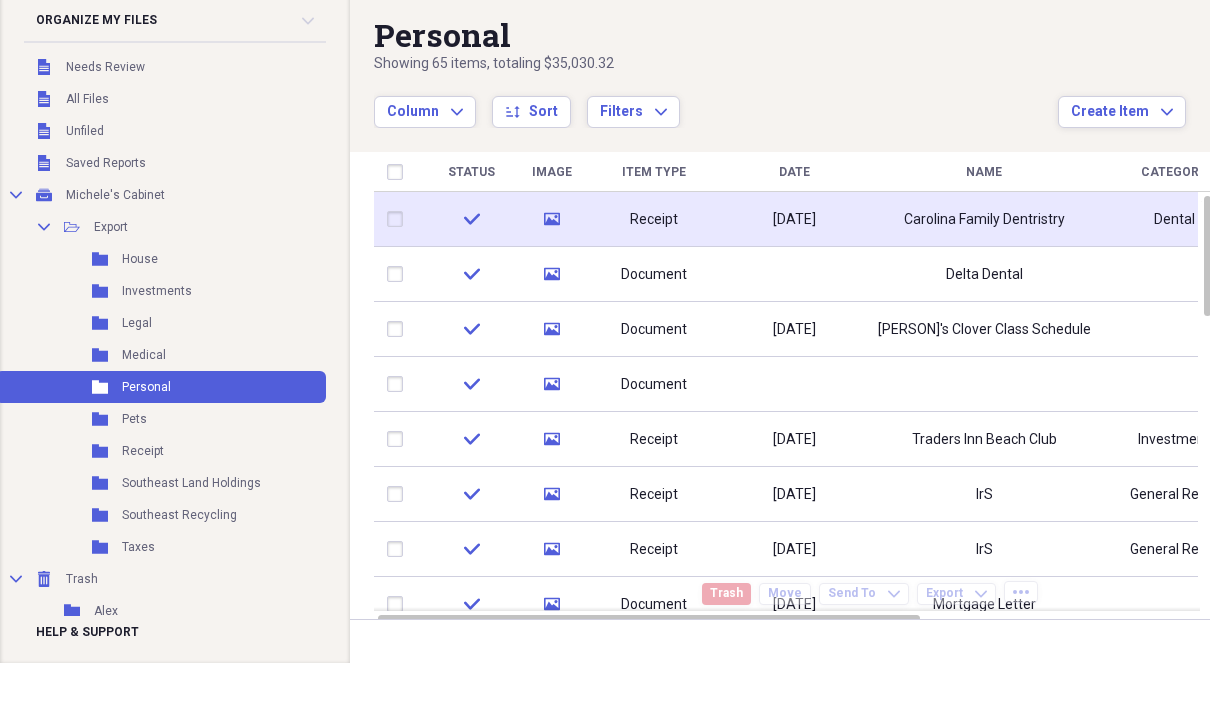 click on "Carolina Family Dentristry" at bounding box center [984, 220] 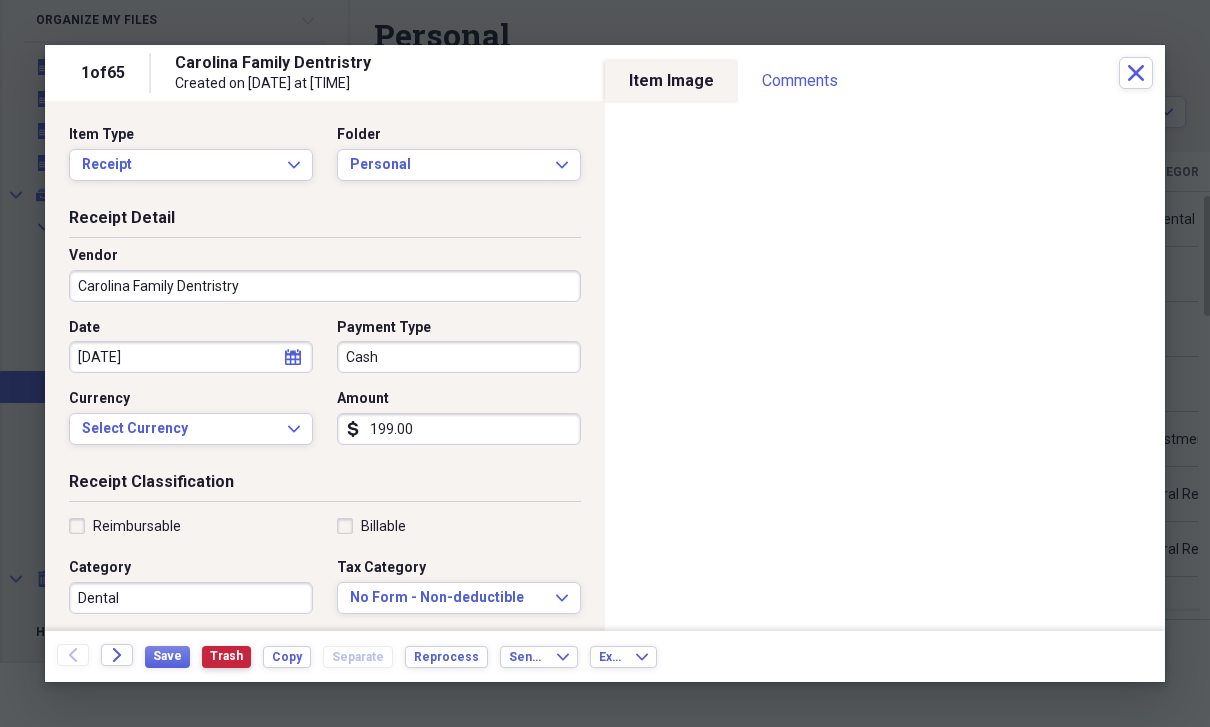 click on "Trash" at bounding box center (226, 656) 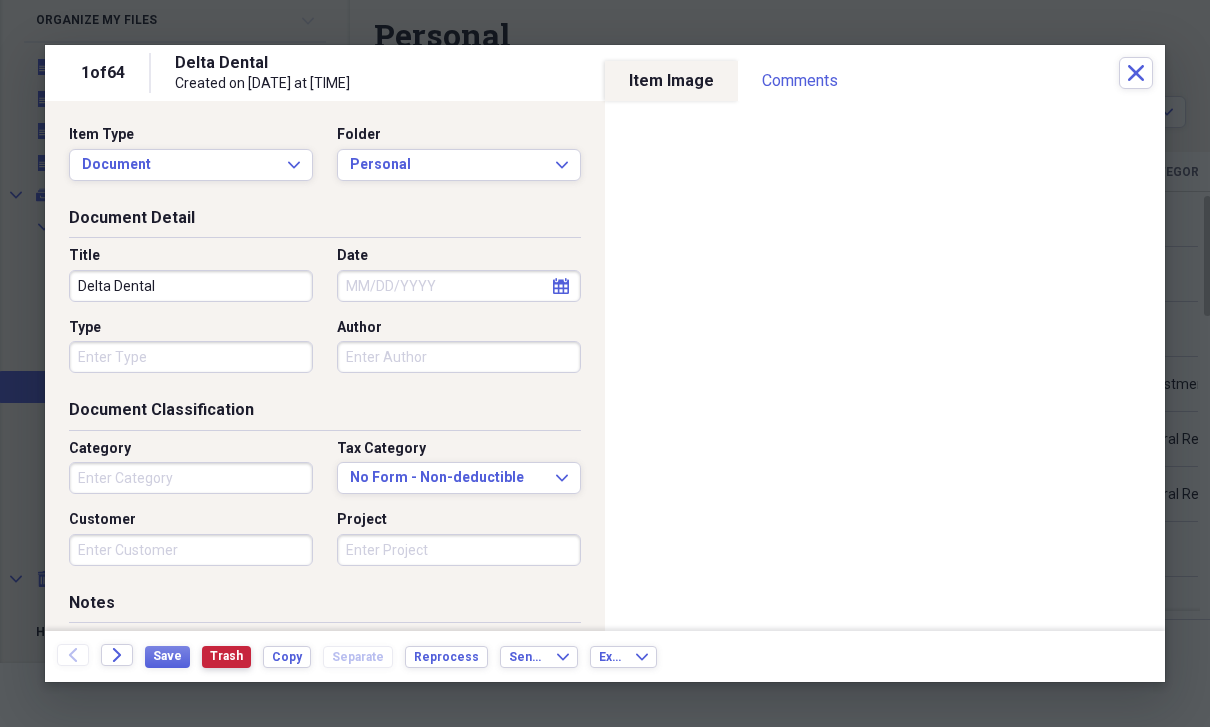 click on "Trash" at bounding box center (226, 656) 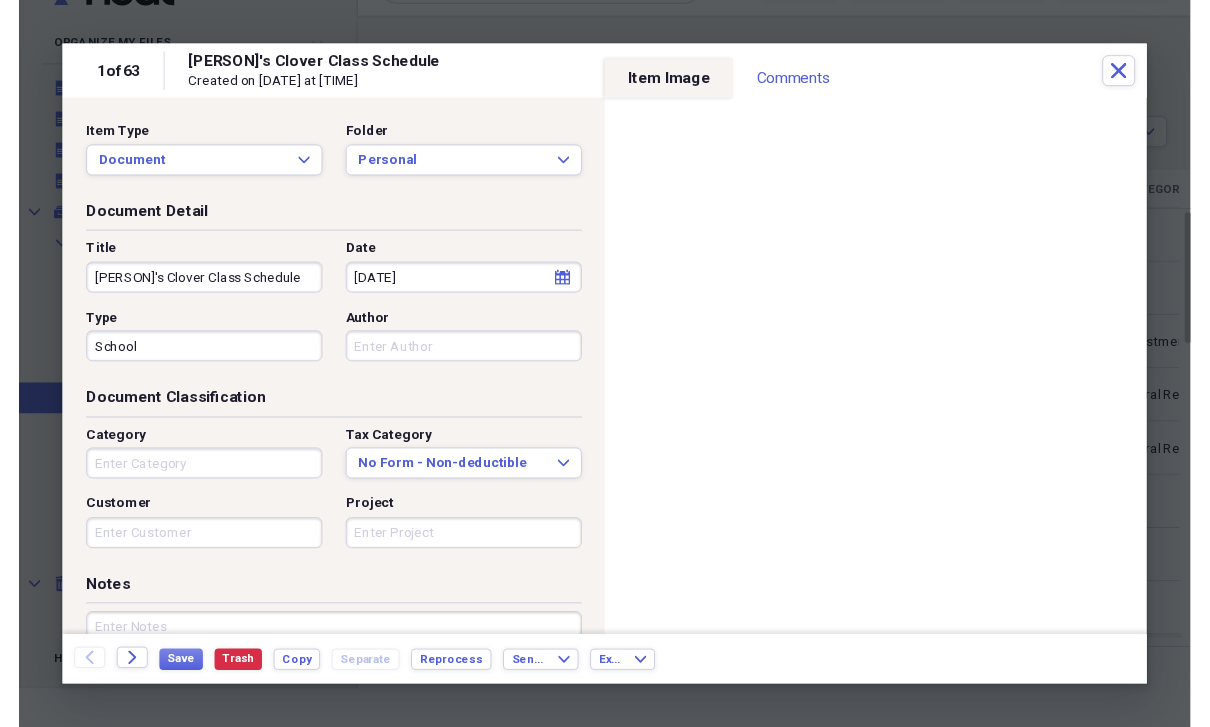 scroll, scrollTop: 64, scrollLeft: 0, axis: vertical 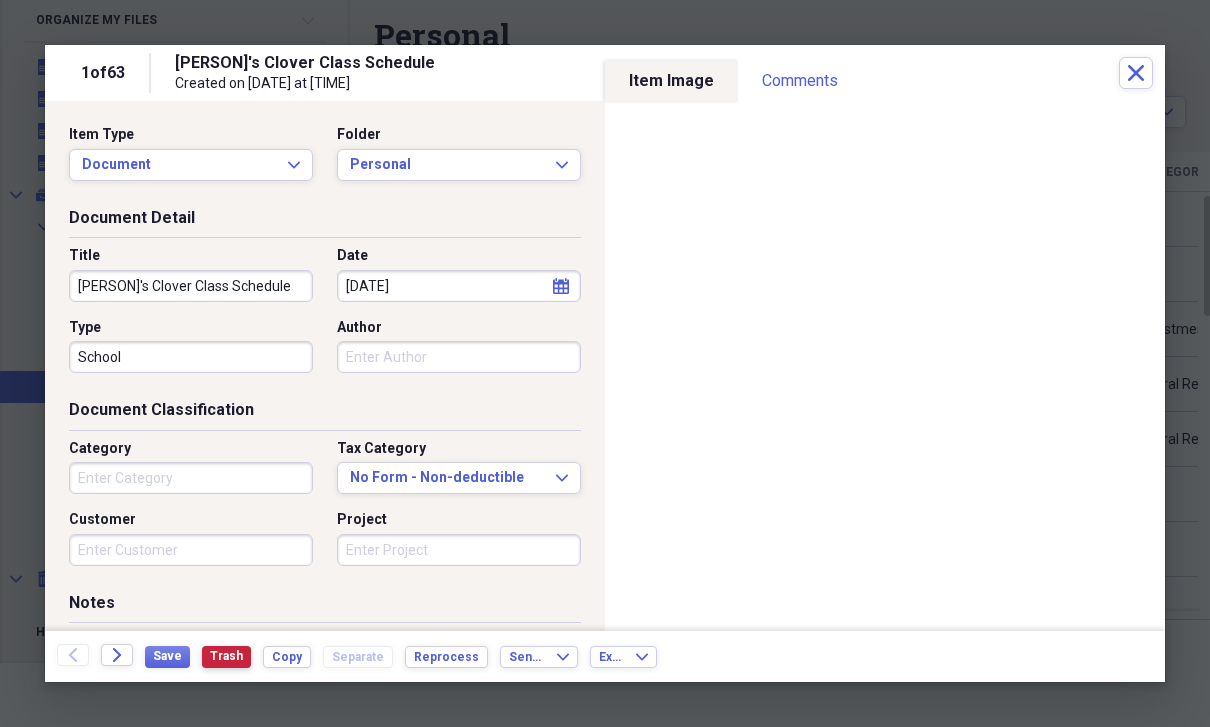 click on "Trash" at bounding box center [226, 656] 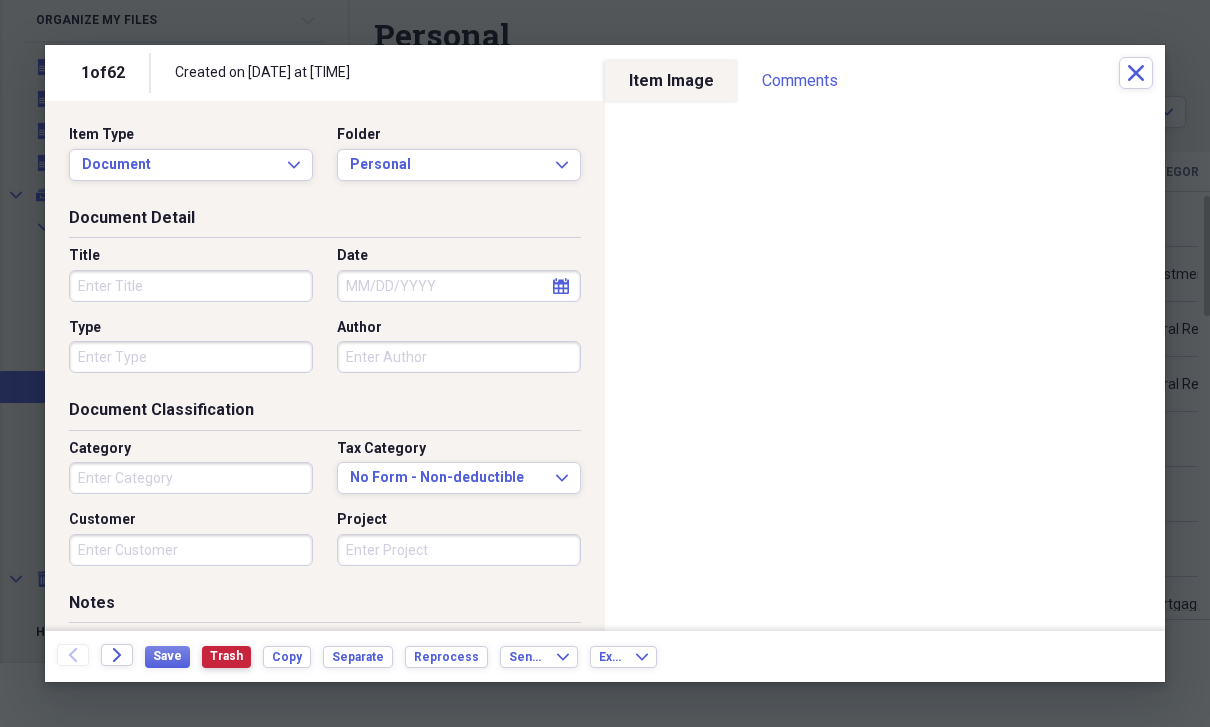 click on "Trash" at bounding box center (226, 656) 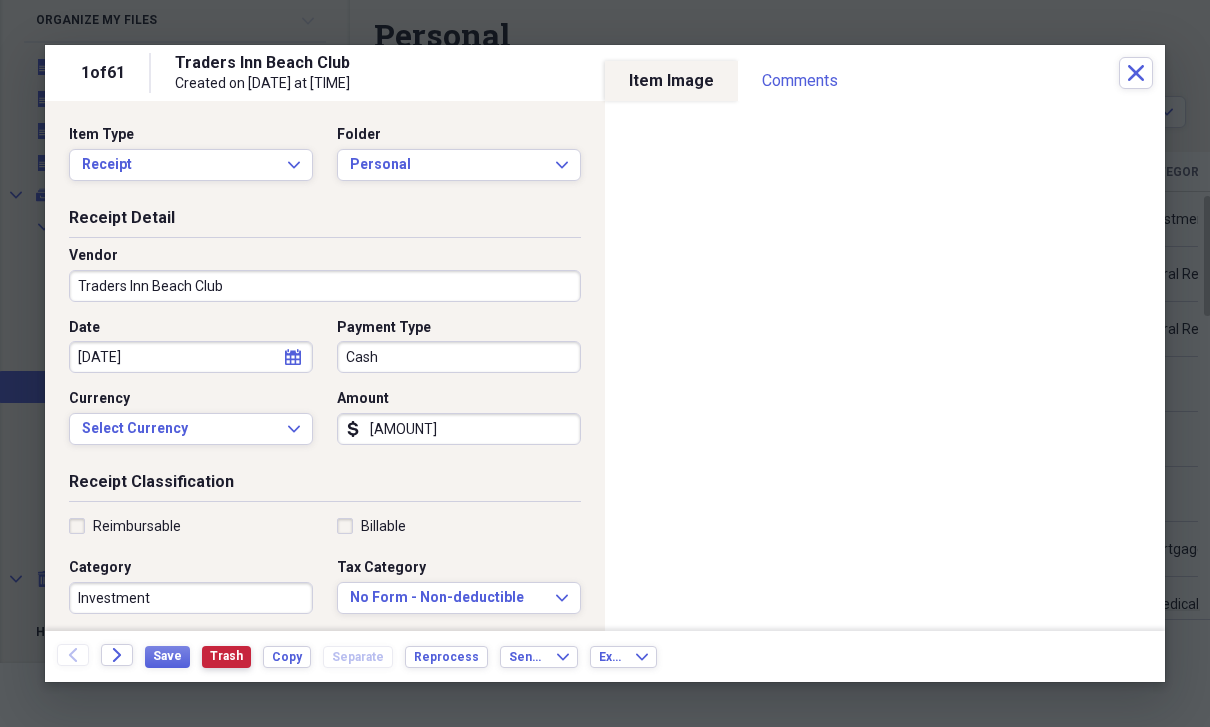 click on "Trash" at bounding box center (226, 656) 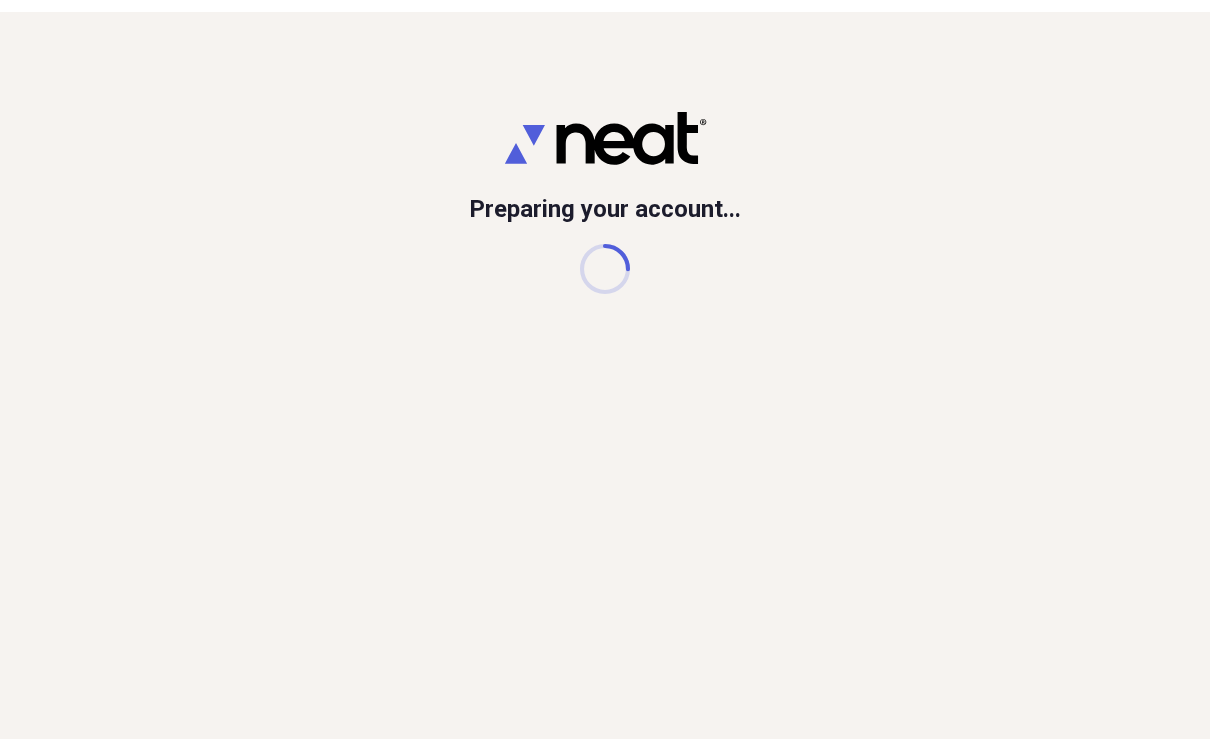 scroll, scrollTop: 0, scrollLeft: 0, axis: both 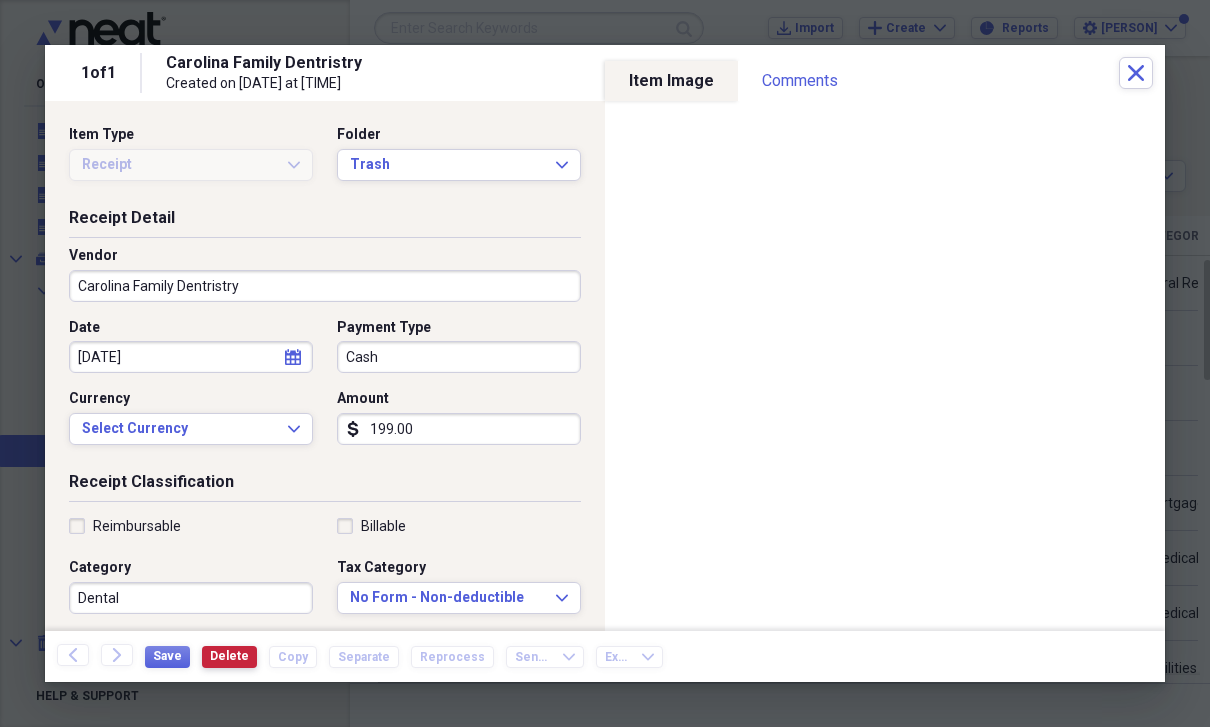 click on "Delete" at bounding box center [229, 656] 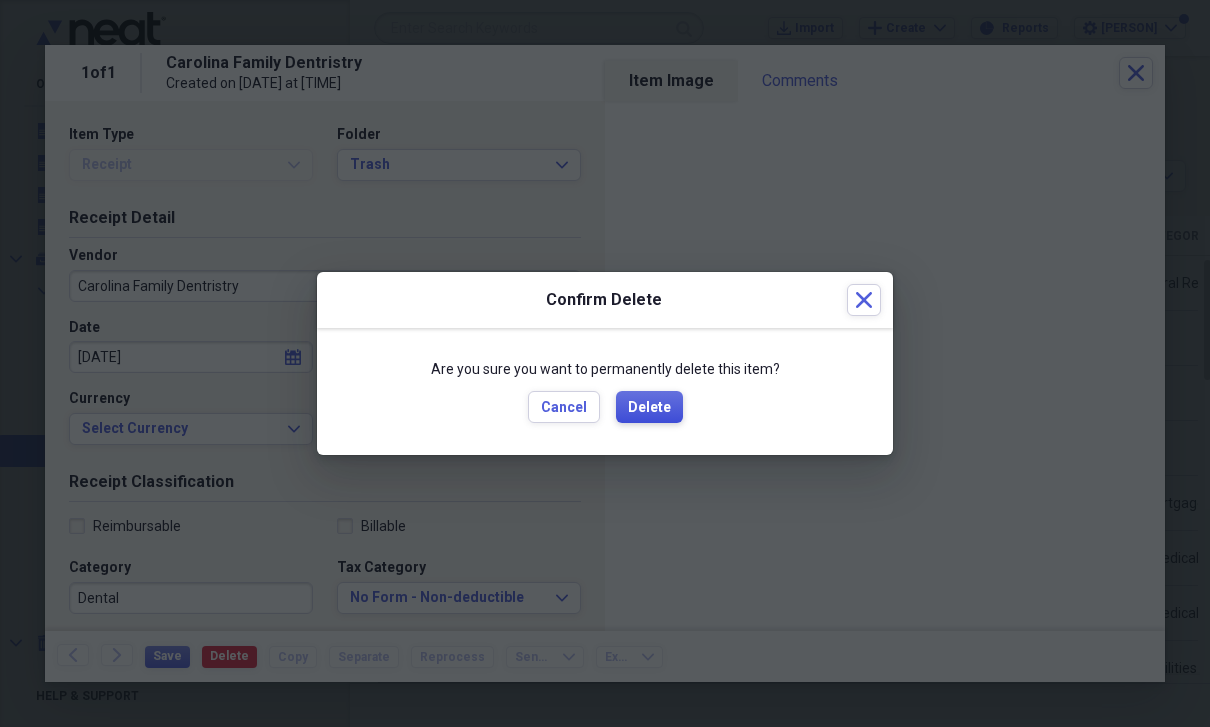 click on "Delete" at bounding box center [649, 407] 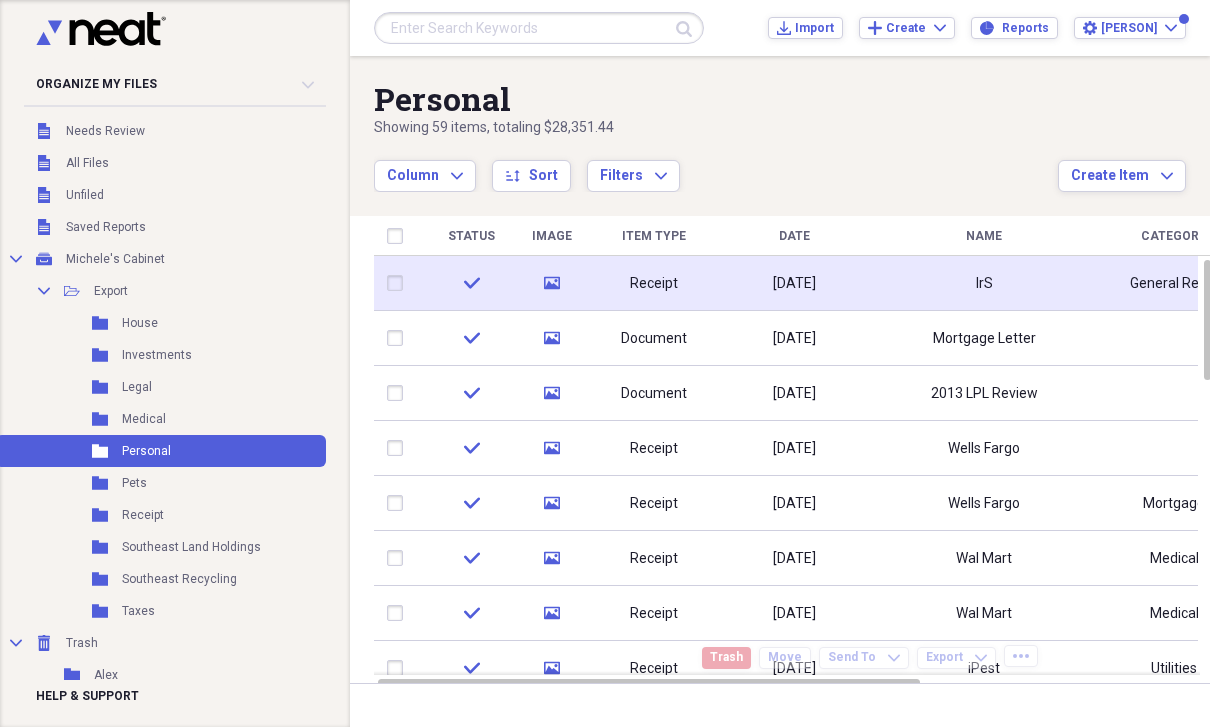 click on "IrS" at bounding box center (984, 283) 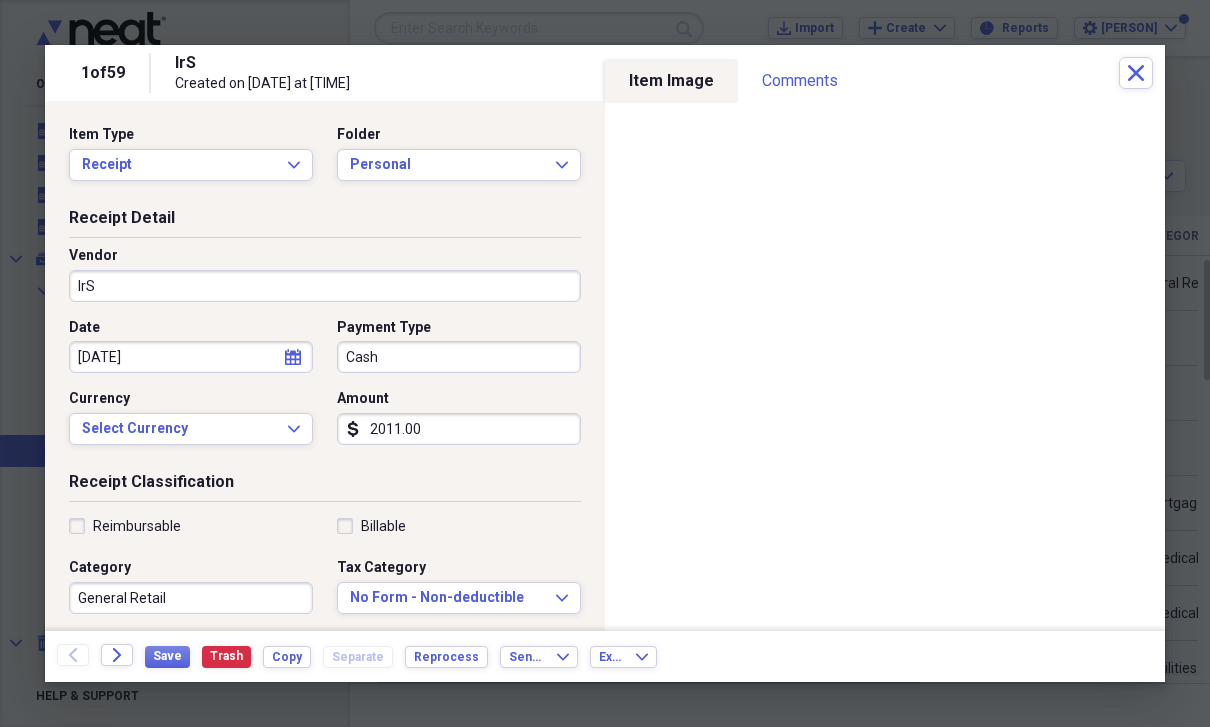 click on "Customer" at bounding box center [191, 640] 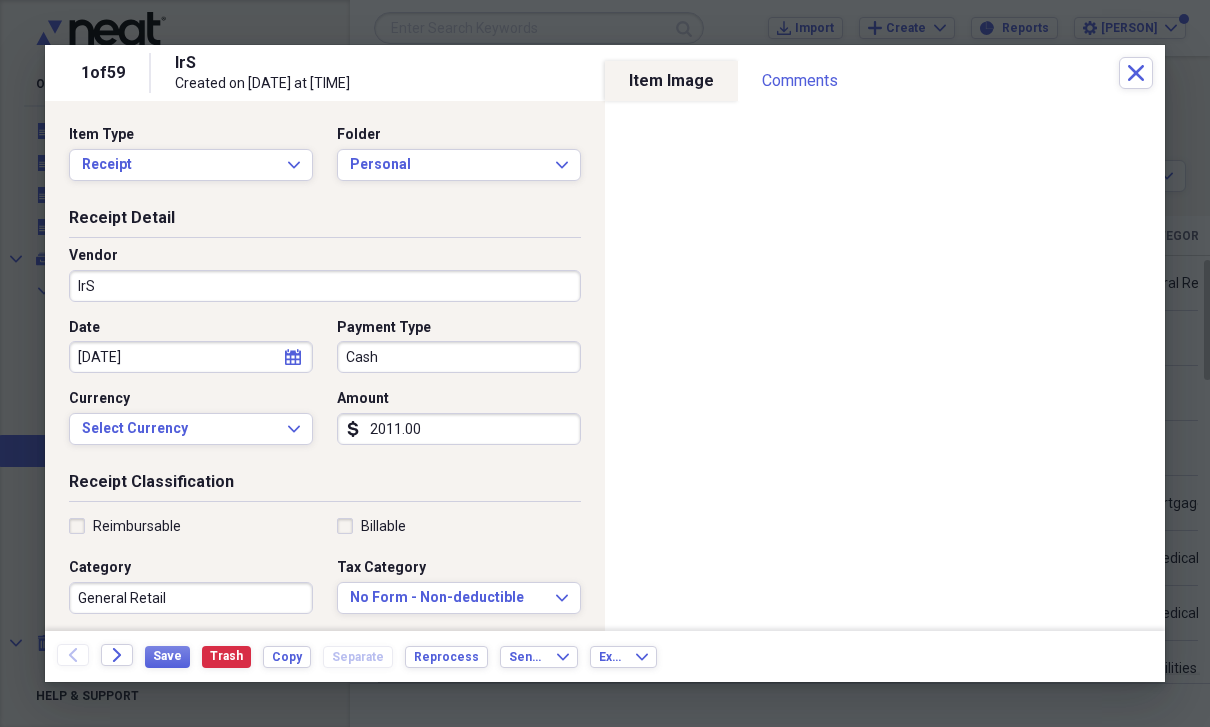 click on "Back Forward Save Trash Copy Separate Reprocess Send To Expand Export Expand" at bounding box center (605, 656) 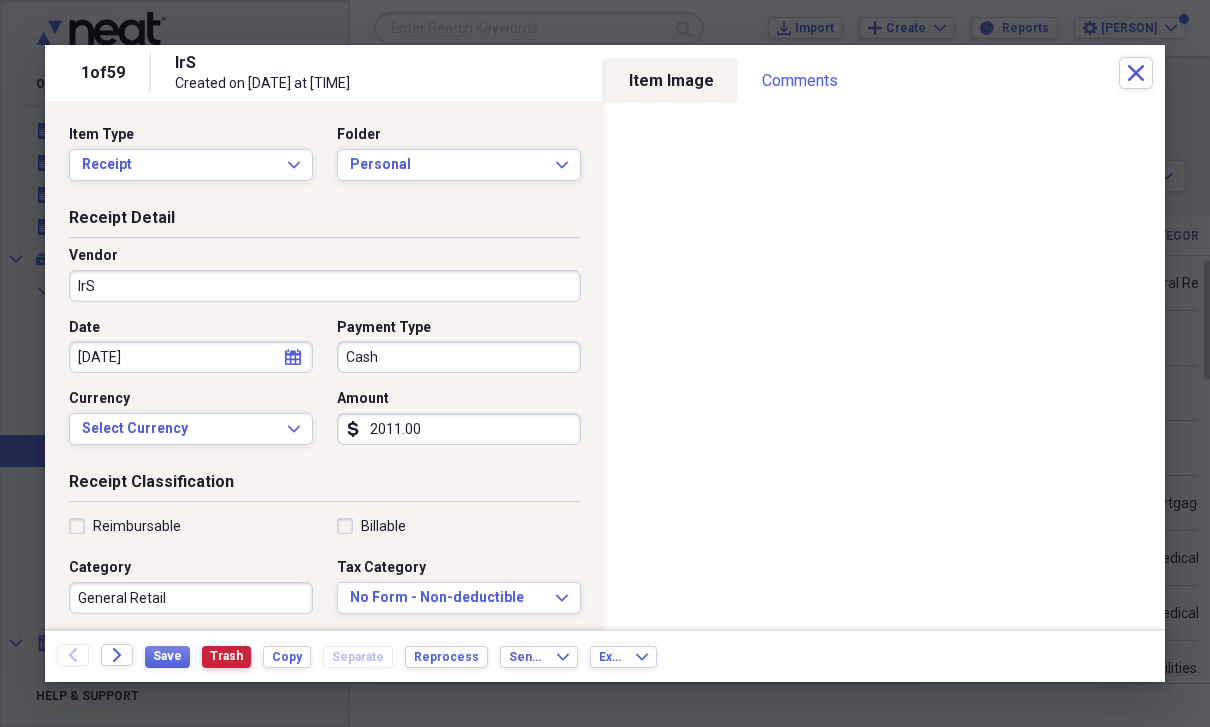 click on "Trash" at bounding box center [226, 656] 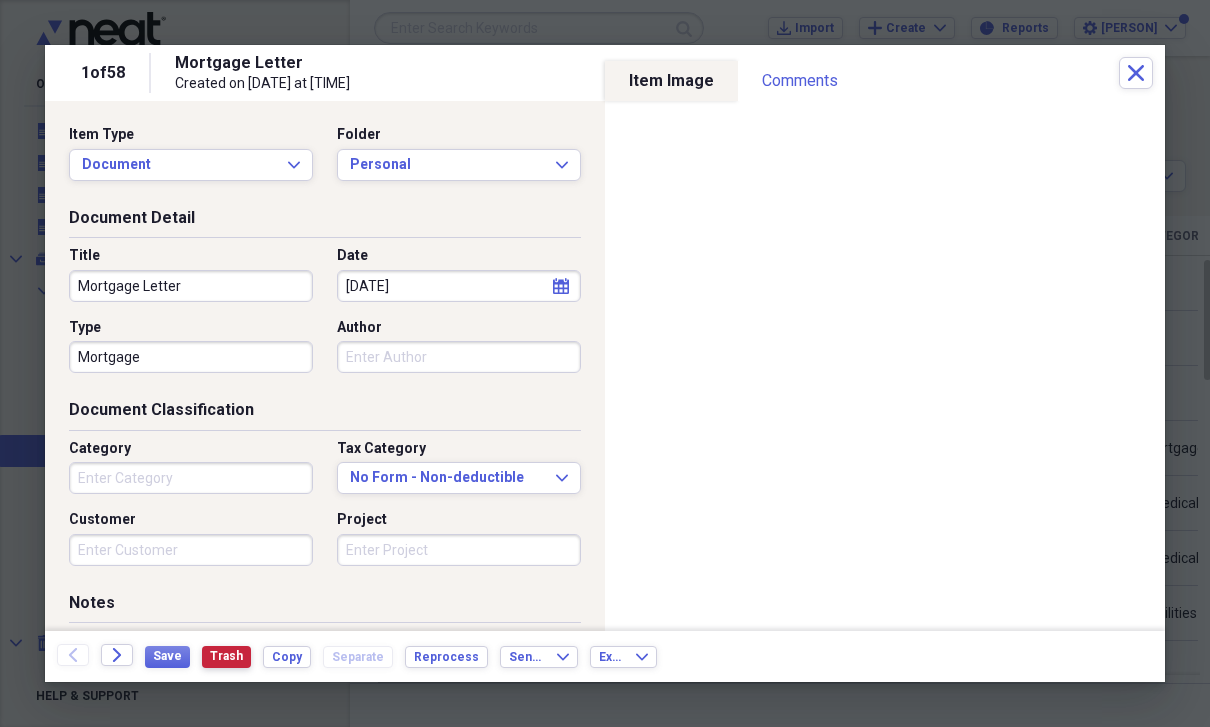 click on "Trash" at bounding box center [226, 656] 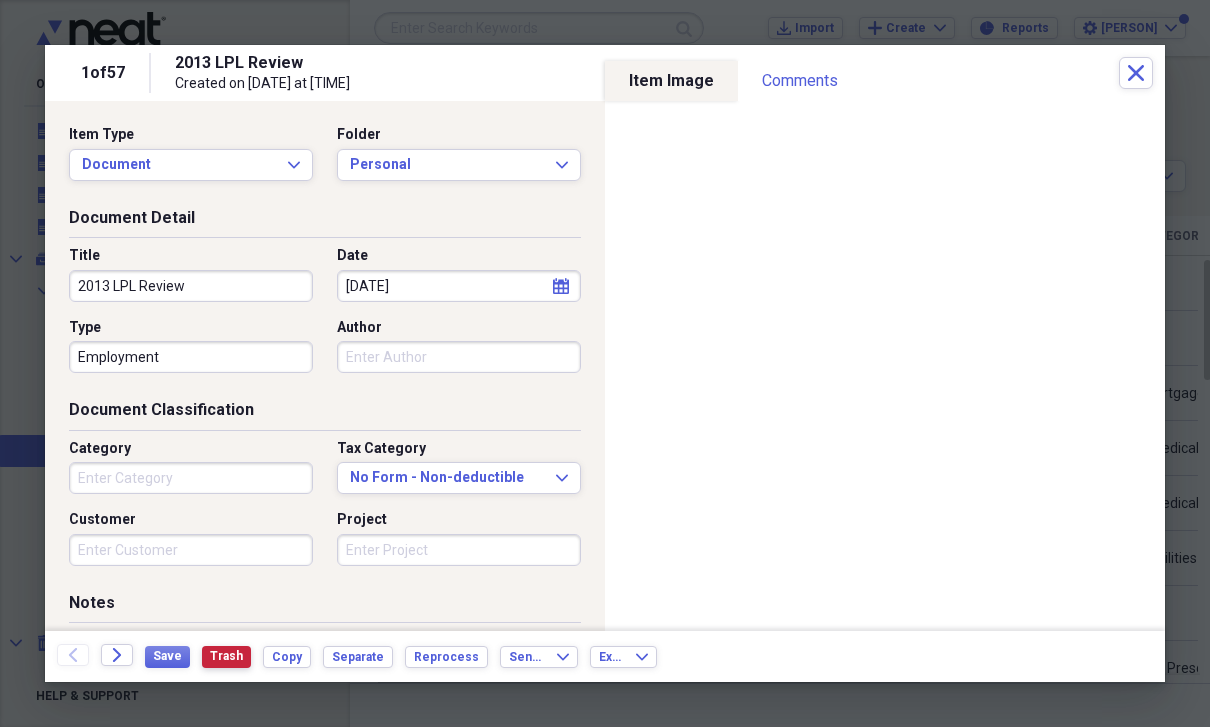 click on "Trash" at bounding box center (226, 656) 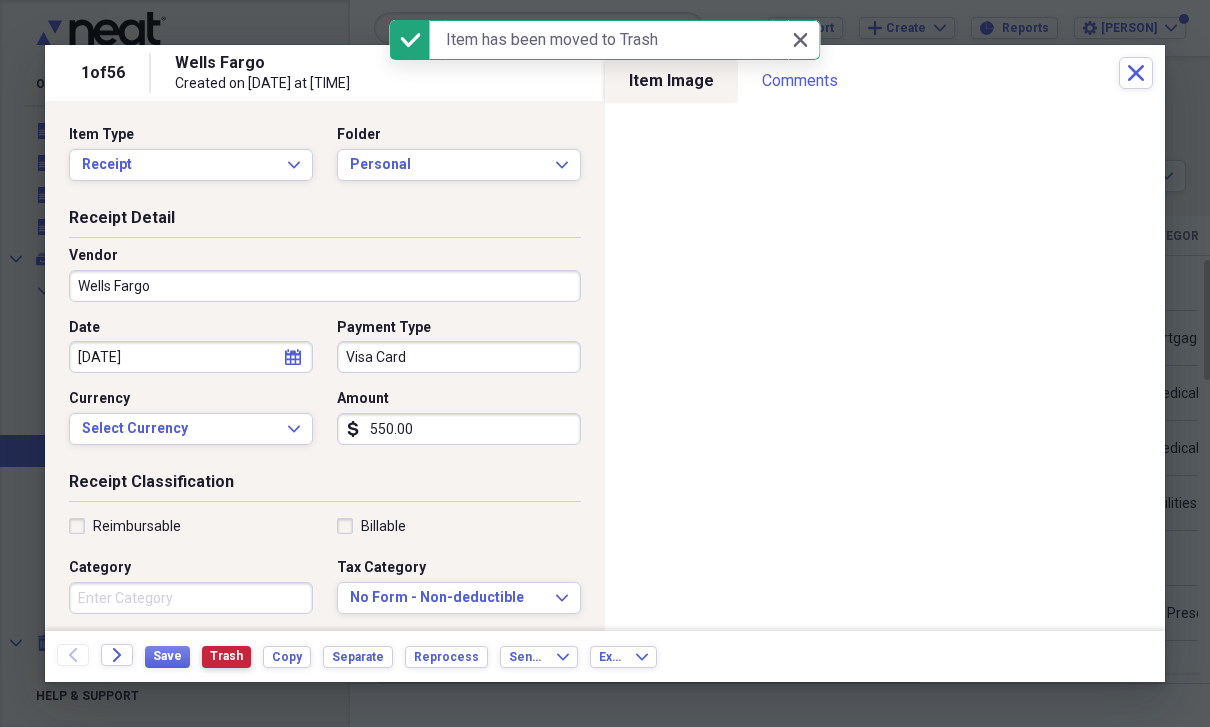 click on "Trash" at bounding box center [226, 657] 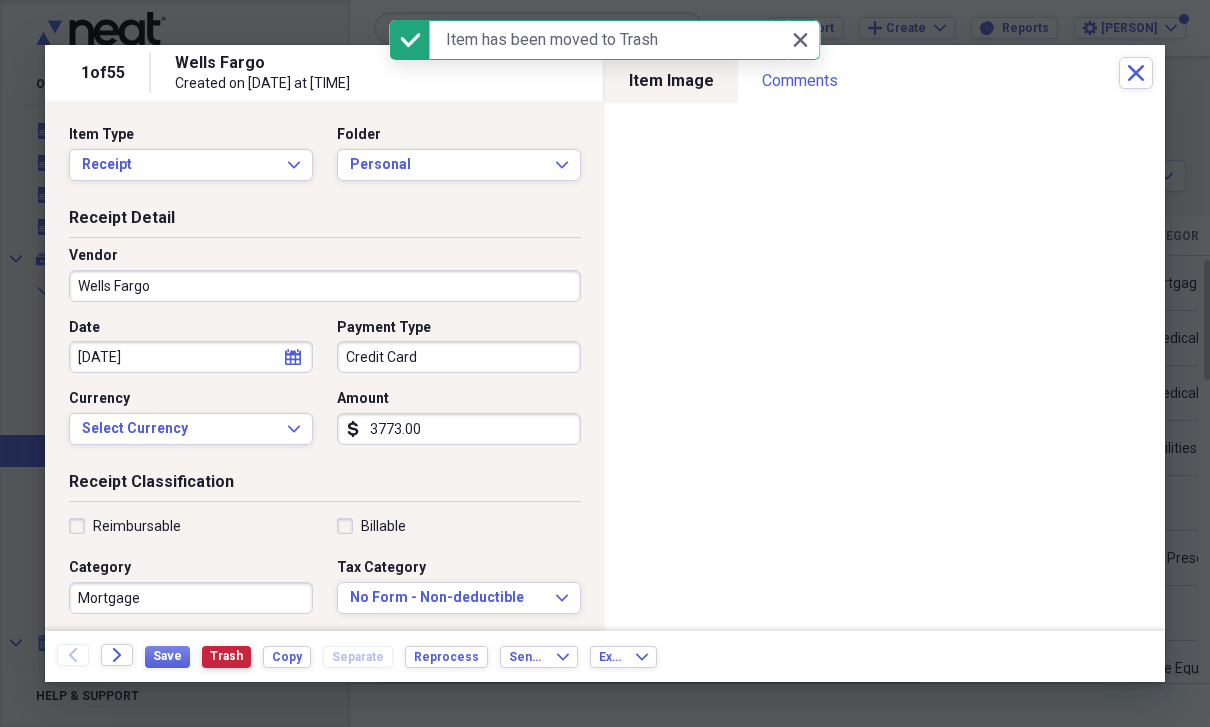 click on "Trash" at bounding box center (226, 657) 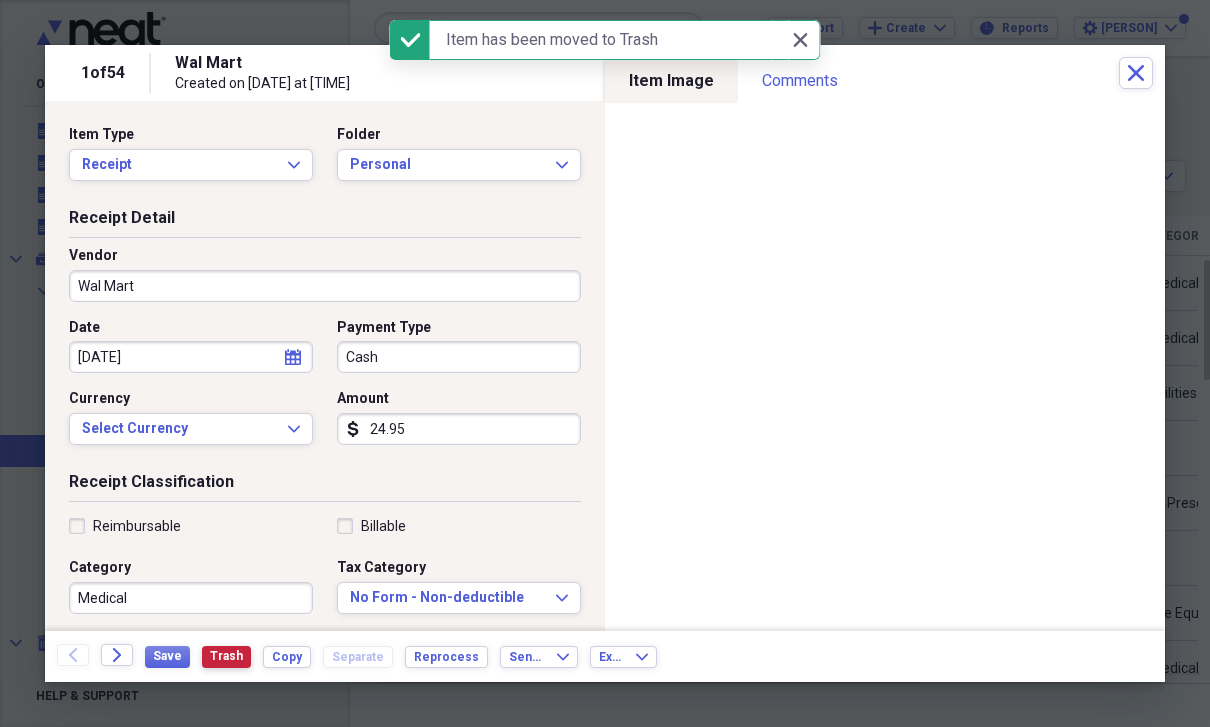 click on "Trash" at bounding box center (226, 656) 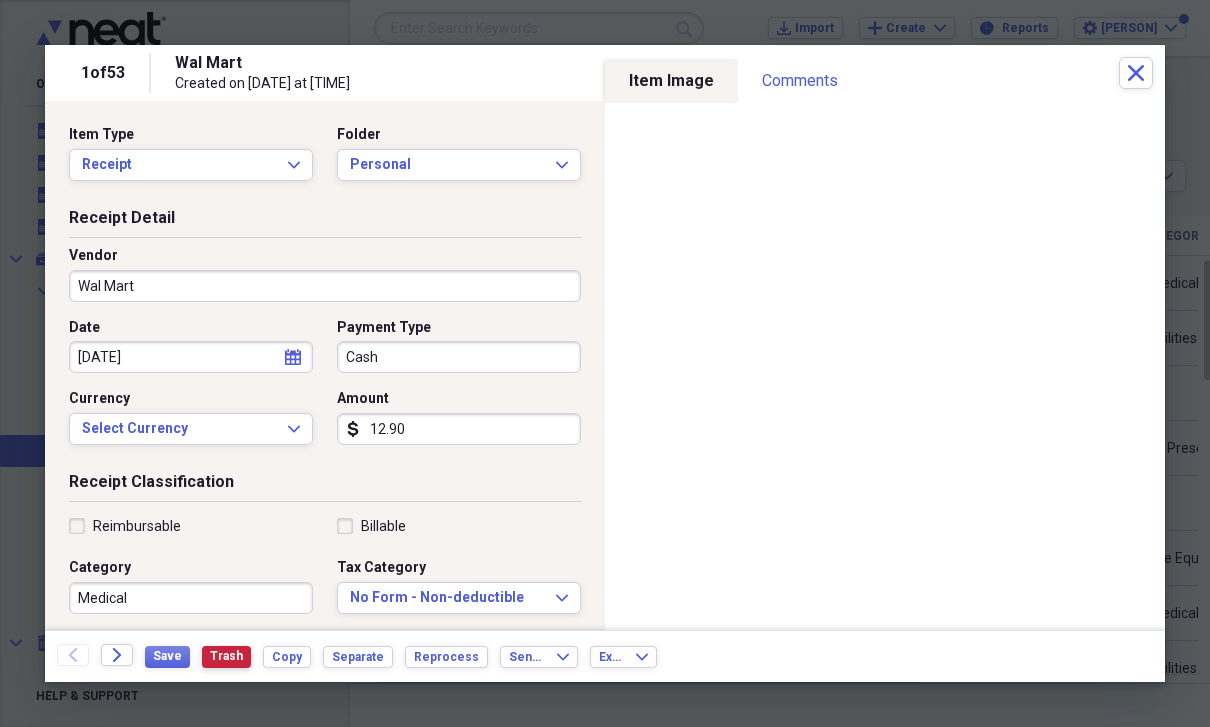 click on "Trash" at bounding box center [226, 657] 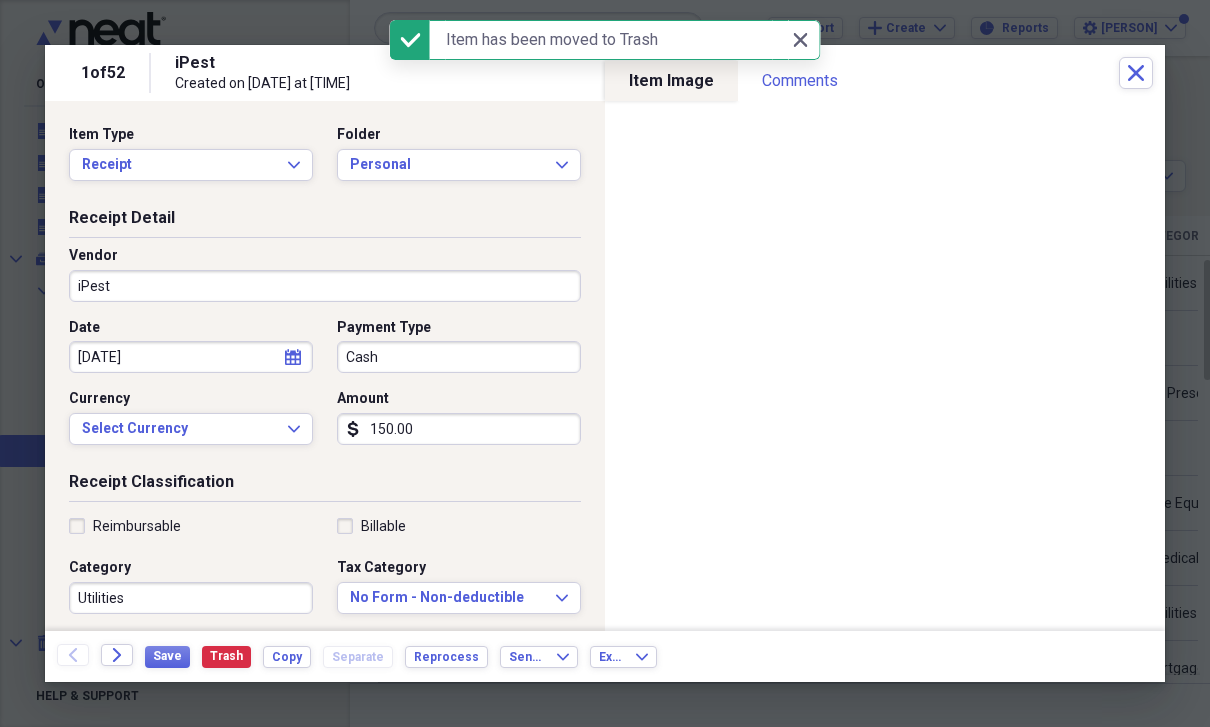 click on "Customer" at bounding box center (191, 640) 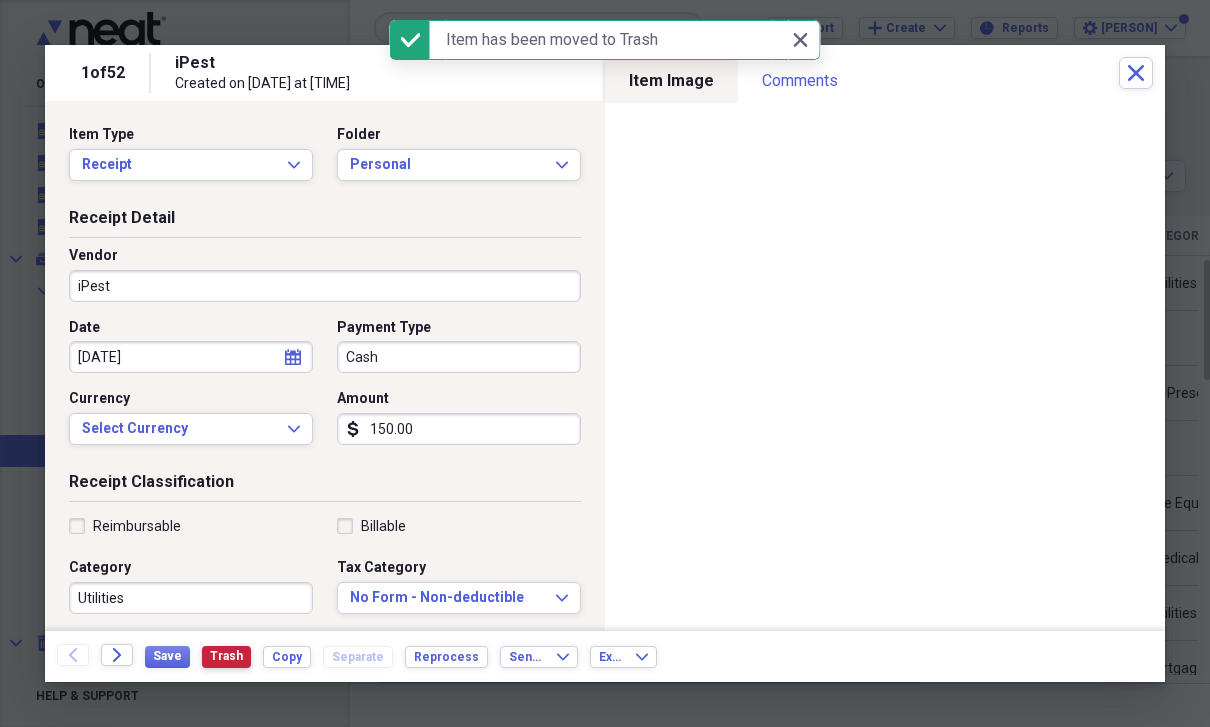 click on "Trash" at bounding box center [226, 657] 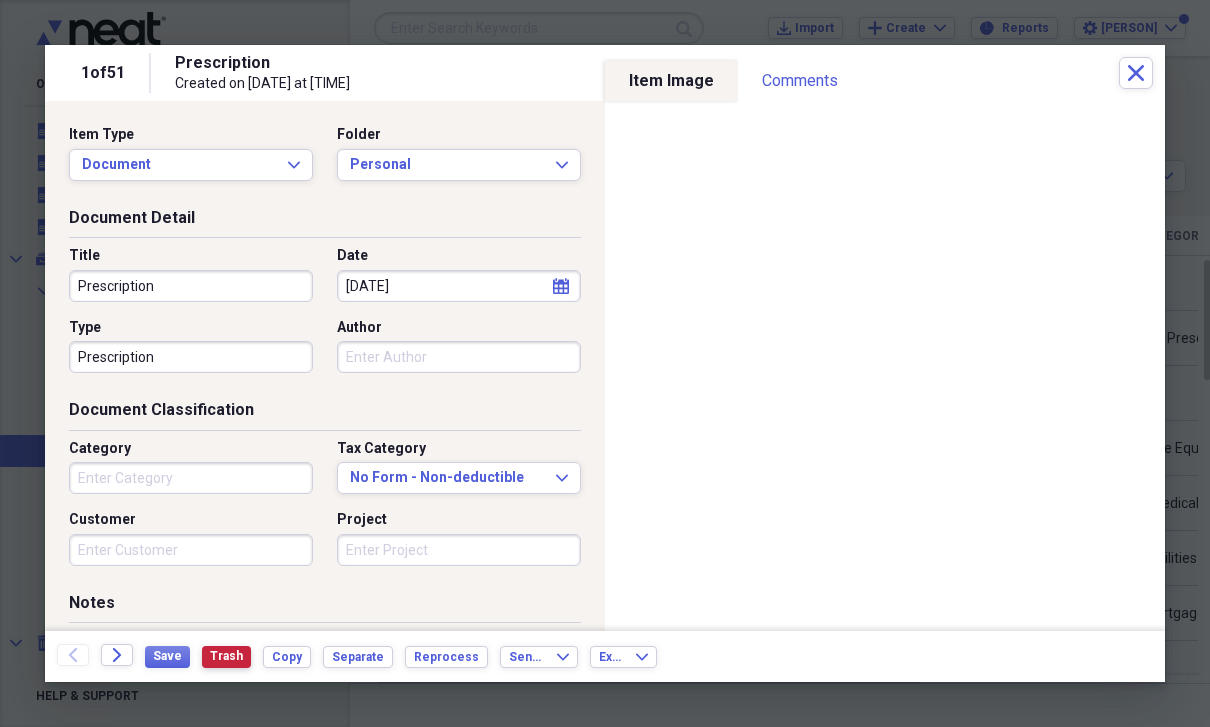 click on "Trash" at bounding box center (226, 657) 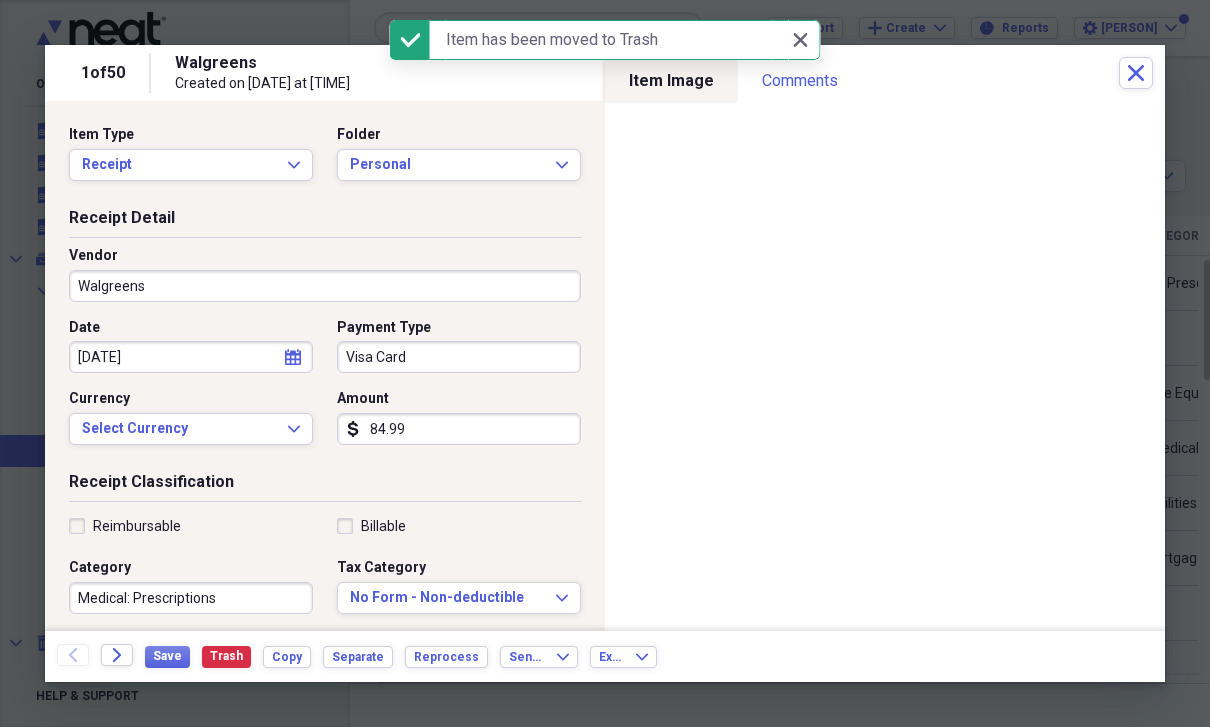 click on "Back Forward Save Trash Copy Separate Reprocess Send To Expand Export Expand" at bounding box center [605, 656] 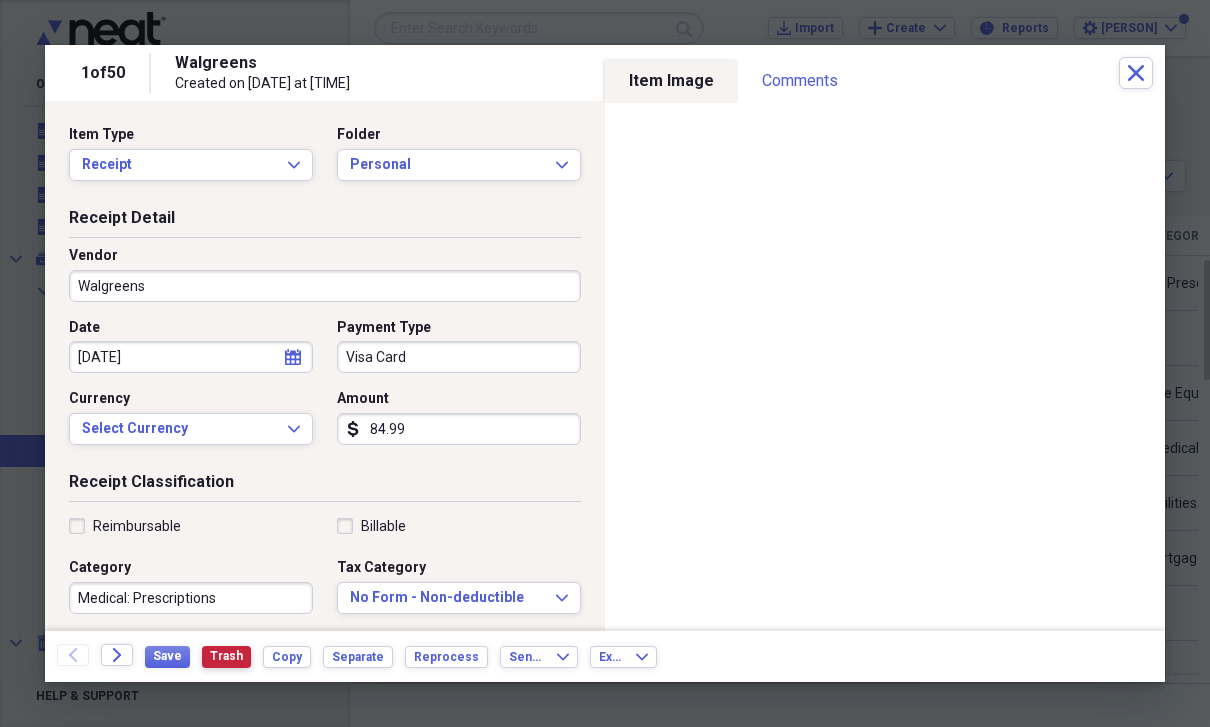 click on "Trash" at bounding box center [226, 656] 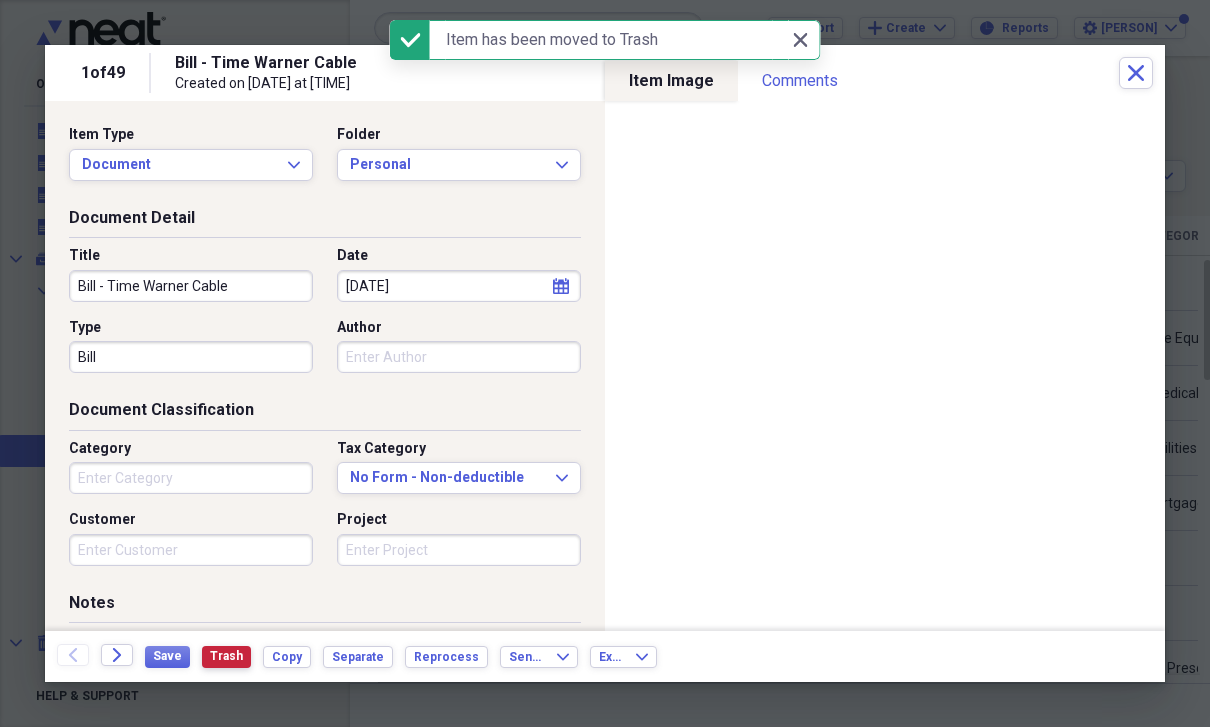 click on "Trash" at bounding box center (226, 656) 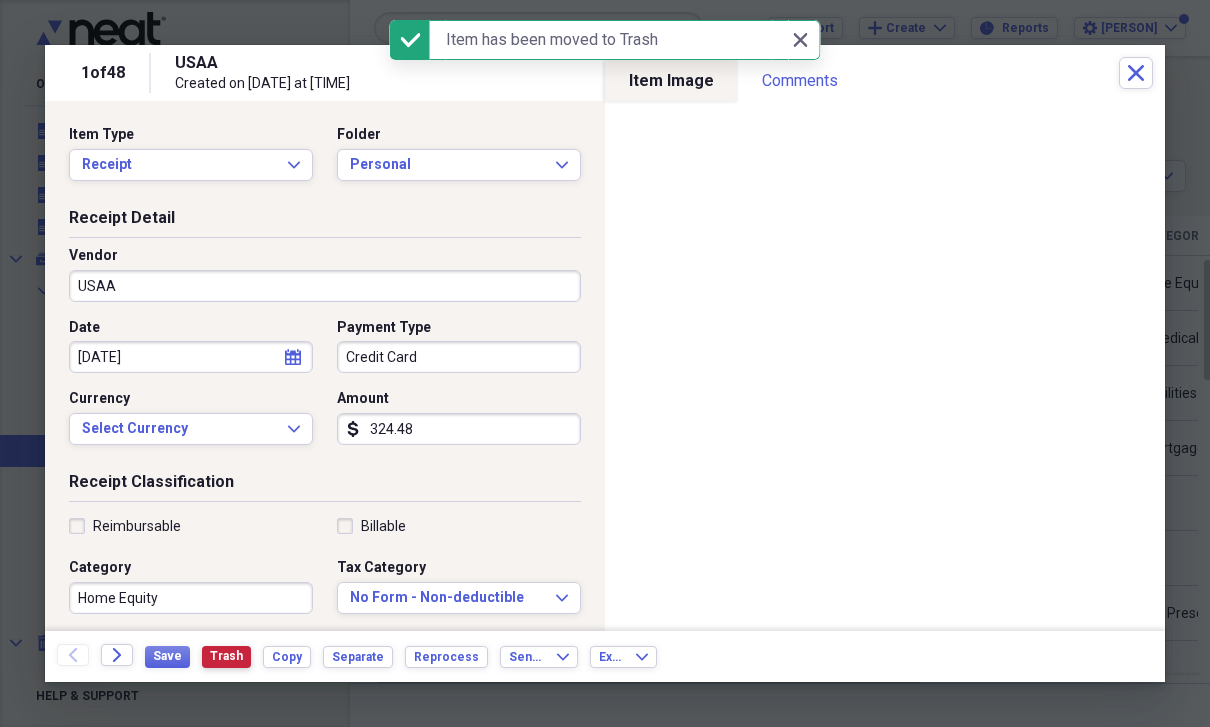 click on "Trash" at bounding box center (226, 656) 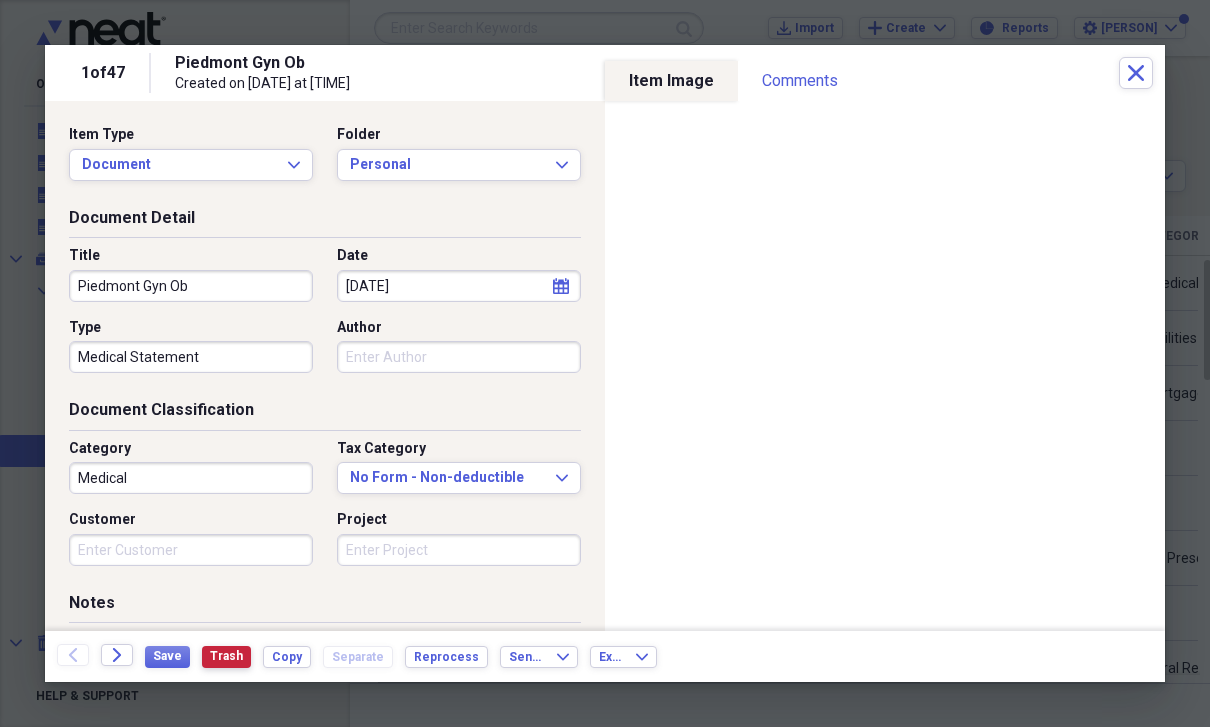 click on "Trash" at bounding box center (226, 657) 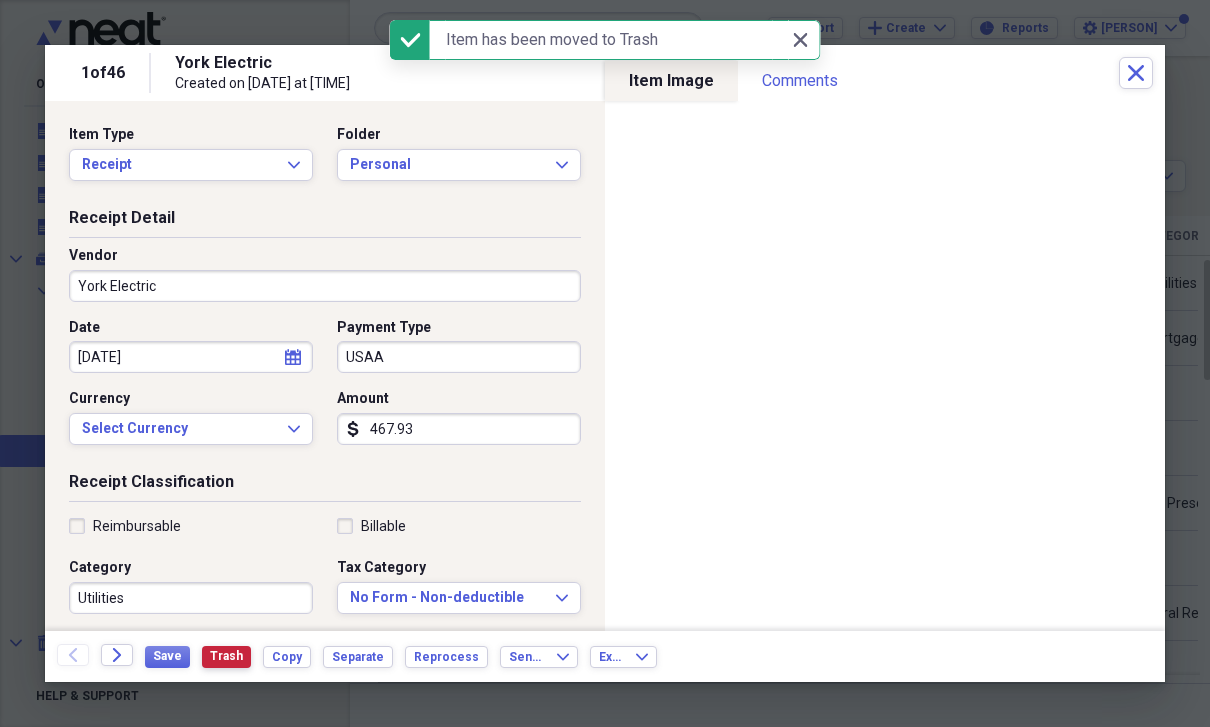 click on "Trash" at bounding box center [226, 656] 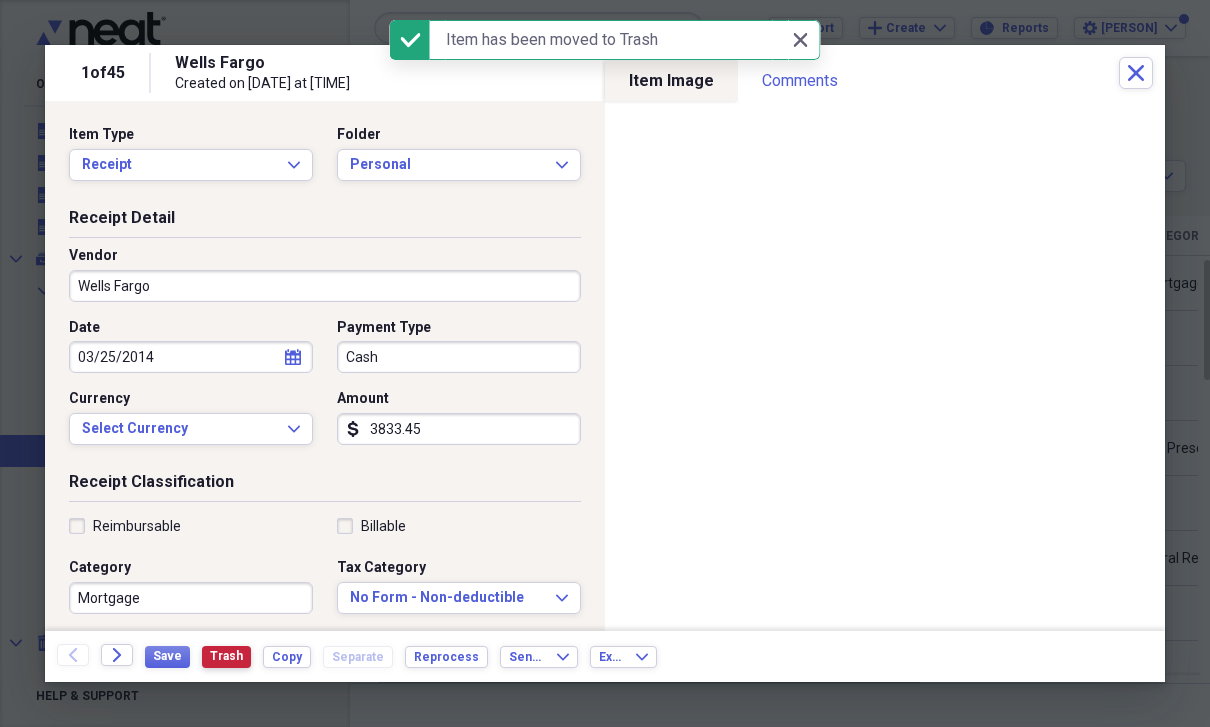 click on "Trash" at bounding box center [226, 656] 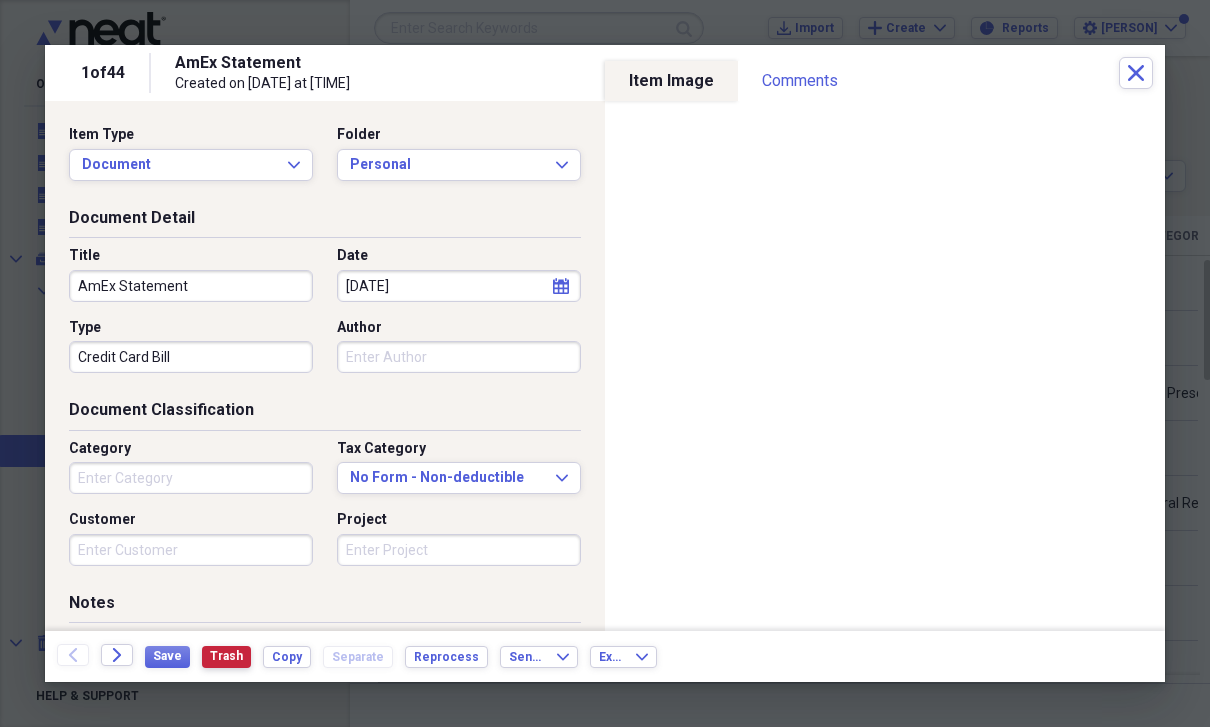 click on "Trash" at bounding box center (226, 657) 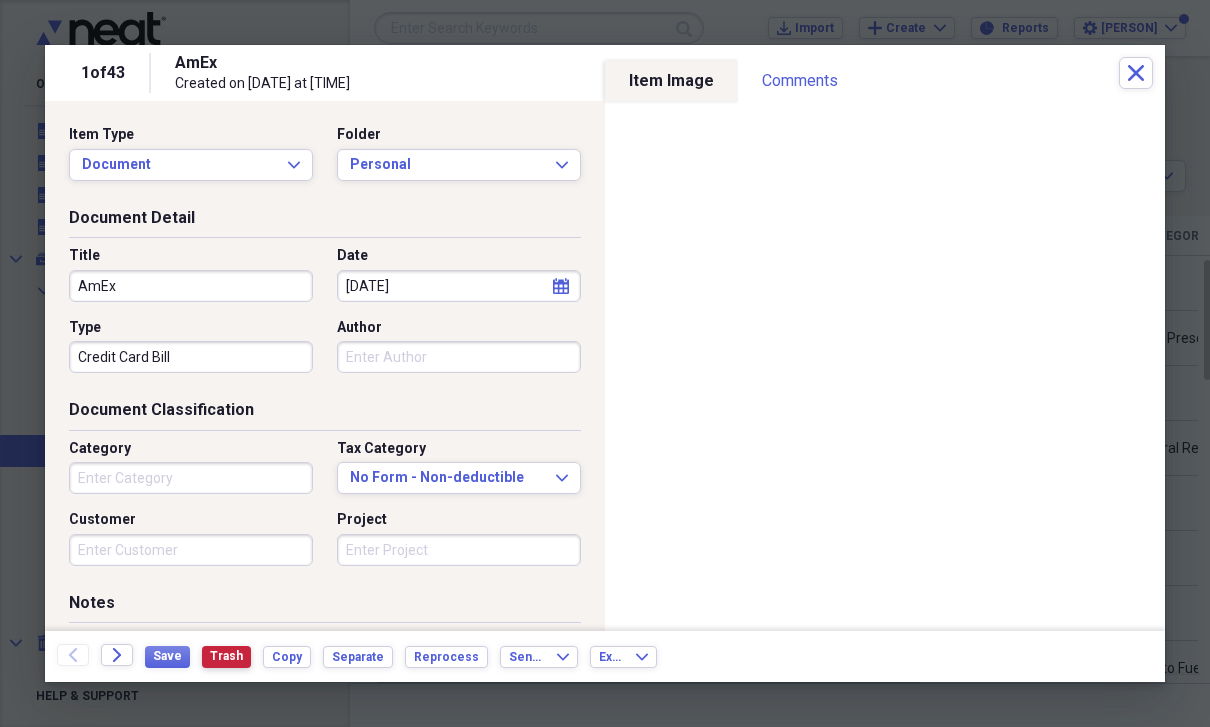 click on "Trash" at bounding box center [226, 656] 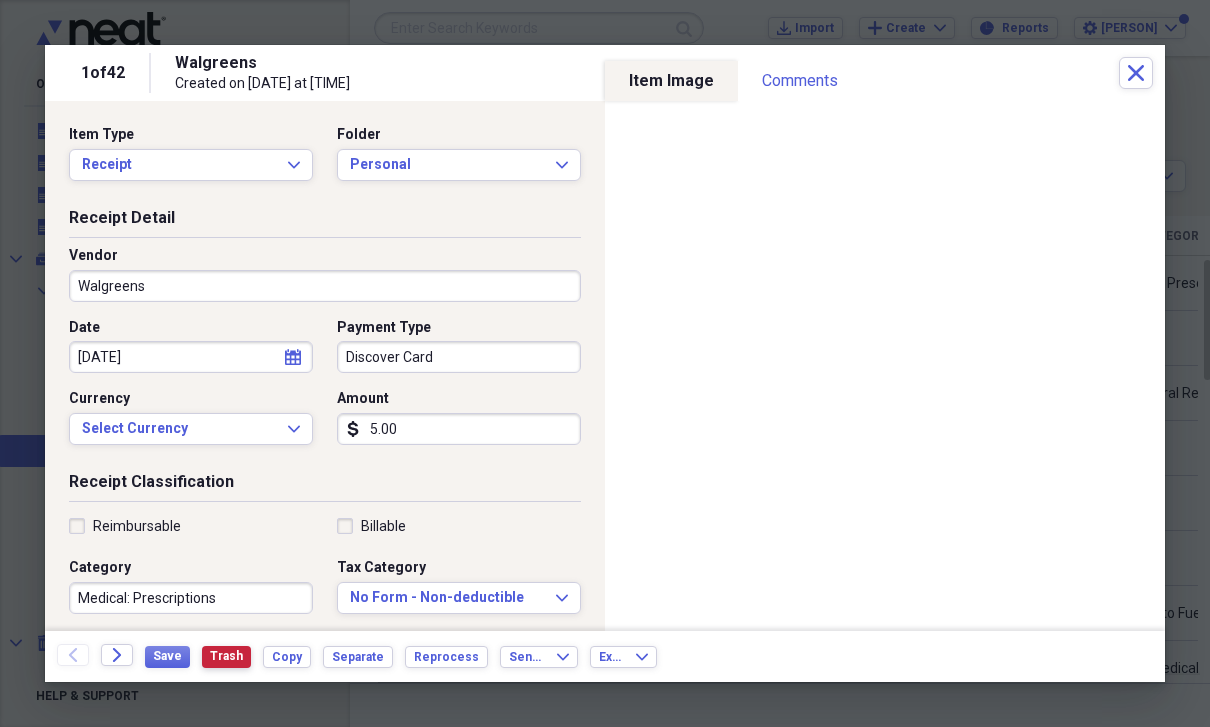 click on "Trash" at bounding box center (226, 657) 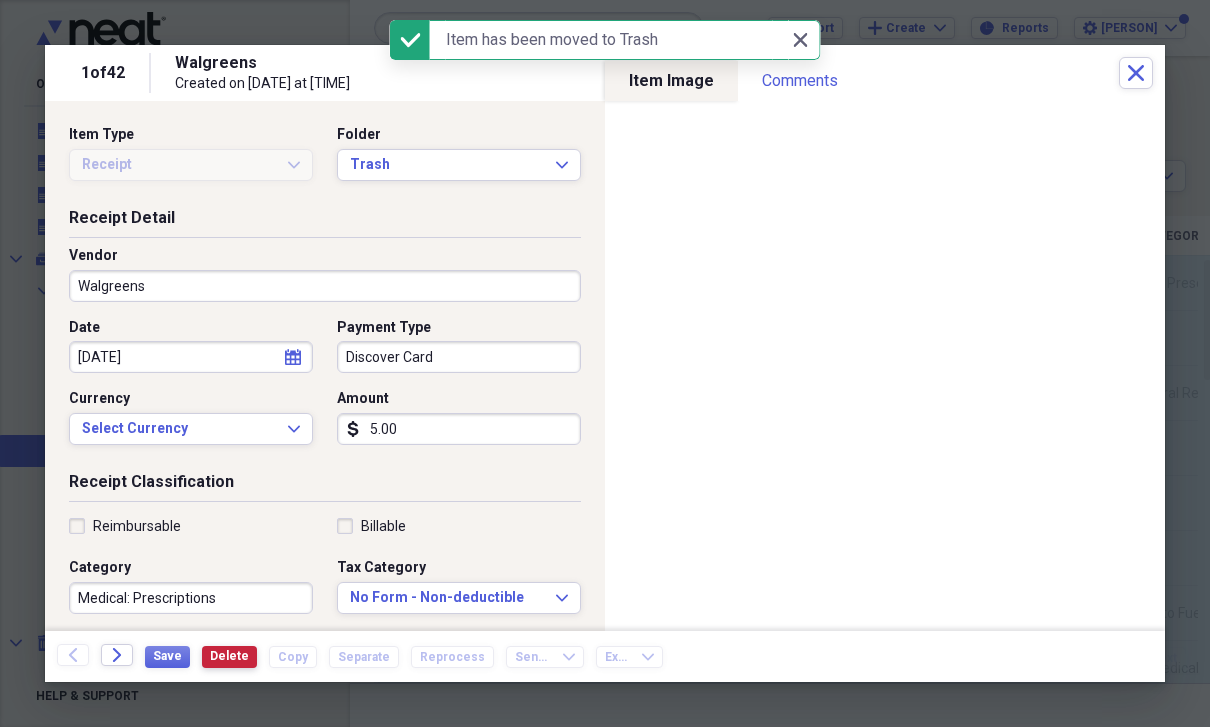 type on "[PERSON]
[MEDICATION]
[CONDITION]" 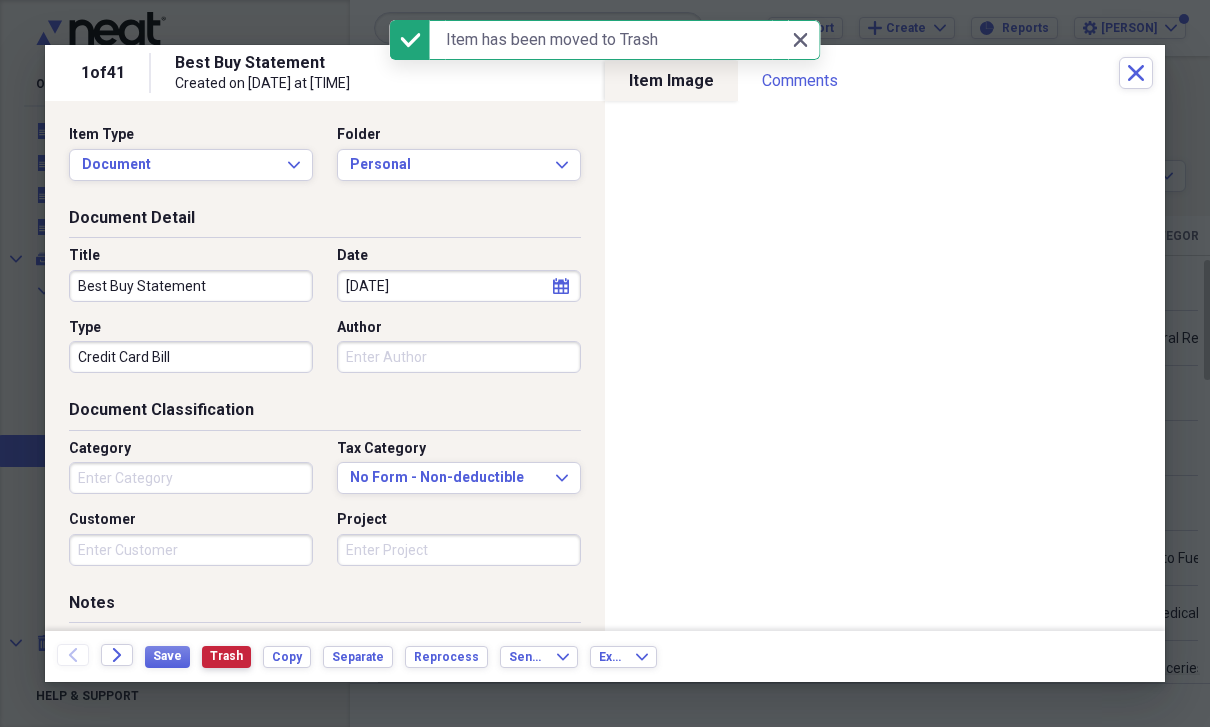 click on "Trash" at bounding box center (226, 656) 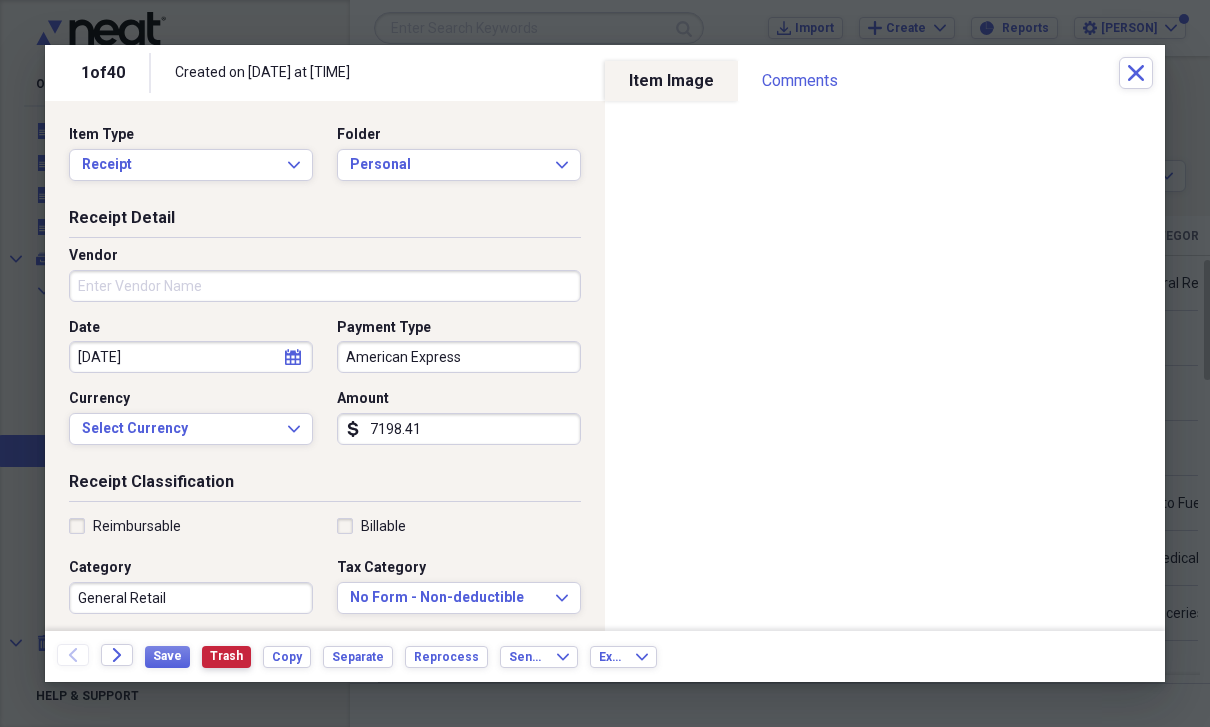 click on "Trash" at bounding box center (226, 656) 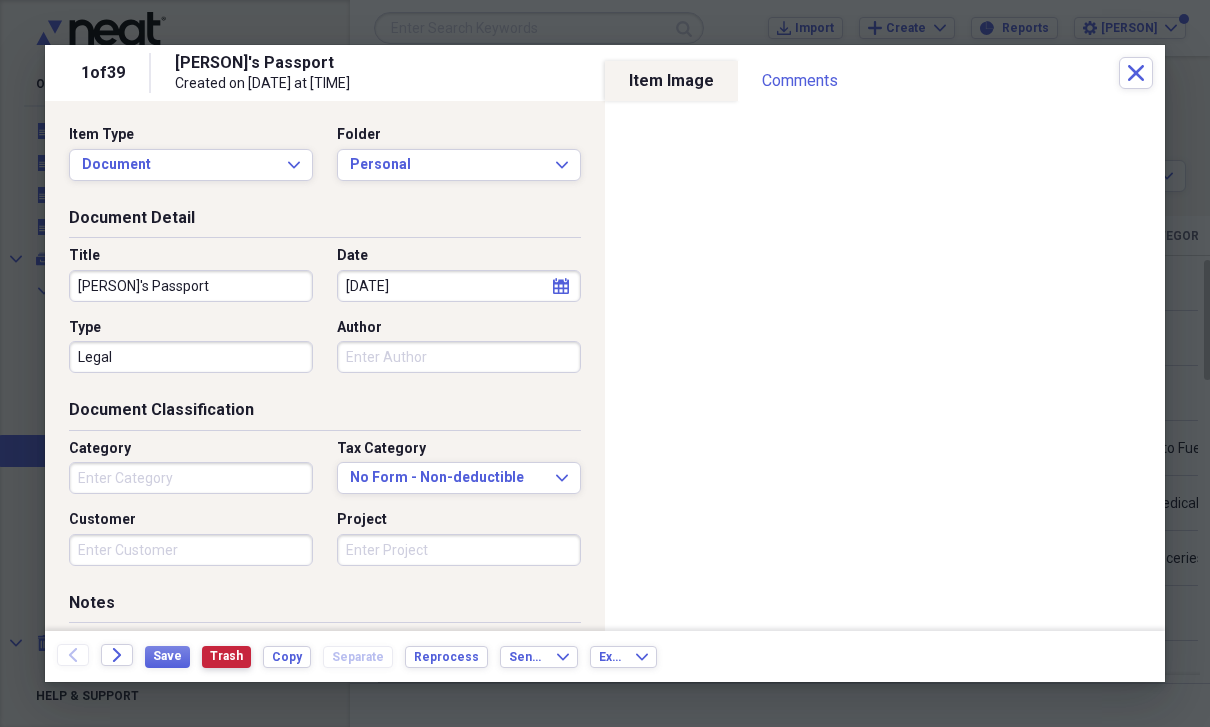 click on "Trash" at bounding box center (226, 656) 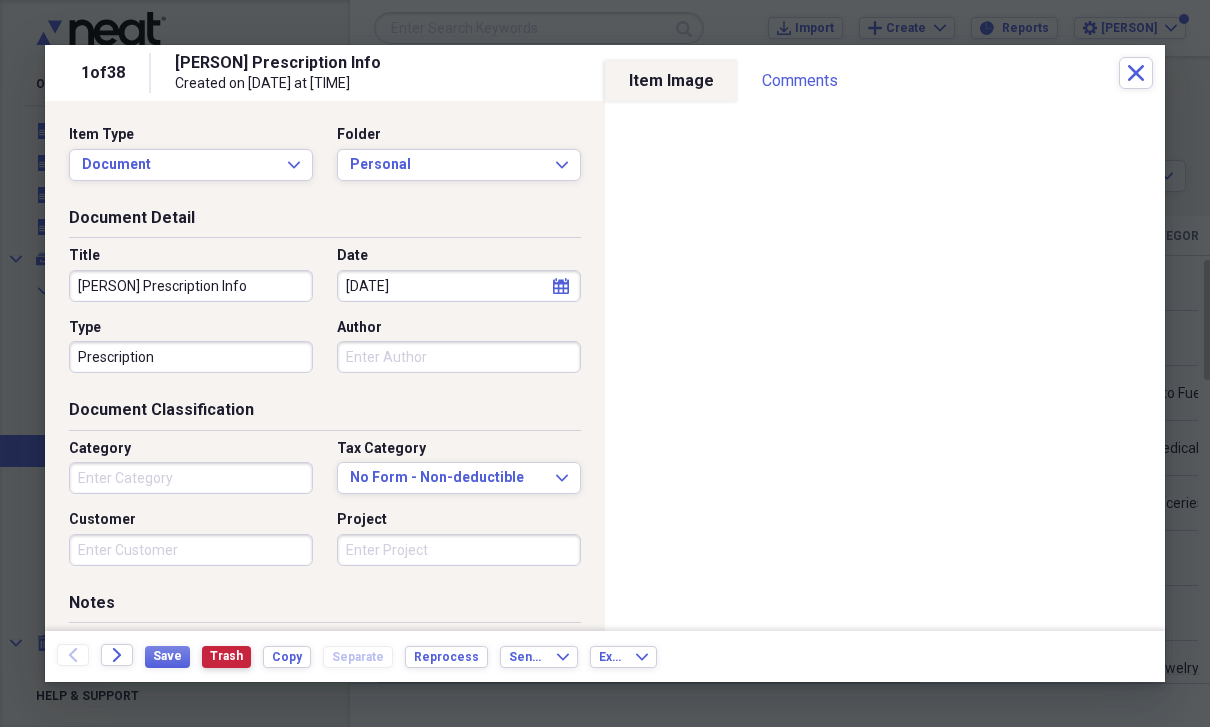 click on "Trash" at bounding box center [226, 656] 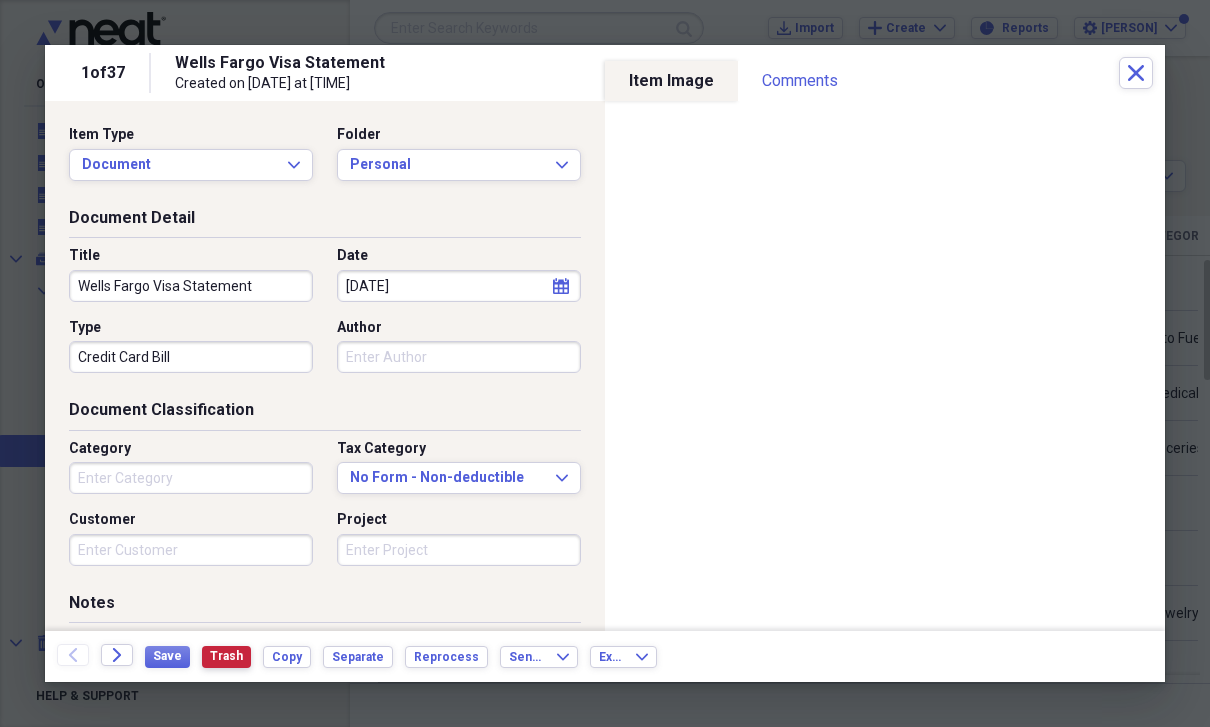 click on "Trash" at bounding box center [226, 656] 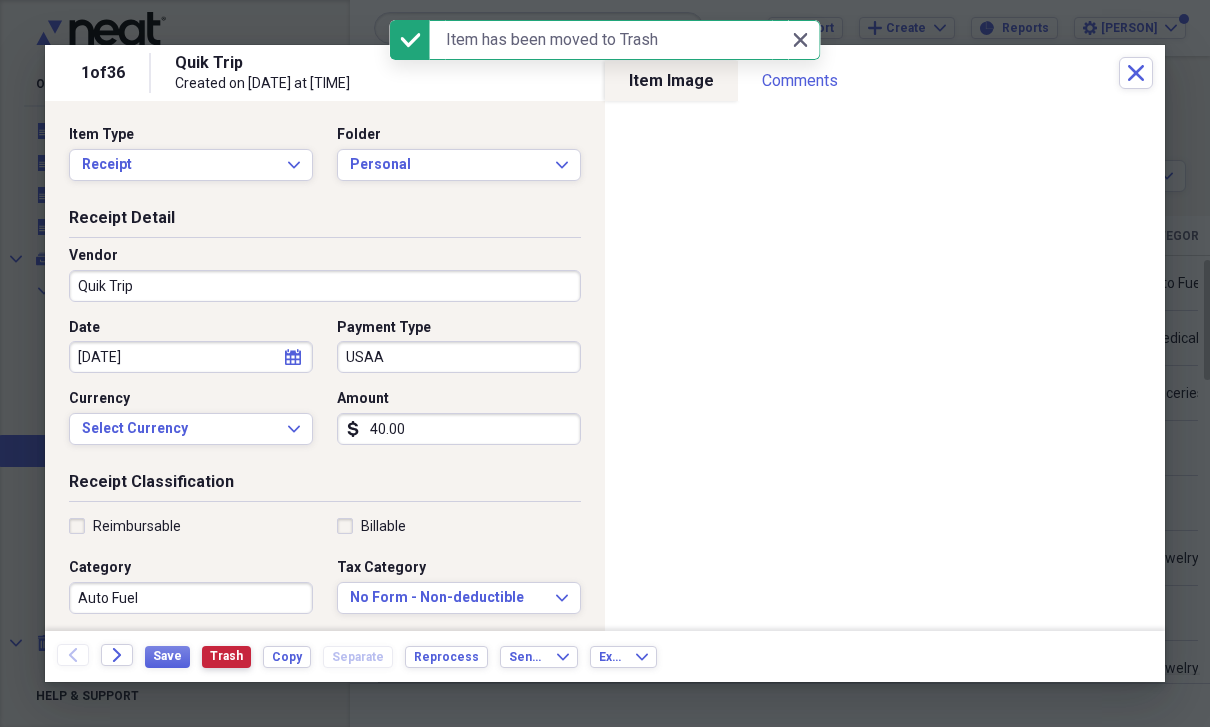 click on "Trash" at bounding box center [226, 656] 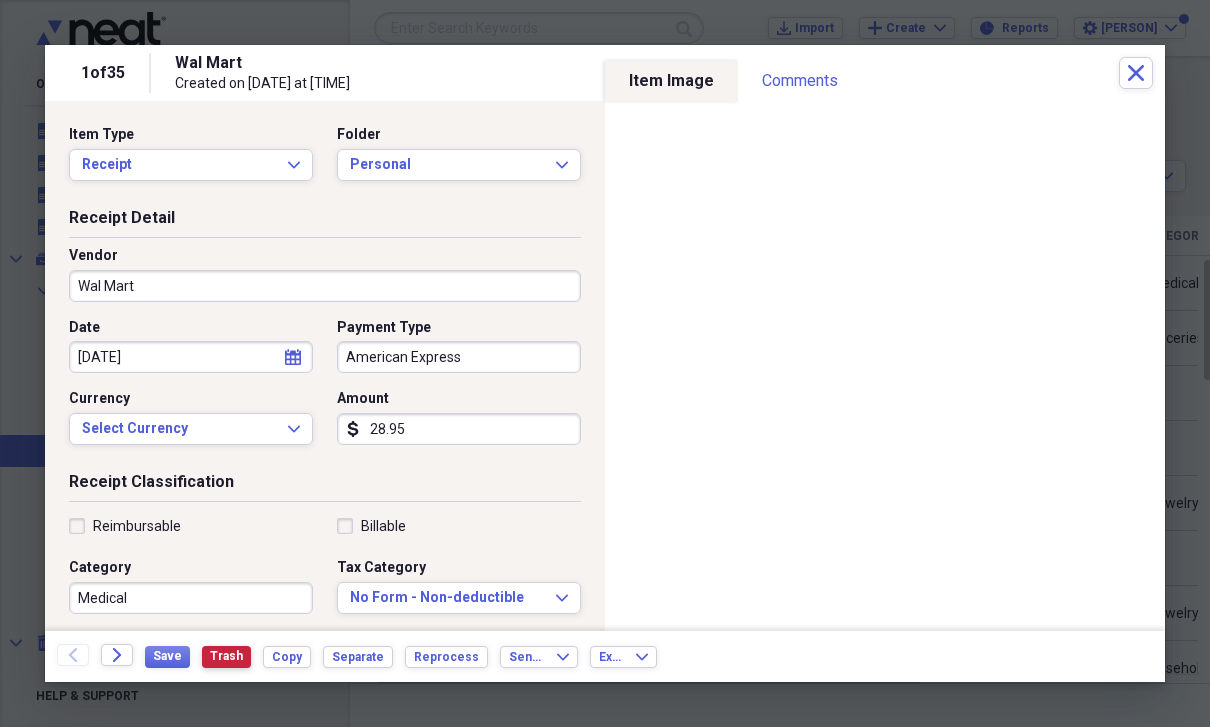 click on "Trash" at bounding box center (226, 656) 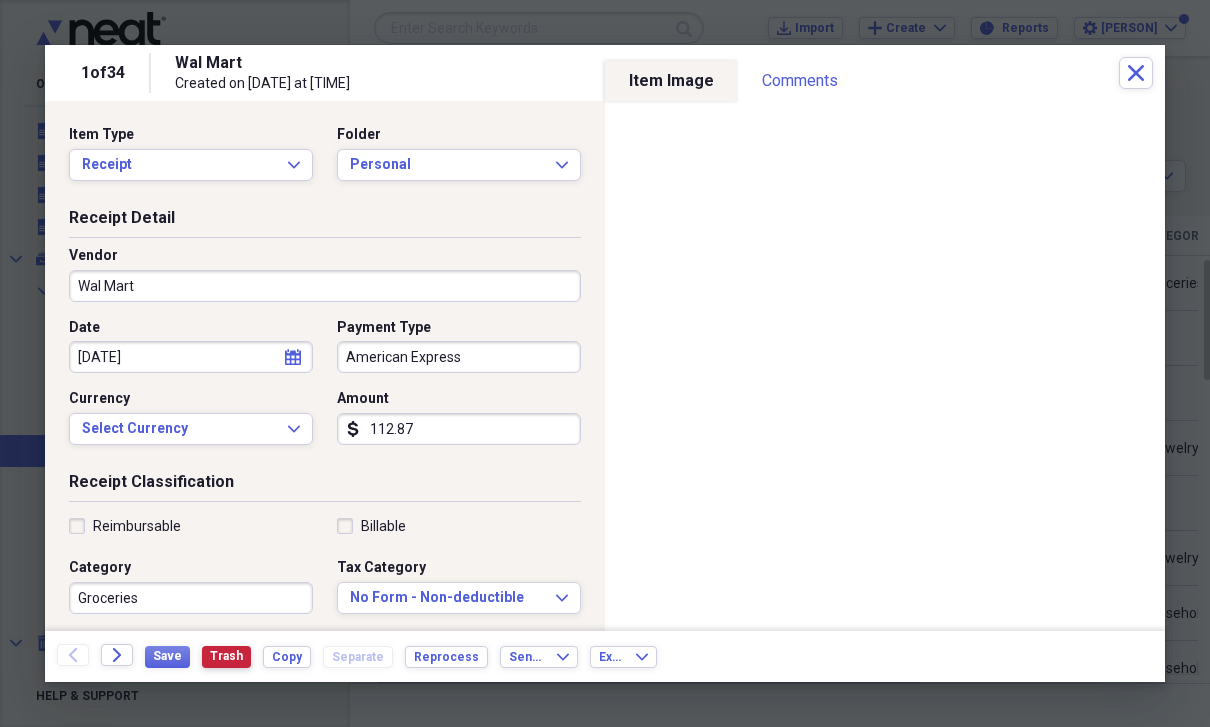 click on "Trash" at bounding box center (226, 656) 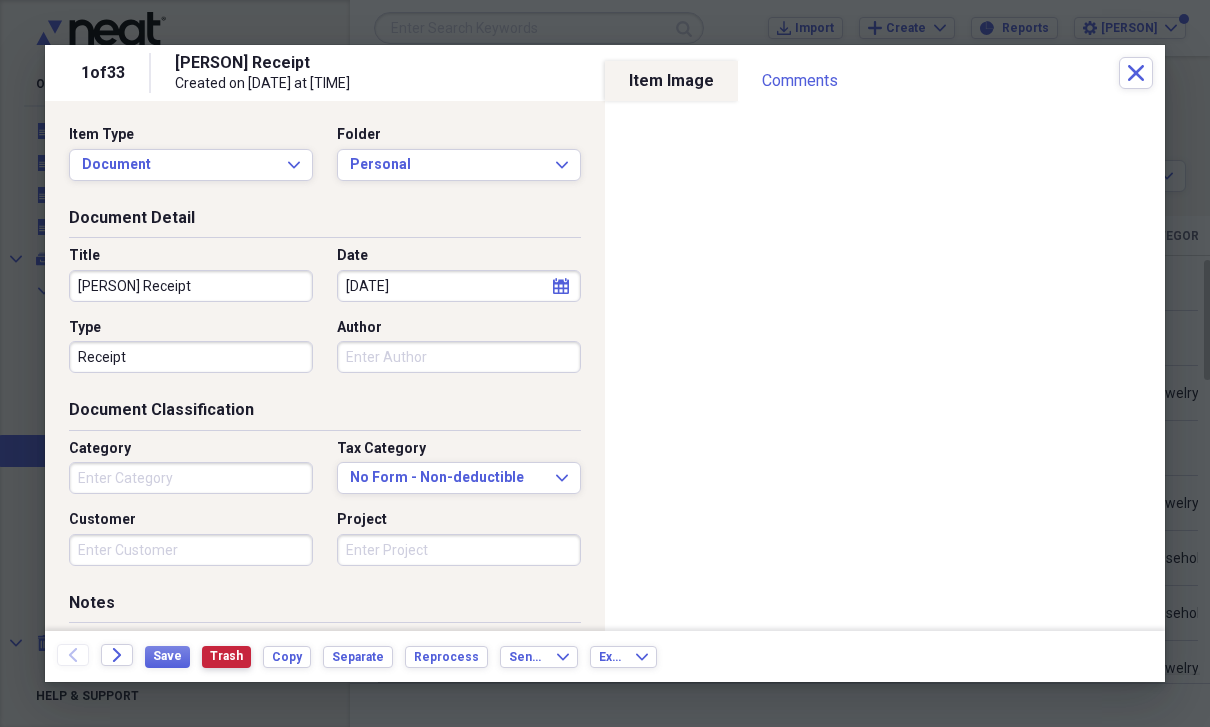 click on "Trash" at bounding box center (226, 656) 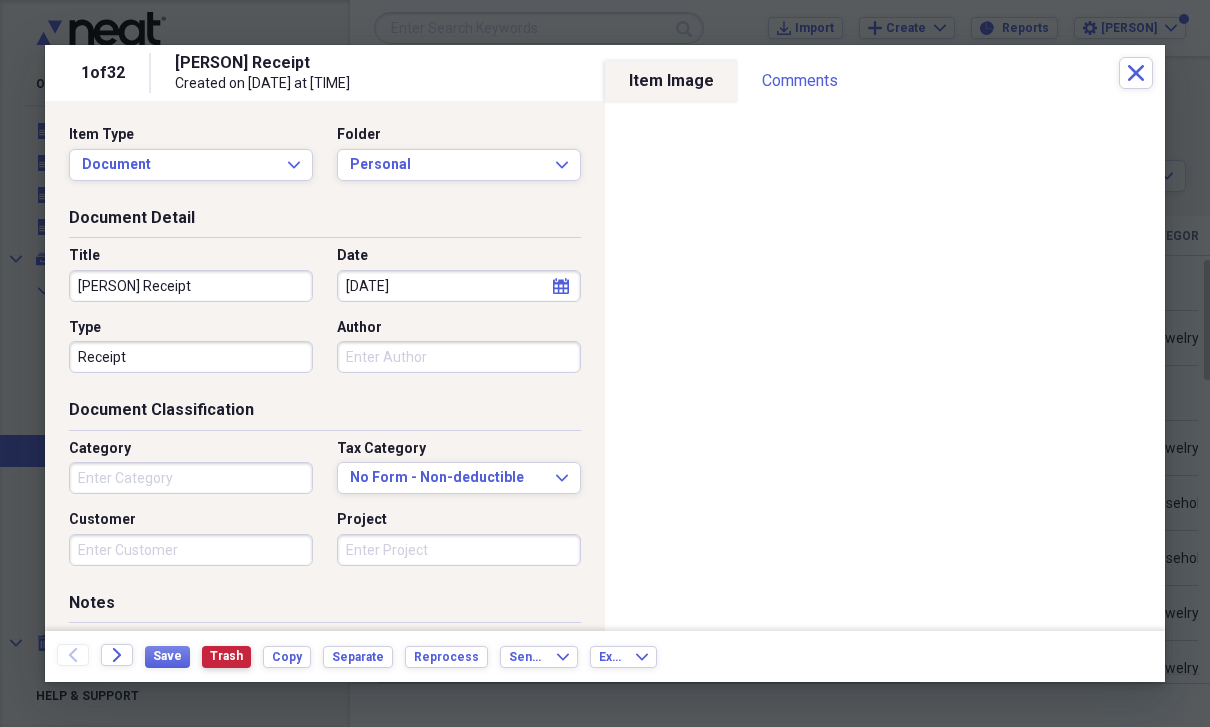 click on "Trash" at bounding box center (226, 656) 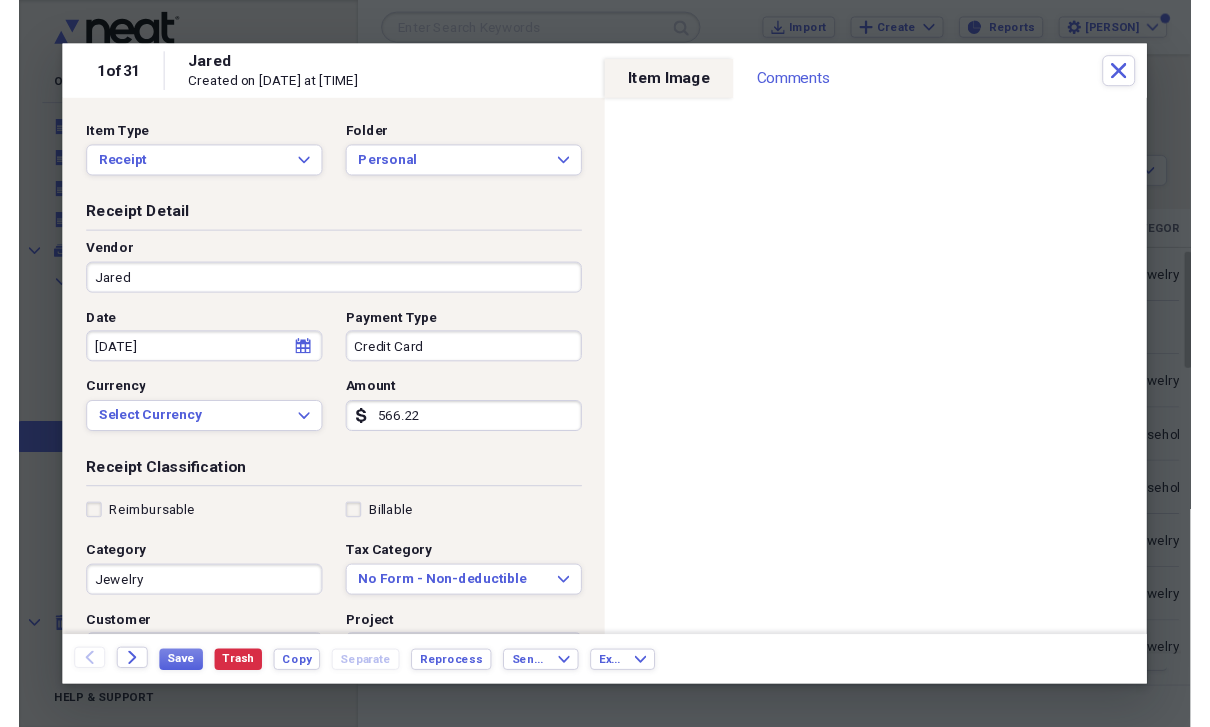 scroll, scrollTop: 24, scrollLeft: 0, axis: vertical 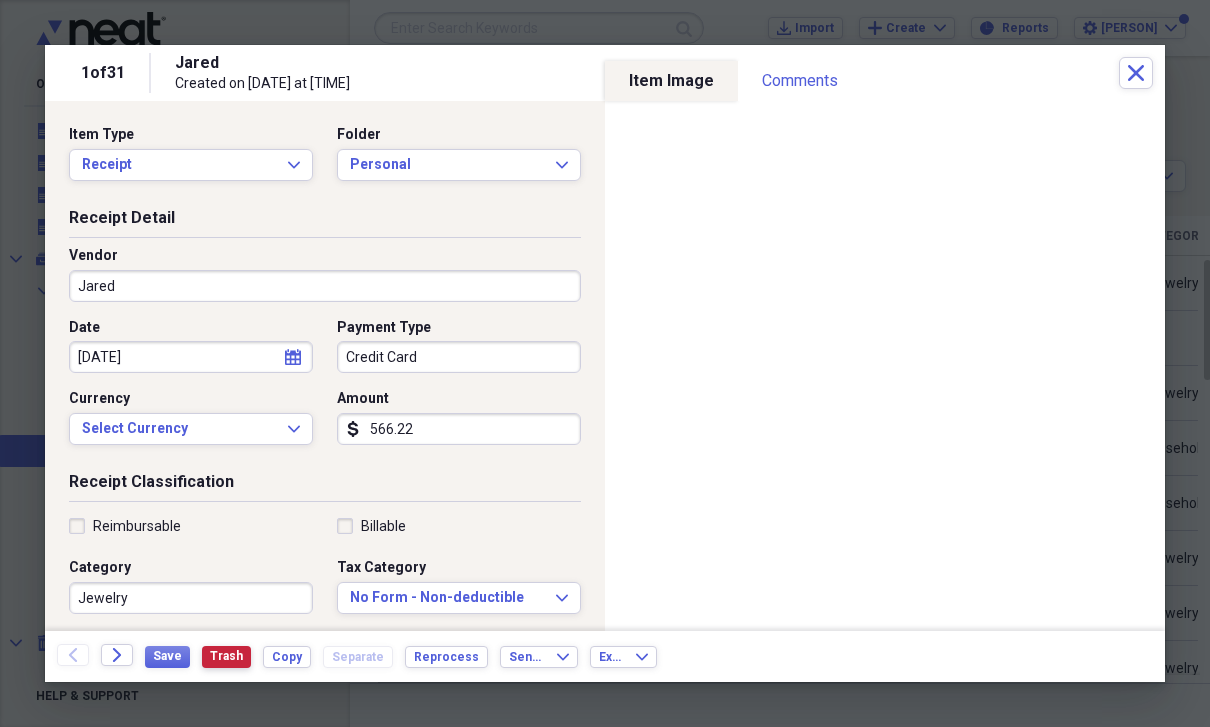click on "Trash" at bounding box center [226, 656] 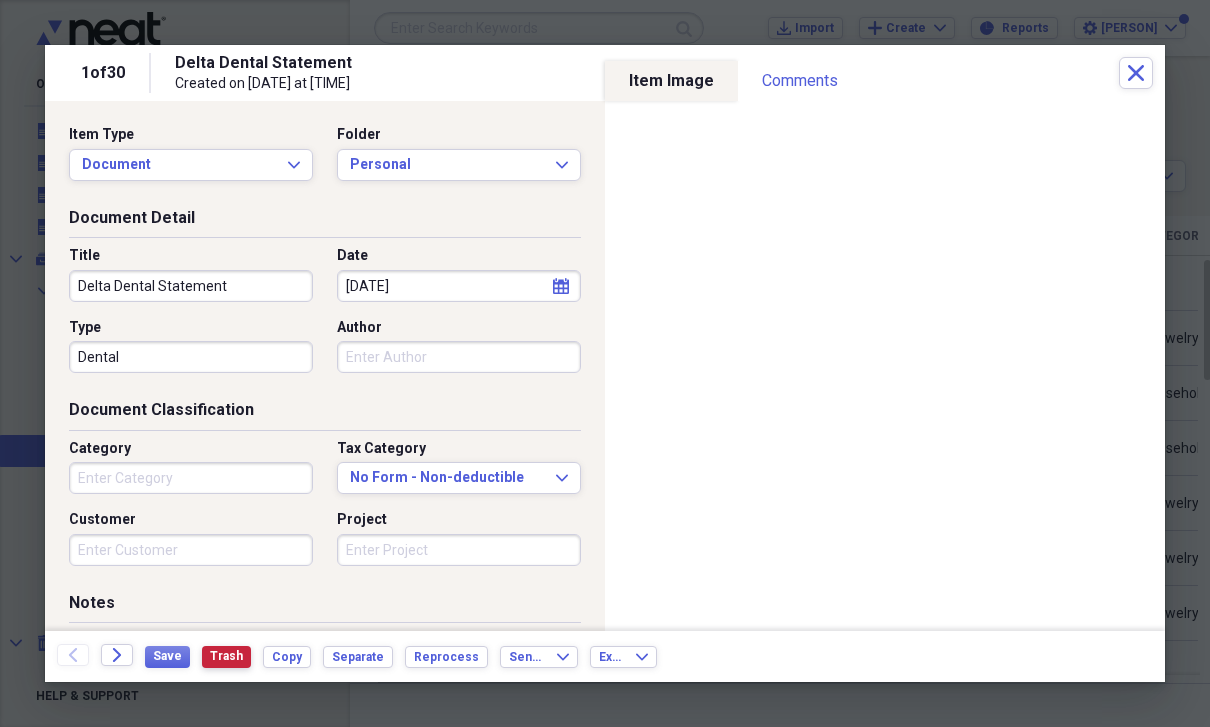 click on "Trash" at bounding box center (226, 657) 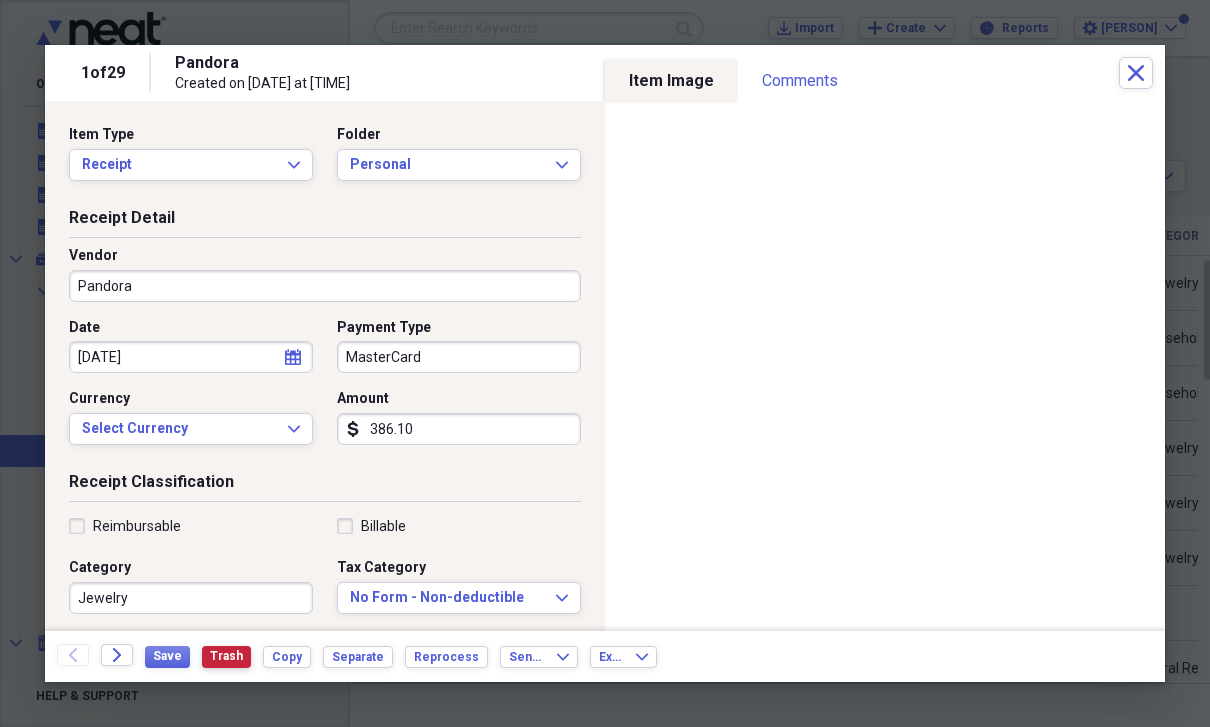 click on "Trash" at bounding box center [226, 656] 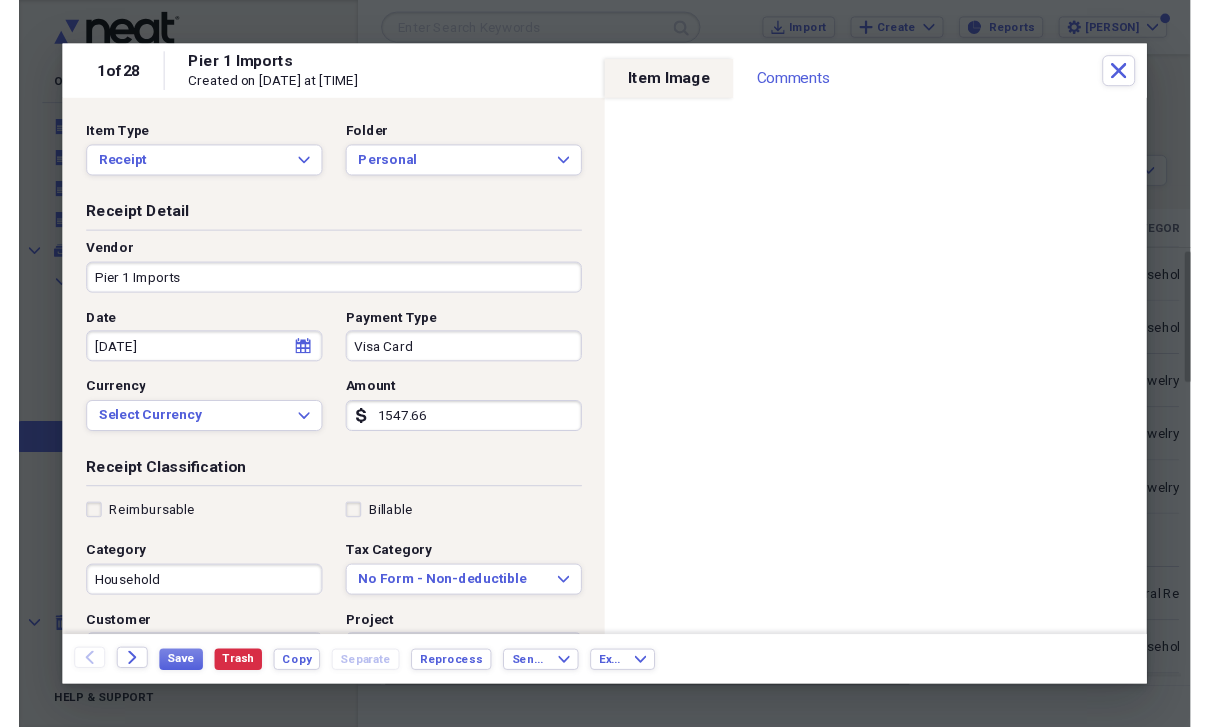 scroll, scrollTop: 24, scrollLeft: 0, axis: vertical 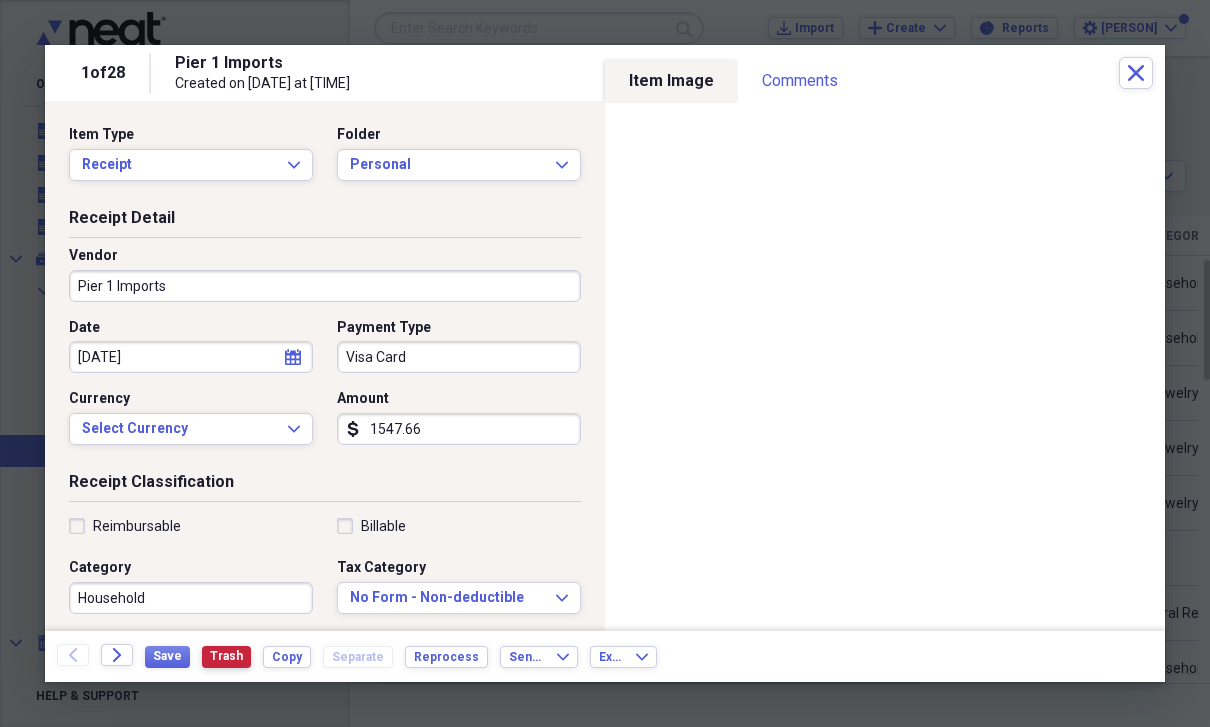 click on "Trash" at bounding box center (226, 656) 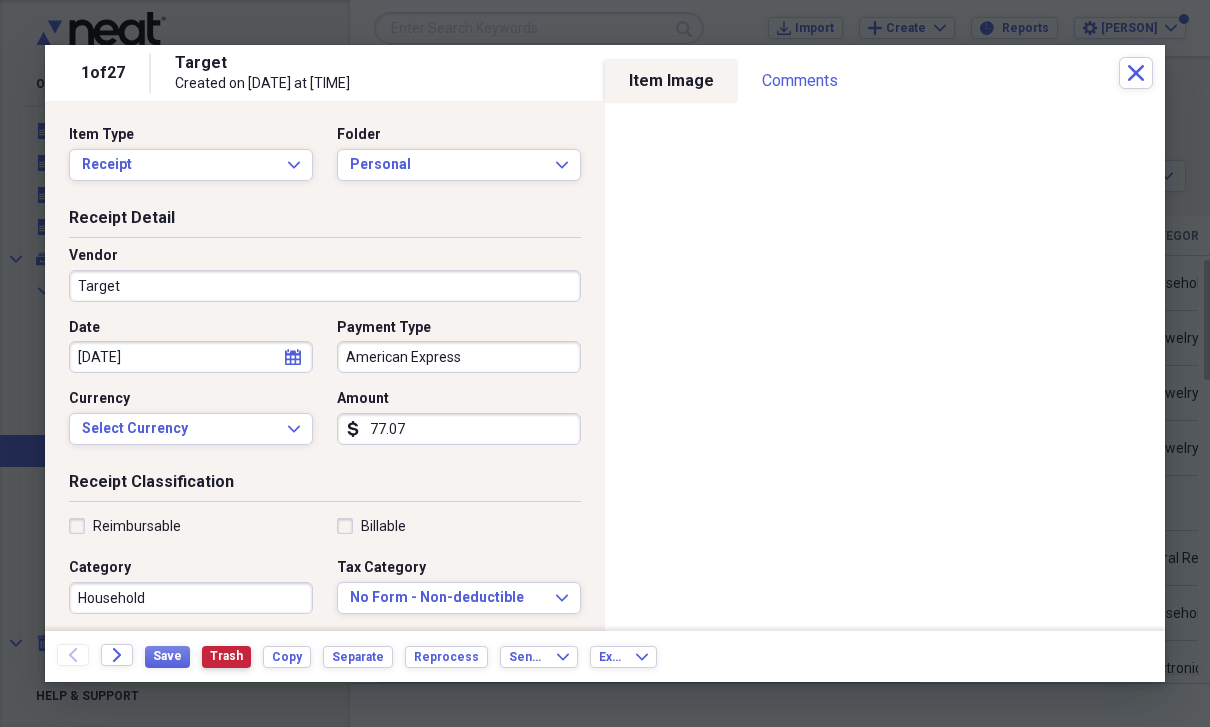click on "Trash" at bounding box center (226, 656) 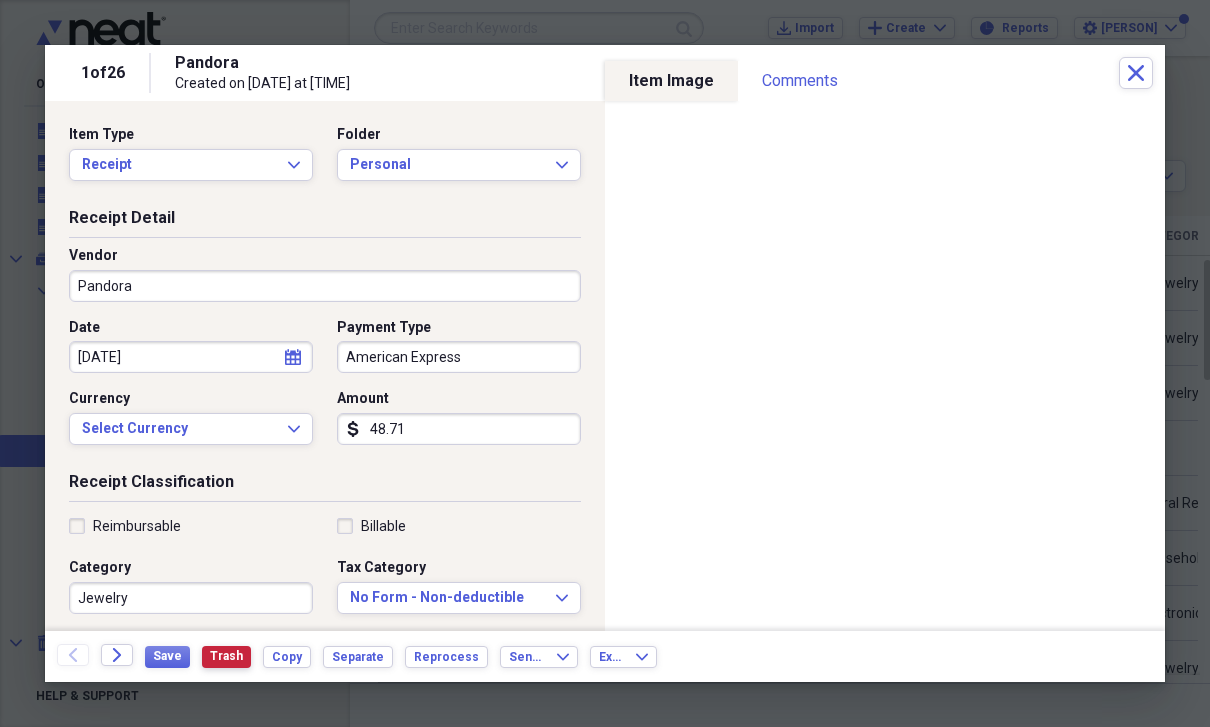 click on "Trash" at bounding box center (226, 656) 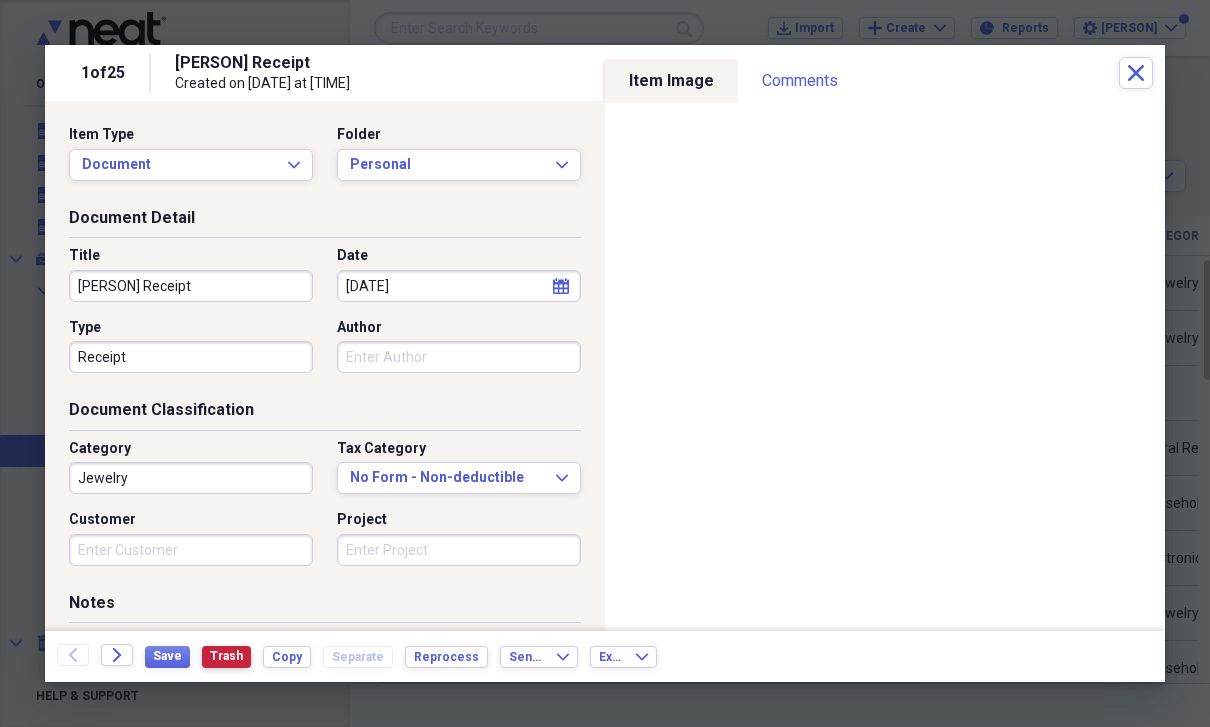 click on "Trash" at bounding box center (226, 656) 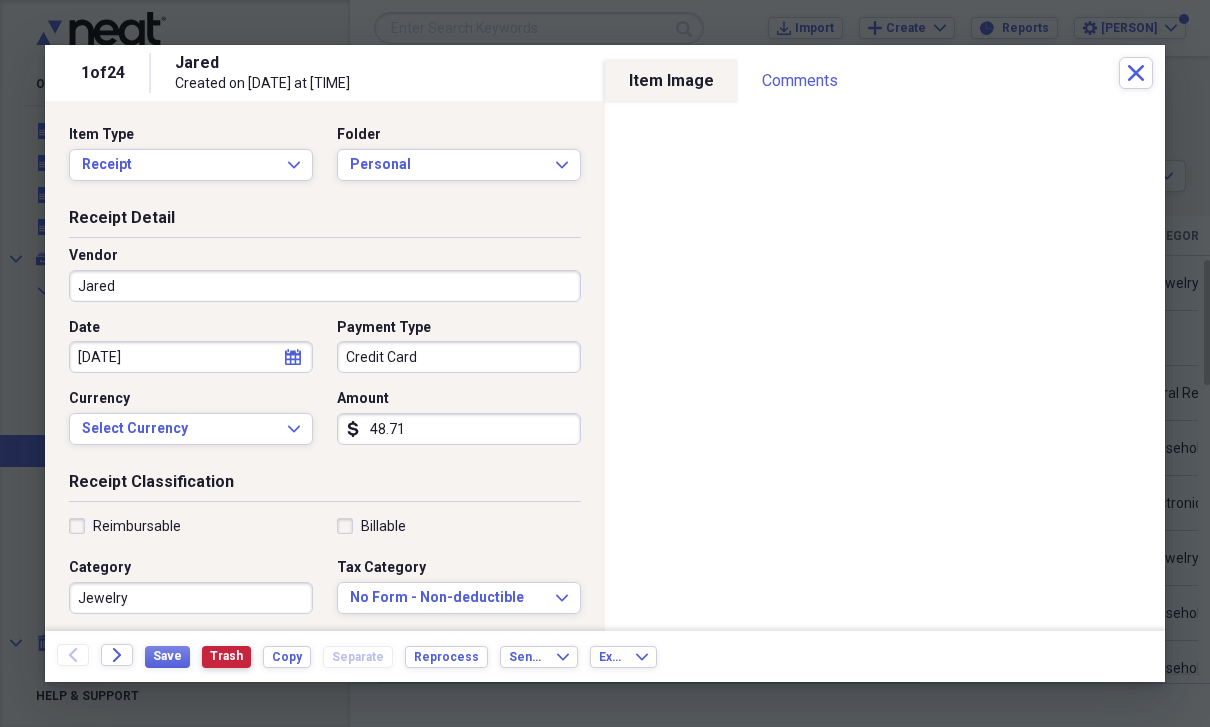click on "Trash" at bounding box center [226, 656] 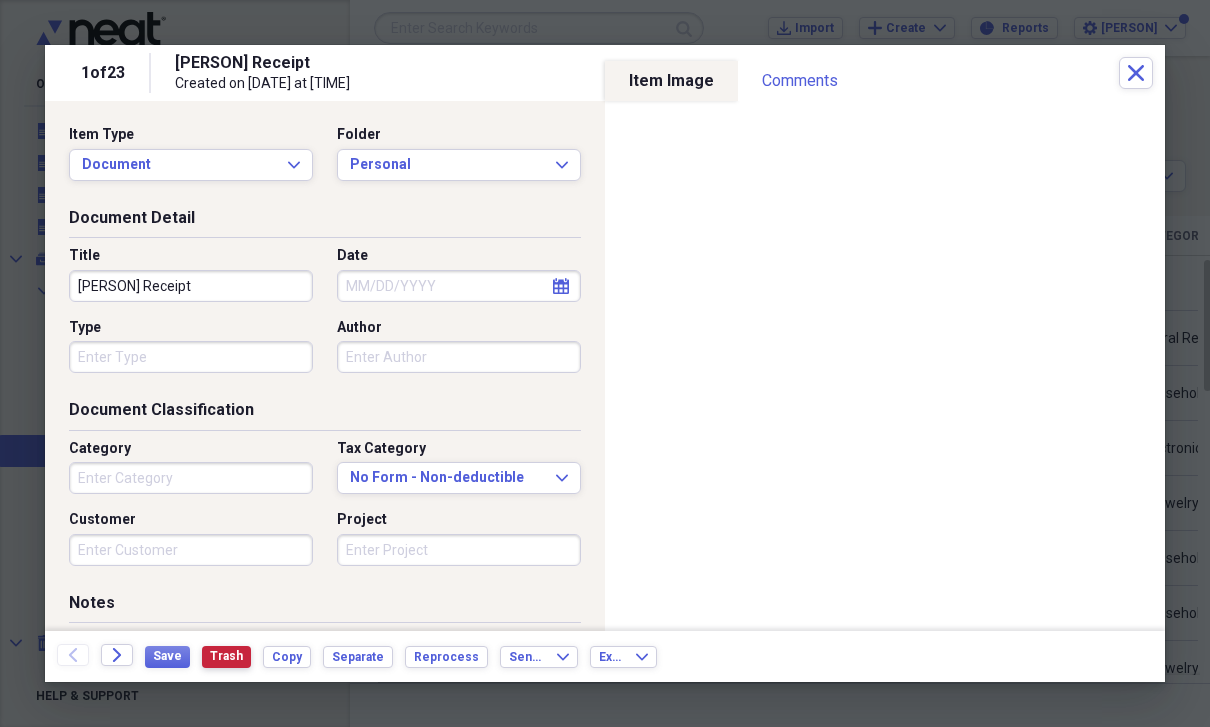 click on "Trash" at bounding box center [226, 656] 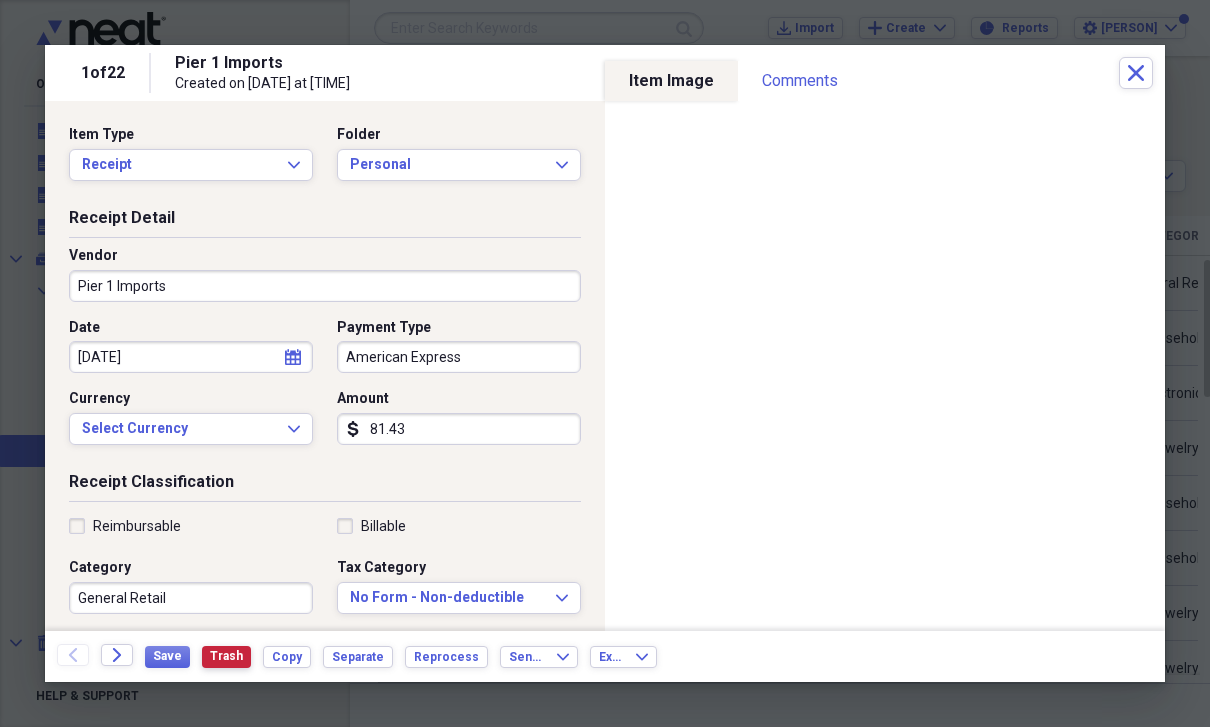 click on "Trash" at bounding box center (226, 656) 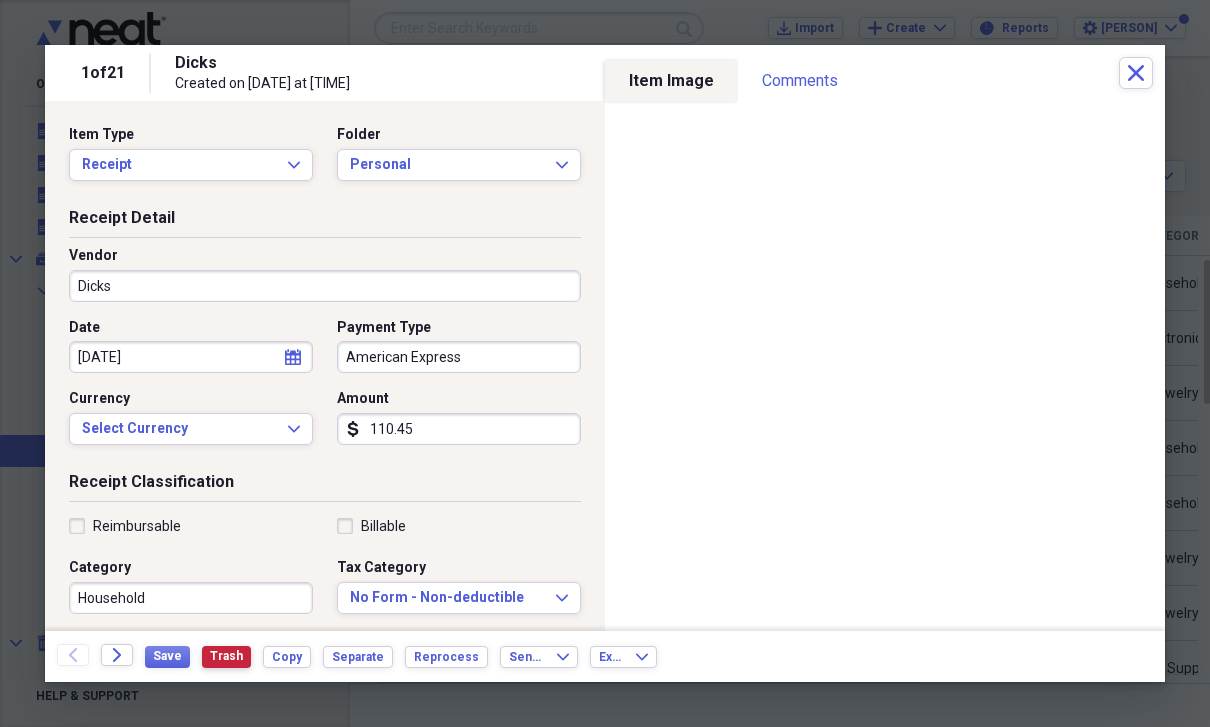 click on "Trash" at bounding box center (226, 656) 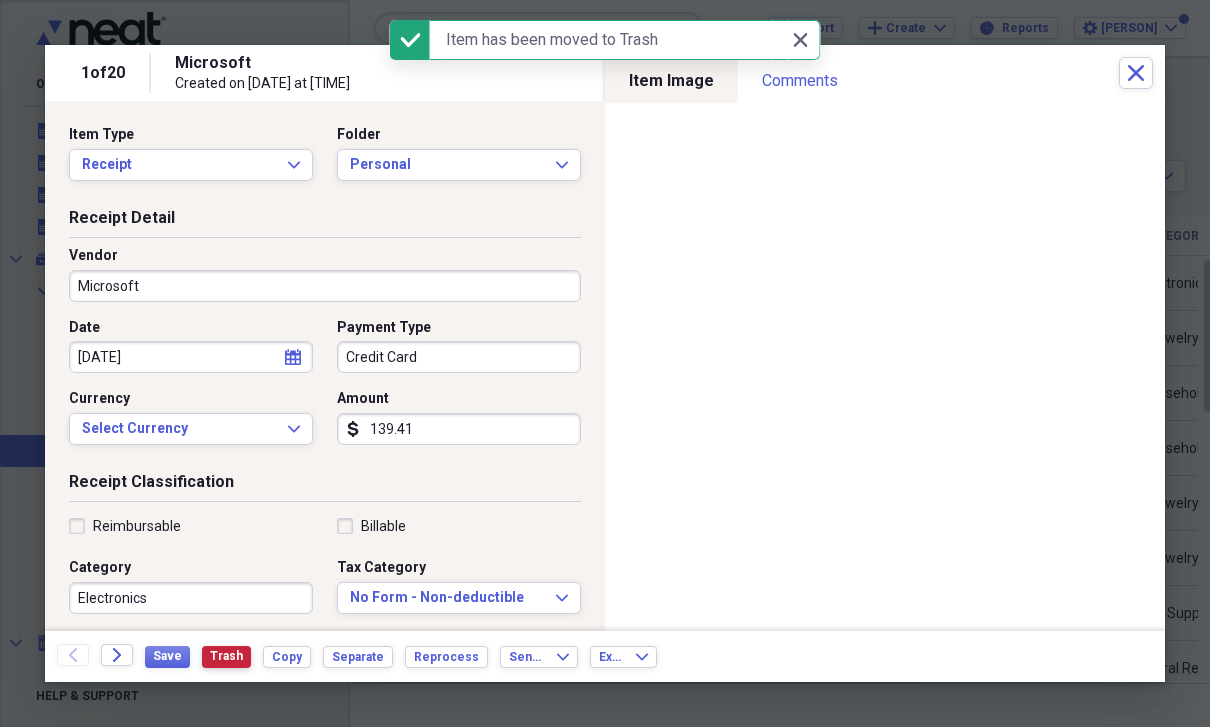 click on "Trash" at bounding box center (226, 656) 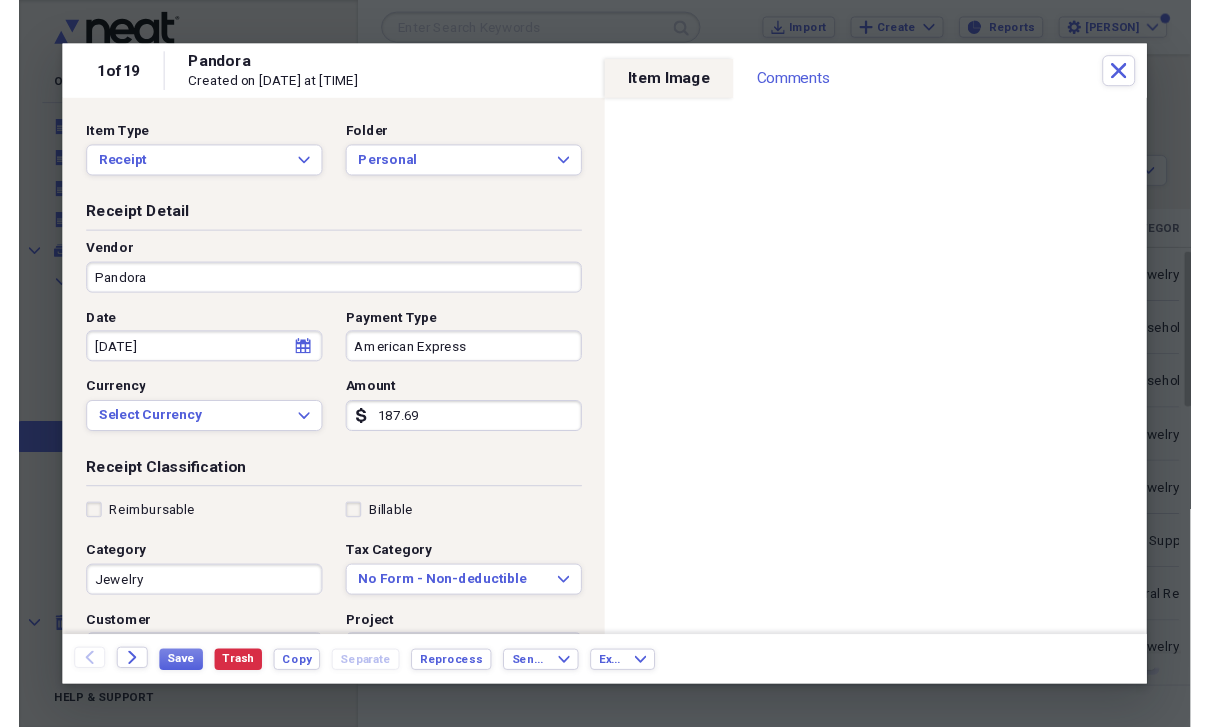 scroll, scrollTop: 24, scrollLeft: 0, axis: vertical 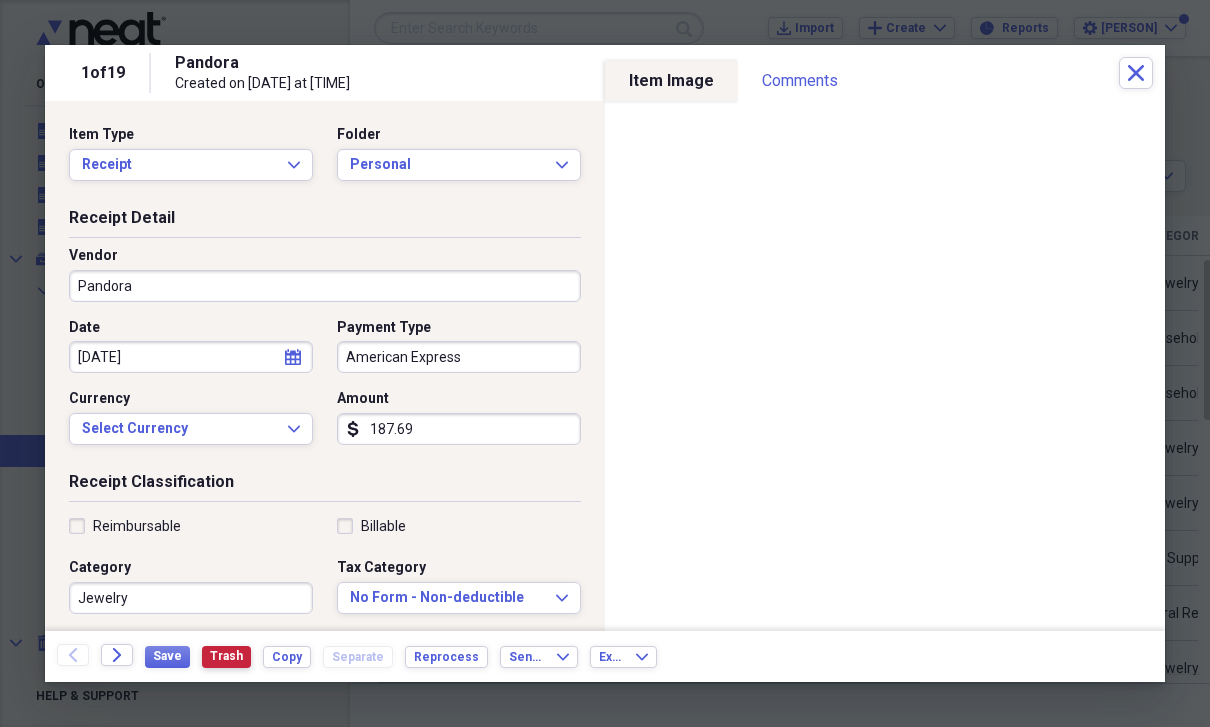 click on "Trash" at bounding box center [226, 656] 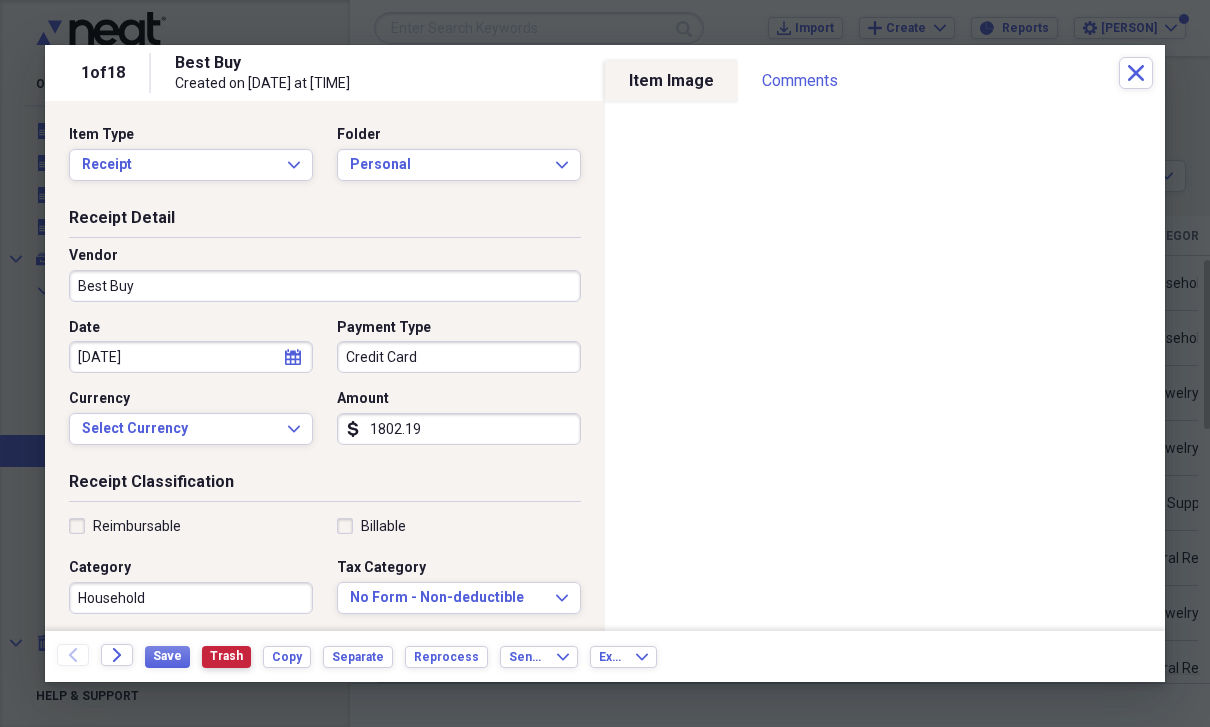 click on "Trash" at bounding box center (226, 656) 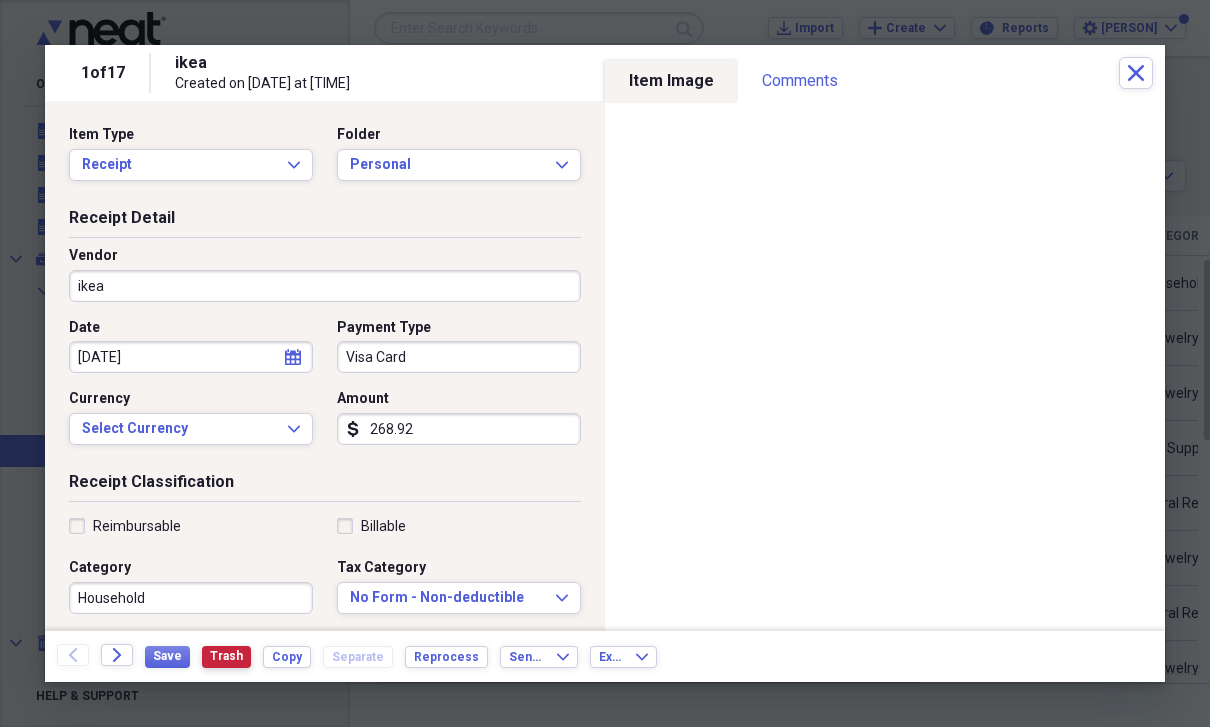 click on "Trash" at bounding box center (226, 656) 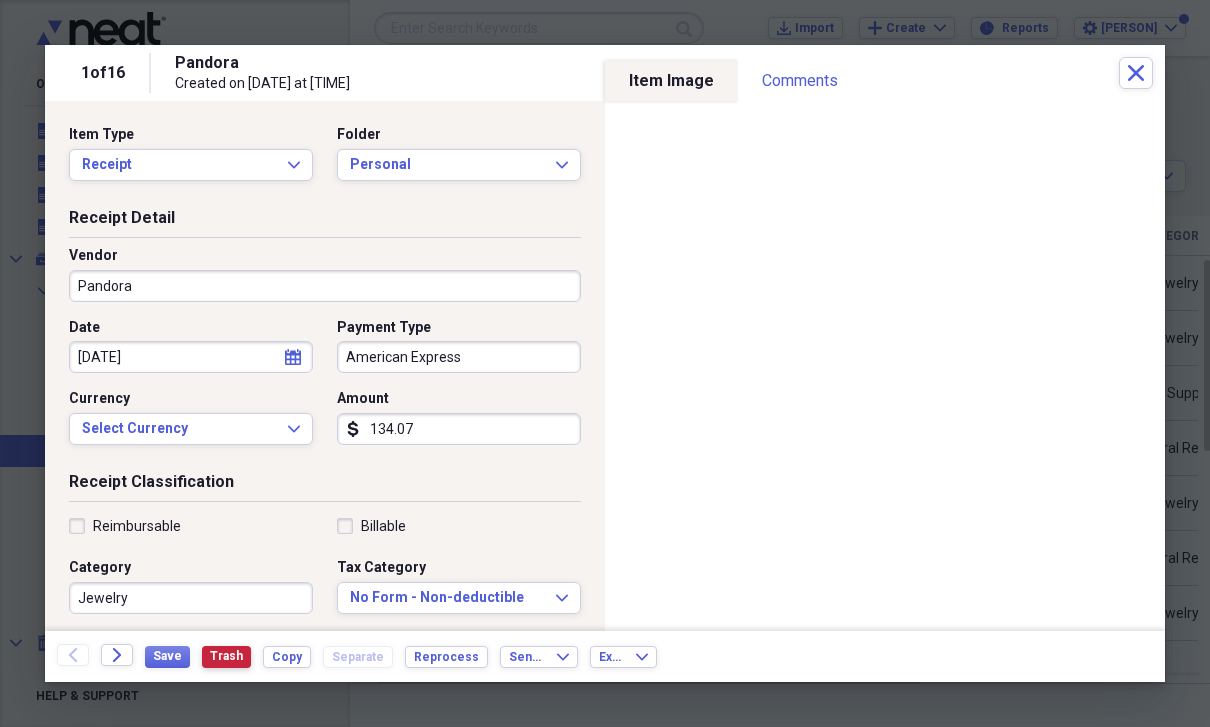 click on "Trash" at bounding box center (226, 656) 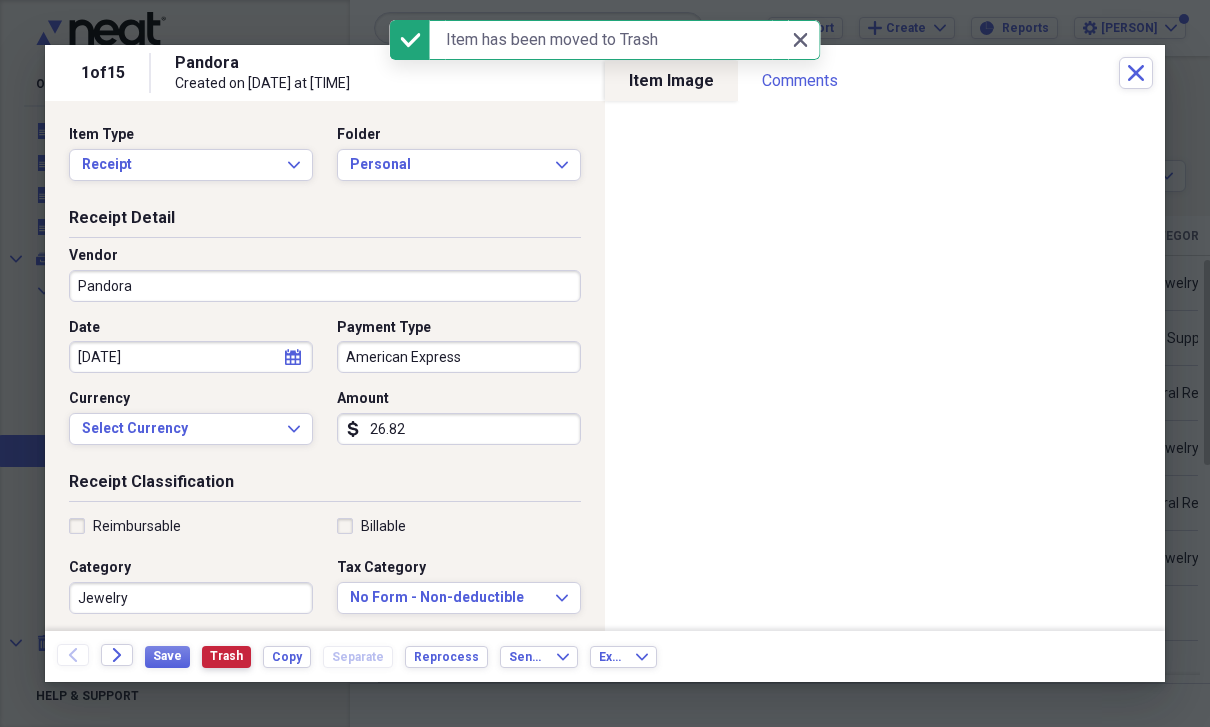 click on "Trash" at bounding box center [226, 656] 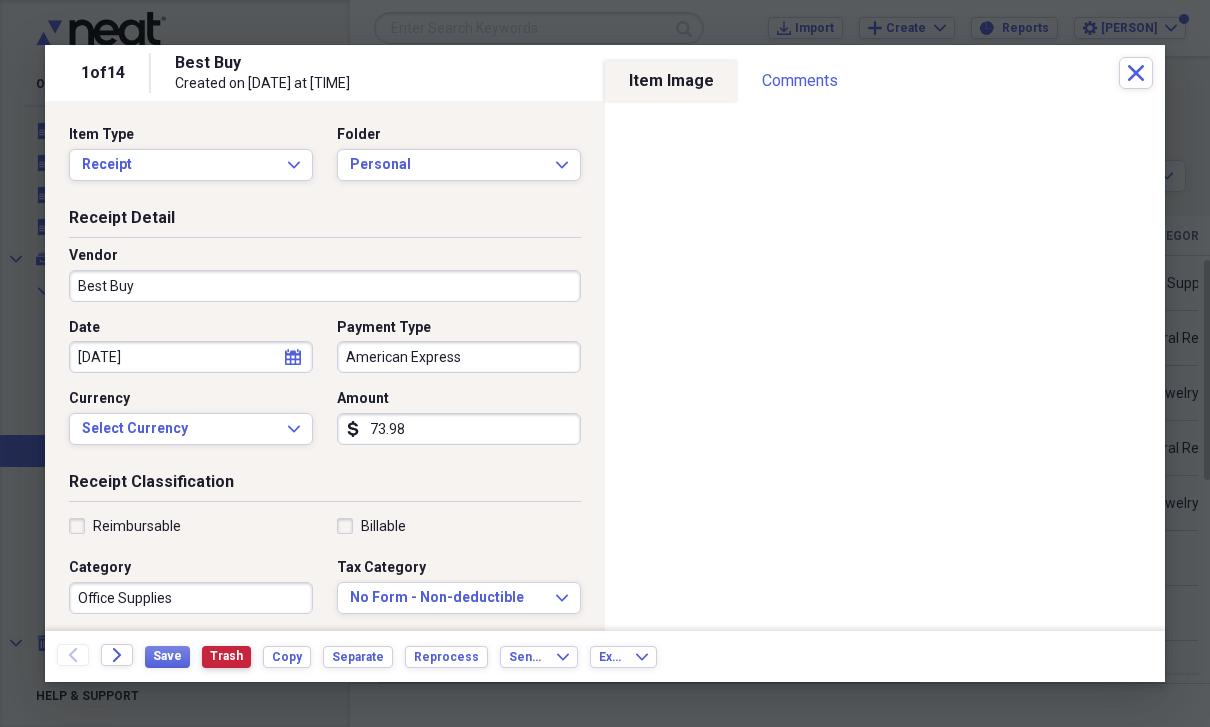 click on "Trash" at bounding box center (226, 656) 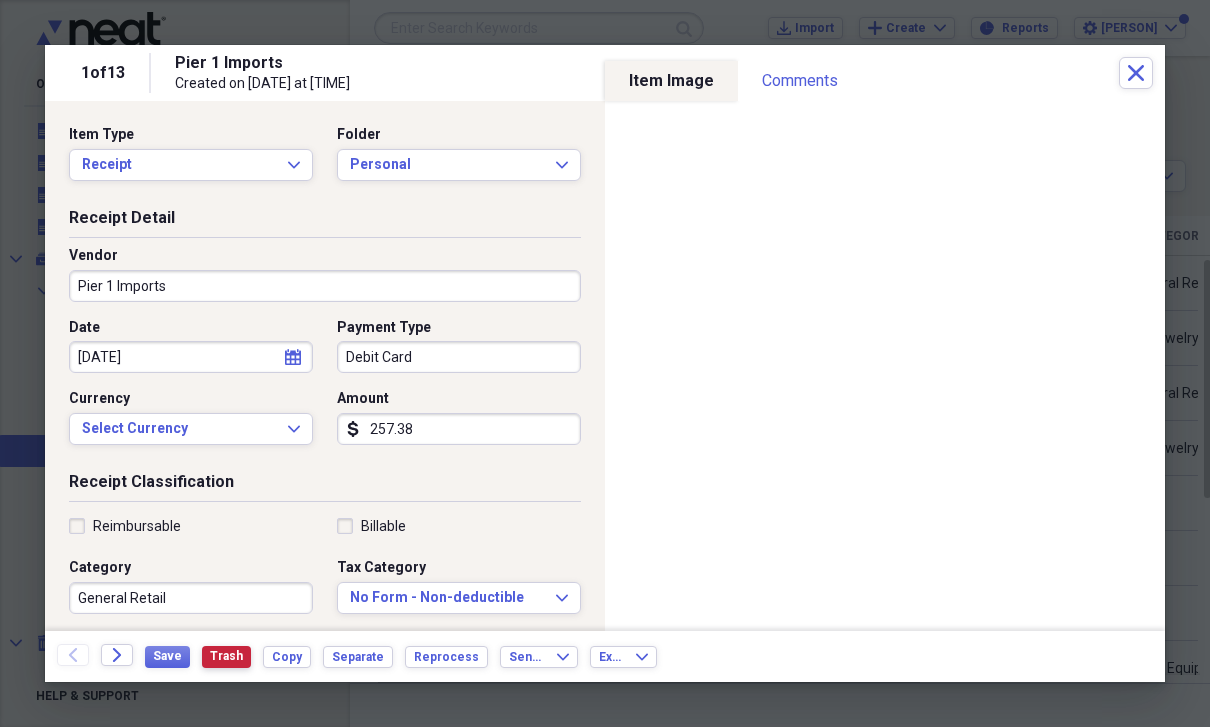 click on "Trash" at bounding box center (226, 656) 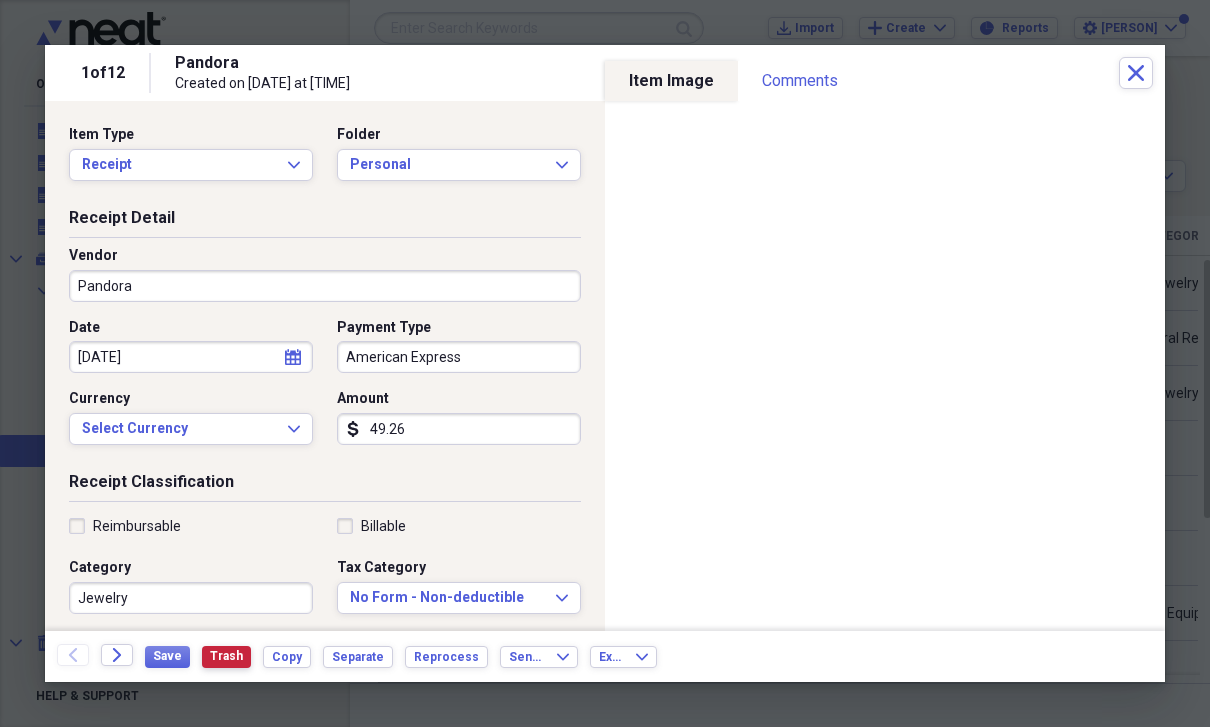 click on "Trash" at bounding box center (226, 657) 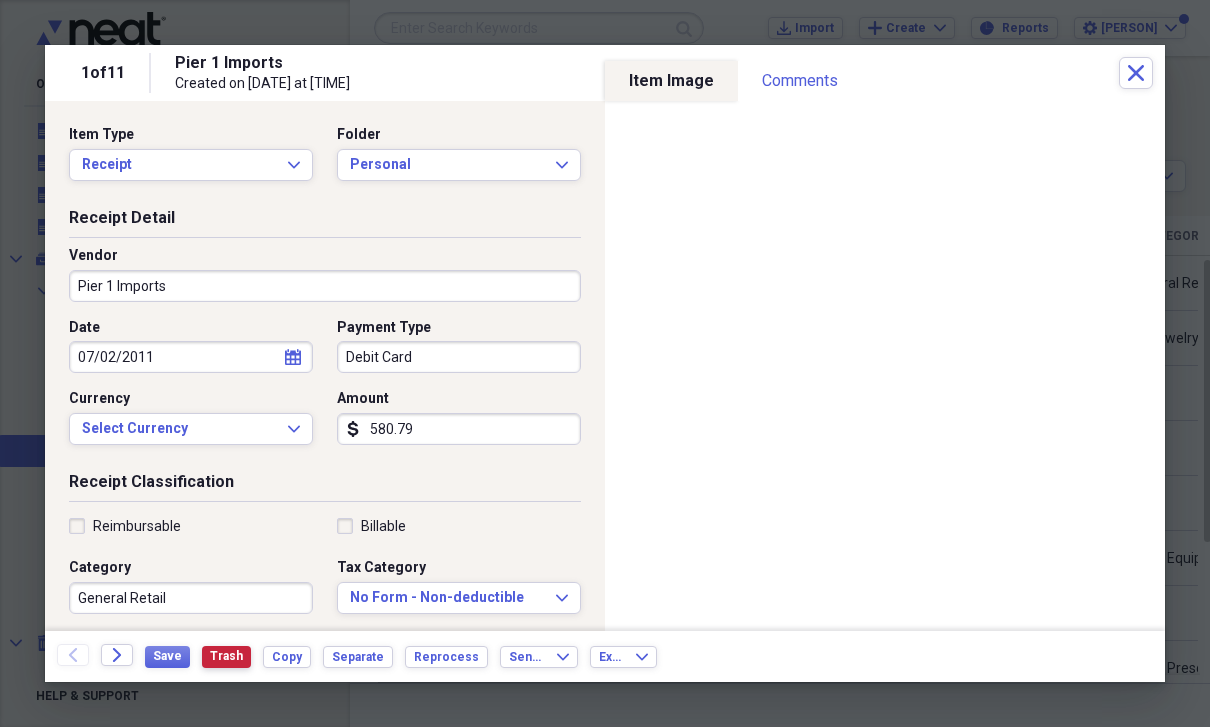 click on "Trash" at bounding box center (226, 656) 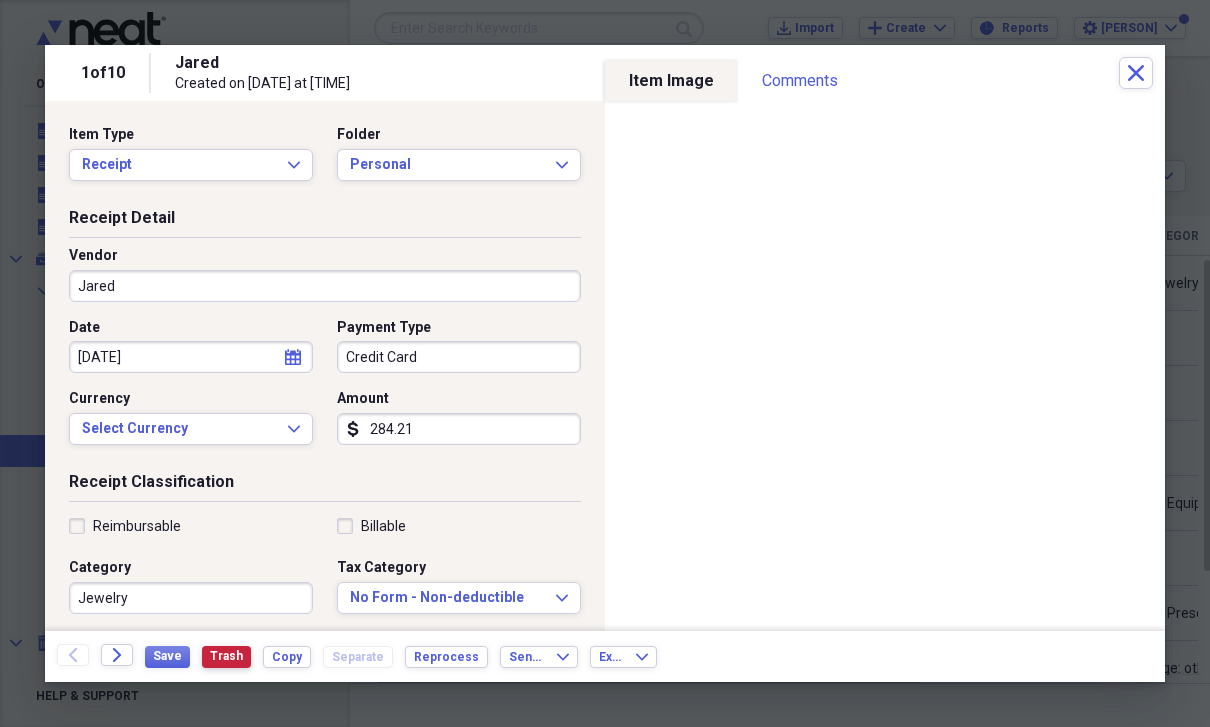 click on "Trash" at bounding box center (226, 656) 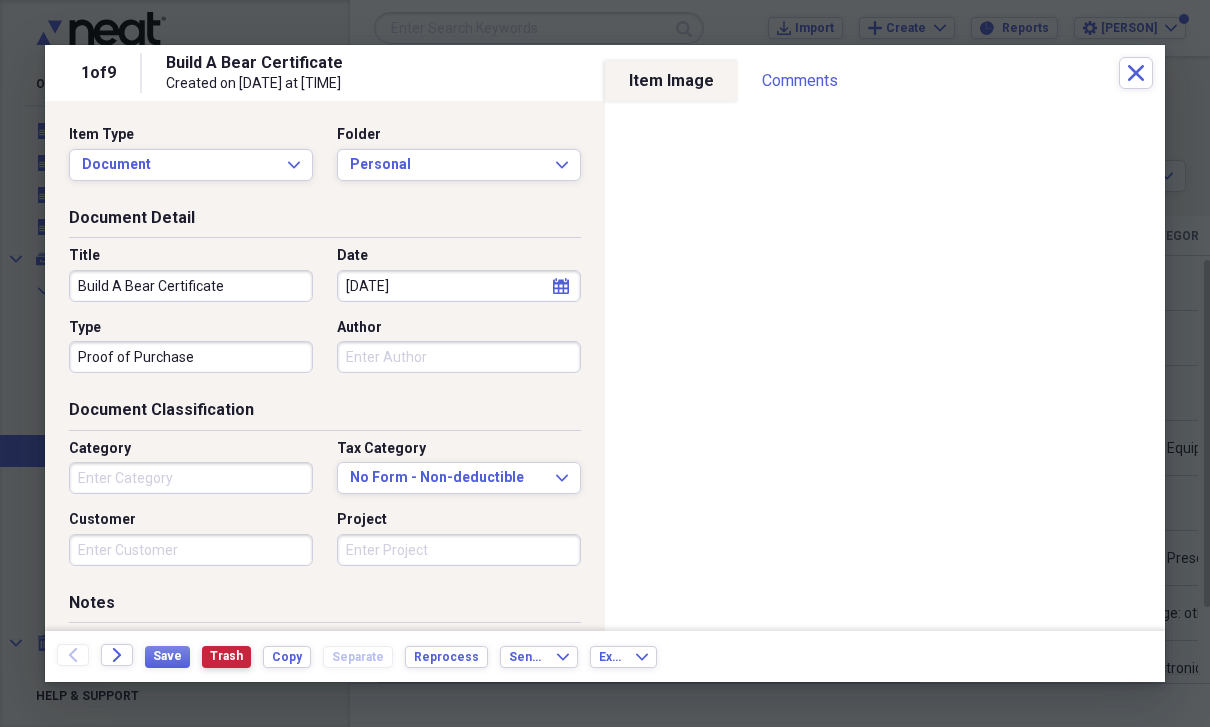 click on "Trash" at bounding box center [226, 656] 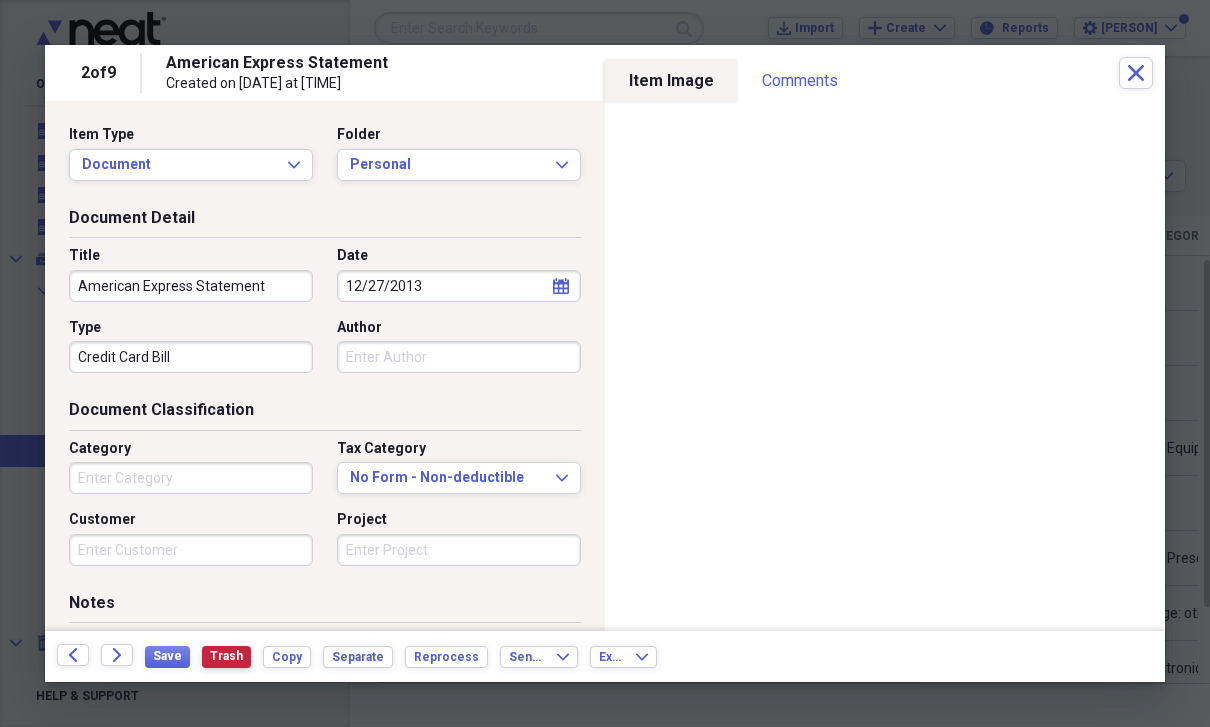 click on "Trash" at bounding box center [226, 656] 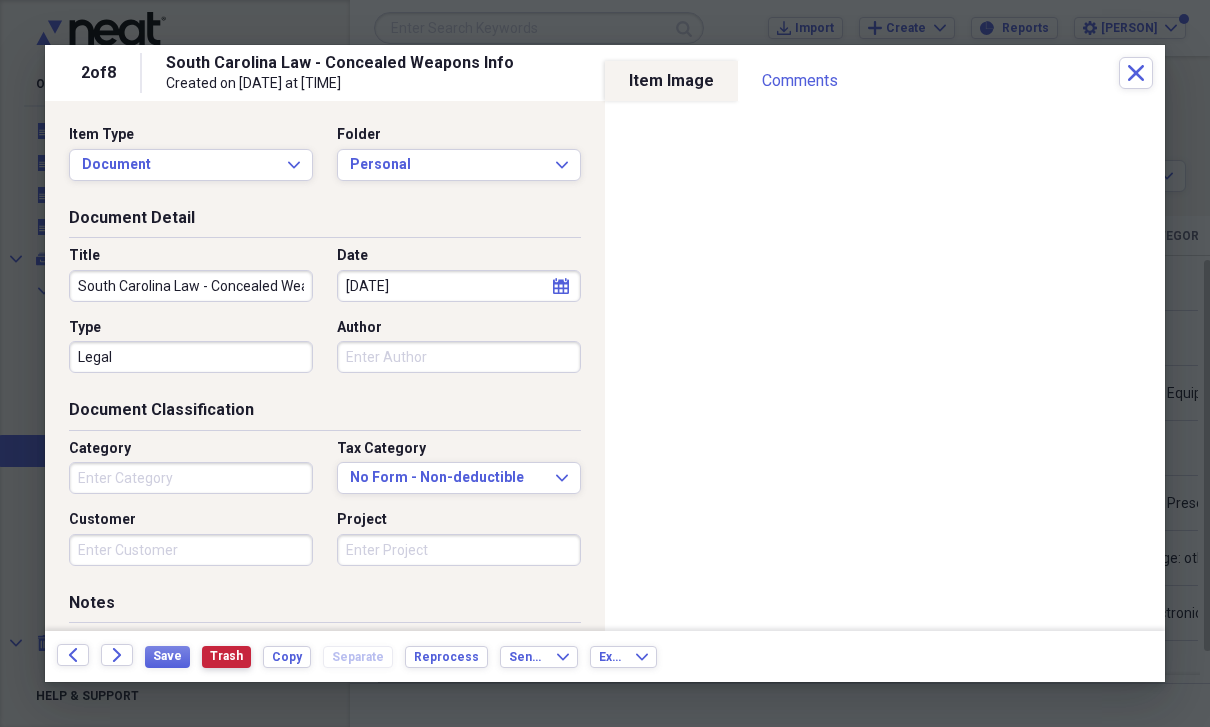 click on "Trash" at bounding box center [226, 656] 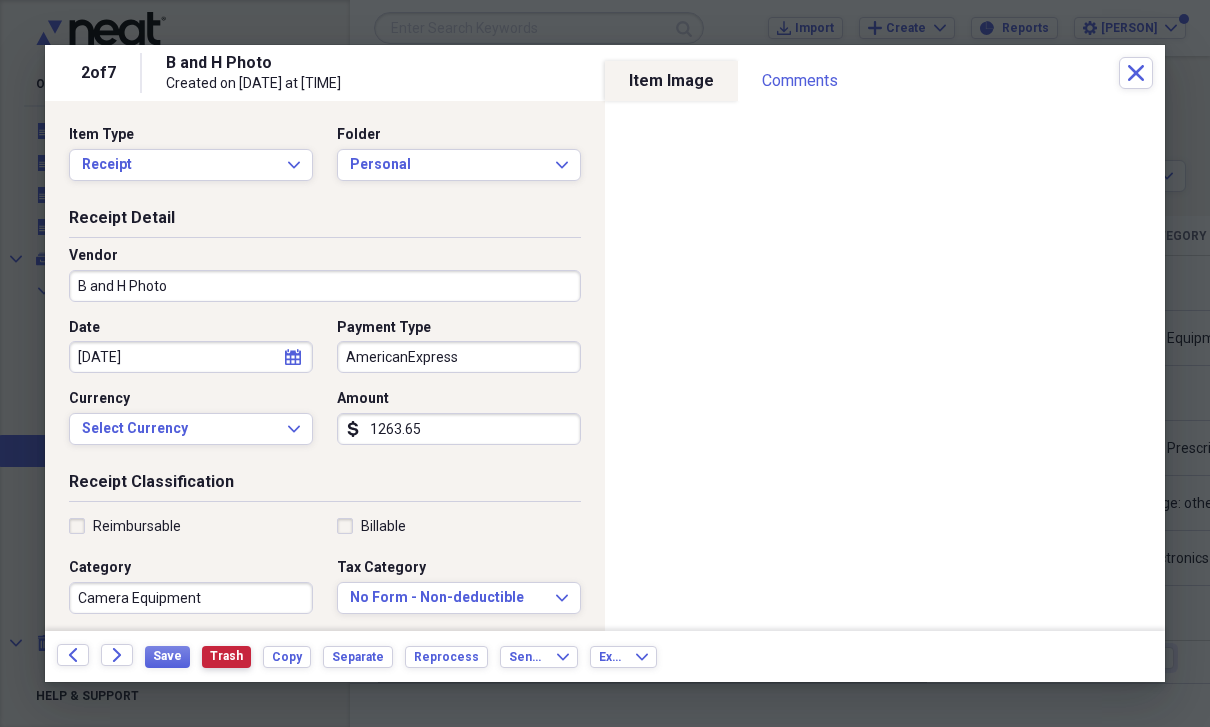 click on "Trash" at bounding box center [226, 656] 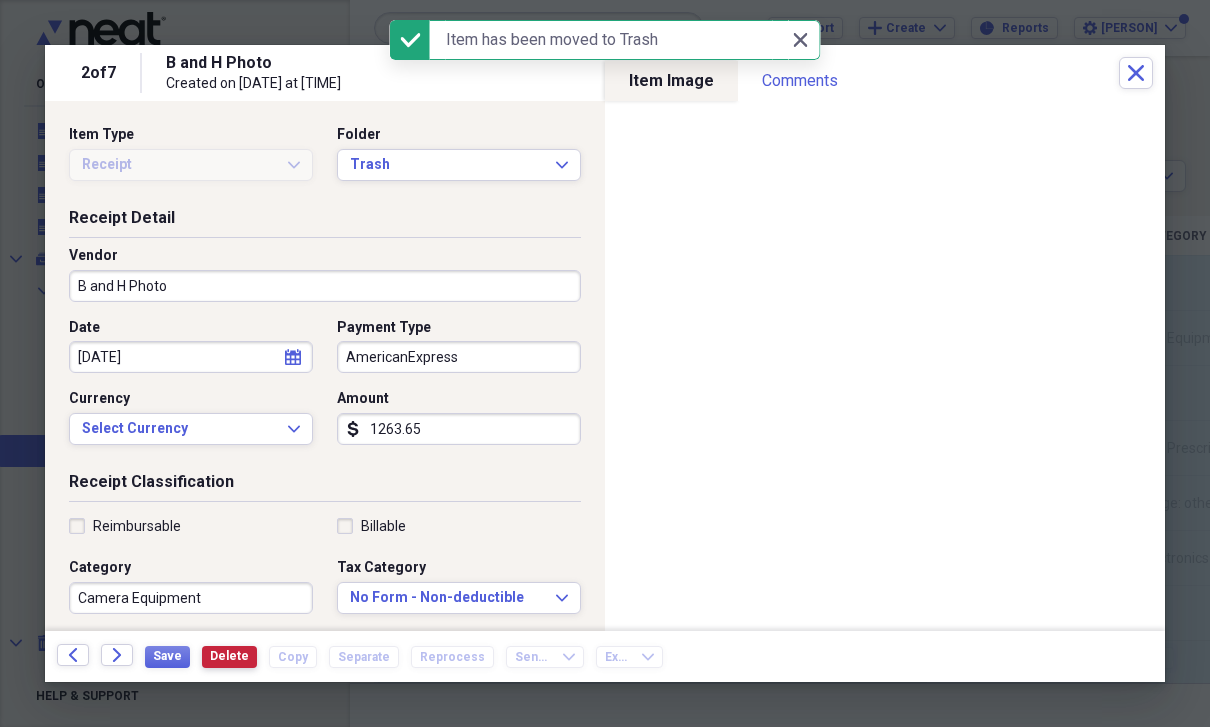 type on "Canon 24 - 105 mm F/4L IS EF USM lens
77 mm circular polarizing filter" 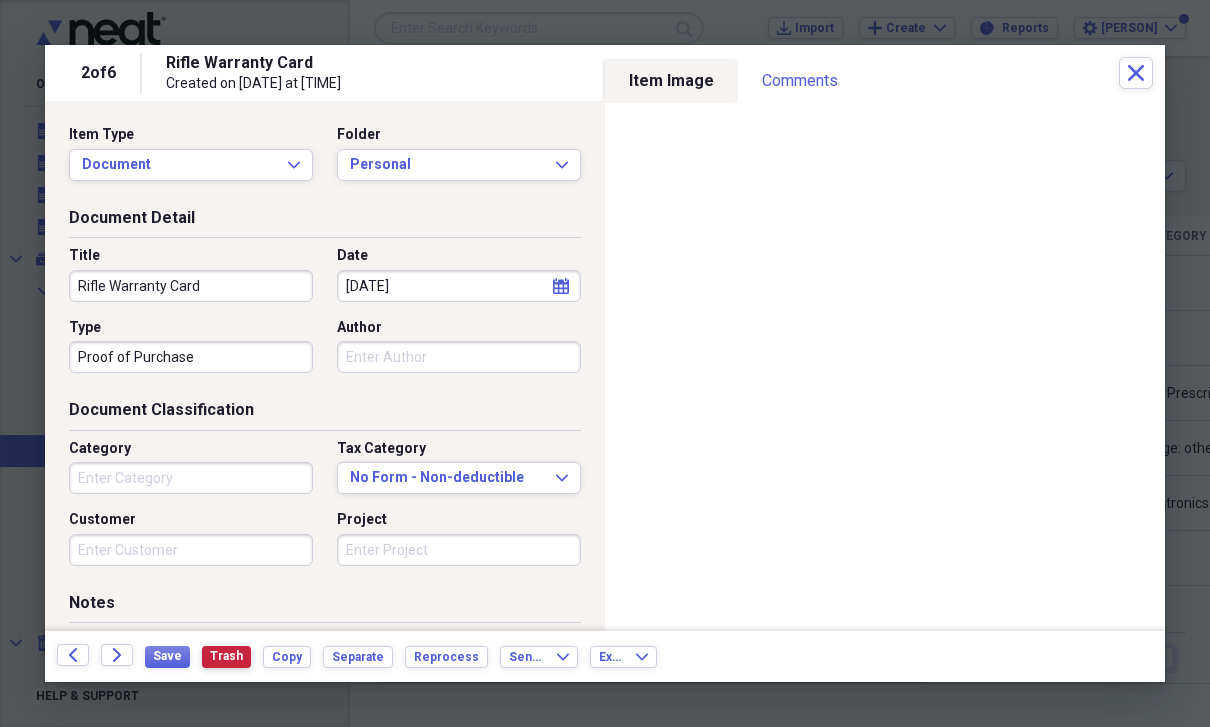 click on "Trash" at bounding box center [226, 656] 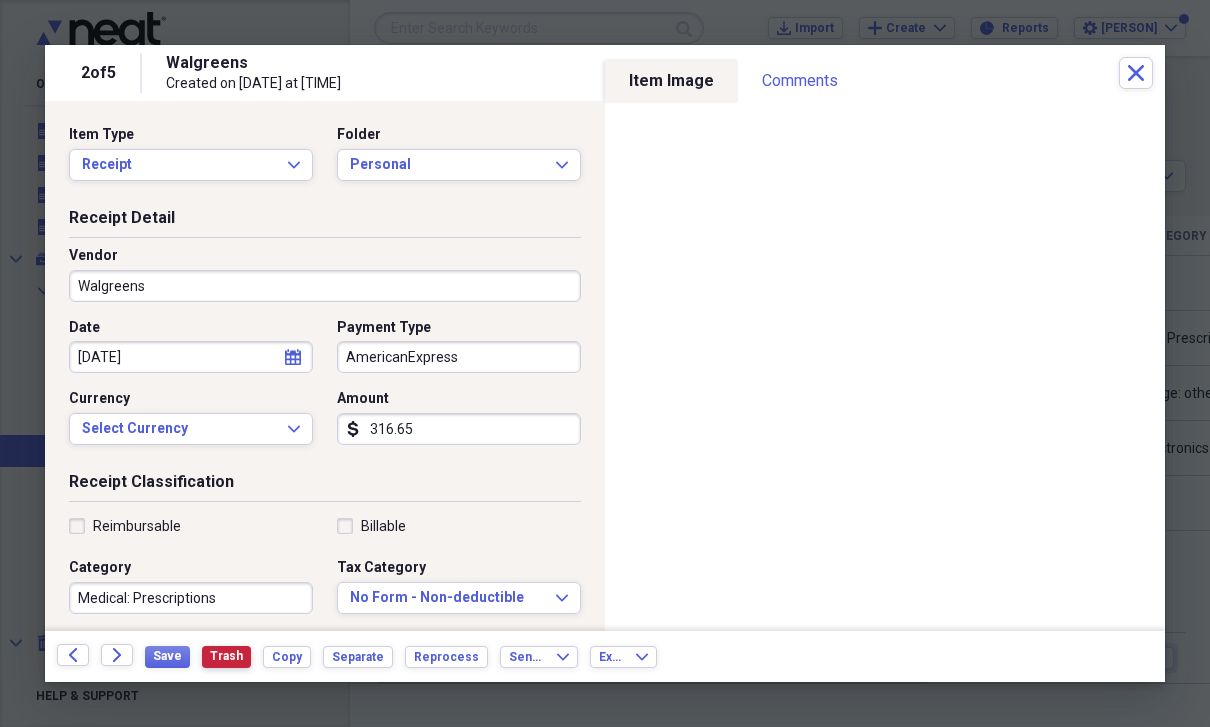 click on "Trash" at bounding box center [226, 656] 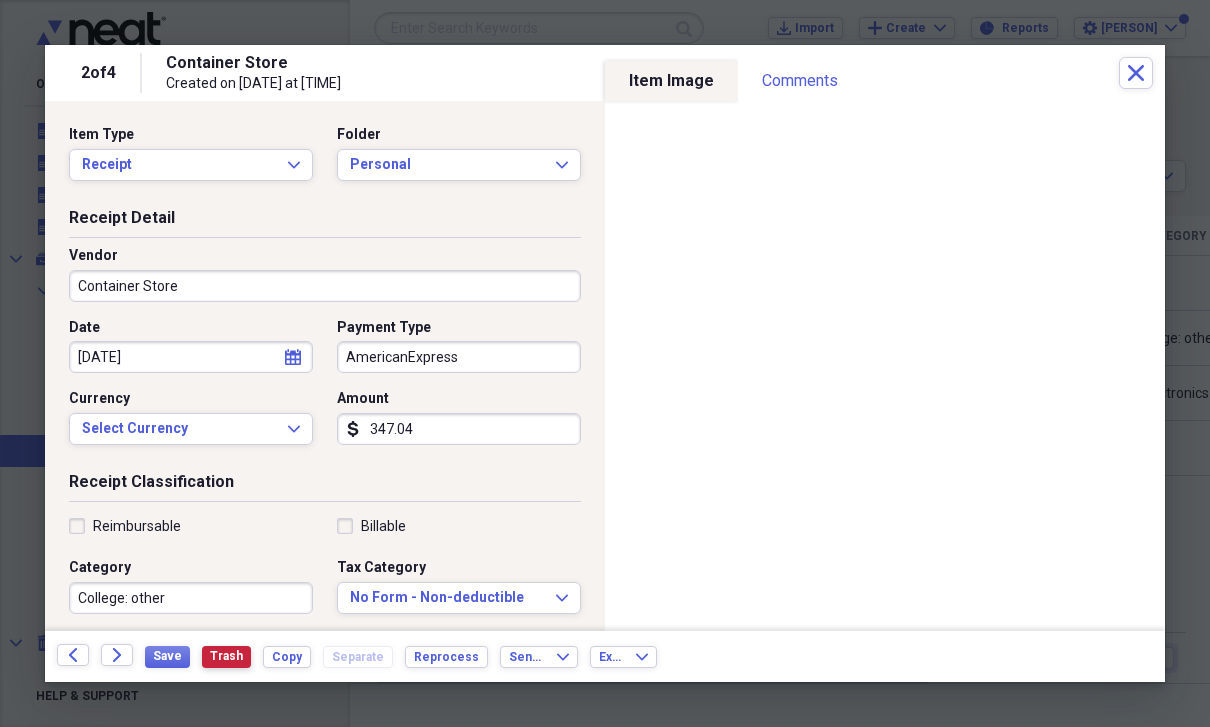 click on "Trash" at bounding box center [226, 656] 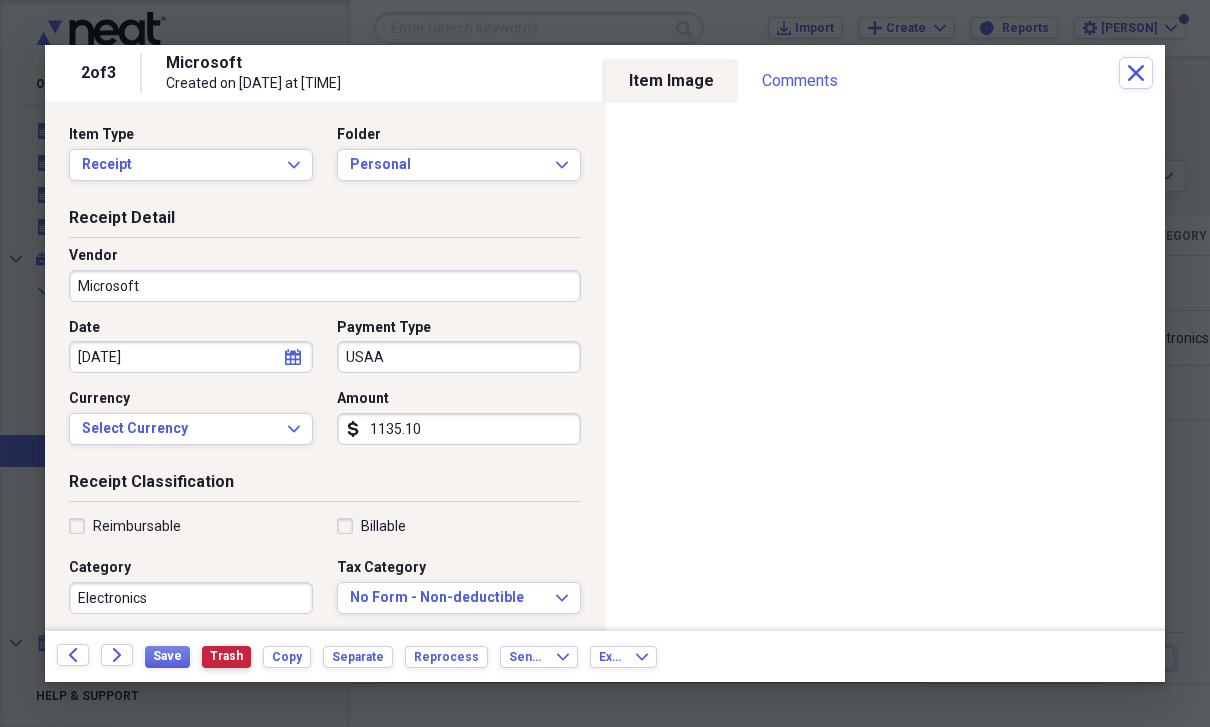 click on "Trash" at bounding box center (226, 656) 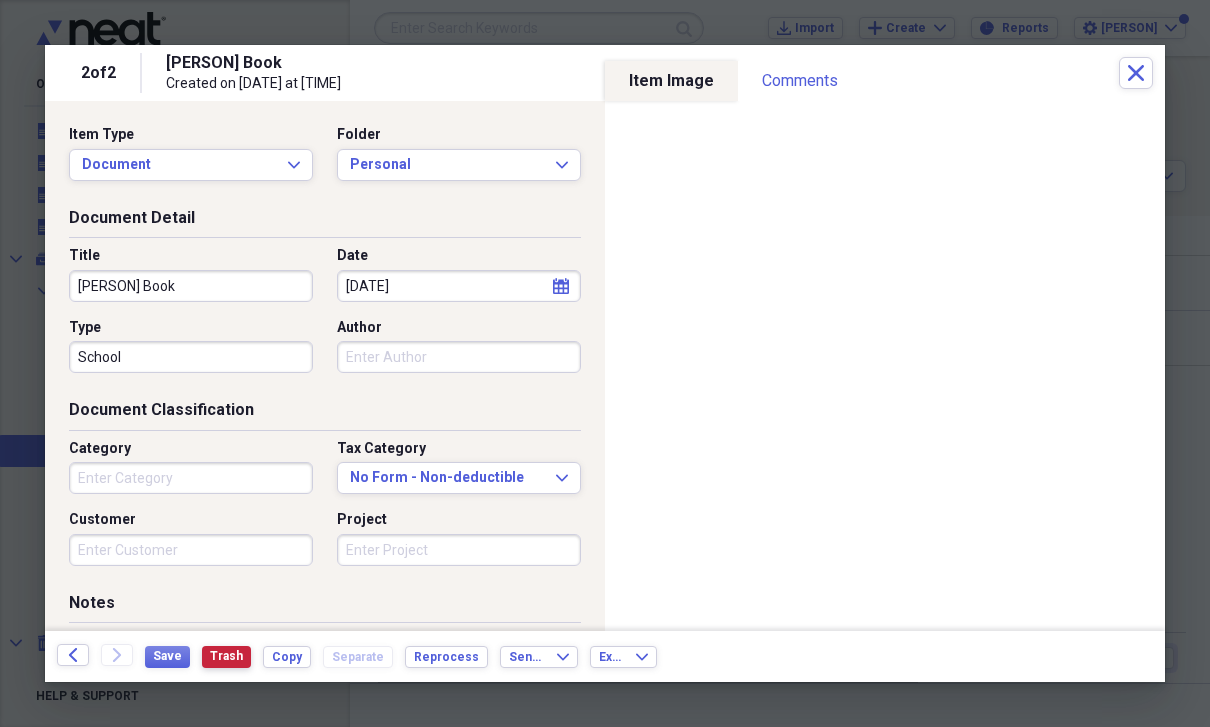 click on "Trash" at bounding box center (226, 656) 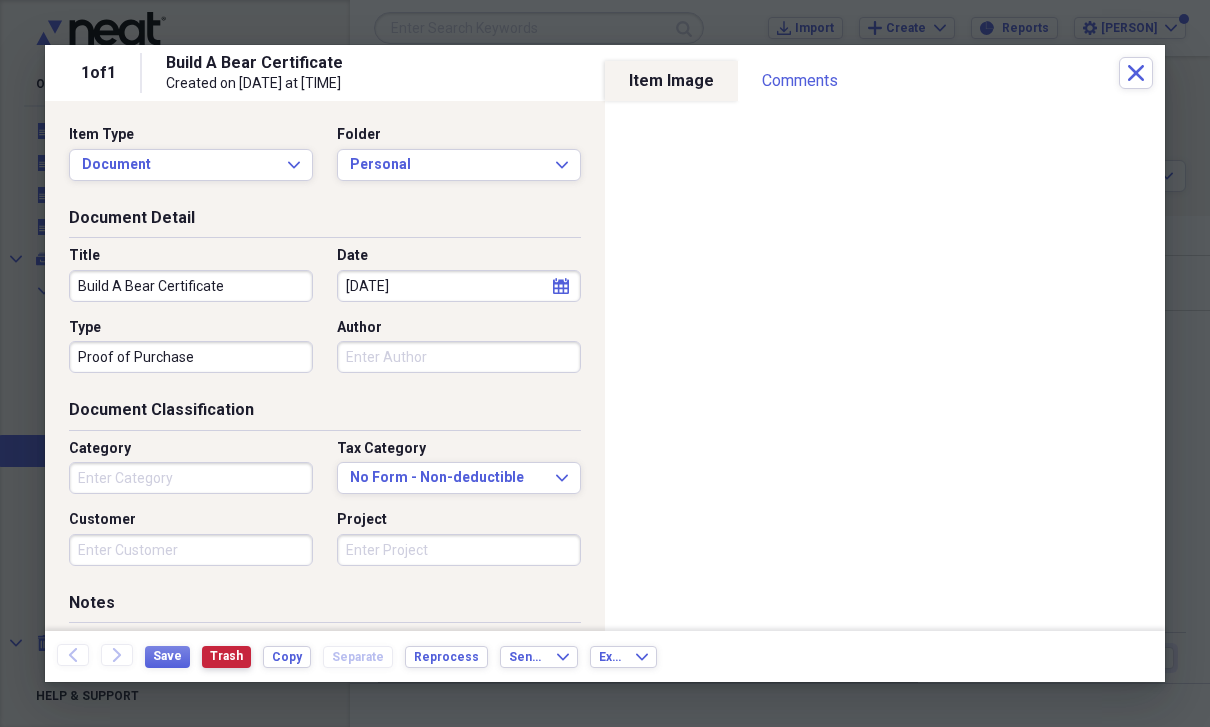 click on "Trash" at bounding box center [226, 657] 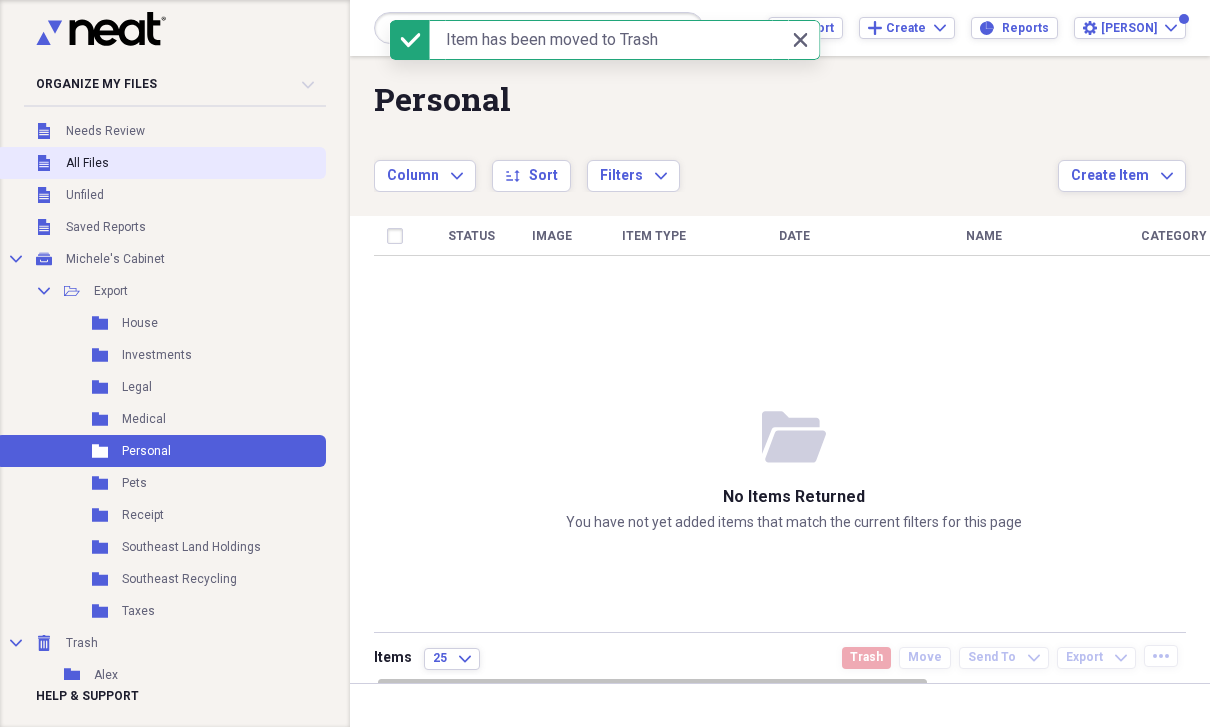 click on "Unfiled All Files" at bounding box center (161, 163) 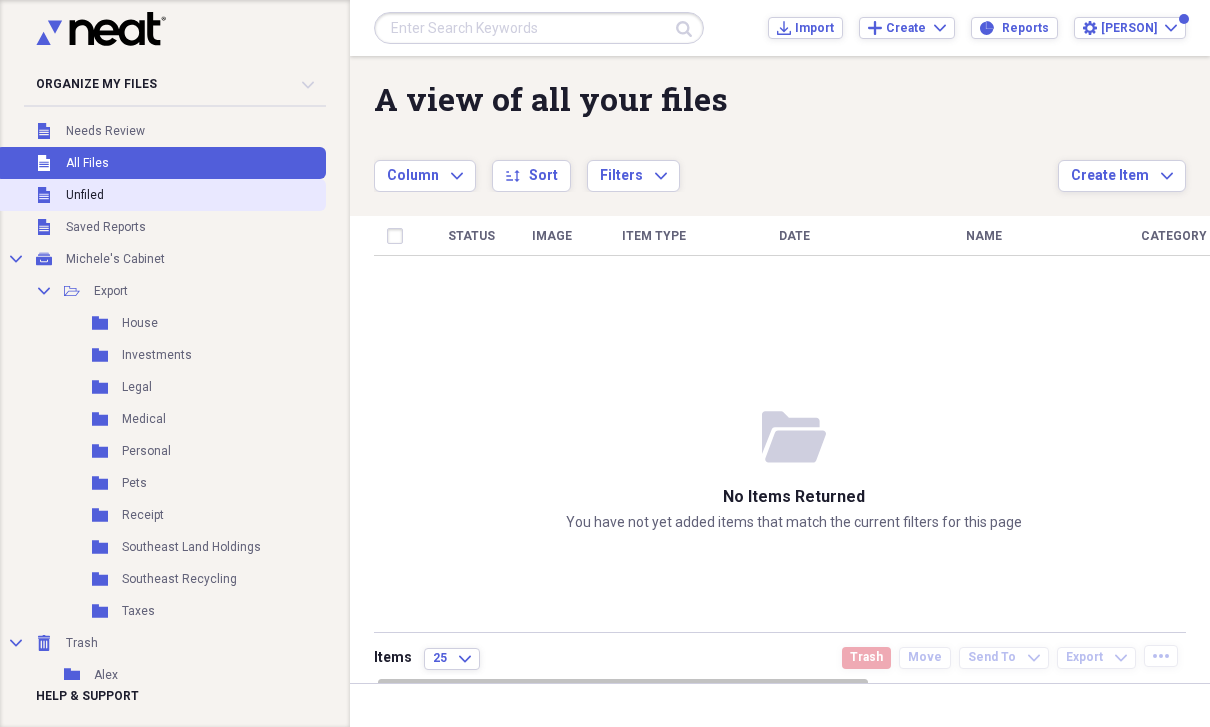 click on "Unfiled" at bounding box center (85, 195) 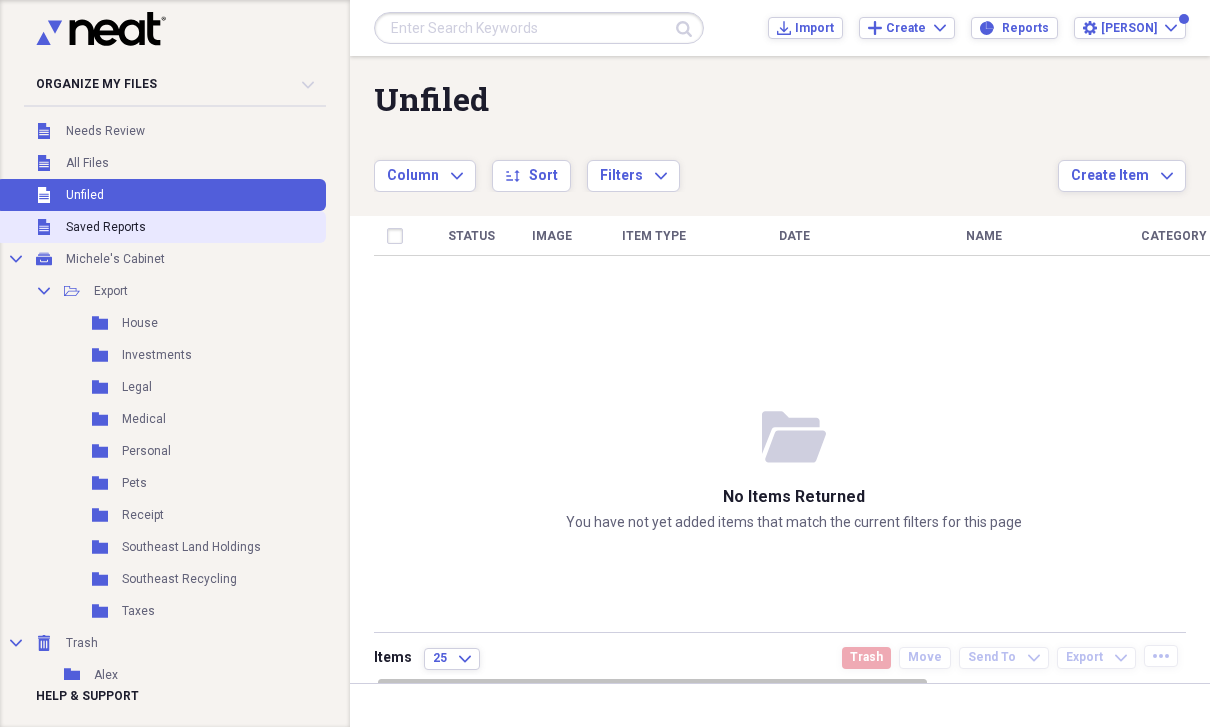 click on "Unfiled Saved Reports" at bounding box center [161, 227] 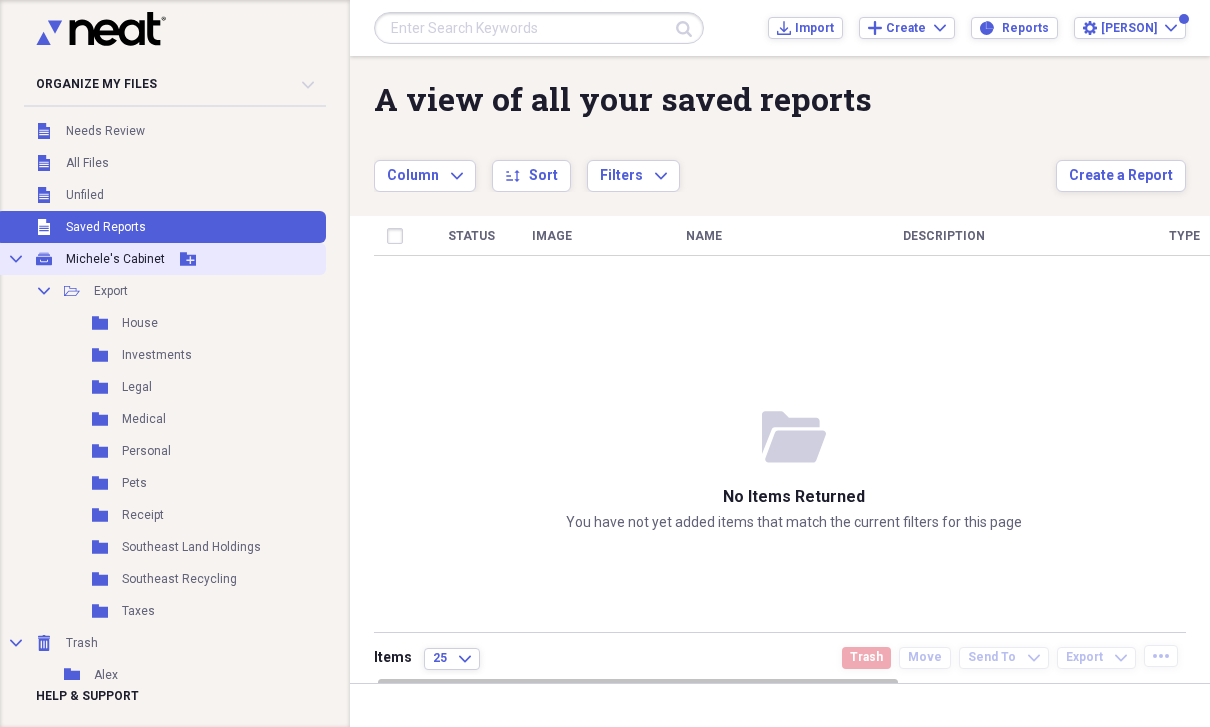 click on "Michele's Cabinet" at bounding box center [115, 259] 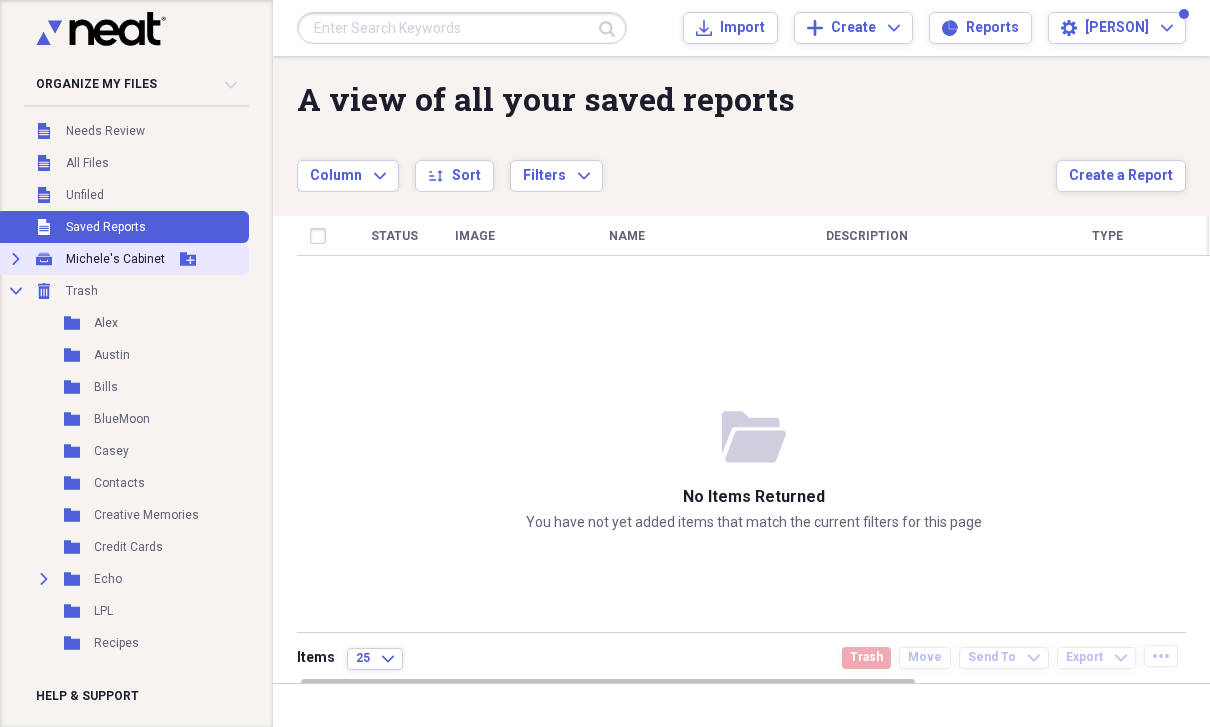 click on "Michele's Cabinet" at bounding box center [115, 259] 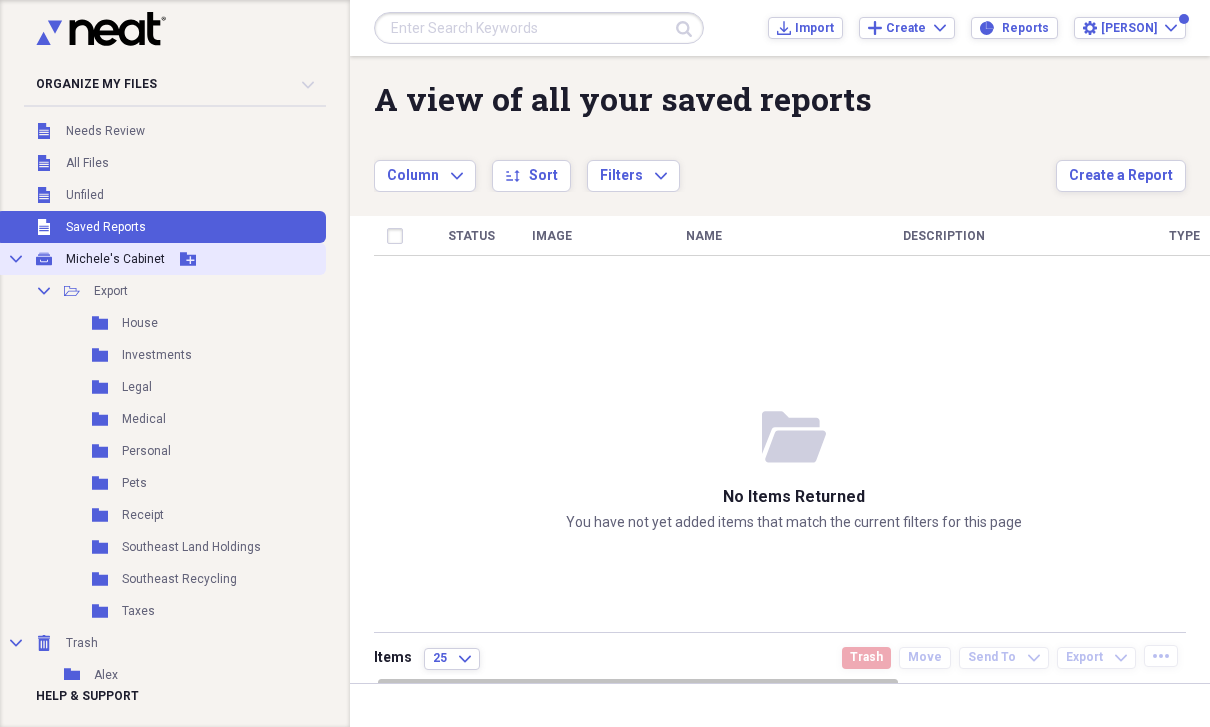 click on "Collapse My Cabinet [PERSON]'s Cabinet Add Folder" at bounding box center [161, 259] 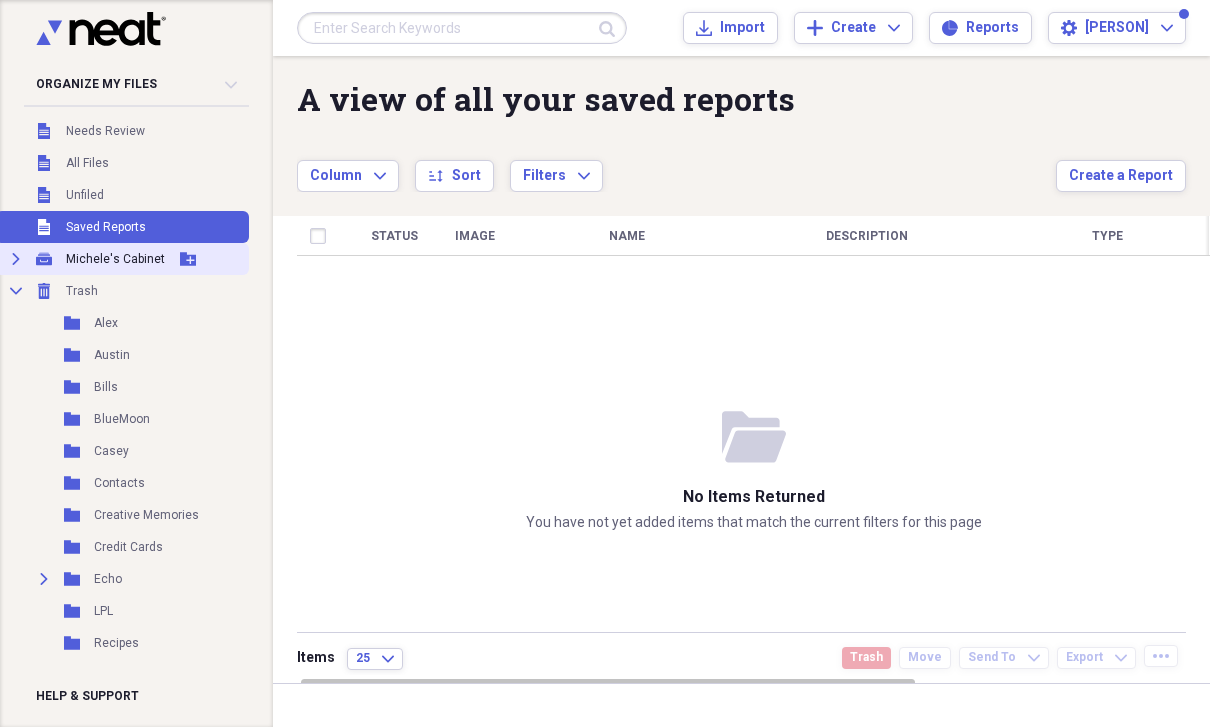 click on "Expand My Cabinet [PERSON]'s Cabinet Add Folder" at bounding box center [122, 259] 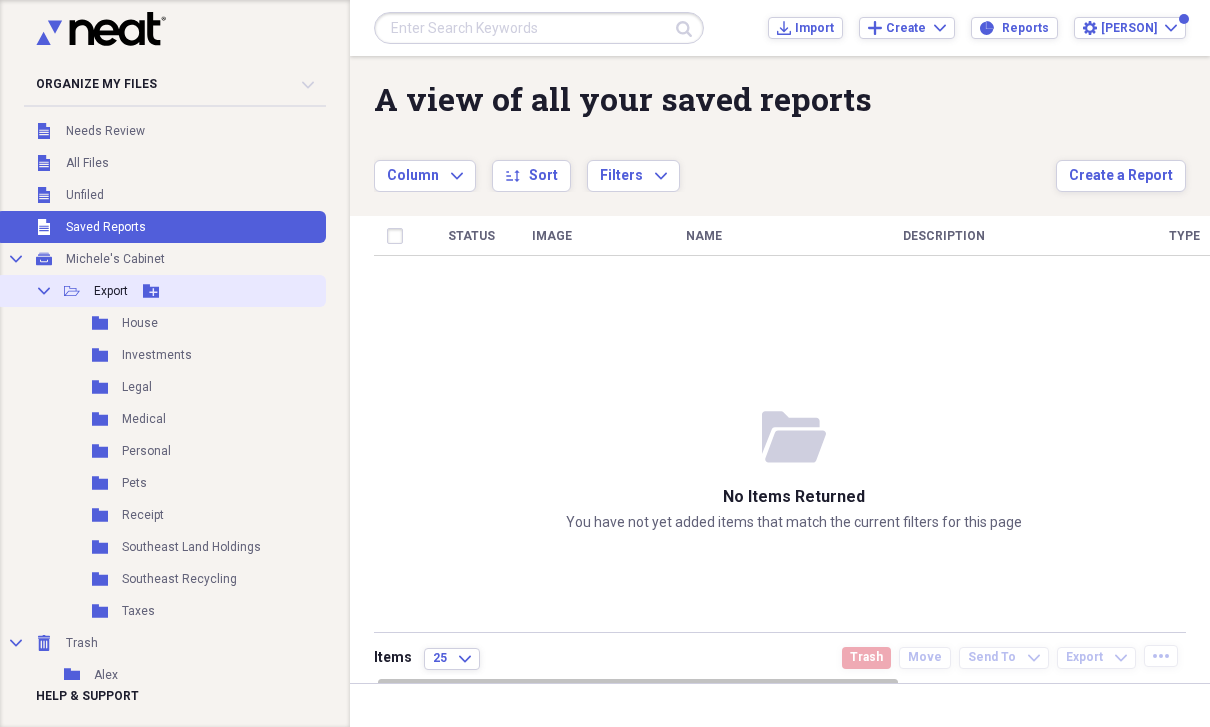 click on "Collapse Open Folder Export Add Folder" at bounding box center [161, 291] 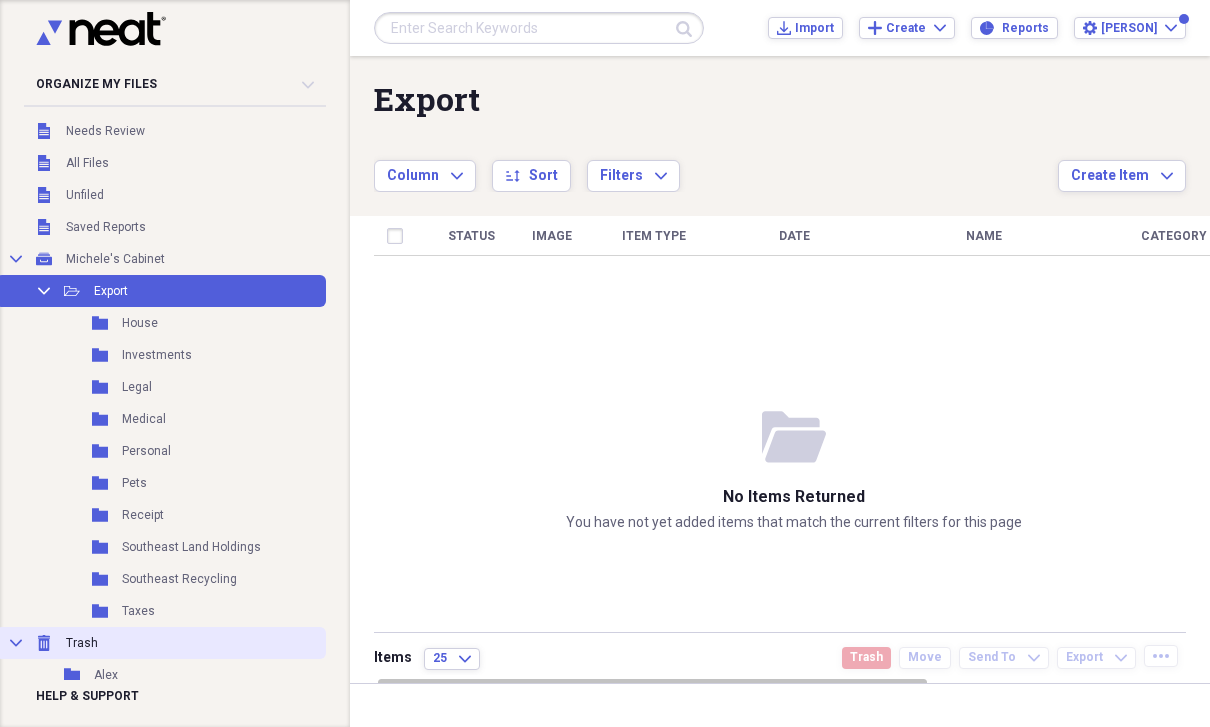 click on "Trash" at bounding box center [82, 643] 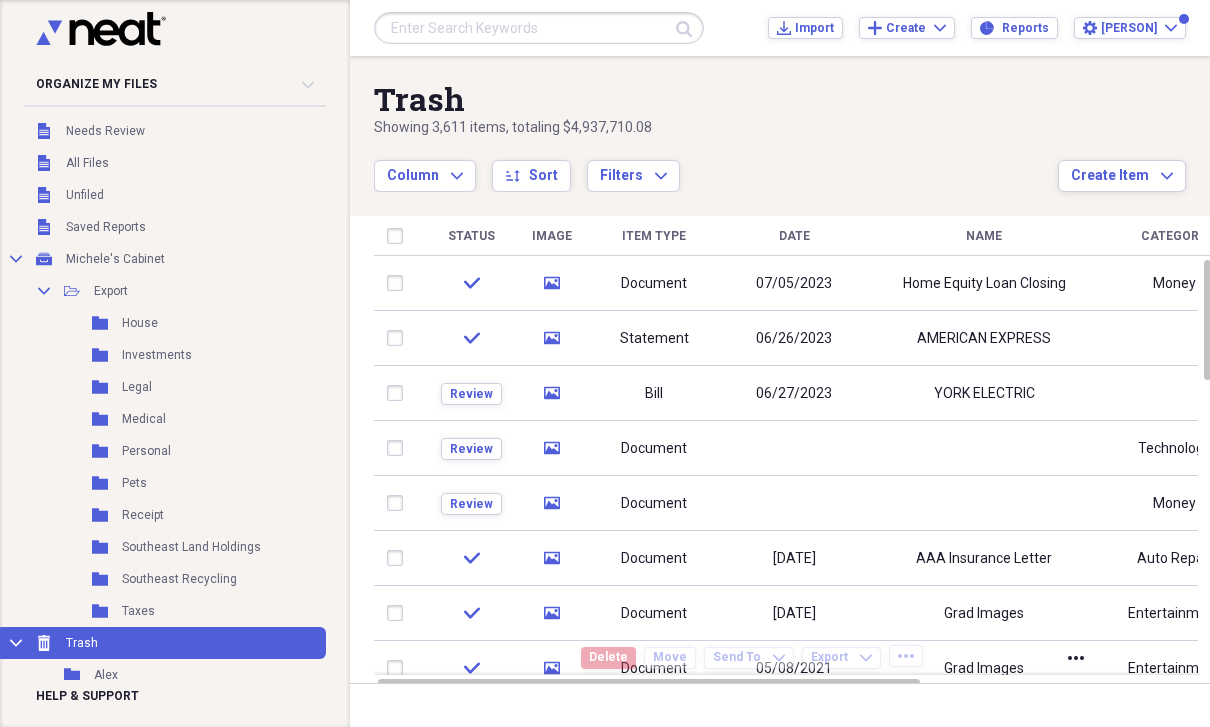 click on "Collapse" 